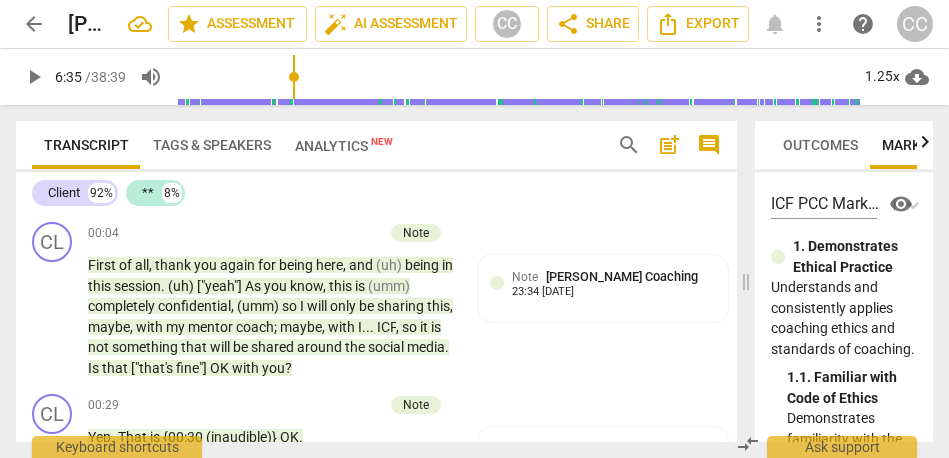 scroll, scrollTop: 0, scrollLeft: 0, axis: both 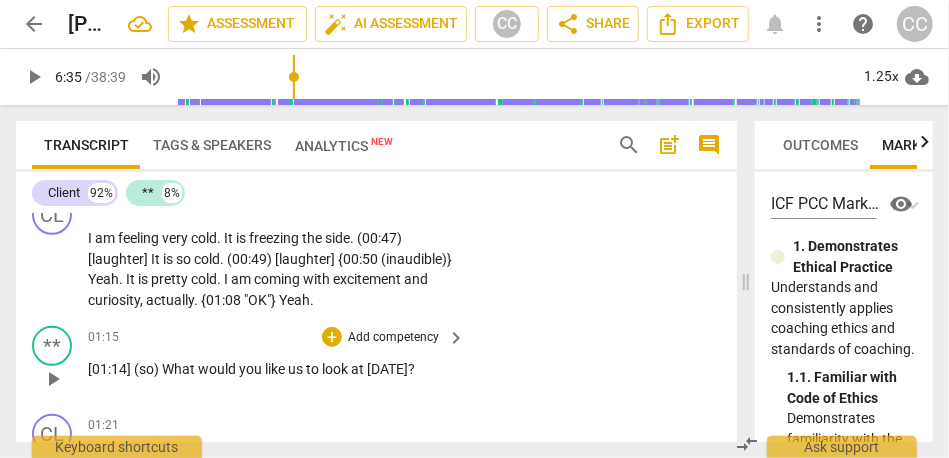 click on "Add competency" at bounding box center [393, 338] 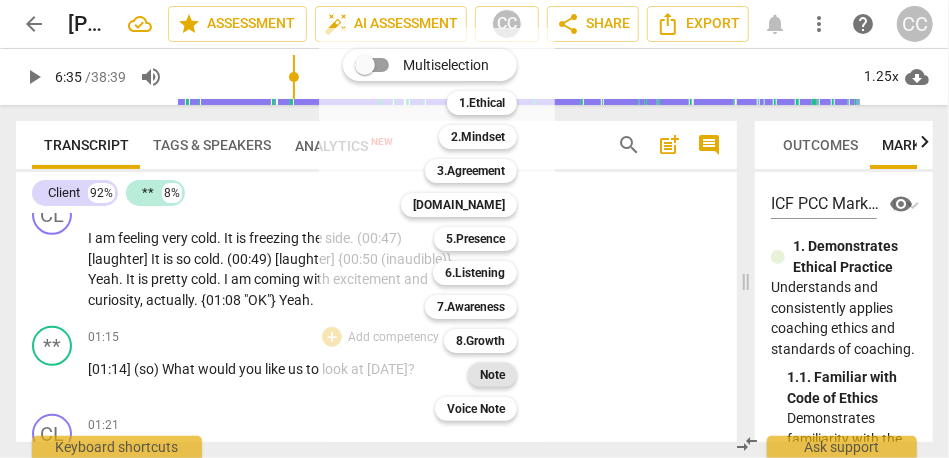 click on "Note" at bounding box center [492, 375] 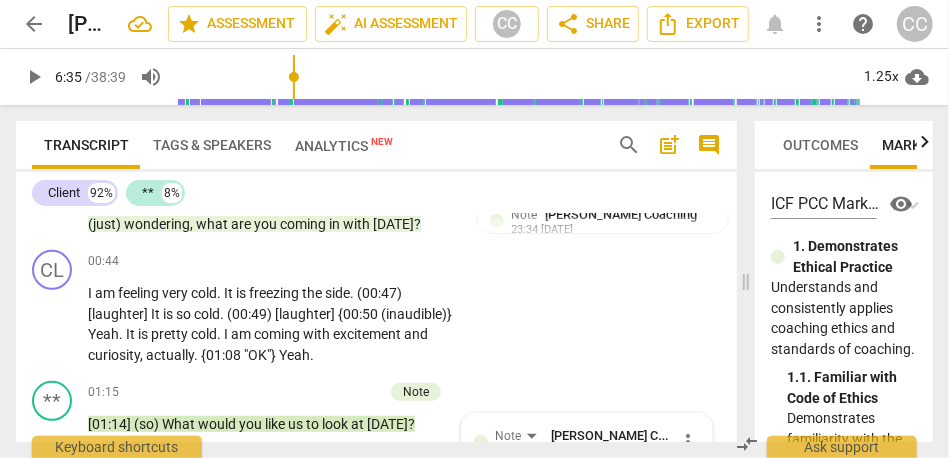 scroll, scrollTop: 322, scrollLeft: 0, axis: vertical 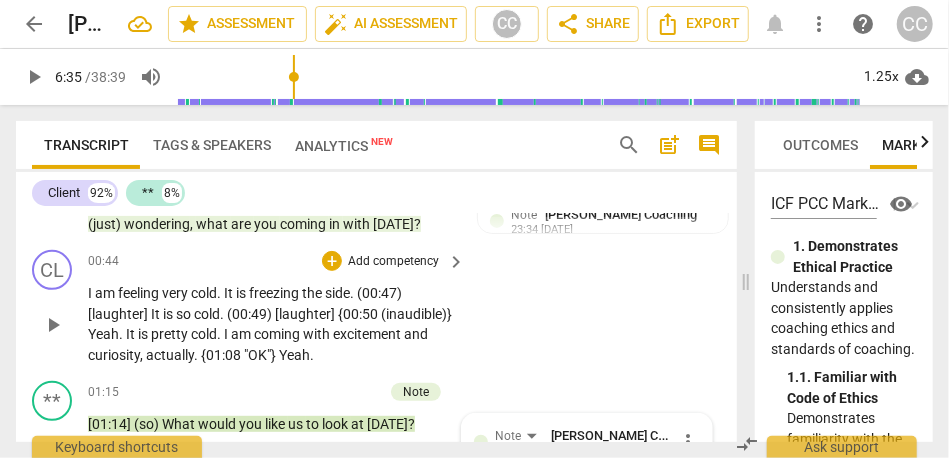 click on "Add competency" at bounding box center (393, 262) 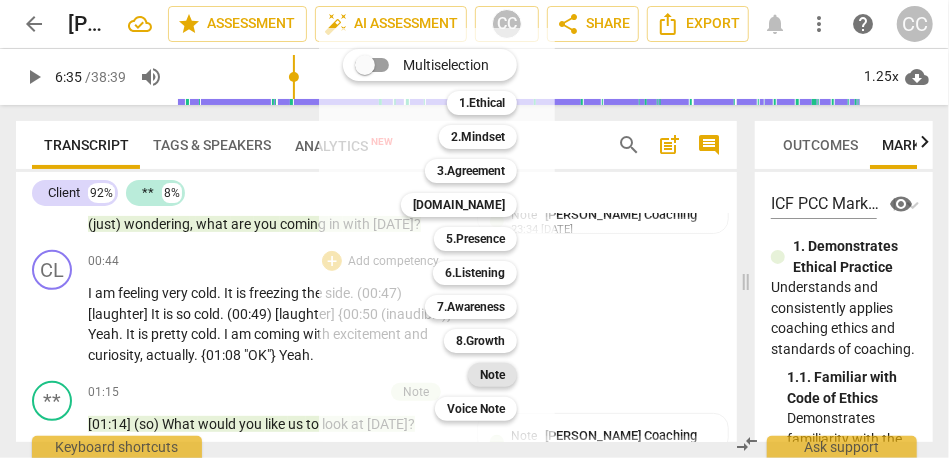 click on "Note" at bounding box center [492, 375] 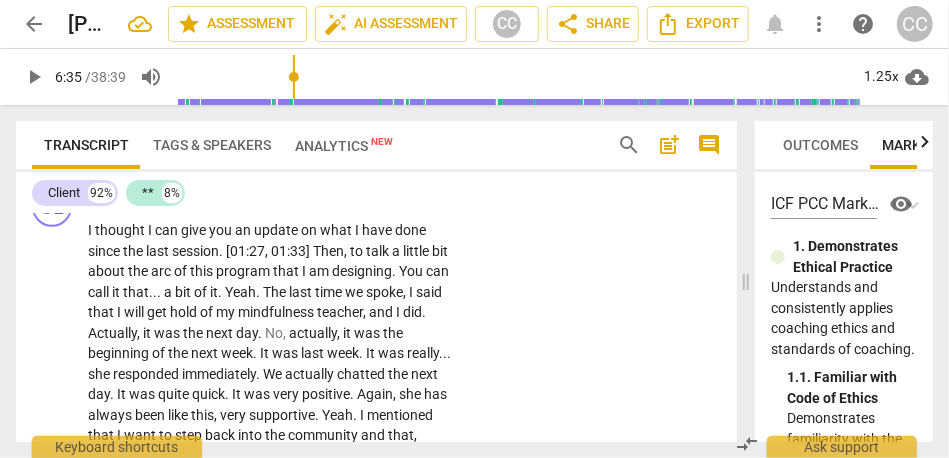 scroll, scrollTop: 586, scrollLeft: 0, axis: vertical 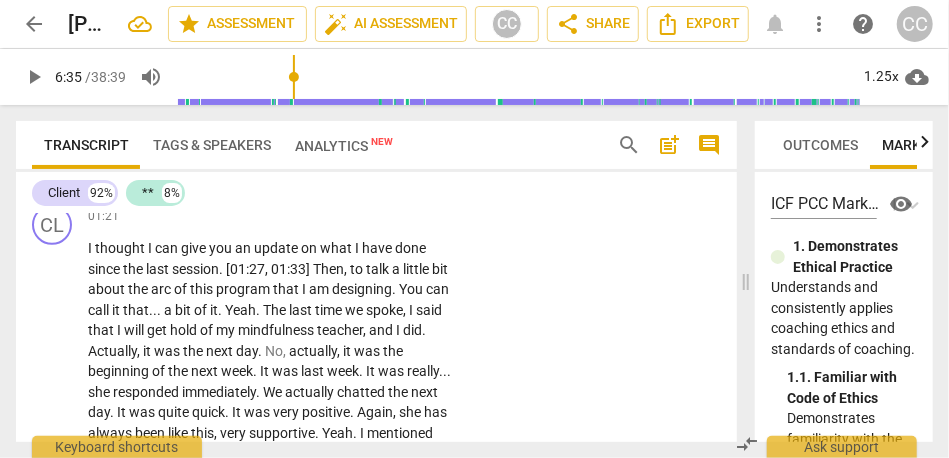 click on "Client 92% ** 8%" at bounding box center (376, 193) 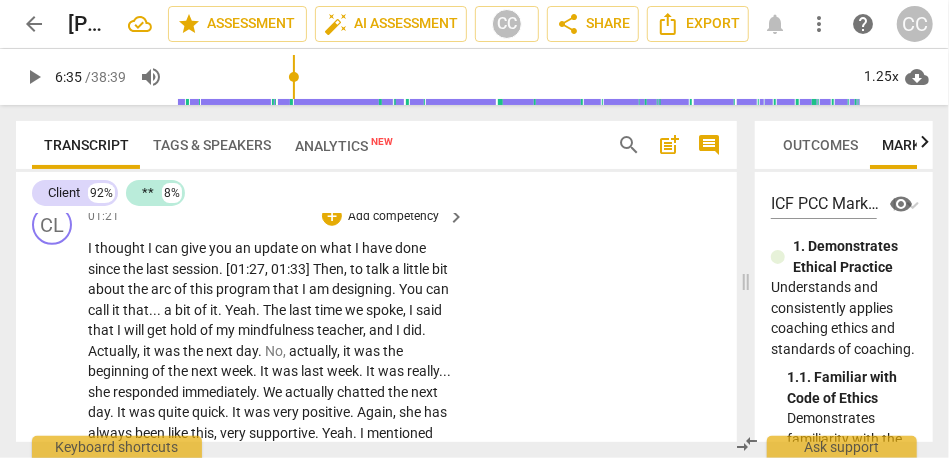 click on "Add competency" at bounding box center [393, 217] 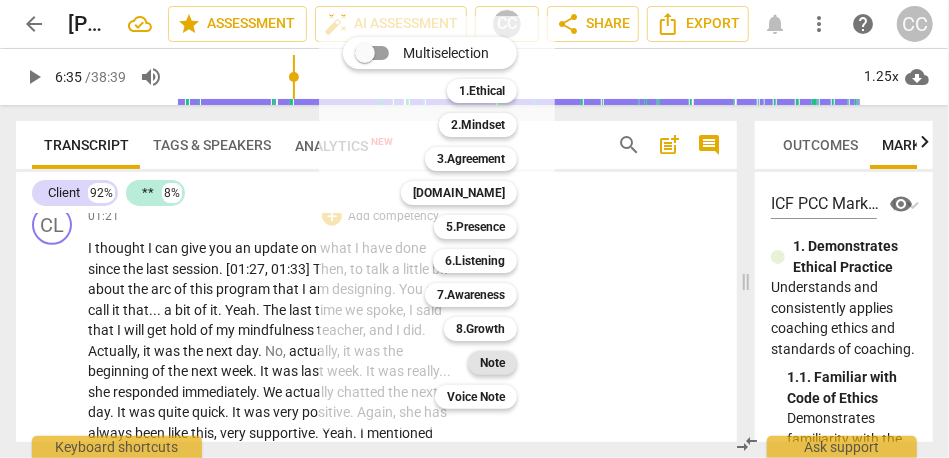 click on "Note" at bounding box center [492, 363] 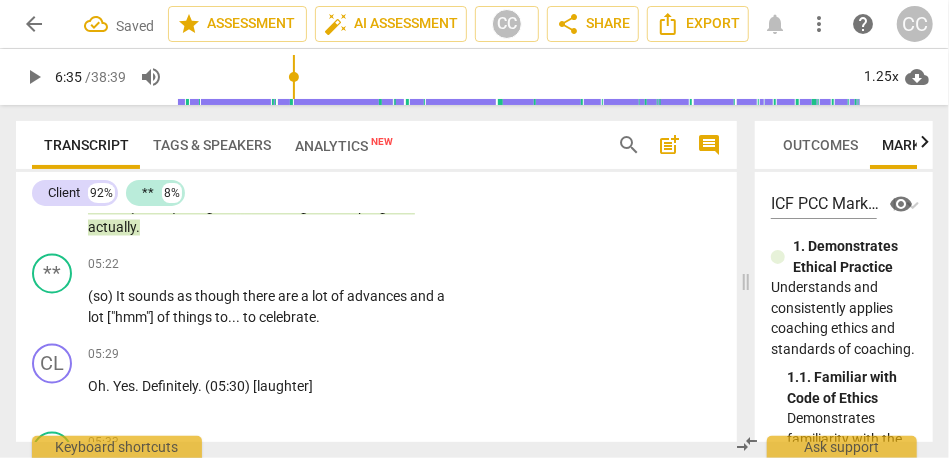 scroll, scrollTop: 1448, scrollLeft: 0, axis: vertical 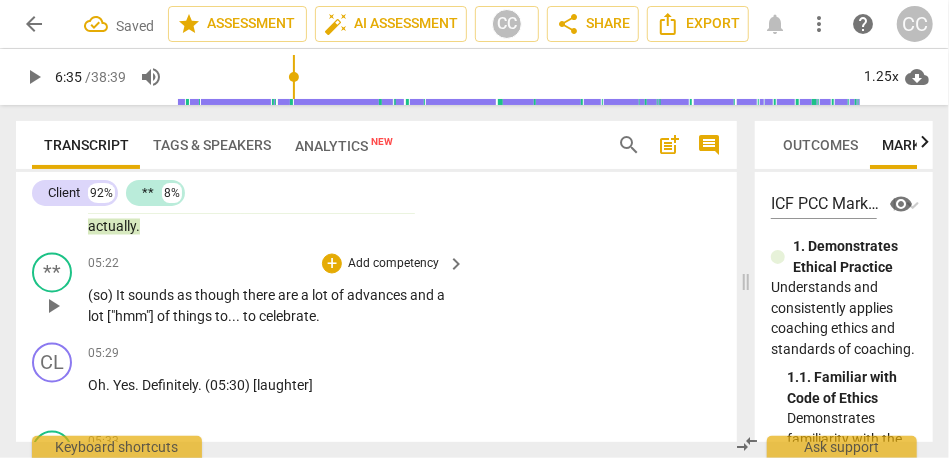 click on "Add competency" at bounding box center (393, 265) 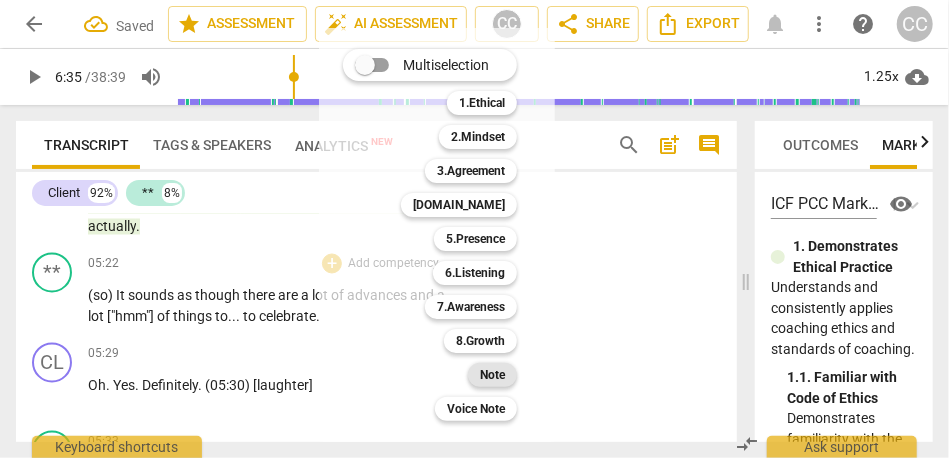 click on "Note" at bounding box center [492, 375] 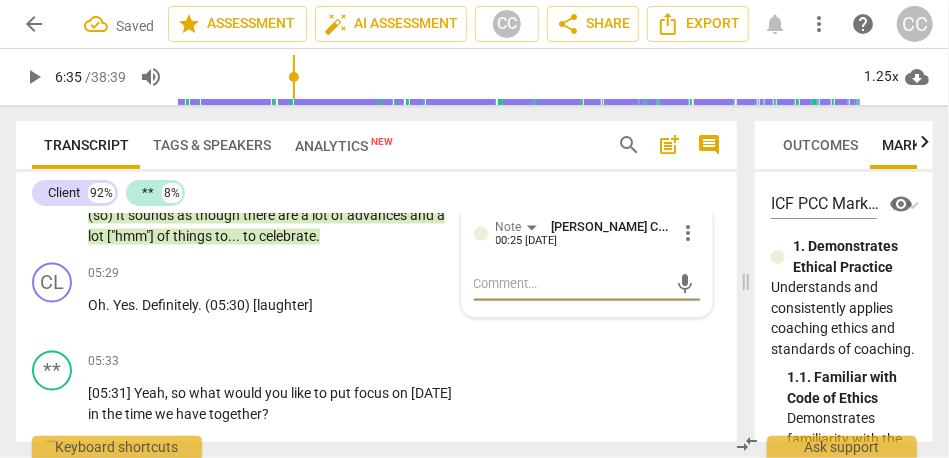 scroll, scrollTop: 1531, scrollLeft: 0, axis: vertical 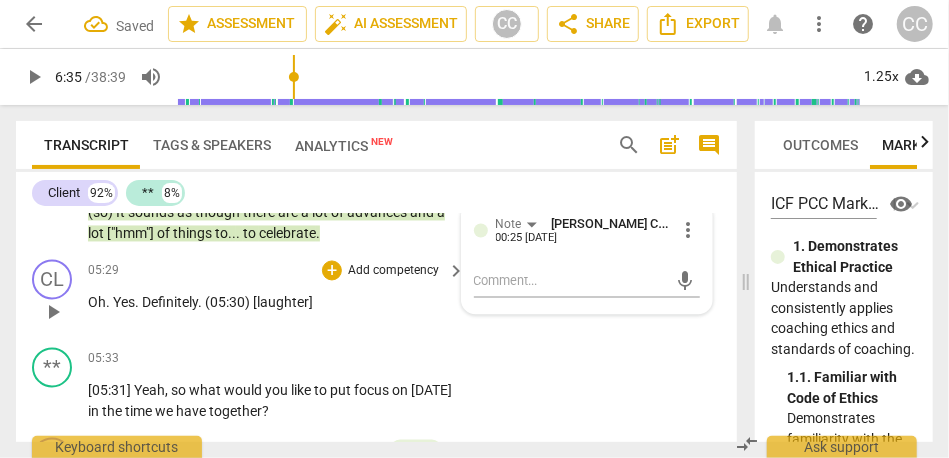 click on "Add competency" at bounding box center [393, 272] 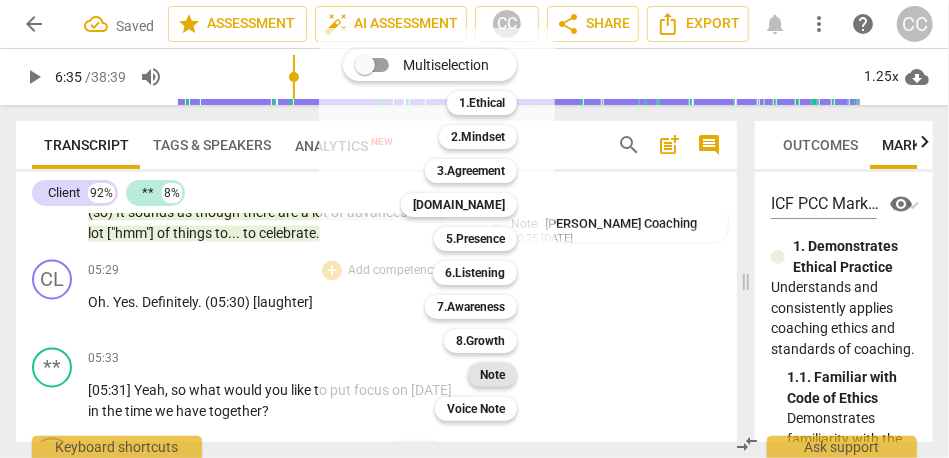 click on "Note" at bounding box center [492, 375] 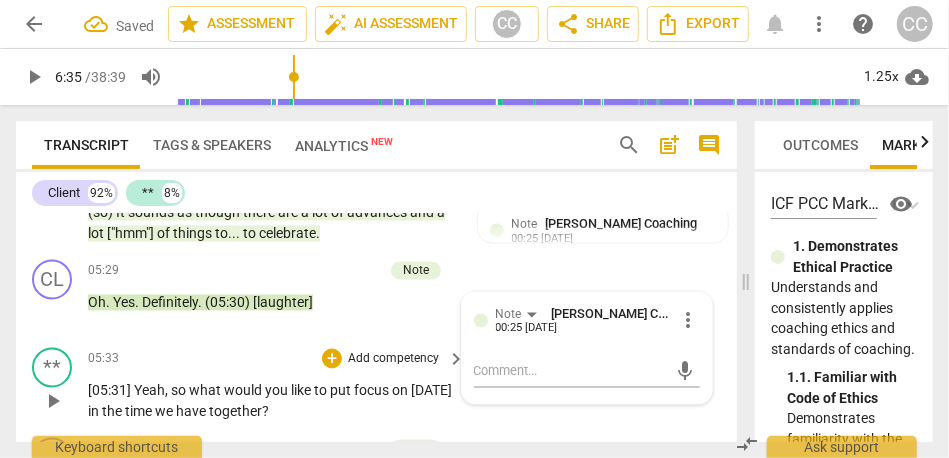 click on "Add competency" at bounding box center [393, 360] 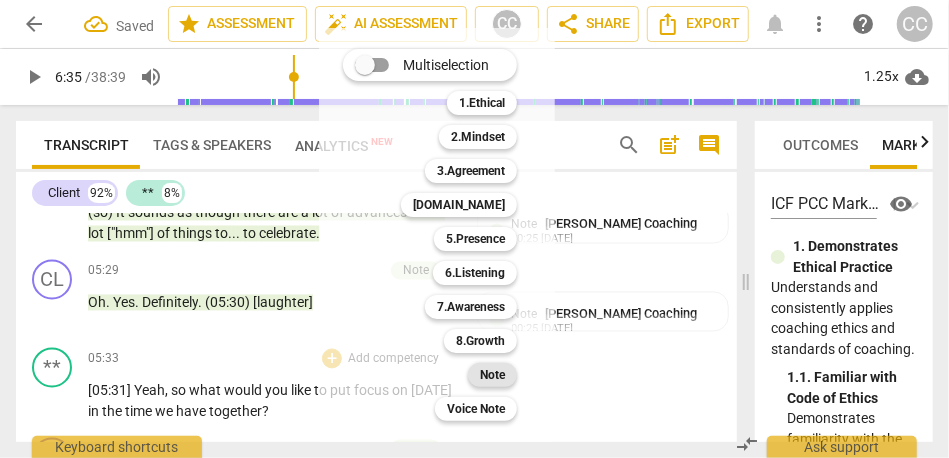 click on "Note" at bounding box center (492, 375) 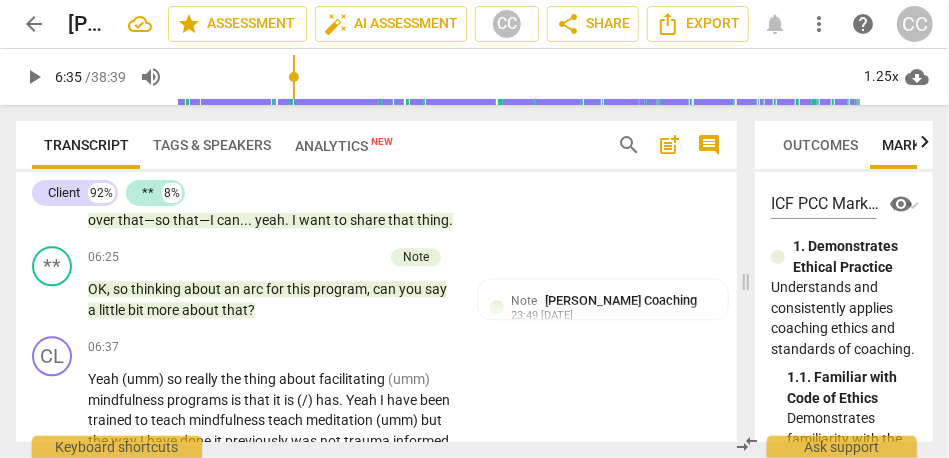 scroll, scrollTop: 1889, scrollLeft: 0, axis: vertical 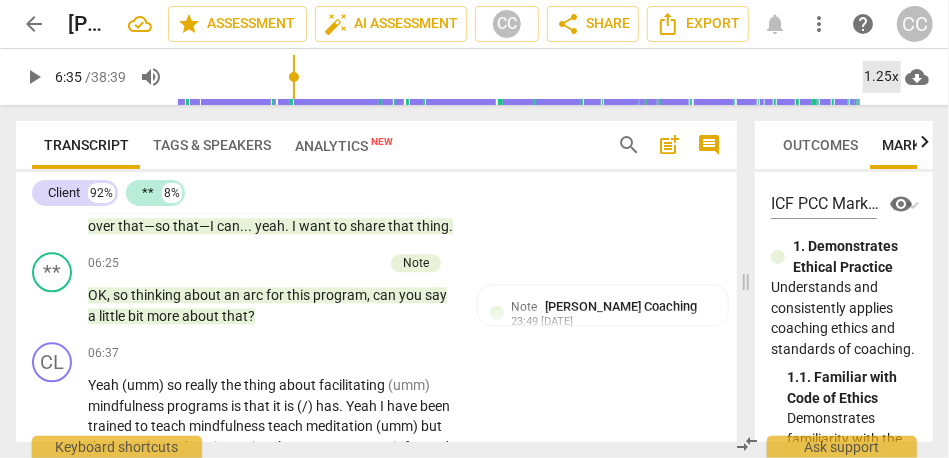 click on "1.25x" at bounding box center [882, 77] 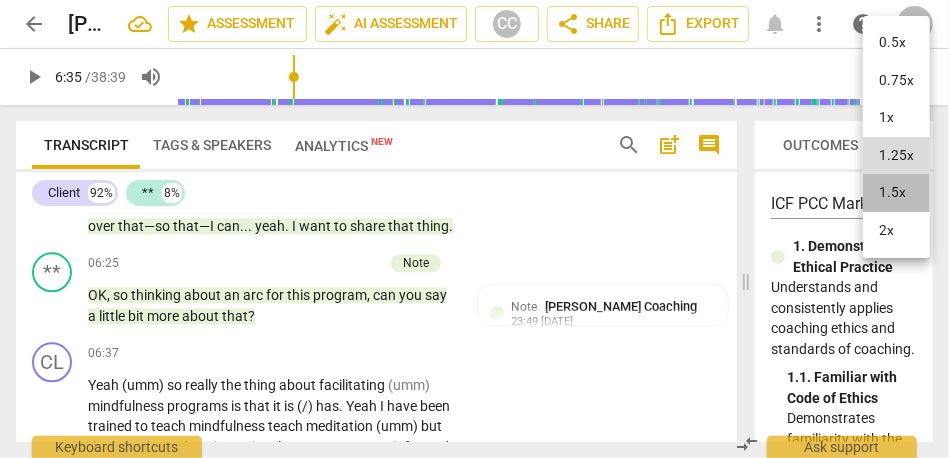 click on "1.5x" at bounding box center [896, 193] 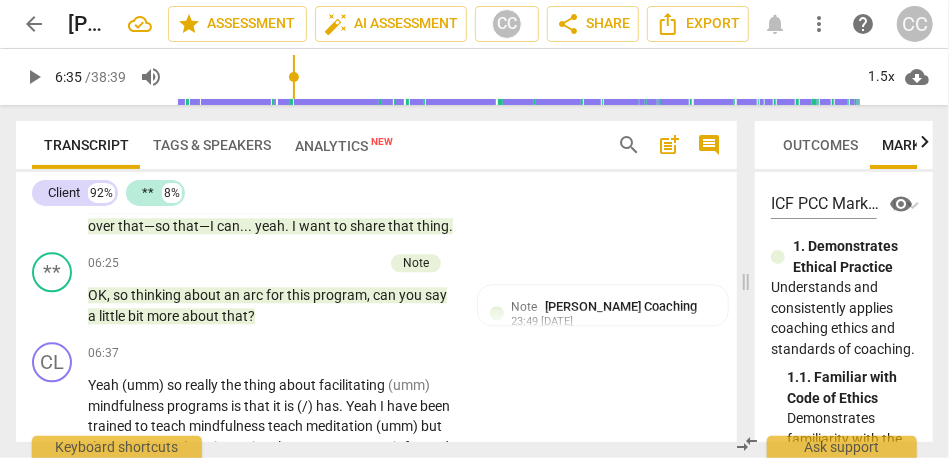 click on "play_arrow" at bounding box center (34, 77) 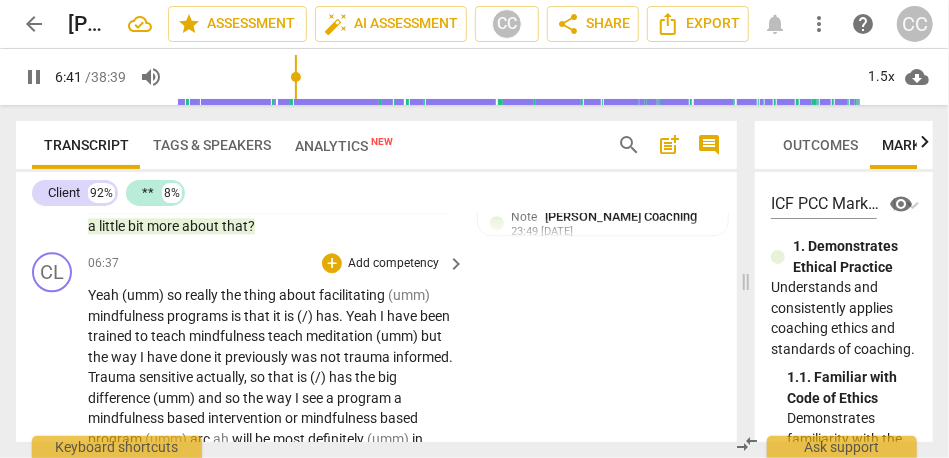 scroll, scrollTop: 1993, scrollLeft: 0, axis: vertical 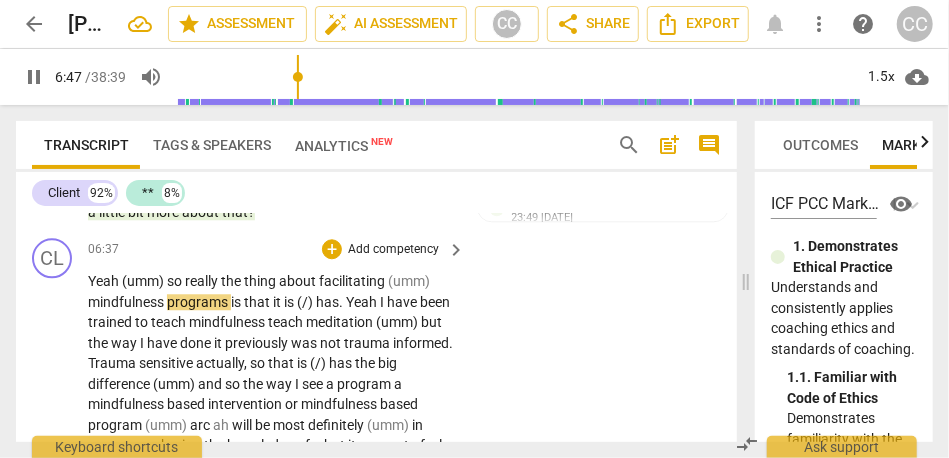 click on "Yeah" at bounding box center [105, 281] 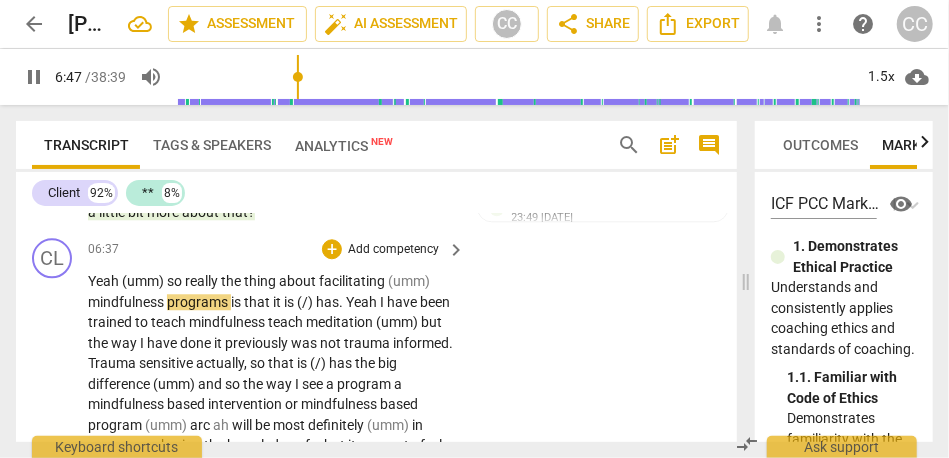 click on "Yeah" at bounding box center [105, 281] 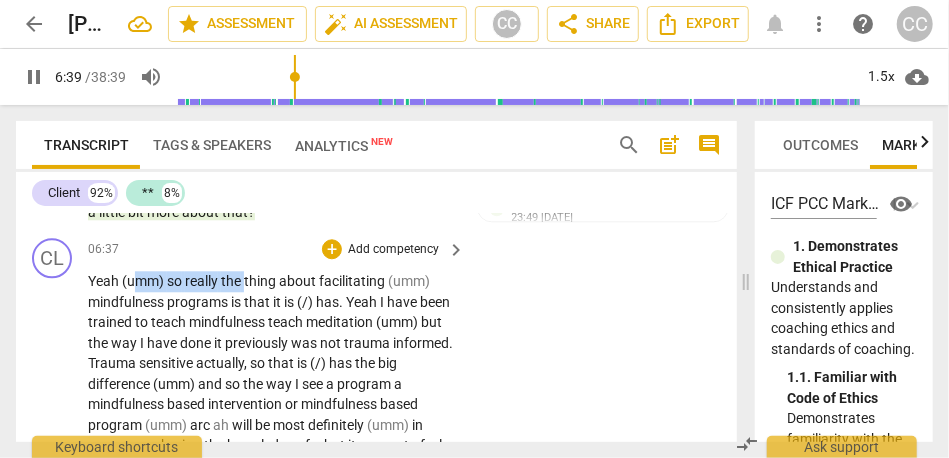 drag, startPoint x: 245, startPoint y: 280, endPoint x: 125, endPoint y: 281, distance: 120.004166 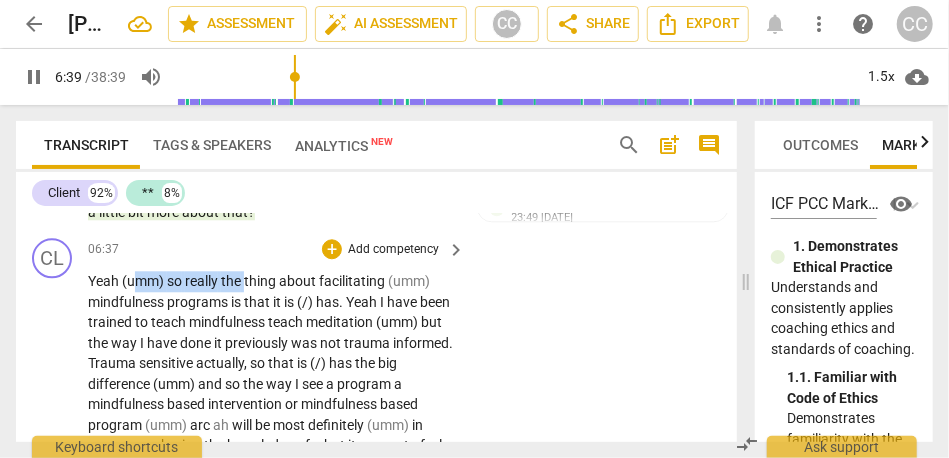 click on "Yeah   (umm)   so   really   the   thing   about   facilitating   (umm)   mindfulness   programs   is   that   it   is   (/)   has .   Yeah   I   have   been   trained   to   teach   mindfulness   teach   meditation   (umm)   but   the   way   I   have   done   it   previously   was   not   trauma   informed .   Trauma   sensitive   actually ,   so   that   is   (/)   has   the   big   difference   (umm)   and   so   the   way   I   see   a   program   a   mindfulness   based   intervention   or   mindfulness   based   program   (umm)   arc   ah   will   be   most   definitely   (umm)   in   some   way   sharing   the   knowledge   of   what   it   means   to   feel   overwhelmed   to   really   understand   what   a   regulated   nervous   system   is   what   it   feels   (like)   for   you ,   and   every   individual   is   different ,   so   the   sharing   of   the   knowledge   sharing   of   small   practices   and   also   sharing   of   the   importance   of   having   resources   that   you   can" at bounding box center (271, 855) 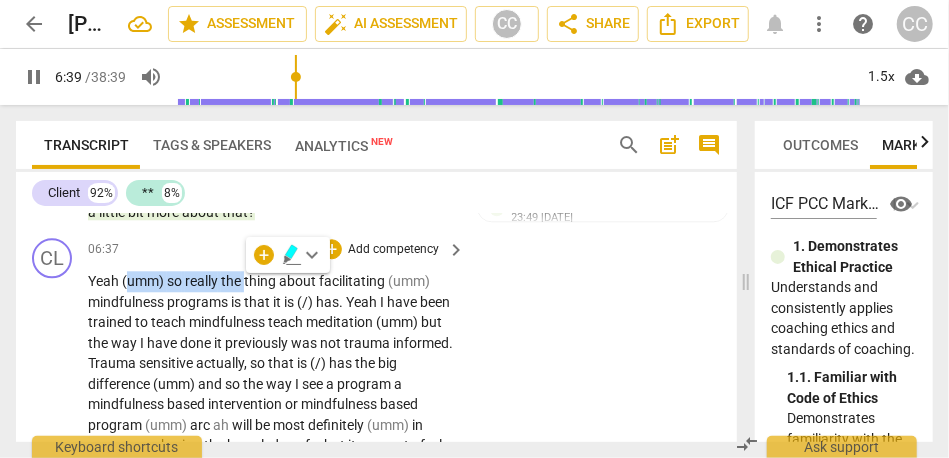 type on "400" 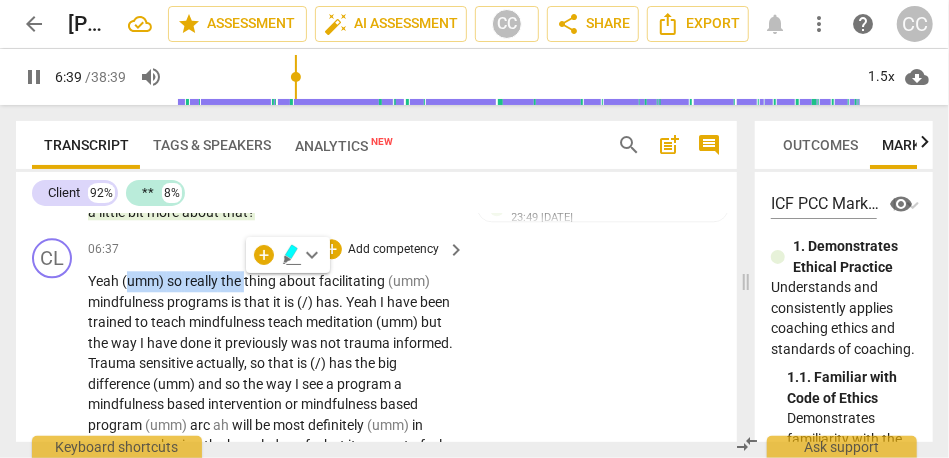 type 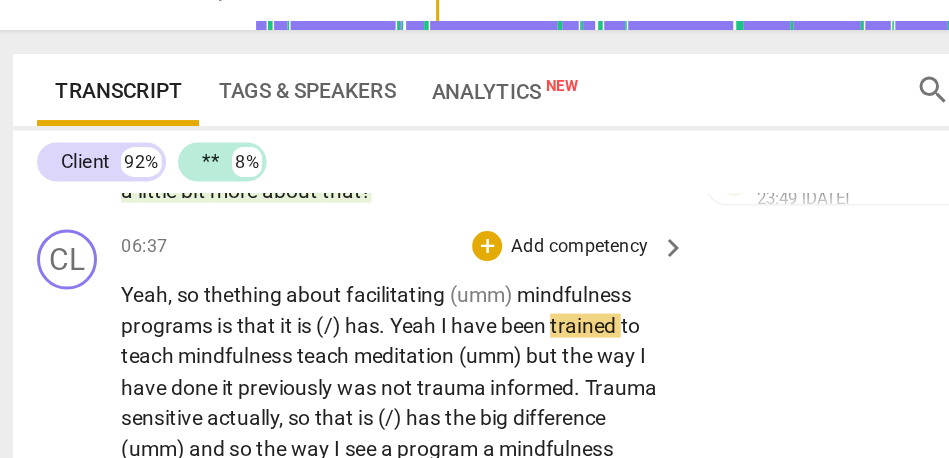 click on "mindfulness" at bounding box center (390, 281) 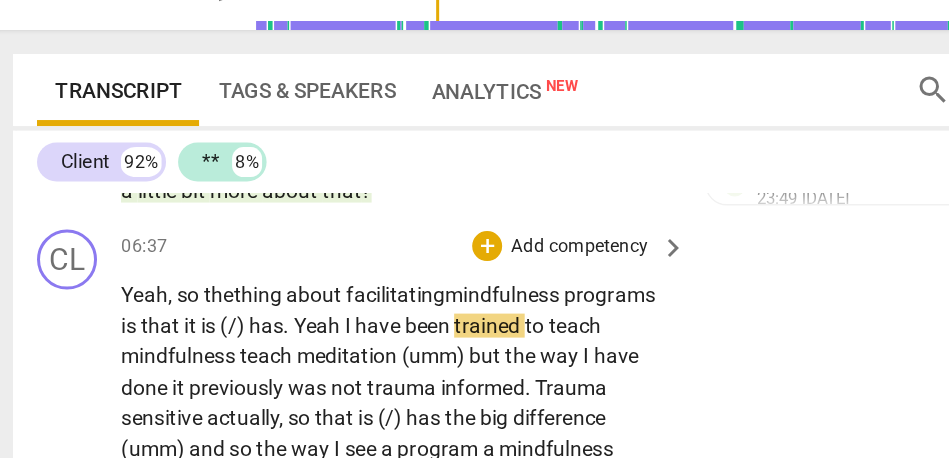 click on "mindfulness" at bounding box center (343, 281) 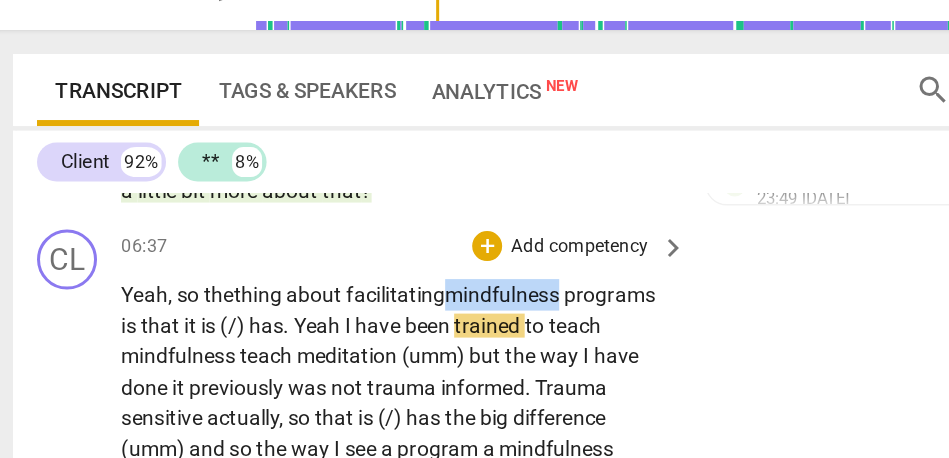 click on "mindfulness" at bounding box center [343, 281] 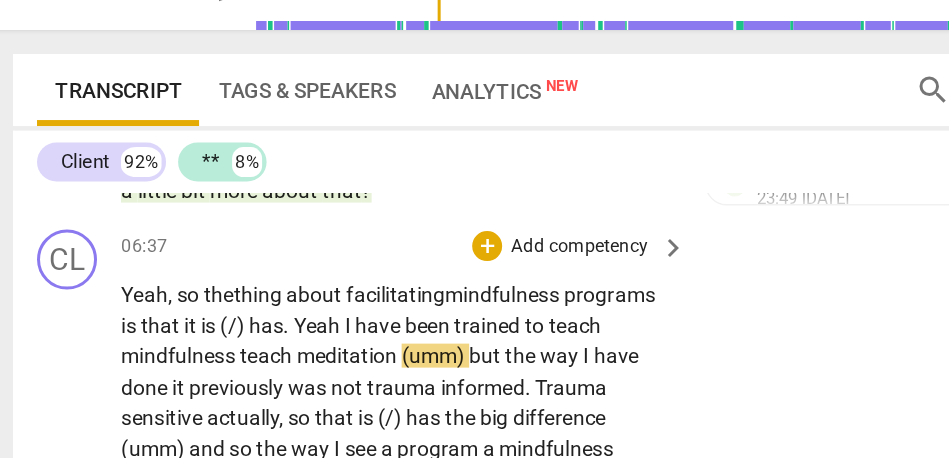 click on "that" at bounding box center [115, 302] 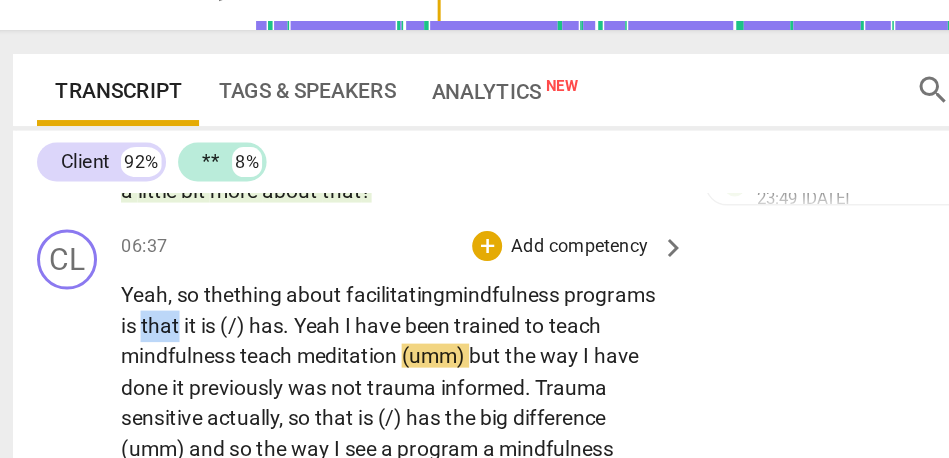 click on "that" at bounding box center (115, 302) 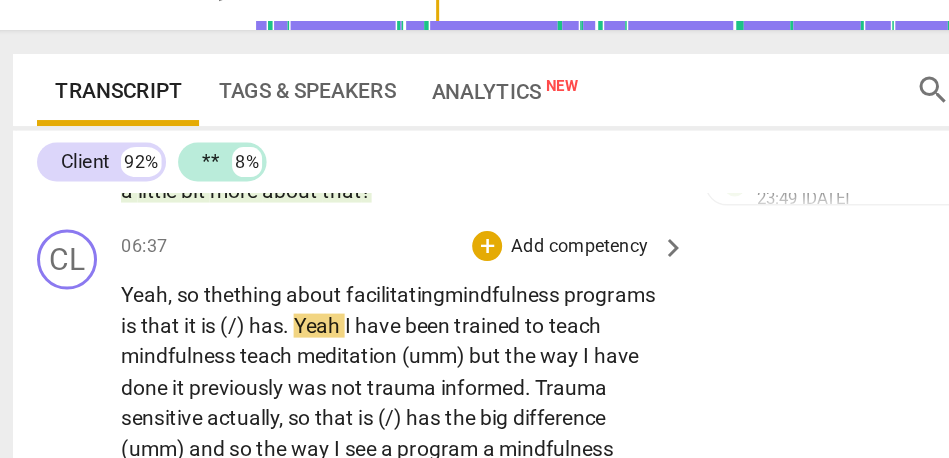 click on "Yeah" at bounding box center (220, 302) 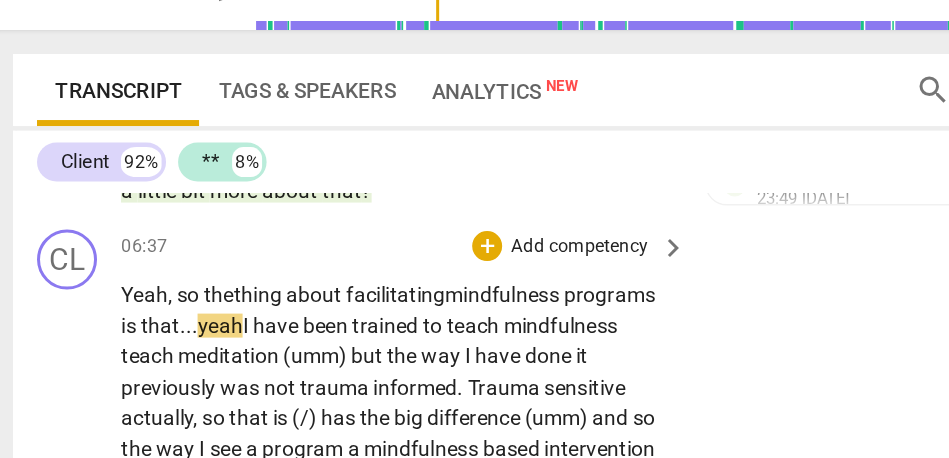 click on "have" at bounding box center [192, 302] 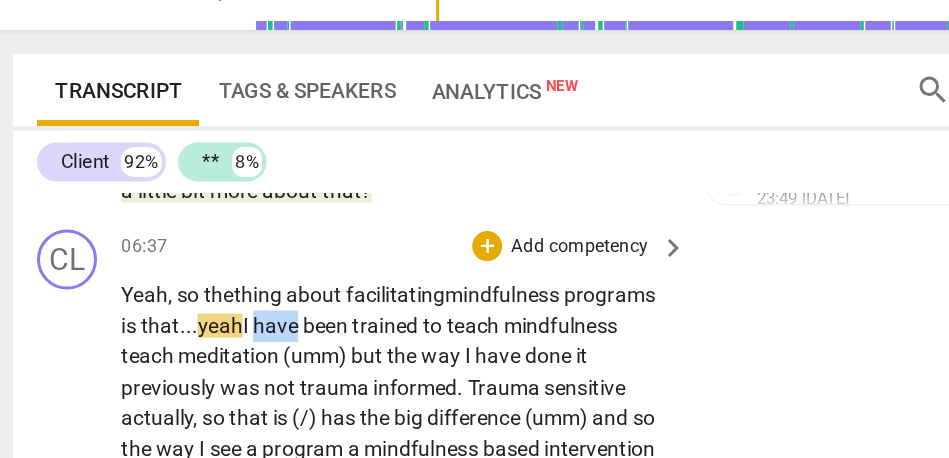 click on "have" at bounding box center (192, 302) 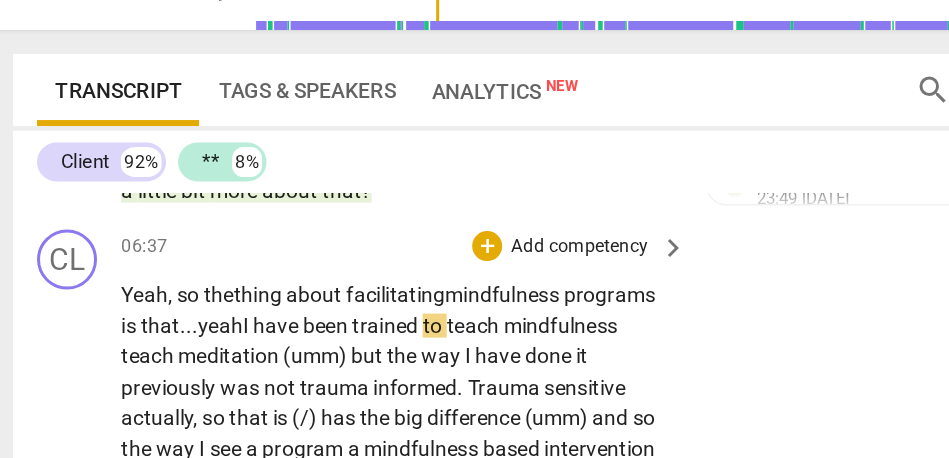 click on "I" at bounding box center [172, 302] 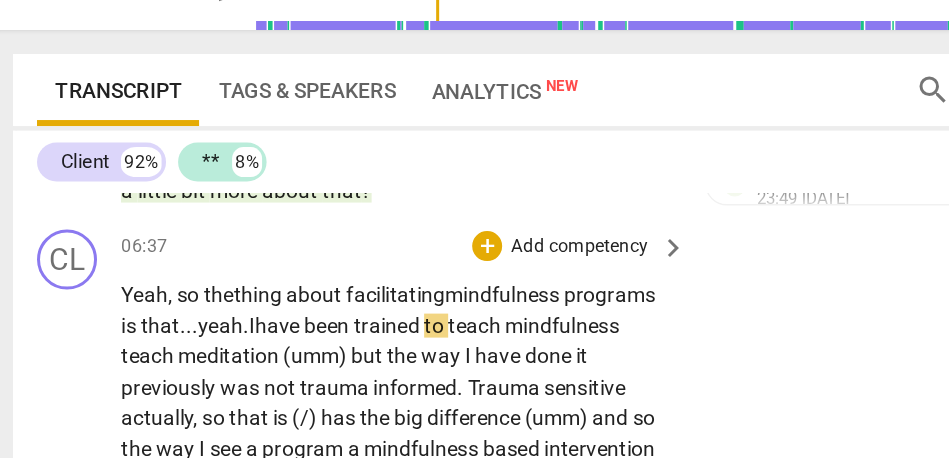 click on "yeah." at bounding box center [156, 302] 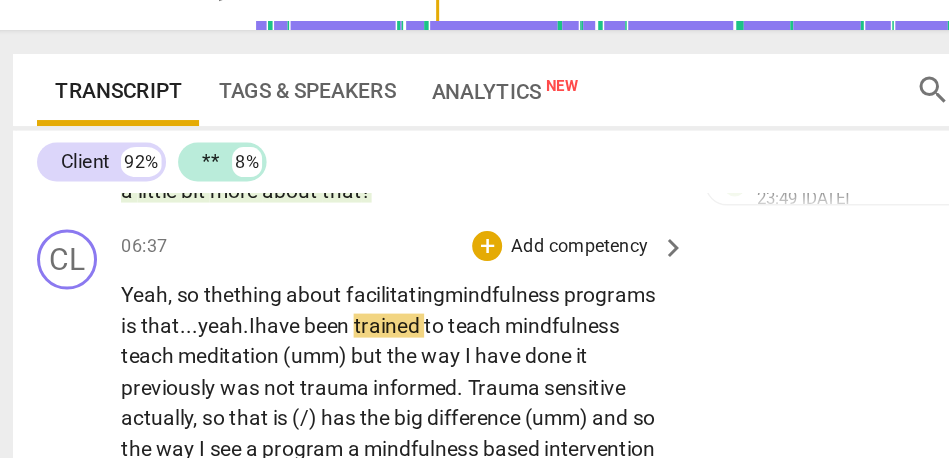 scroll, scrollTop: 2023, scrollLeft: 0, axis: vertical 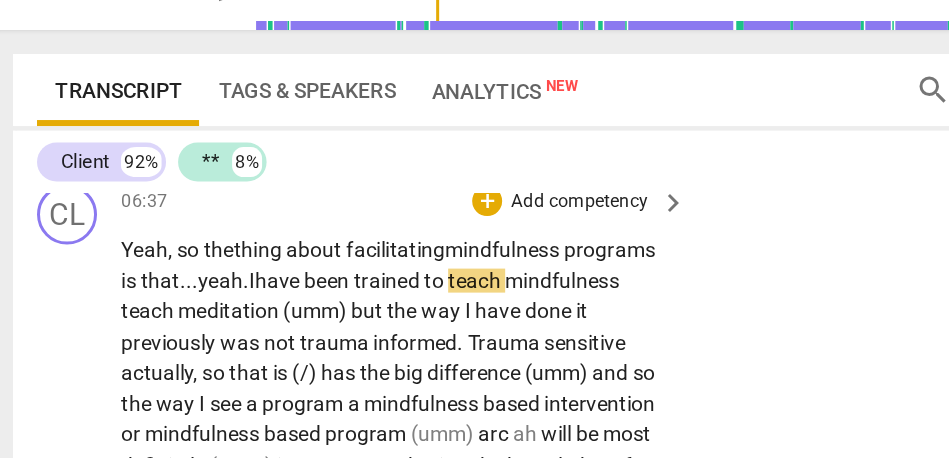 click on "yeah." at bounding box center (156, 272) 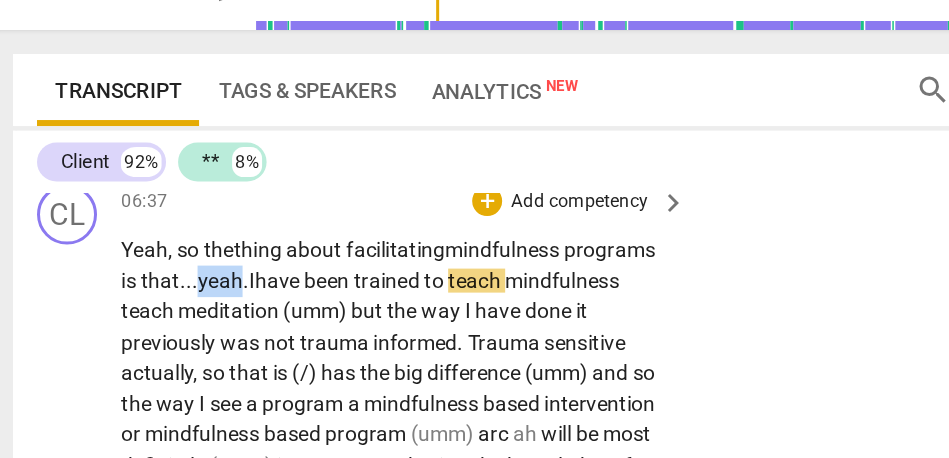 click on "yeah." at bounding box center (156, 272) 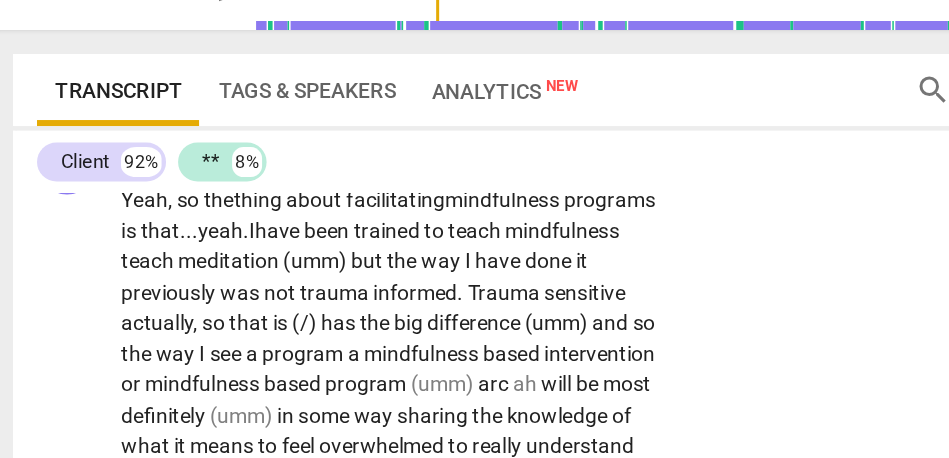 scroll, scrollTop: 2056, scrollLeft: 0, axis: vertical 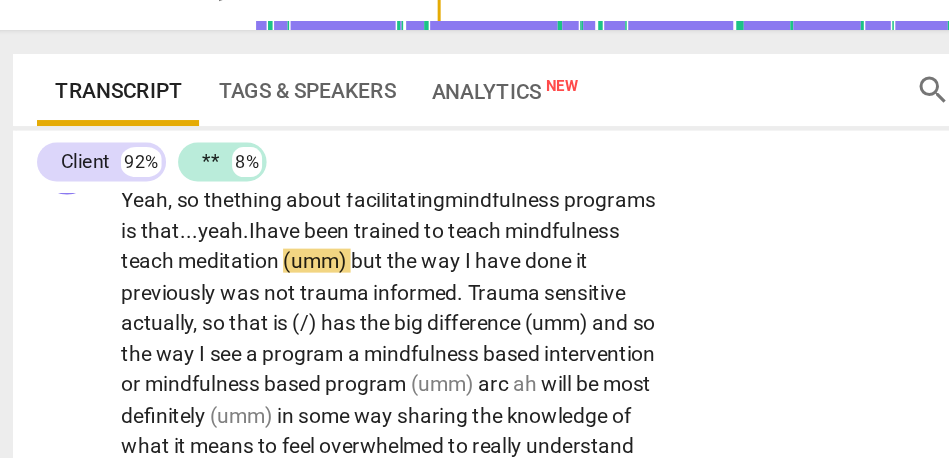 click on "teach" at bounding box center [107, 259] 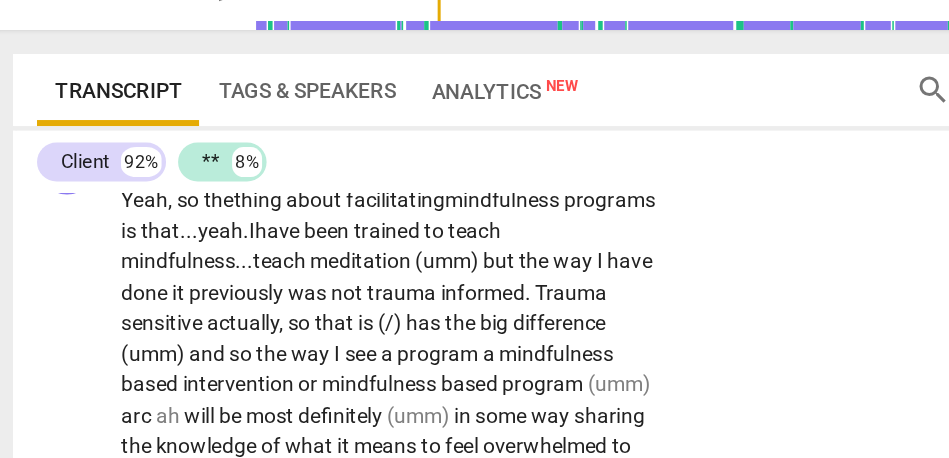 click on "(umm)" at bounding box center (306, 259) 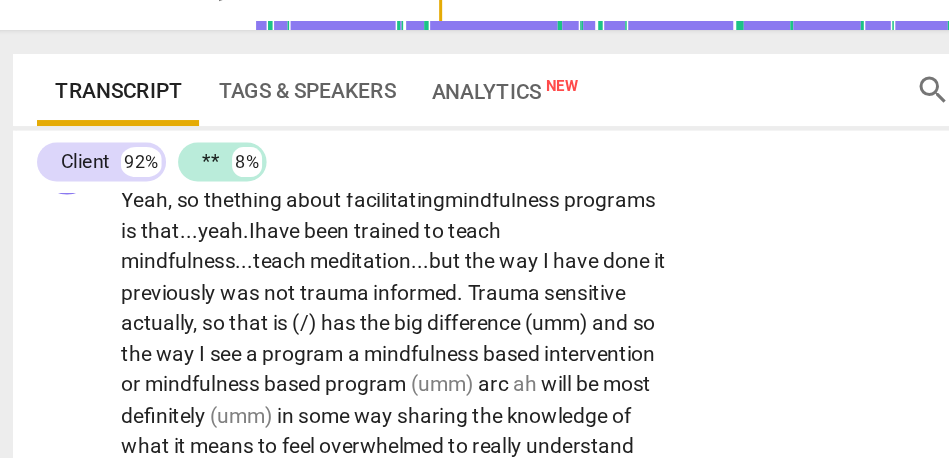 scroll, scrollTop: 2068, scrollLeft: 0, axis: vertical 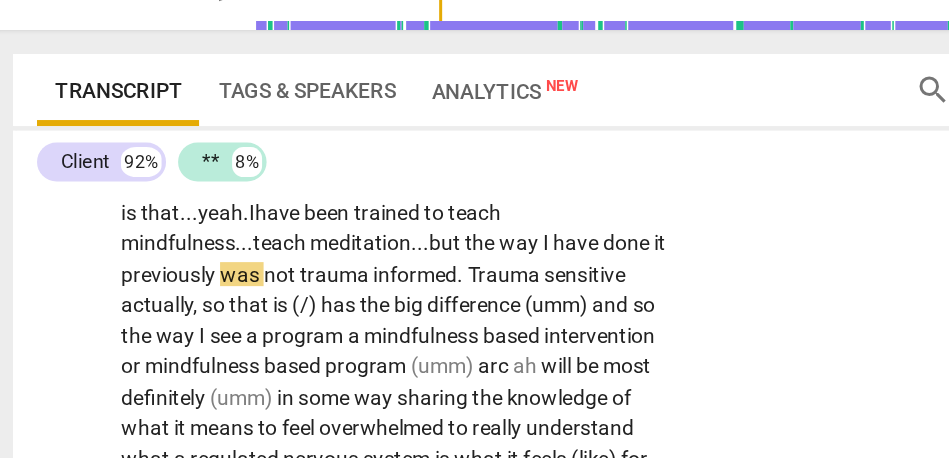 click on "trauma" at bounding box center [231, 268] 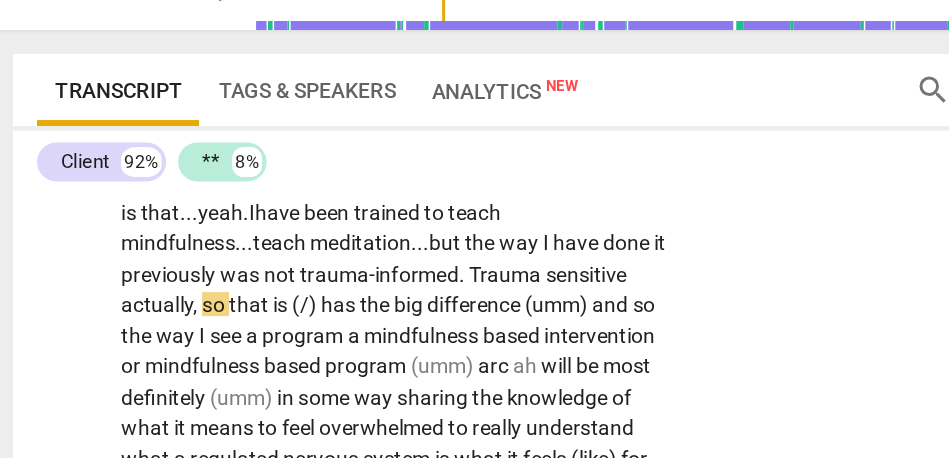 click on "Trauma" at bounding box center (345, 268) 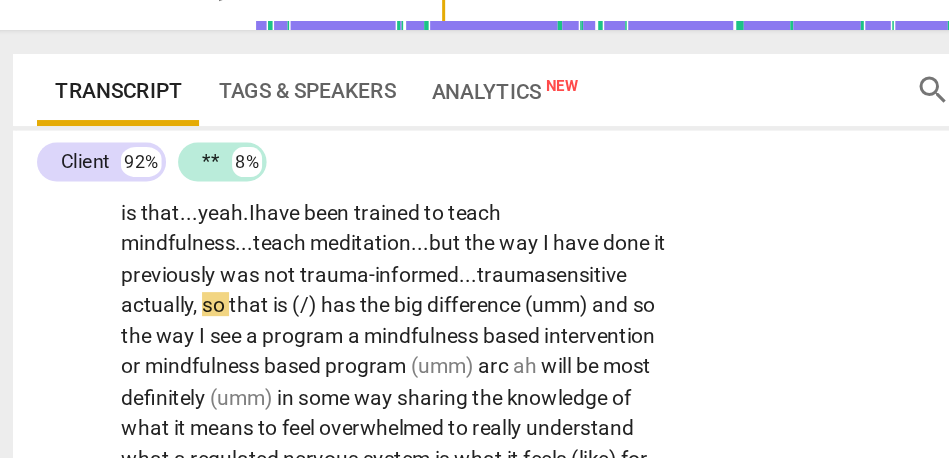 click on "sensitive" at bounding box center [398, 268] 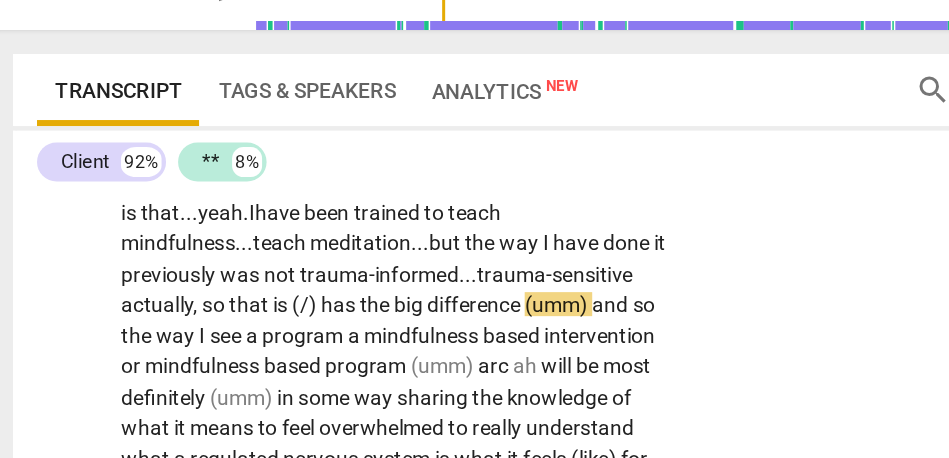 click on "so" at bounding box center (151, 288) 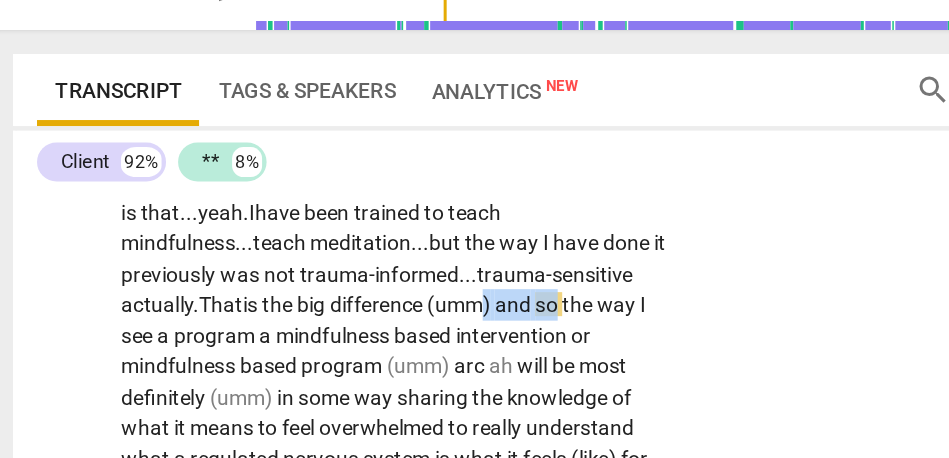 drag, startPoint x: 389, startPoint y: 288, endPoint x: 332, endPoint y: 288, distance: 57 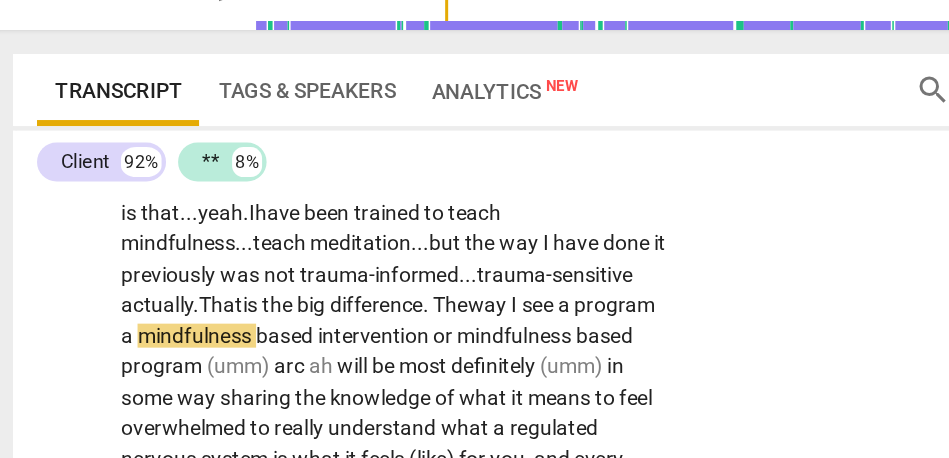 click at bounding box center (294, 288) 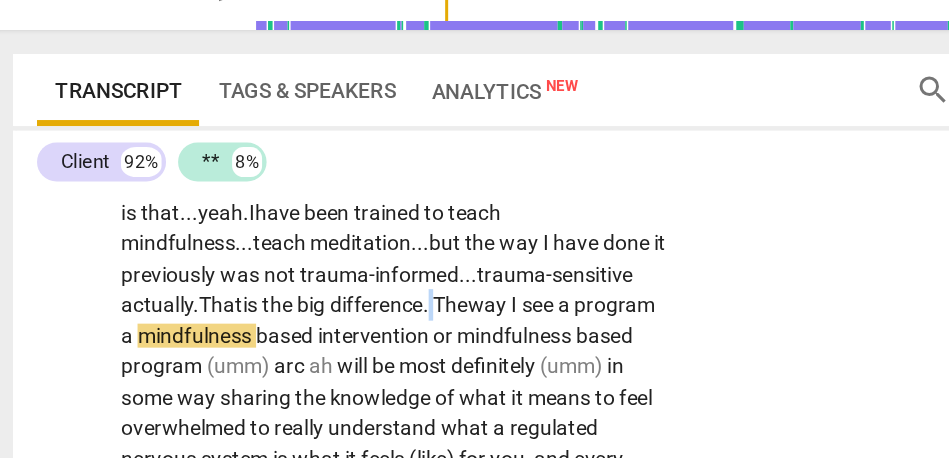 click at bounding box center [294, 288] 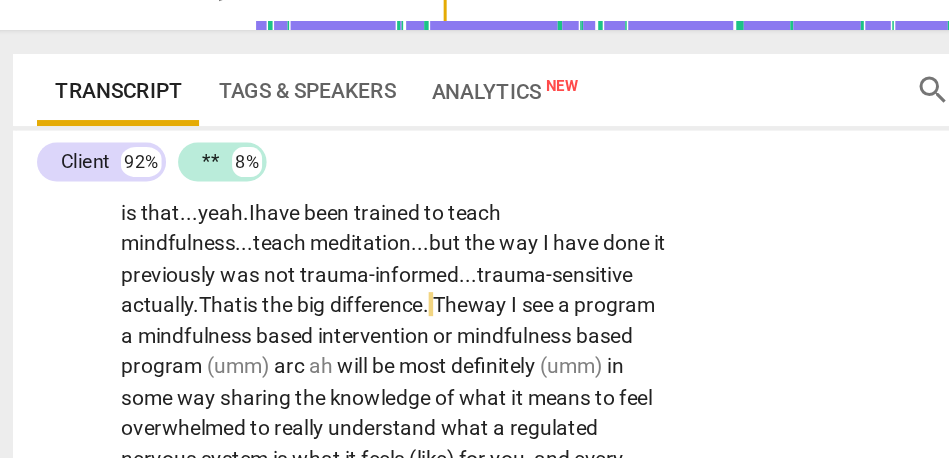 click on "The" at bounding box center (307, 288) 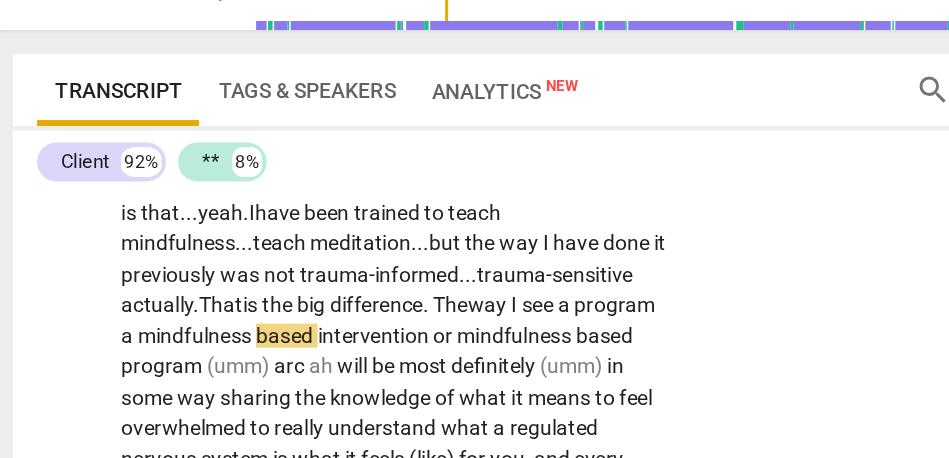 click on "program" at bounding box center [417, 288] 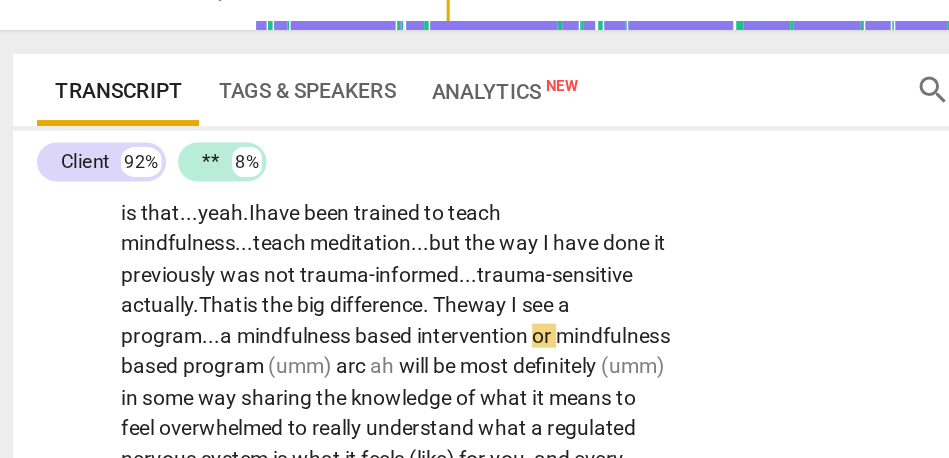 click on "Yeah, so the  thing   about   facilitating  mindfulness   programs   is   that...  yeah.  I  have   been   trained   to   teach   mindfulness...  teach   meditation...  but   the   way   I   have   done   it   previously   was   not   trauma- informed...  trauma- sensitive   actually.  That  is   the   big   difference.   The  way   I   see   a   program...  a   mindfulness   based   intervention   or   mindfulness   based   program   (umm)   arc   ah   will   be   most   definitely   (umm)   in   some   way   sharing   the   knowledge   of   what   it   means   to   feel   overwhelmed   to   really   understand   what   a   regulated   nervous   system   is   what   it   feels   (like)   for   you ,   and   every   individual   is   different ,   so   the   sharing   of   the   knowledge   sharing   of   small   practices   and   also   sharing   of   the   importance   of   having   resources   that   you   can   turn   to   with   the   internal   external   (umm)   so   those   are   many" at bounding box center [271, 770] 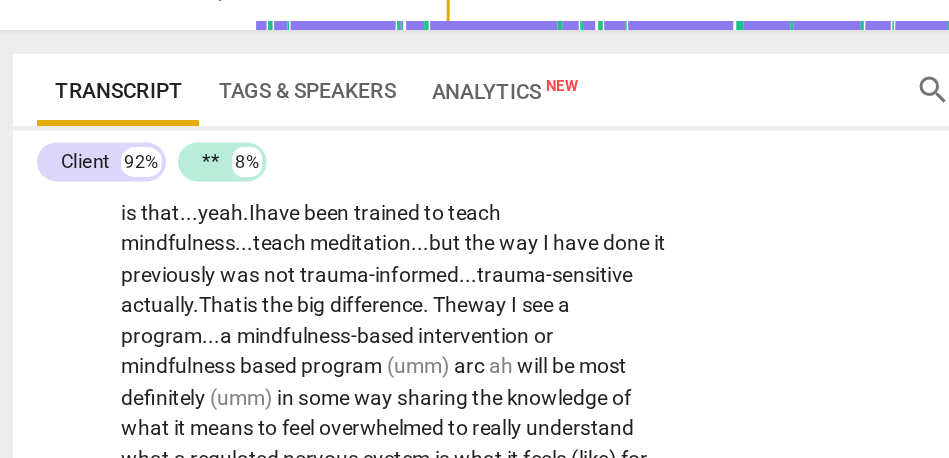 click on "mindfulness-" at bounding box center (205, 309) 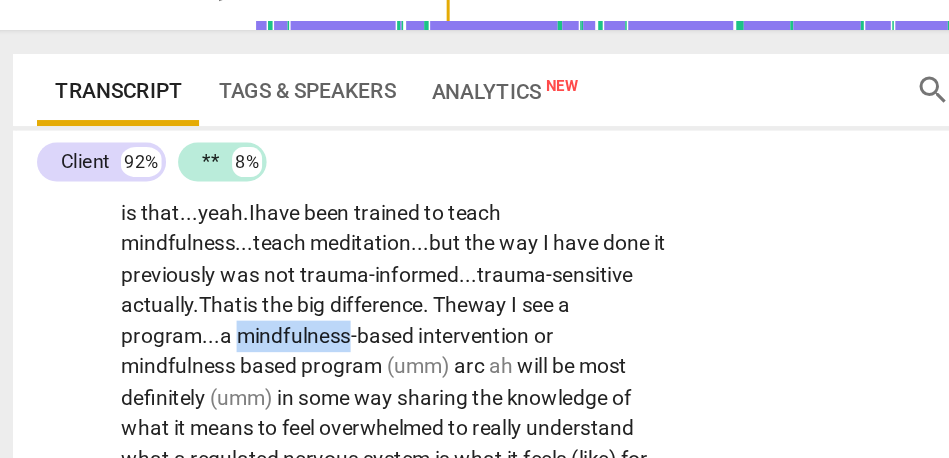 click on "mindfulness-" at bounding box center [205, 309] 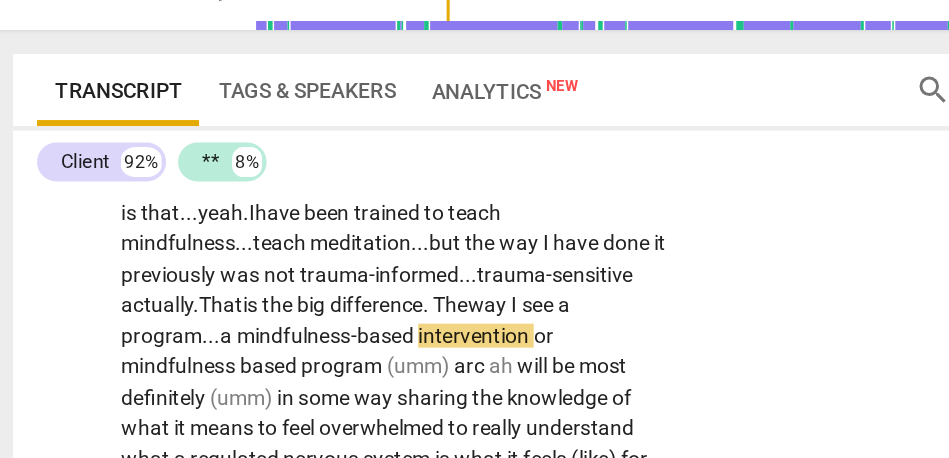 click on "mindfulness" at bounding box center [127, 329] 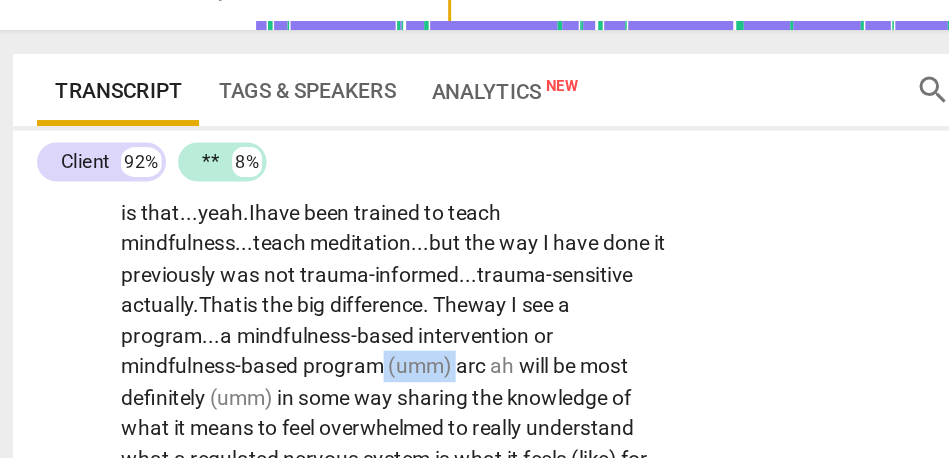 drag, startPoint x: 312, startPoint y: 332, endPoint x: 262, endPoint y: 331, distance: 50.01 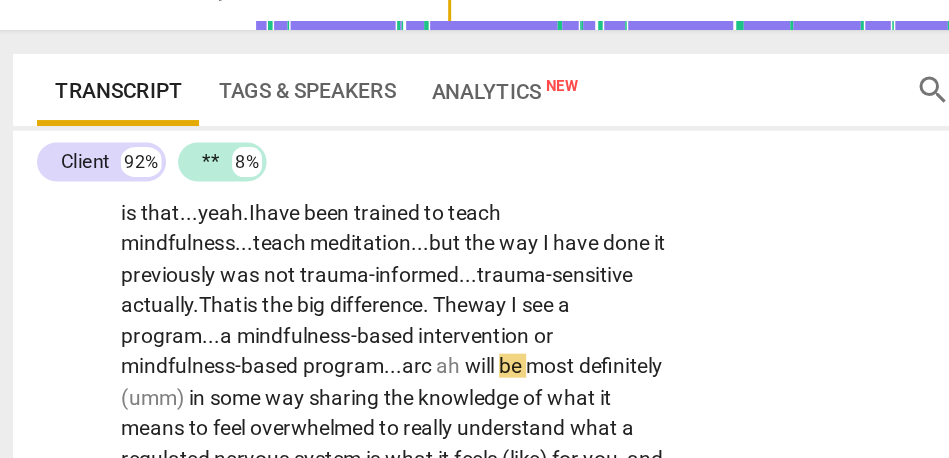 click on "arc" at bounding box center [286, 329] 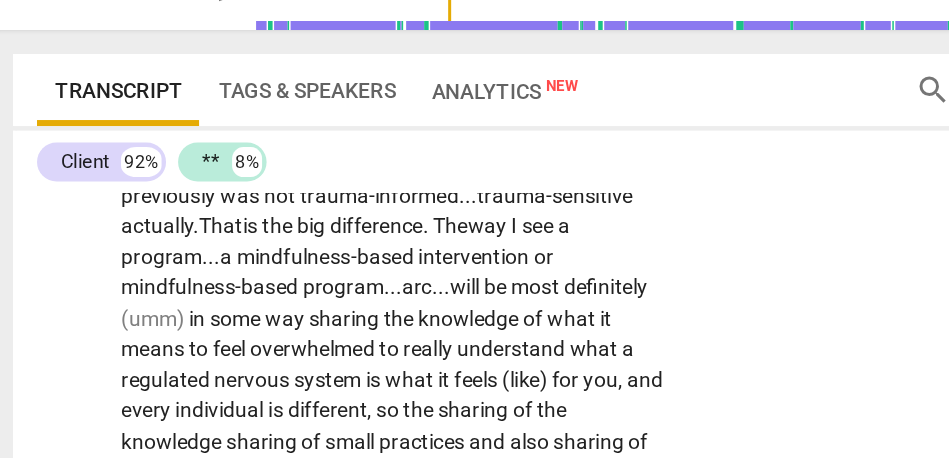 scroll, scrollTop: 2123, scrollLeft: 0, axis: vertical 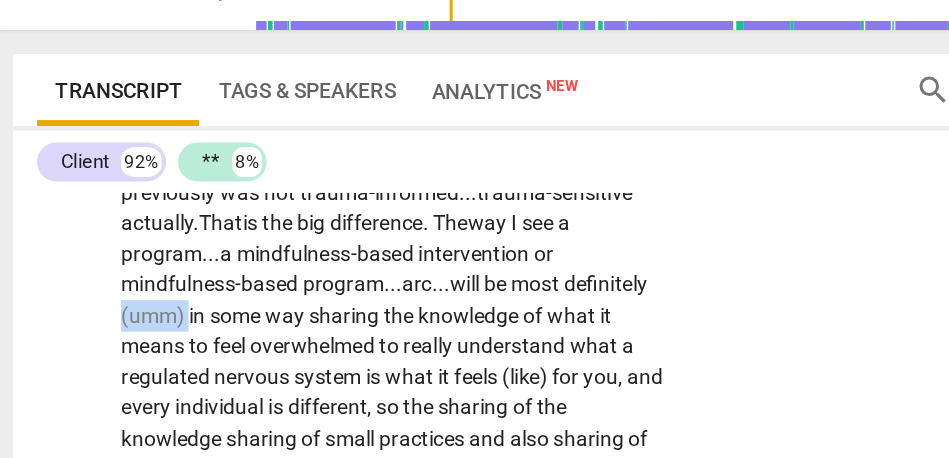drag, startPoint x: 133, startPoint y: 297, endPoint x: 56, endPoint y: 295, distance: 77.02597 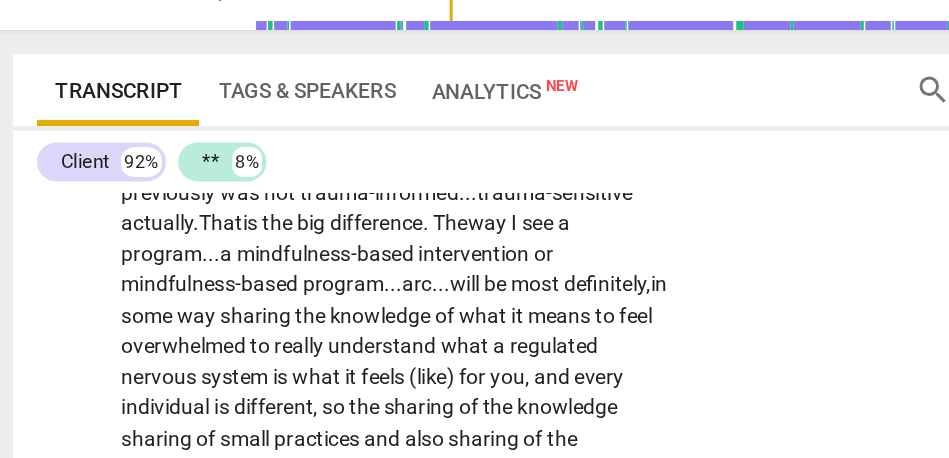 click on "be" at bounding box center (339, 274) 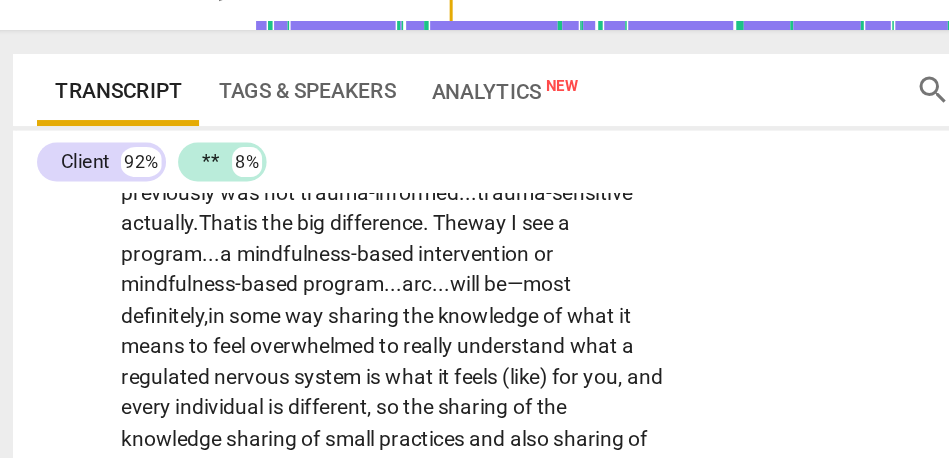 click on "sharing" at bounding box center [251, 295] 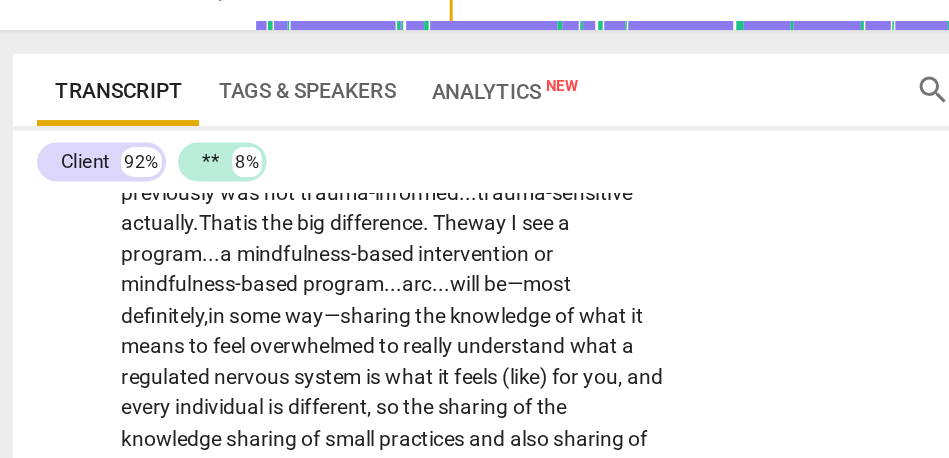 click on "CL play_arrow pause 06:37 + Add competency keyboard_arrow_right Yeah, so the  thing   about   facilitating  mindfulness   programs   is   that...  yeah.  I  have   been   trained   to   teach   mindfulness...  teach   meditation...  but   the   way   I   have   done   it   previously   was   not   trauma- informed...  trauma- sensitive   actually.  That  is   the   big   difference.   The  way   I   see   a   program...  a   mindfulness- based   intervention   or   mindfulness- based   program...  arc...  will   be— most   definitely,  in   some   way— sharing   the   knowledge   of   what   it   means   to   feel   overwhelmed   to   really   understand   what   a   regulated   nervous   system   is   what   it   feels   (like)   for   you ,   and   every   individual   is   different ,   so   the   sharing   of   the   knowledge   sharing   of   small   practices   and   also   sharing   of   the   importance   of   having   resources   that   you   can   turn   to   with   the   internal" at bounding box center [376, 698] 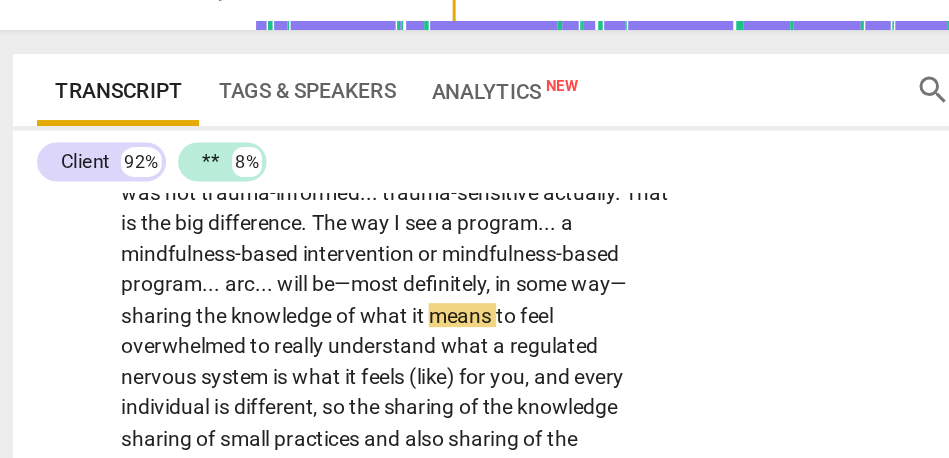 click on "definitely" at bounding box center [303, 274] 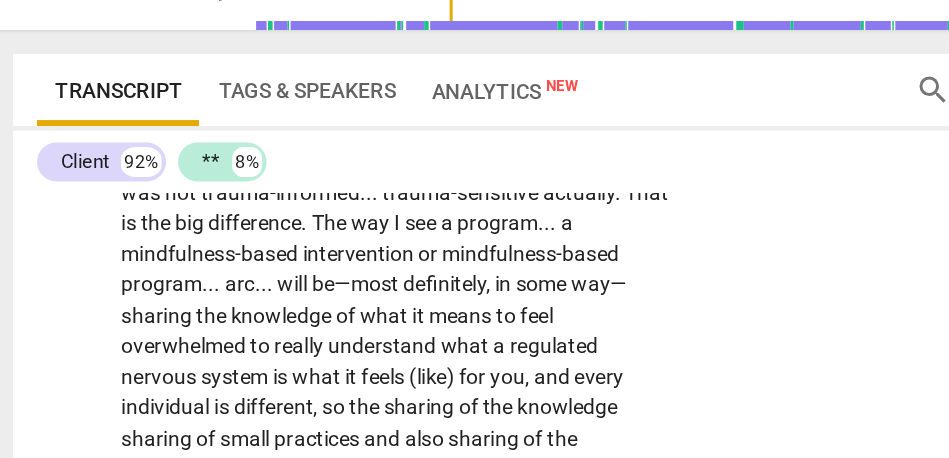 click on "in" at bounding box center [344, 274] 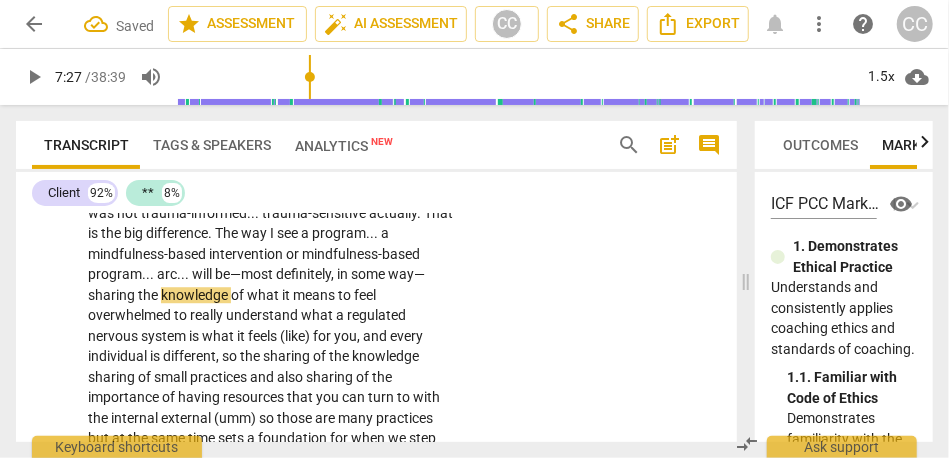 click on "definitely" at bounding box center [303, 274] 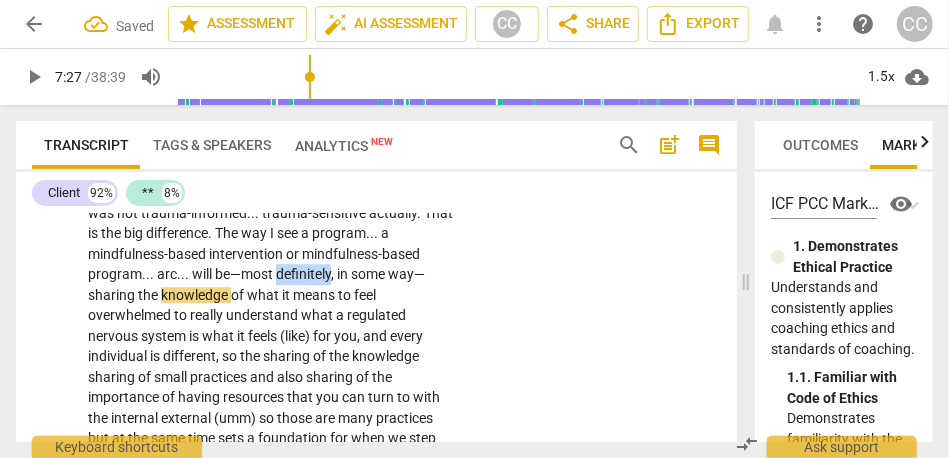 click on "definitely" at bounding box center [303, 274] 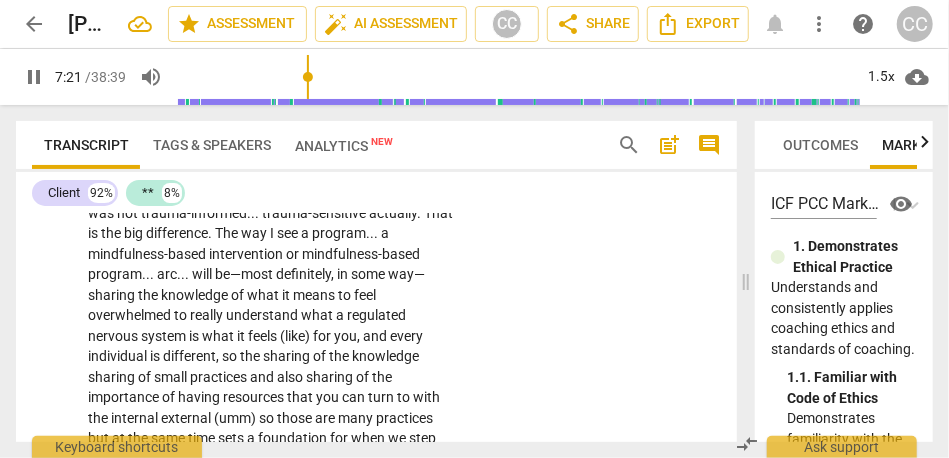click on "in" at bounding box center [344, 274] 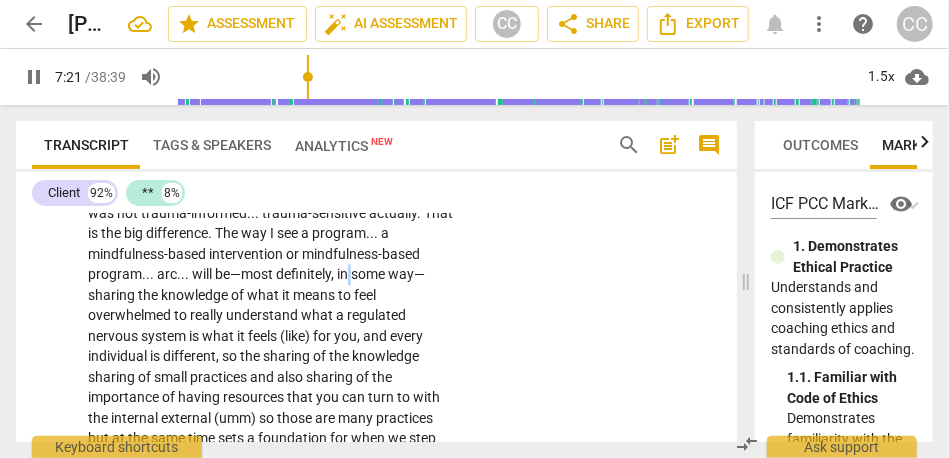 click on "in" at bounding box center [344, 274] 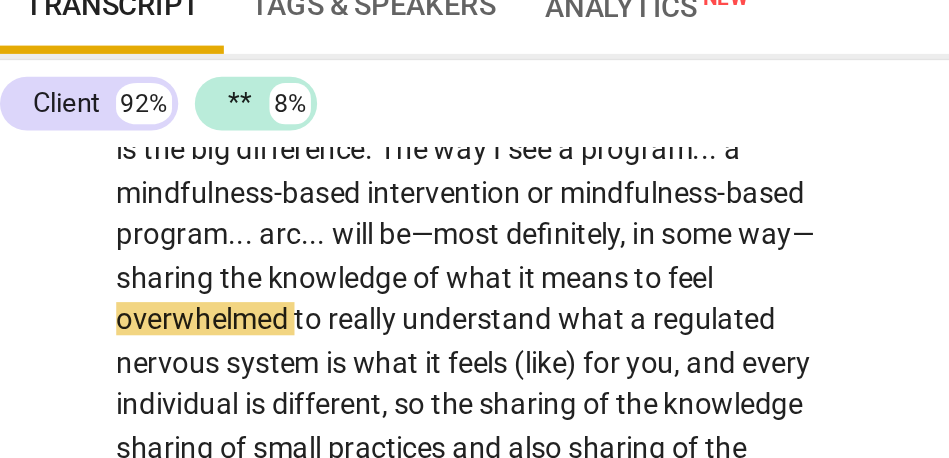 scroll, scrollTop: 2172, scrollLeft: 0, axis: vertical 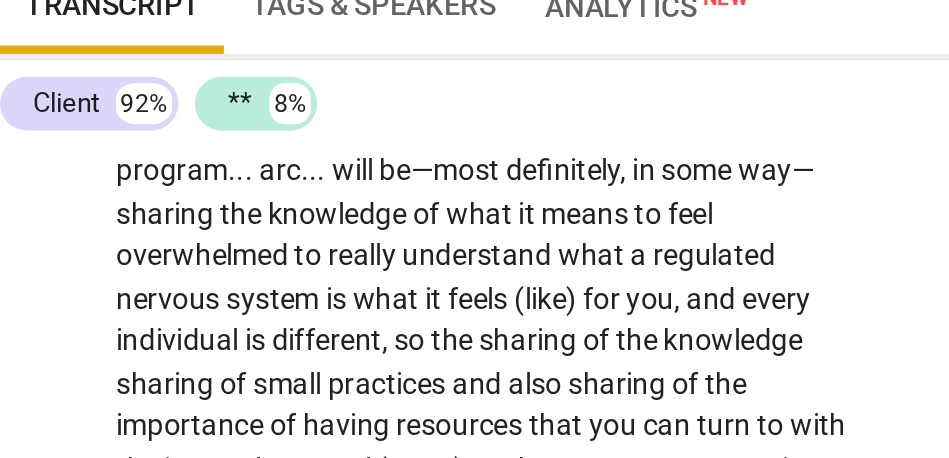 click on "overwhelmed" at bounding box center [131, 266] 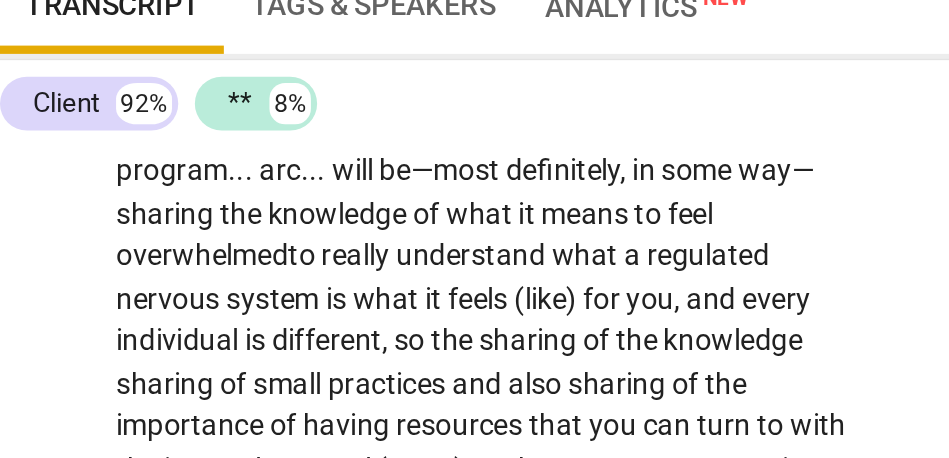 type 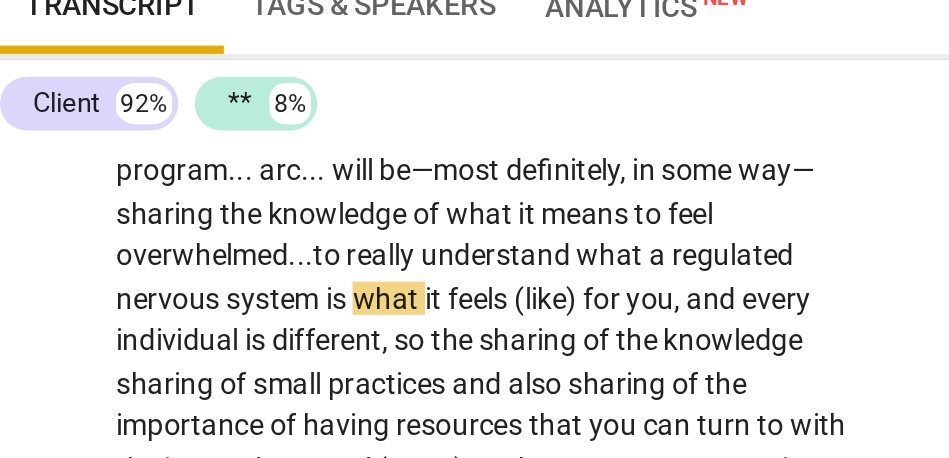 click on "what" at bounding box center [219, 287] 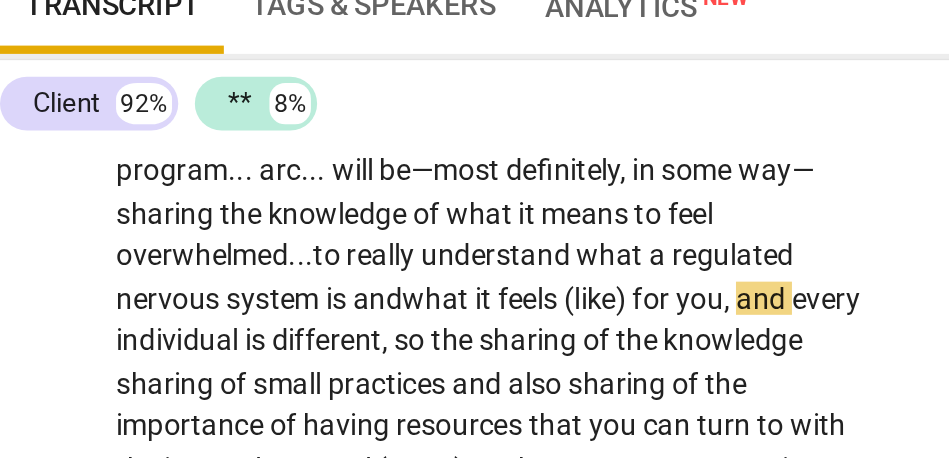 click on "(like)" at bounding box center [320, 287] 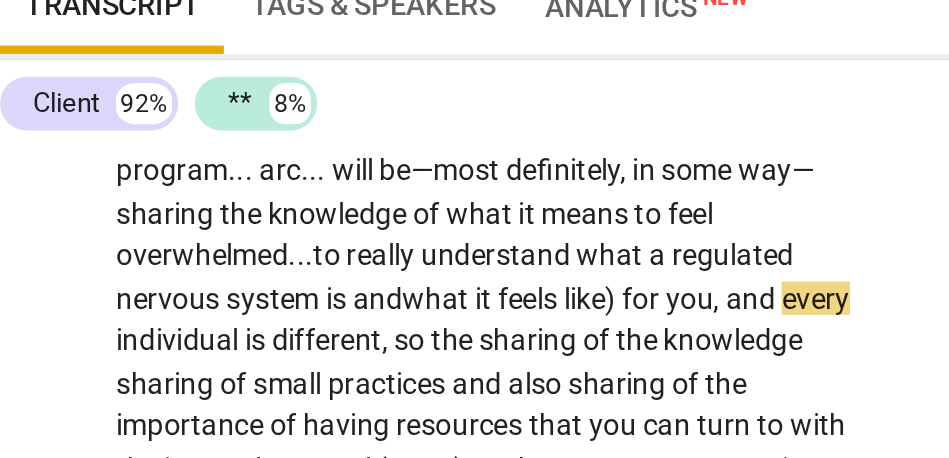 click on "for" at bounding box center [342, 287] 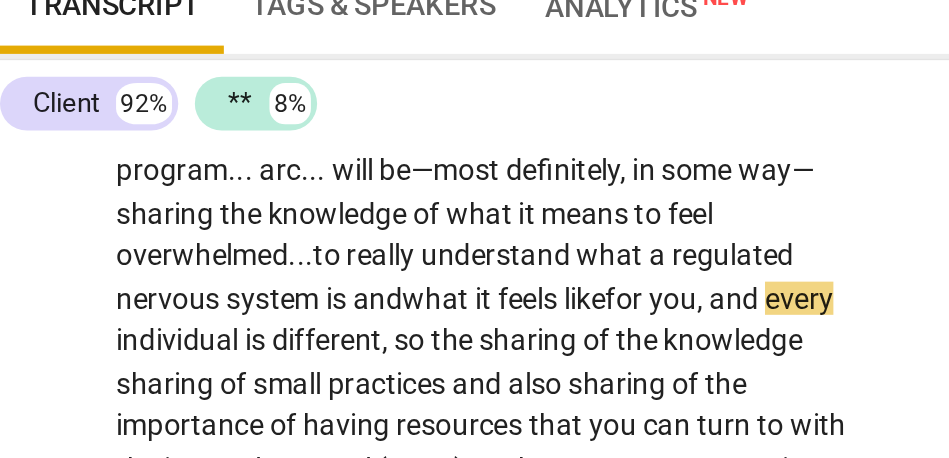 click on "and" at bounding box center [387, 287] 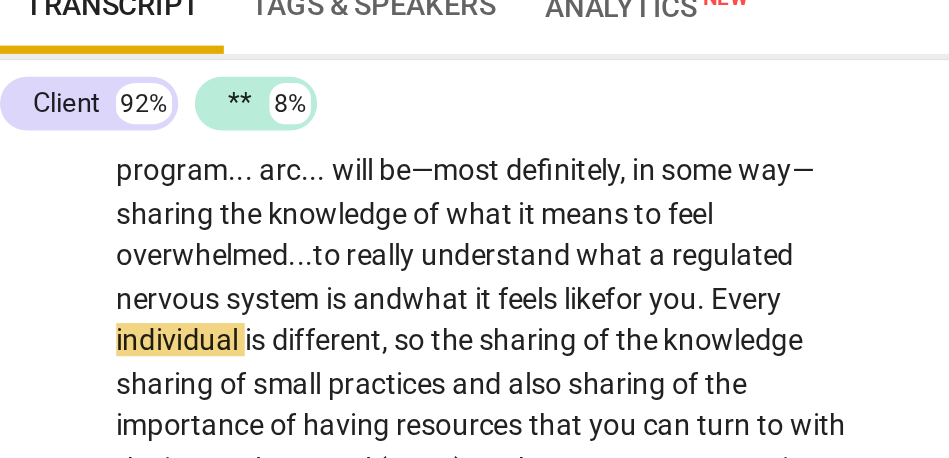 scroll, scrollTop: 2183, scrollLeft: 0, axis: vertical 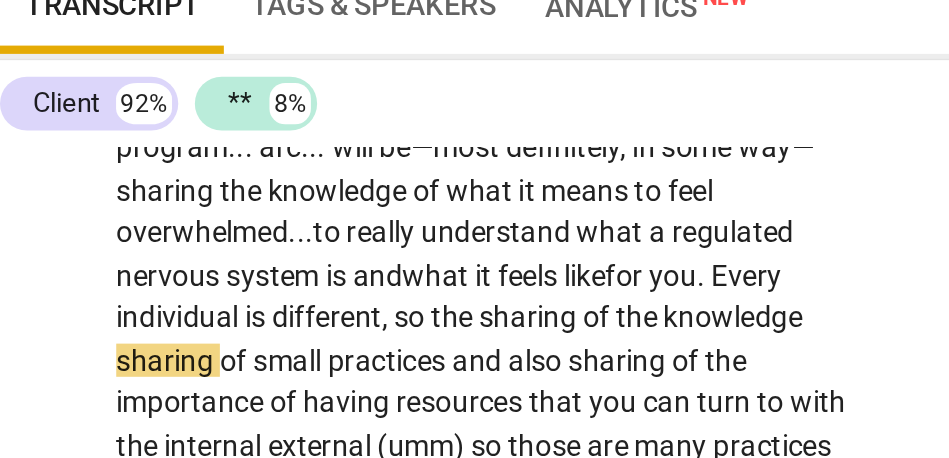 click on "so" at bounding box center (231, 296) 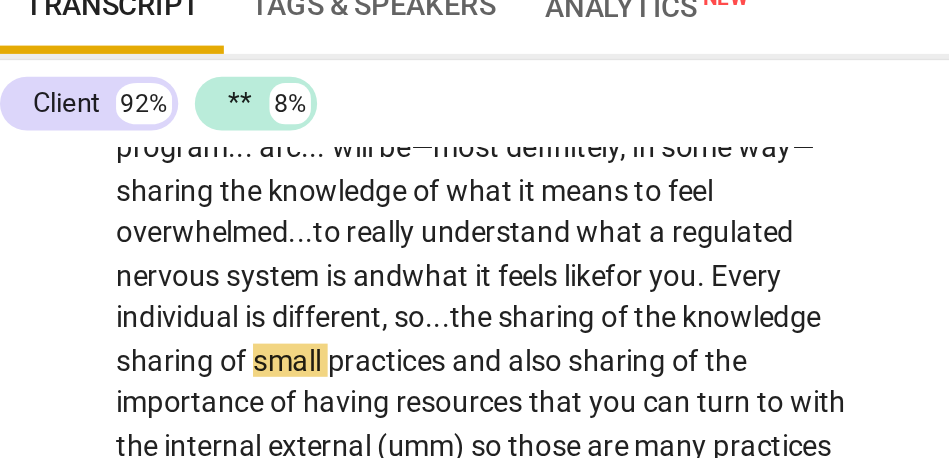 click on "sharing" at bounding box center [297, 296] 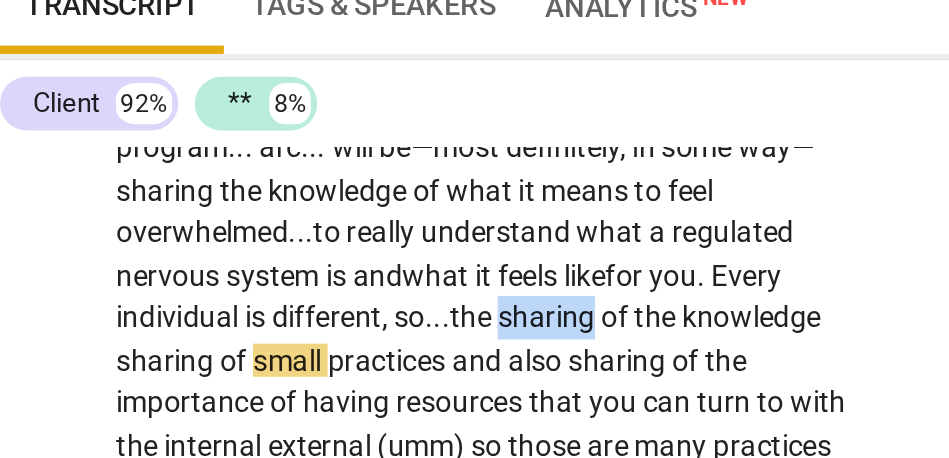 click on "sharing" at bounding box center [297, 296] 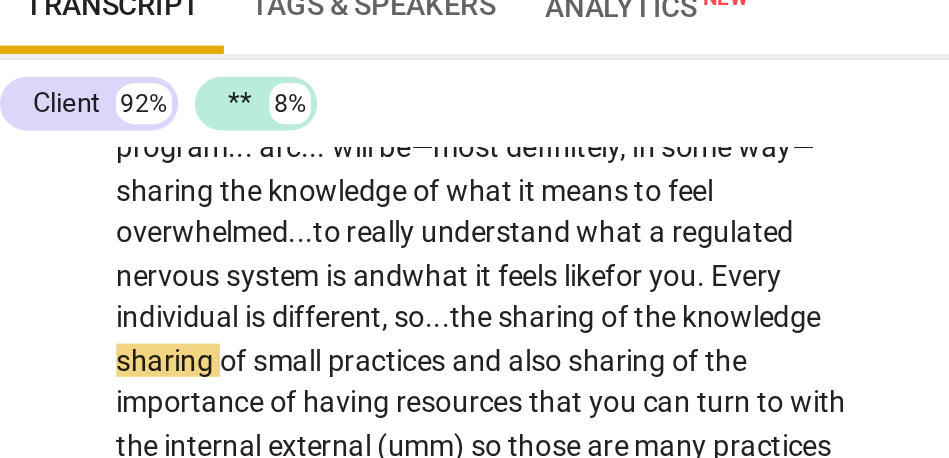 click on "sharing" at bounding box center [113, 317] 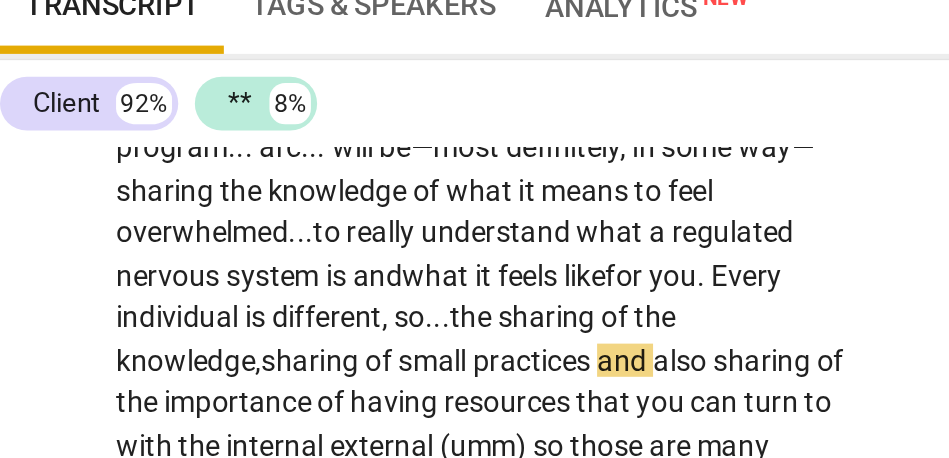 click on "practices" at bounding box center (290, 317) 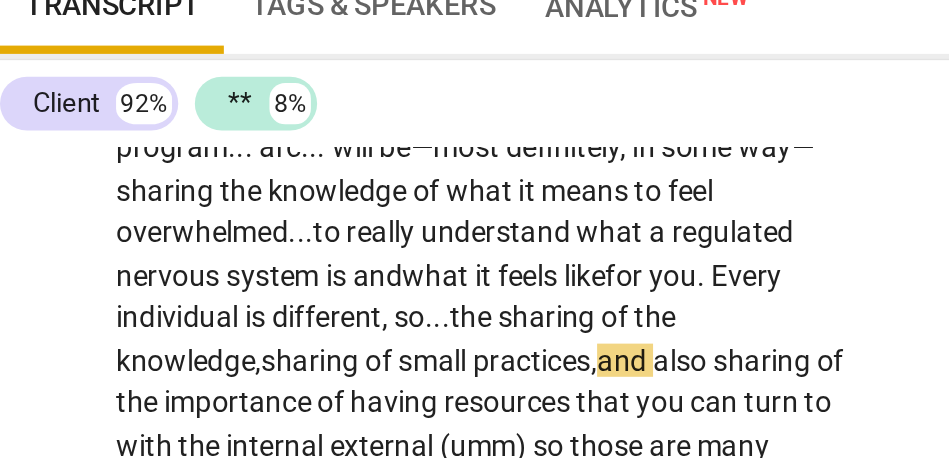 click on "also" at bounding box center (361, 317) 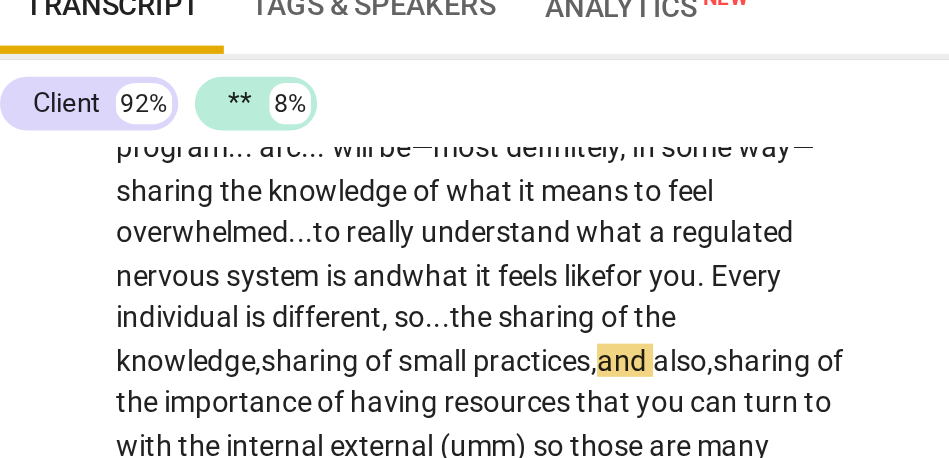 click on "very" at bounding box center (396, 276) 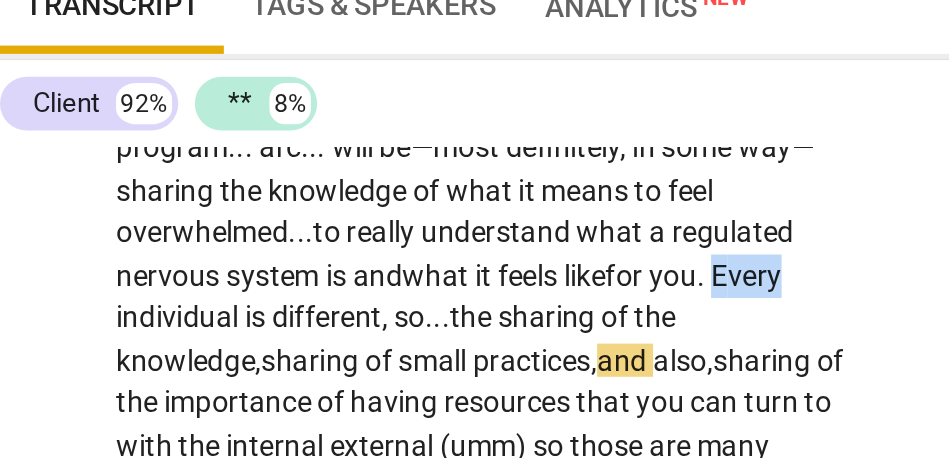 click on "very" at bounding box center [396, 276] 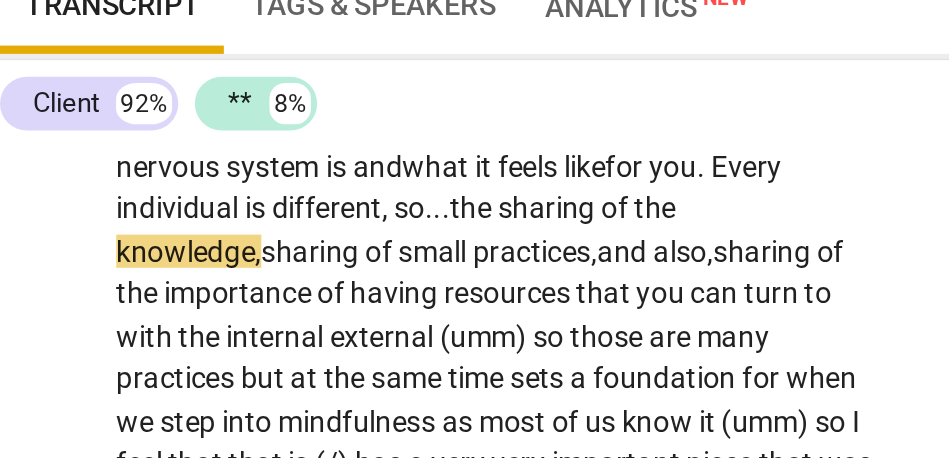 scroll, scrollTop: 2236, scrollLeft: 0, axis: vertical 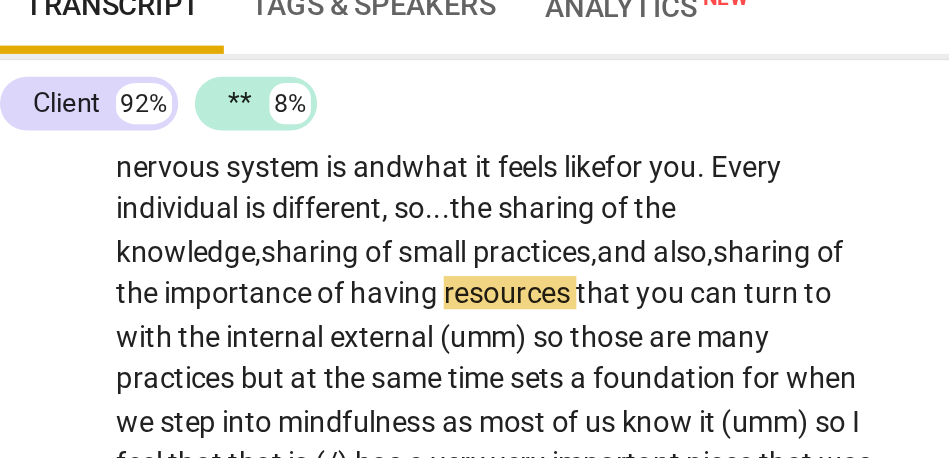 click on "sharing" at bounding box center (401, 264) 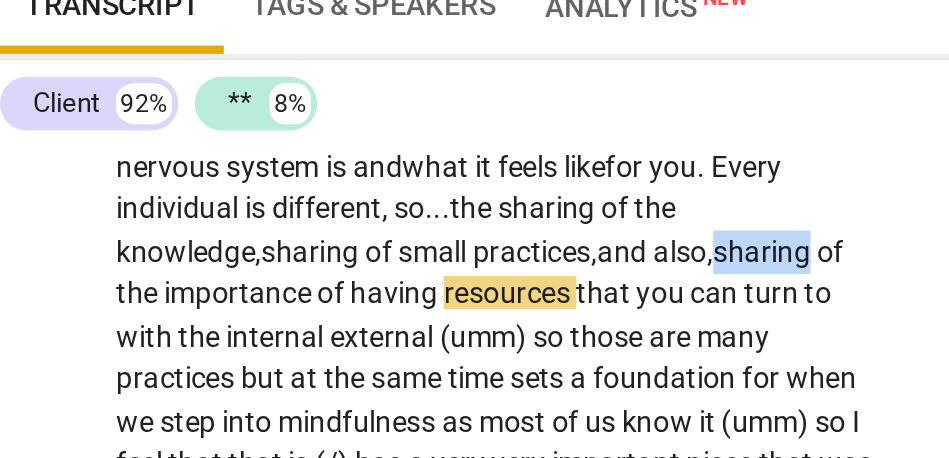 click on "sharing" at bounding box center (401, 264) 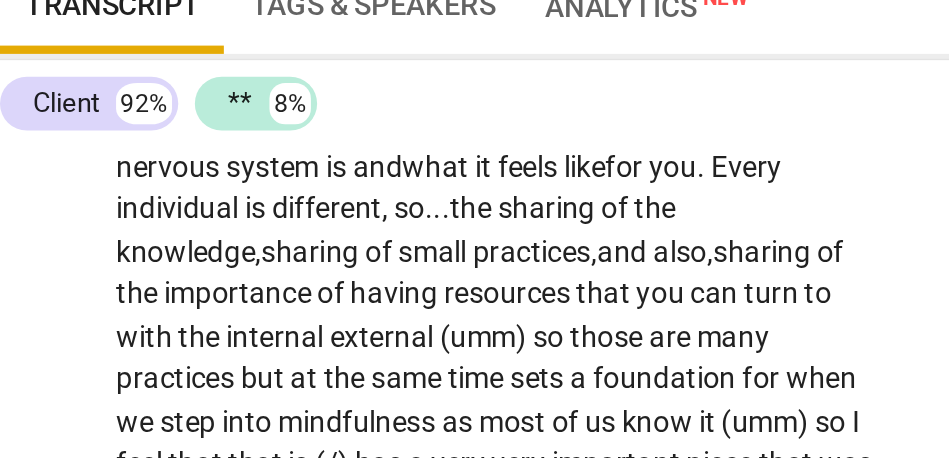 click on "Yeah ,   so   the   thing   about   facilitating   mindfulness   programs   is   that . . .   yeah .   I   have   been   trained   to   teach   mindfulness . . .   teach   meditation . . .   but   the   way   I   have   done   it   previously   was   not   trauma-informed . . .   trauma-sensitive   actually .   That   is   the   big   difference .   The   way   I   see   a   program . . .   a   mindfulness-based   intervention   or   mindfulness-based   program . . .   arc . . .   will   be—most   definitely ,   in   some   way—sharing   the   knowledge   of   what   it   means   to   feel   overwhelmed...  to   really   understand   what   a   regulated   nervous   system   is and  what   it   feels   like  for   you. E very   individual   is   different ,   so...  the   sharing   of   the   knowledge,  sharing   of   small   practices,  and   also,  sharing   of   the   importance   of   having   resources   that   you   can   turn   to   with   the   internal   external   (umm)   so   those" at bounding box center (277, 602) 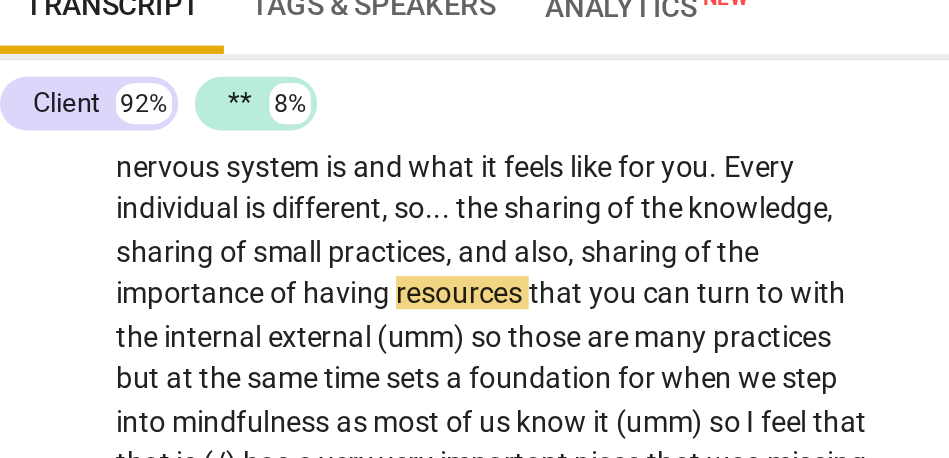 click on "practices" at bounding box center [218, 264] 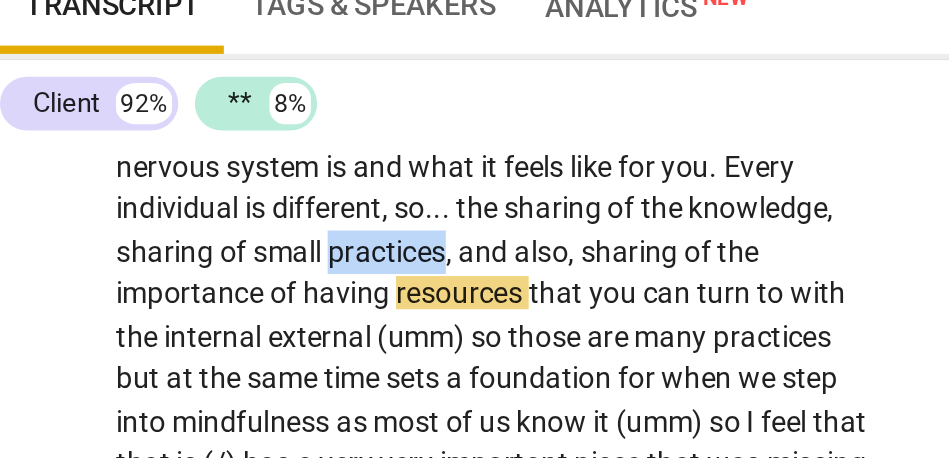 click on "practices" at bounding box center (218, 264) 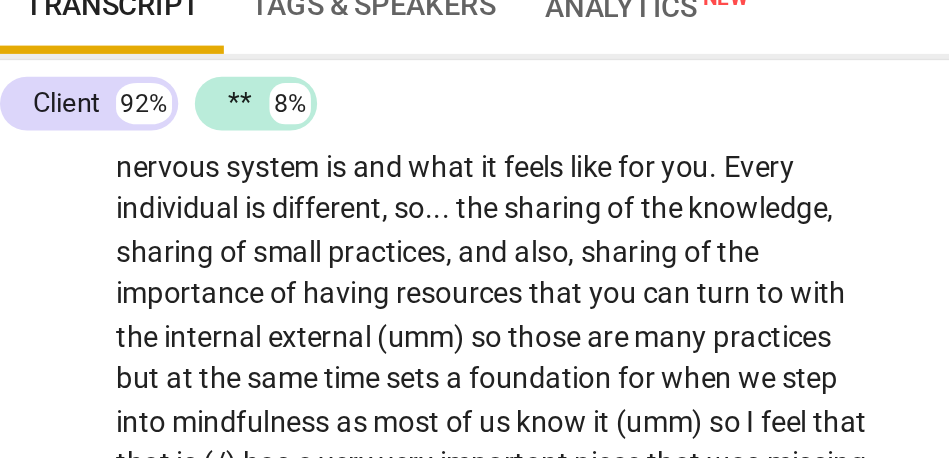 click on "of" at bounding box center [370, 264] 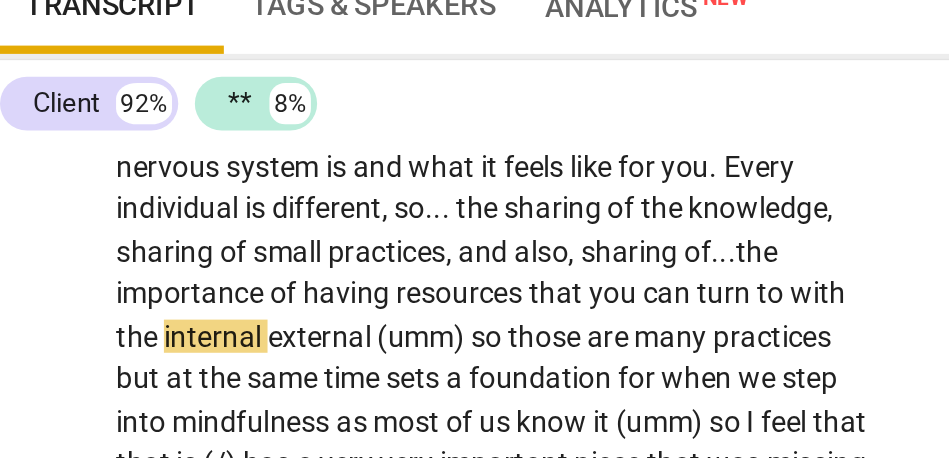 click on "importance" at bounding box center [125, 284] 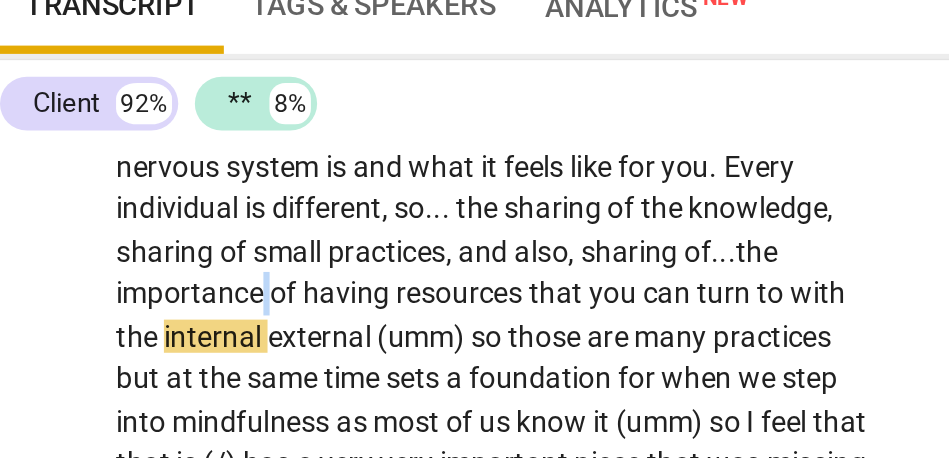 click on "importance" at bounding box center [125, 284] 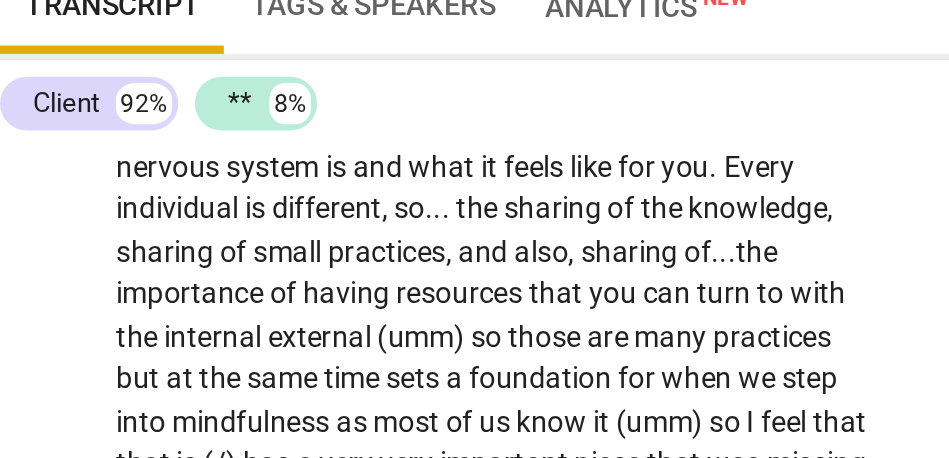click on "can" at bounding box center (355, 284) 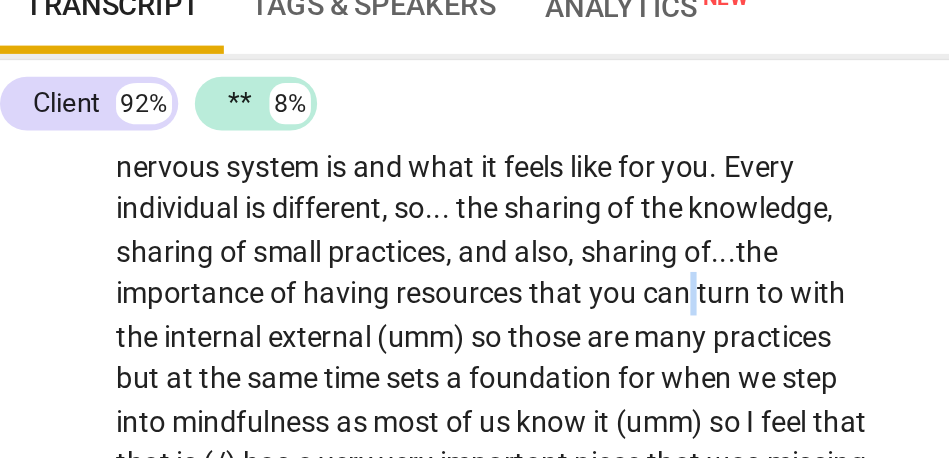 click on "can" at bounding box center [355, 284] 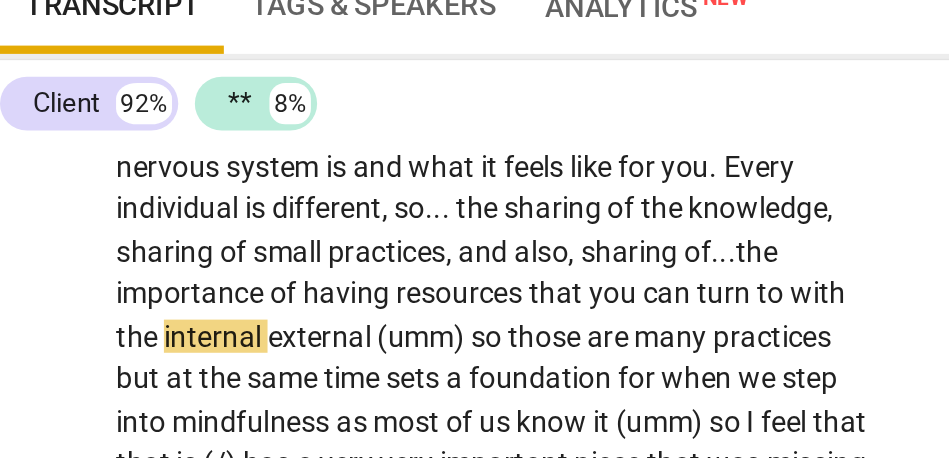 click on "can" at bounding box center [355, 284] 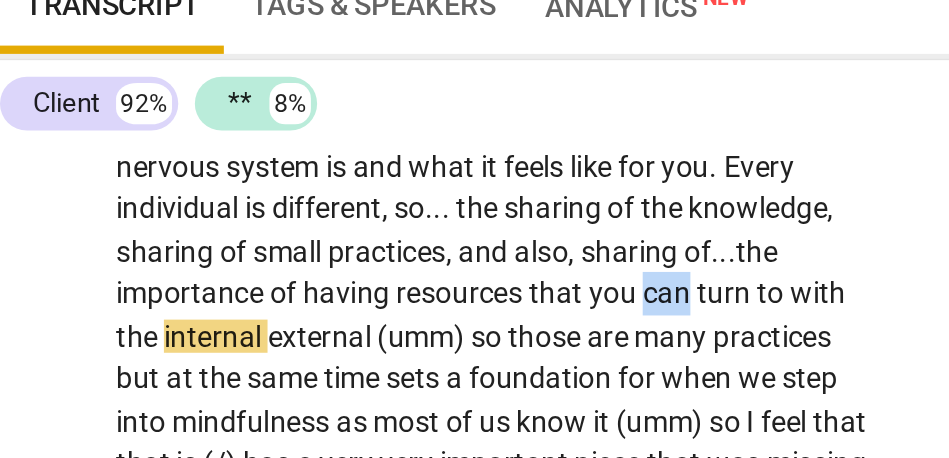 click on "can" at bounding box center (355, 284) 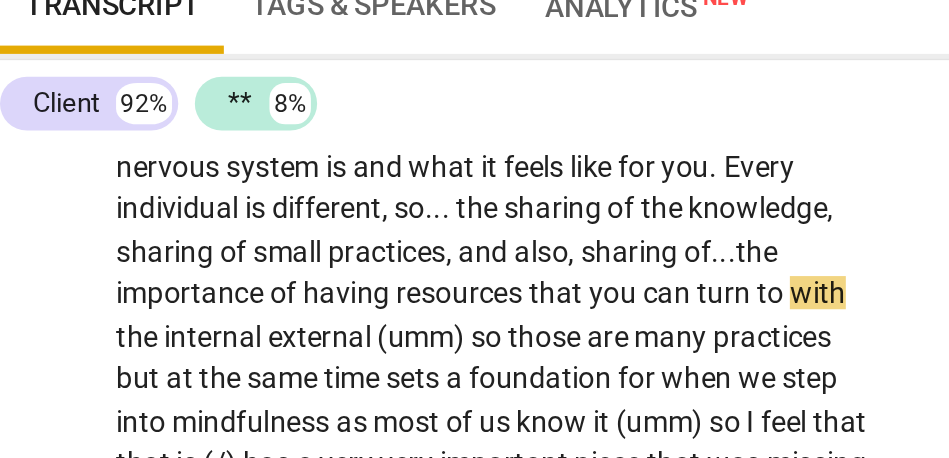 click on "with" at bounding box center (426, 284) 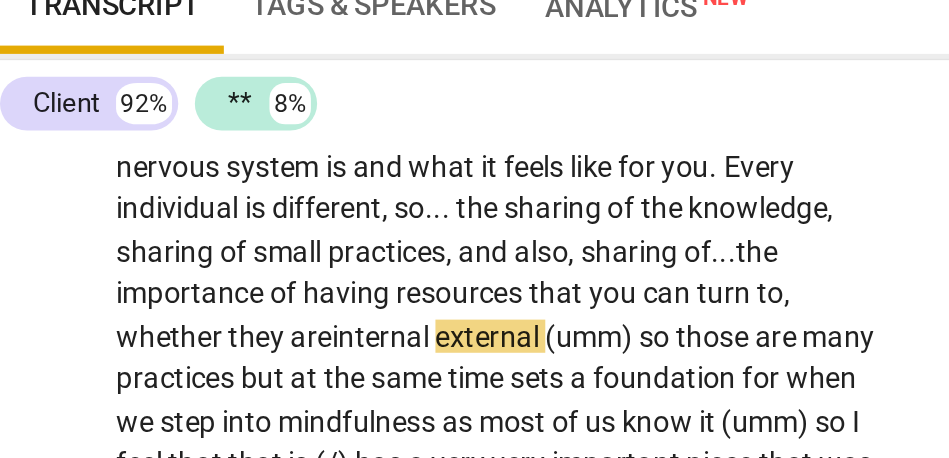 click on "external" at bounding box center (268, 305) 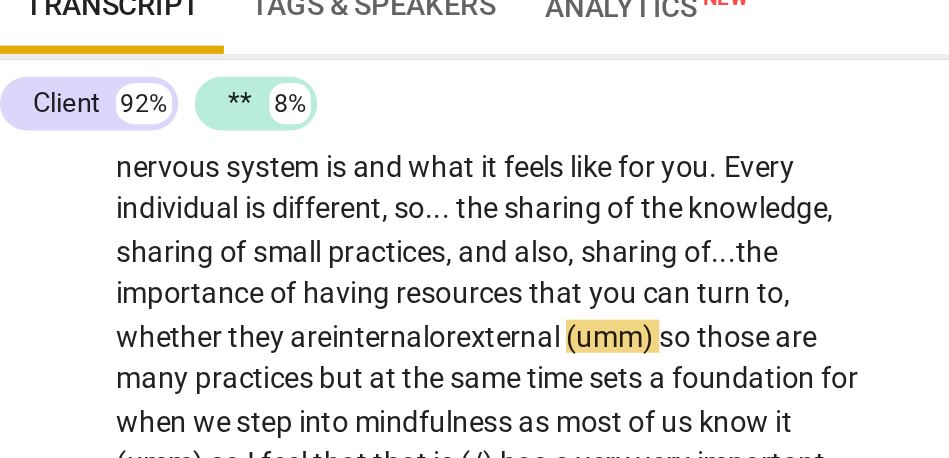 click on "those" at bounding box center [387, 305] 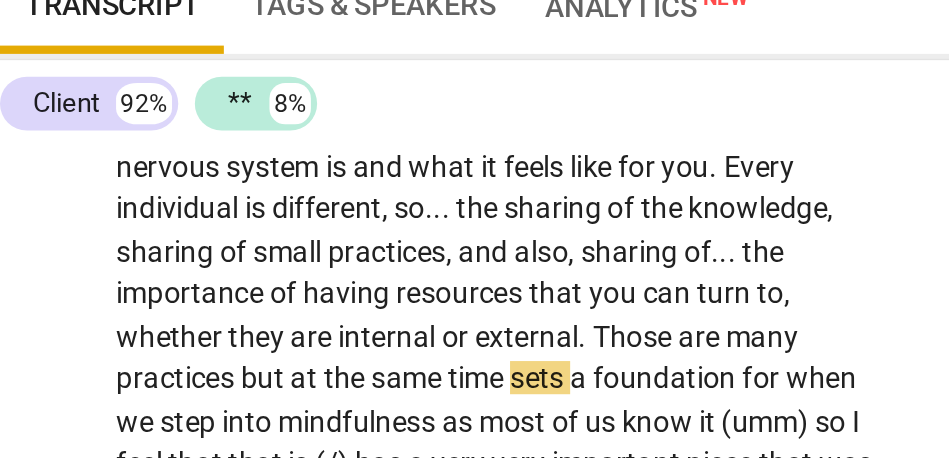 click on "Those" at bounding box center (338, 305) 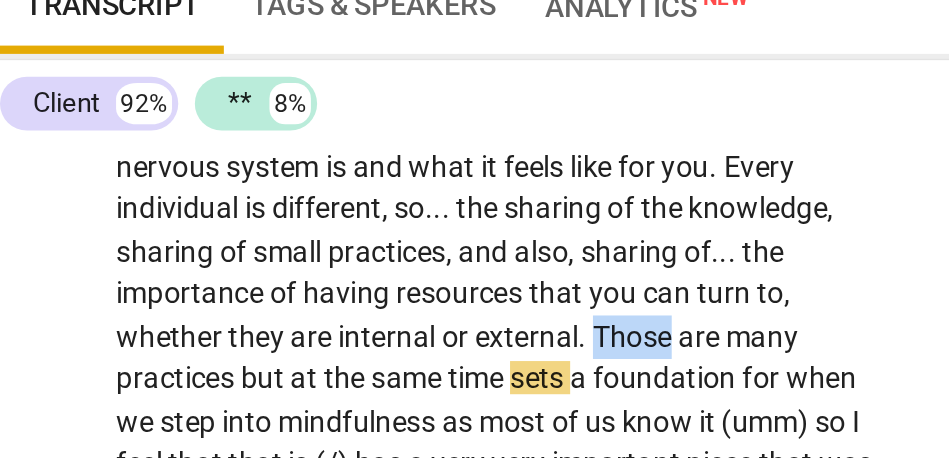 click on "Those" at bounding box center (338, 305) 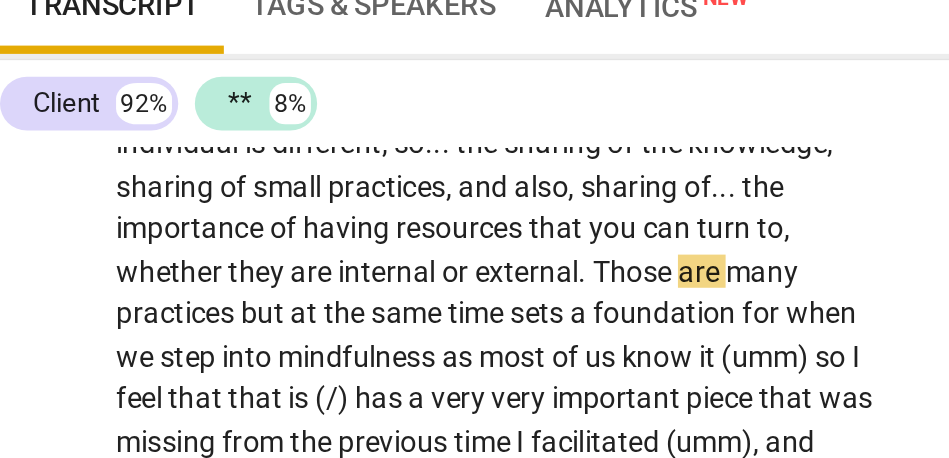 scroll, scrollTop: 2268, scrollLeft: 0, axis: vertical 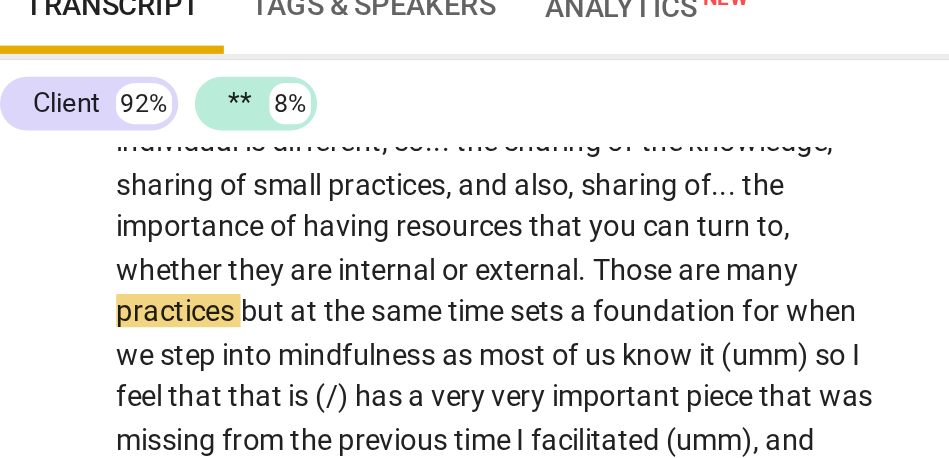 click on "but" at bounding box center [160, 293] 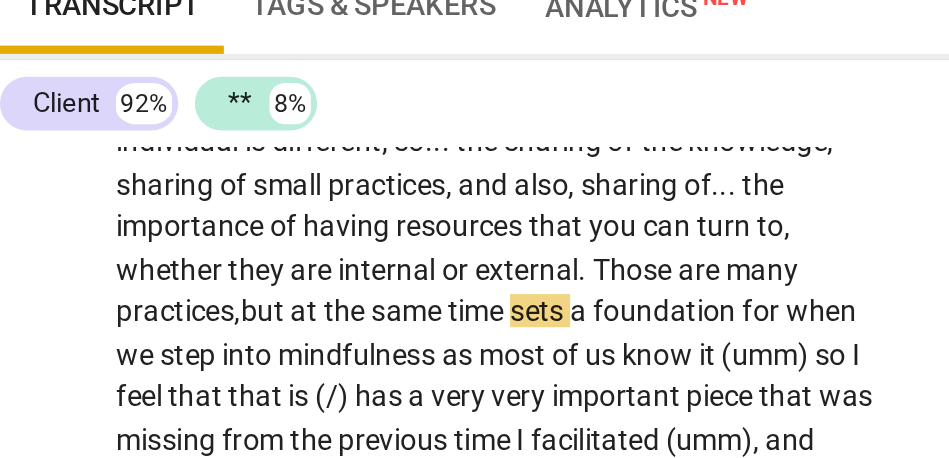 click on "sets" at bounding box center [292, 293] 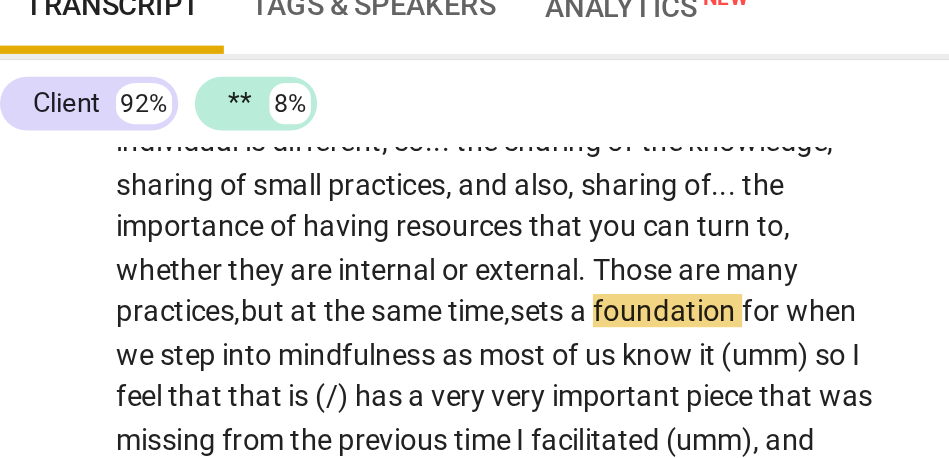 click on "time," at bounding box center [263, 293] 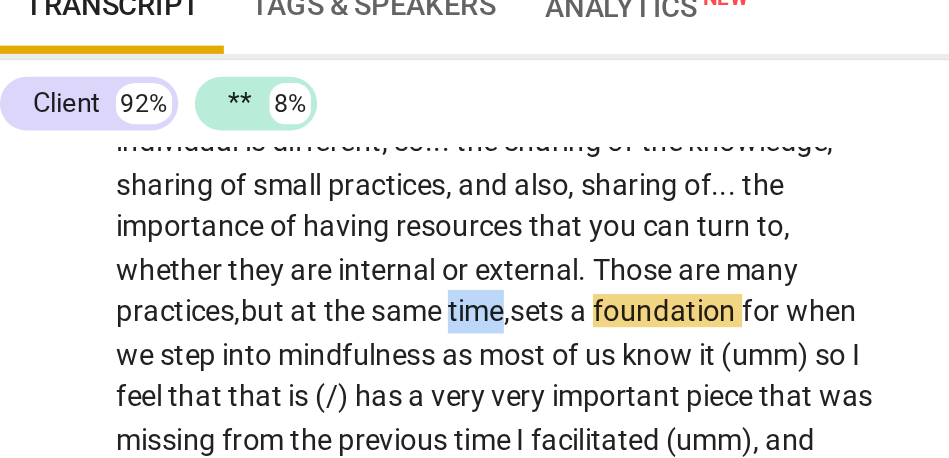 click on "time," at bounding box center [263, 293] 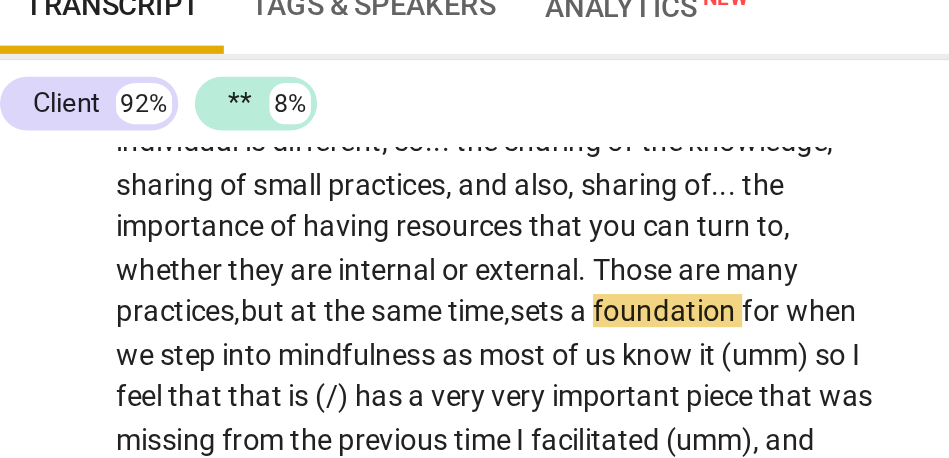 click on "sets" at bounding box center [292, 293] 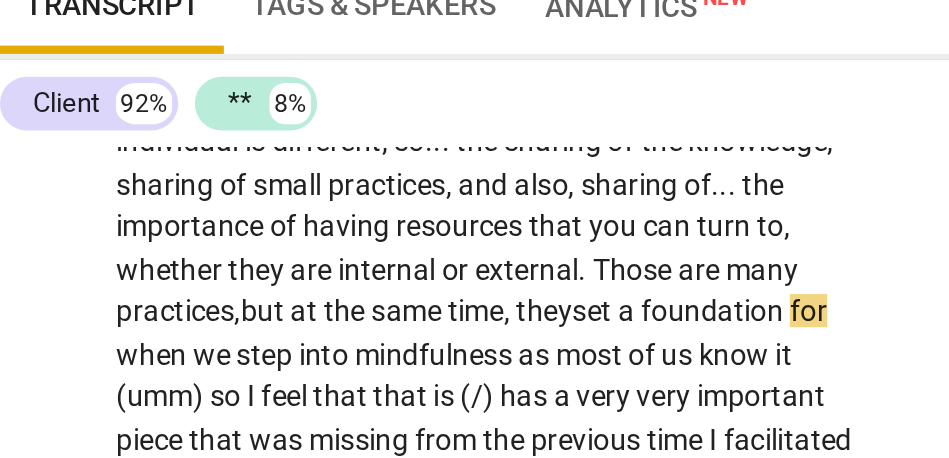 click on "set" at bounding box center [319, 293] 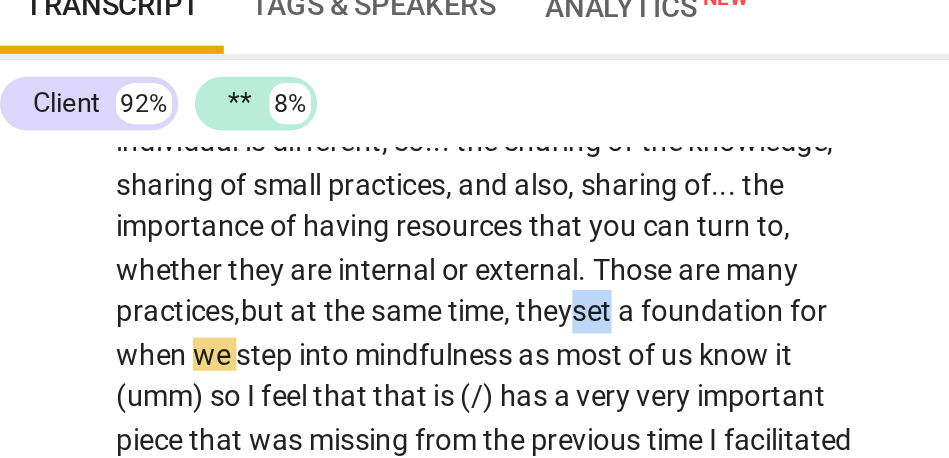 click on "set" at bounding box center (319, 293) 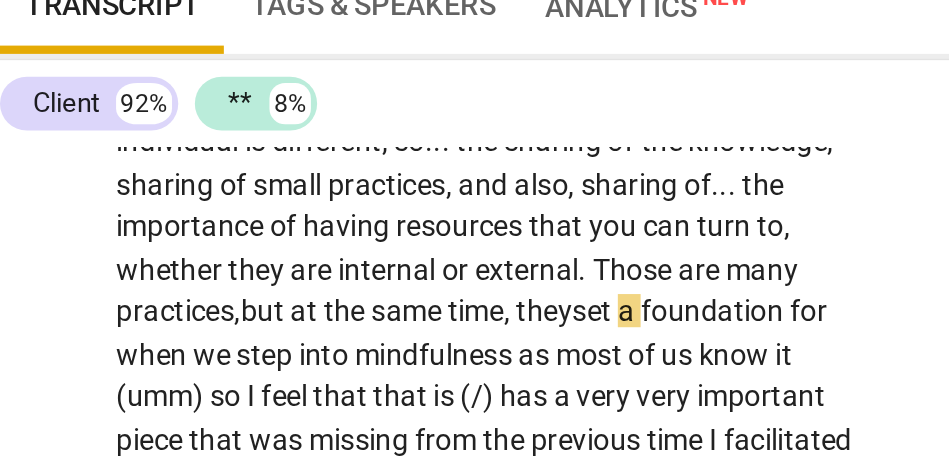 scroll, scrollTop: 2289, scrollLeft: 0, axis: vertical 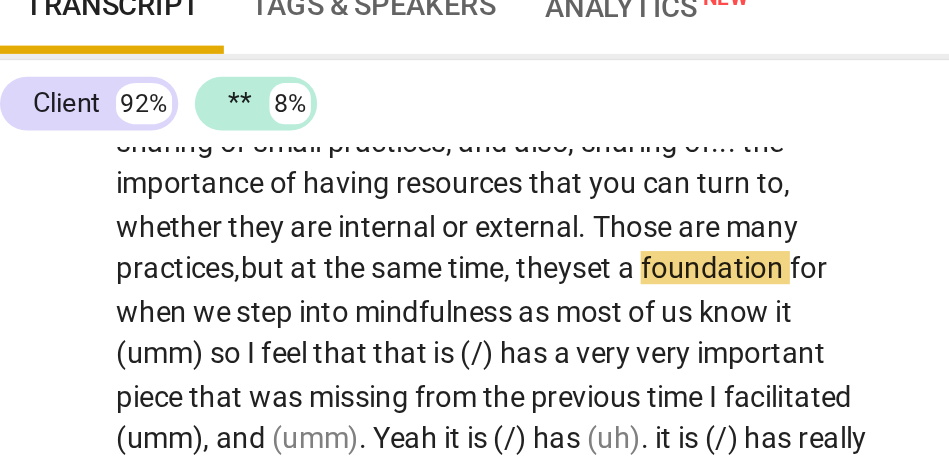 click on "set" at bounding box center (319, 272) 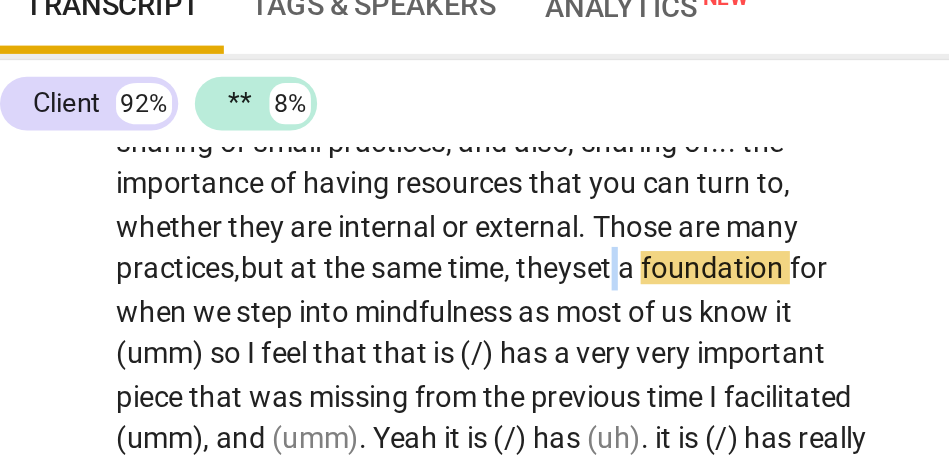 click on "set" at bounding box center (319, 272) 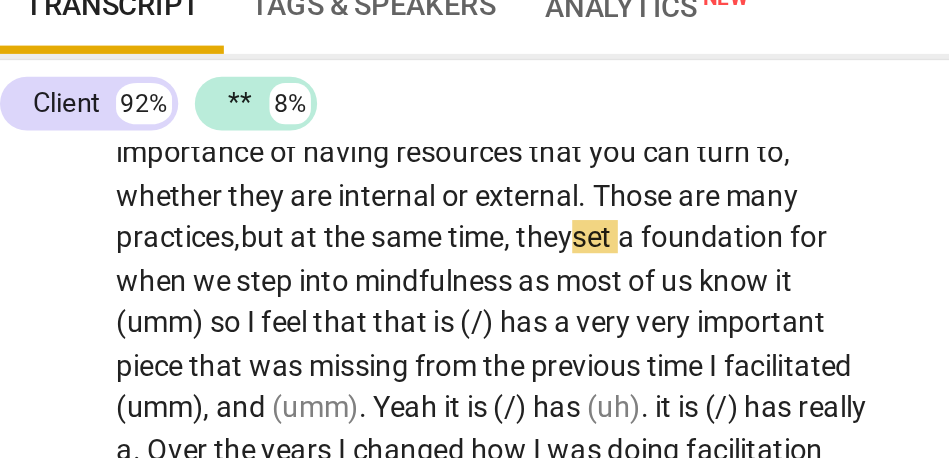 scroll, scrollTop: 2305, scrollLeft: 0, axis: vertical 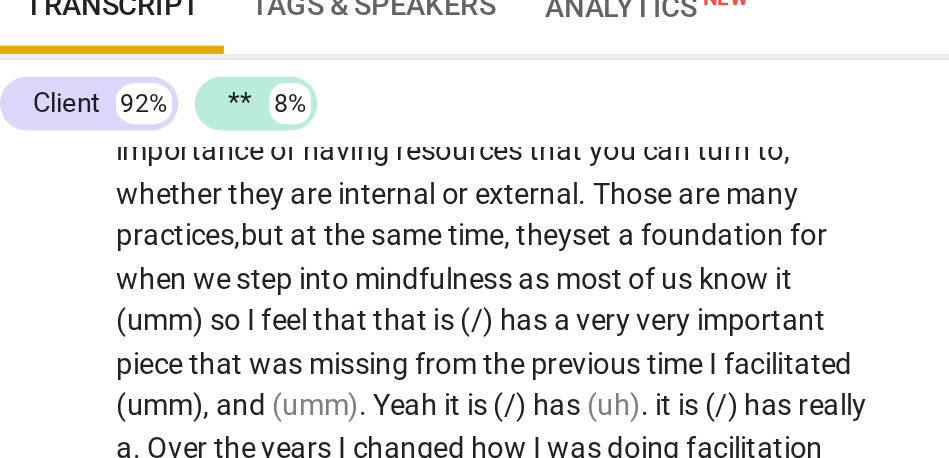 click on "time, they" at bounding box center [278, 256] 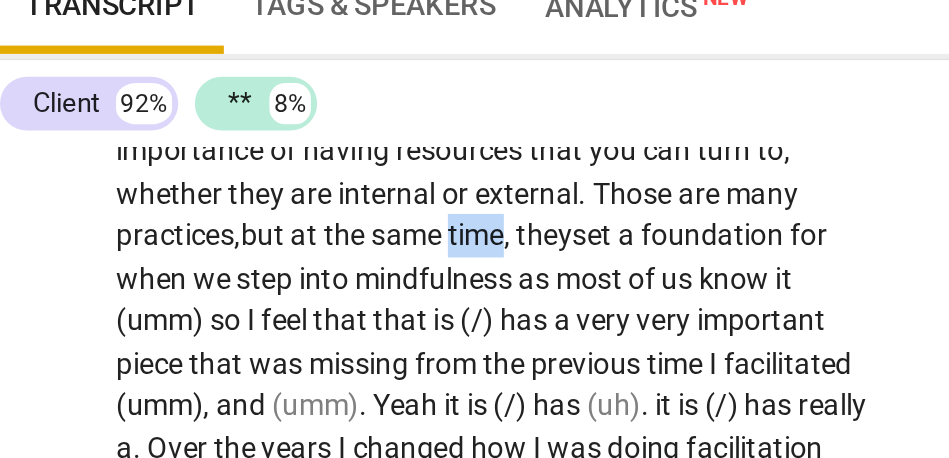 click on "time, they" at bounding box center [278, 256] 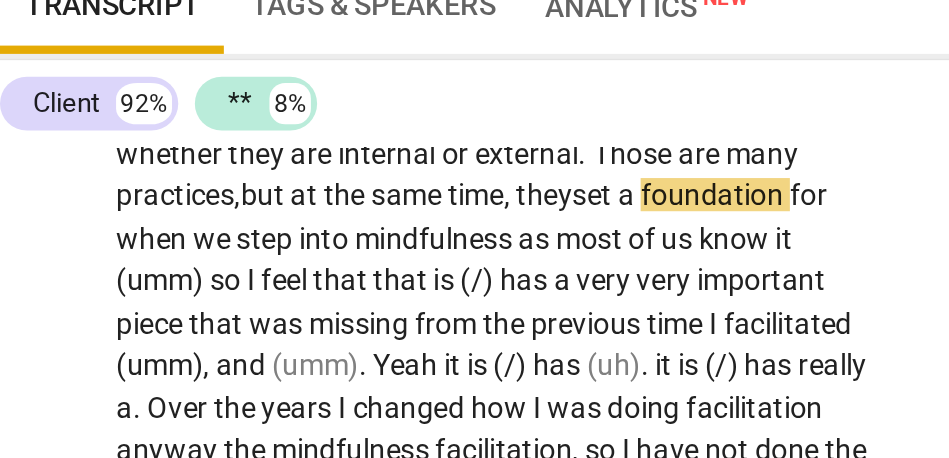 scroll, scrollTop: 2325, scrollLeft: 0, axis: vertical 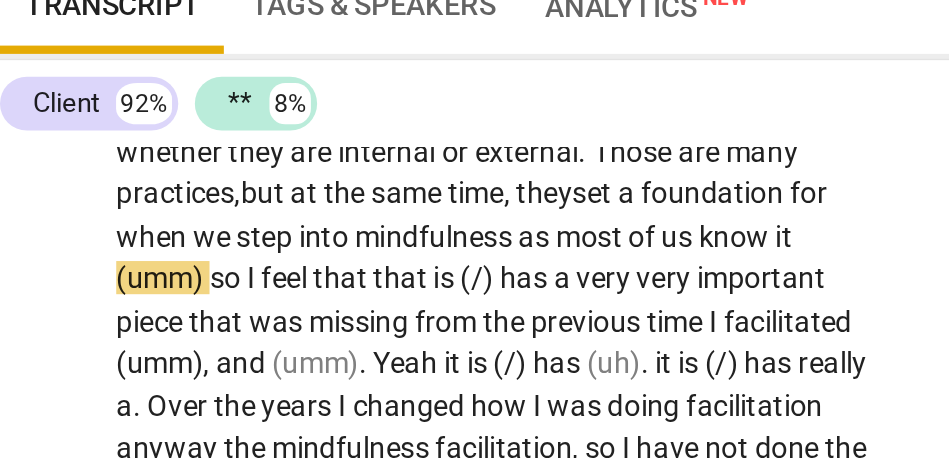 click on "as" at bounding box center (291, 257) 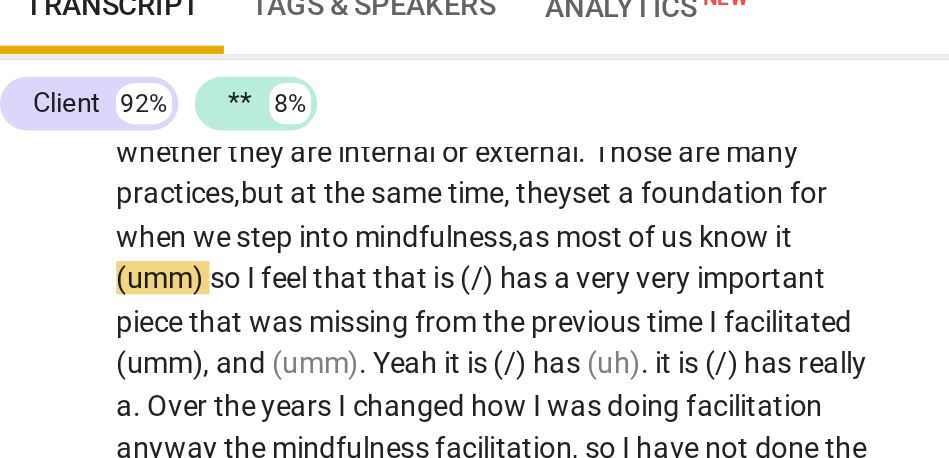 click on "as" at bounding box center (291, 257) 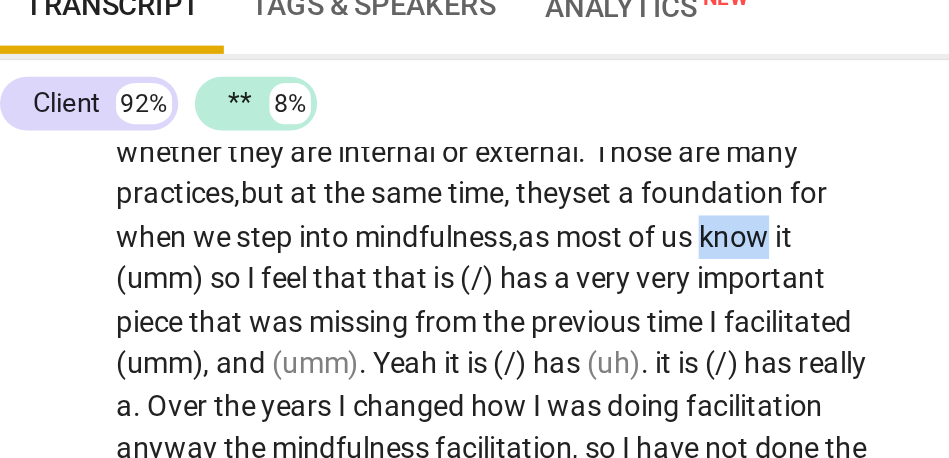click on "know" at bounding box center (387, 257) 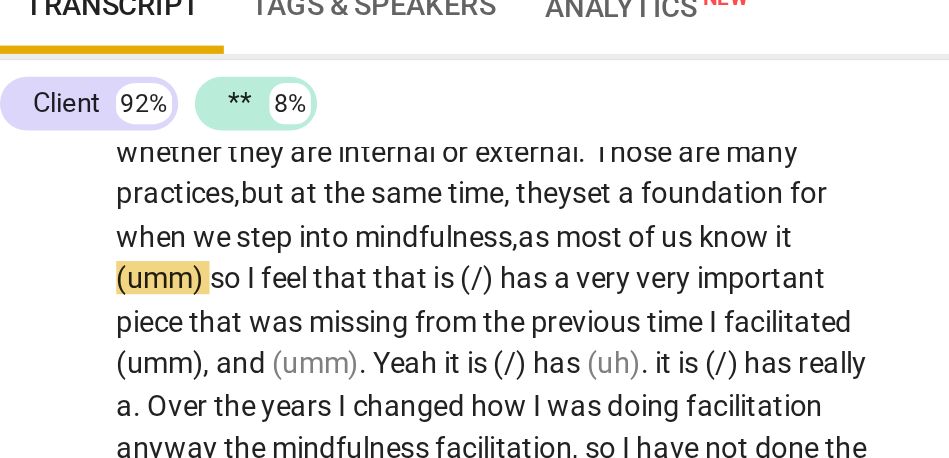 click on "know" at bounding box center (387, 257) 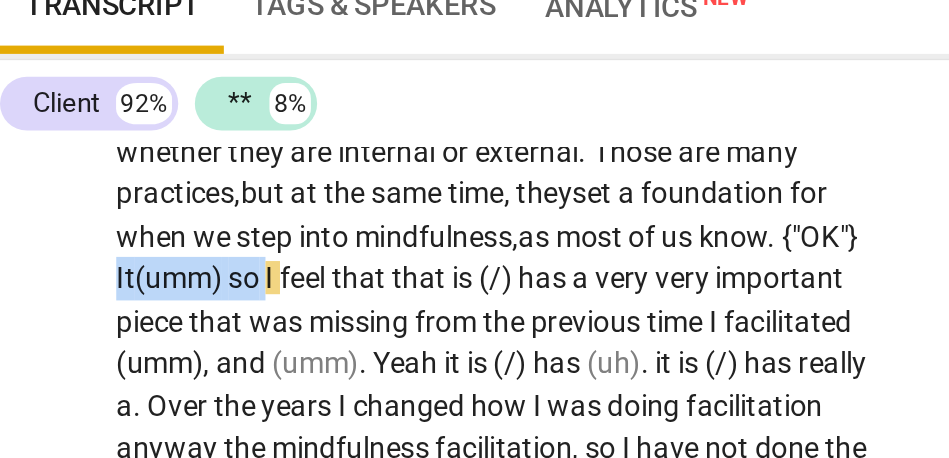 drag, startPoint x: 204, startPoint y: 274, endPoint x: 129, endPoint y: 275, distance: 75.00667 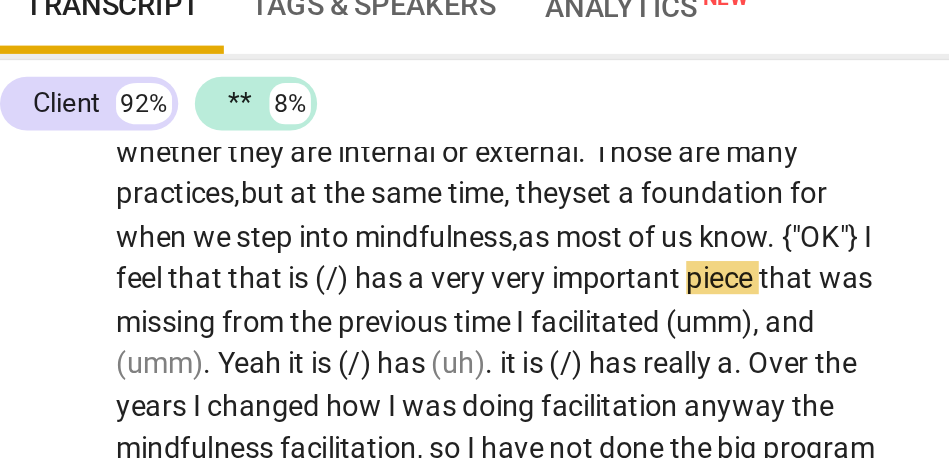 click on "that" at bounding box center (156, 277) 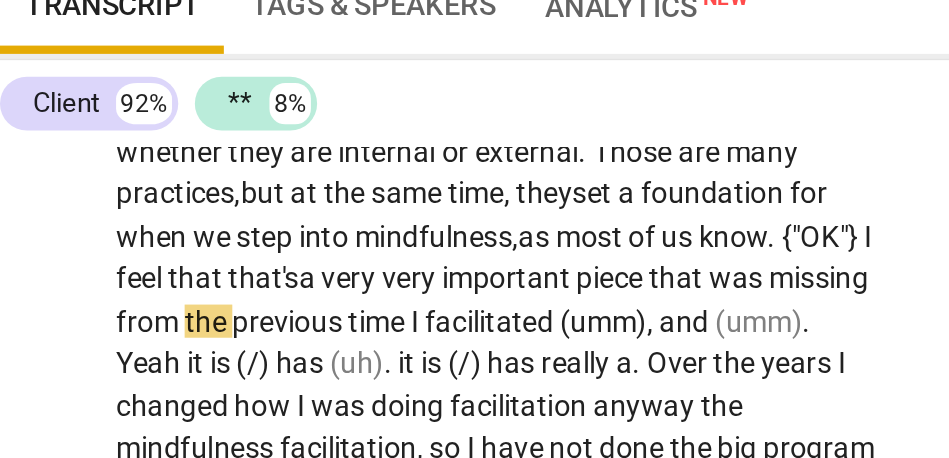 click on "a" at bounding box center (181, 277) 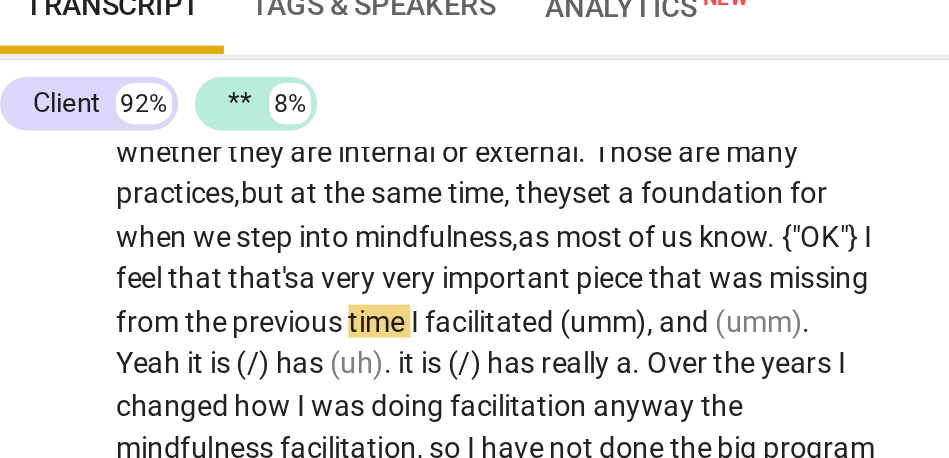 click on "a" at bounding box center [181, 277] 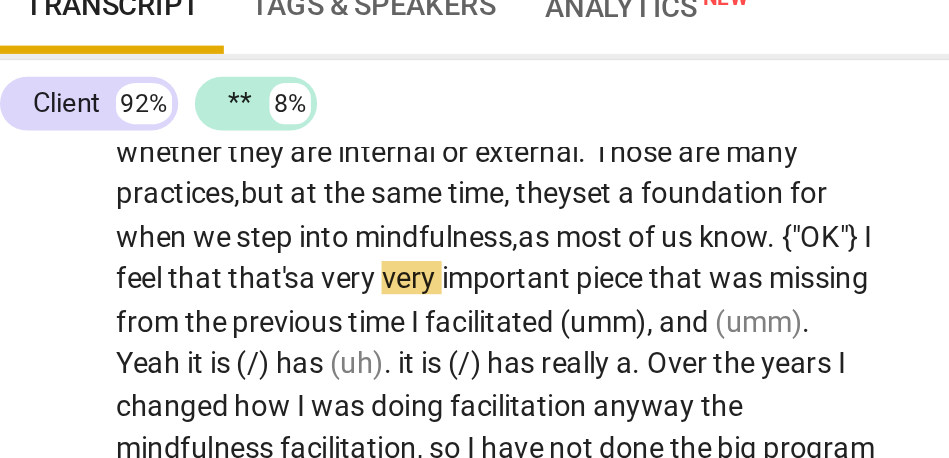 click on "very" at bounding box center (230, 277) 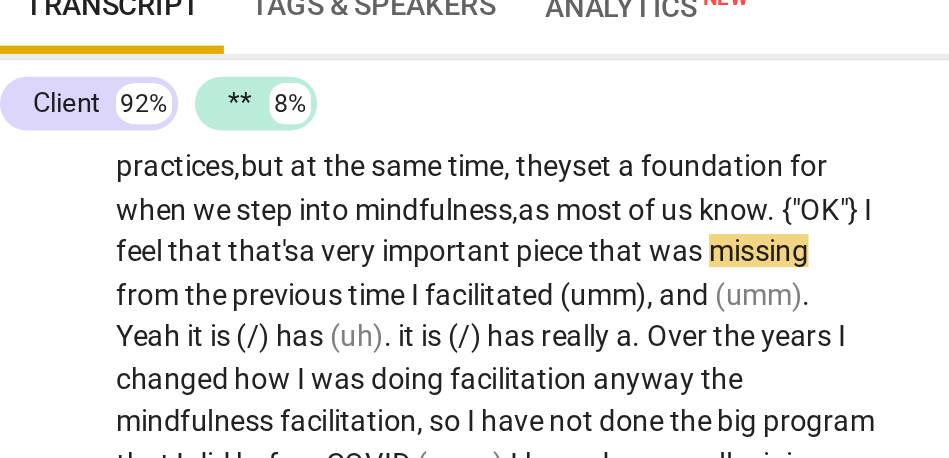 scroll, scrollTop: 2342, scrollLeft: 0, axis: vertical 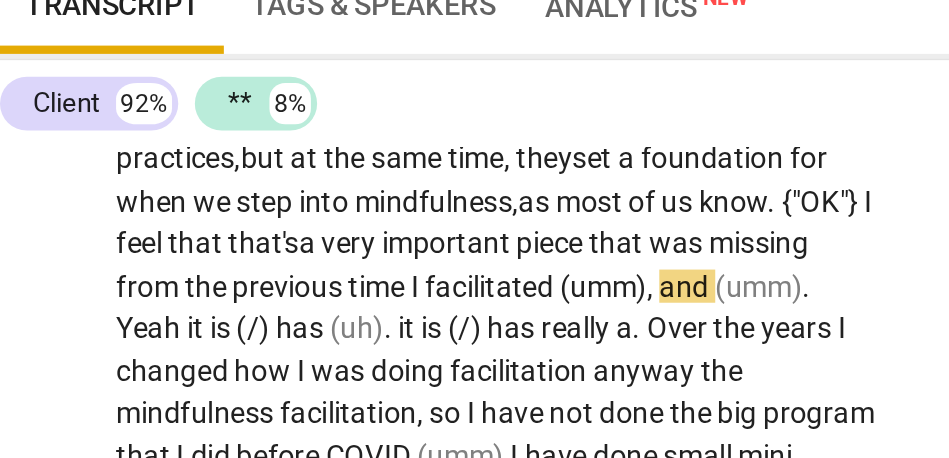 click on "facilitated" at bounding box center (269, 281) 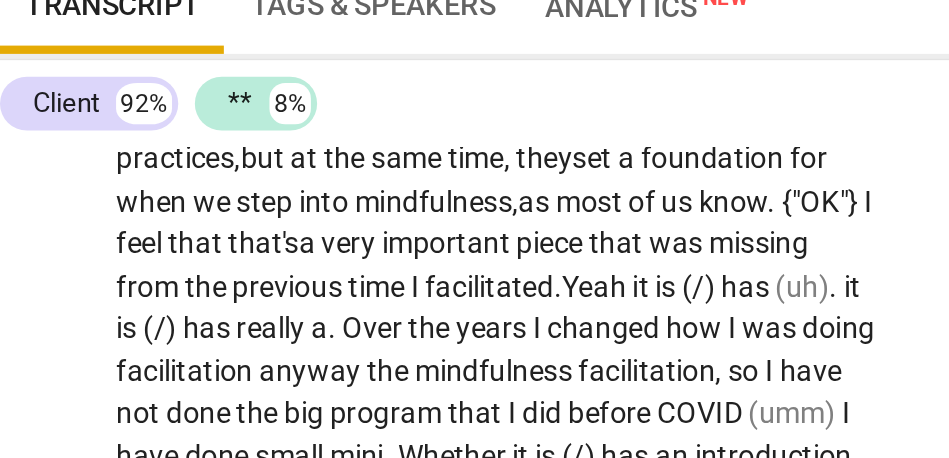 click on "Yeah" at bounding box center (320, 281) 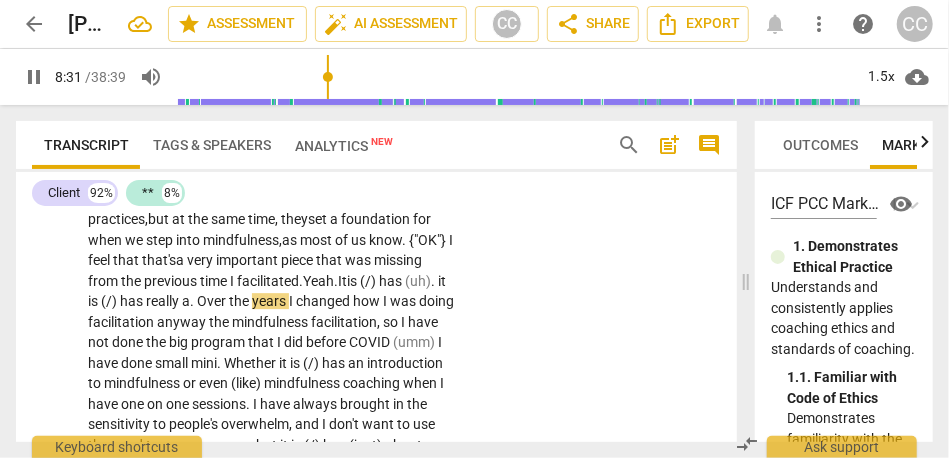 scroll, scrollTop: 2305, scrollLeft: 0, axis: vertical 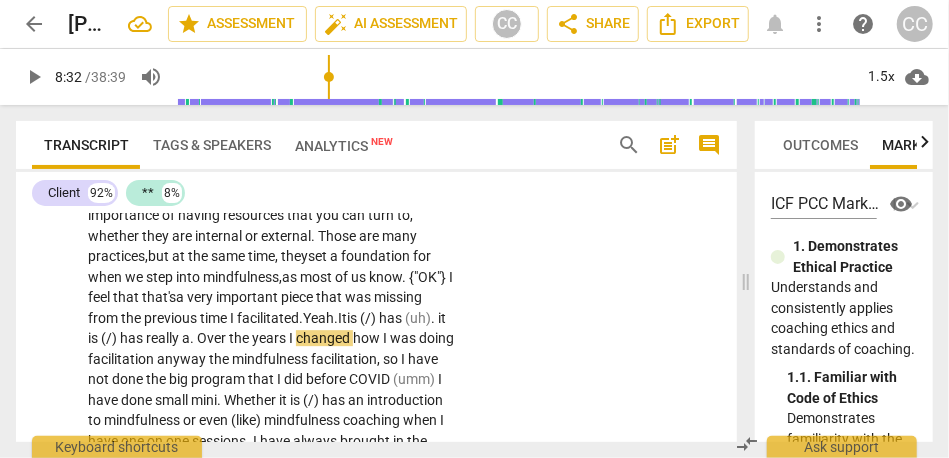 click on "Yeah." at bounding box center (320, 318) 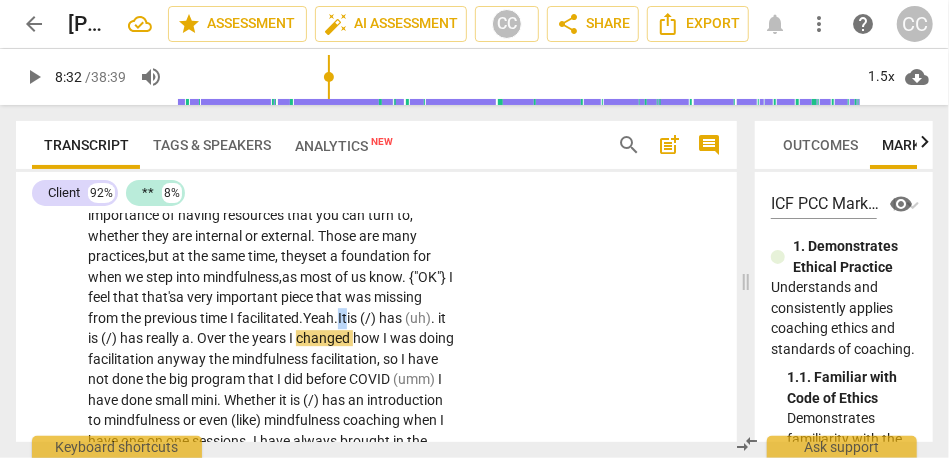 click on "Yeah." at bounding box center (320, 318) 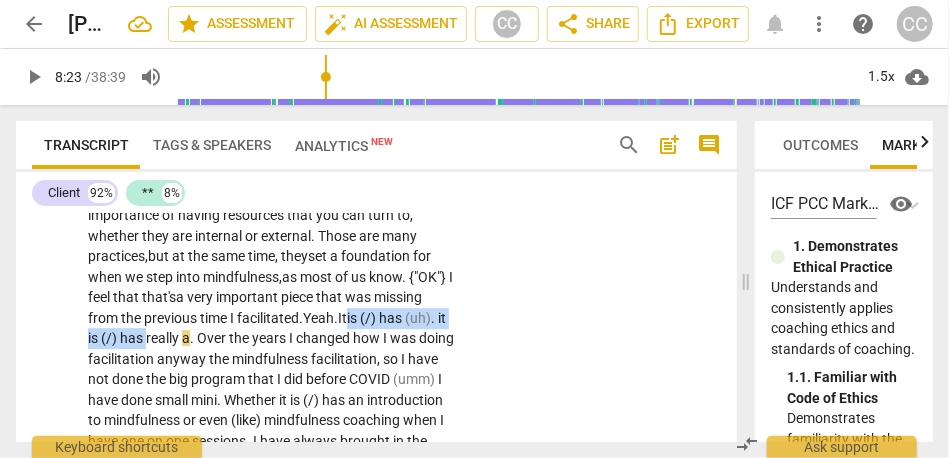 drag, startPoint x: 411, startPoint y: 319, endPoint x: 217, endPoint y: 331, distance: 194.37077 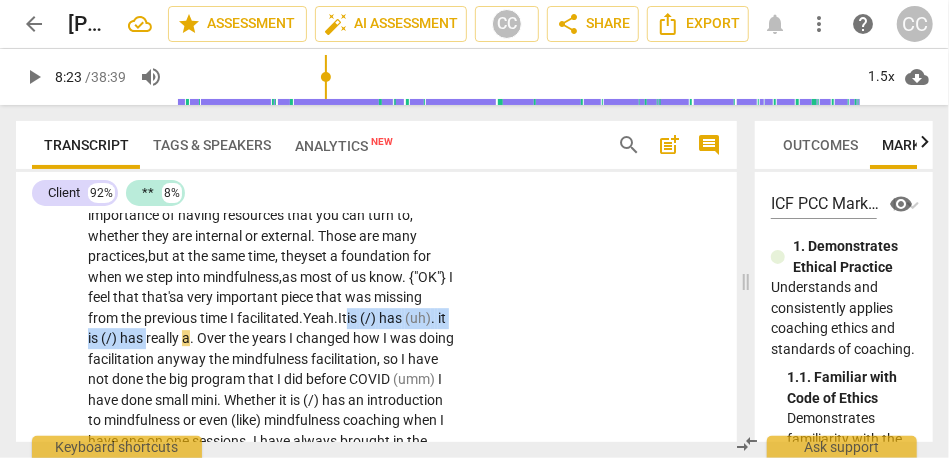 click on "Yeah ,   so   the   thing   about   facilitating   mindfulness   programs   is   that . . .   yeah .   I   have   been   trained   to   teach   mindfulness . . .   teach   meditation . . .   but   the   way   I   have   done   it   previously   was   not   trauma-informed . . .   trauma-sensitive   actually .   That   is   the   big   difference .   The   way   I   see   a   program . . .   a   mindfulness-based   intervention   or   mindfulness-based   program . . .   arc . . .   will   be—most   definitely ,   in   some   way—sharing   the   knowledge   of   what   it   means   to   feel   overwhelmed . . .   to   really   understand   what   a   regulated   nervous   system   is   and   what   it   feels   like   for   you .   Every   individual   is   different ,   so . . .   the   sharing   of   the   knowledge ,   sharing   of   small   practices ,   and   also ,   sharing   of . . .   the   importance   of   having   resources   that   you   can   turn   to ,   whether   they   are   internal   or" at bounding box center (271, 523) 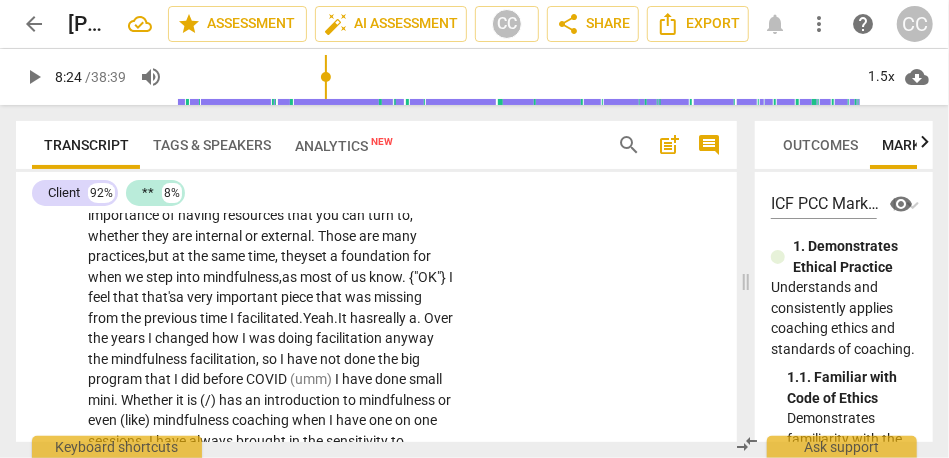 click on "." at bounding box center (420, 318) 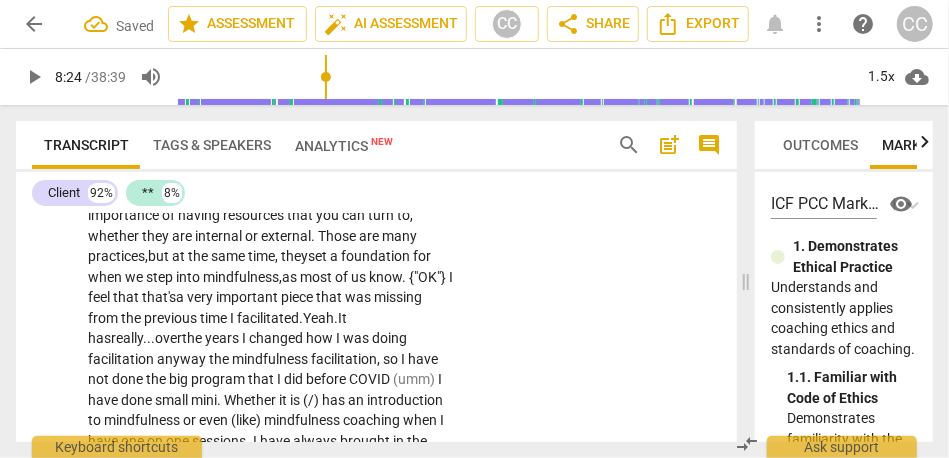 click on "really..." at bounding box center [133, 338] 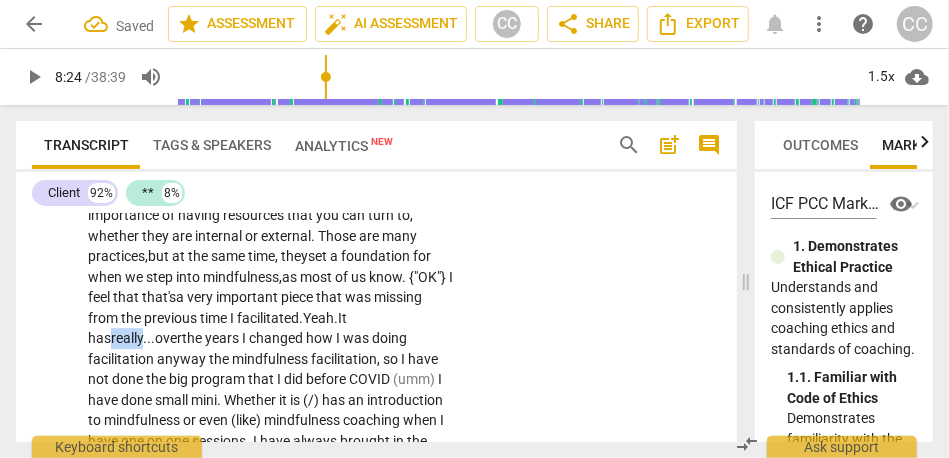 click on "really..." at bounding box center (133, 338) 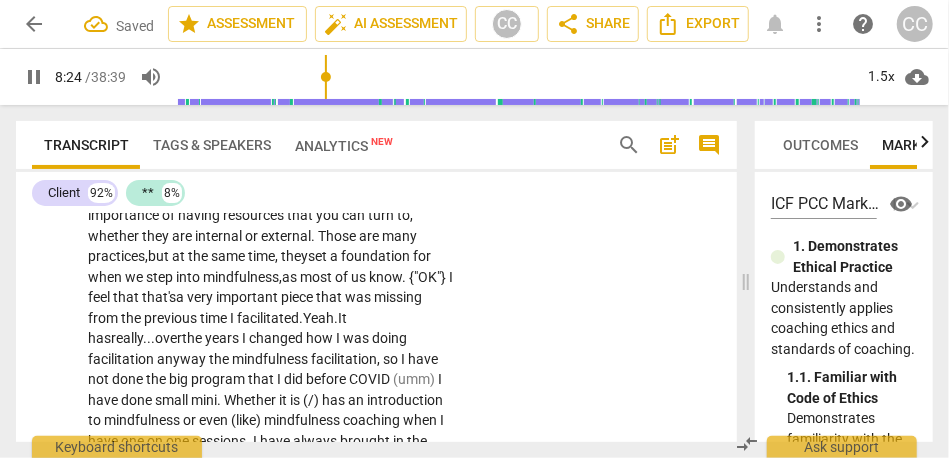 click on "over" at bounding box center (168, 338) 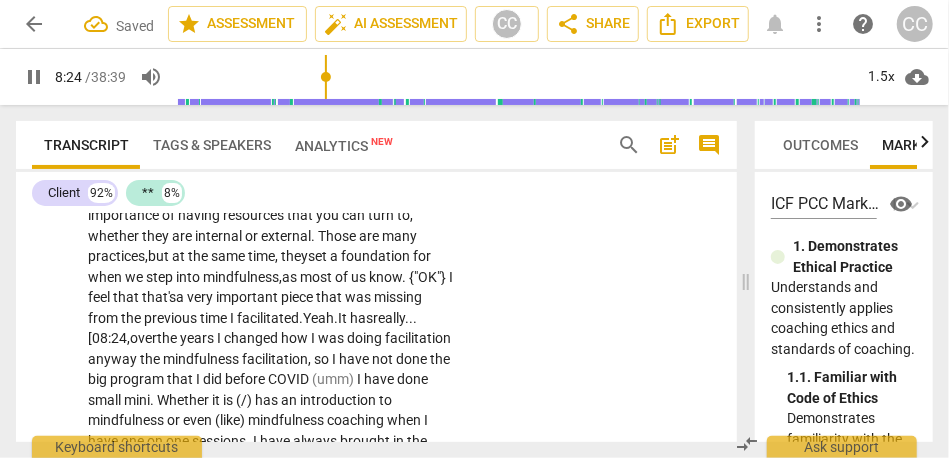 scroll, scrollTop: 2338, scrollLeft: 0, axis: vertical 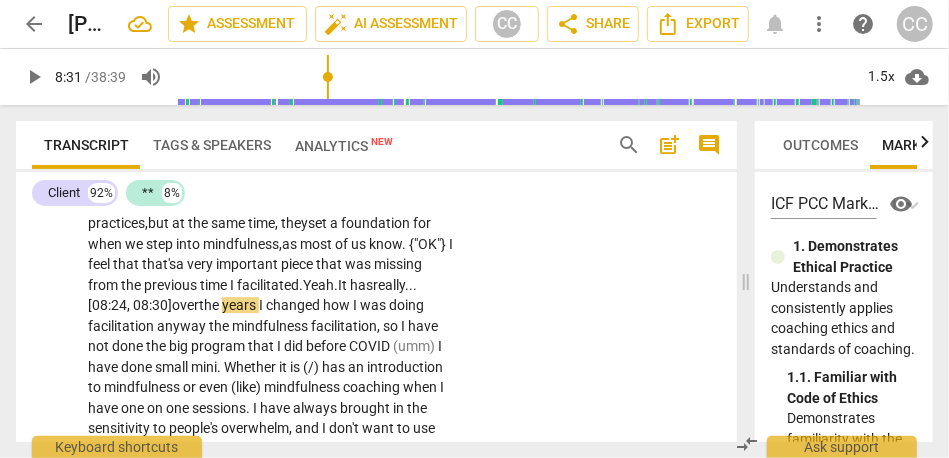 click on "over" at bounding box center (185, 305) 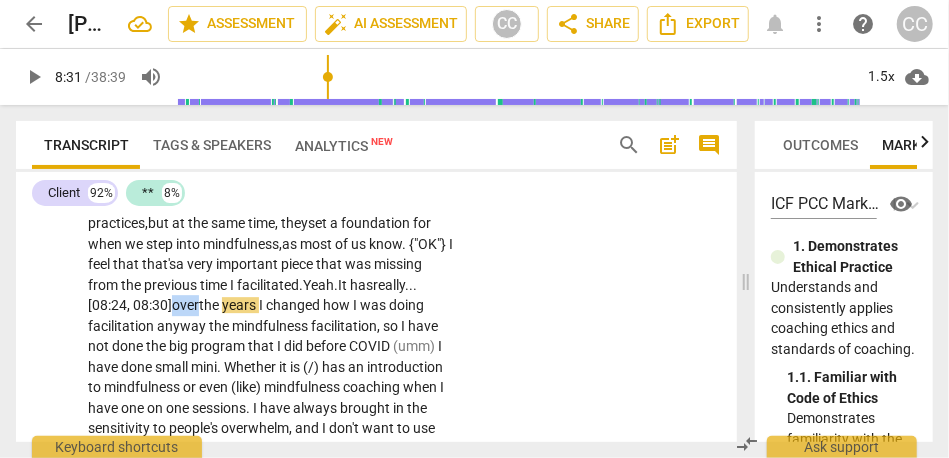 click on "over" at bounding box center [185, 305] 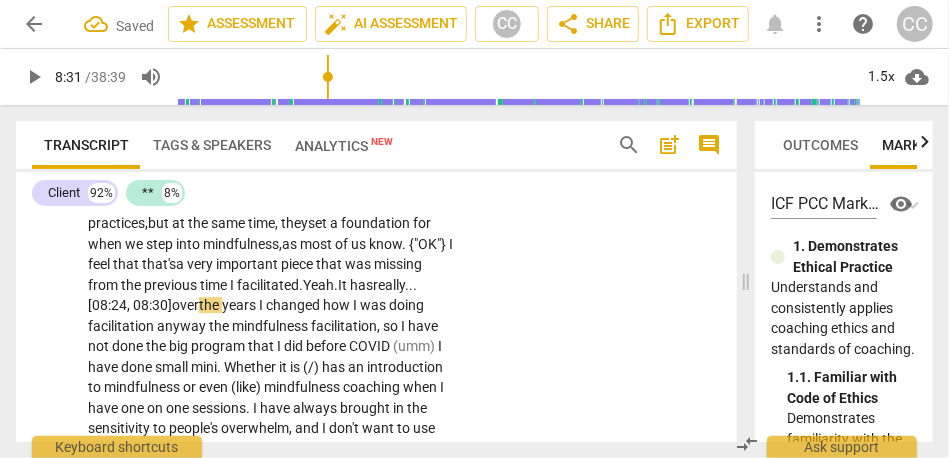 click on "really... [08:24, 08:30]" at bounding box center (252, 295) 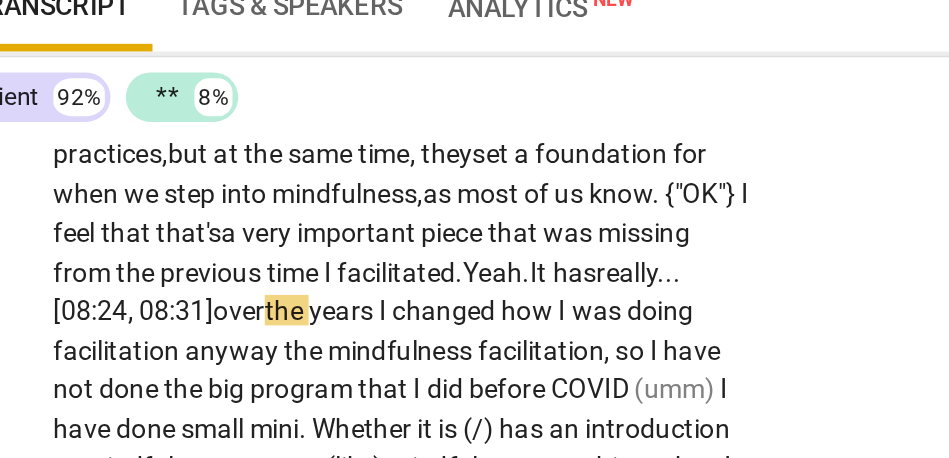 click on "years" at bounding box center [240, 305] 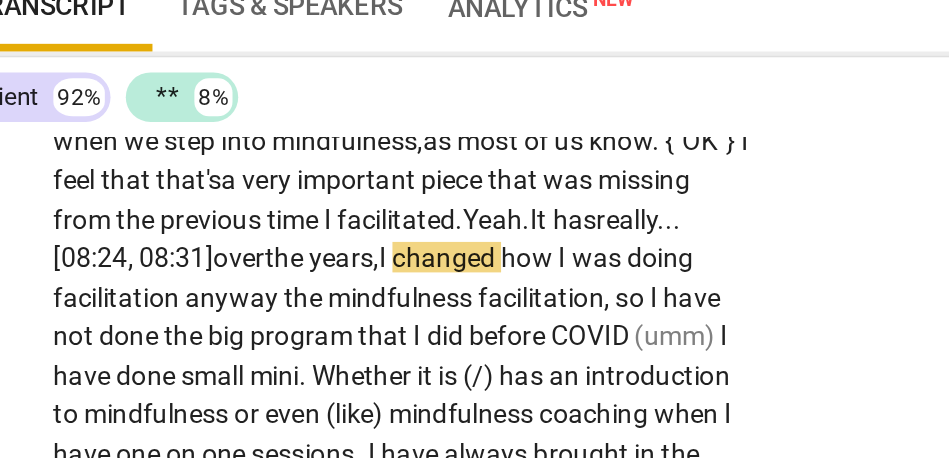 scroll, scrollTop: 2366, scrollLeft: 0, axis: vertical 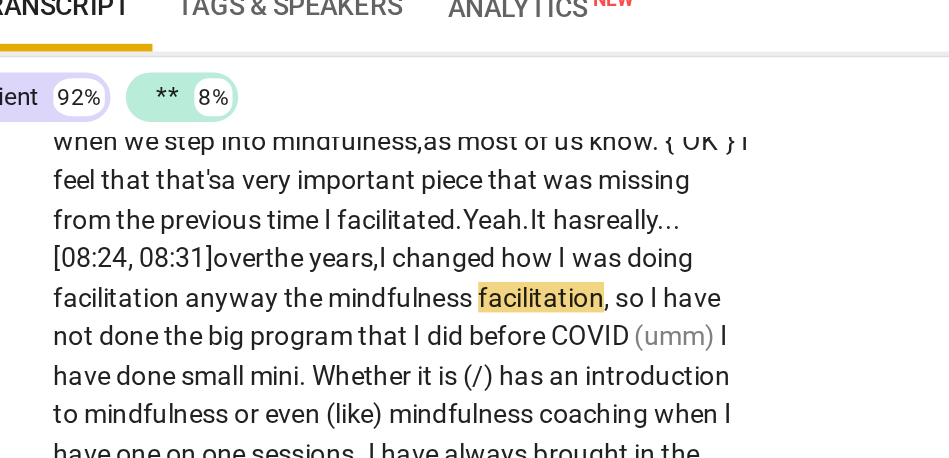 click on "anyway" at bounding box center [183, 298] 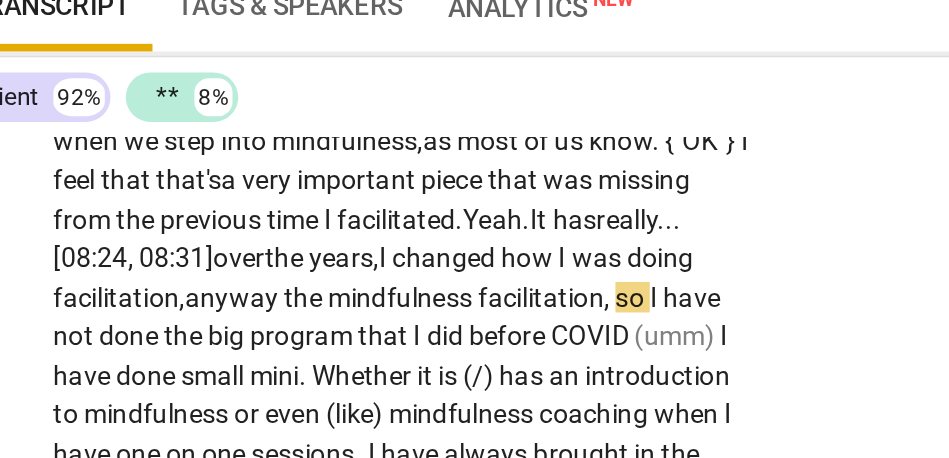 click on "the" at bounding box center [220, 298] 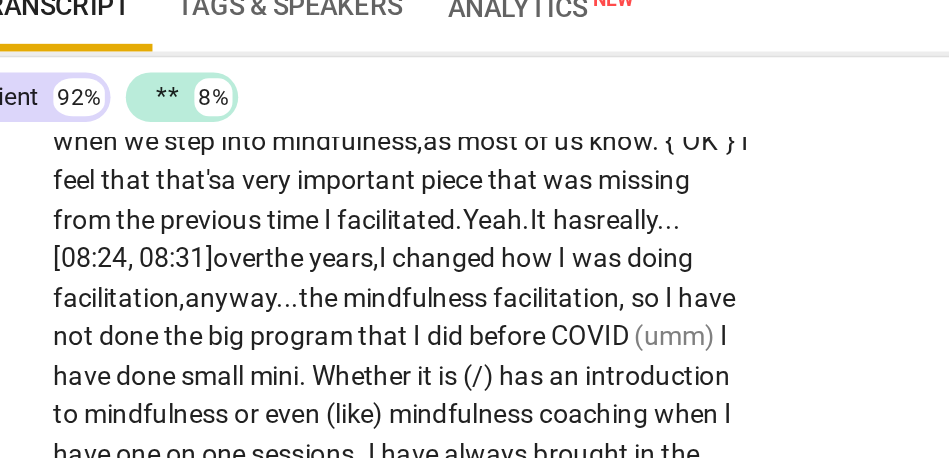 click on "I" at bounding box center (412, 298) 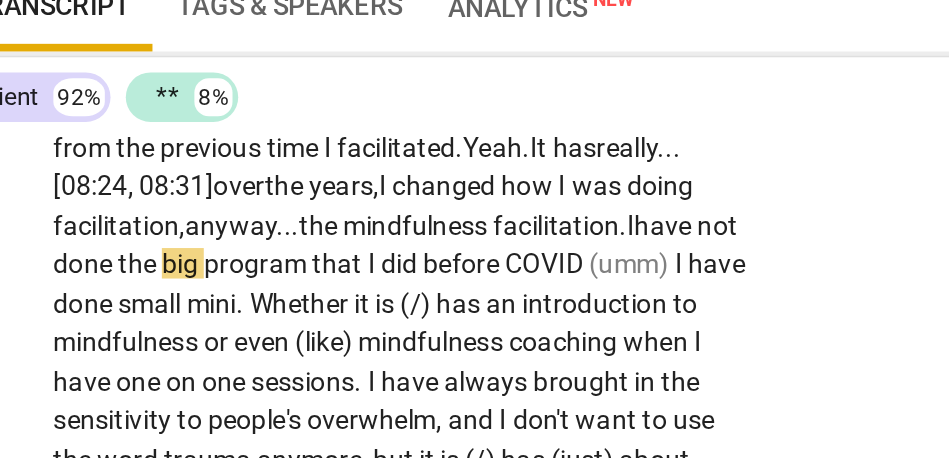 scroll, scrollTop: 2405, scrollLeft: 0, axis: vertical 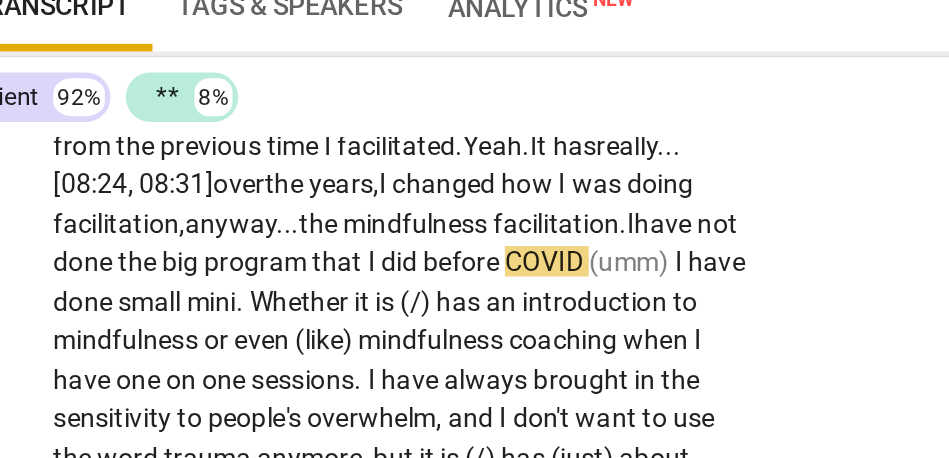 click on "I" at bounding box center (417, 279) 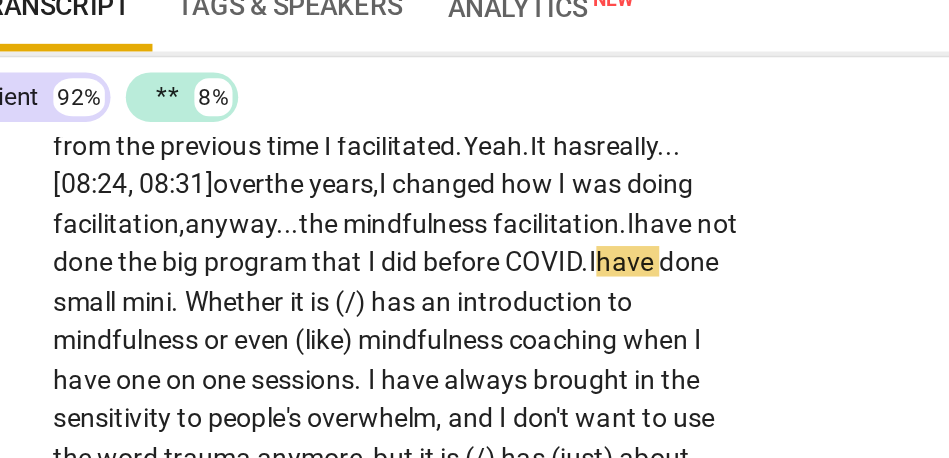 scroll, scrollTop: 2429, scrollLeft: 0, axis: vertical 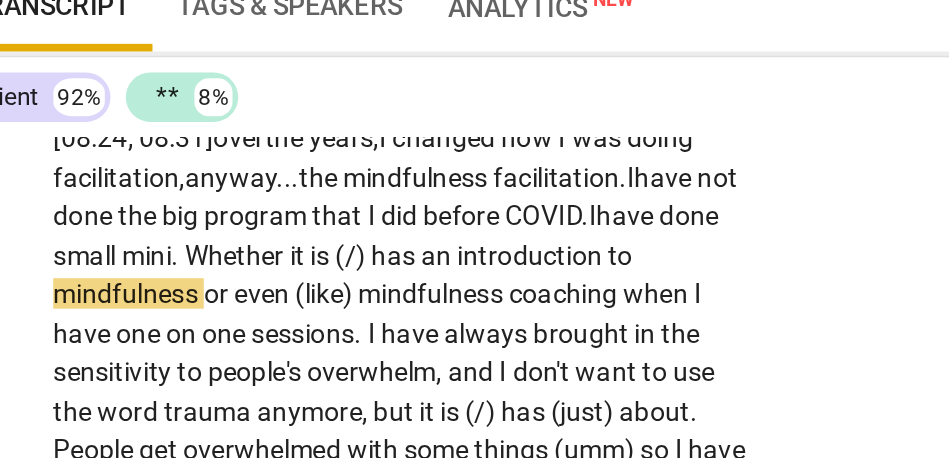 click on "Whether" at bounding box center [184, 276] 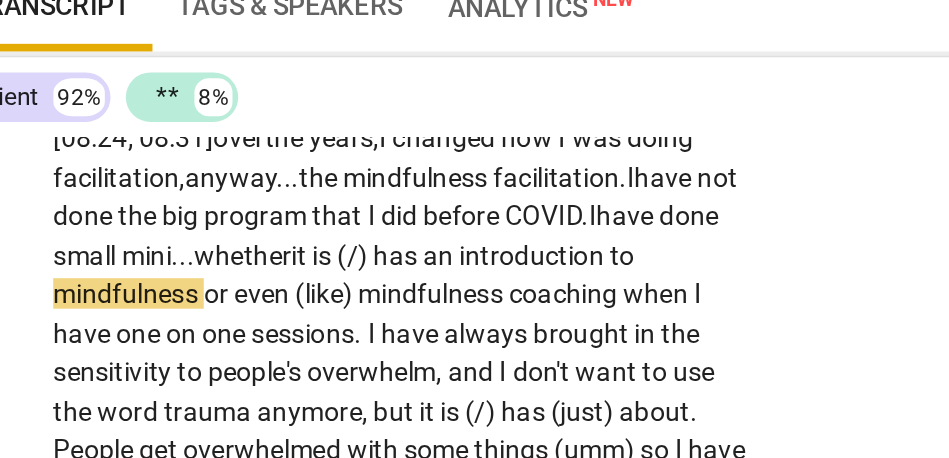 click on "whether" at bounding box center (187, 276) 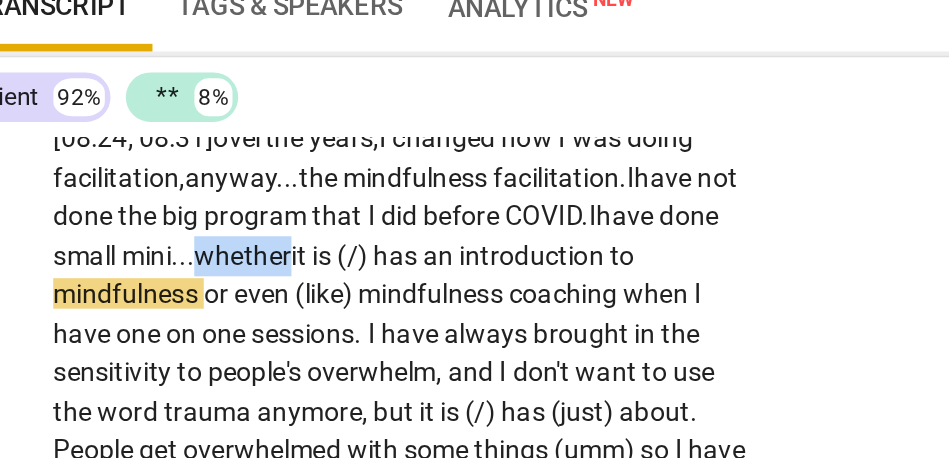 click on "whether" at bounding box center (187, 276) 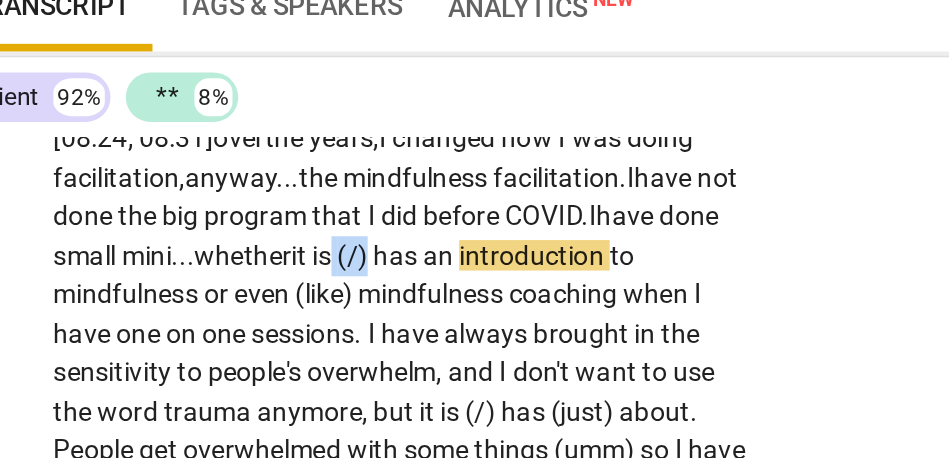 drag, startPoint x: 408, startPoint y: 277, endPoint x: 437, endPoint y: 277, distance: 29 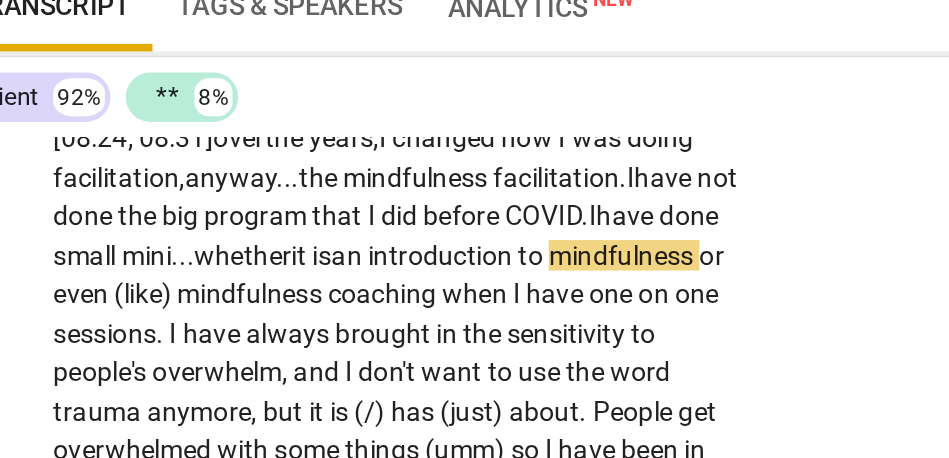 click on "whether" at bounding box center [187, 276] 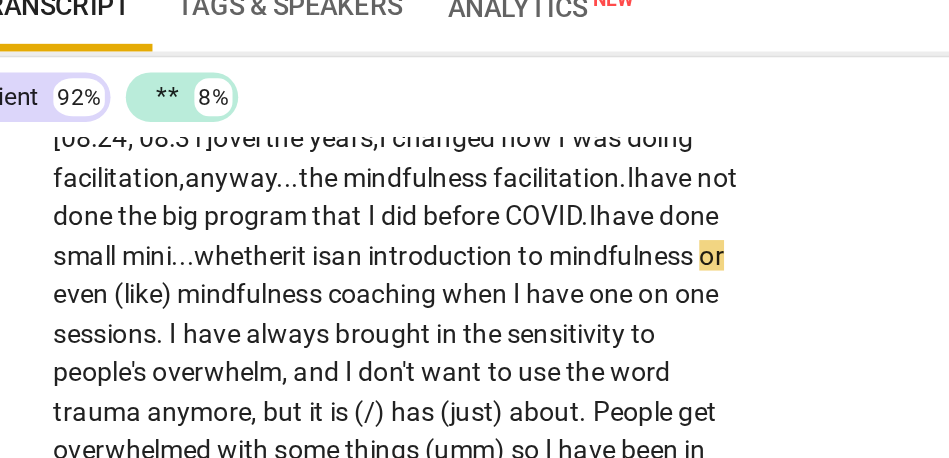 click on "or" at bounding box center [433, 276] 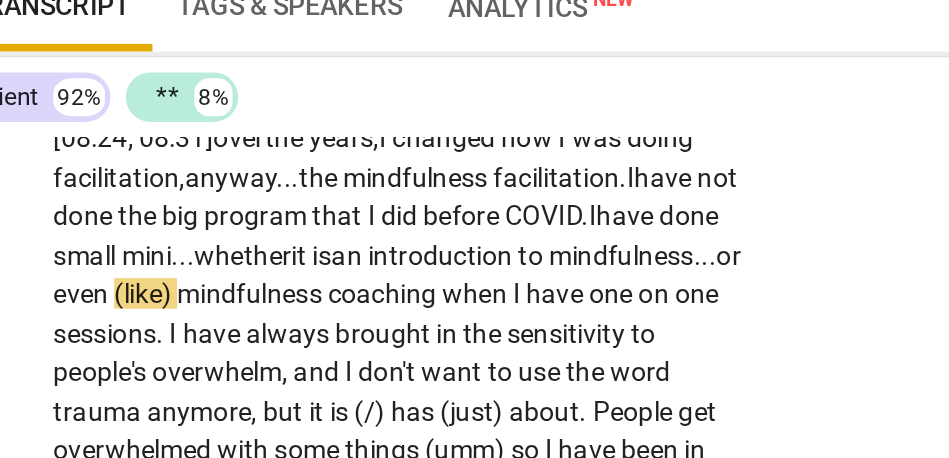 click on "mindfulness" at bounding box center [192, 296] 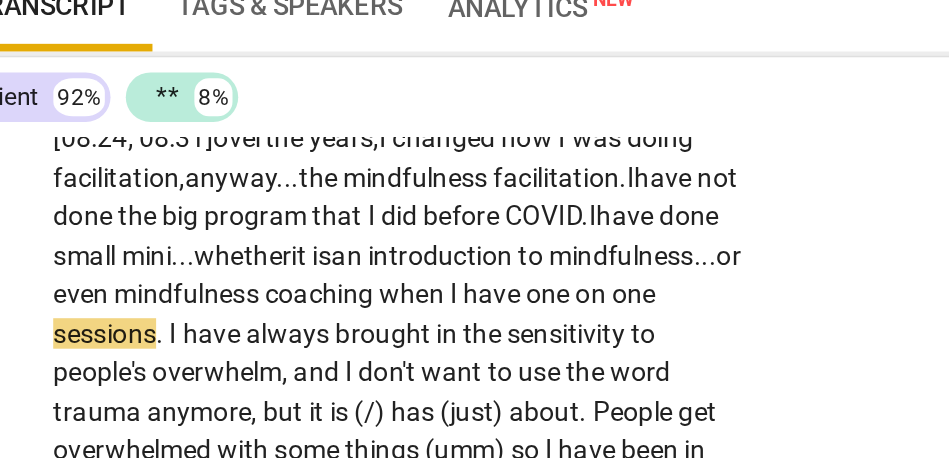 click on "when" at bounding box center [277, 296] 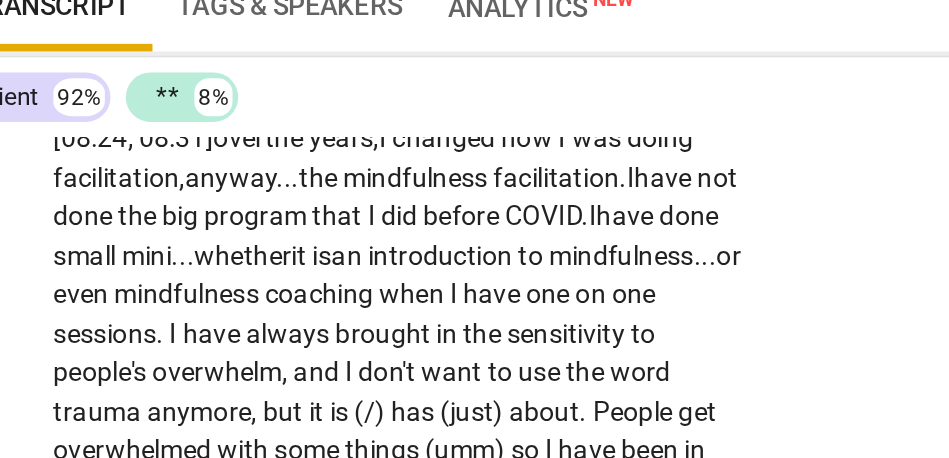 click on "one" at bounding box center [349, 296] 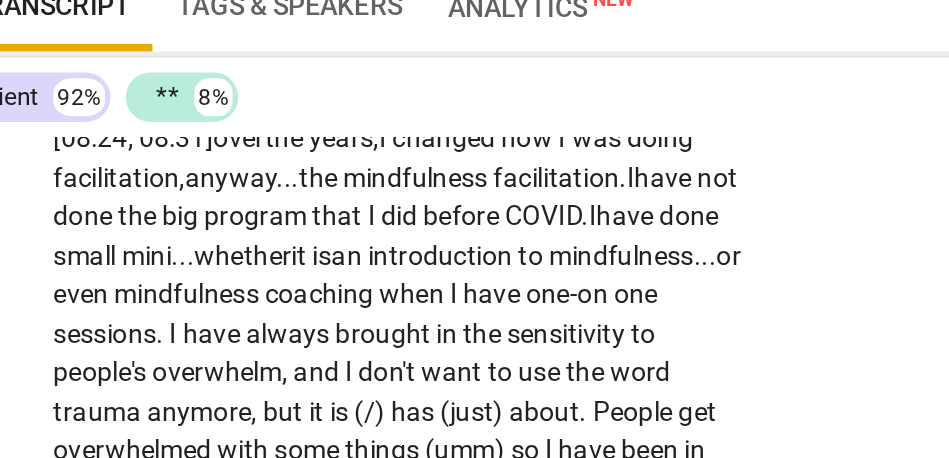 click on "one" at bounding box center (393, 296) 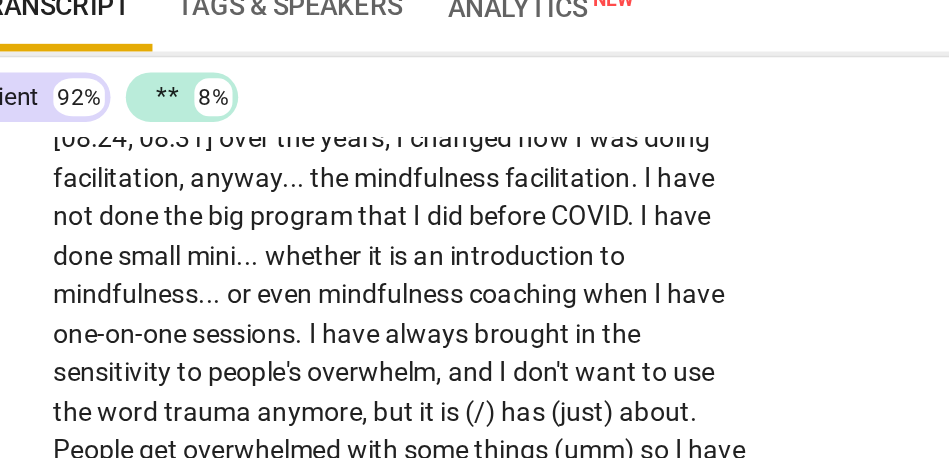 click on "Yeah ,   so   the   thing   about   facilitating   mindfulness   programs   is   that . . .   yeah .   I   have   been   trained   to   teach   mindfulness . . .   teach   meditation . . .   but   the   way   I   have   done   it   previously   was   not   trauma-informed . . .   trauma-sensitive   actually .   That   is   the   big   difference .   The   way   I   see   a   program . . .   a   mindfulness-based   intervention   or   mindfulness-based   program . . .   arc . . .   will   be—most   definitely ,   in   some   way—sharing   the   knowledge   of   what   it   means   to   feel   overwhelmed . . .   to   really   understand   what   a   regulated   nervous   system   is   and   what   it   feels   like   for   you .   Every   individual   is   different ,   so . . .   the   sharing   of   the   knowledge ,   sharing   of   small   practices ,   and   also ,   sharing   of . . .   the   importance   of   having   resources   that   you   can   turn   to ,   whether   they   are   internal   or" at bounding box center [277, 399] 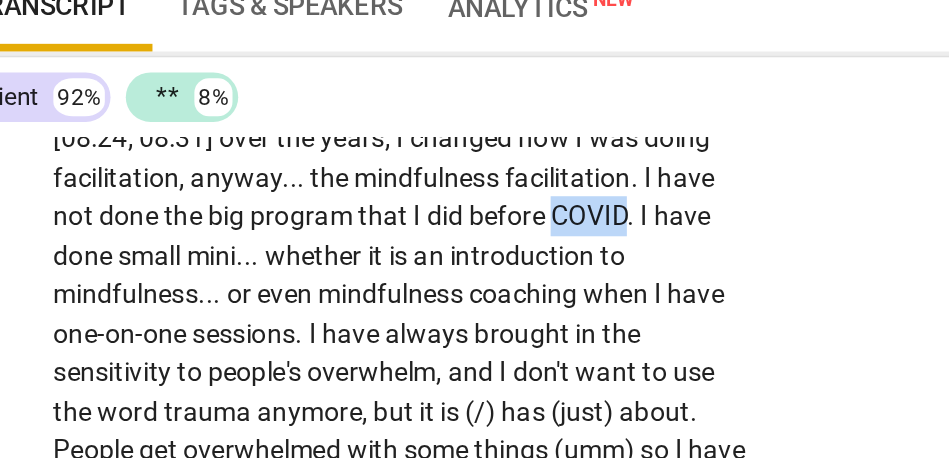 click on "COVID" at bounding box center [369, 255] 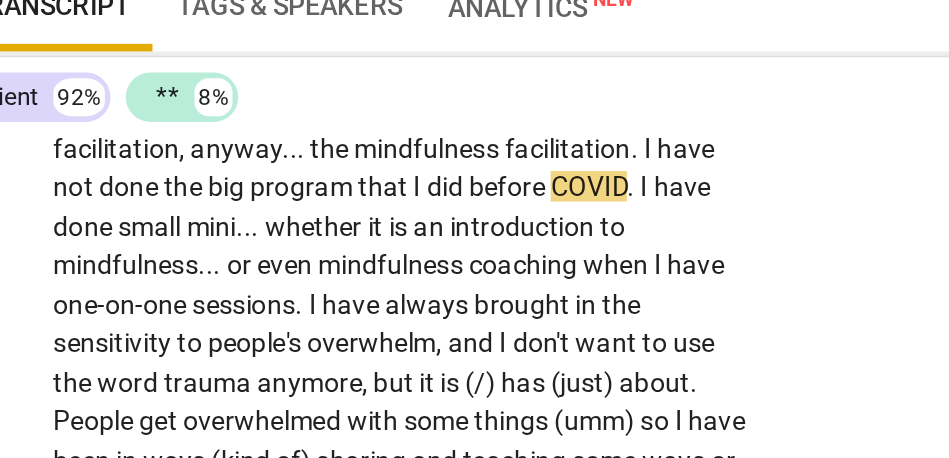 scroll, scrollTop: 2445, scrollLeft: 0, axis: vertical 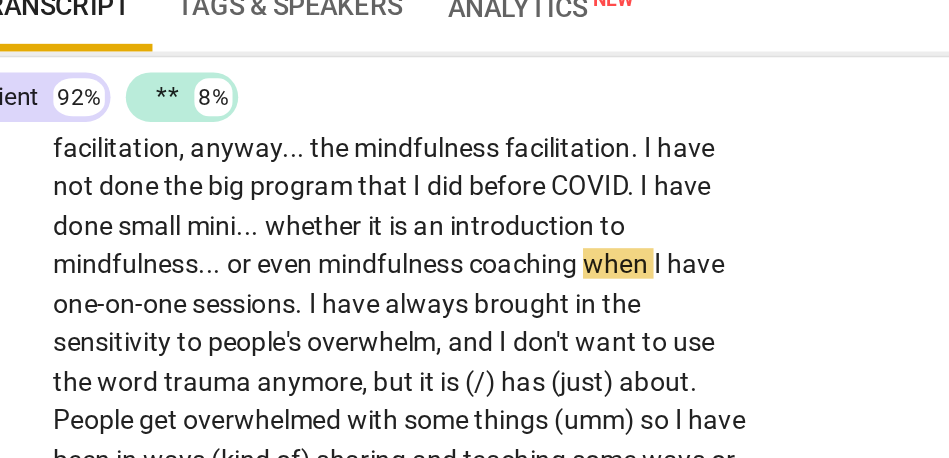 click on "or" at bounding box center [187, 280] 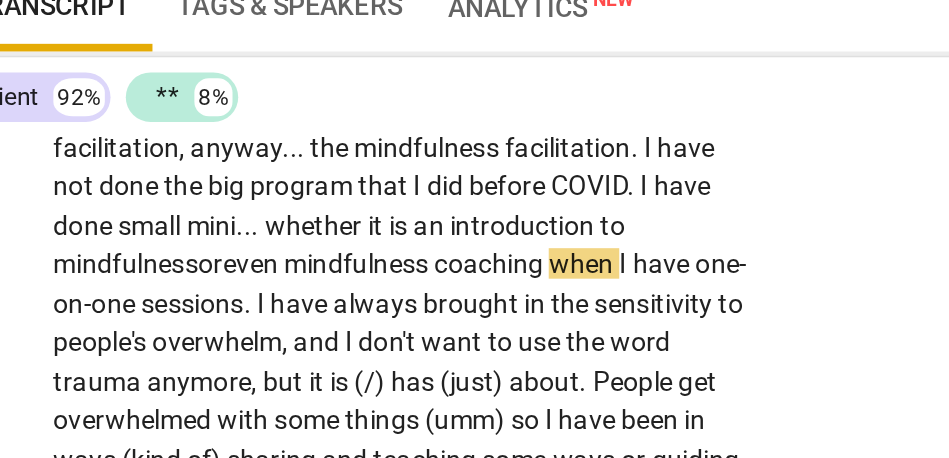 click on "coaching" at bounding box center [318, 280] 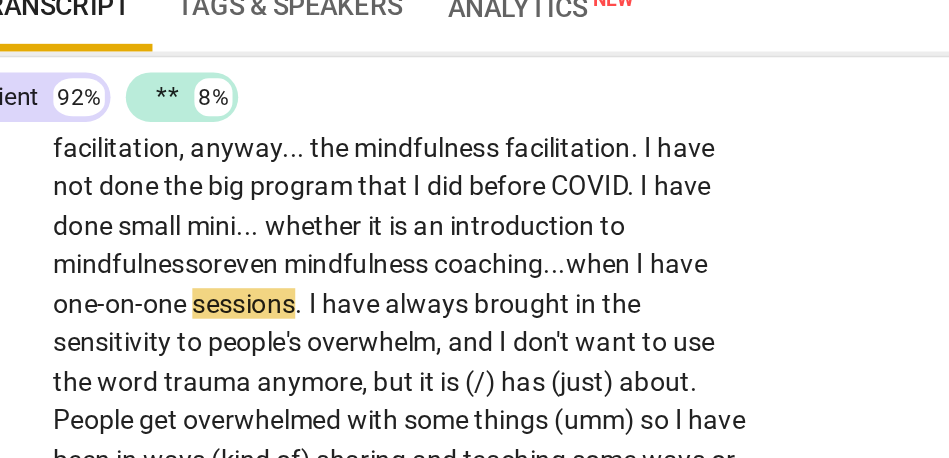 click on "I" at bounding box center (225, 301) 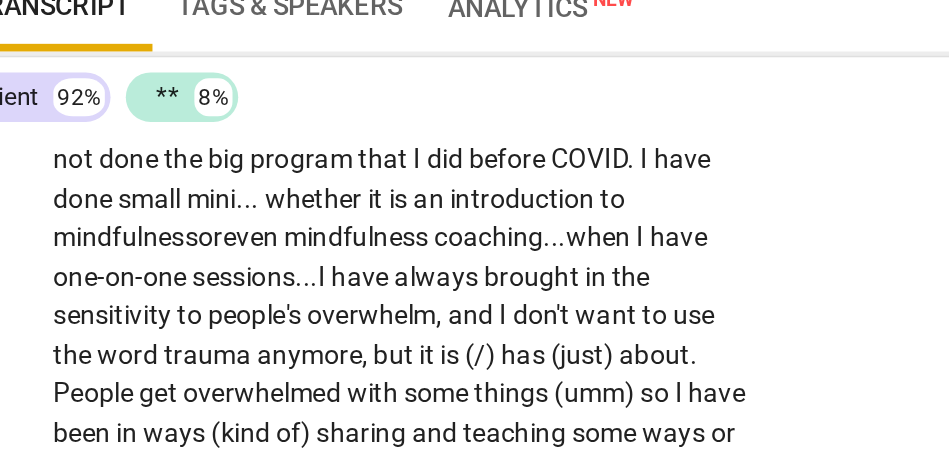 scroll, scrollTop: 2468, scrollLeft: 0, axis: vertical 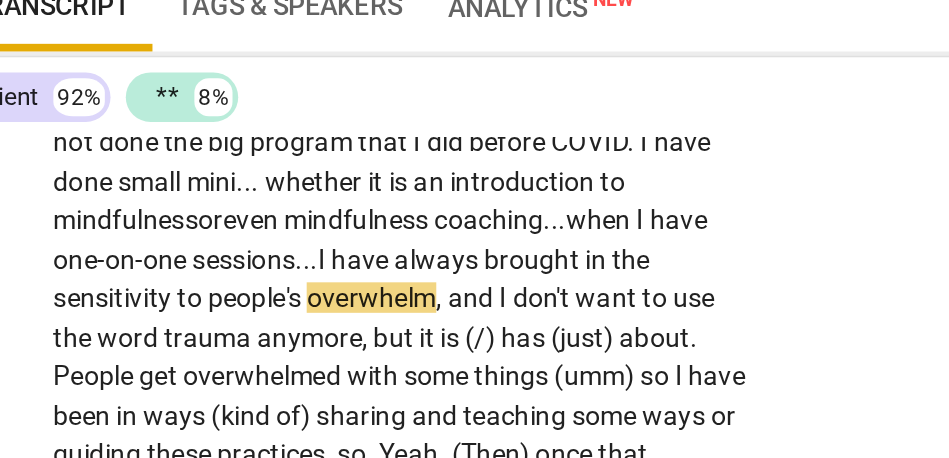 click on "I" at bounding box center (325, 298) 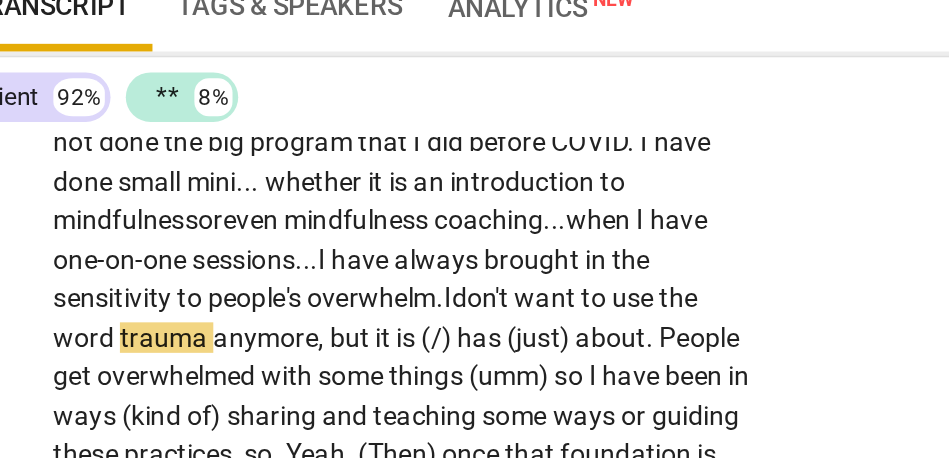 click on "want" at bounding box center [347, 298] 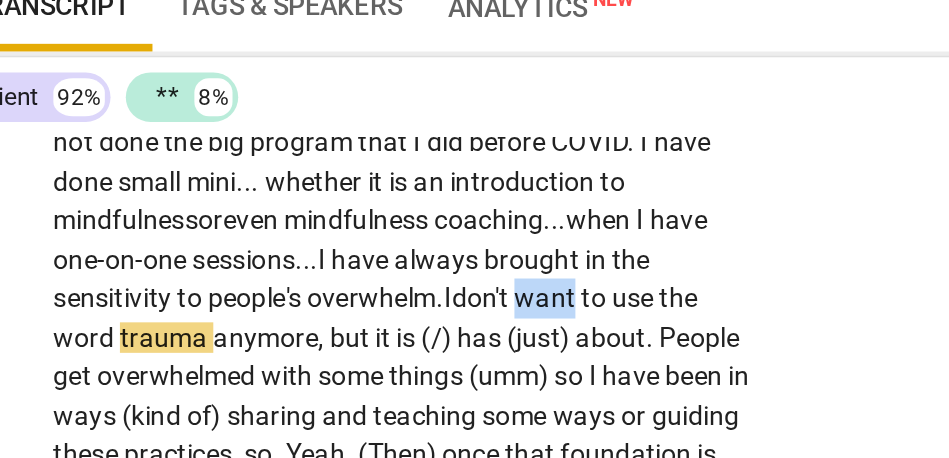 click on "want" at bounding box center (347, 298) 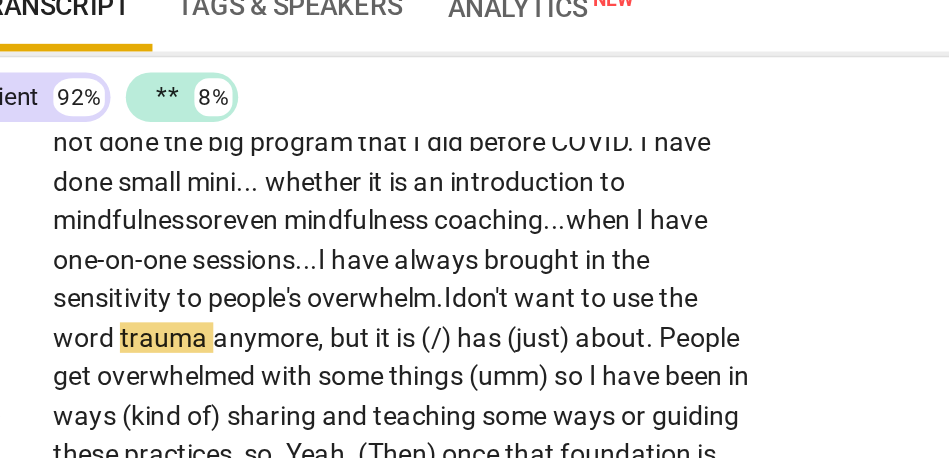 click on "don't" at bounding box center (313, 298) 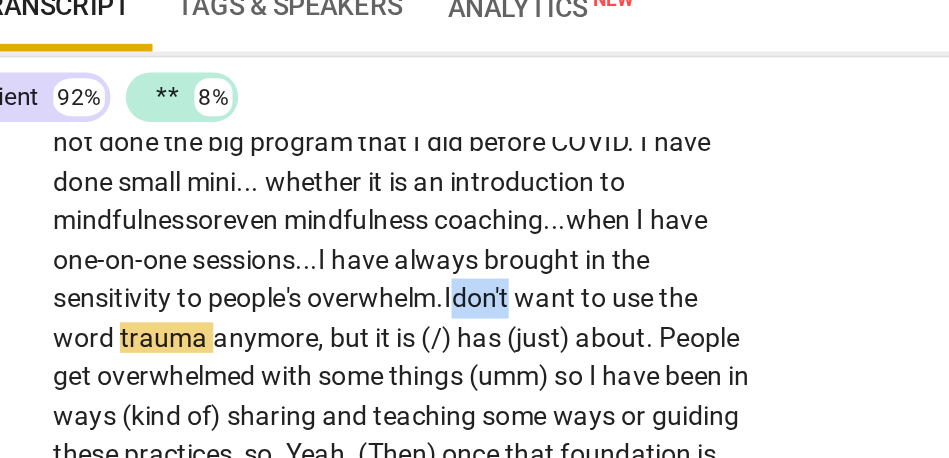 click on "don't" at bounding box center [313, 298] 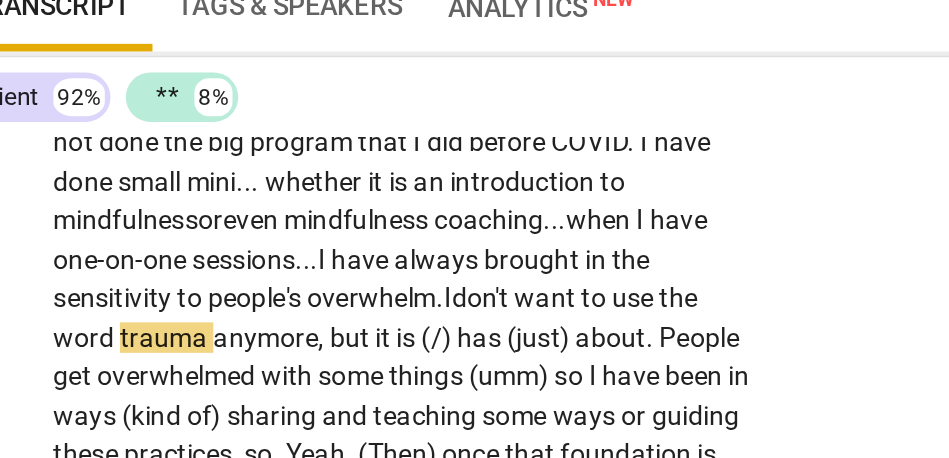 click on "trauma" at bounding box center (147, 319) 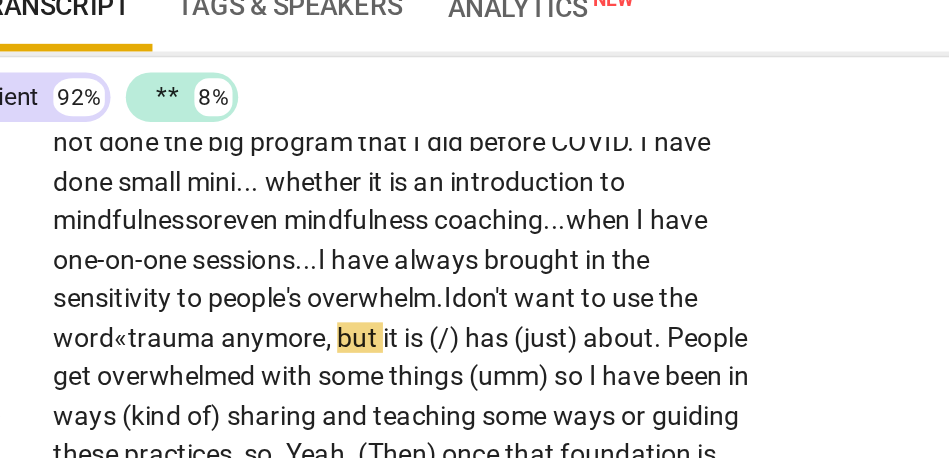 click on "Yeah ,   so   the   thing   about   facilitating   mindfulness   programs   is   that . . .   yeah .   I   have   been   trained   to   teach   mindfulness . . .   teach   meditation . . .   but   the   way   I   have   done   it   previously   was   not   trauma-informed . . .   trauma-sensitive   actually .   That   is   the   big   difference .   The   way   I   see   a   program . . .   a   mindfulness-based   intervention   or   mindfulness-based   program . . .   arc . . .   will   be—most   definitely ,   in   some   way—sharing   the   knowledge   of   what   it   means   to   feel   overwhelmed . . .   to   really   understand   what   a   regulated   nervous   system   is   and   what   it   feels   like   for   you .   Every   individual   is   different ,   so . . .   the   sharing   of   the   knowledge ,   sharing   of   small   practices ,   and   also ,   sharing   of . . .   the   importance   of   having   resources   that   you   can   turn   to ,   whether   they   are   internal   or" at bounding box center [271, 360] 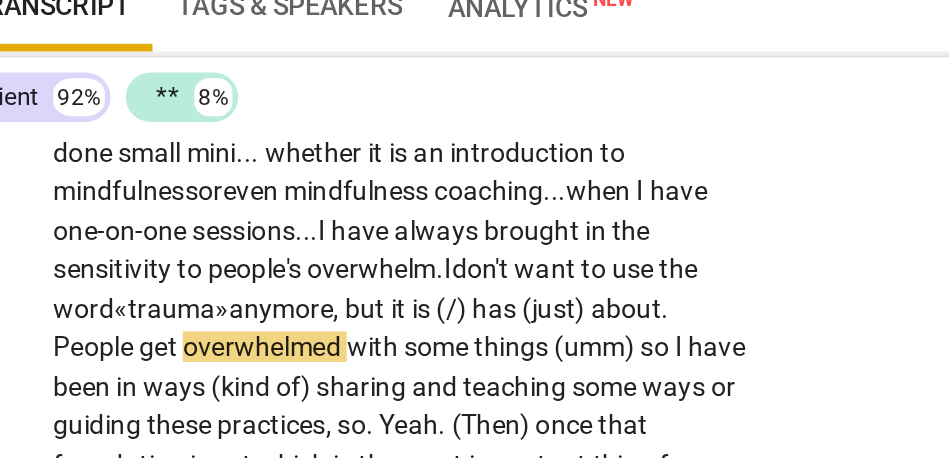 scroll, scrollTop: 2486, scrollLeft: 0, axis: vertical 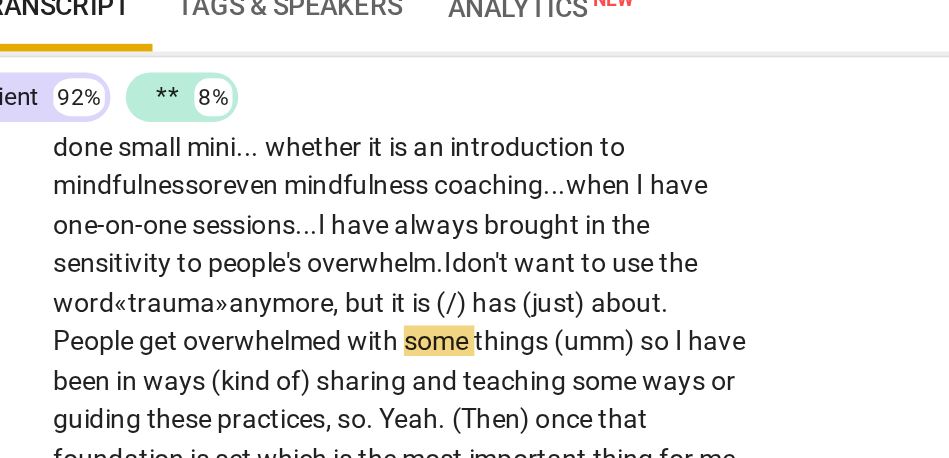 click on "anymore" at bounding box center (207, 301) 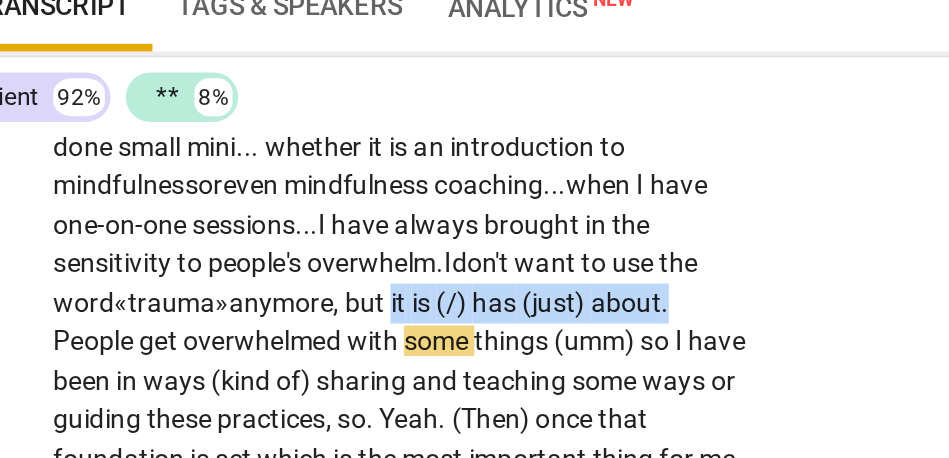 drag, startPoint x: 266, startPoint y: 300, endPoint x: 443, endPoint y: 299, distance: 177.00282 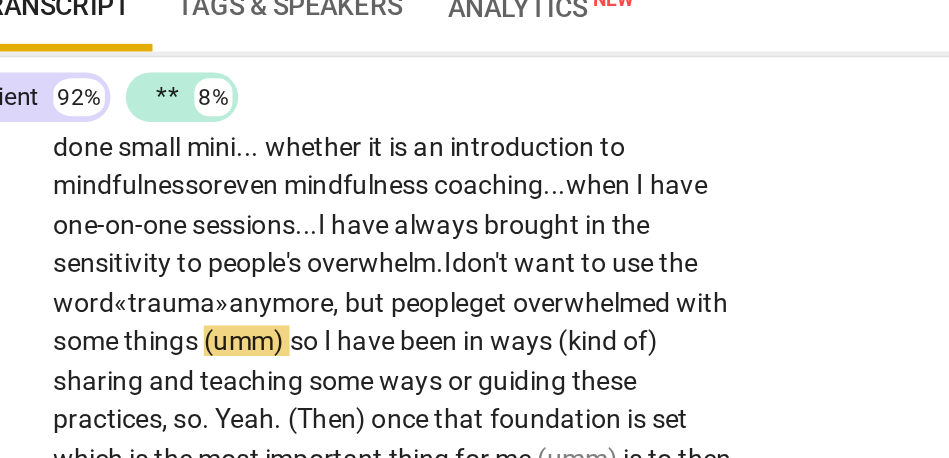click on "anymore" at bounding box center (207, 301) 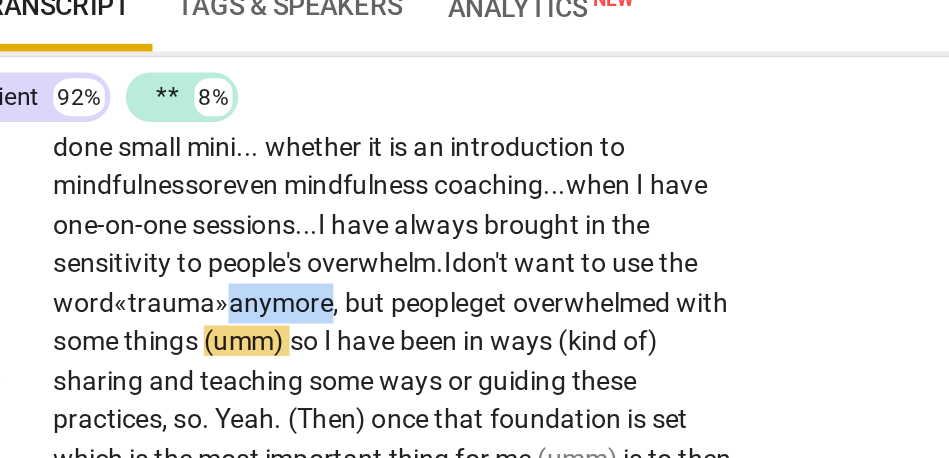 click on "anymore" at bounding box center [207, 301] 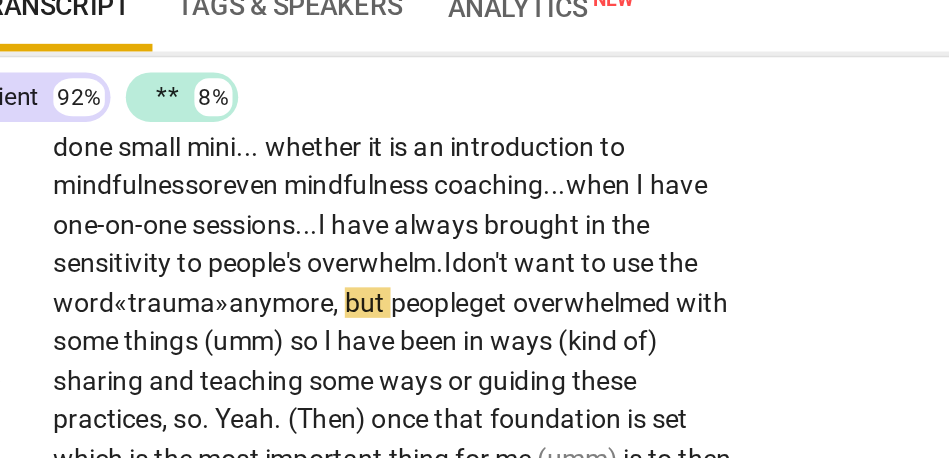 scroll, scrollTop: 2511, scrollLeft: 0, axis: vertical 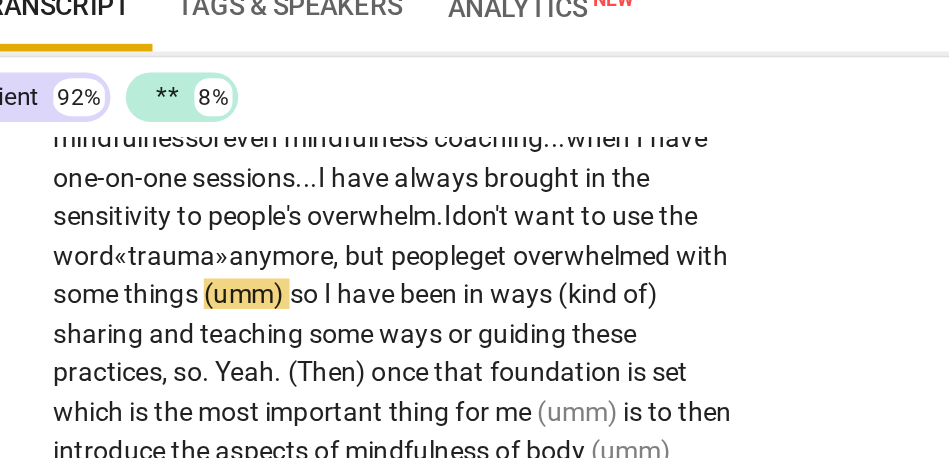 click on "," at bounding box center (238, 276) 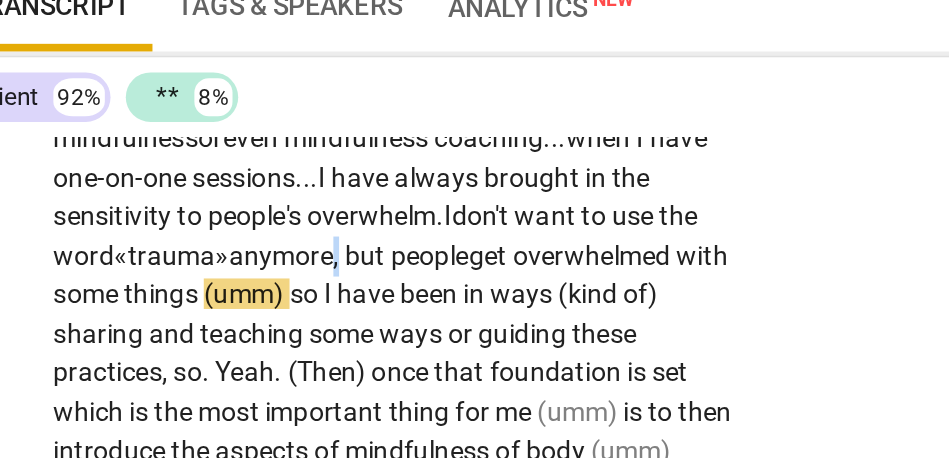 click on "," at bounding box center (238, 276) 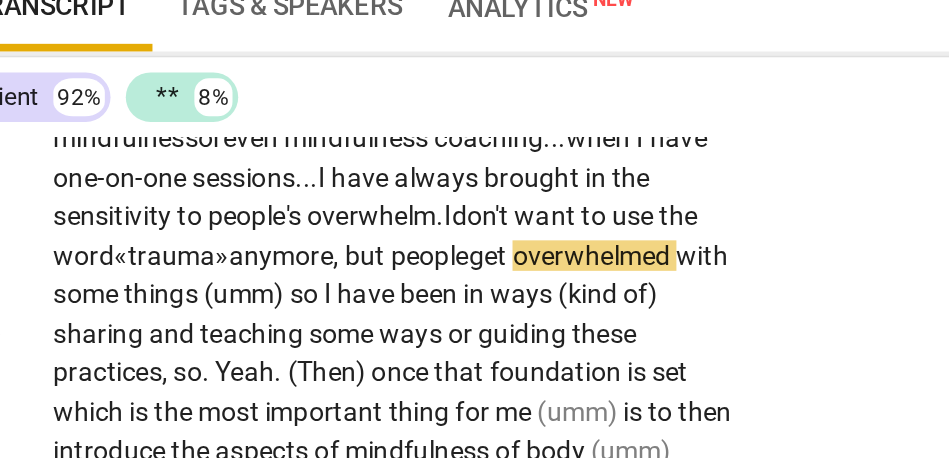click on "get" at bounding box center (317, 276) 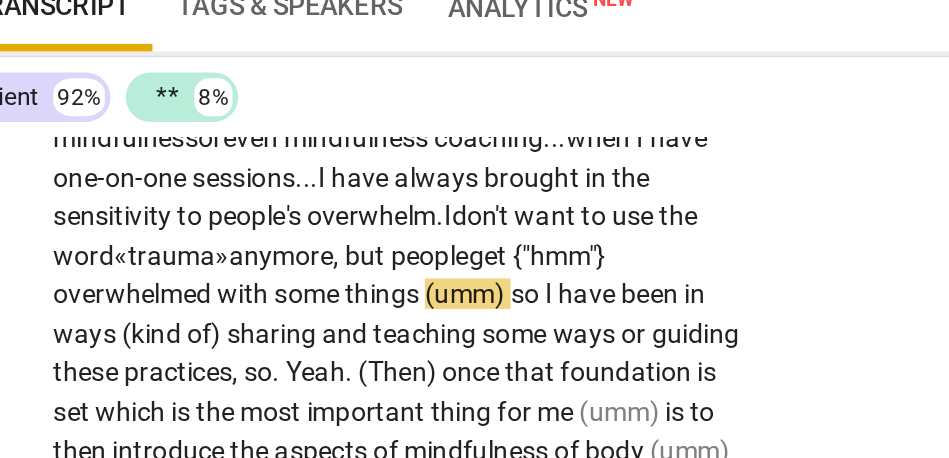 click on "so" at bounding box center [337, 296] 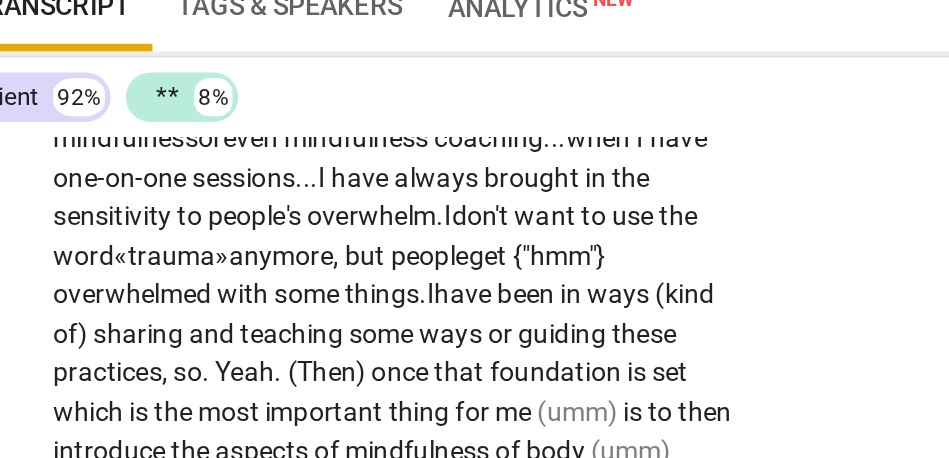 click on "been" at bounding box center (337, 296) 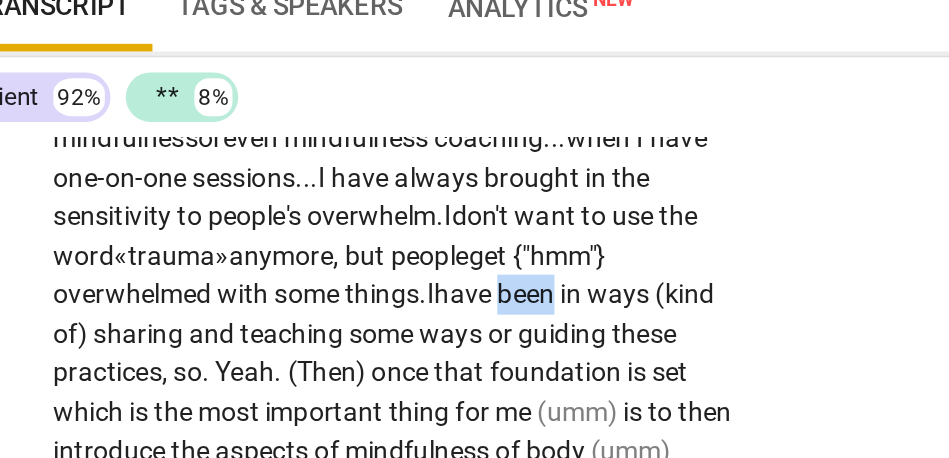 click on "been" at bounding box center (337, 296) 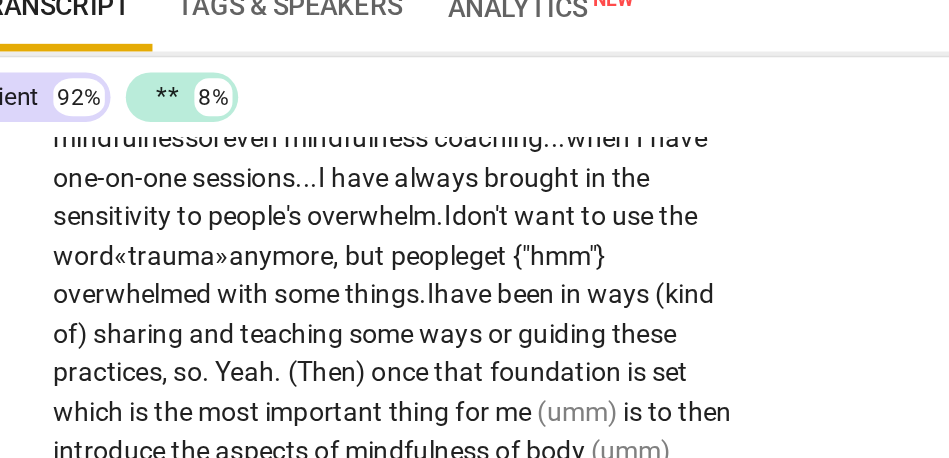 click on "been" at bounding box center [337, 296] 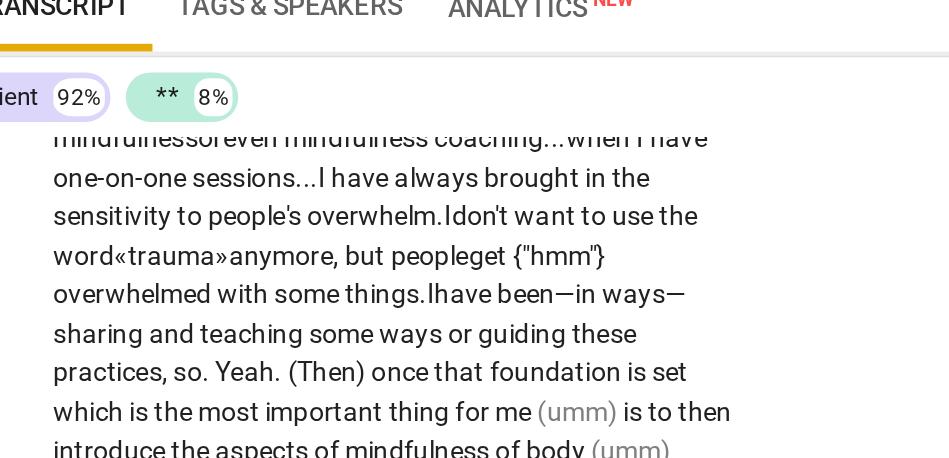 click on "and" at bounding box center (151, 317) 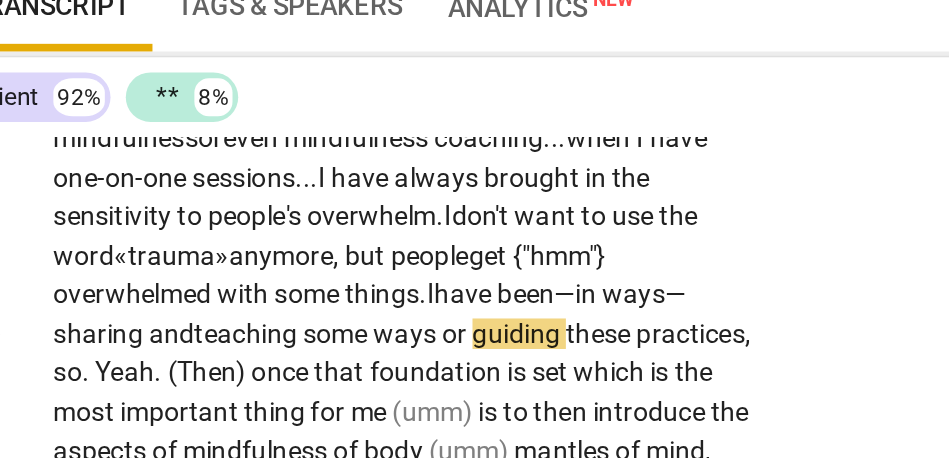 click on "teaching" at bounding box center [190, 317] 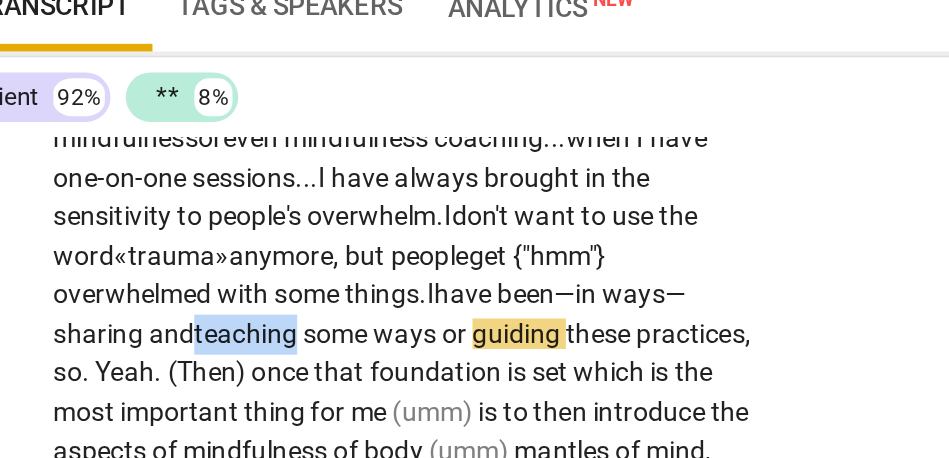 click on "teaching" at bounding box center [190, 317] 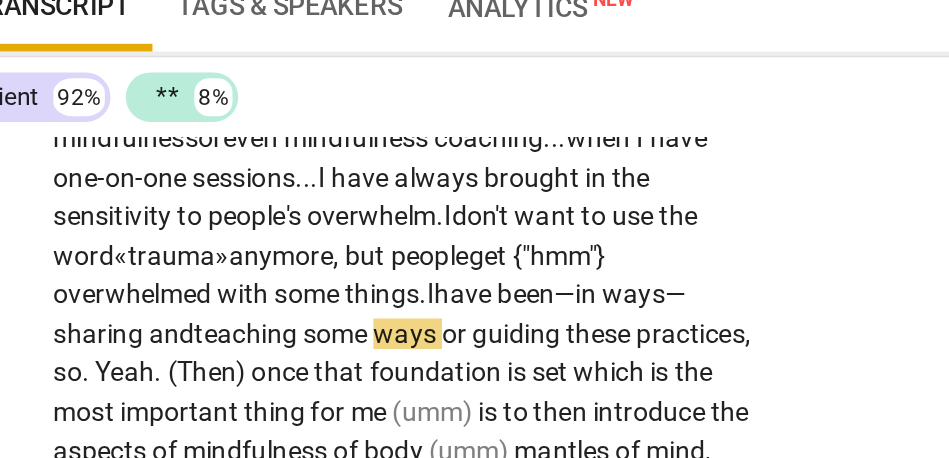 click on "or" at bounding box center (300, 317) 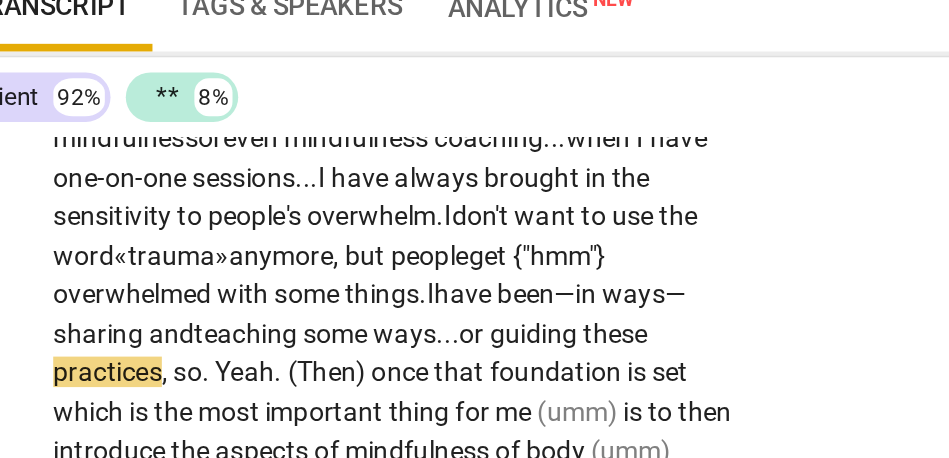 scroll, scrollTop: 2572, scrollLeft: 0, axis: vertical 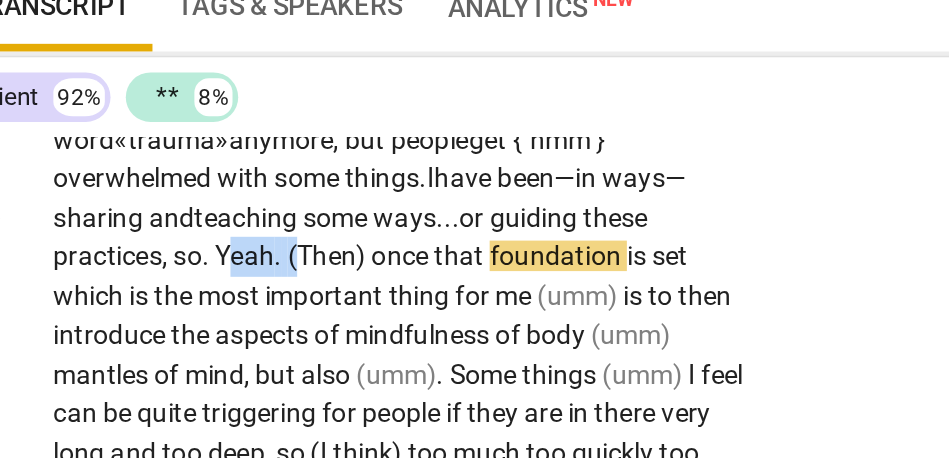 drag, startPoint x: 218, startPoint y: 275, endPoint x: 182, endPoint y: 275, distance: 36 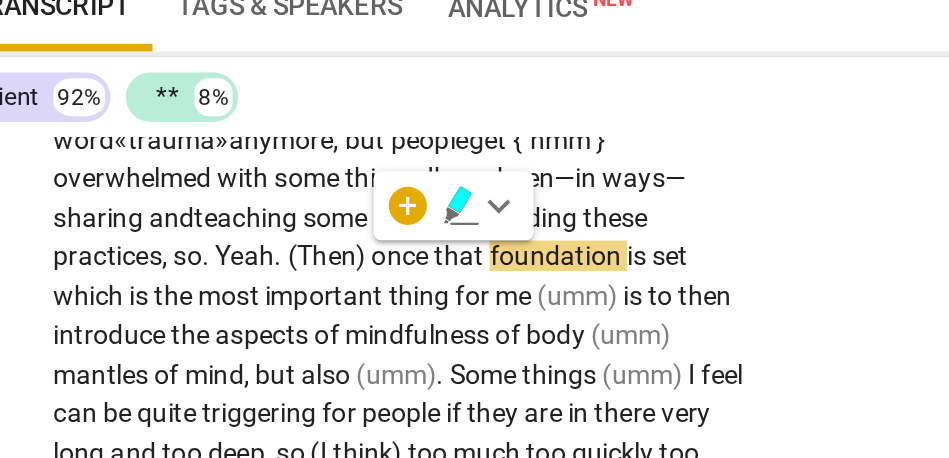 click on "Yeah" at bounding box center (188, 276) 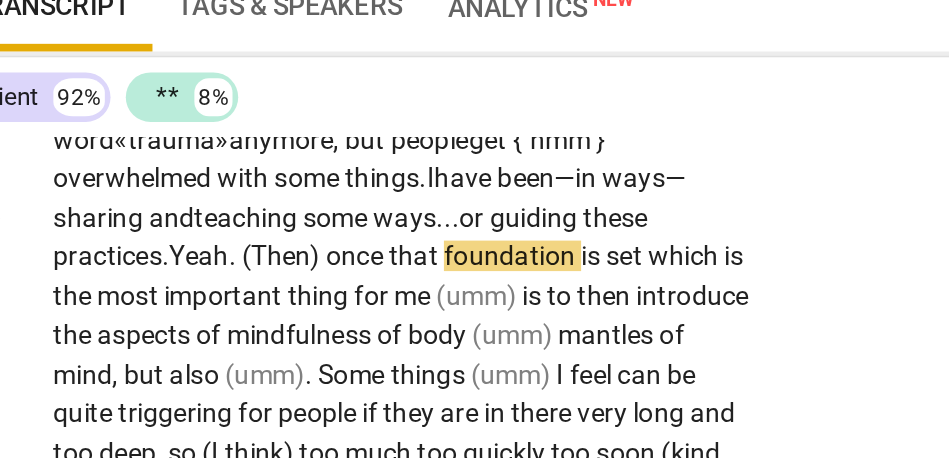 click on "(Then)" at bounding box center [209, 276] 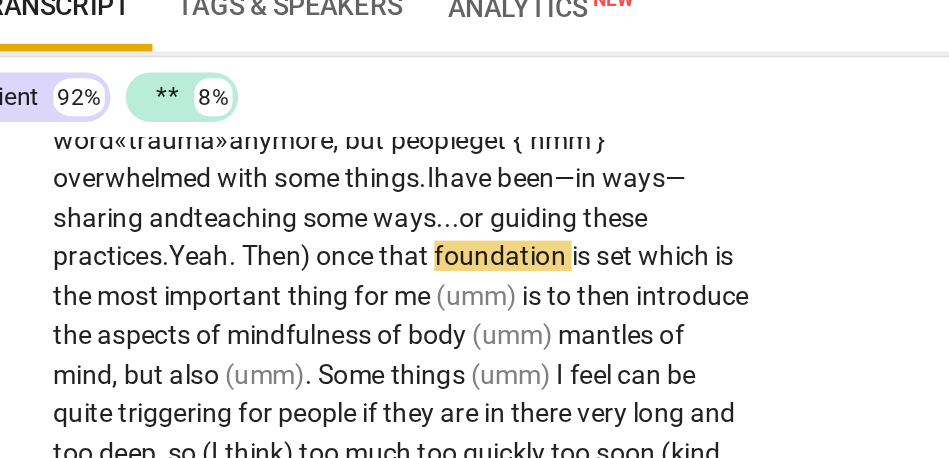 click on "Then)" at bounding box center [206, 276] 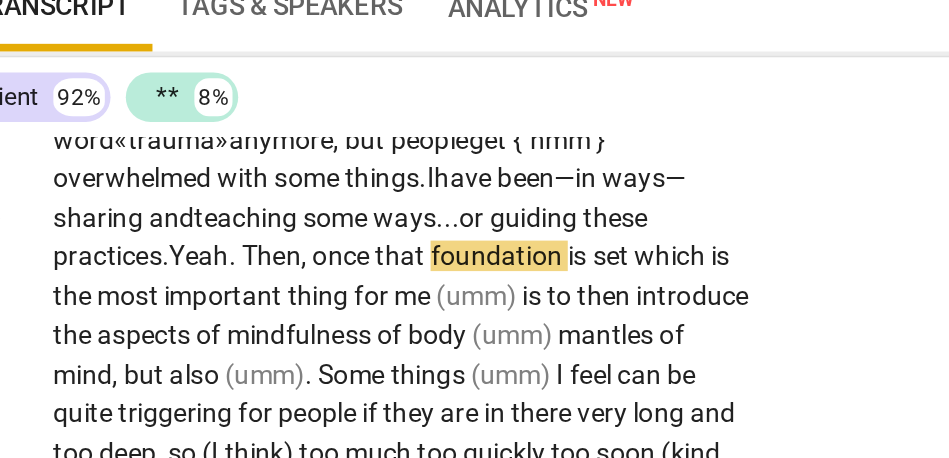click on "Then," at bounding box center (205, 276) 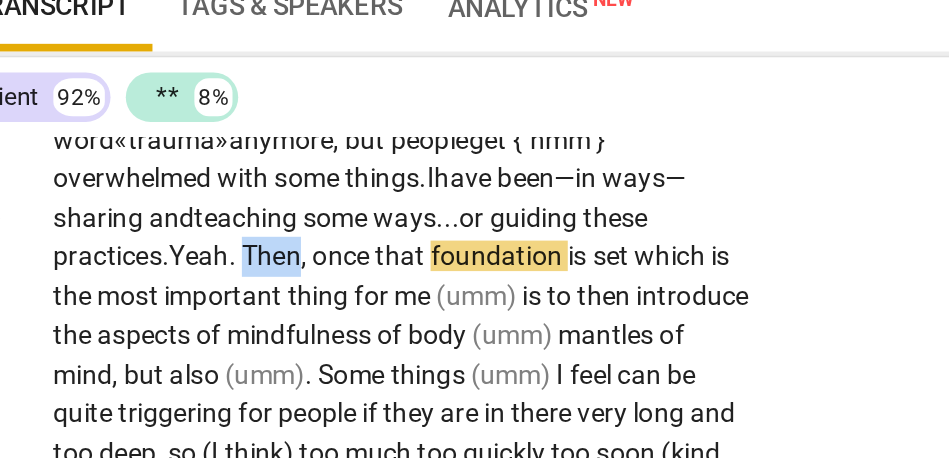 click on "Then," at bounding box center [205, 276] 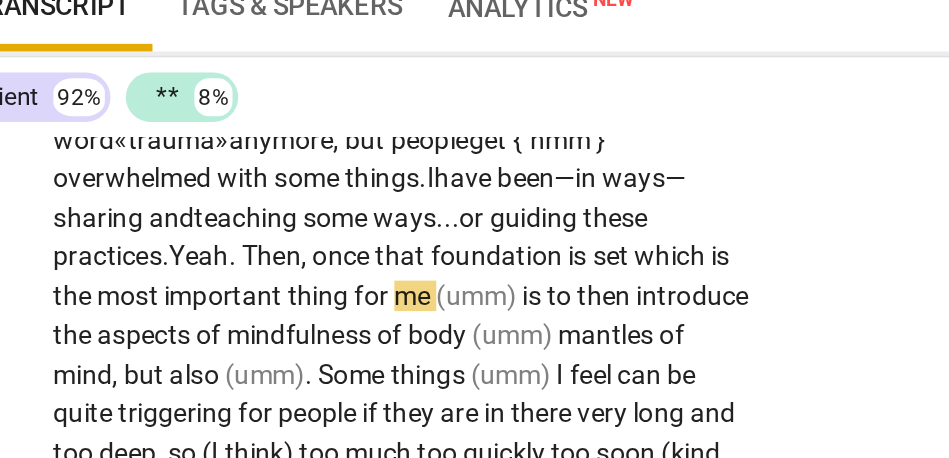 click on "which" at bounding box center [413, 276] 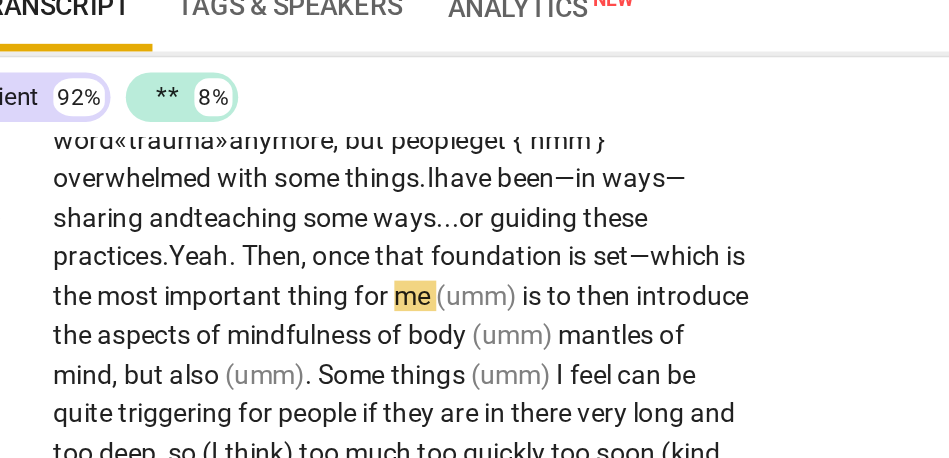 click on "set—" at bounding box center (386, 276) 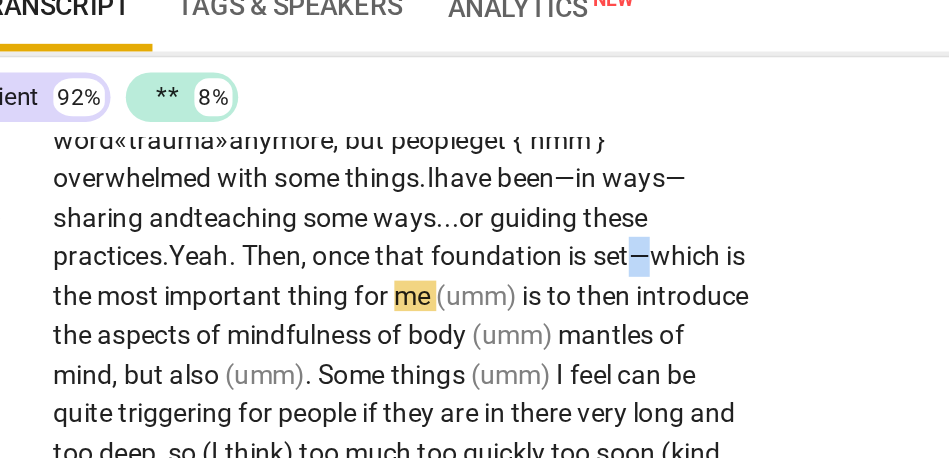 click on "set—" at bounding box center [386, 276] 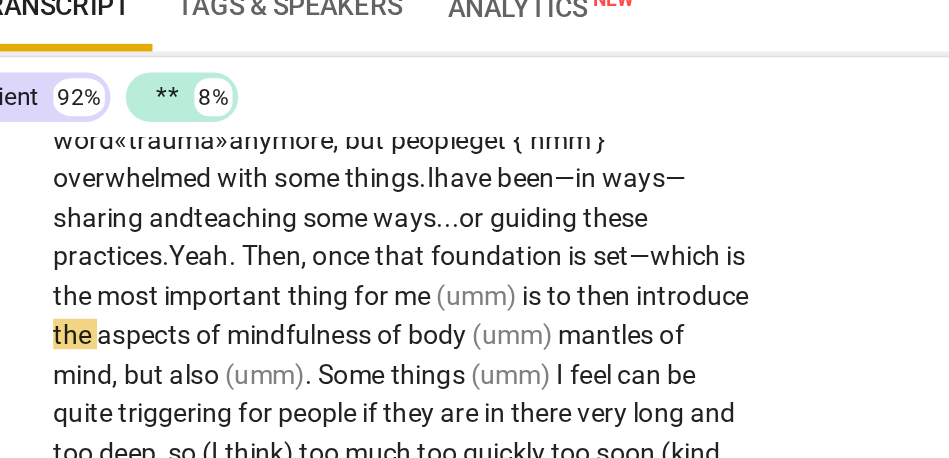 click on "which" at bounding box center (421, 276) 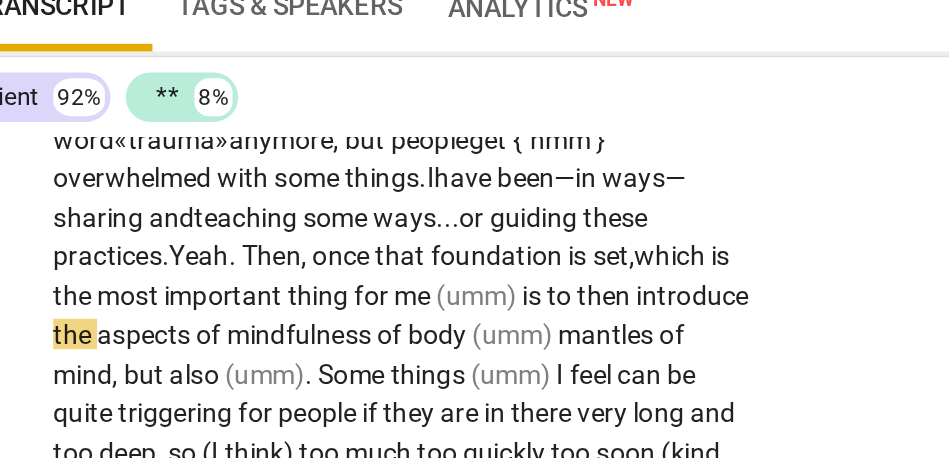 click on "which" at bounding box center [413, 276] 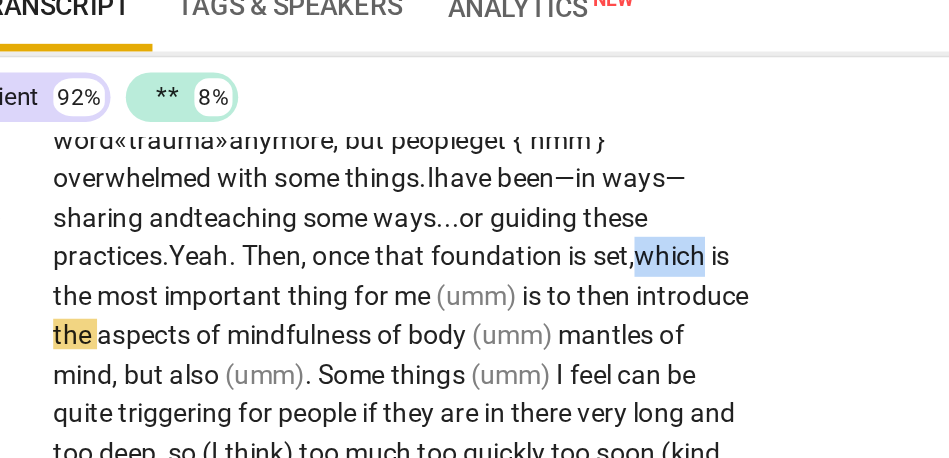 click on "which" at bounding box center [413, 276] 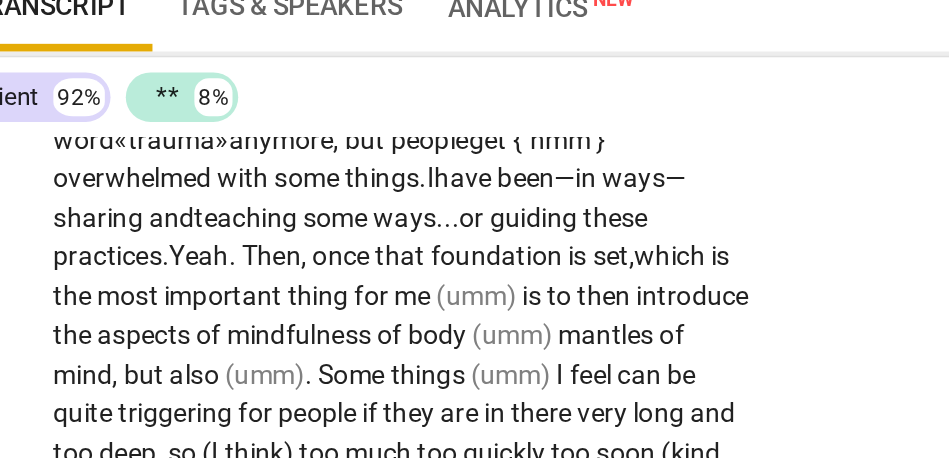 click on "(umm)" at bounding box center (311, 297) 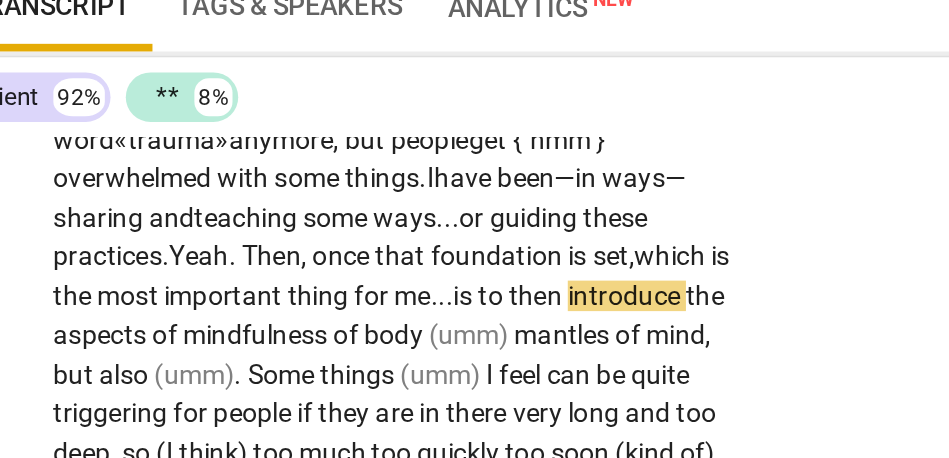 click on "then" at bounding box center (342, 297) 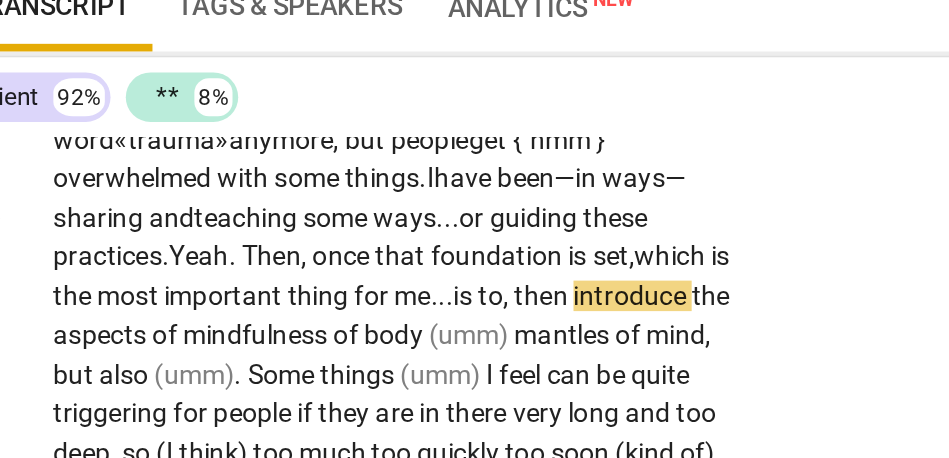 click on "introduce" at bounding box center (392, 297) 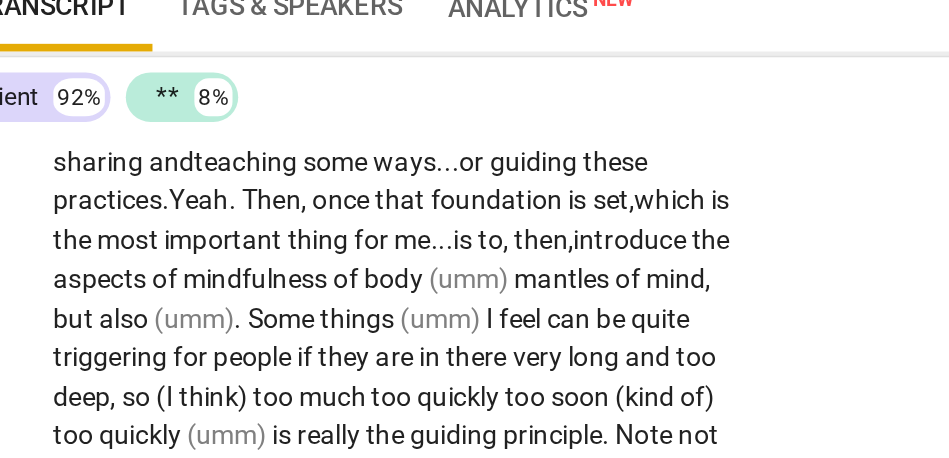 scroll, scrollTop: 2602, scrollLeft: 0, axis: vertical 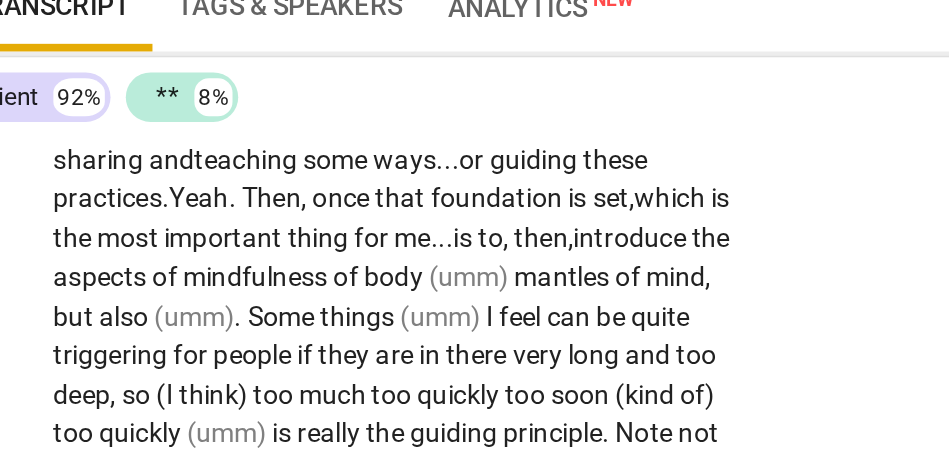 click on "mantles" at bounding box center [356, 287] 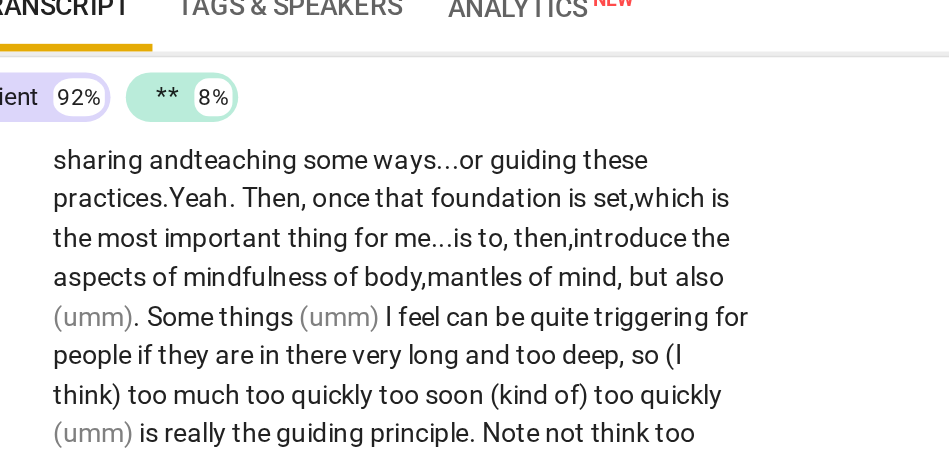 click on "but" at bounding box center [402, 287] 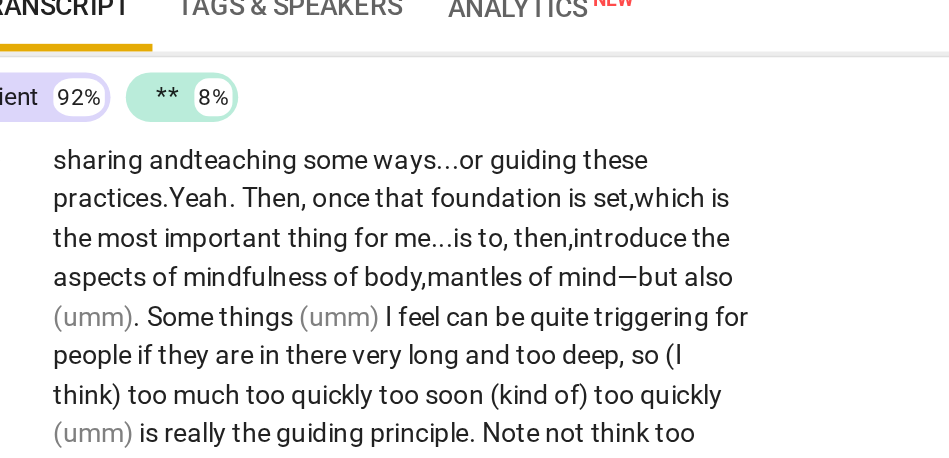 click on "Some" at bounding box center (156, 308) 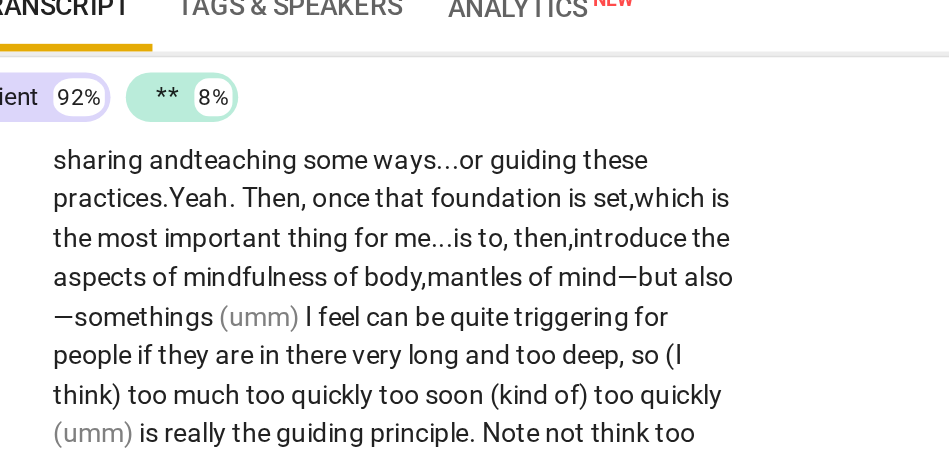 click on "things" at bounding box center (154, 308) 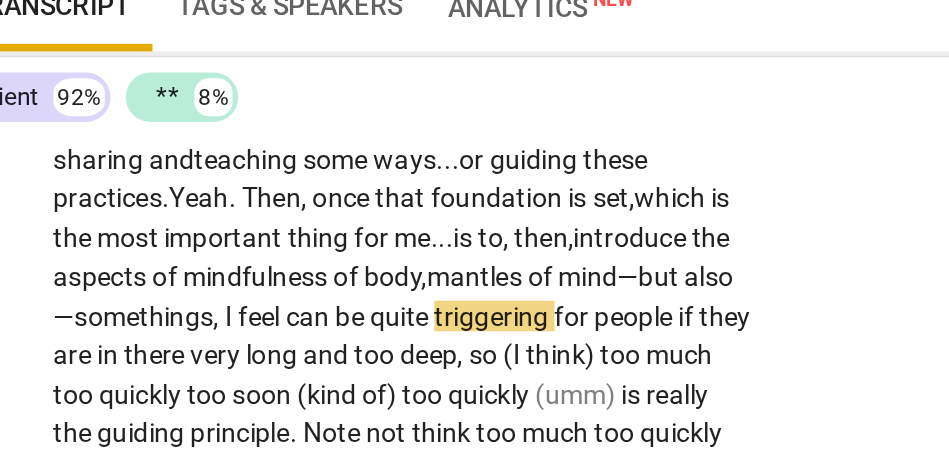 click on "can" at bounding box center [223, 308] 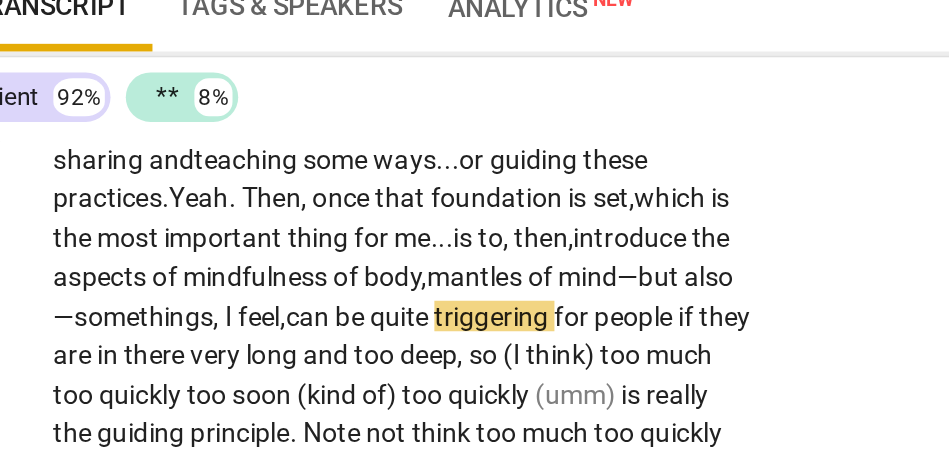 click on "can" at bounding box center (223, 308) 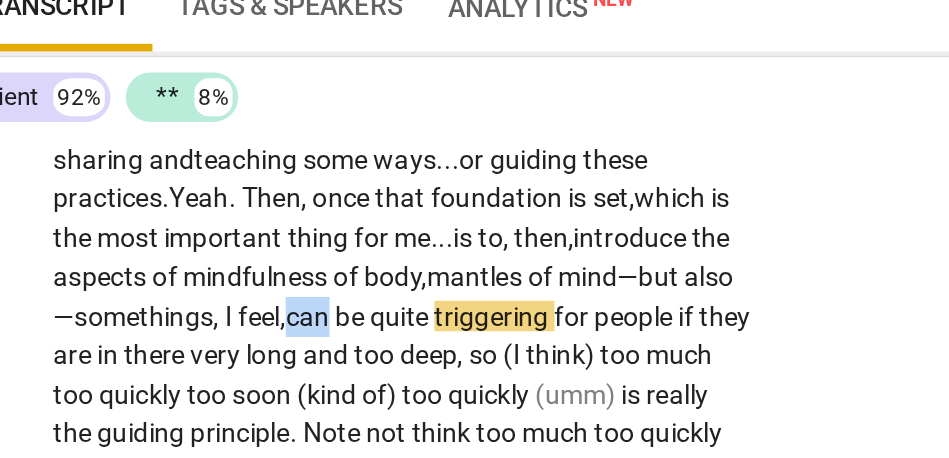 click on "can" at bounding box center (223, 308) 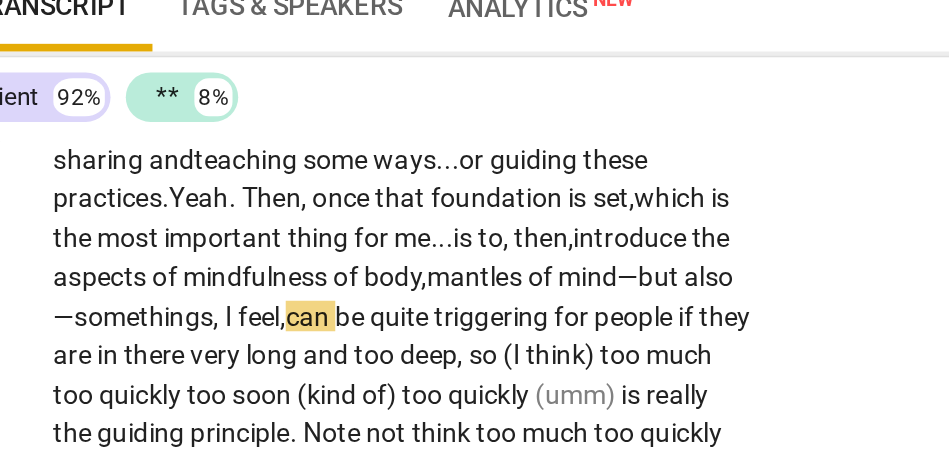 scroll, scrollTop: 2632, scrollLeft: 0, axis: vertical 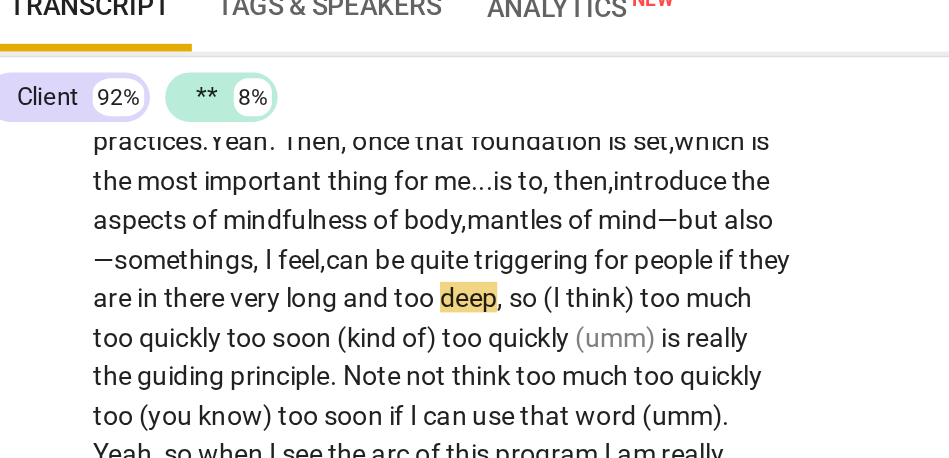 click on "for" at bounding box center (361, 278) 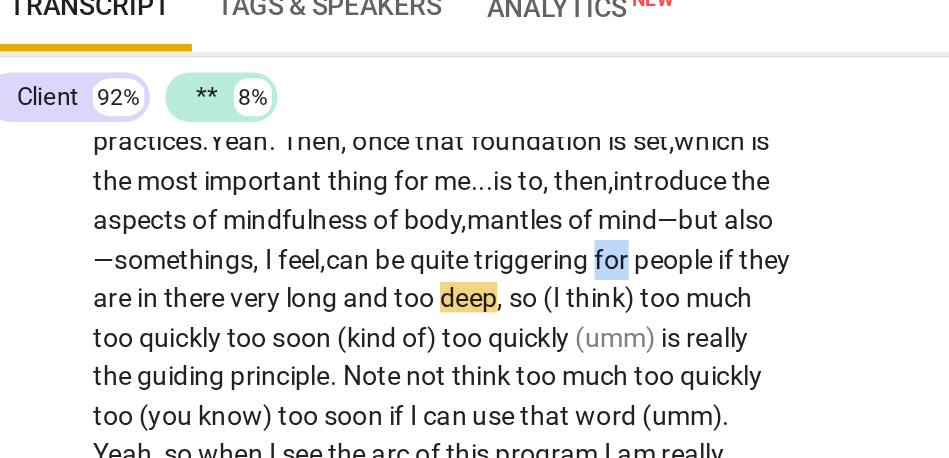 click on "for" at bounding box center (361, 278) 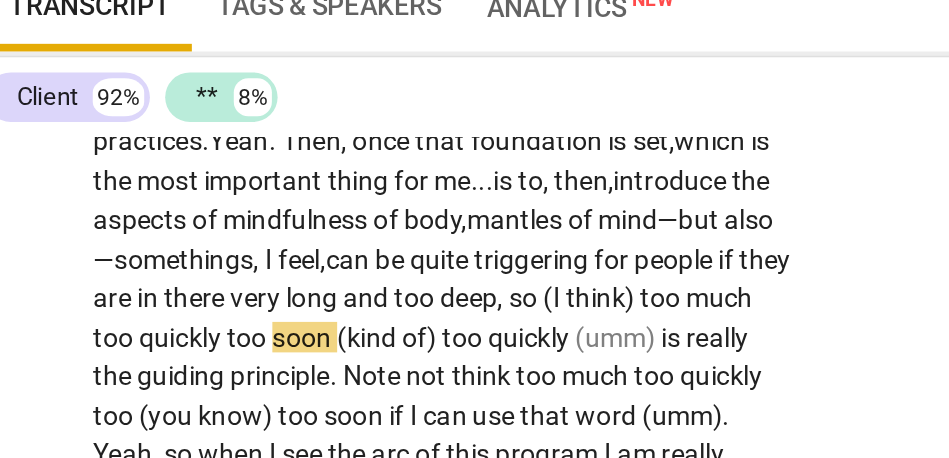 click on "think)" at bounding box center [355, 298] 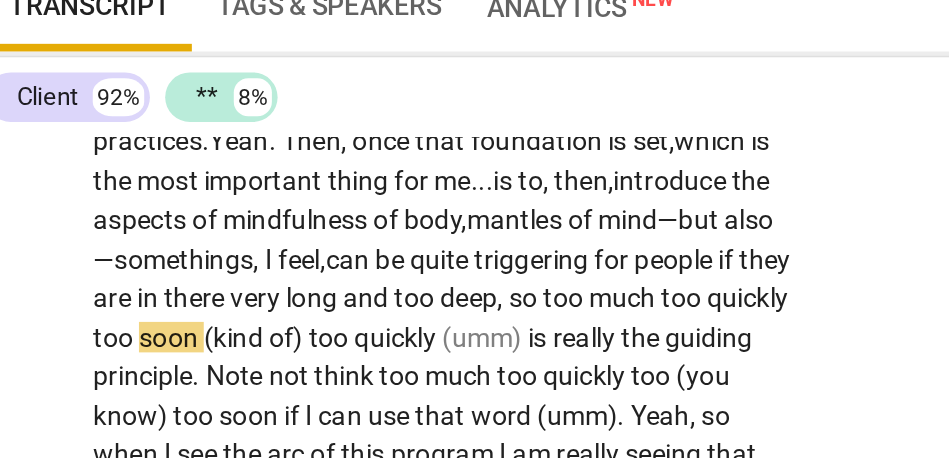 click on "too" at bounding box center [398, 298] 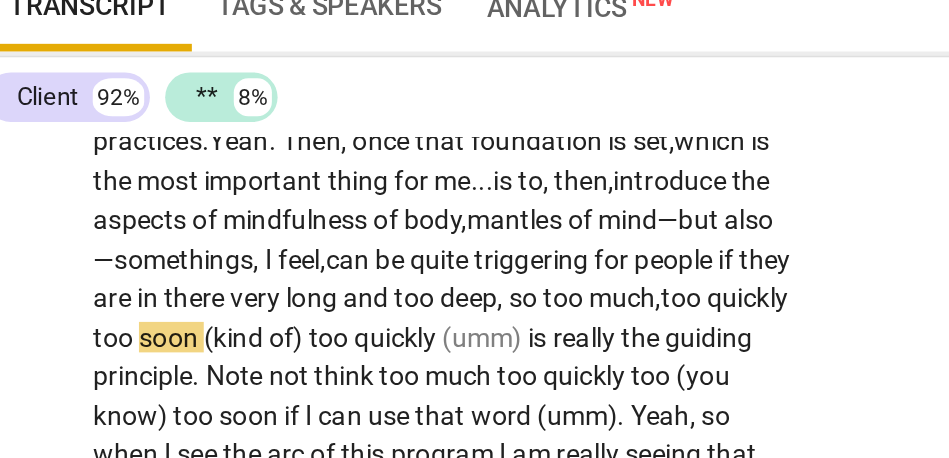 click on "too" at bounding box center [100, 319] 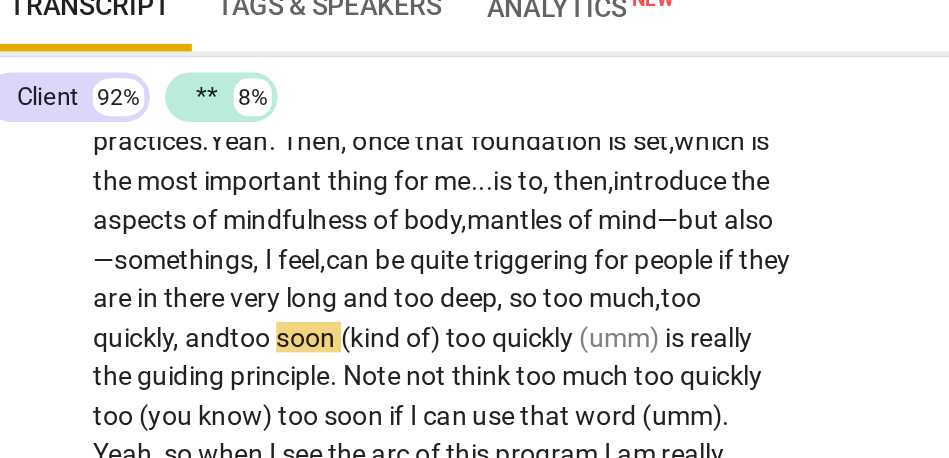click on "so" at bounding box center (315, 298) 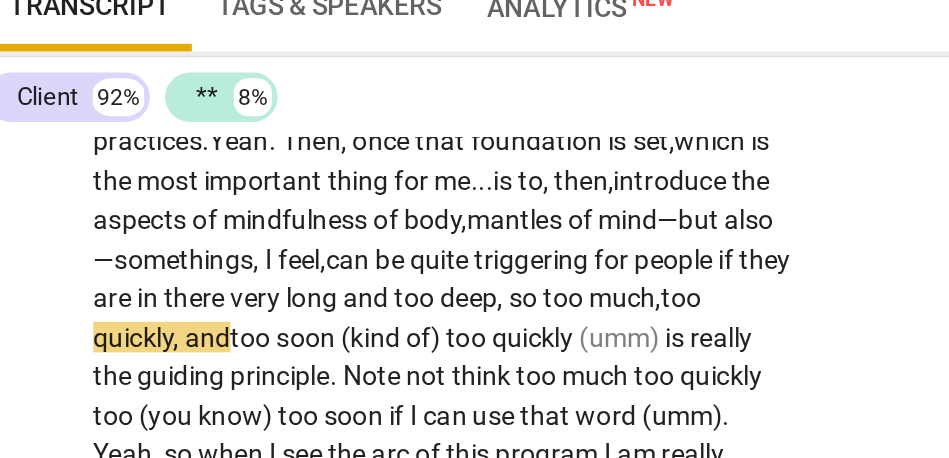 click on "quickly, and" at bounding box center [124, 319] 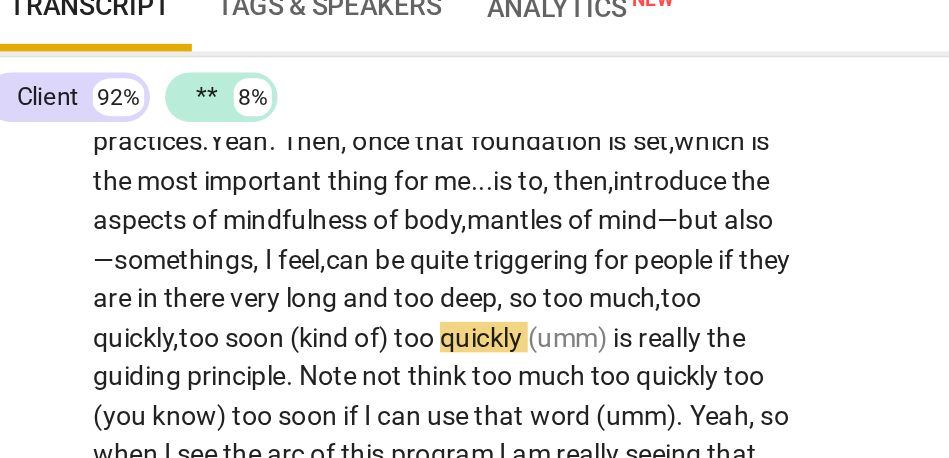 click on "of)" at bounding box center [235, 319] 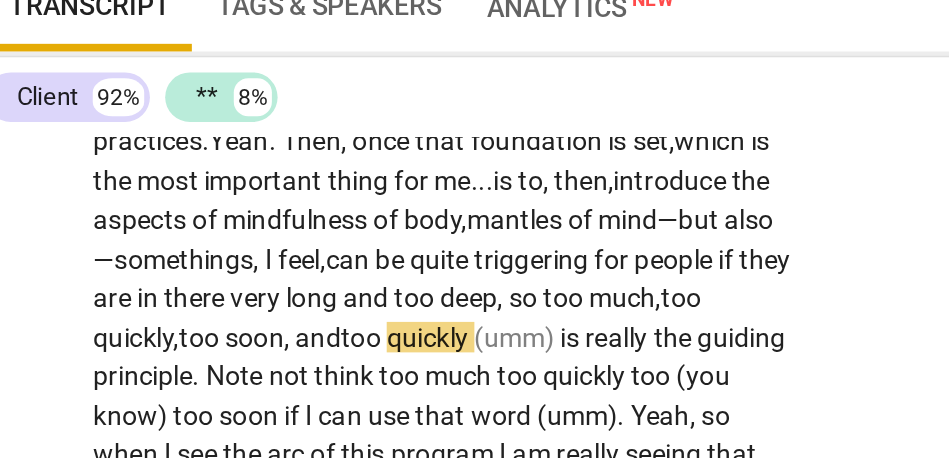 click on "is" at bounding box center (339, 319) 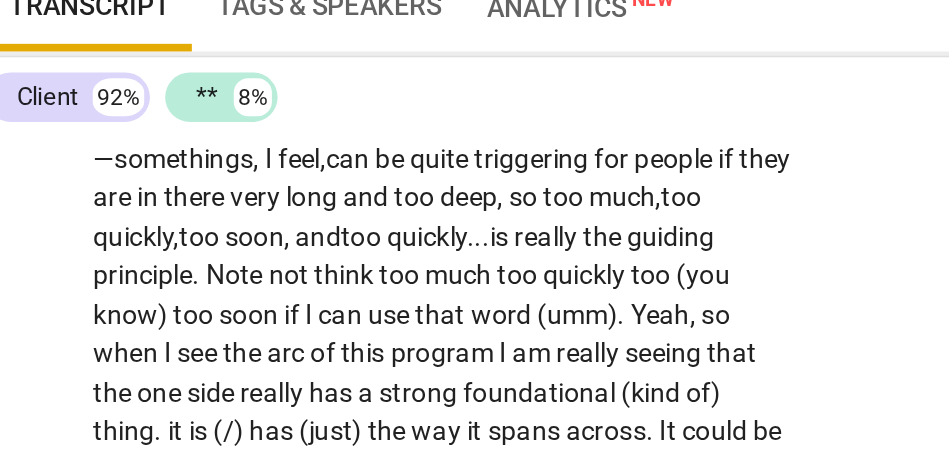 scroll, scrollTop: 2687, scrollLeft: 0, axis: vertical 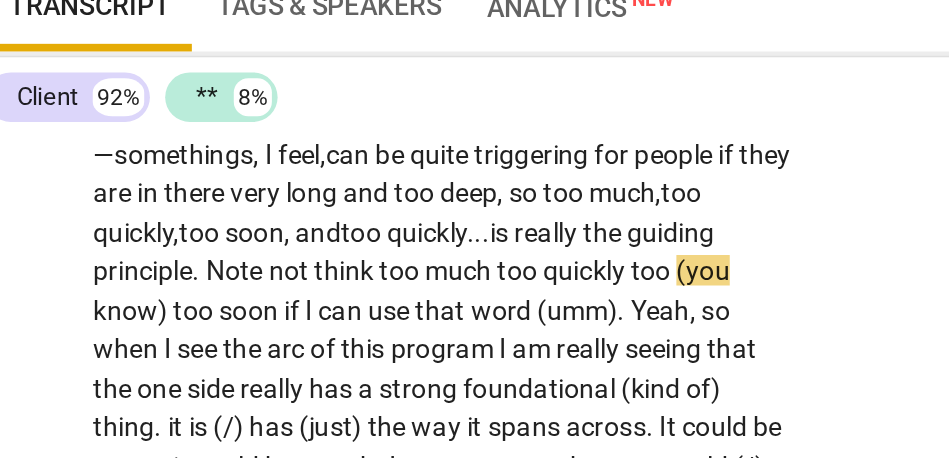 click on "not" at bounding box center [192, 284] 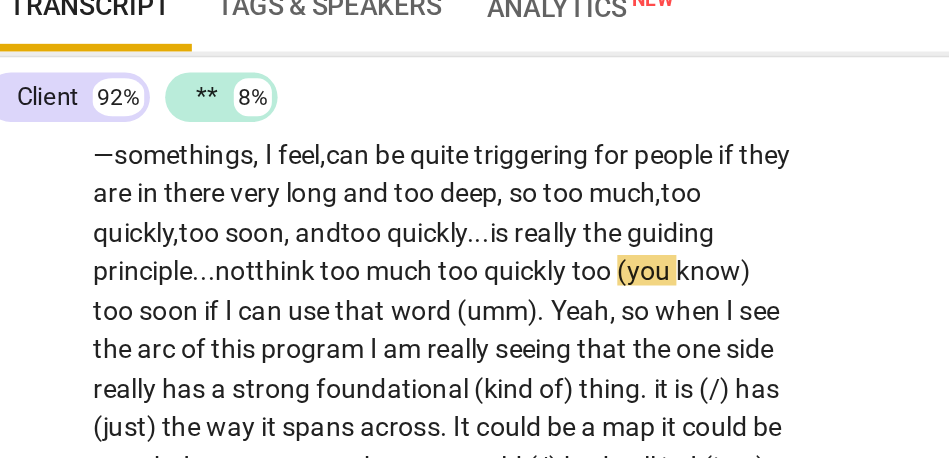 click on "think" at bounding box center (190, 284) 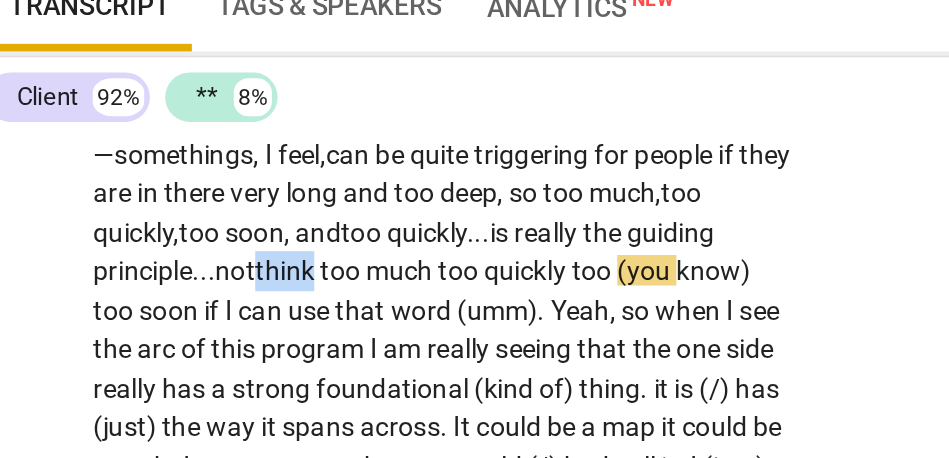 click on "think" at bounding box center [190, 284] 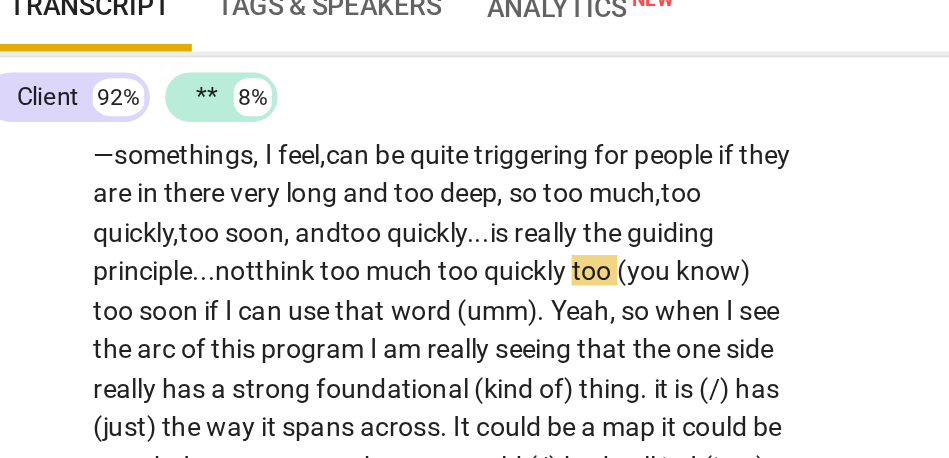 click on "much" at bounding box center (250, 284) 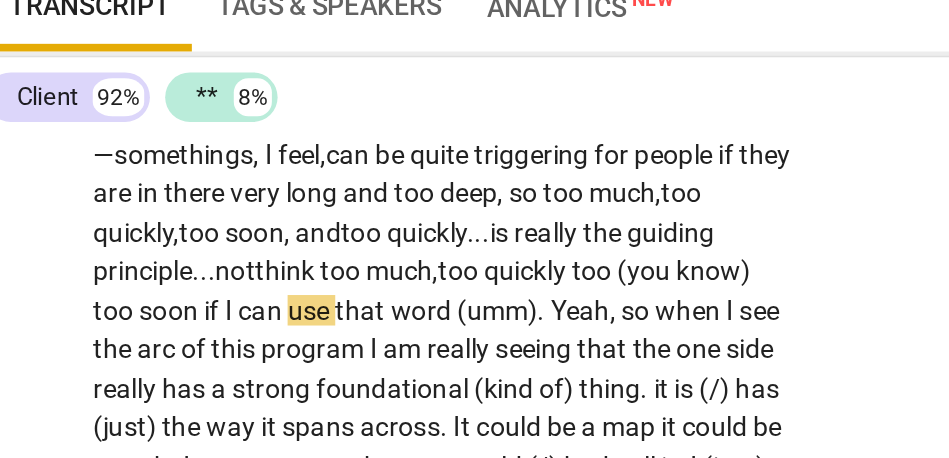 click on "quickly" at bounding box center (316, 284) 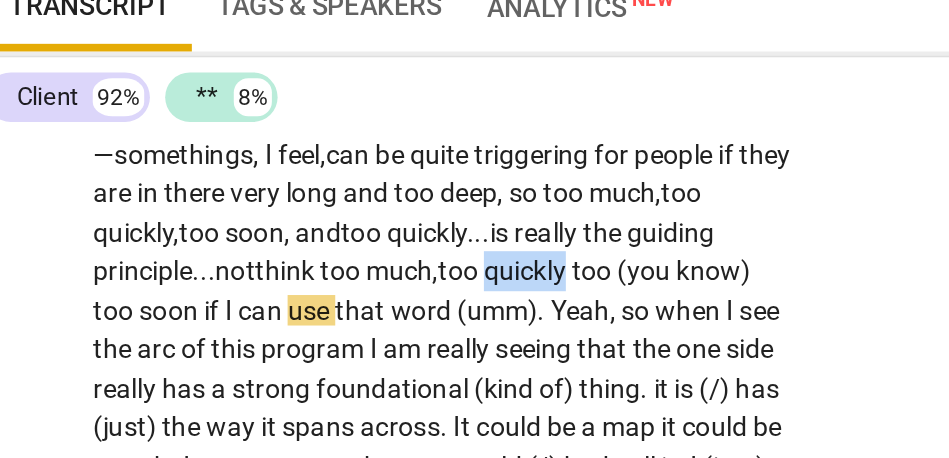 click on "quickly" at bounding box center [316, 284] 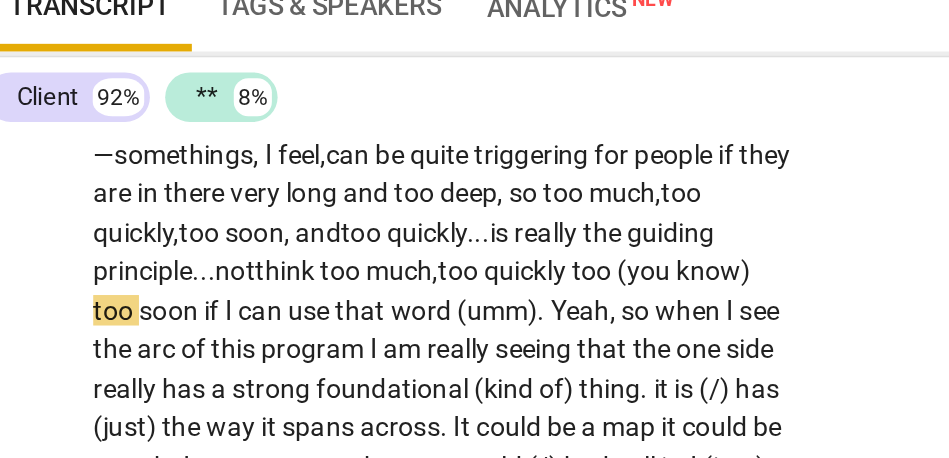 click on "too" at bounding box center (351, 284) 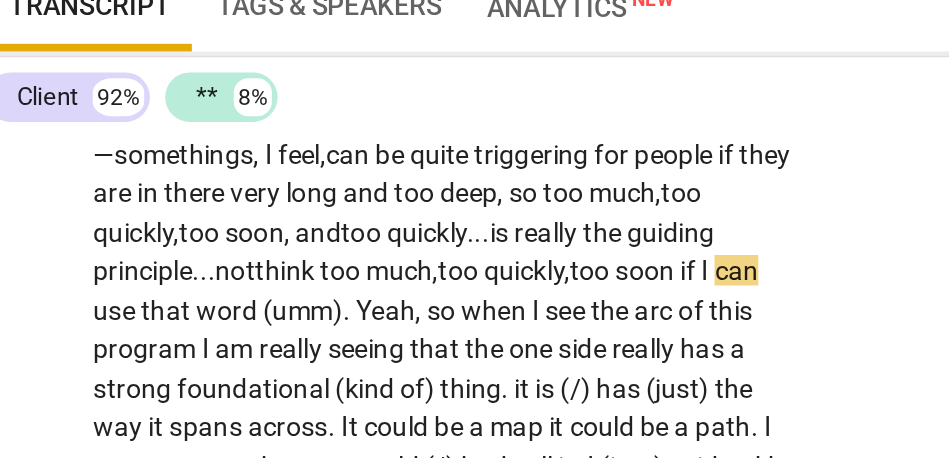 click on "CL play_arrow pause 06:37 + Add competency keyboard_arrow_right Yeah ,   so   the   thing   about   facilitating   mindfulness   programs   is   that . . .   yeah .   I   have   been   trained   to   teach   mindfulness . . .   teach   meditation . . .   but   the   way   I   have   done   it   previously   was   not   trauma-informed . . .   trauma-sensitive   actually .   That   is   the   big   difference .   The   way   I   see   a   program . . .   a   mindfulness-based   intervention   or   mindfulness-based   program . . .   arc . . .   will   be—most   definitely ,   in   some   way—sharing   the   knowledge   of   what   it   means   to   feel   overwhelmed . . .   to   really   understand   what   a   regulated   nervous   system   is   and   what   it   feels   like   for   you .   Every   individual   is   different ,   so . . .   the   sharing   of   the   knowledge ,   sharing   of   small   practices ,   and   also ,   sharing   of . . .   the   importance   of   having   resources   that" at bounding box center (376, 114) 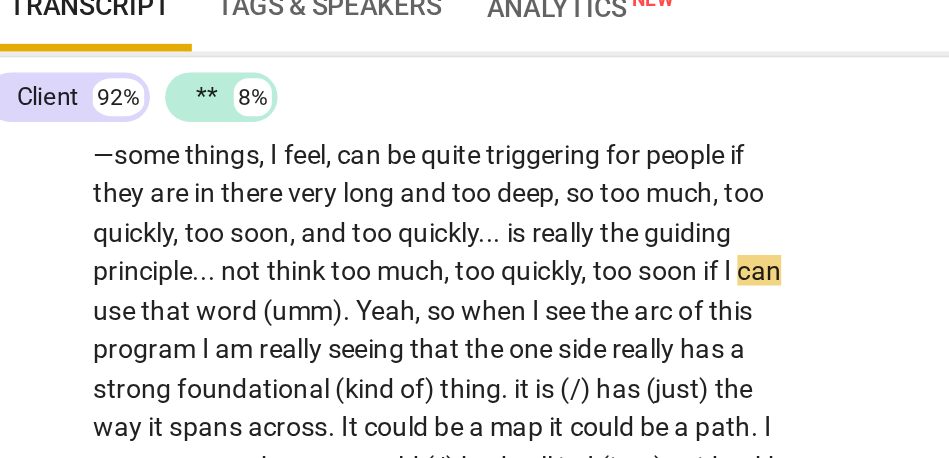 click on "principle" at bounding box center (114, 284) 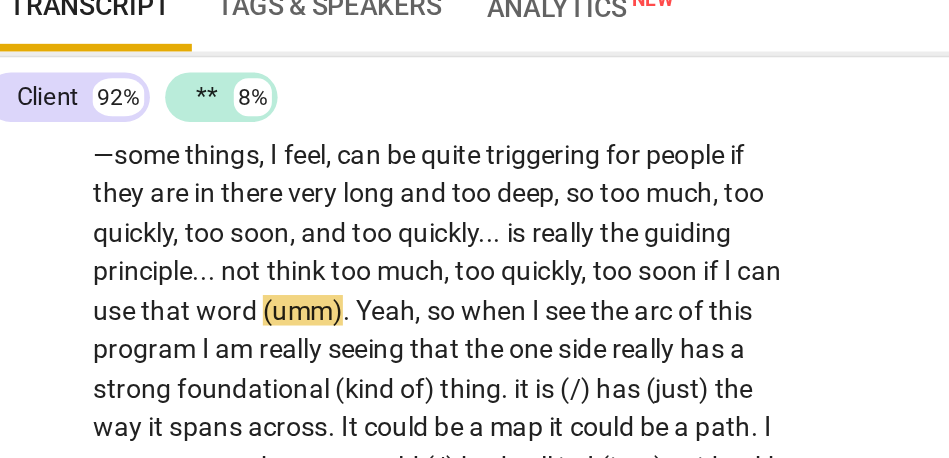 click on "soon" at bounding box center (391, 284) 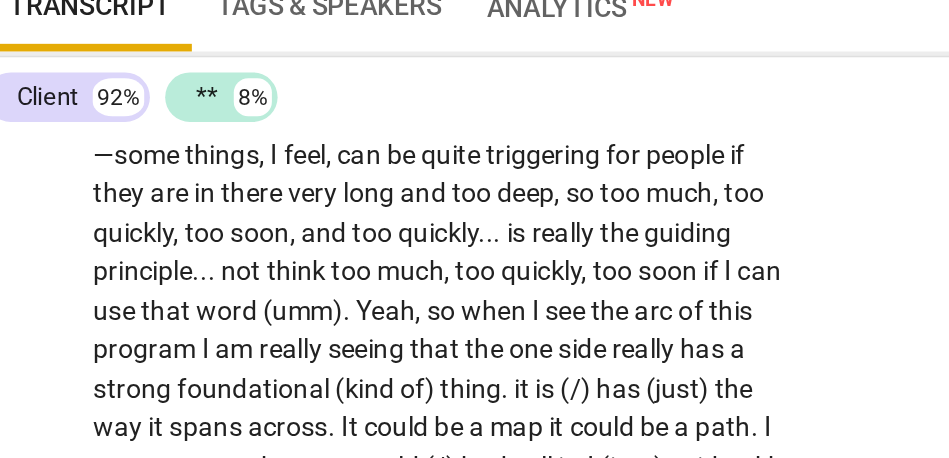 type 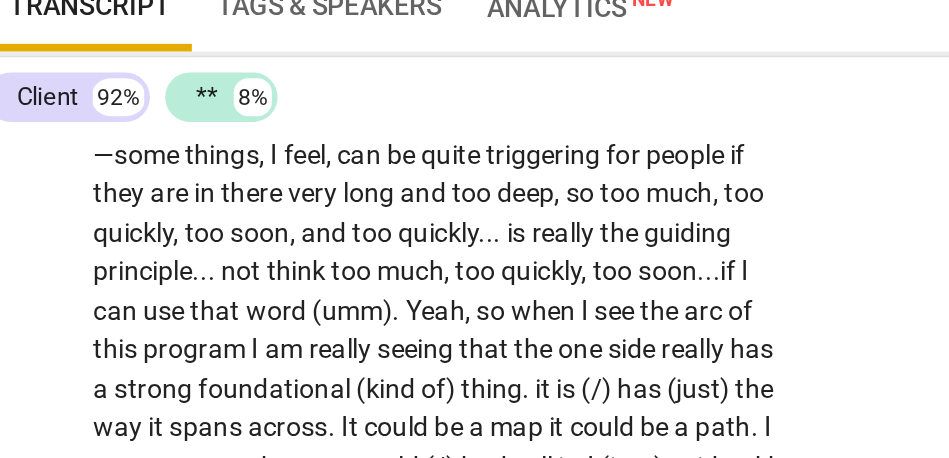 click on "if" at bounding box center [422, 284] 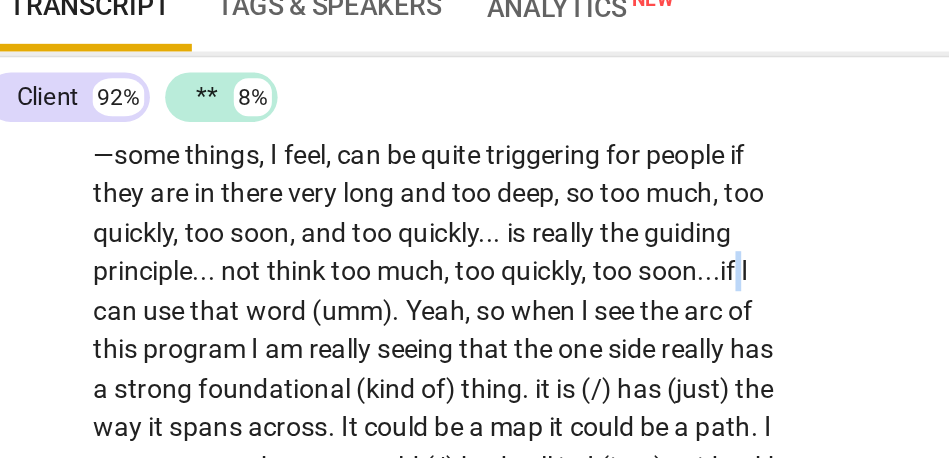 click on "if" at bounding box center (422, 284) 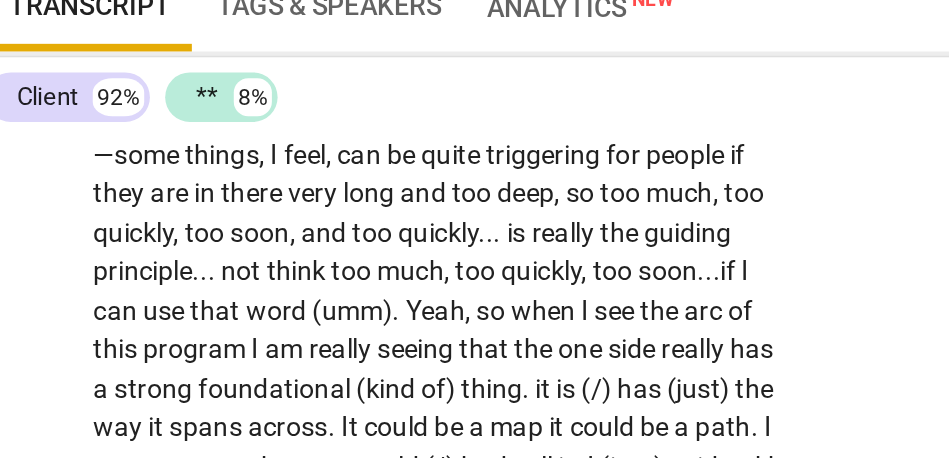 click on "Yeah" at bounding box center (267, 305) 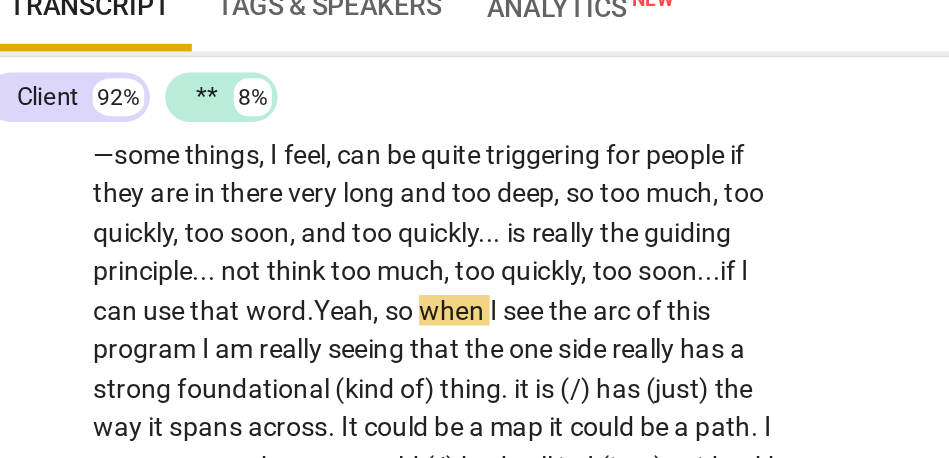click on "when" at bounding box center [277, 305] 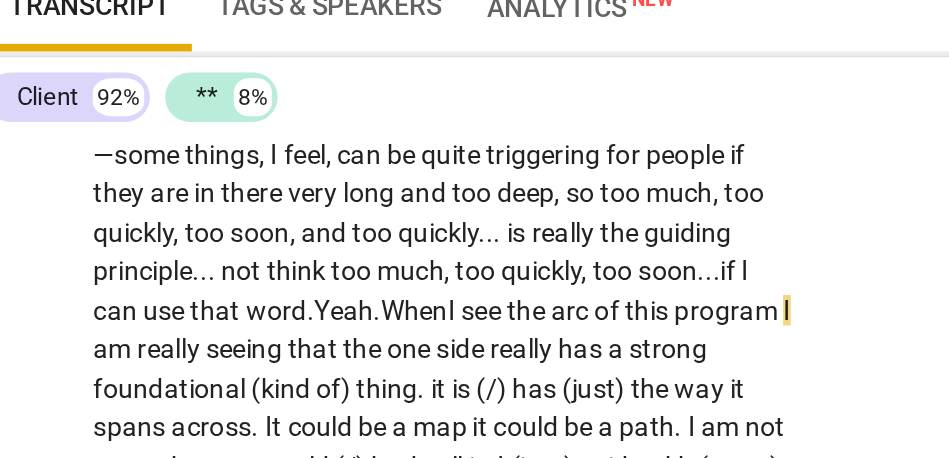 click on "program" at bounding box center (421, 305) 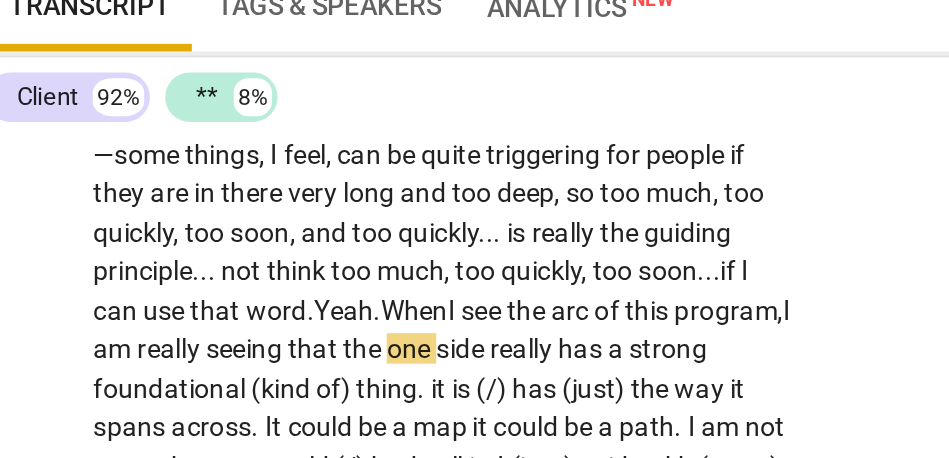 scroll, scrollTop: 2719, scrollLeft: 0, axis: vertical 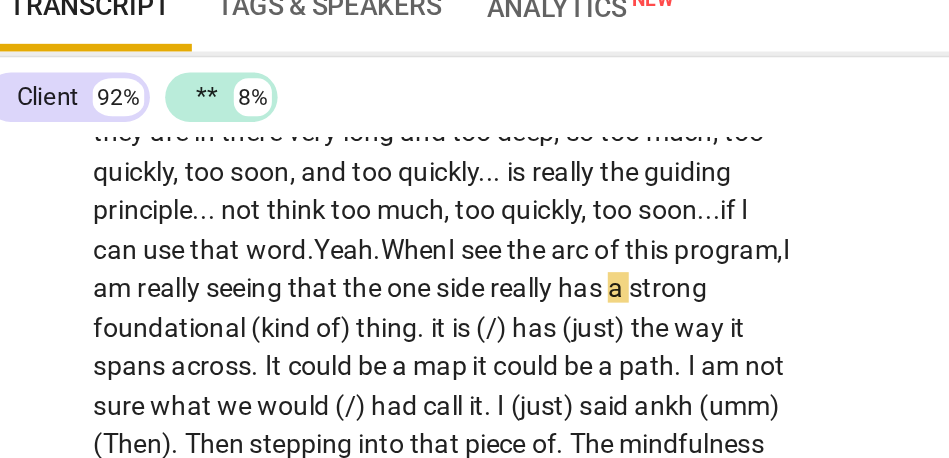 click on "that" at bounding box center (204, 293) 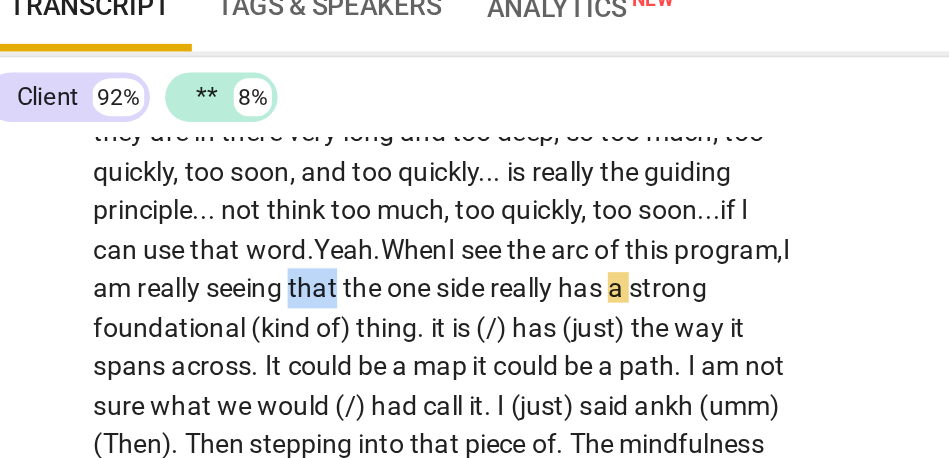 click on "that" at bounding box center [204, 293] 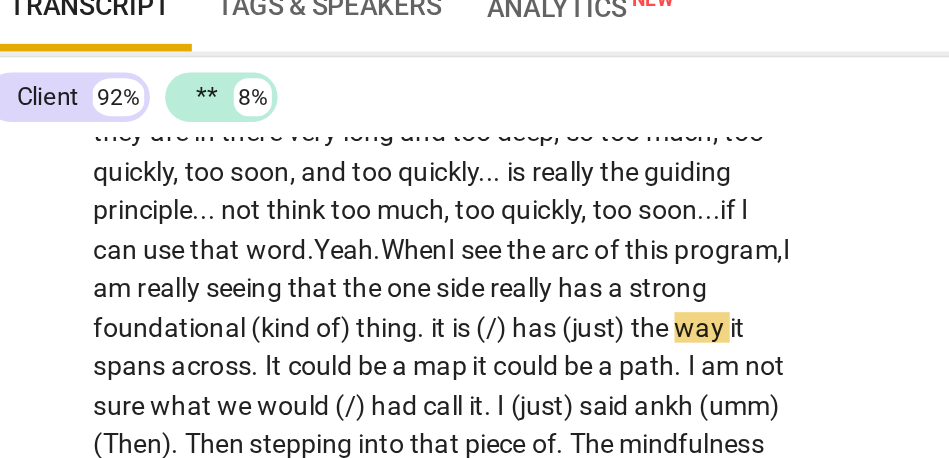 click on "thing" at bounding box center [242, 314] 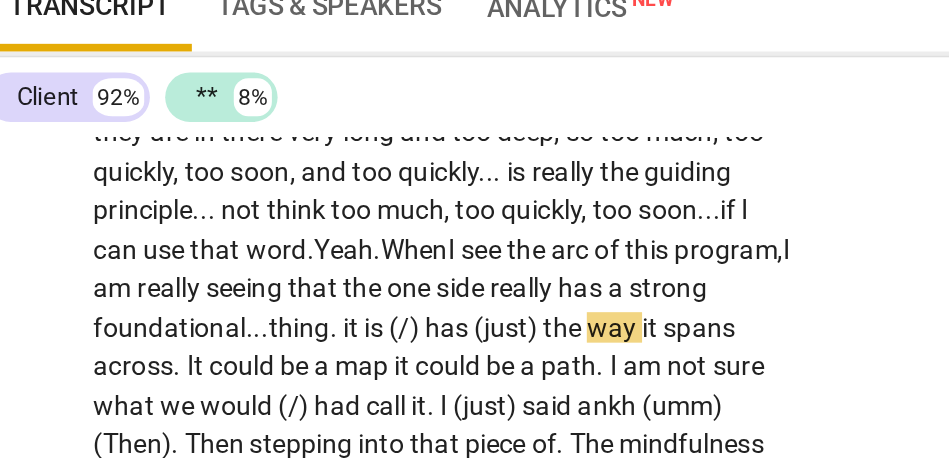 click on "." at bounding box center [215, 314] 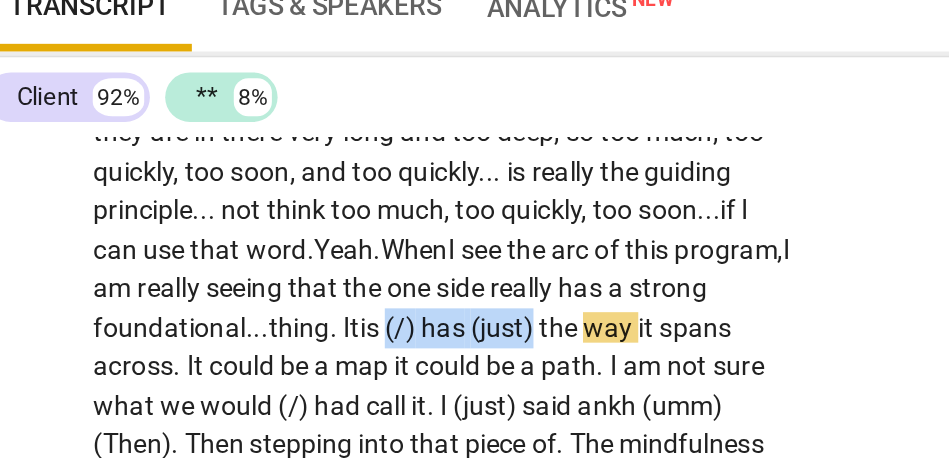 drag, startPoint x: 367, startPoint y: 315, endPoint x: 288, endPoint y: 311, distance: 79.101204 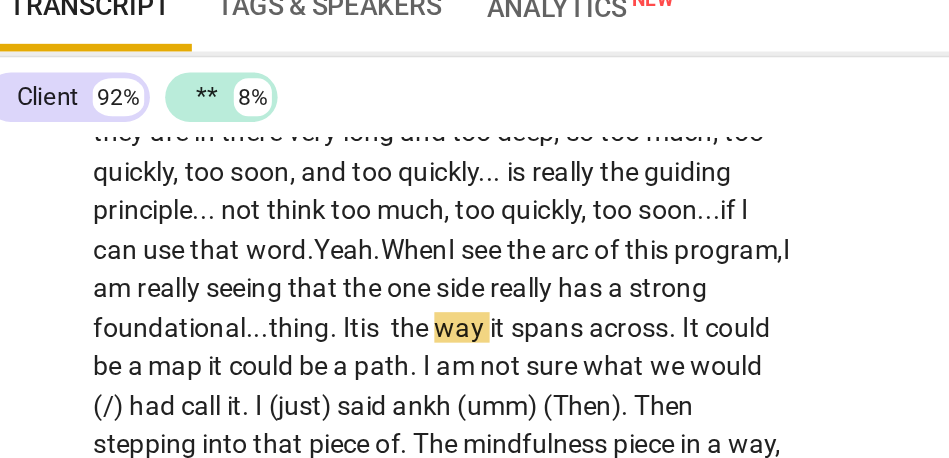 click on "foundational..." at bounding box center [134, 314] 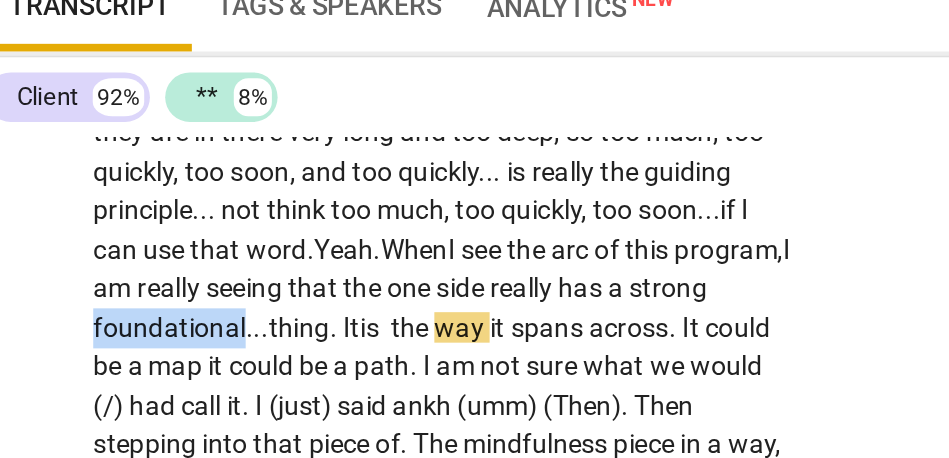 click on "foundational..." at bounding box center [134, 314] 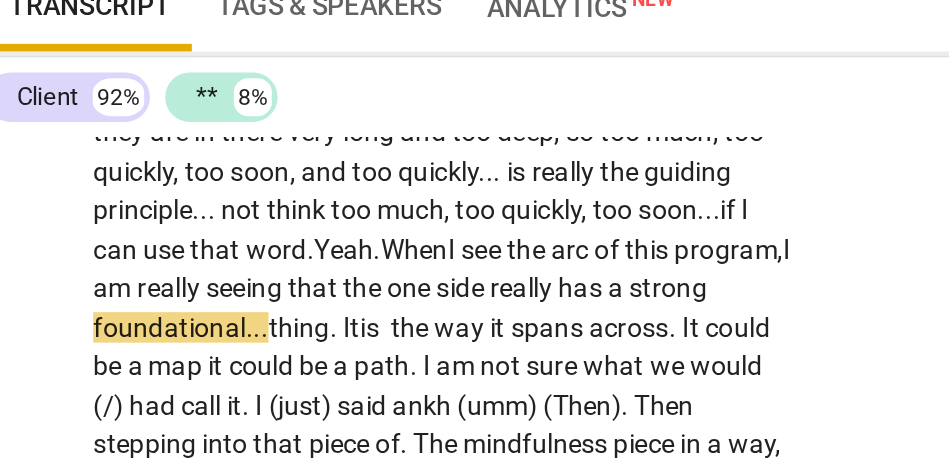 scroll, scrollTop: 2731, scrollLeft: 0, axis: vertical 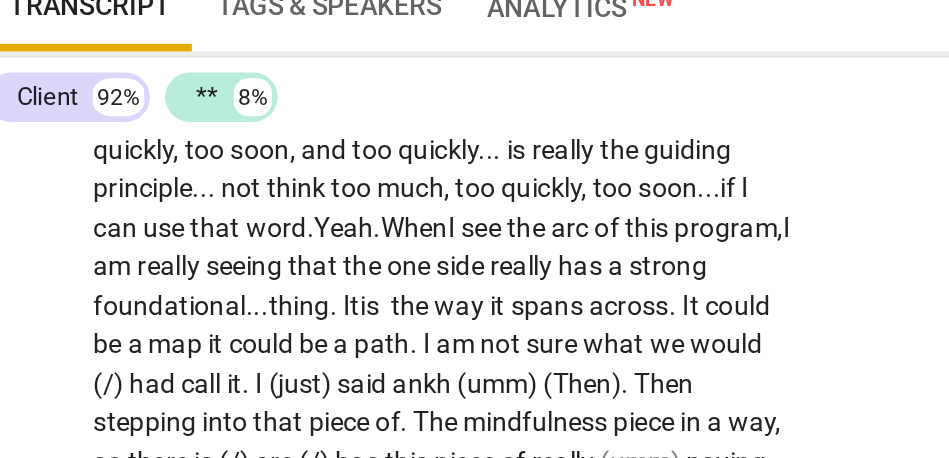 click on "CL play_arrow pause 06:37 + Add competency keyboard_arrow_right Yeah ,   so   the   thing   about   facilitating   mindfulness   programs   is   that . . .   yeah .   I   have   been   trained   to   teach   mindfulness . . .   teach   meditation . . .   but   the   way   I   have   done   it   previously   was   not   trauma-informed . . .   trauma-sensitive   actually .   That   is   the   big   difference .   The   way   I   see   a   program . . .   a   mindfulness-based   intervention   or   mindfulness-based   program . . .   arc . . .   will   be—most   definitely ,   in   some   way—sharing   the   knowledge   of   what   it   means   to   feel   overwhelmed . . .   to   really   understand   what   a   regulated   nervous   system   is   and   what   it   feels   like   for   you .   Every   individual   is   different ,   so . . .   the   sharing   of   the   knowledge ,   sharing   of   small   practices ,   and   also ,   sharing   of . . .   the   importance   of   having   resources   that" at bounding box center (376, 60) 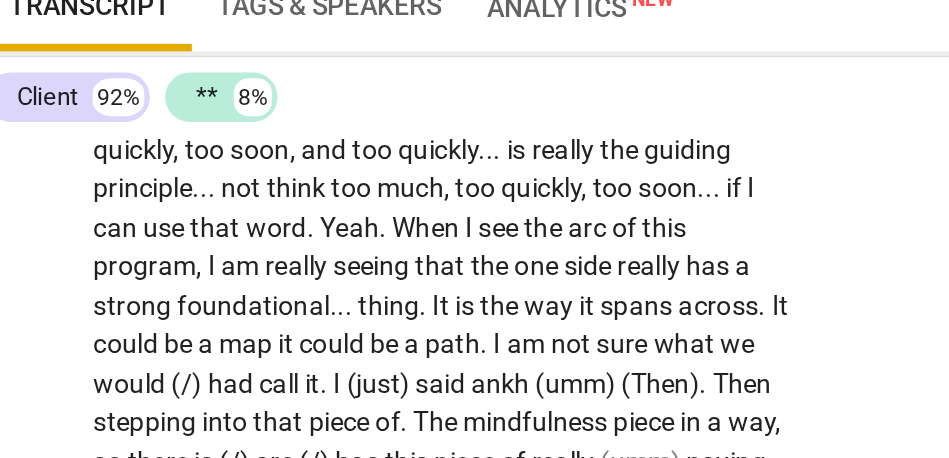 type on "621" 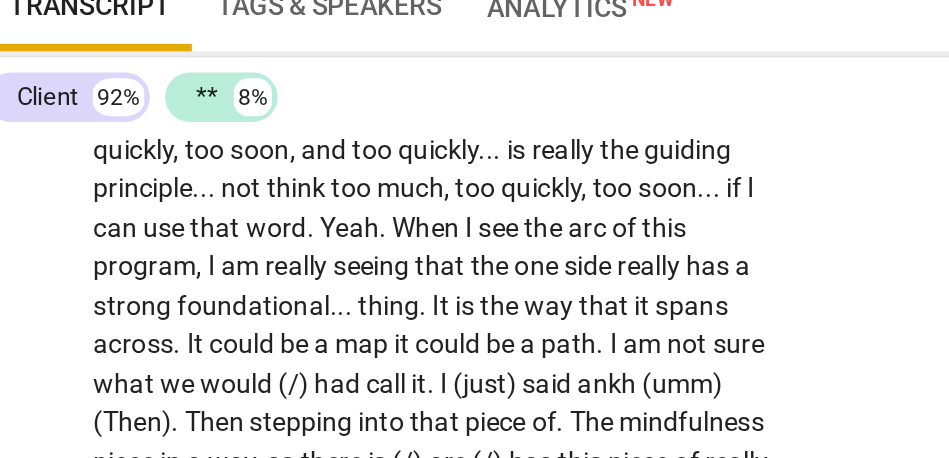 click on "way that" at bounding box center [343, 302] 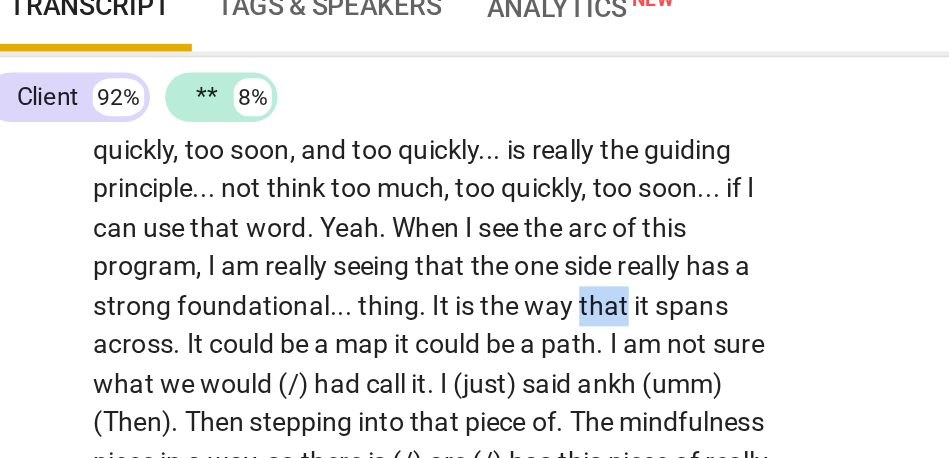 click on "way that" at bounding box center [343, 302] 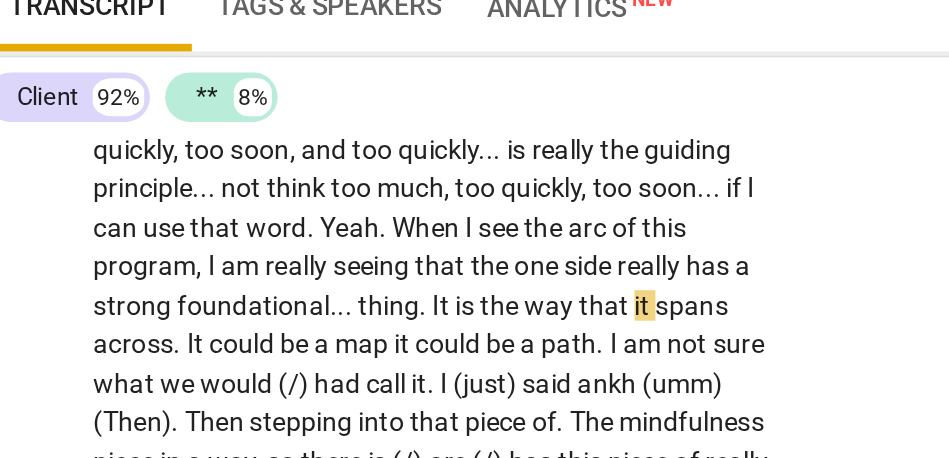 scroll, scrollTop: 2757, scrollLeft: 0, axis: vertical 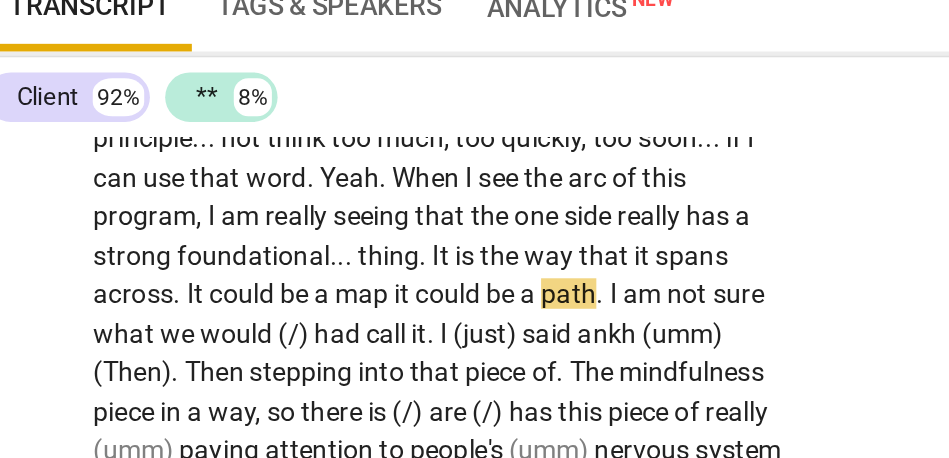 click on "map" at bounding box center [230, 296] 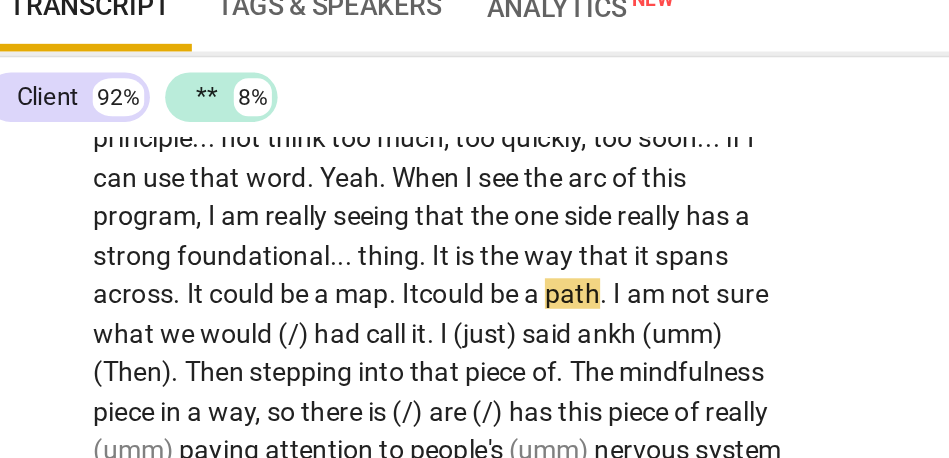 click on "Yeah ,   so   the   thing   about   facilitating   mindfulness   programs   is   that . . .   yeah .   I   have   been   trained   to   teach   mindfulness . . .   teach   meditation . . .   but   the   way   I   have   done   it   previously   was   not   trauma-informed . . .   trauma-sensitive   actually .   That   is   the   big   difference .   The   way   I   see   a   program . . .   a   mindfulness-based   intervention   or   mindfulness-based   program . . .   arc . . .   will   be—most   definitely ,   in   some   way—sharing   the   knowledge   of   what   it   means   to   feel   overwhelmed . . .   to   really   understand   what   a   regulated   nervous   system   is   and   what   it   feels   like   for   you .   Every   individual   is   different ,   so . . .   the   sharing   of   the   knowledge ,   sharing   of   small   practices ,   and   also ,   sharing   of . . .   the   importance   of   having   resources   that   you   can   turn   to ,   whether   they   are   internal   or" at bounding box center [271, 60] 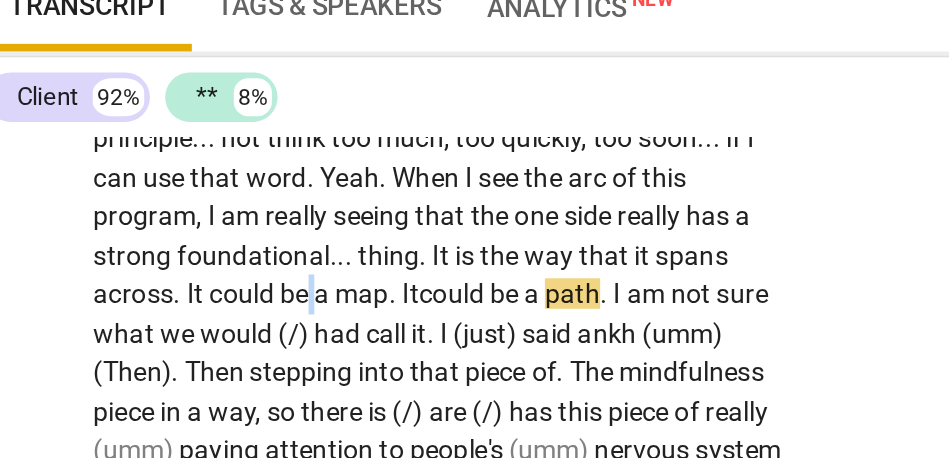click on "be" at bounding box center (195, 296) 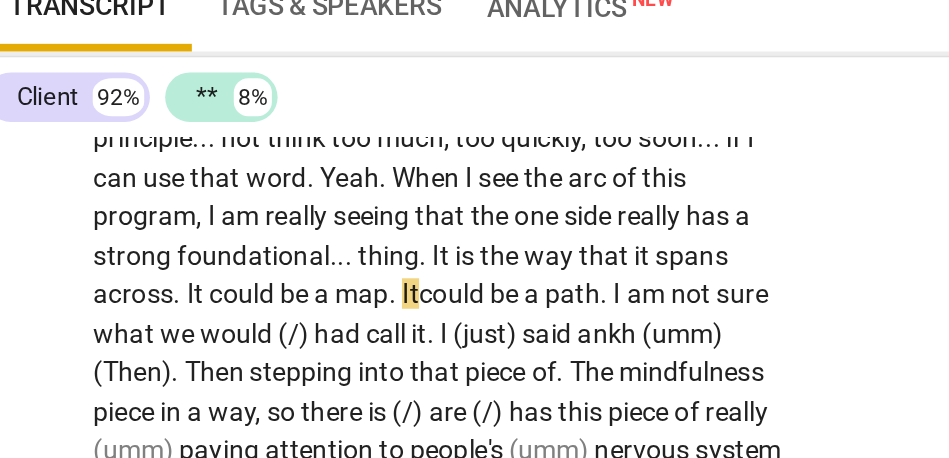 scroll, scrollTop: 2770, scrollLeft: 0, axis: vertical 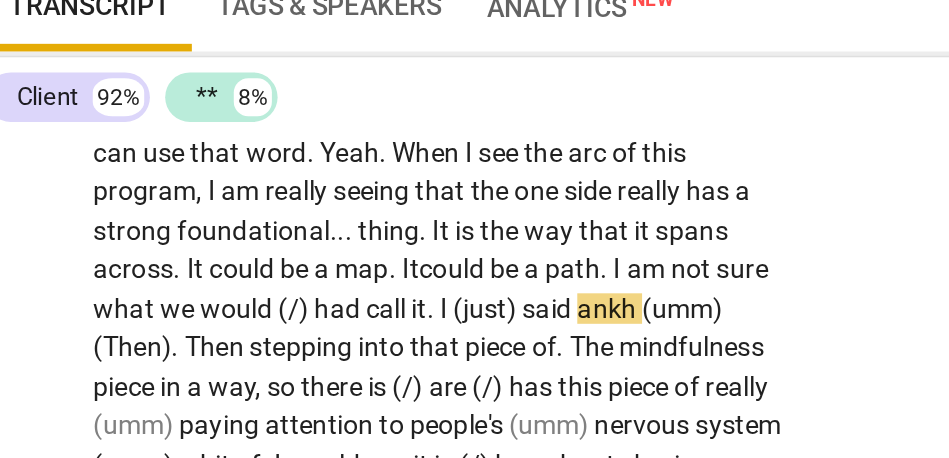 click on "we" at bounding box center (133, 304) 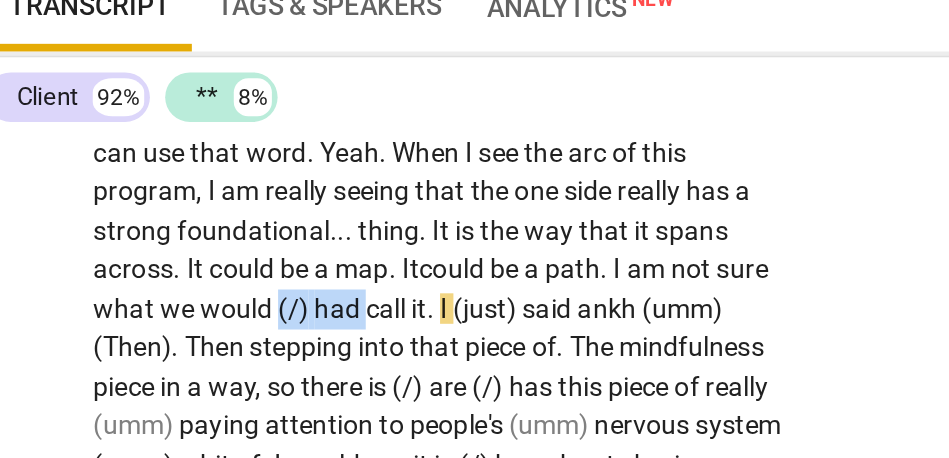 drag, startPoint x: 189, startPoint y: 306, endPoint x: 229, endPoint y: 307, distance: 40.012497 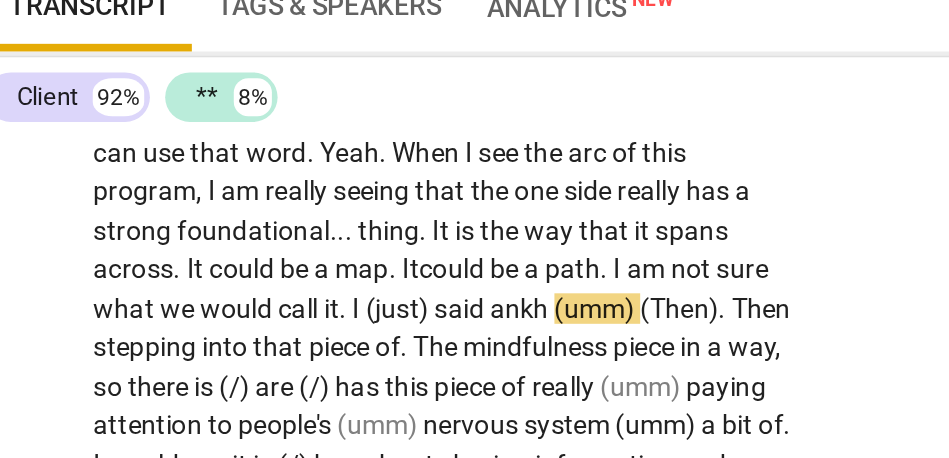 click on "call" at bounding box center (197, 304) 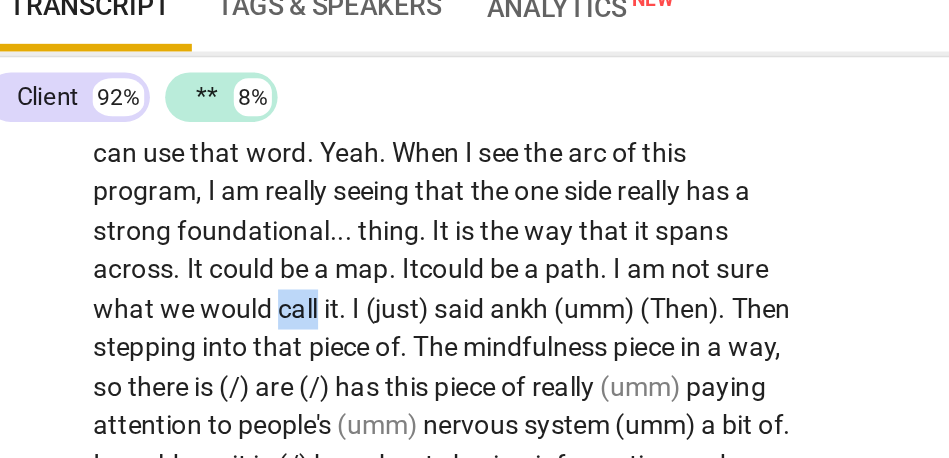 click on "call" at bounding box center (197, 304) 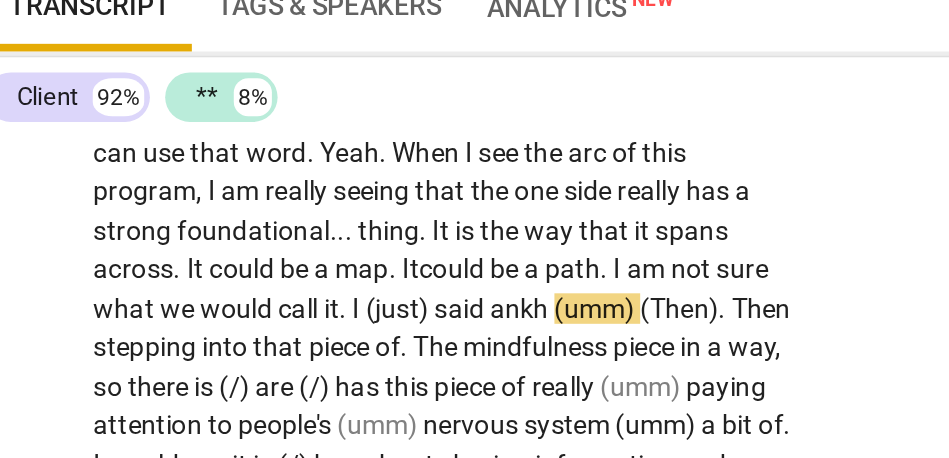 click on "said" at bounding box center [281, 304] 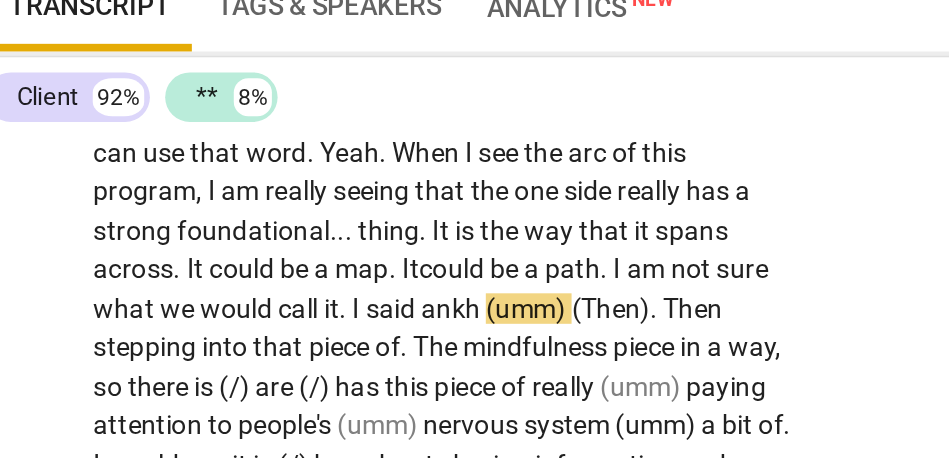 click on "said" at bounding box center [245, 304] 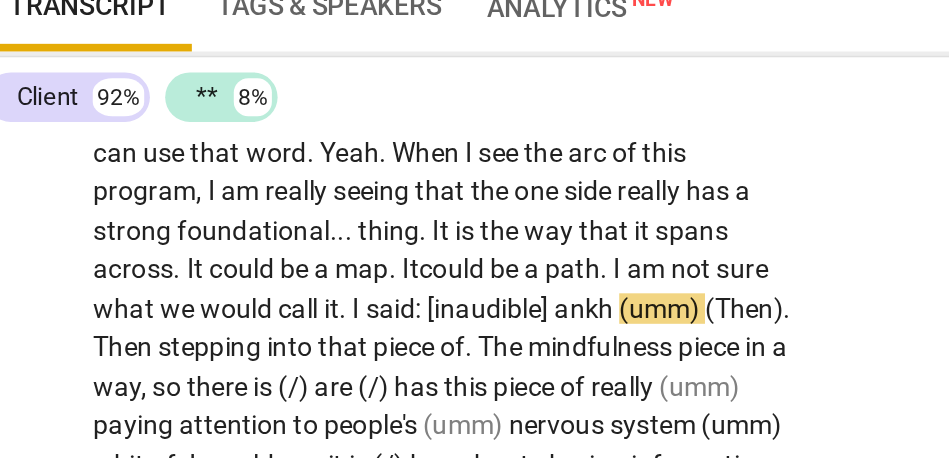 click on "." at bounding box center [220, 304] 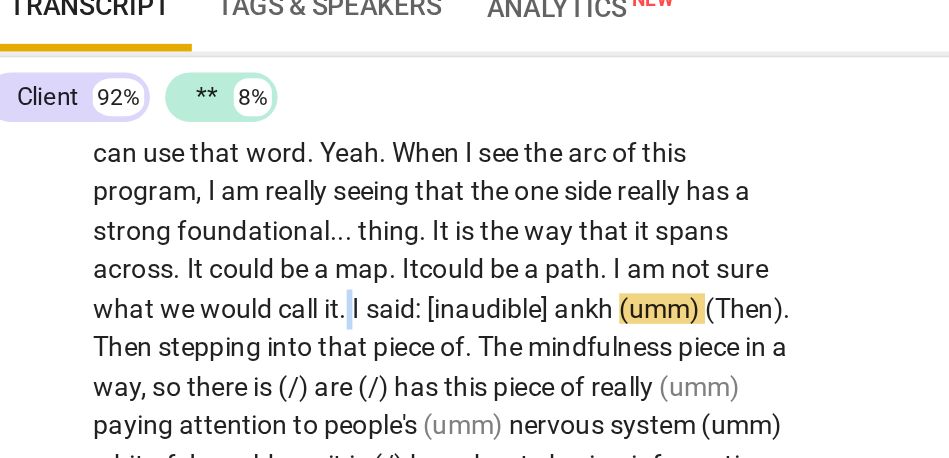 click on "." at bounding box center [220, 304] 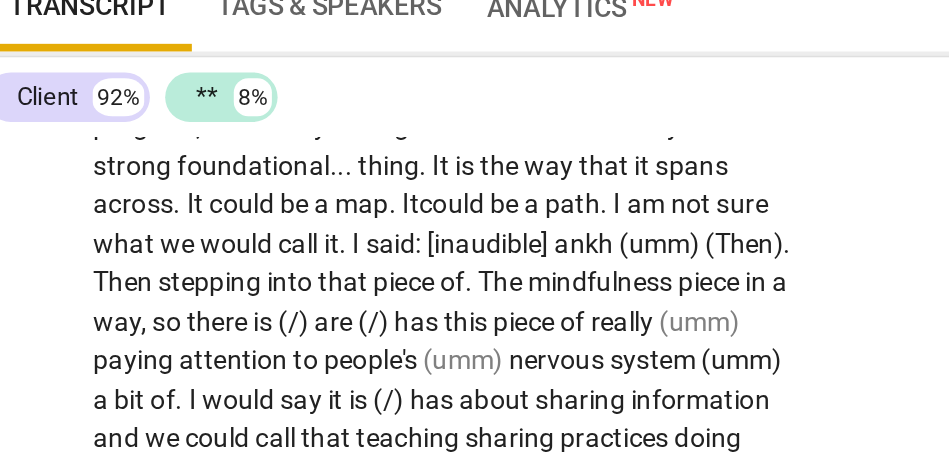 scroll, scrollTop: 2815, scrollLeft: 0, axis: vertical 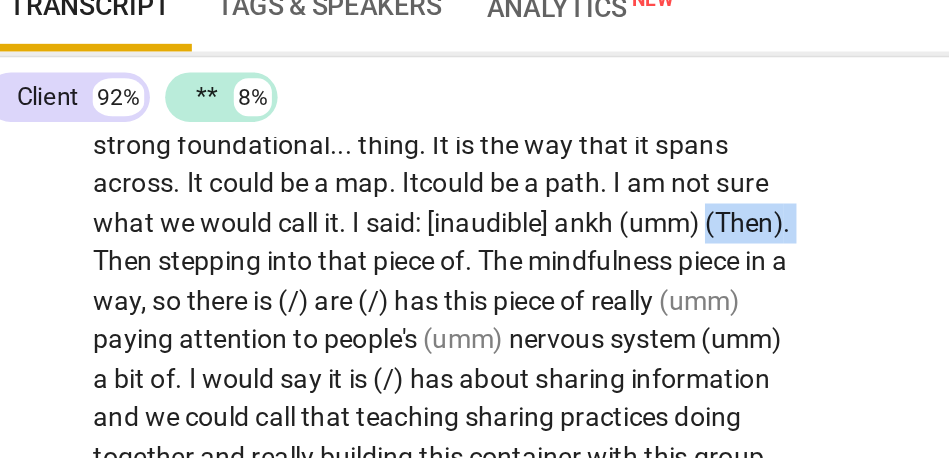 drag, startPoint x: 137, startPoint y: 278, endPoint x: 69, endPoint y: 277, distance: 68.007355 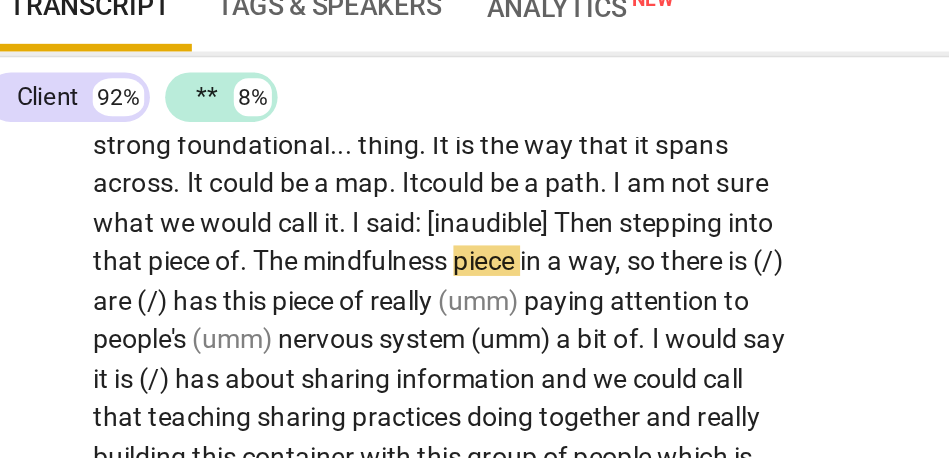 click on "stepping" at bounding box center (392, 259) 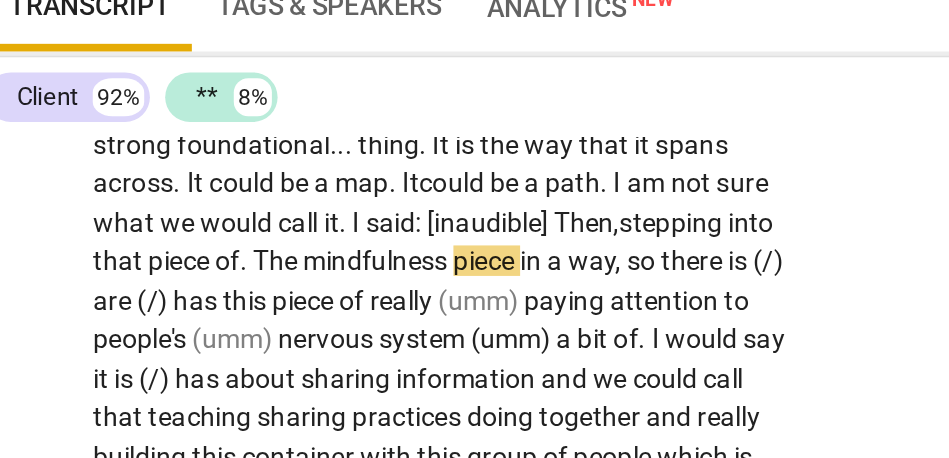 click on "The" at bounding box center [185, 279] 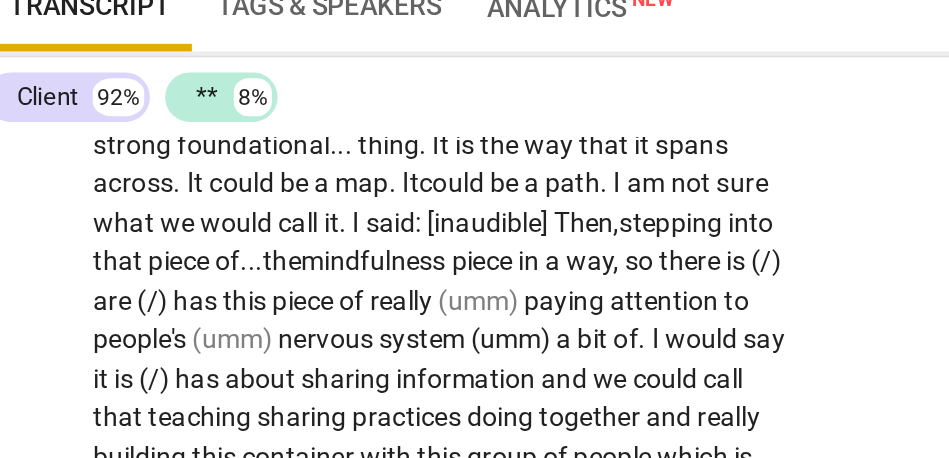 click on "in" at bounding box center (318, 279) 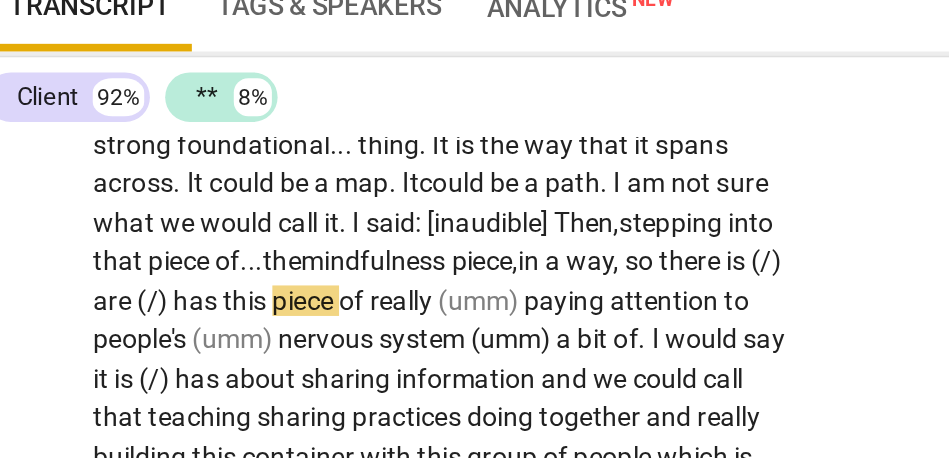 click on "there" at bounding box center (402, 279) 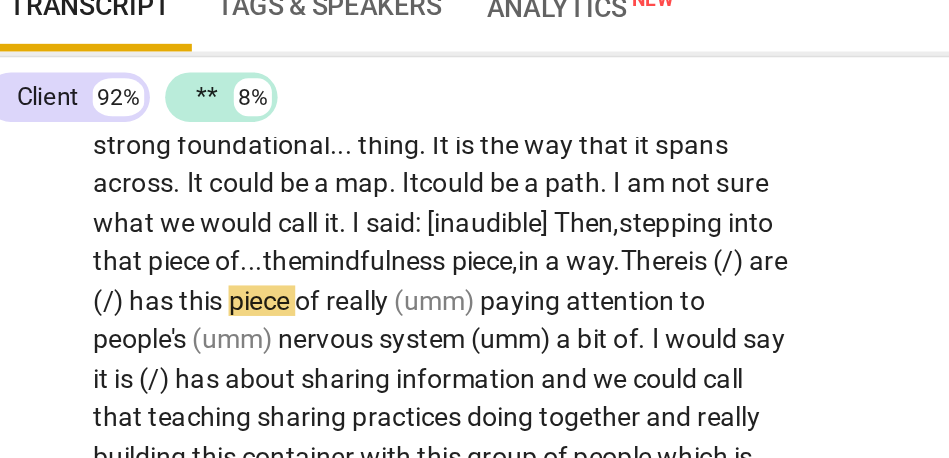 click on "There" at bounding box center (382, 279) 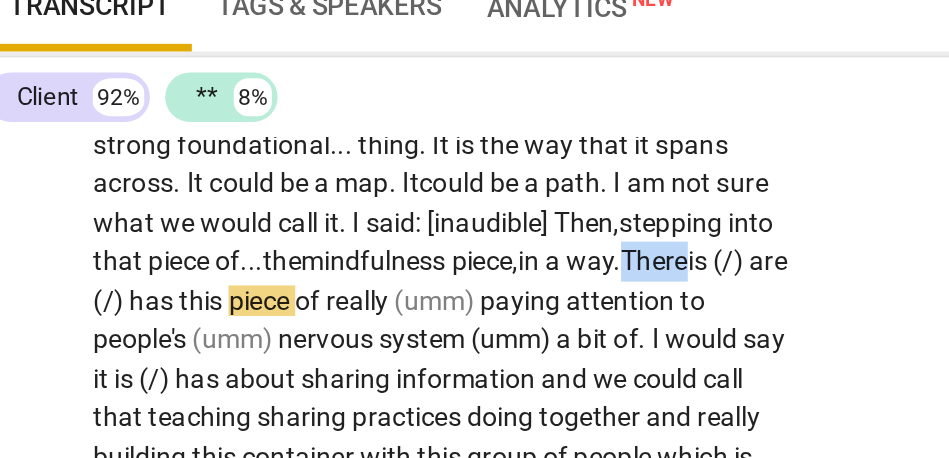 click on "There" at bounding box center [382, 279] 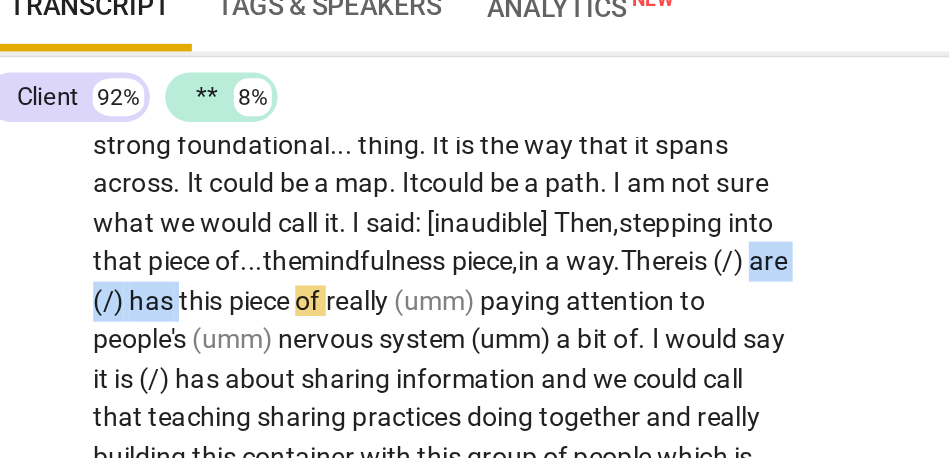 drag, startPoint x: 158, startPoint y: 300, endPoint x: 60, endPoint y: 297, distance: 98.045906 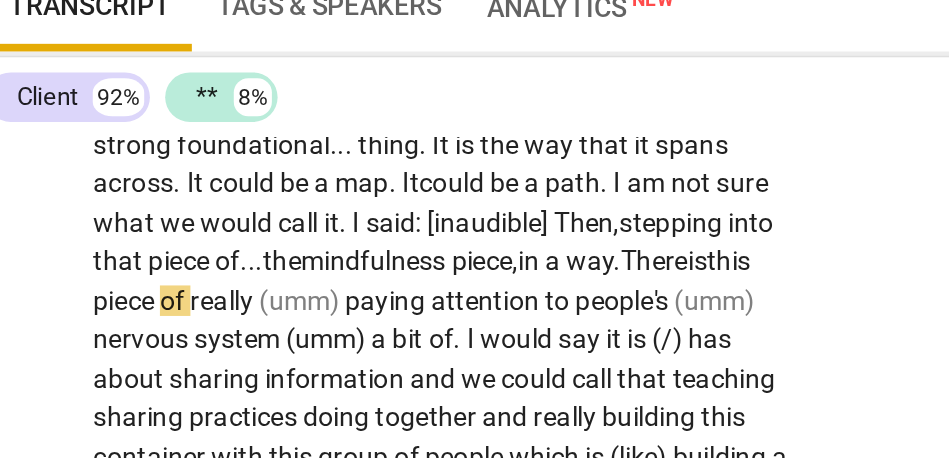 click on "this" at bounding box center (421, 279) 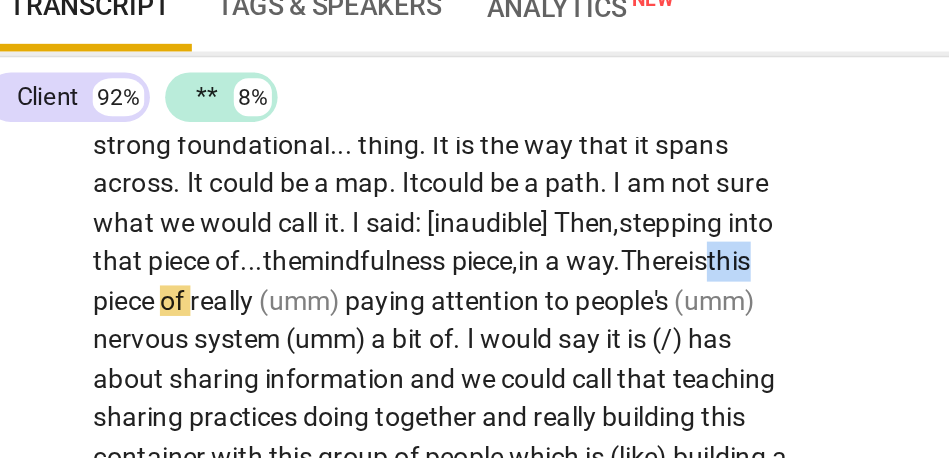 click on "this" at bounding box center [421, 279] 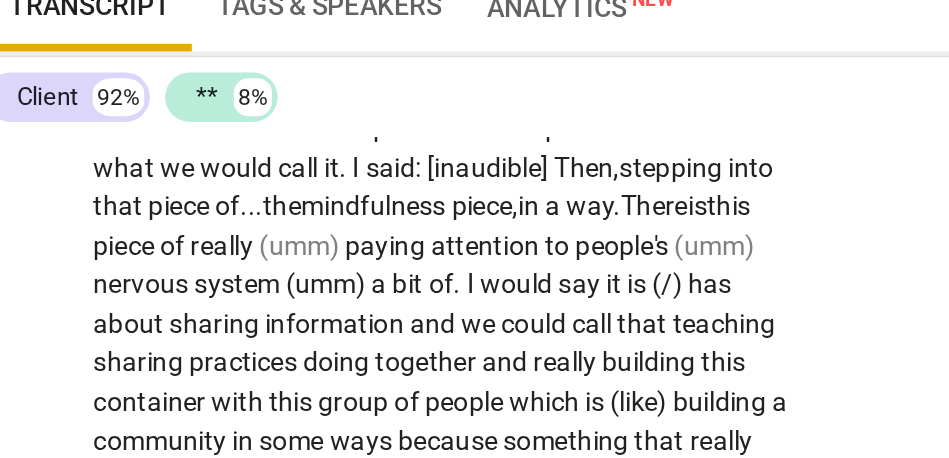 scroll, scrollTop: 2845, scrollLeft: 0, axis: vertical 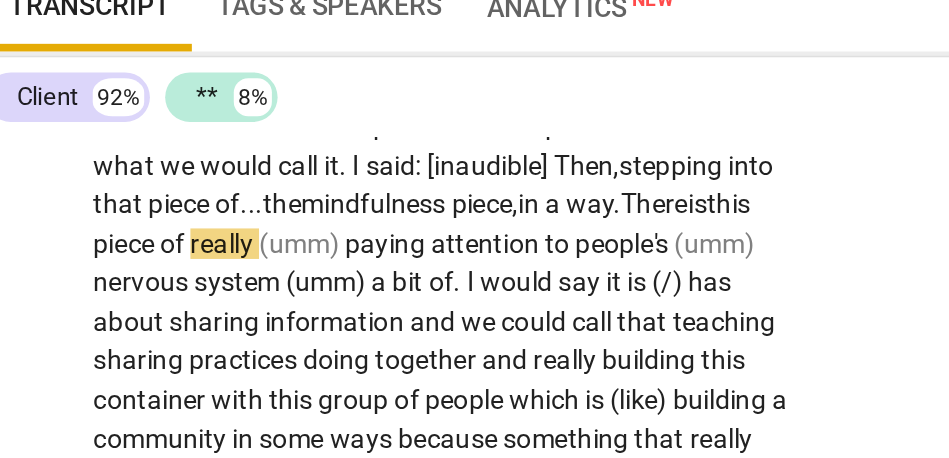click on "paying" at bounding box center (242, 270) 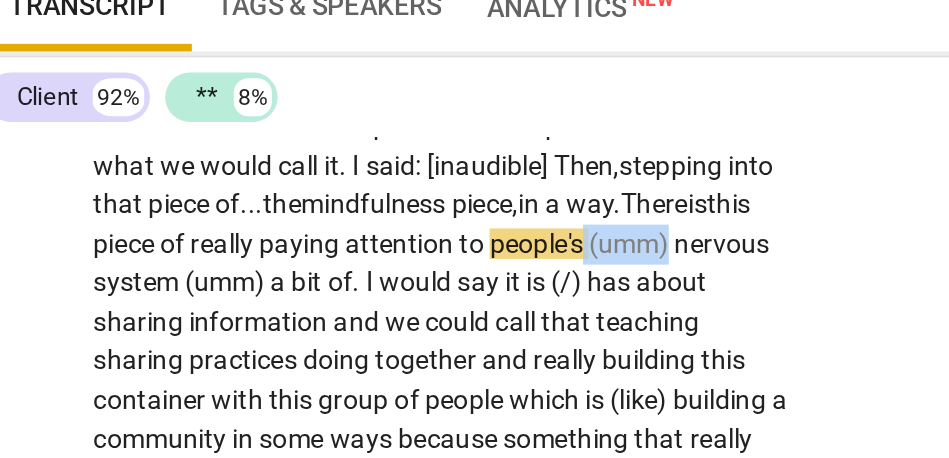 drag, startPoint x: 386, startPoint y: 269, endPoint x: 470, endPoint y: 269, distance: 84 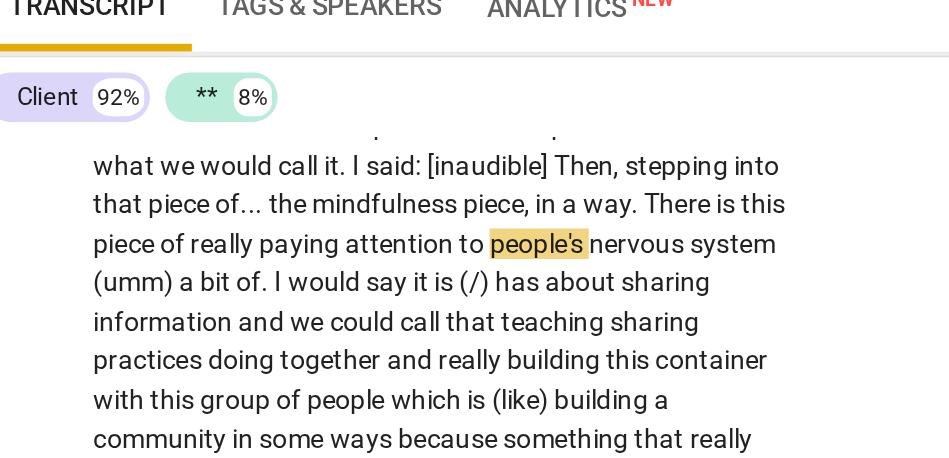 click on "CL play_arrow pause 06:37 + Add competency keyboard_arrow_right Yeah ,   so   the   thing   about   facilitating   mindfulness   programs   is   that . . .   yeah .   I   have   been   trained   to   teach   mindfulness . . .   teach   meditation . . .   but   the   way   I   have   done   it   previously   was   not   trauma-informed . . .   trauma-sensitive   actually .   That   is   the   big   difference .   The   way   I   see   a   program . . .   a   mindfulness-based   intervention   or   mindfulness-based   program . . .   arc . . .   will   be—most   definitely ,   in   some   way—sharing   the   knowledge   of   what   it   means   to   feel   overwhelmed . . .   to   really   understand   what   a   regulated   nervous   system   is   and   what   it   feels   like   for   you .   Every   individual   is   different ,   so . . .   the   sharing   of   the   knowledge ,   sharing   of   small   practices ,   and   also ,   sharing   of . . .   the   importance   of   having   resources   that" at bounding box center [376, -54] 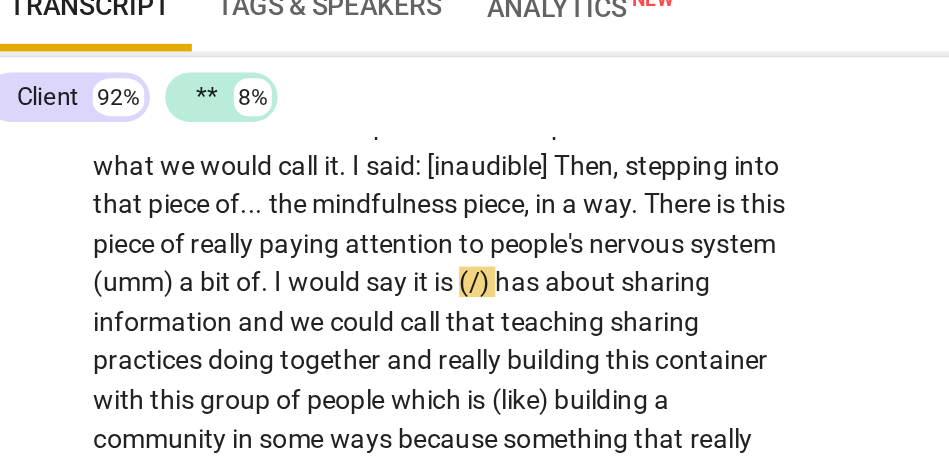 click on "system" at bounding box center [423, 270] 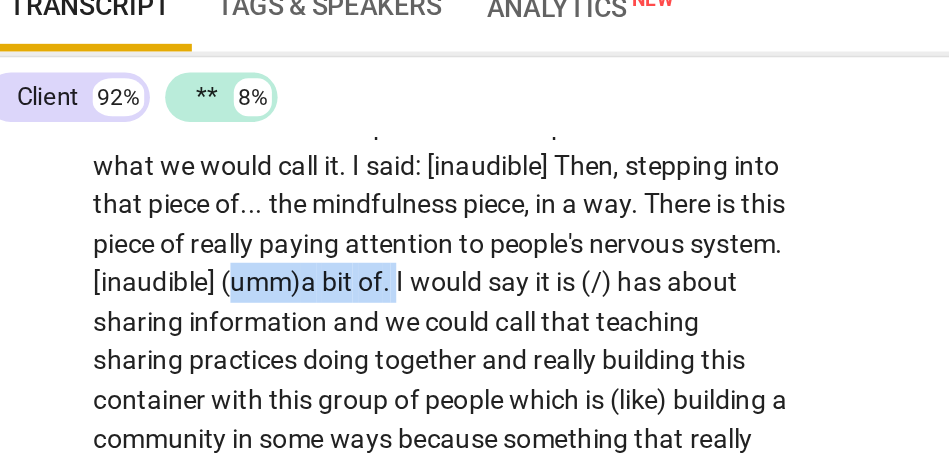 drag, startPoint x: 305, startPoint y: 290, endPoint x: 213, endPoint y: 284, distance: 92.19544 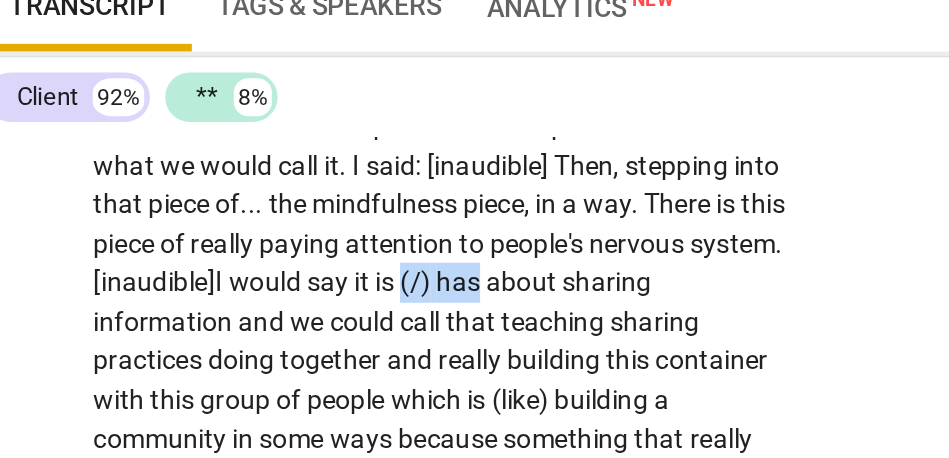 drag, startPoint x: 307, startPoint y: 294, endPoint x: 348, endPoint y: 292, distance: 41.04875 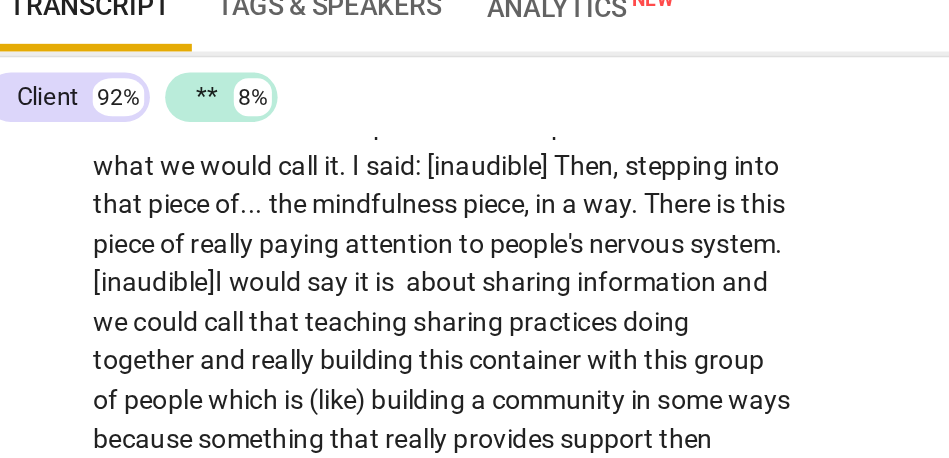 click on "CL play_arrow pause 06:37 + Add competency keyboard_arrow_right Yeah ,   so   the   thing   about   facilitating   mindfulness   programs   is   that . . .   yeah .   I   have   been   trained   to   teach   mindfulness . . .   teach   meditation . . .   but   the   way   I   have   done   it   previously   was   not   trauma-informed . . .   trauma-sensitive   actually .   That   is   the   big   difference .   The   way   I   see   a   program . . .   a   mindfulness-based   intervention   or   mindfulness-based   program . . .   arc . . .   will   be—most   definitely ,   in   some   way—sharing   the   knowledge   of   what   it   means   to   feel   overwhelmed . . .   to   really   understand   what   a   regulated   nervous   system   is   and   what   it   feels   like   for   you .   Every   individual   is   different ,   so . . .   the   sharing   of   the   knowledge ,   sharing   of   small   practices ,   and   also ,   sharing   of . . .   the   importance   of   having   resources   that" at bounding box center [376, -65] 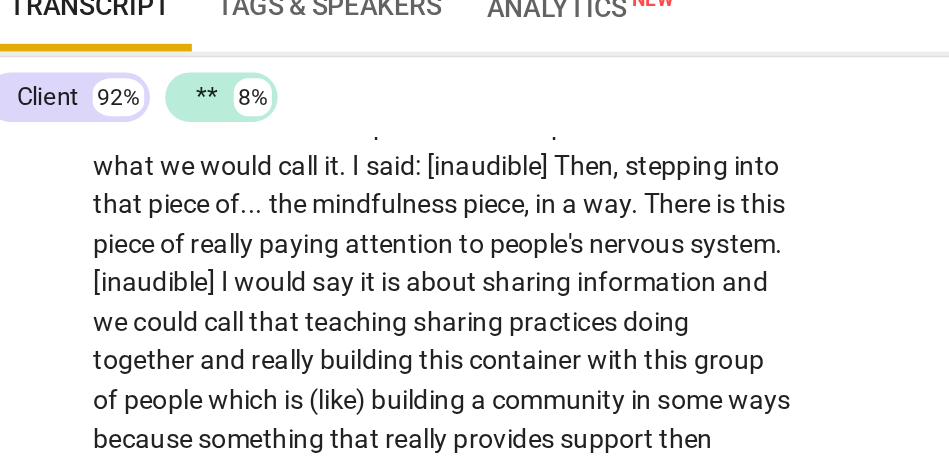 click on "people's" at bounding box center (322, 270) 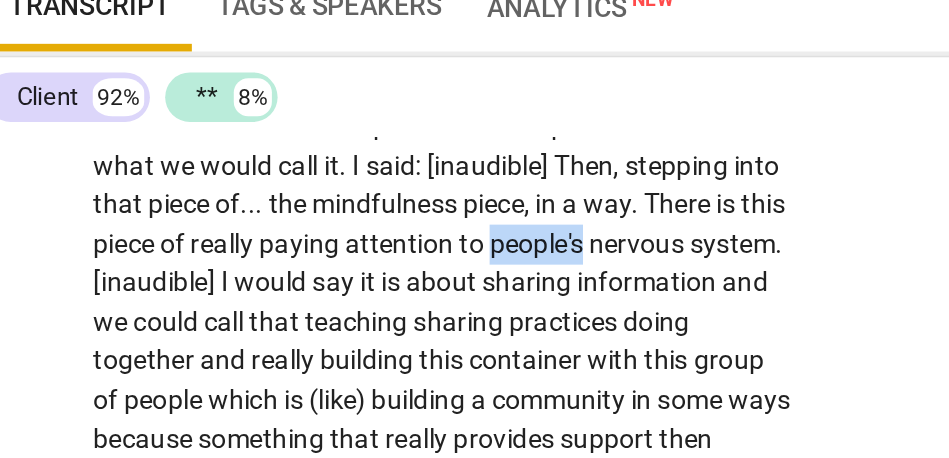 click on "people's" at bounding box center (322, 270) 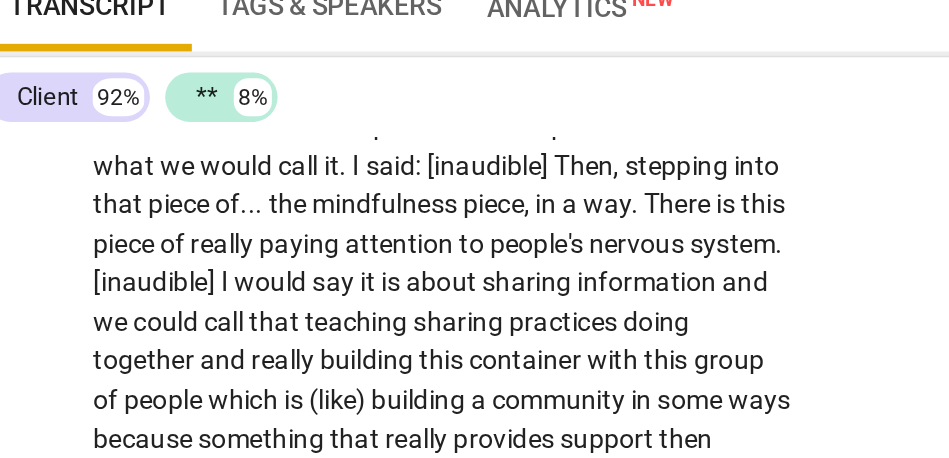 type on "650" 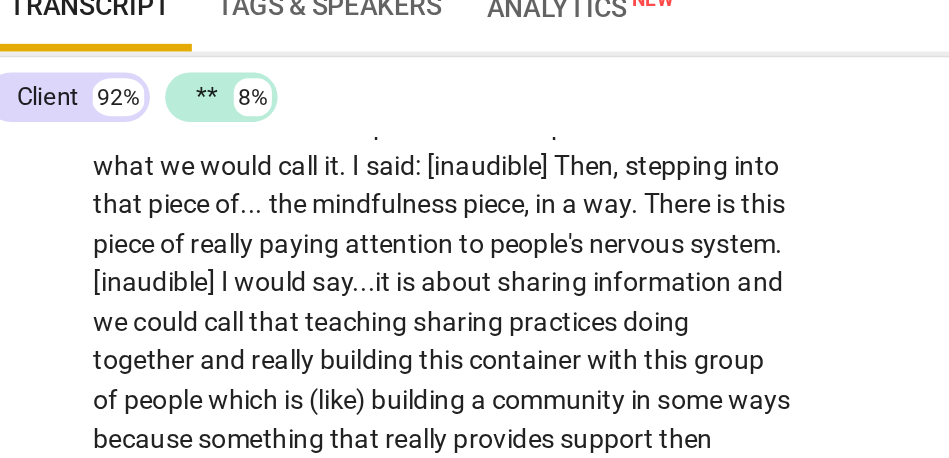 click on "we" at bounding box center [98, 311] 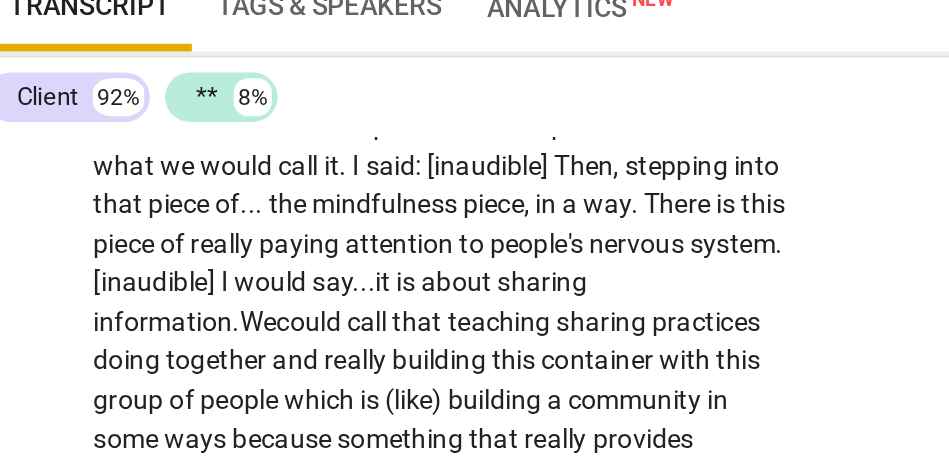 click on "We" at bounding box center [174, 311] 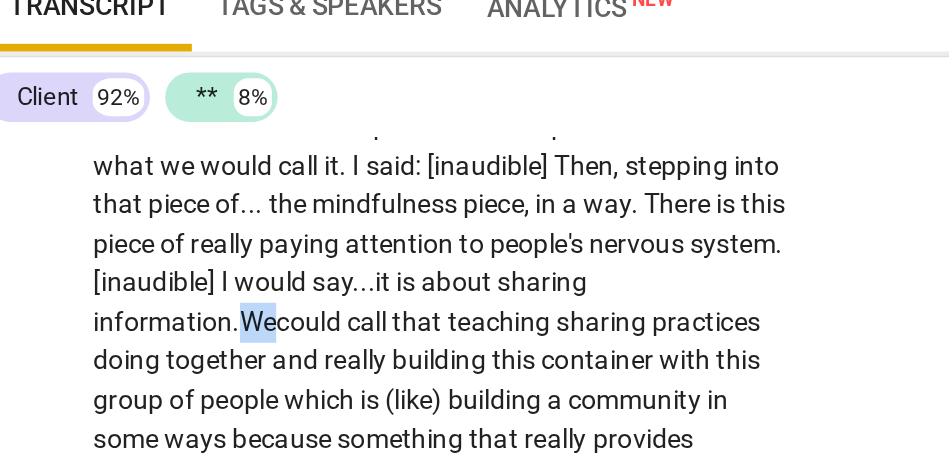 click on "We" at bounding box center (174, 311) 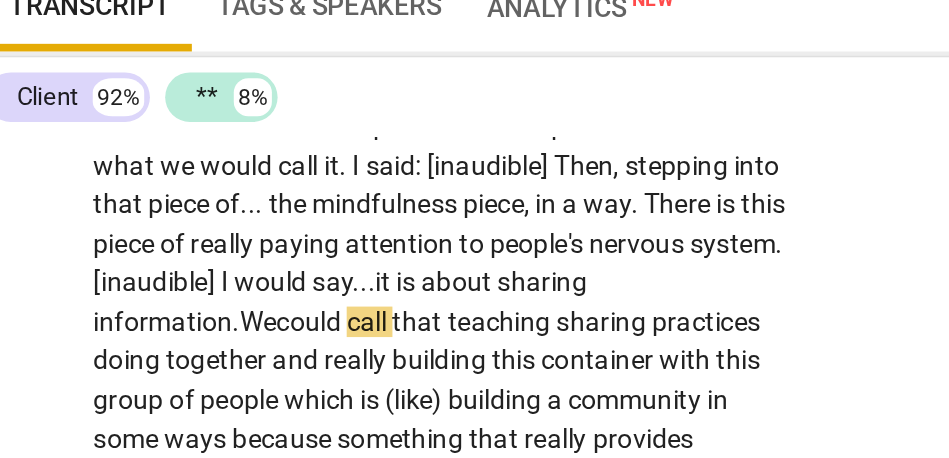 scroll, scrollTop: 2867, scrollLeft: 0, axis: vertical 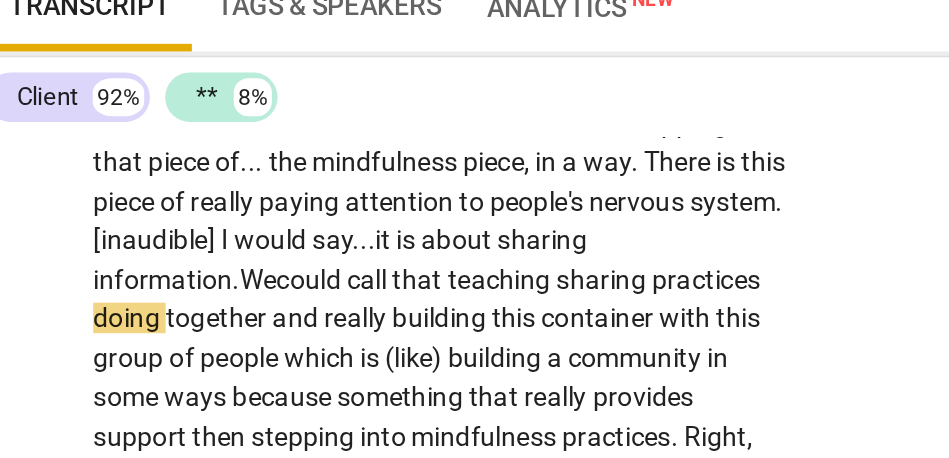 click on "call" at bounding box center [233, 289] 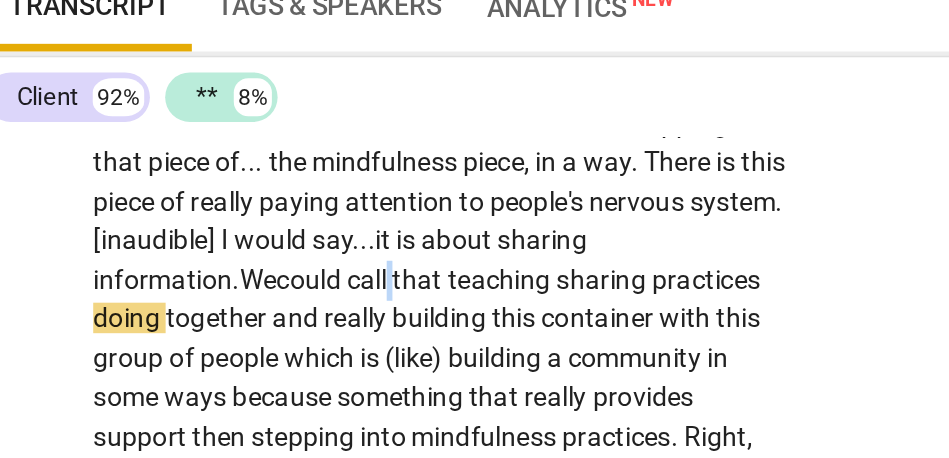 click on "call" at bounding box center [233, 289] 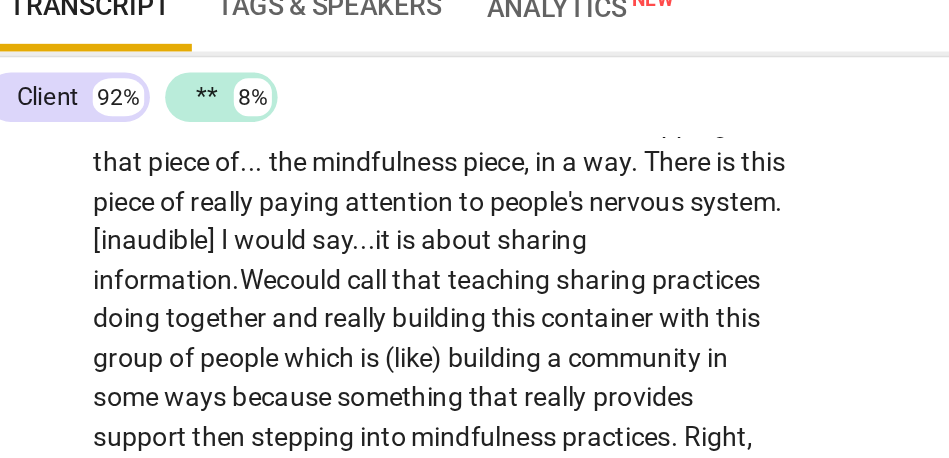 click on "sharing" at bounding box center (356, 289) 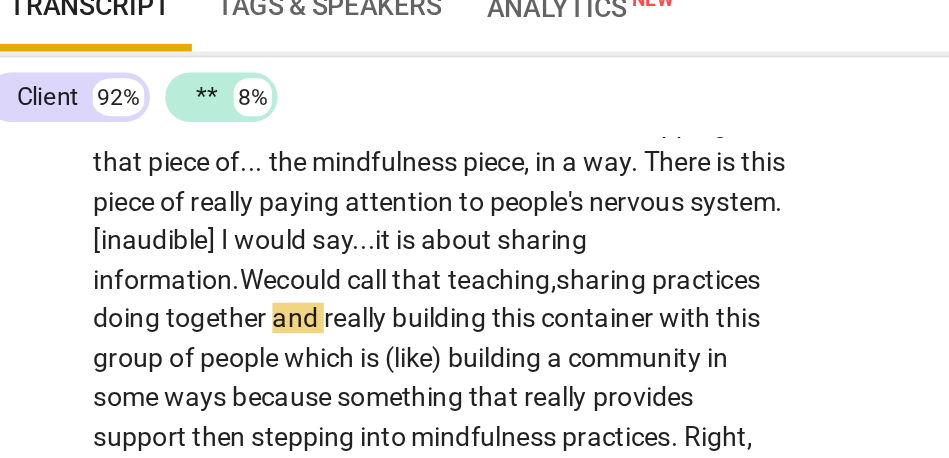 click on "Yeah ,   so   the   thing   about   facilitating   mindfulness   programs   is   that . . .   yeah .   I   have   been   trained   to   teach   mindfulness . . .   teach   meditation . . .   but   the   way   I   have   done   it   previously   was   not   trauma-informed . . .   trauma-sensitive   actually .   That   is   the   big   difference .   The   way   I   see   a   program . . .   a   mindfulness-based   intervention   or   mindfulness-based   program . . .   arc . . .   will   be—most   definitely ,   in   some   way—sharing   the   knowledge   of   what   it   means   to   feel   overwhelmed . . .   to   really   understand   what   a   regulated   nervous   system   is   and   what   it   feels   like   for   you .   Every   individual   is   different ,   so . . .   the   sharing   of   the   knowledge ,   sharing   of   small   practices ,   and   also ,   sharing   of . . .   the   importance   of   having   resources   that   you   can   turn   to ,   whether   they   are   internal   or" at bounding box center (271, -60) 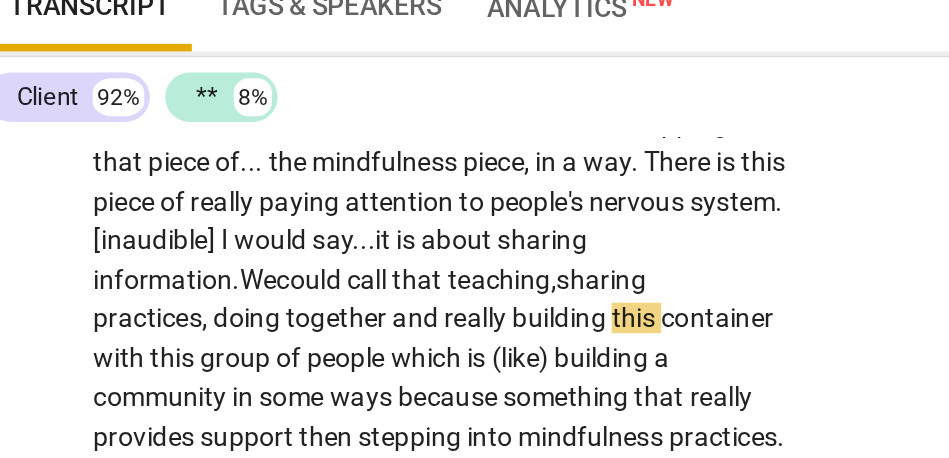 click on "and" at bounding box center (258, 309) 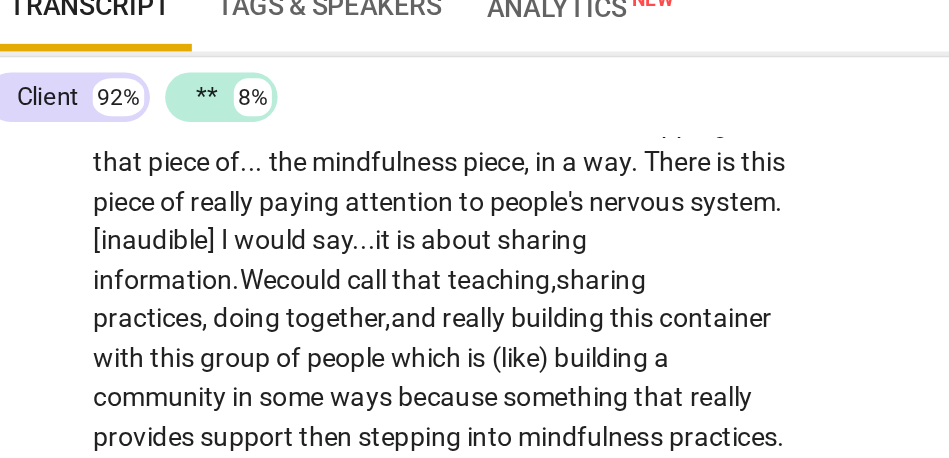 click on "which" at bounding box center [264, 330] 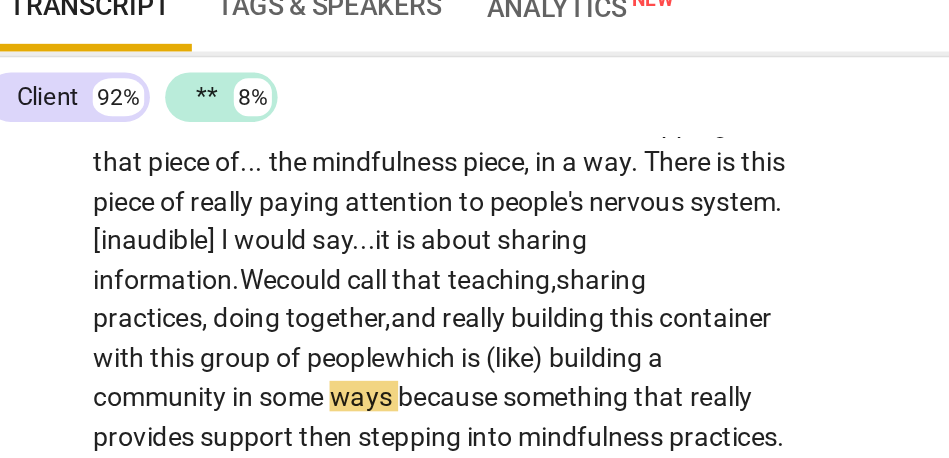 click on "building" at bounding box center (353, 330) 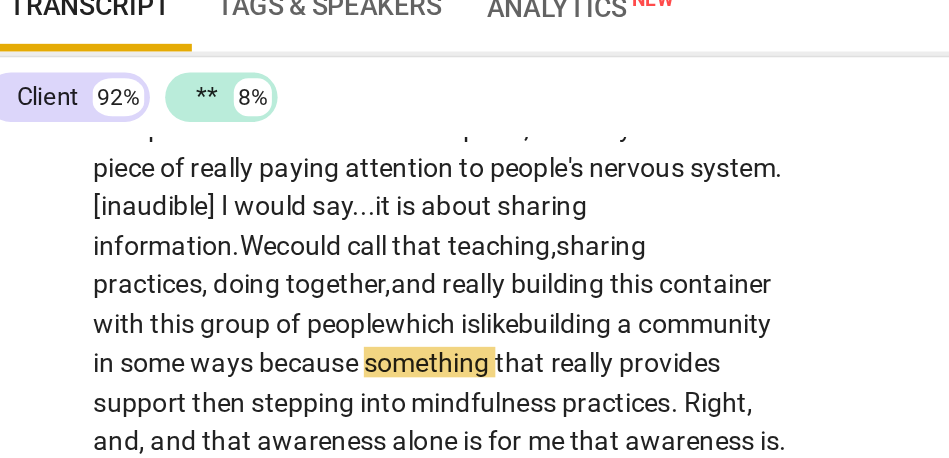 scroll, scrollTop: 2892, scrollLeft: 0, axis: vertical 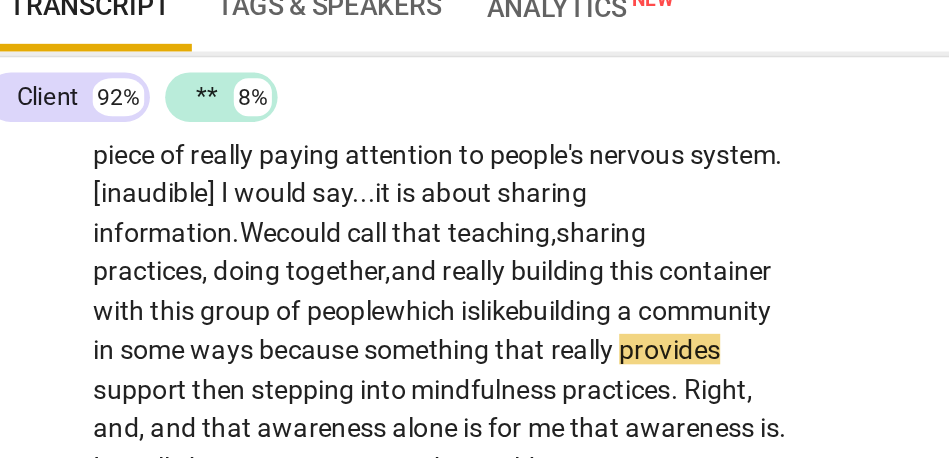 click on "building" at bounding box center (337, 305) 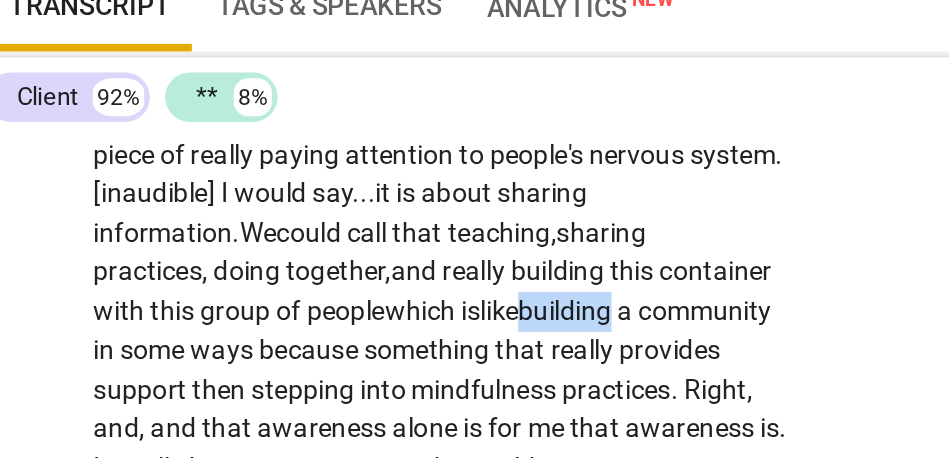 click on "building" at bounding box center (337, 305) 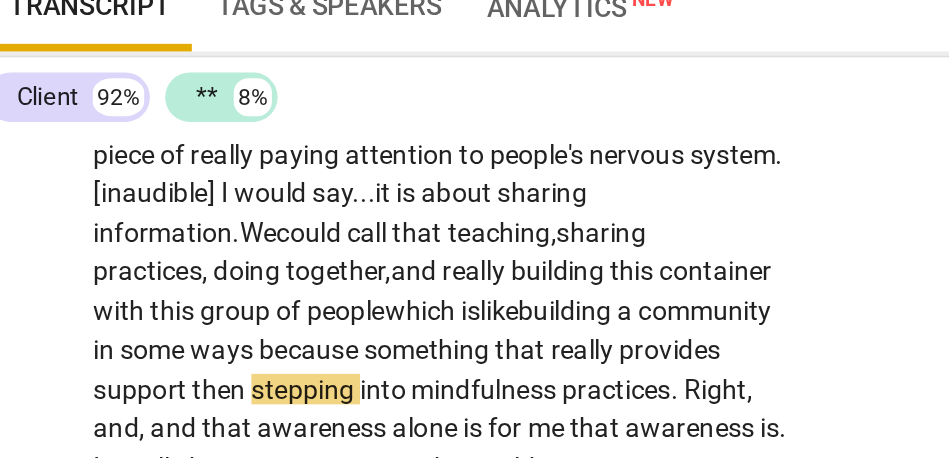 click on "ways" at bounding box center (157, 325) 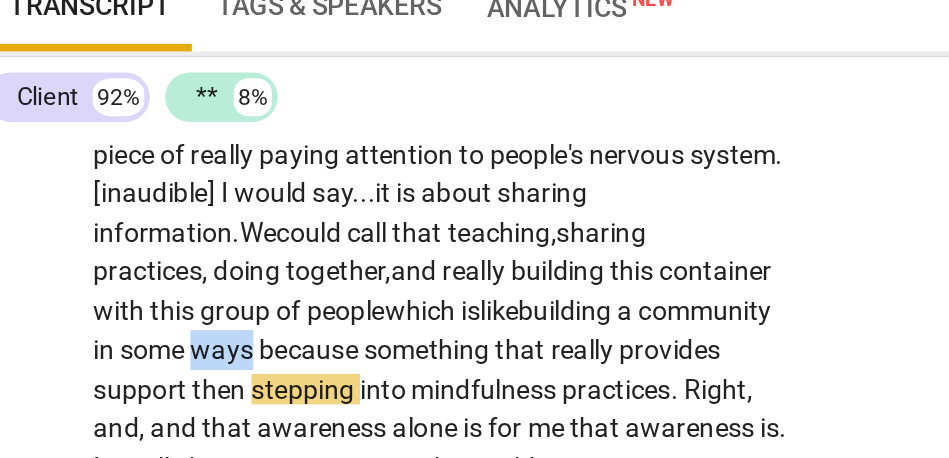 click on "ways" at bounding box center (157, 325) 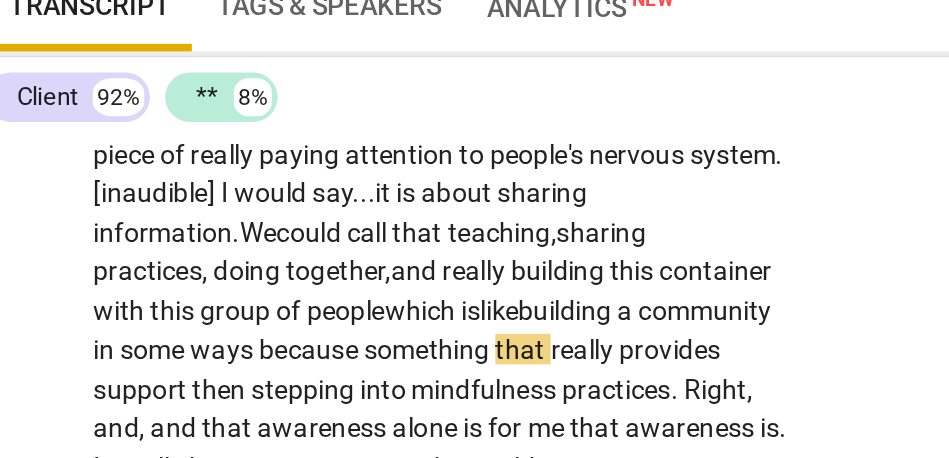click on "something" at bounding box center [264, 325] 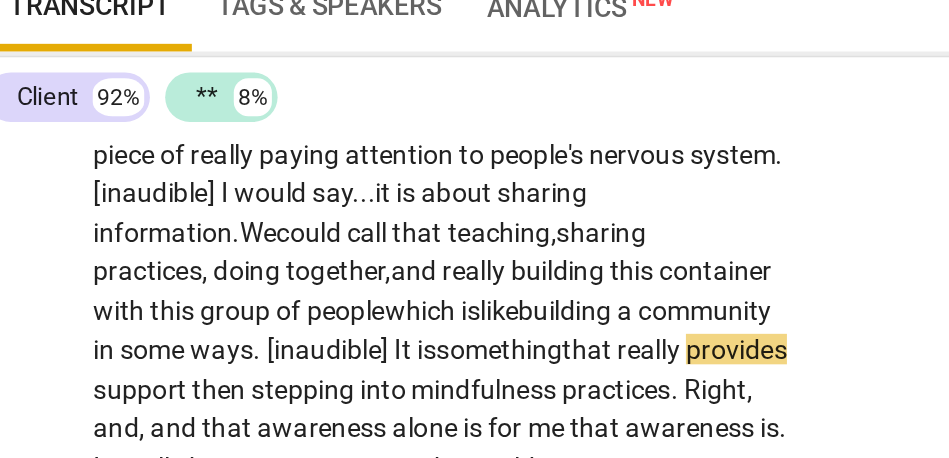 click on "something" at bounding box center [301, 325] 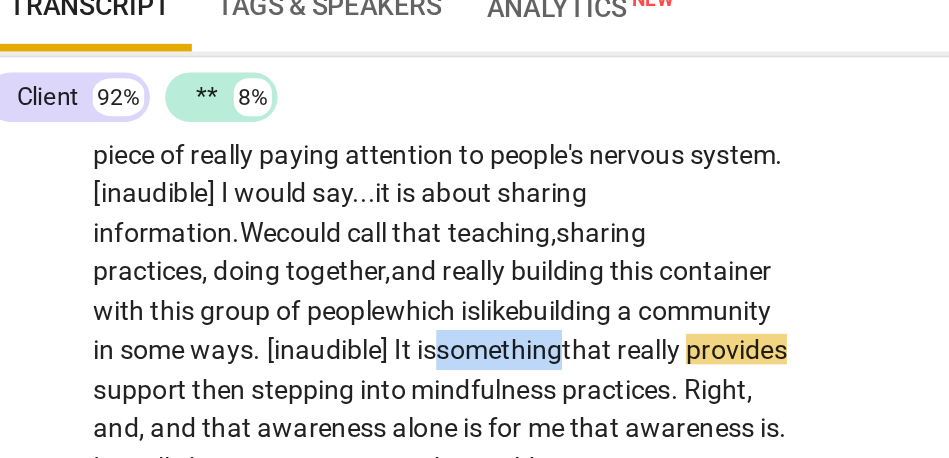 click on "something" at bounding box center [301, 325] 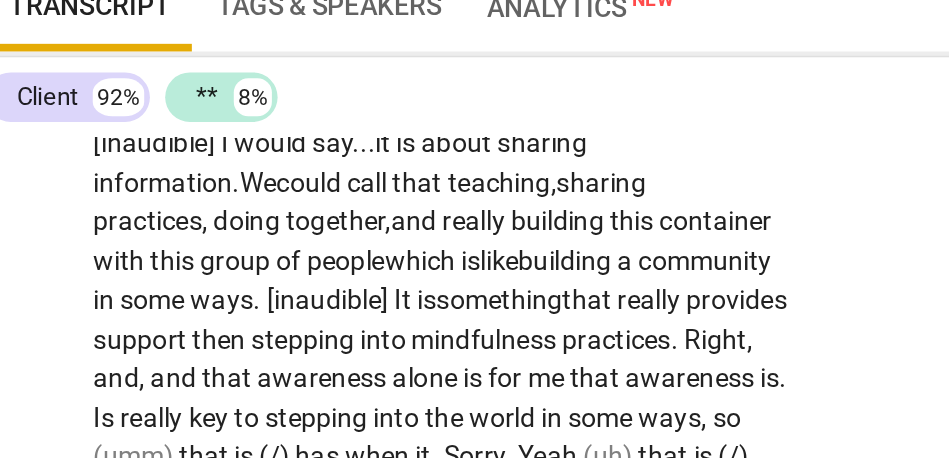 scroll, scrollTop: 2925, scrollLeft: 0, axis: vertical 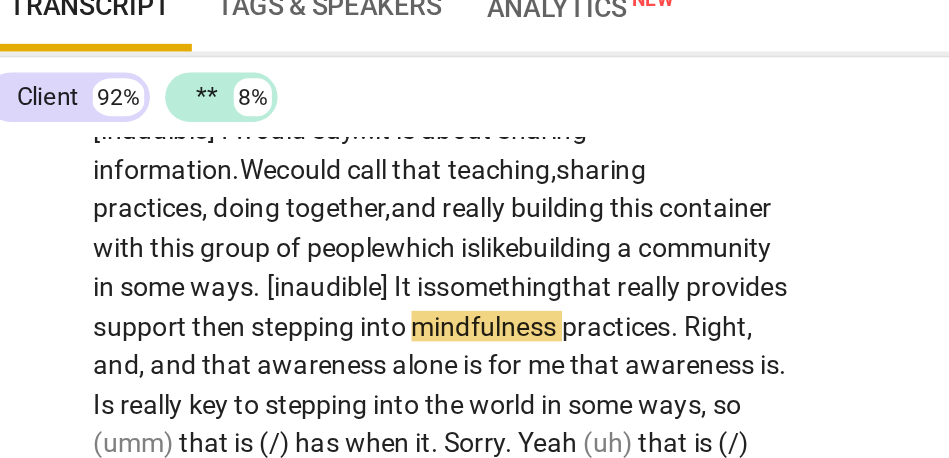 click on "then" at bounding box center [155, 313] 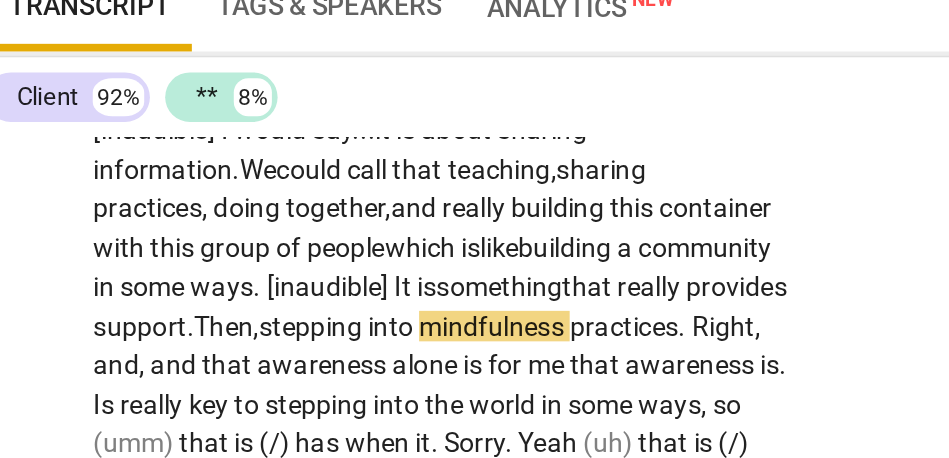 click on "Then," at bounding box center (158, 313) 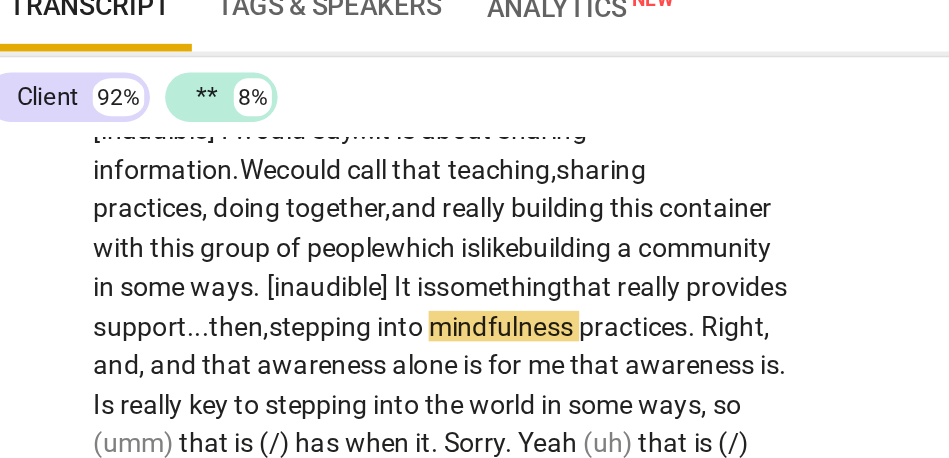 click on "stepping" at bounding box center [208, 313] 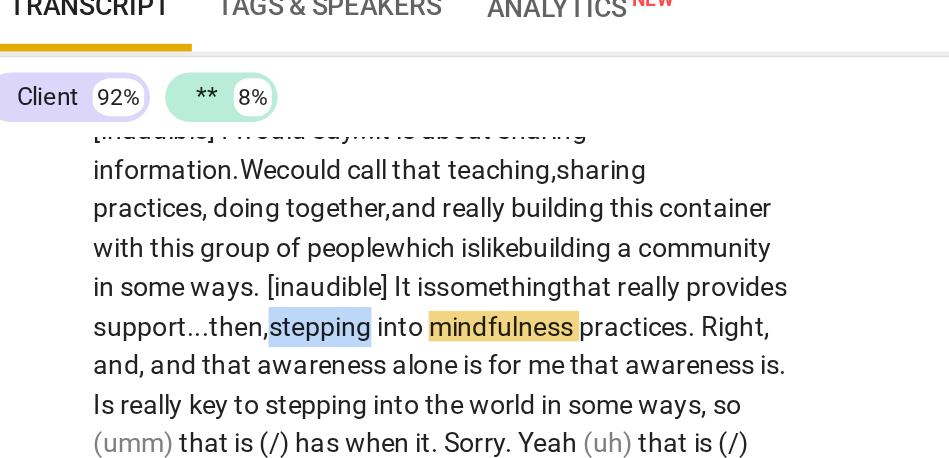 click on "stepping" at bounding box center (208, 313) 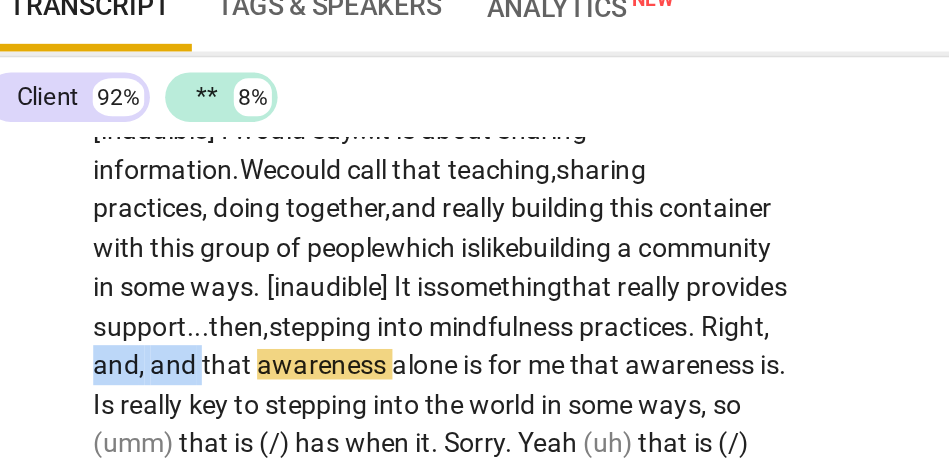 drag, startPoint x: 247, startPoint y: 333, endPoint x: 194, endPoint y: 333, distance: 53 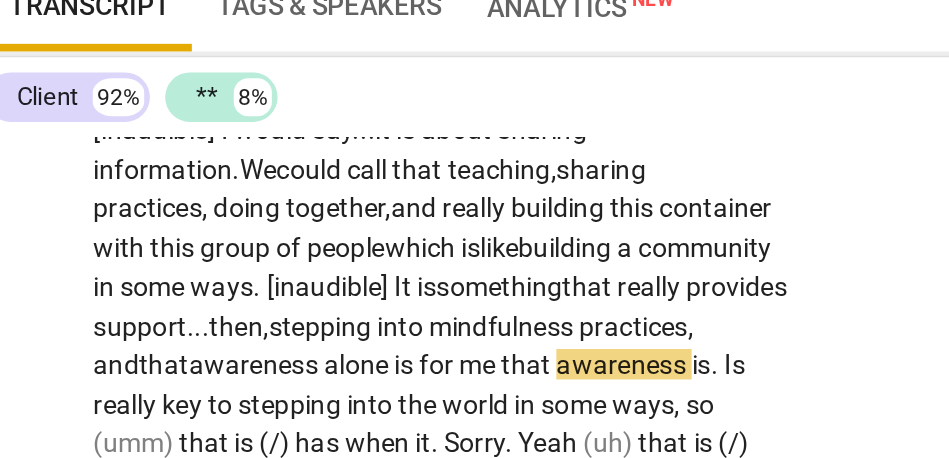 click on "awareness" at bounding box center (173, 333) 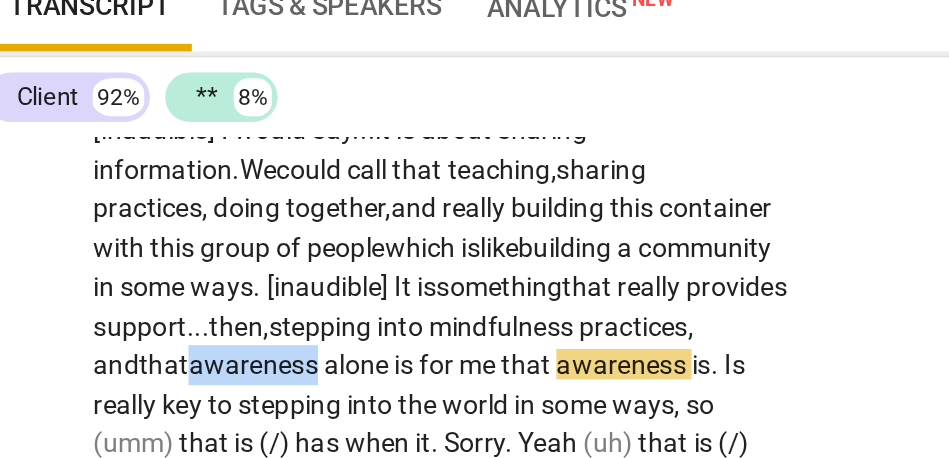 click on "awareness" at bounding box center (173, 333) 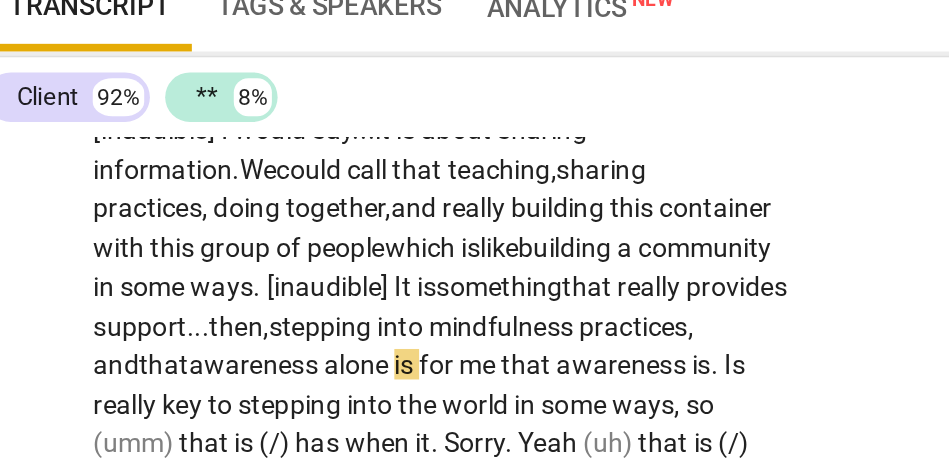 click on "for" at bounding box center [269, 333] 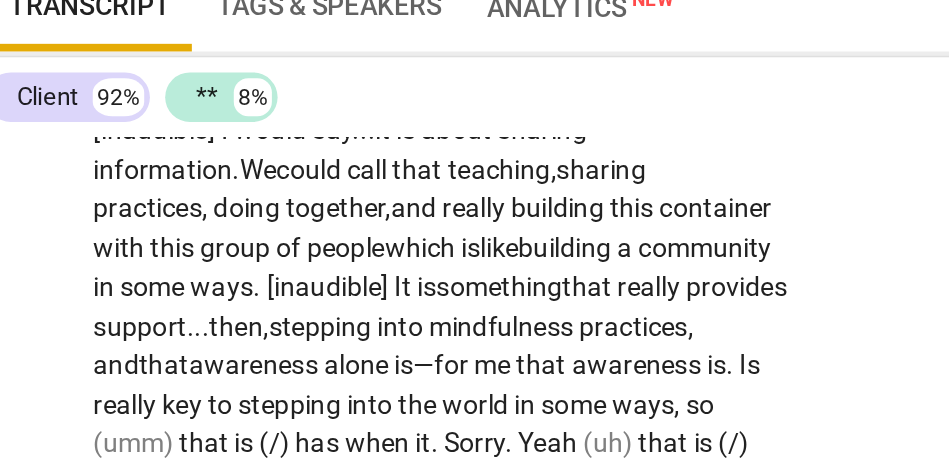 click on "me" at bounding box center [299, 333] 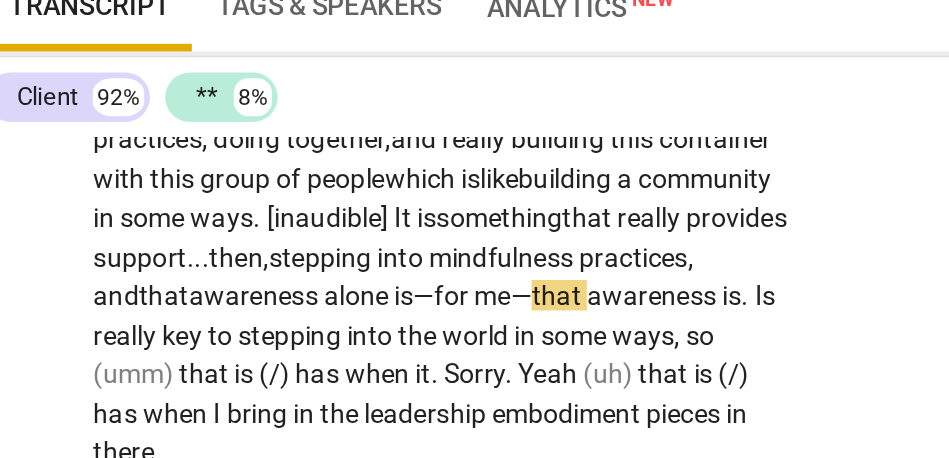 scroll, scrollTop: 2964, scrollLeft: 0, axis: vertical 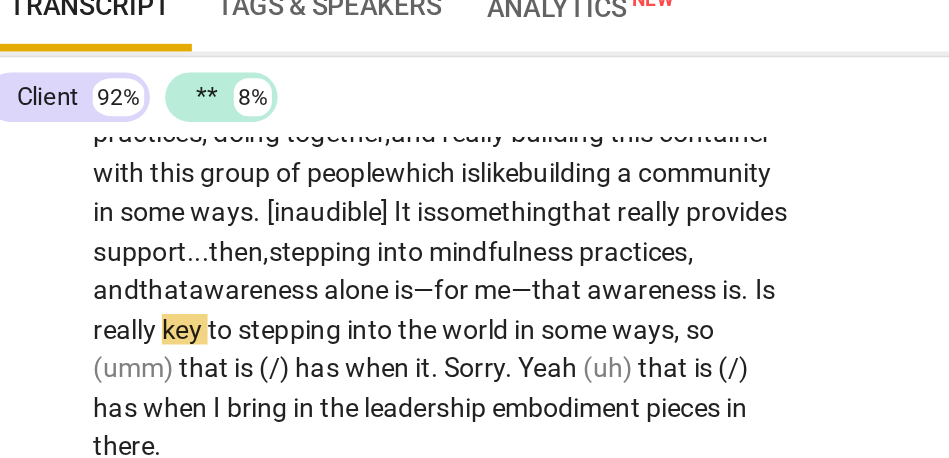 click on "Is" at bounding box center [440, 294] 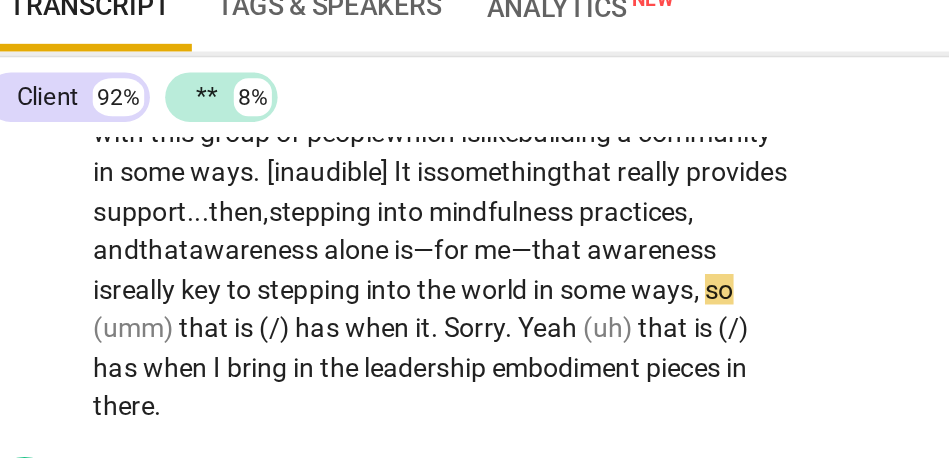 scroll, scrollTop: 2986, scrollLeft: 0, axis: vertical 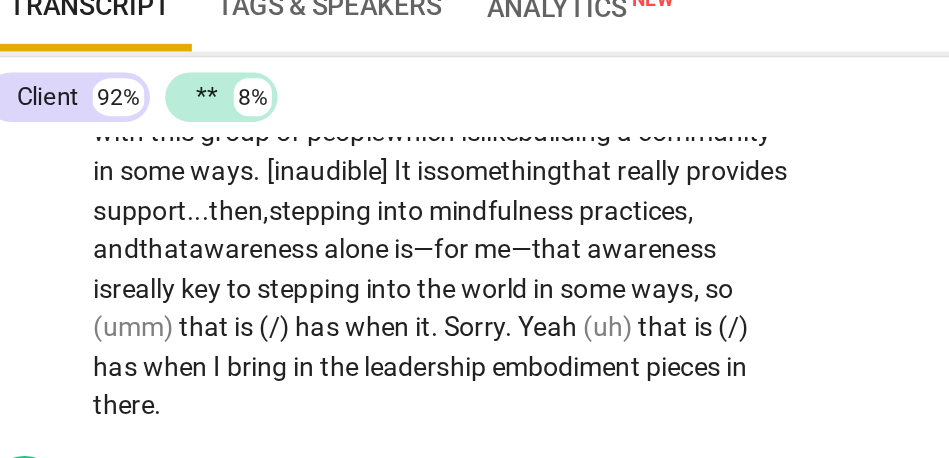 click on "stepping" at bounding box center [202, 293] 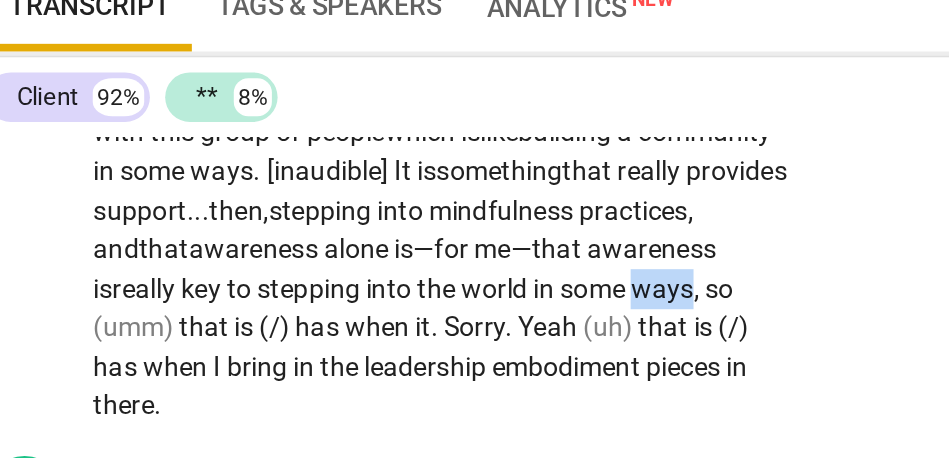 click on "ways" at bounding box center (386, 293) 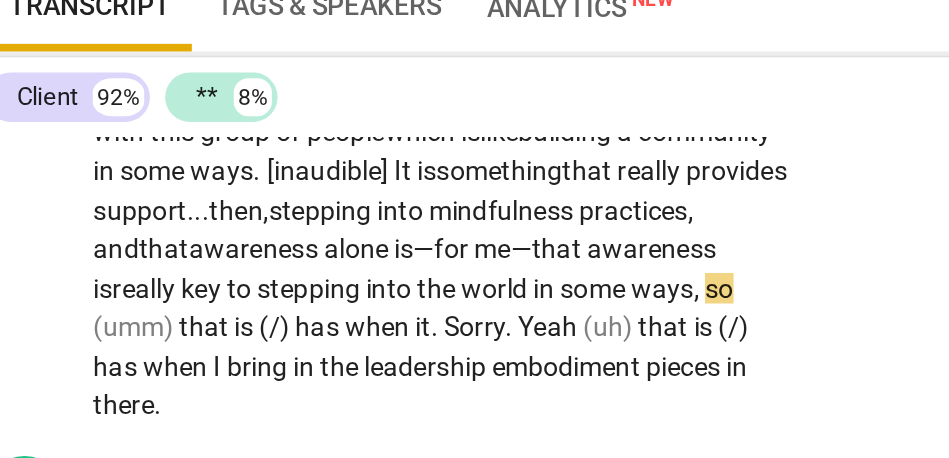 click on "," at bounding box center [406, 293] 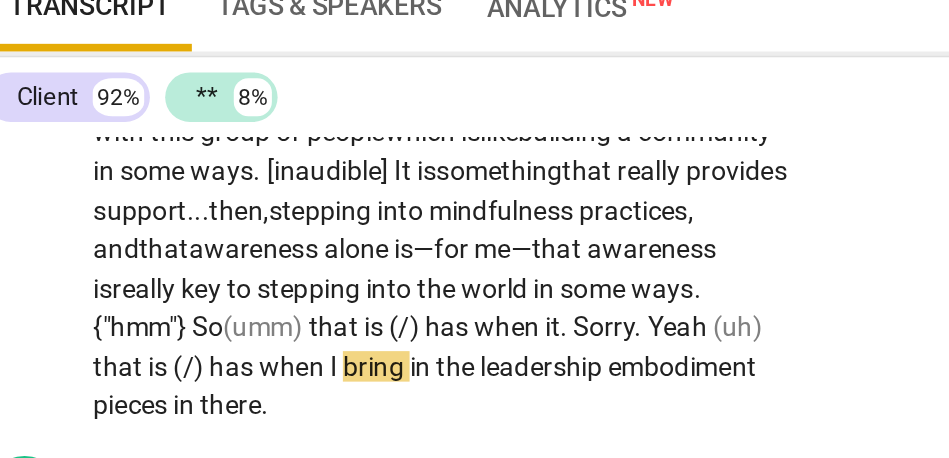 click on "ways. {"hmm"}" at bounding box center [247, 303] 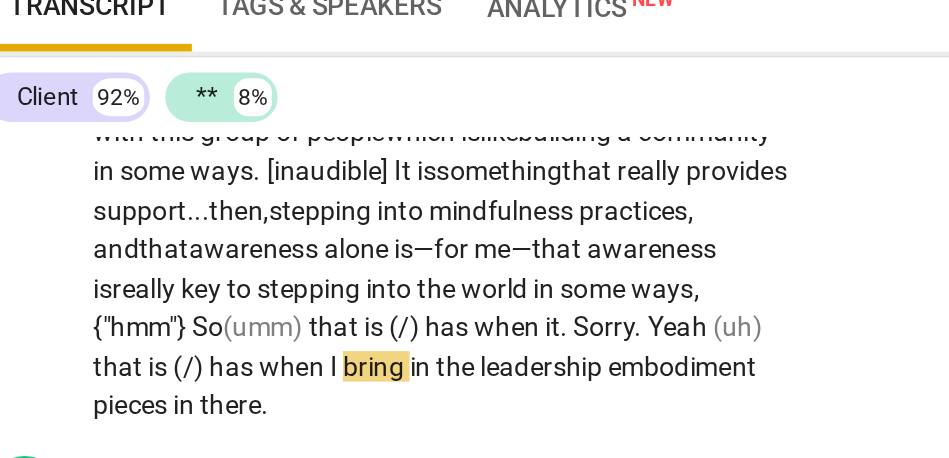click on "So" at bounding box center (148, 313) 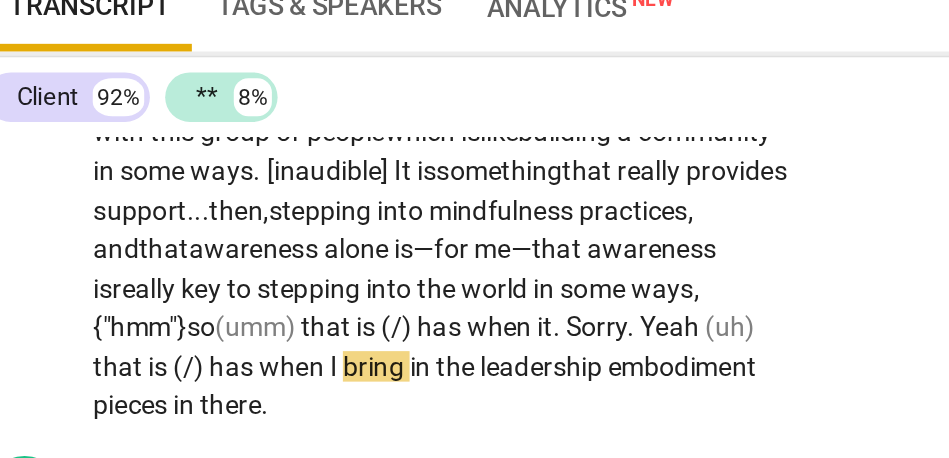 click on "ways, {"hmm"}" at bounding box center (247, 303) 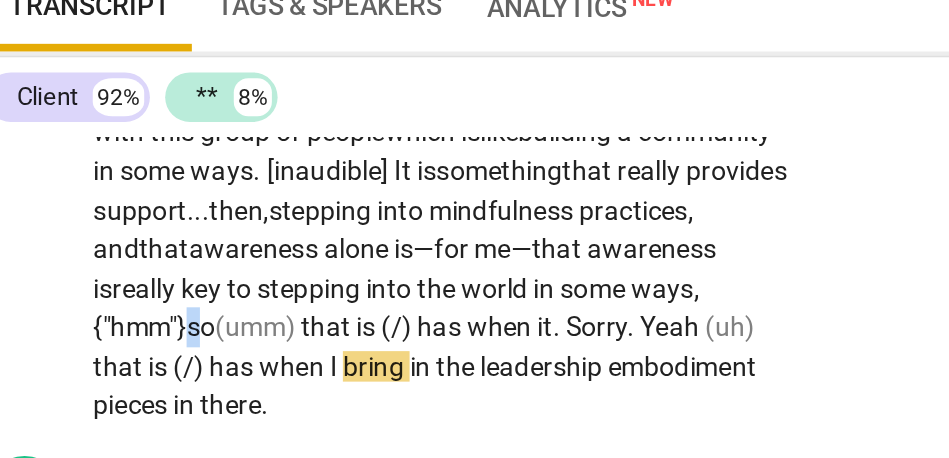 click on "ways, {"hmm"}" at bounding box center (247, 303) 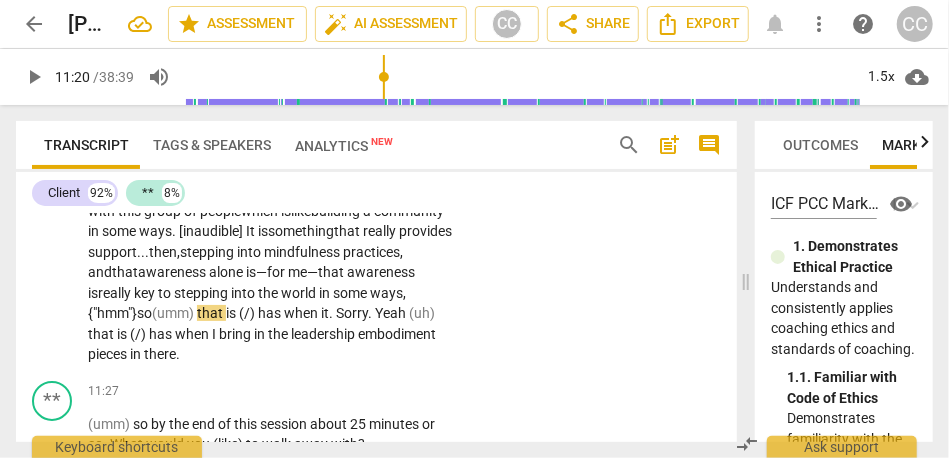 click on "(umm)" at bounding box center [174, 313] 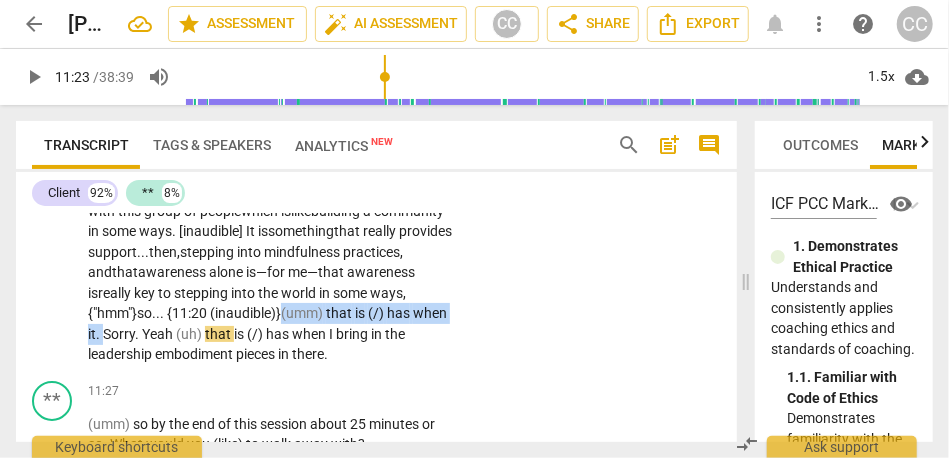 drag, startPoint x: 165, startPoint y: 333, endPoint x: 325, endPoint y: 307, distance: 162.09874 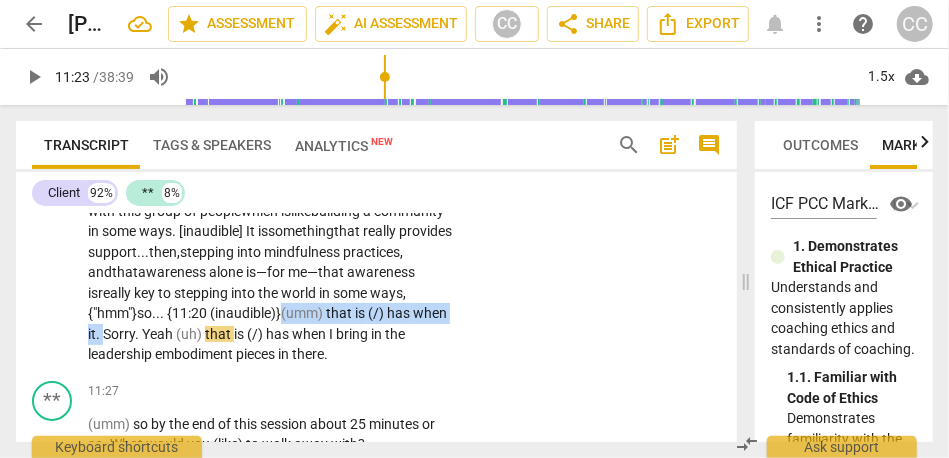 click on "Yeah ,   so   the   thing   about   facilitating   mindfulness   programs   is   that . . .   yeah .   I   have   been   trained   to   teach   mindfulness . . .   teach   meditation . . .   but   the   way   I   have   done   it   previously   was   not   trauma-informed . . .   trauma-sensitive   actually .   That   is   the   big   difference .   The   way   I   see   a   program . . .   a   mindfulness-based   intervention   or   mindfulness-based   program . . .   arc . . .   will   be—most   definitely ,   in   some   way—sharing   the   knowledge   of   what   it   means   to   feel   overwhelmed . . .   to   really   understand   what   a   regulated   nervous   system   is   and   what   it   feels   like   for   you .   Every   individual   is   different ,   so . . .   the   sharing   of   the   knowledge ,   sharing   of   small   practices ,   and   also ,   sharing   of . . .   the   importance   of   having   resources   that   you   can   turn   to ,   whether   they   are   internal   or" at bounding box center (271, -179) 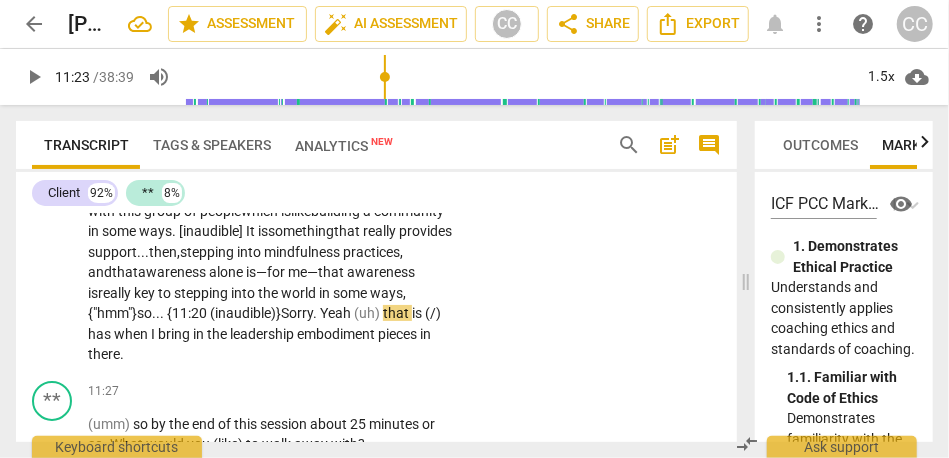 click on "o... {11:20 (inaudible)}" at bounding box center (212, 313) 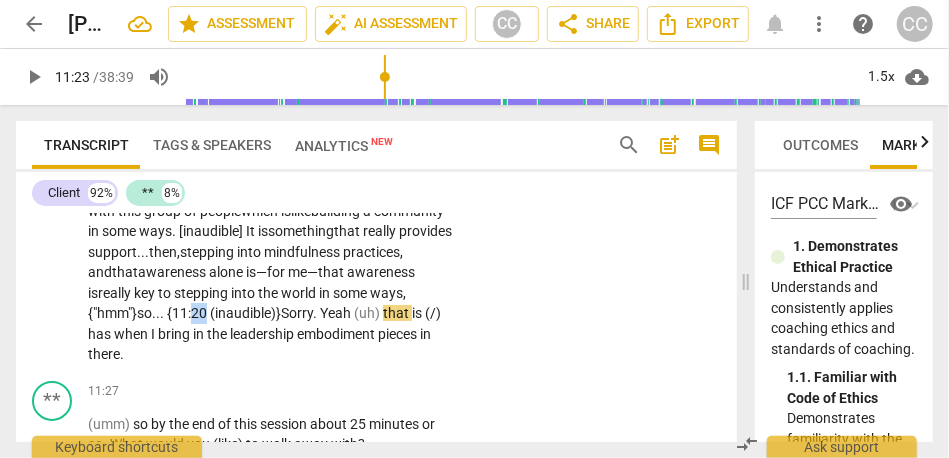 click on "o... {11:20 (inaudible)}" at bounding box center (212, 313) 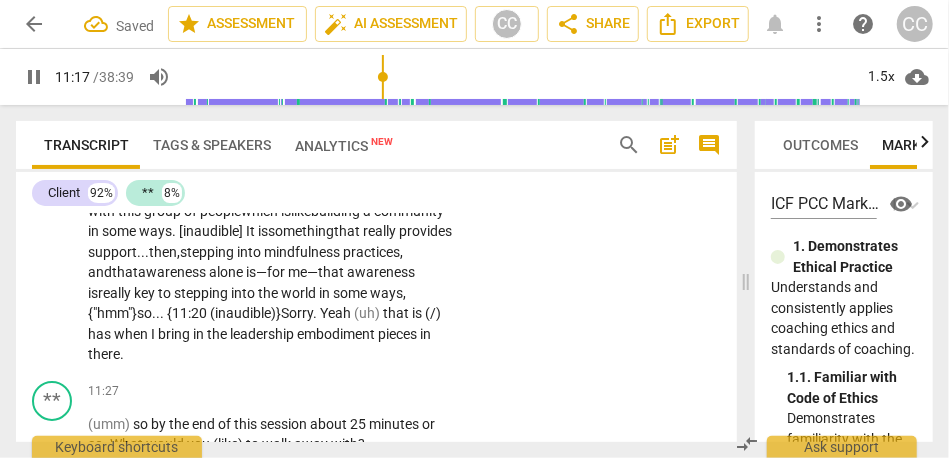 click on "Sorry" at bounding box center (297, 313) 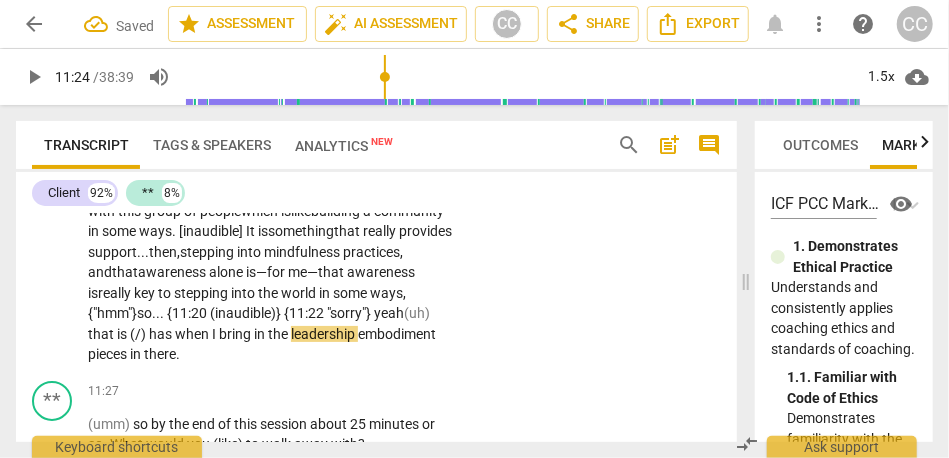 click on "o... {11:20 (inaudible)} {11:22 "" at bounding box center [237, 313] 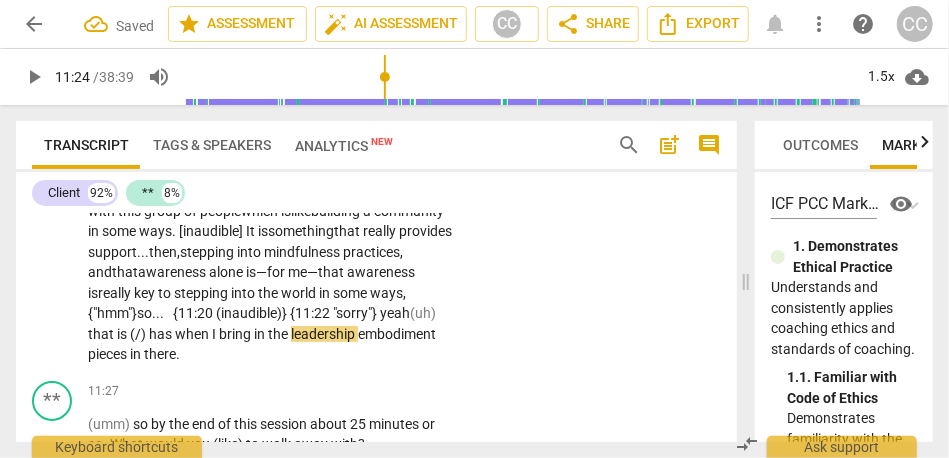 click on "CL play_arrow pause 06:37 + Add competency keyboard_arrow_right Yeah ,   so   the   thing   about   facilitating   mindfulness   programs   is   that . . .   yeah .   I   have   been   trained   to   teach   mindfulness . . .   teach   meditation . . .   but   the   way   I   have   done   it   previously   was   not   trauma-informed . . .   trauma-sensitive   actually .   That   is   the   big   difference .   The   way   I   see   a   program . . .   a   mindfulness-based   intervention   or   mindfulness-based   program . . .   arc . . .   will   be—most   definitely ,   in   some   way—sharing   the   knowledge   of   what   it   means   to   feel   overwhelmed . . .   to   really   understand   what   a   regulated   nervous   system   is   and   what   it   feels   like   for   you .   Every   individual   is   different ,   so . . .   the   sharing   of   the   knowledge ,   sharing   of   small   practices ,   and   also ,   sharing   of . . .   the   importance   of   having   resources   that" at bounding box center [376, -195] 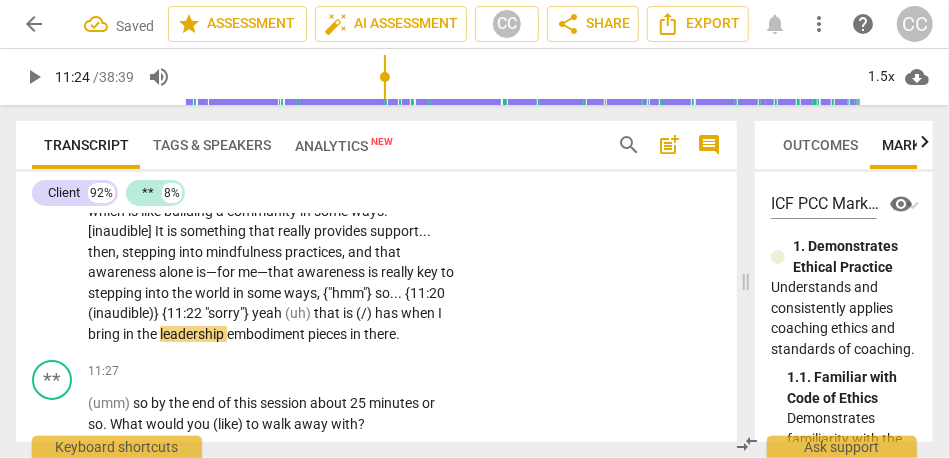 click on "yeah" at bounding box center [268, 313] 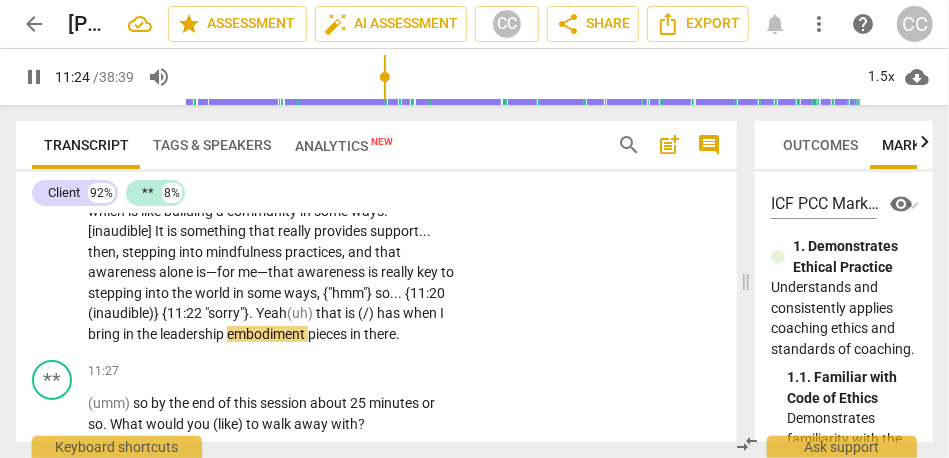 click on "eah" at bounding box center [275, 313] 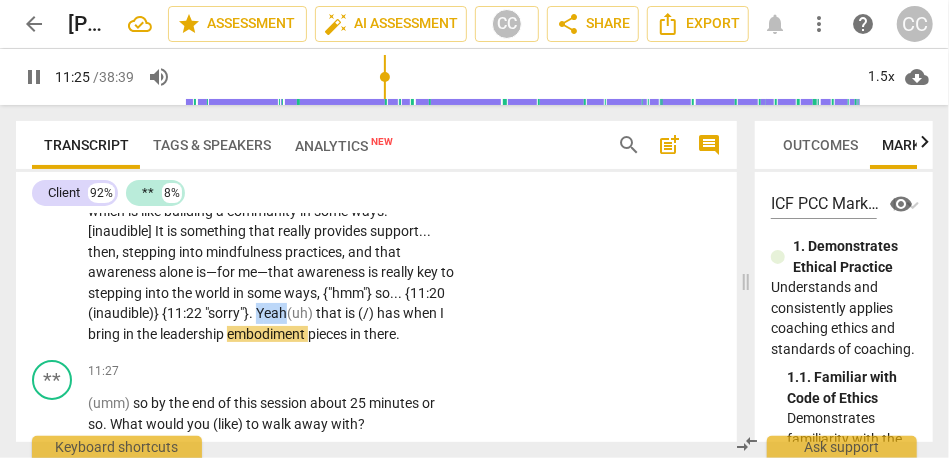 click on "eah" at bounding box center [275, 313] 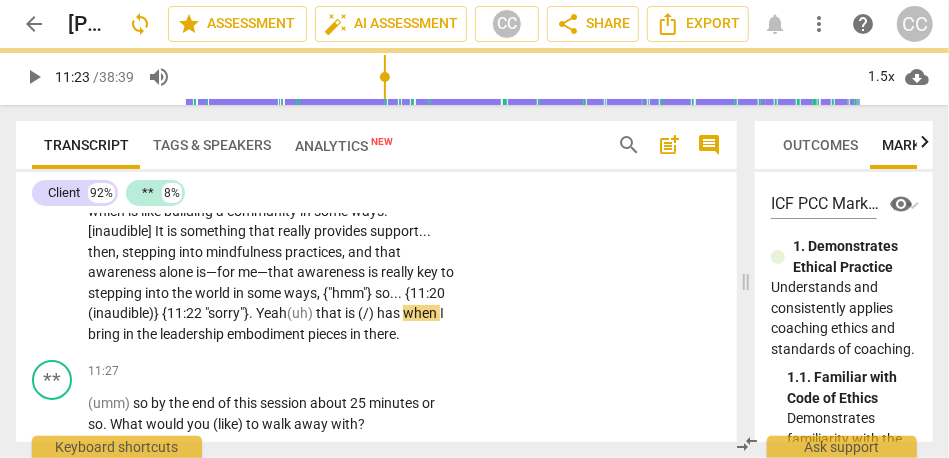 click on "that" at bounding box center (330, 313) 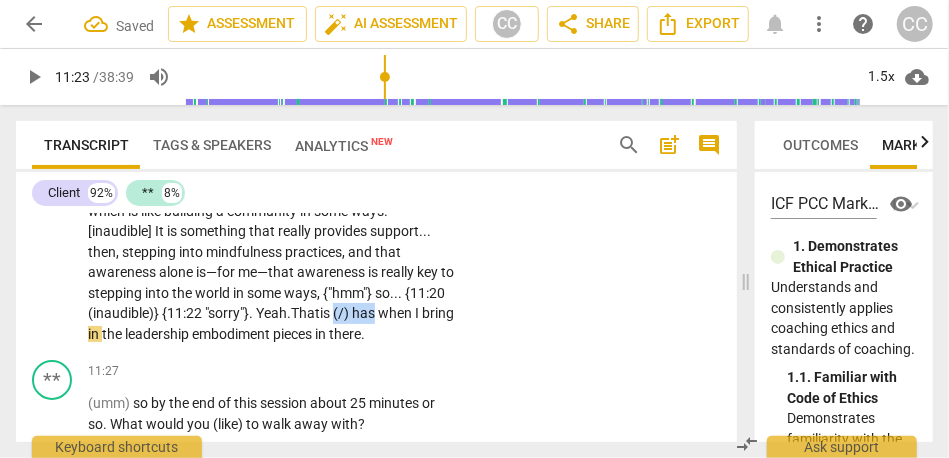 drag, startPoint x: 385, startPoint y: 309, endPoint x: 467, endPoint y: 309, distance: 82 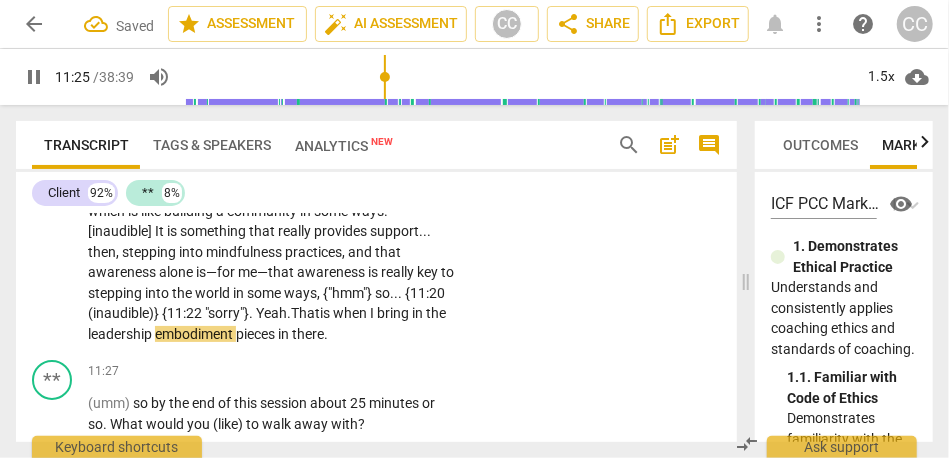click on "CL play_arrow pause 06:37 + Add competency keyboard_arrow_right Yeah ,   so   the   thing   about   facilitating   mindfulness   programs   is   that . . .   yeah .   I   have   been   trained   to   teach   mindfulness . . .   teach   meditation . . .   but   the   way   I   have   done   it   previously   was   not   trauma-informed . . .   trauma-sensitive   actually .   That   is   the   big   difference .   The   way   I   see   a   program . . .   a   mindfulness-based   intervention   or   mindfulness-based   program . . .   arc . . .   will   be—most   definitely ,   in   some   way—sharing   the   knowledge   of   what   it   means   to   feel   overwhelmed . . .   to   really   understand   what   a   regulated   nervous   system   is   and   what   it   feels   like   for   you .   Every   individual   is   different ,   so . . .   the   sharing   of   the   knowledge ,   sharing   of   small   practices ,   and   also ,   sharing   of . . .   the   importance   of   having   resources   that" at bounding box center (376, -206) 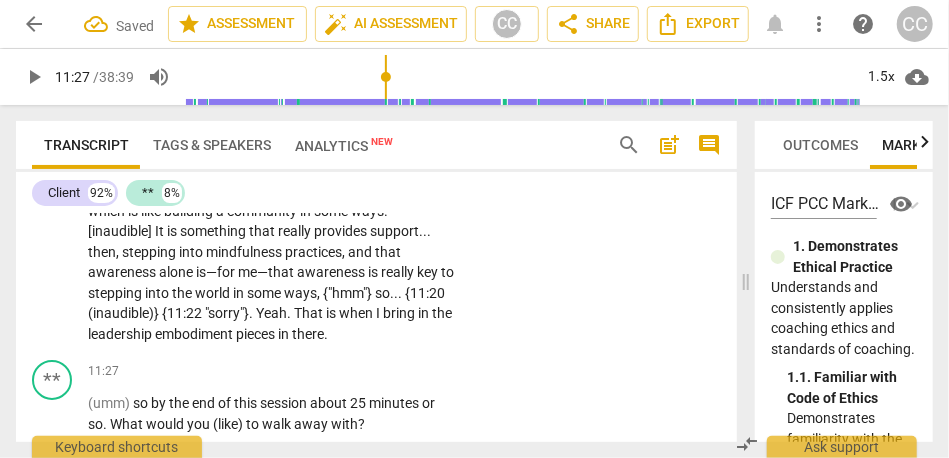 click on "Yeah ,   so   the   thing   about   facilitating   mindfulness   programs   is   that . . .   yeah .   I   have   been   trained   to   teach   mindfulness . . .   teach   meditation . . .   but   the   way   I   have   done   it   previously   was   not   trauma-informed . . .   trauma-sensitive   actually .   That   is   the   big   difference .   The   way   I   see   a   program . . .   a   mindfulness-based   intervention   or   mindfulness-based   program . . .   arc . . .   will   be—most   definitely ,   in   some   way—sharing   the   knowledge   of   what   it   means   to   feel   overwhelmed . . .   to   really   understand   what   a   regulated   nervous   system   is   and   what   it   feels   like   for   you .   Every   individual   is   different ,   so . . .   the   sharing   of   the   knowledge ,   sharing   of   small   practices ,   and   also ,   sharing   of . . .   the   importance   of   having   resources   that   you   can   turn   to ,   whether   they   are   internal   or" at bounding box center [271, -189] 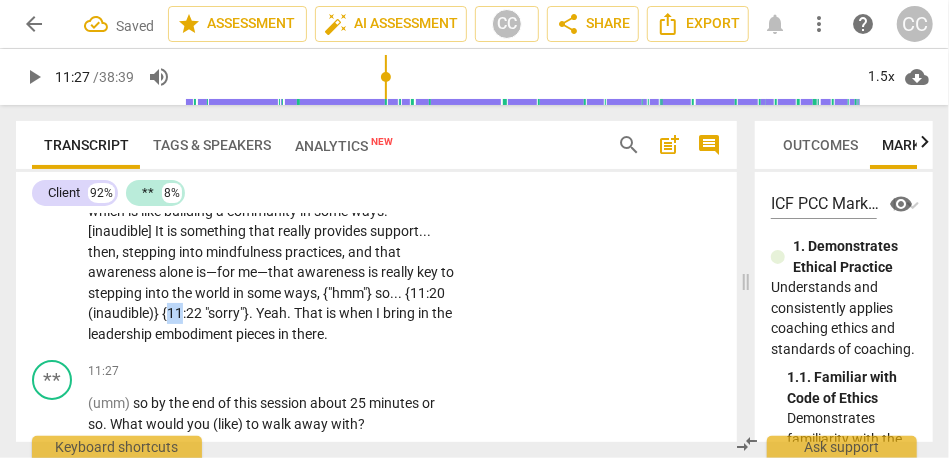 click on "Yeah ,   so   the   thing   about   facilitating   mindfulness   programs   is   that . . .   yeah .   I   have   been   trained   to   teach   mindfulness . . .   teach   meditation . . .   but   the   way   I   have   done   it   previously   was   not   trauma-informed . . .   trauma-sensitive   actually .   That   is   the   big   difference .   The   way   I   see   a   program . . .   a   mindfulness-based   intervention   or   mindfulness-based   program . . .   arc . . .   will   be—most   definitely ,   in   some   way—sharing   the   knowledge   of   what   it   means   to   feel   overwhelmed . . .   to   really   understand   what   a   regulated   nervous   system   is   and   what   it   feels   like   for   you .   Every   individual   is   different ,   so . . .   the   sharing   of   the   knowledge ,   sharing   of   small   practices ,   and   also ,   sharing   of . . .   the   importance   of   having   resources   that   you   can   turn   to ,   whether   they   are   internal   or" at bounding box center [271, -189] 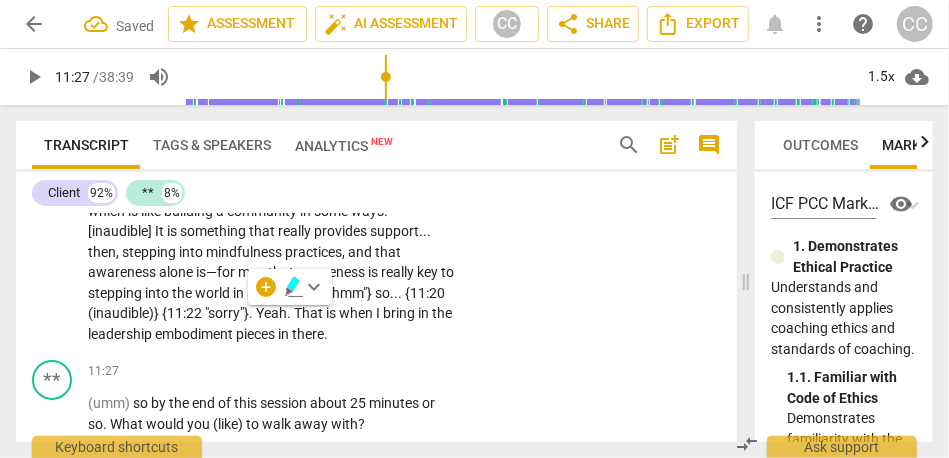 click on "leadership" at bounding box center [121, 334] 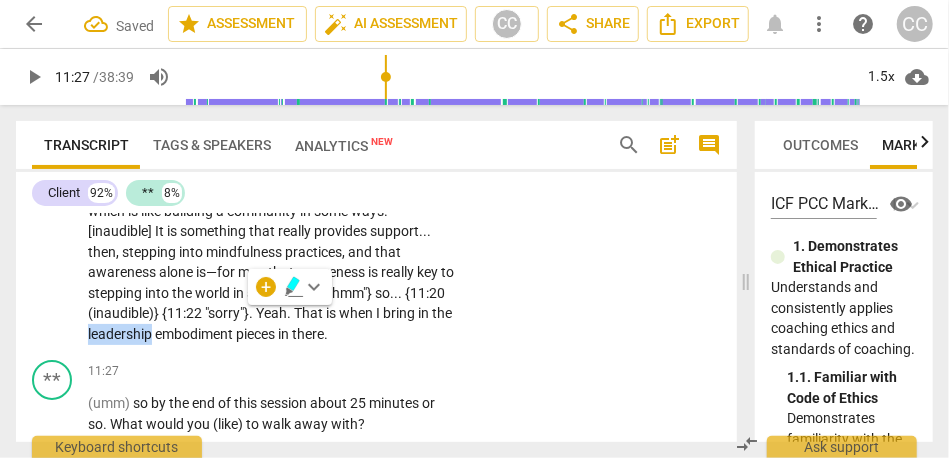 click on "leadership" at bounding box center (121, 334) 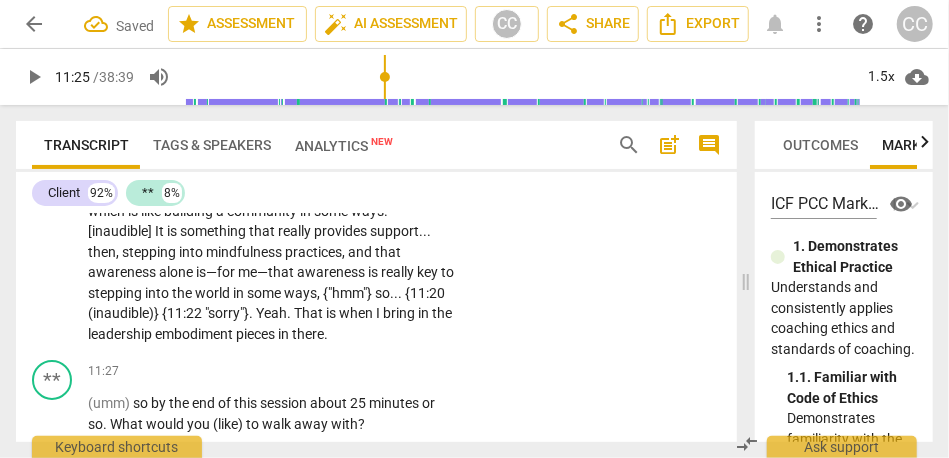 type on "686" 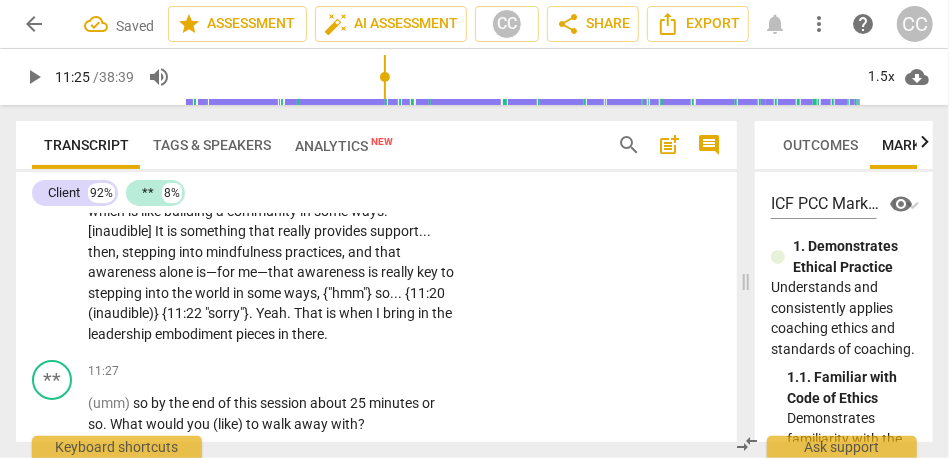 click on "embodiment" at bounding box center (195, 334) 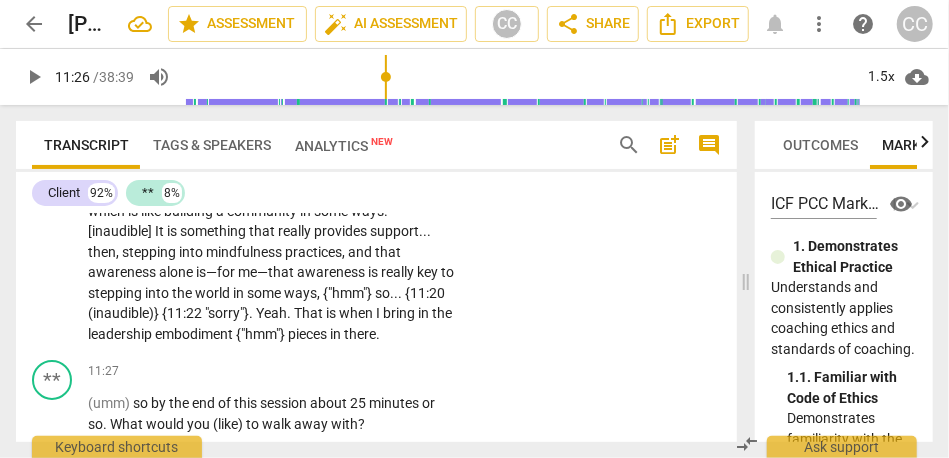 click on "embodiment {"hmm"}" at bounding box center [221, 334] 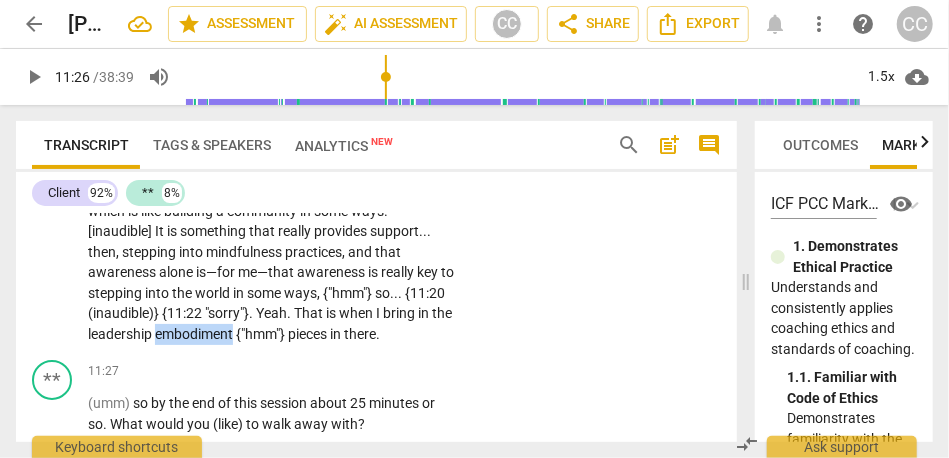 click on "embodiment {"hmm"}" at bounding box center [221, 334] 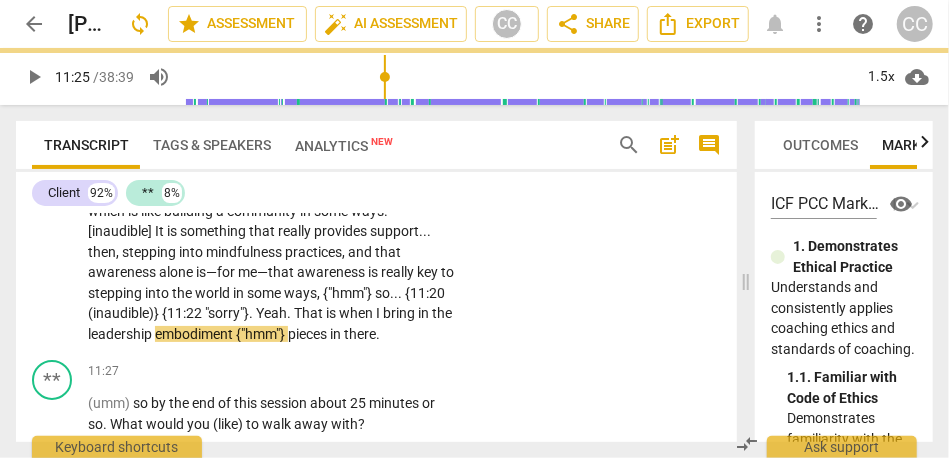 click on "embodiment {"hmm"}" at bounding box center [221, 334] 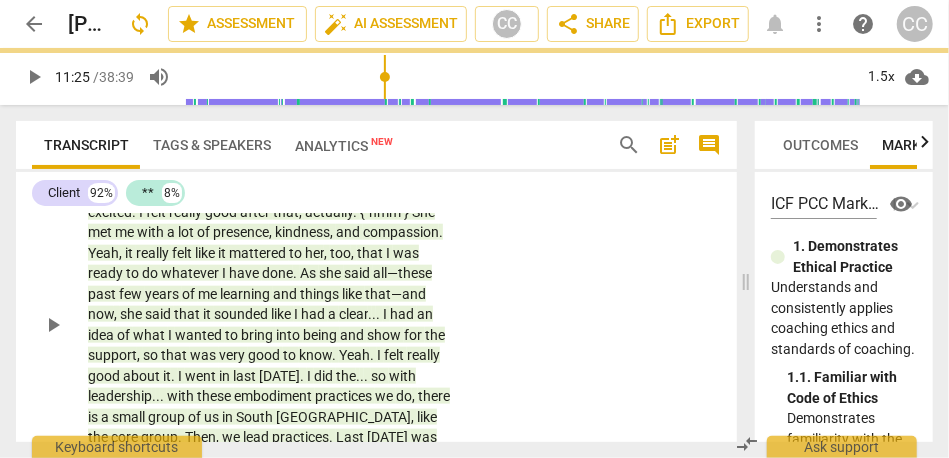 scroll, scrollTop: 0, scrollLeft: 0, axis: both 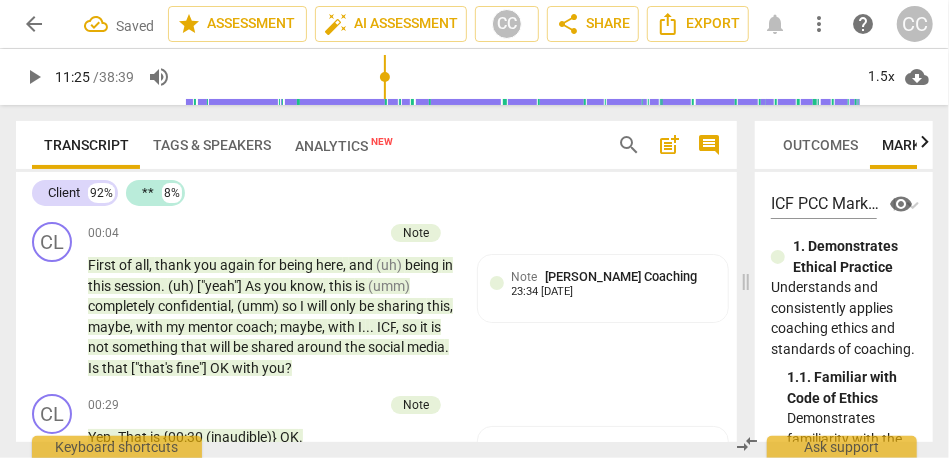 click on "Client 92% ** 8%" at bounding box center [376, 193] 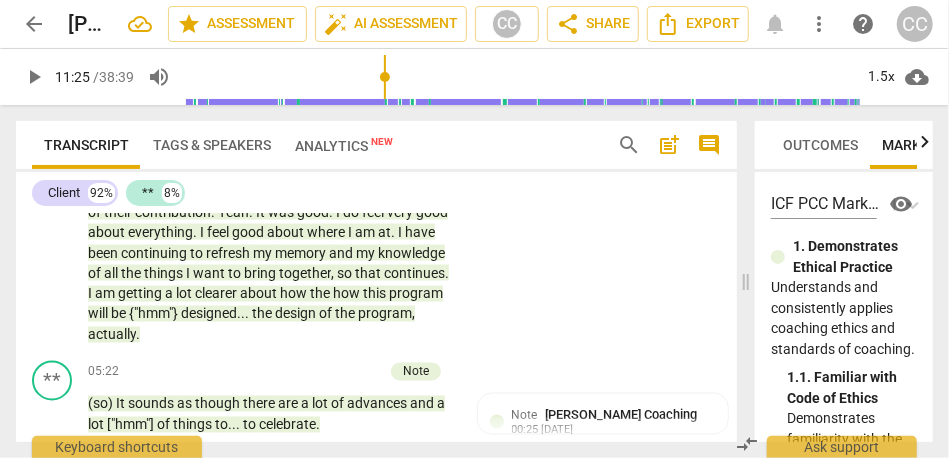 scroll, scrollTop: 1341, scrollLeft: 0, axis: vertical 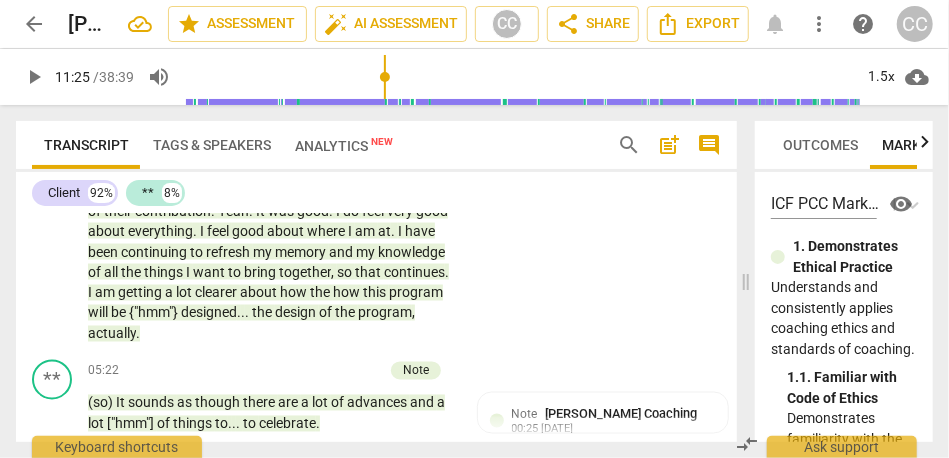 click on "program" at bounding box center (416, 293) 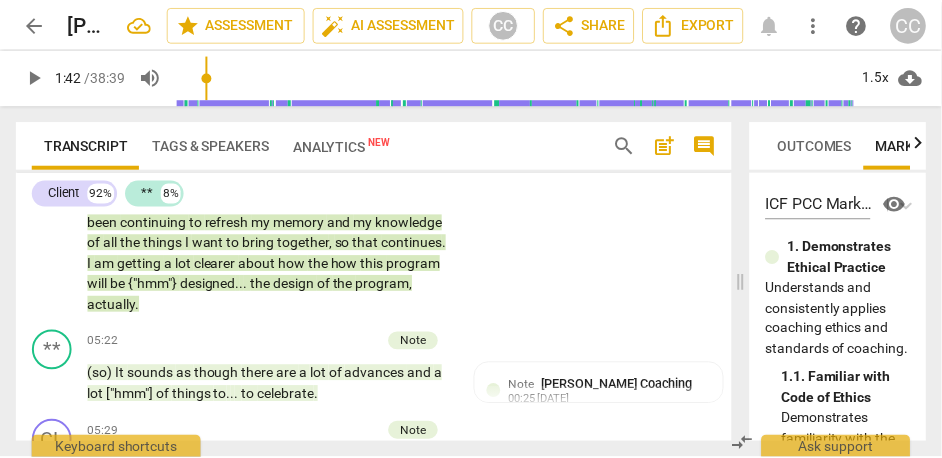 scroll, scrollTop: 1416, scrollLeft: 0, axis: vertical 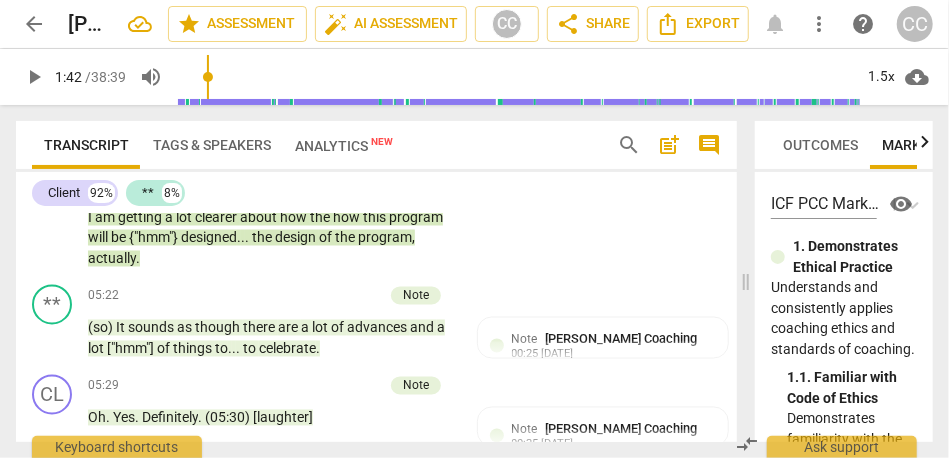 click on "program" at bounding box center [416, 218] 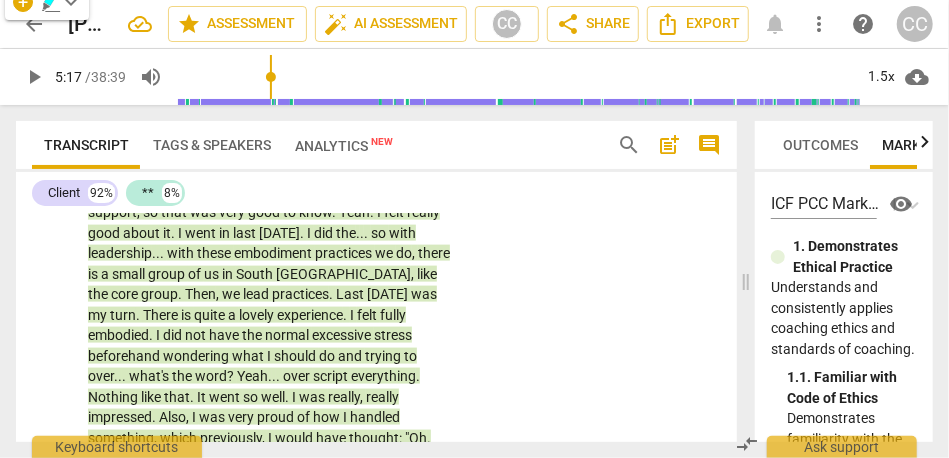 type on "317" 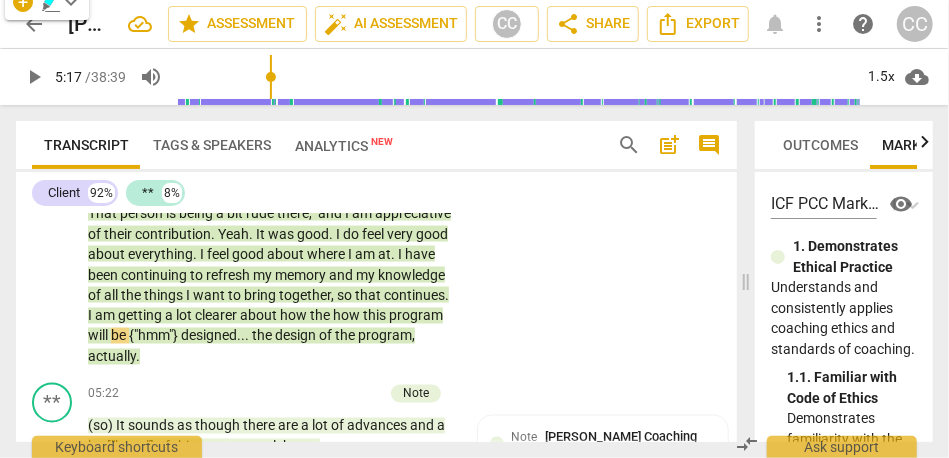 scroll, scrollTop: 1319, scrollLeft: 0, axis: vertical 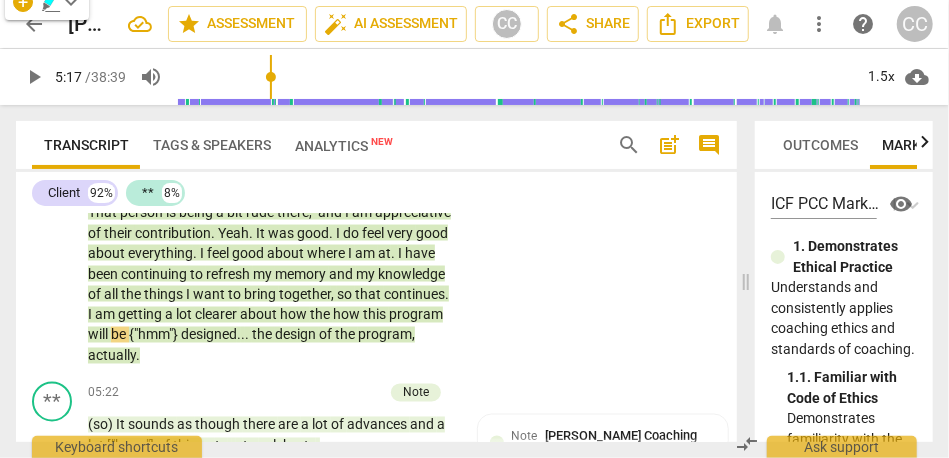click on "am" at bounding box center (106, 315) 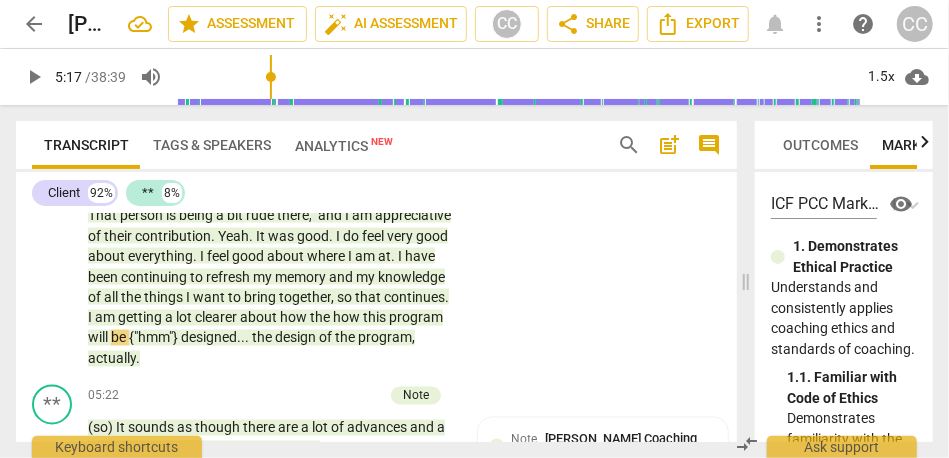 click on "am" at bounding box center (106, 318) 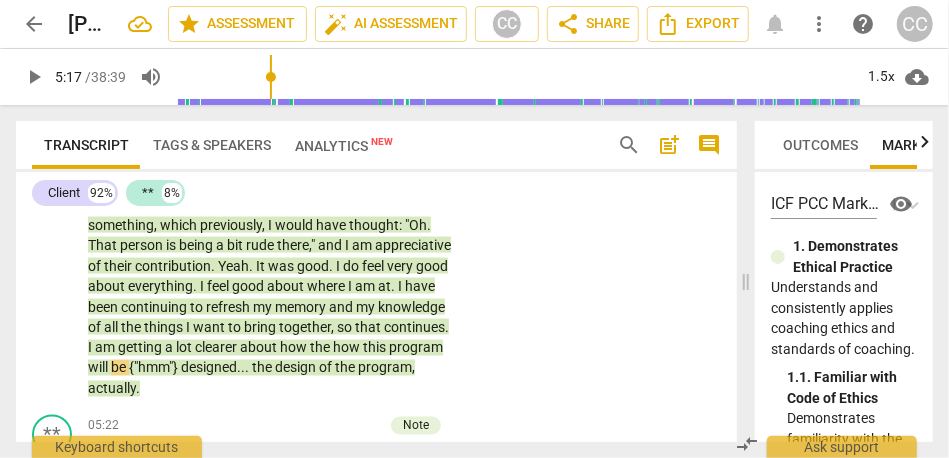 scroll, scrollTop: 1288, scrollLeft: 0, axis: vertical 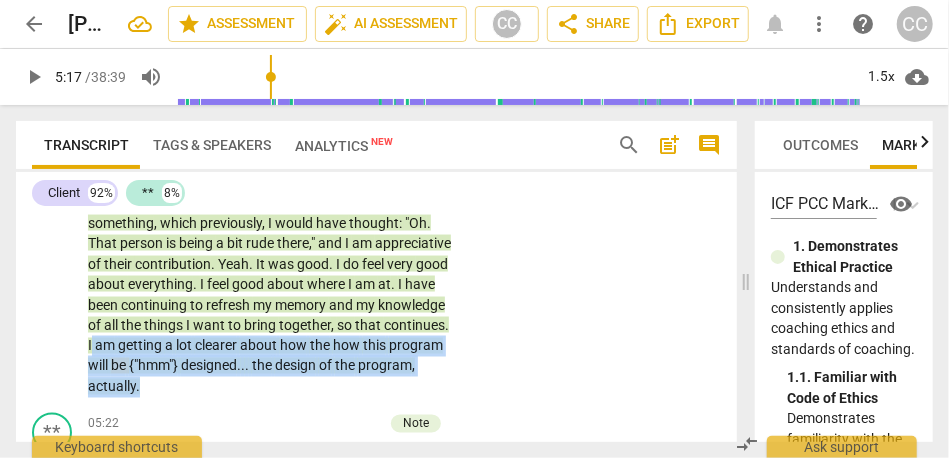 drag, startPoint x: 235, startPoint y: 388, endPoint x: 189, endPoint y: 345, distance: 62.968246 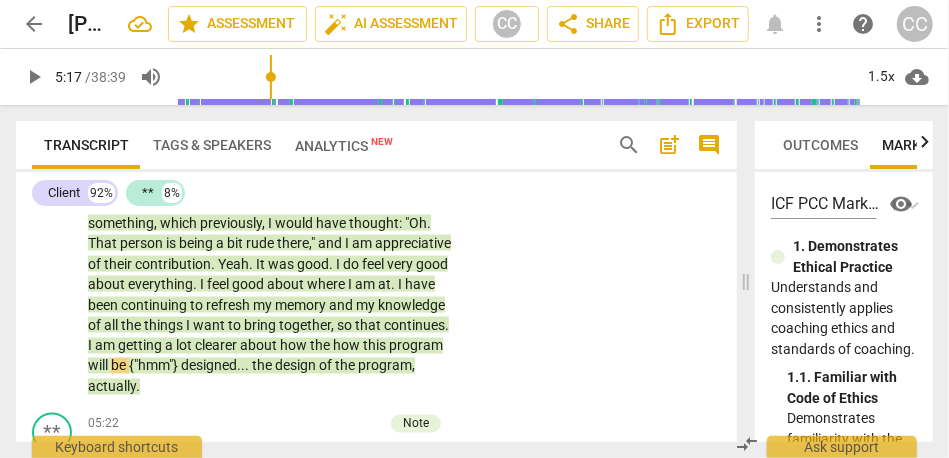 type 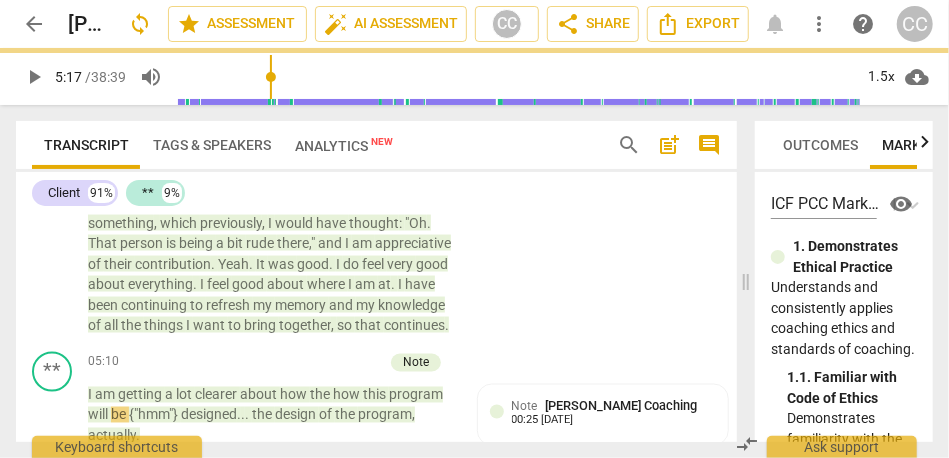 scroll, scrollTop: 1357, scrollLeft: 0, axis: vertical 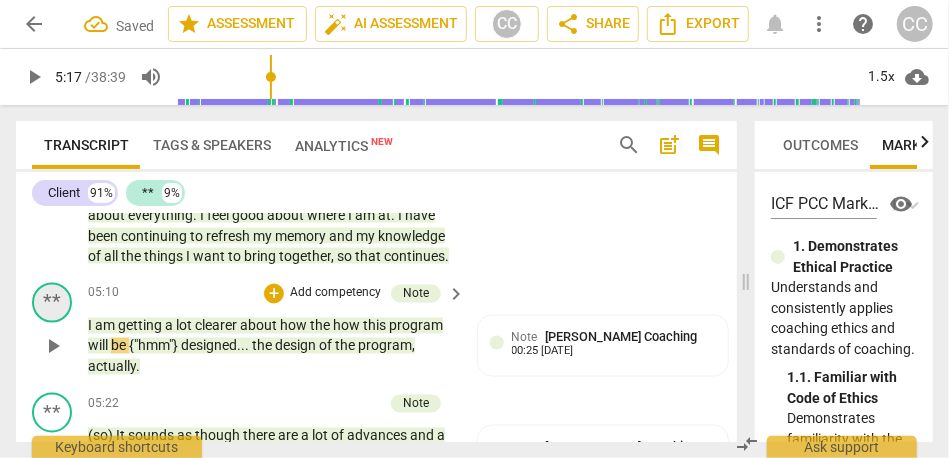 click on "**" at bounding box center [52, 303] 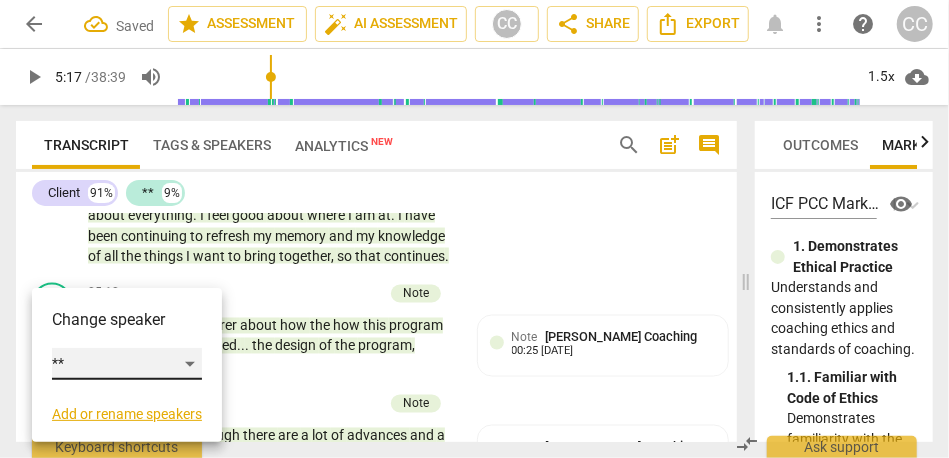 click on "**" at bounding box center (127, 364) 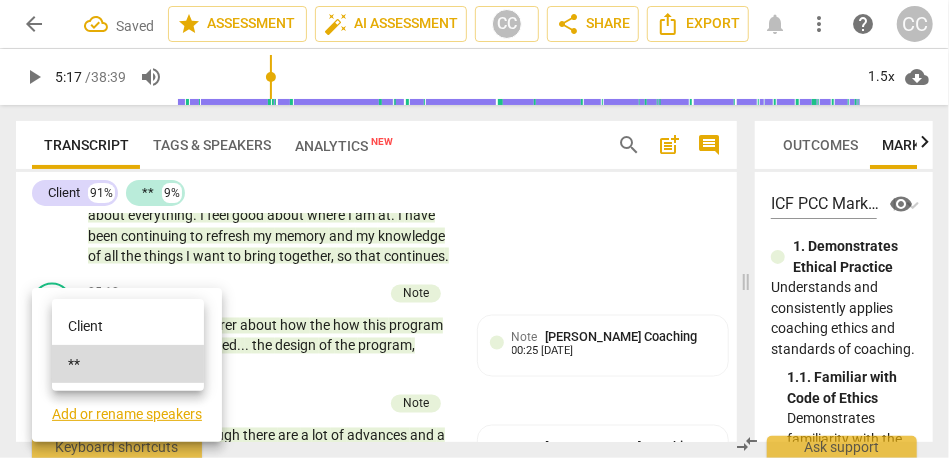 click on "Client" at bounding box center [128, 326] 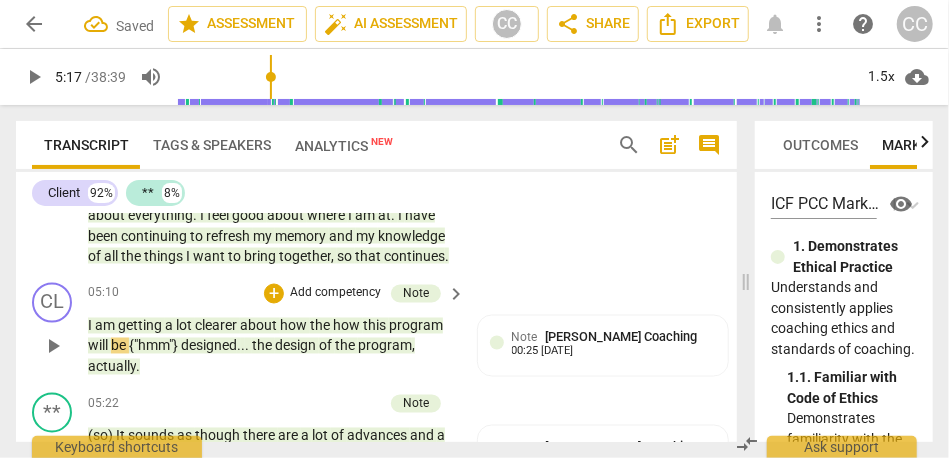click on "will" at bounding box center (99, 346) 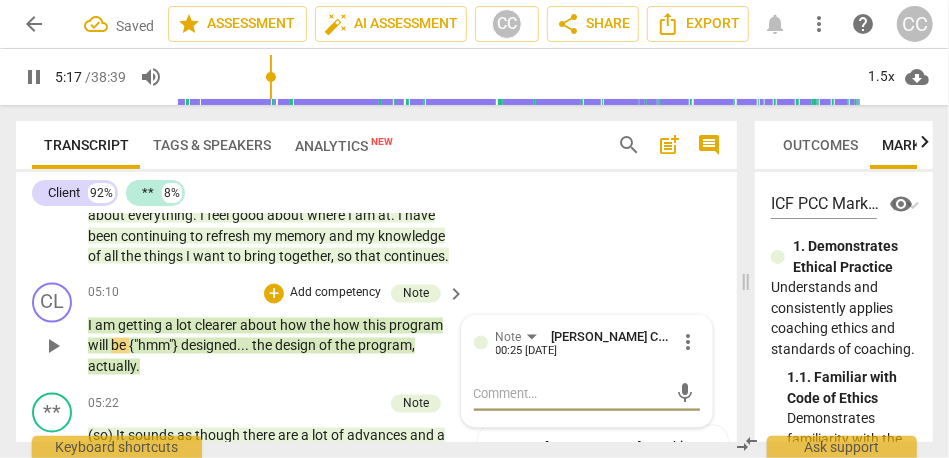 type on "318" 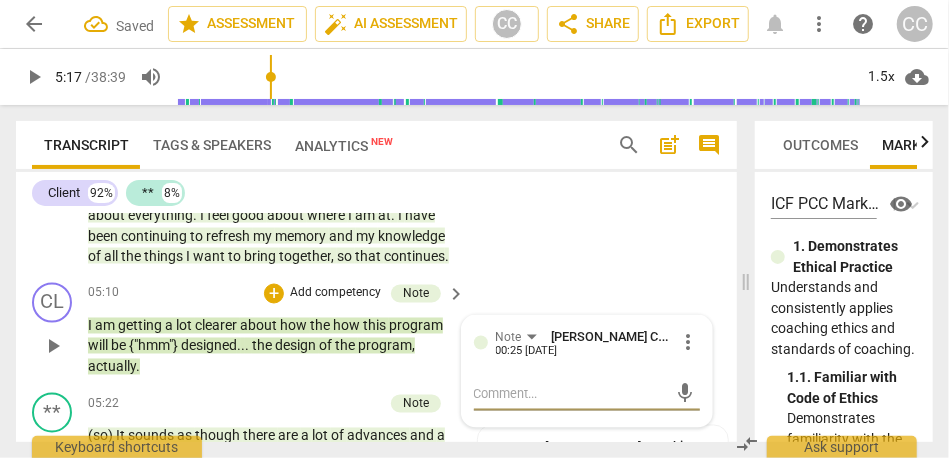 click on "{"hmm"}" at bounding box center [155, 346] 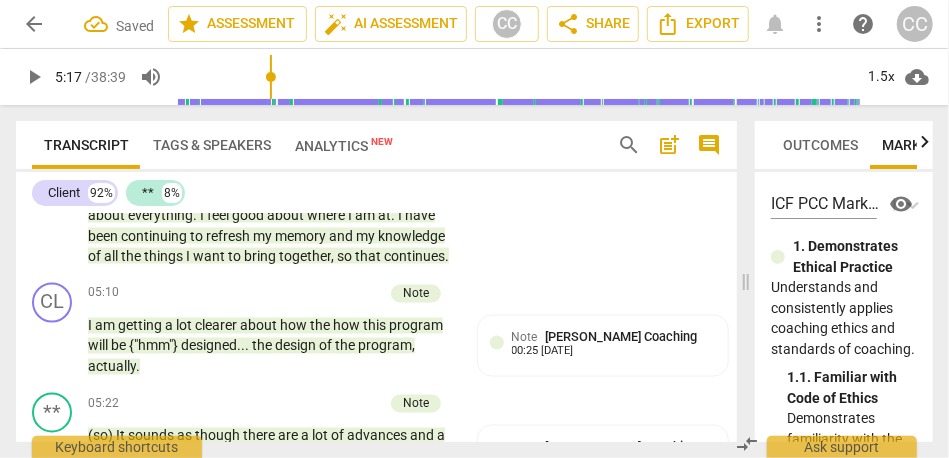 type 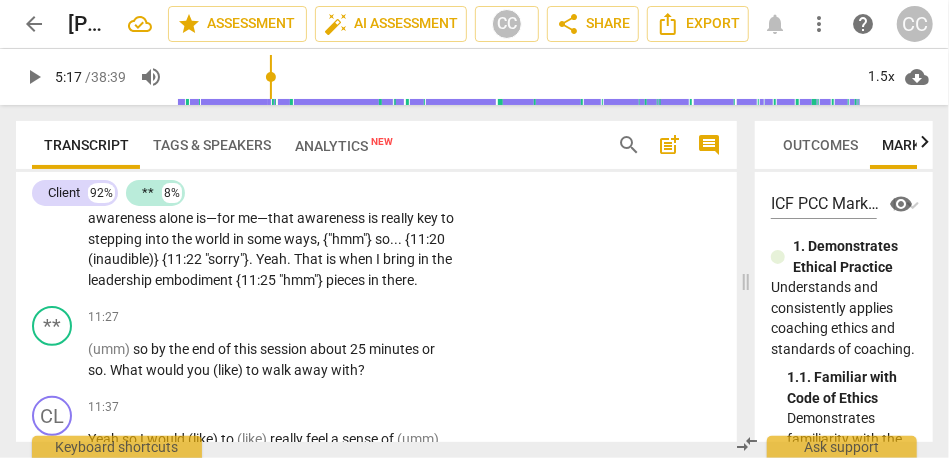 scroll, scrollTop: 3088, scrollLeft: 0, axis: vertical 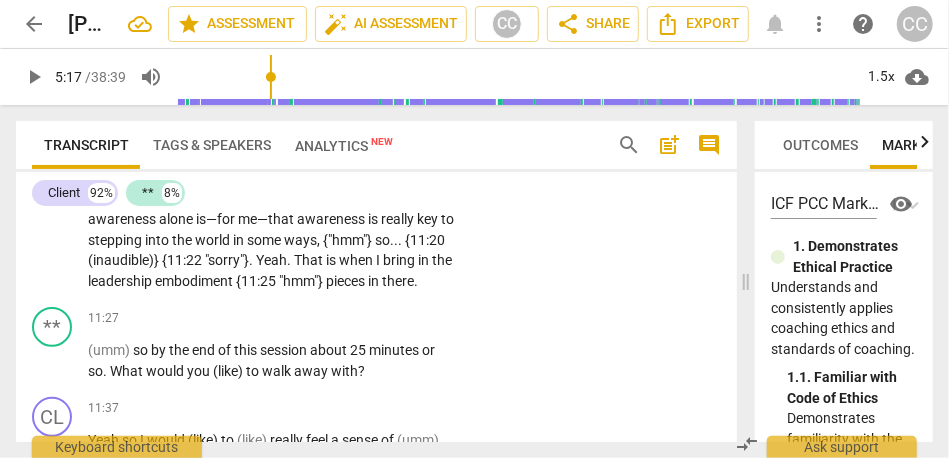 click on "pieces" at bounding box center (347, 281) 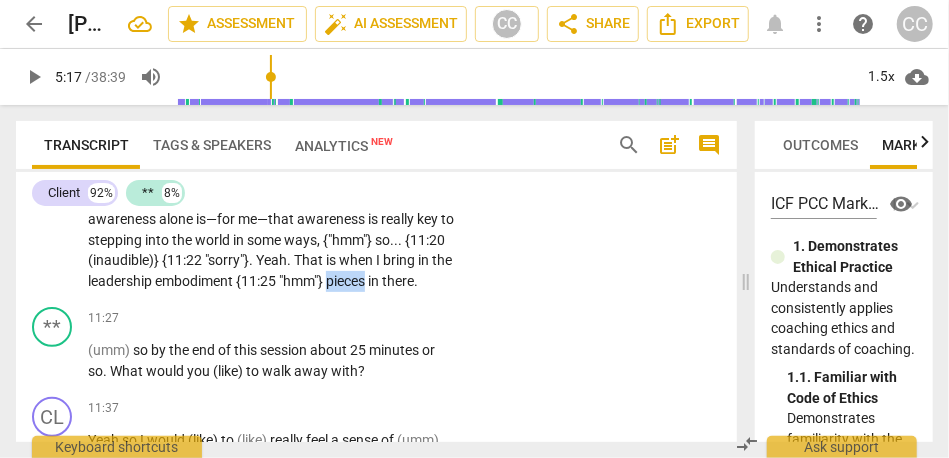 click on "pieces" at bounding box center (347, 281) 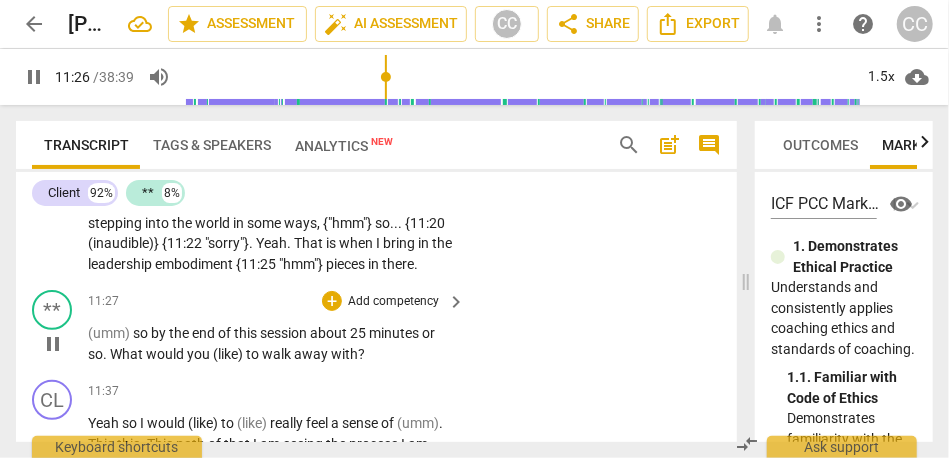 scroll, scrollTop: 3127, scrollLeft: 0, axis: vertical 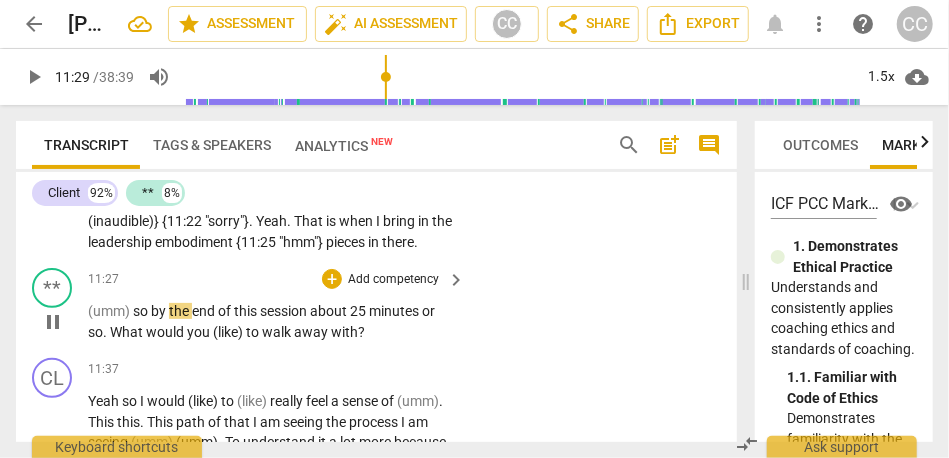 click on "play_arrow pause" at bounding box center (62, 322) 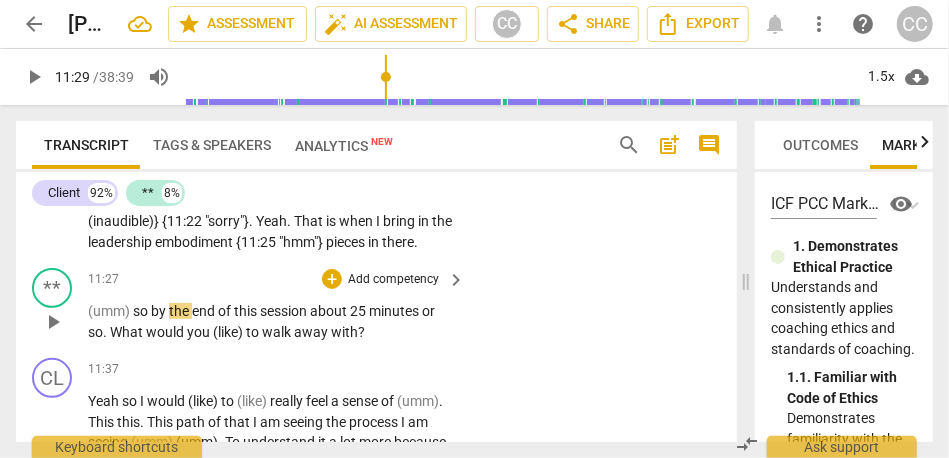 click on "(umm)" at bounding box center [110, 311] 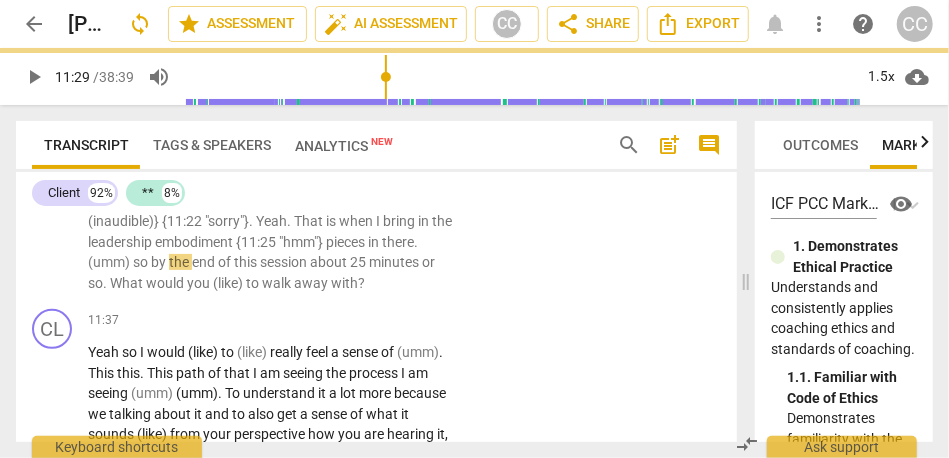 scroll, scrollTop: 3057, scrollLeft: 0, axis: vertical 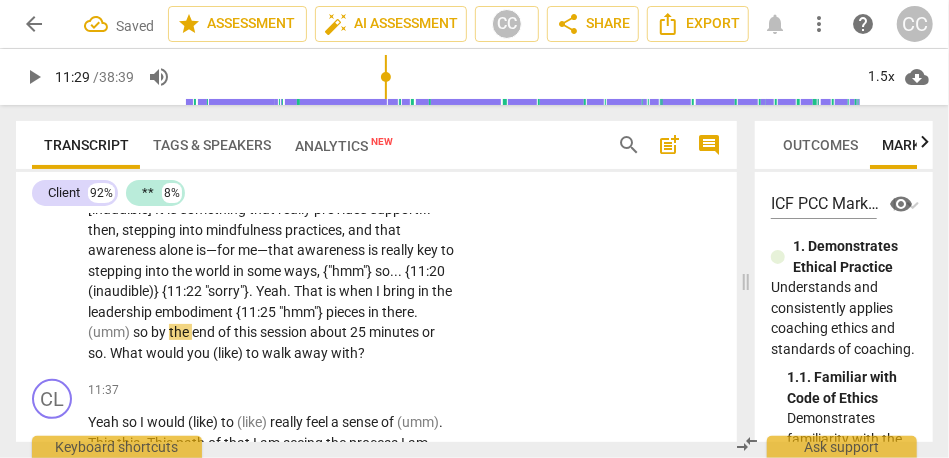 click on "(umm)" at bounding box center [110, 332] 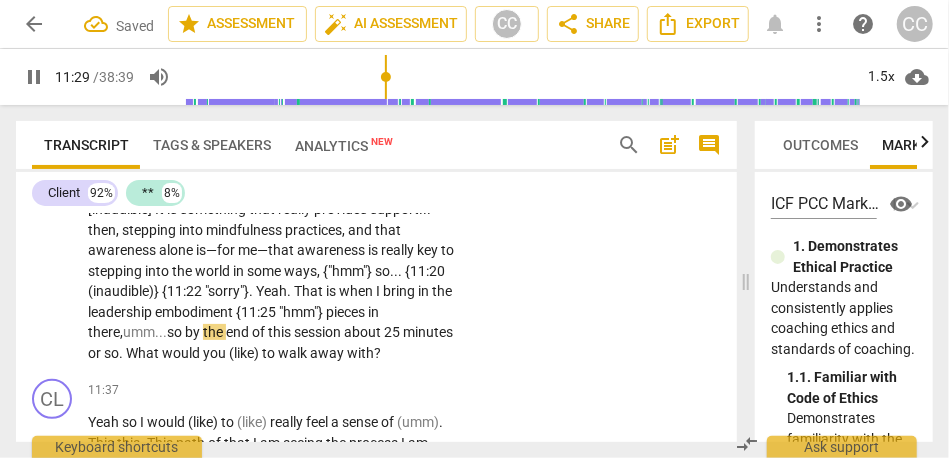 type on "690" 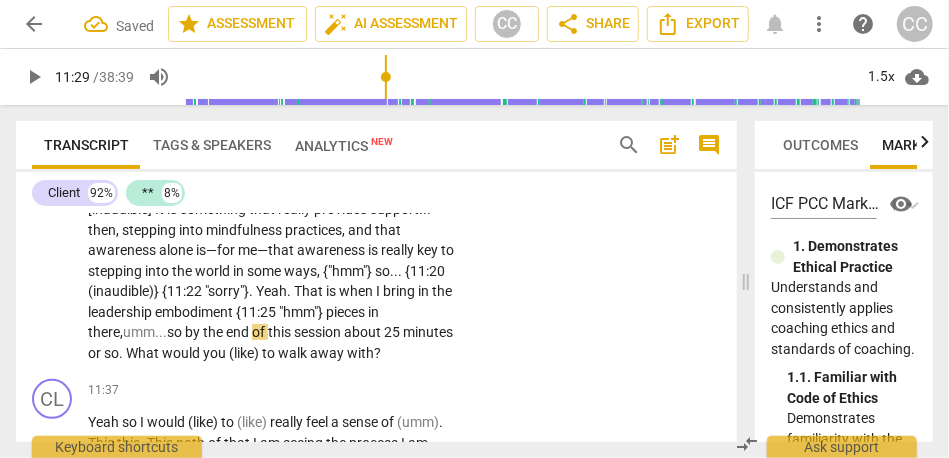 click on "so" at bounding box center (176, 332) 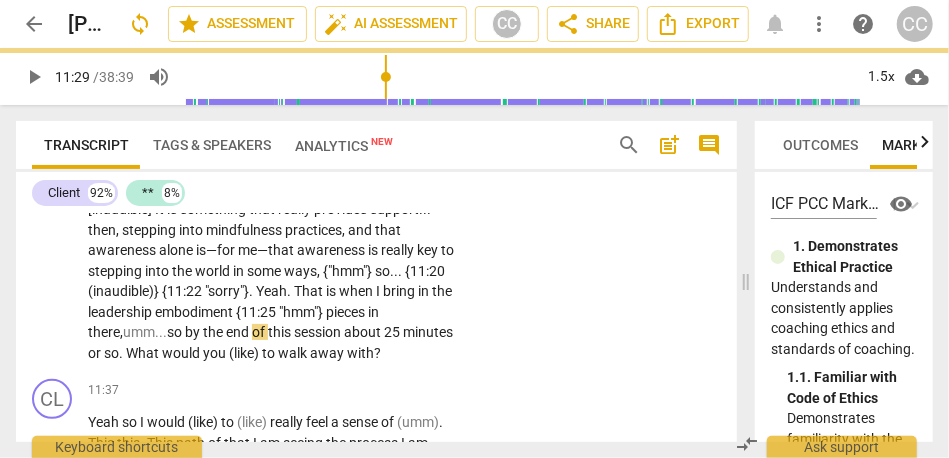 click on "by" at bounding box center (194, 332) 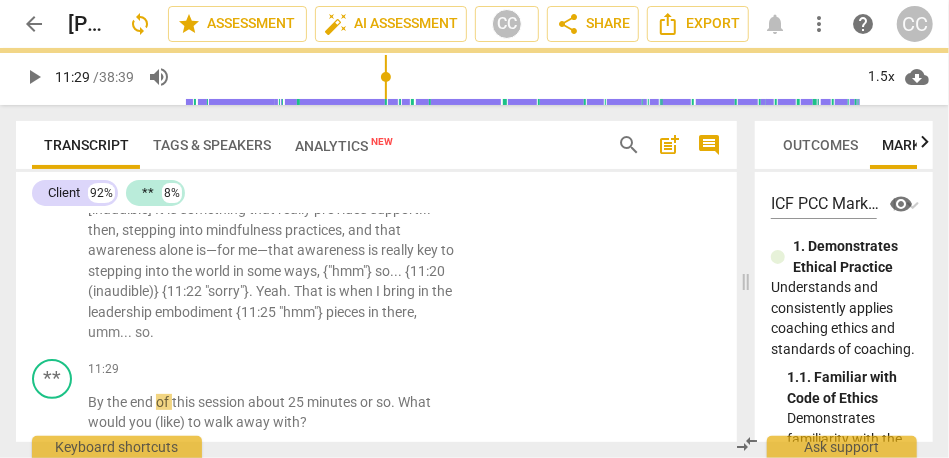 scroll, scrollTop: 3127, scrollLeft: 0, axis: vertical 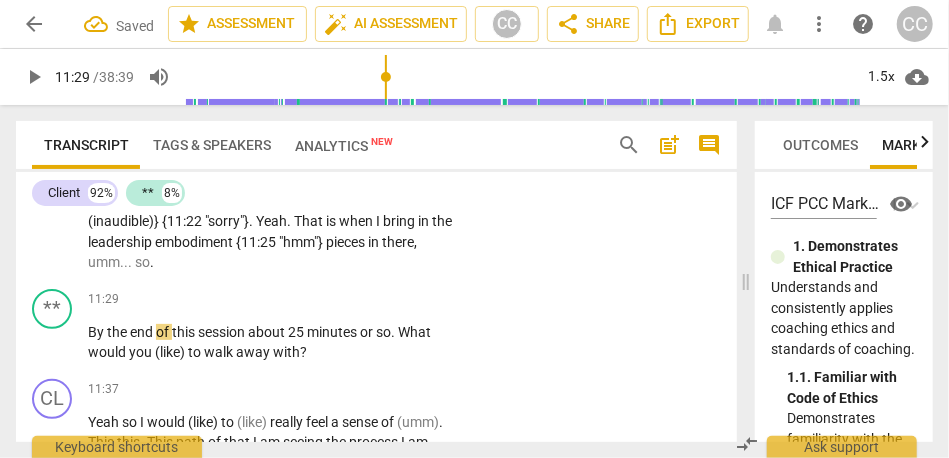 click on "Yeah ,   so   the   thing   about   facilitating   mindfulness   programs   is   that . . .   yeah .   I   have   been   trained   to   teach   mindfulness . . .   teach   meditation . . .   but   the   way   I   have   done   it   previously   was   not   trauma-informed . . .   trauma-sensitive   actually .   That   is   the   big   difference .   The   way   I   see   a   program . . .   a   mindfulness-based   intervention   or   mindfulness-based   program . . .   arc . . .   will   be—most   definitely ,   in   some   way—sharing   the   knowledge   of   what   it   means   to   feel   overwhelmed . . .   to   really   understand   what   a   regulated   nervous   system   is   and   what   it   feels   like   for   you .   Every   individual   is   different ,   so . . .   the   sharing   of   the   knowledge ,   sharing   of   small   practices ,   and   also ,   sharing   of . . .   the   importance   of   having   resources   that   you   can   turn   to ,   whether   they   are   internal   or" at bounding box center [271, -271] 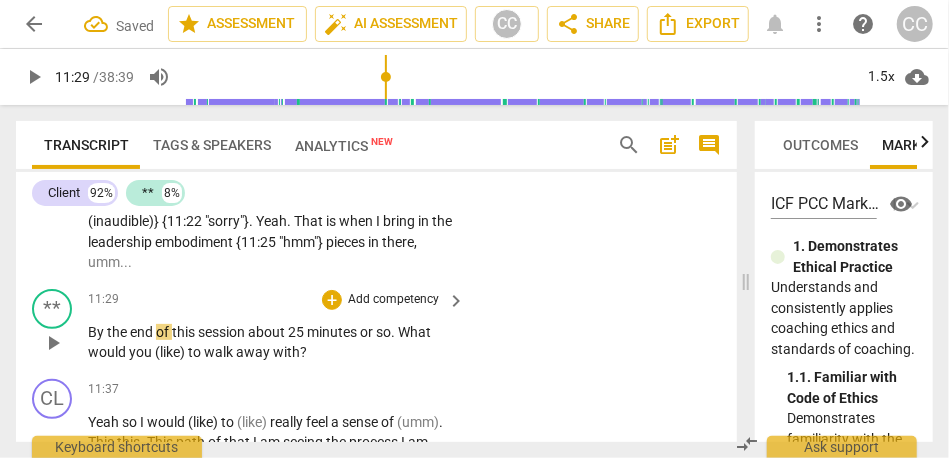 click on "By" at bounding box center [97, 332] 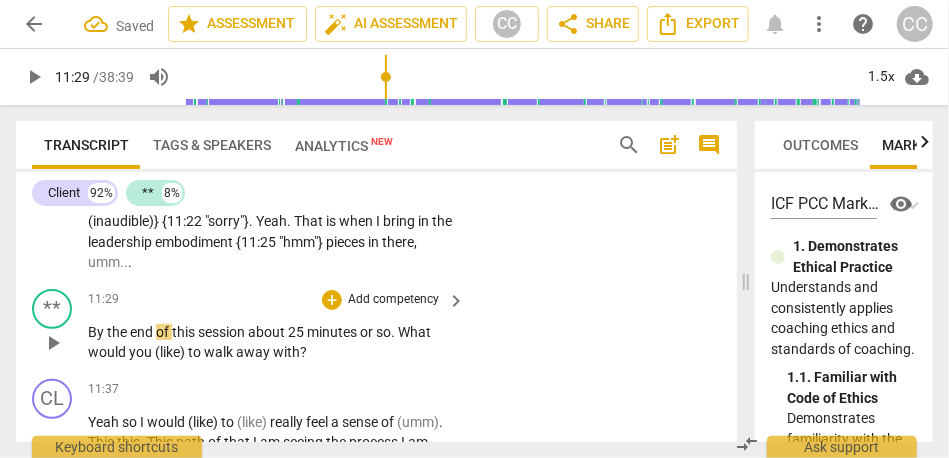 type 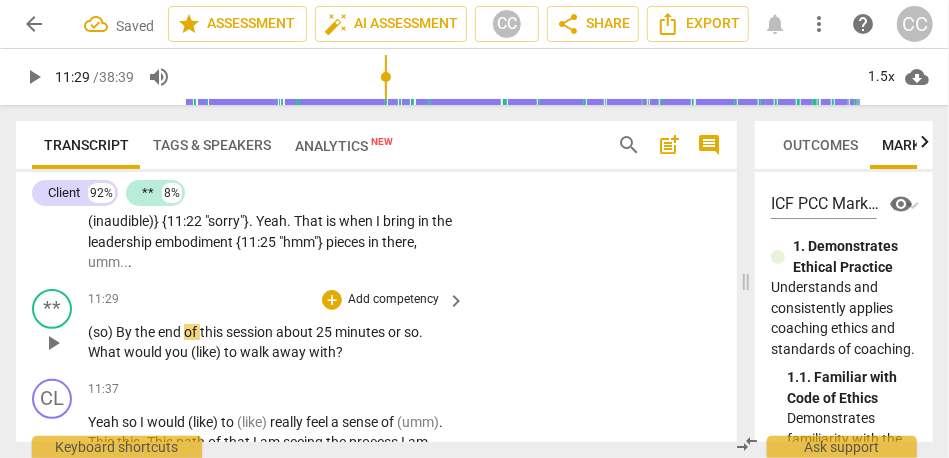 click on "(so) By" at bounding box center [111, 332] 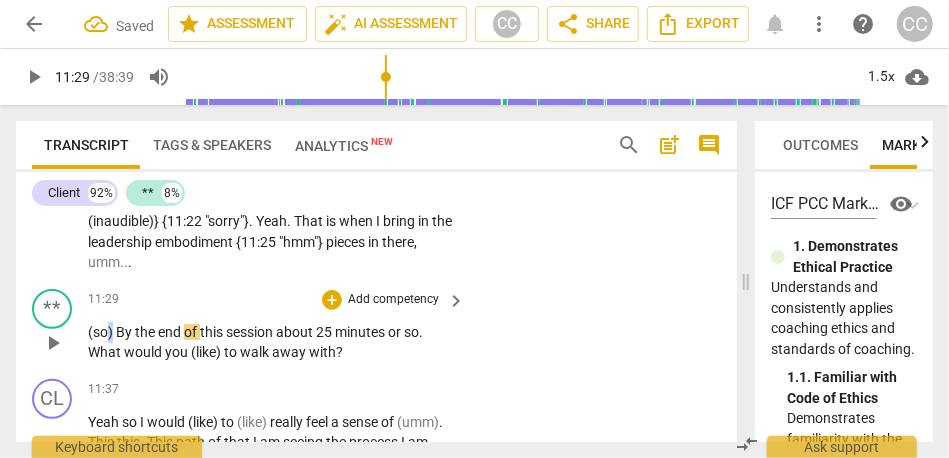 click on "(so) By" at bounding box center (111, 332) 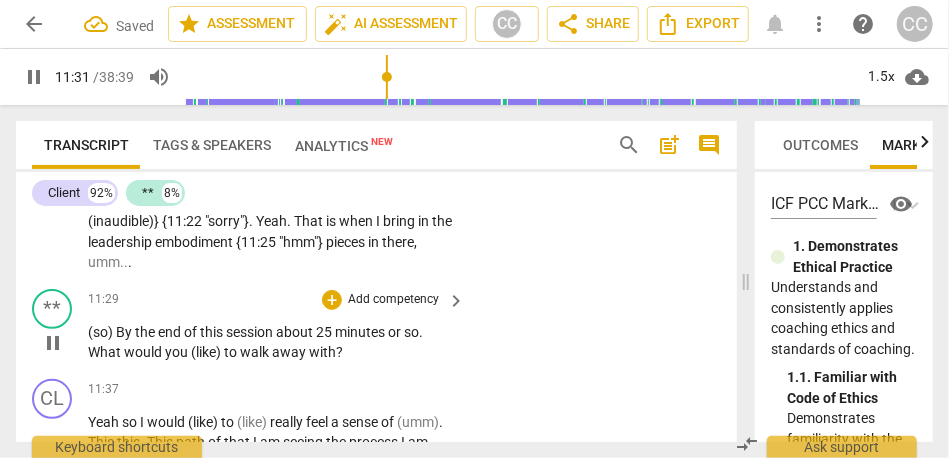 click on "about" at bounding box center [296, 332] 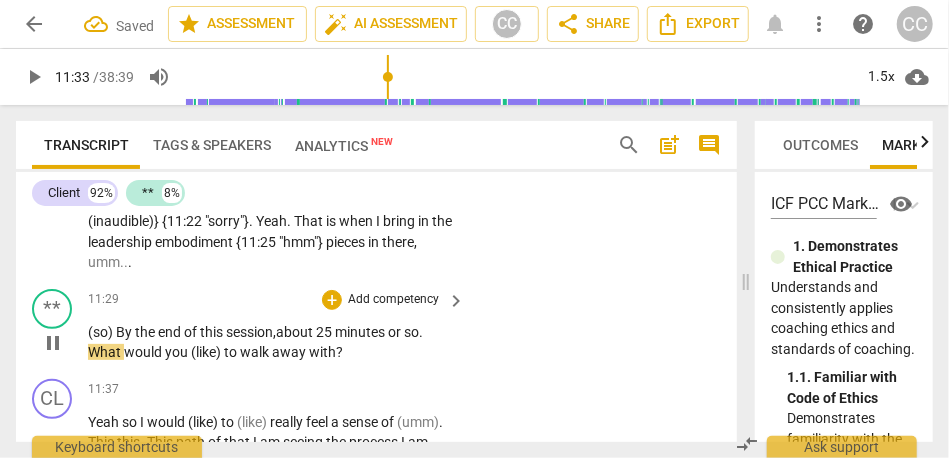 click on "What" at bounding box center (106, 352) 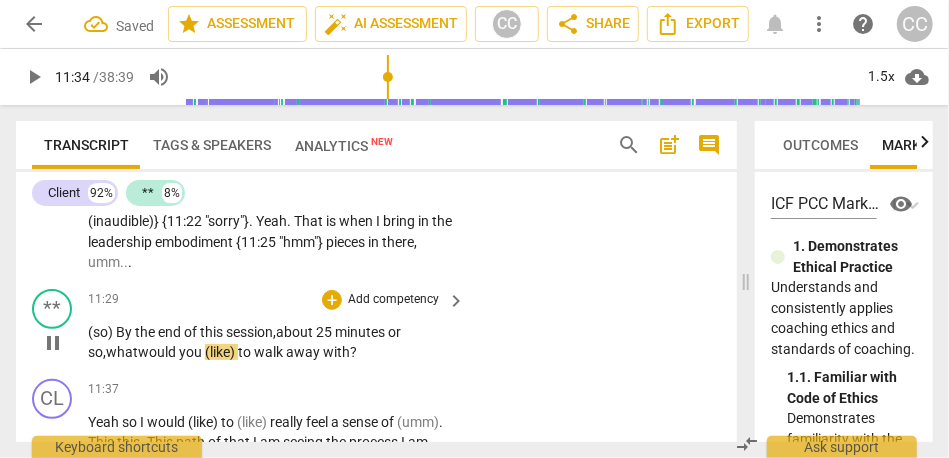 click on "(like)" at bounding box center [221, 352] 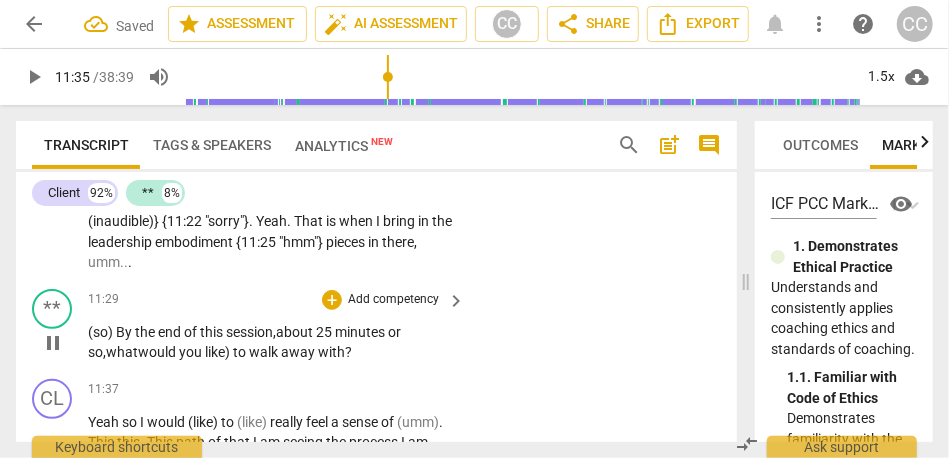 click on "to" at bounding box center (241, 352) 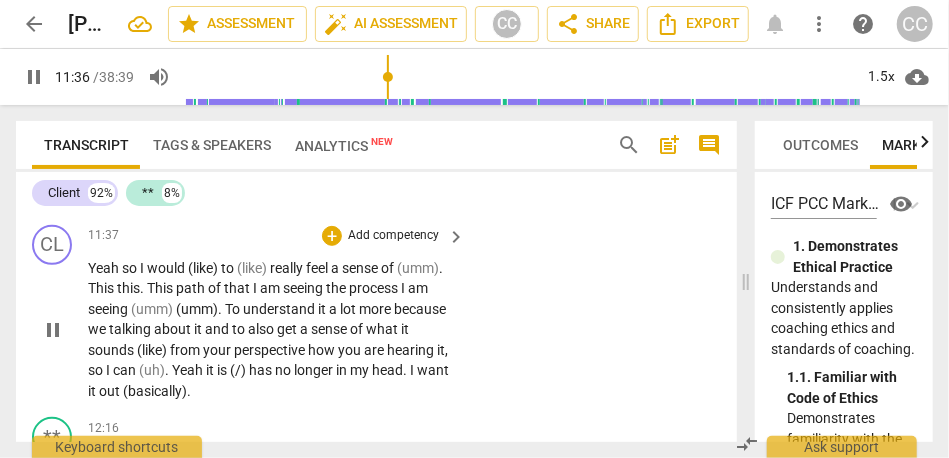scroll, scrollTop: 3281, scrollLeft: 0, axis: vertical 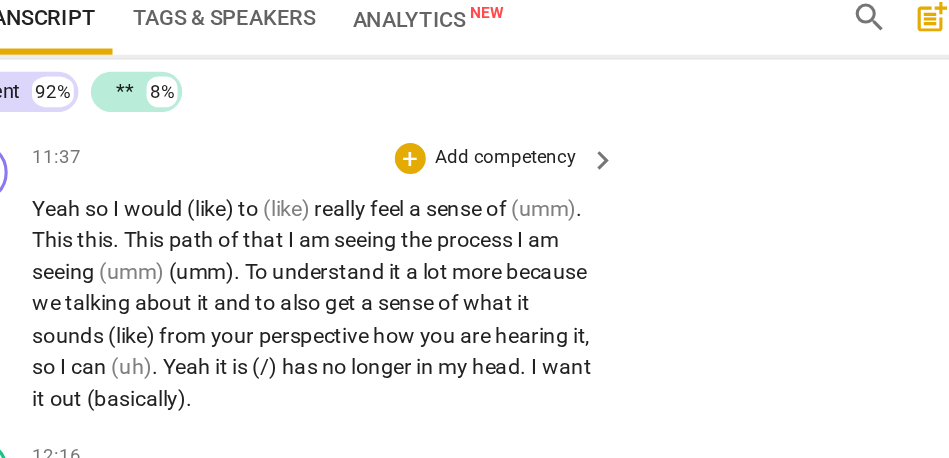 click on "I" at bounding box center [143, 268] 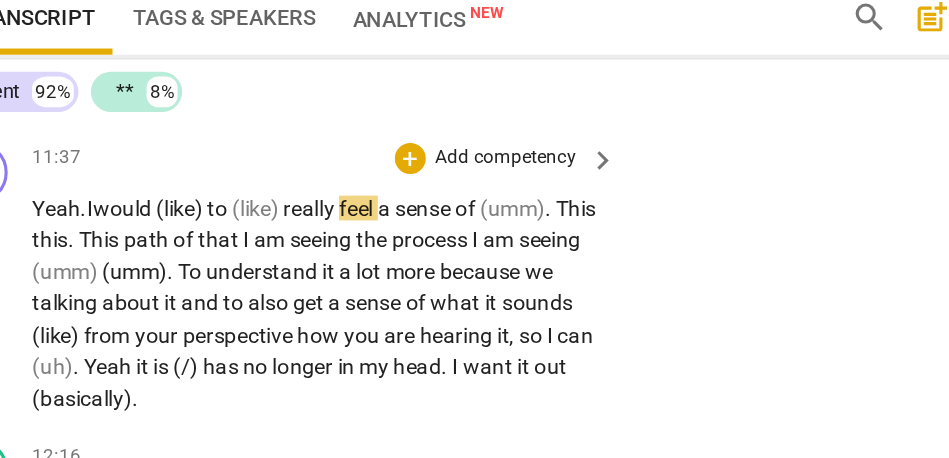 click on "would" at bounding box center (147, 268) 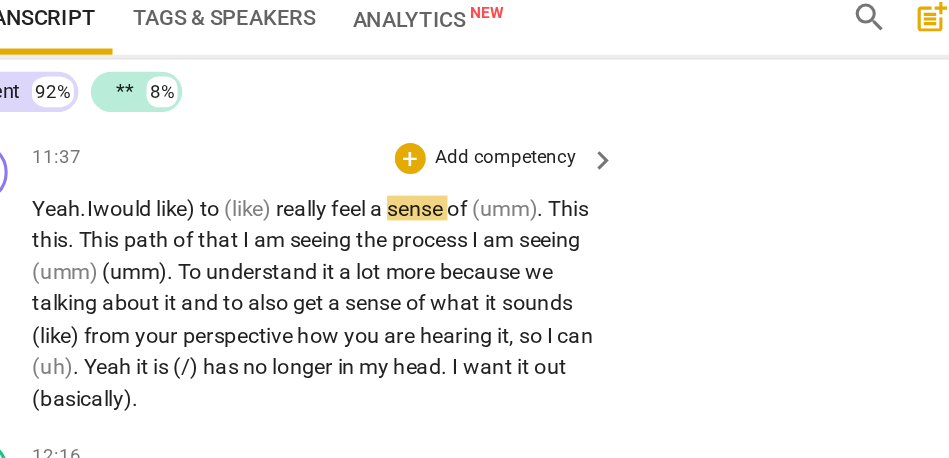 click on "like)" at bounding box center (182, 268) 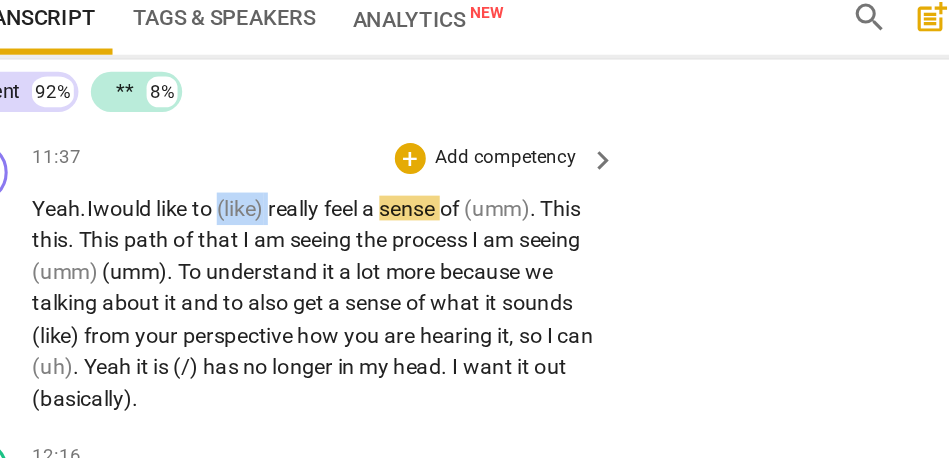 drag, startPoint x: 213, startPoint y: 287, endPoint x: 251, endPoint y: 287, distance: 38 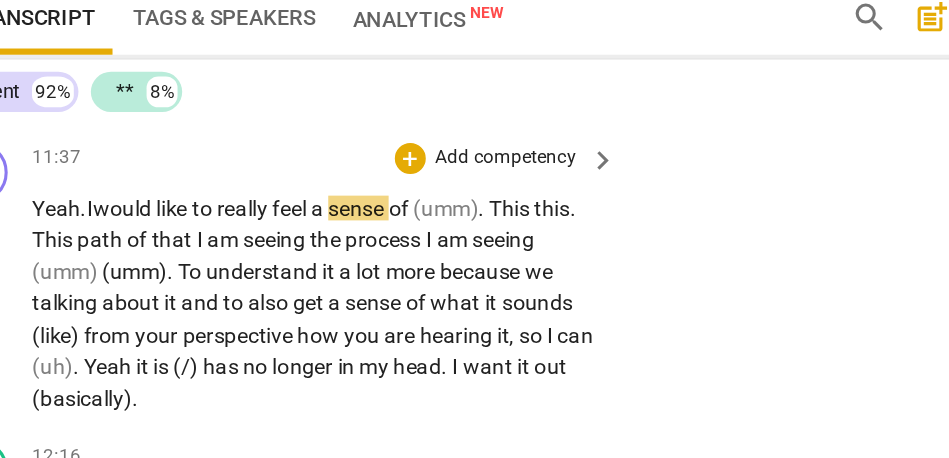 click on "Yeah." at bounding box center (105, 268) 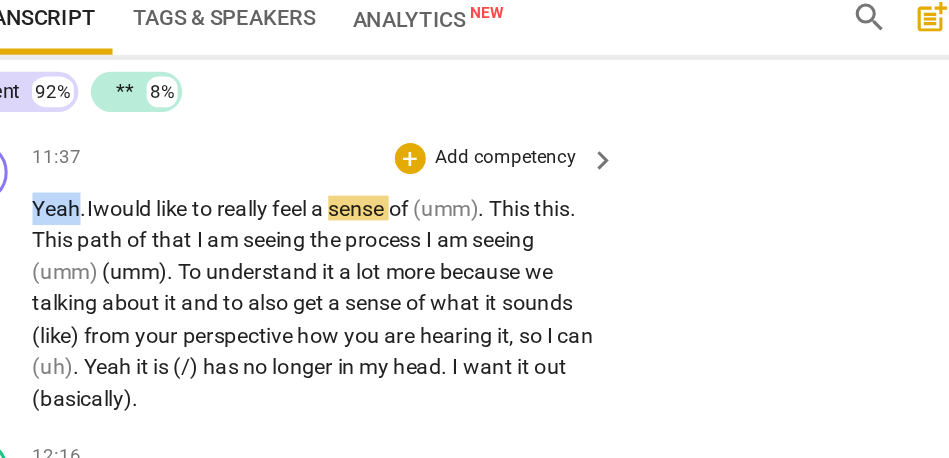 click on "Yeah." at bounding box center (105, 268) 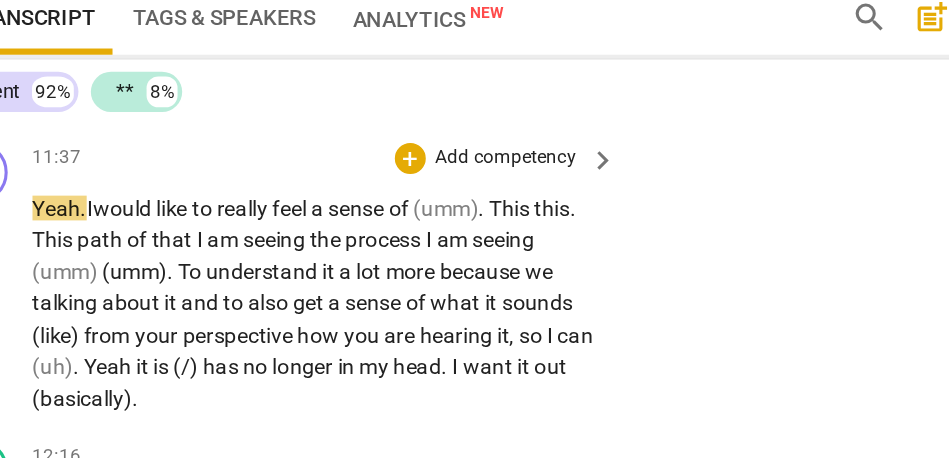 scroll, scrollTop: 3293, scrollLeft: 0, axis: vertical 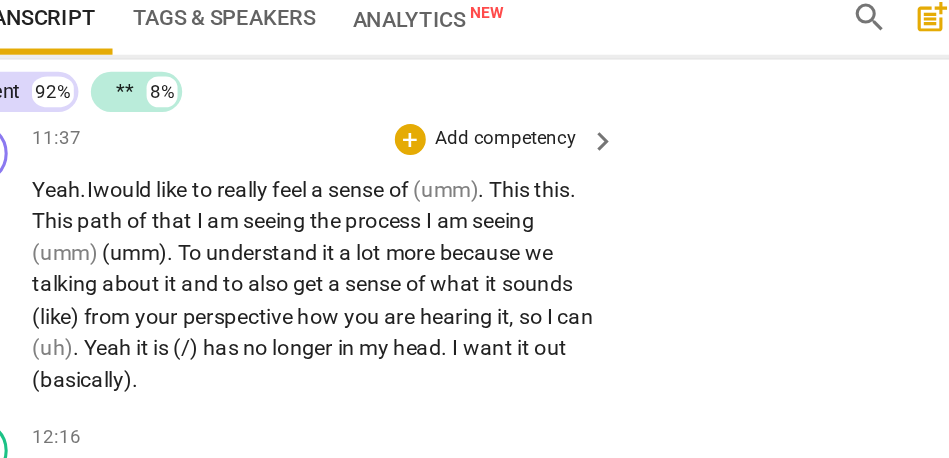 click on "of" at bounding box center [326, 256] 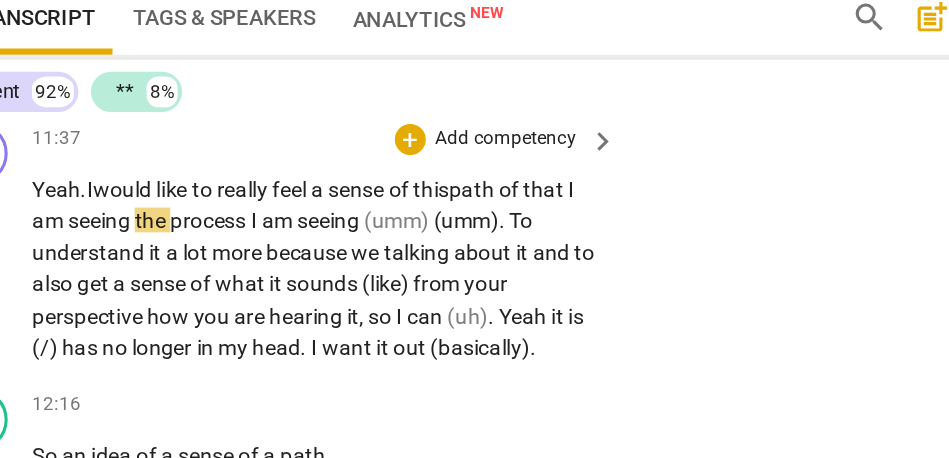 click on "path" at bounding box center [373, 256] 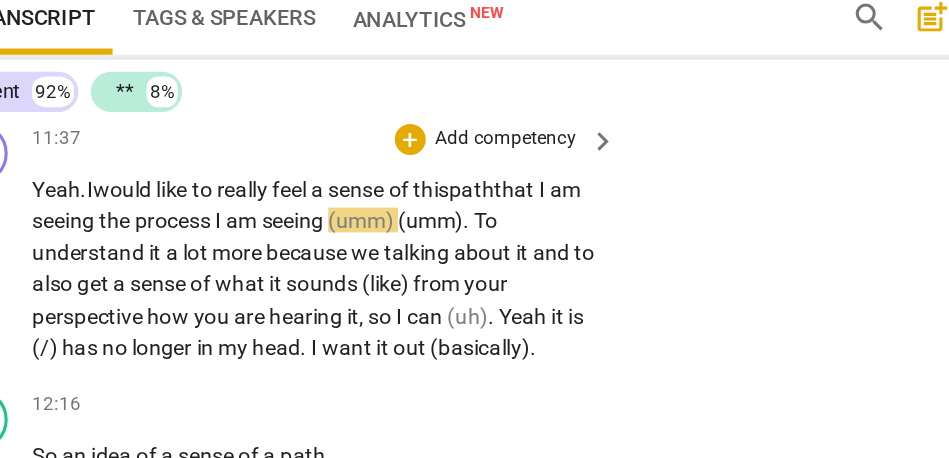 click on "that" at bounding box center [400, 256] 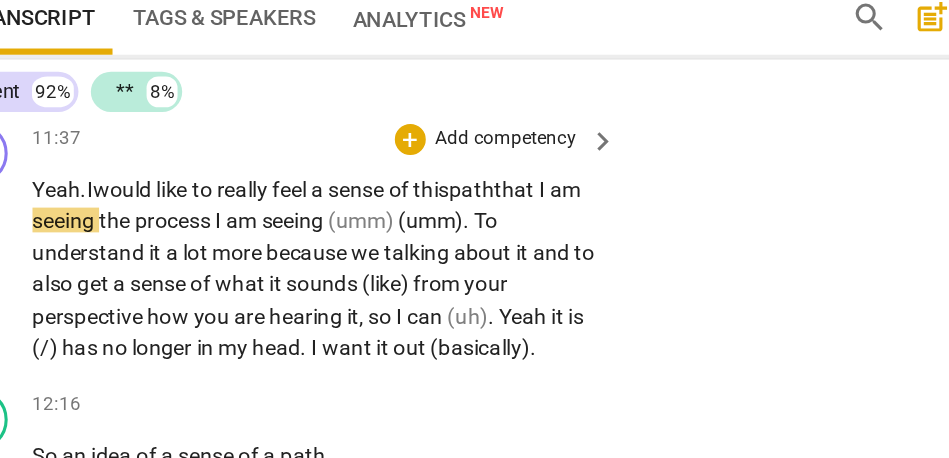 click on "the" at bounding box center (142, 276) 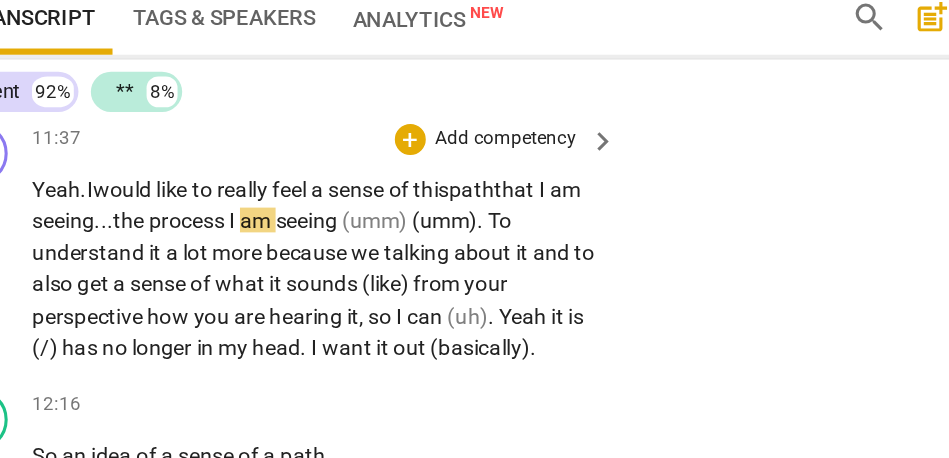 scroll, scrollTop: 3302, scrollLeft: 0, axis: vertical 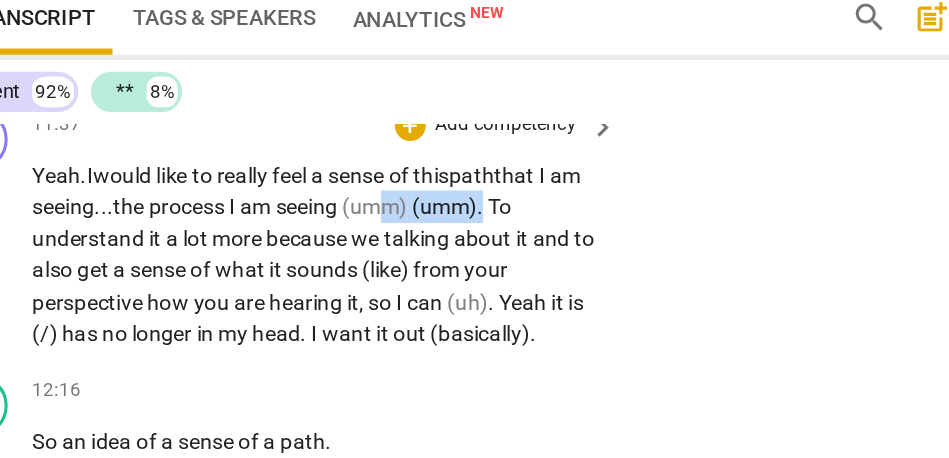 drag, startPoint x: 410, startPoint y: 284, endPoint x: 336, endPoint y: 284, distance: 74 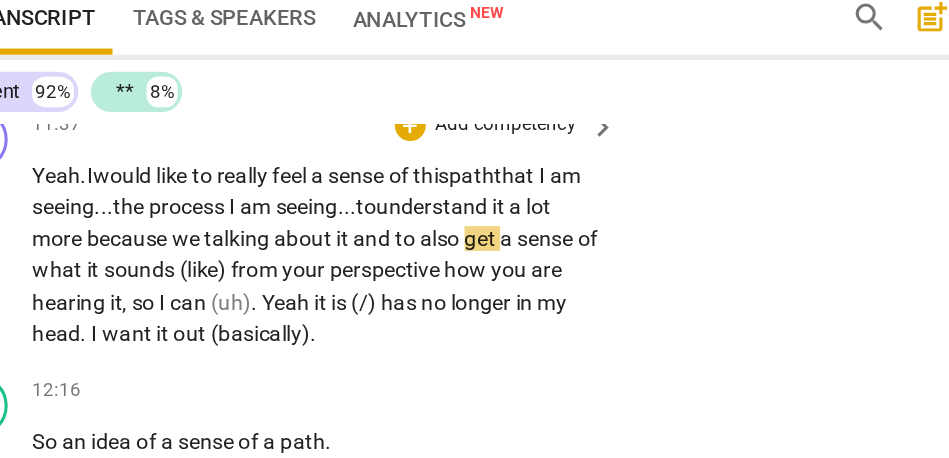 click on "because" at bounding box center [150, 288] 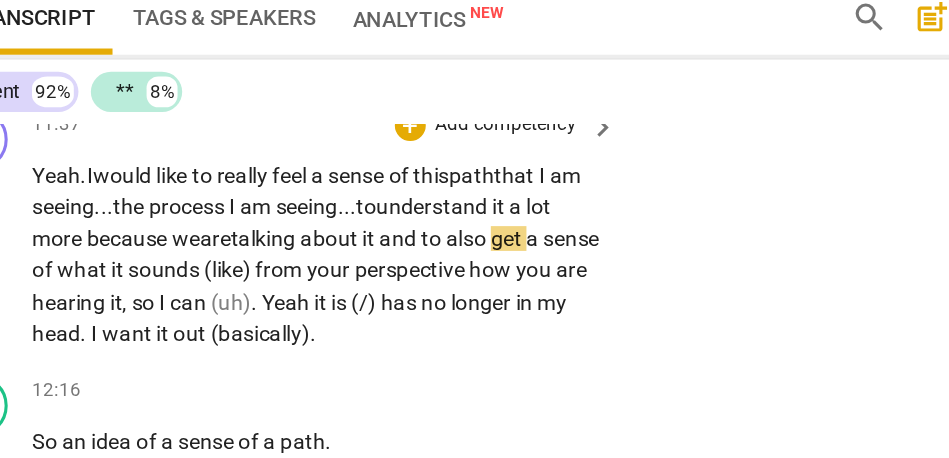 click on "because" at bounding box center [150, 288] 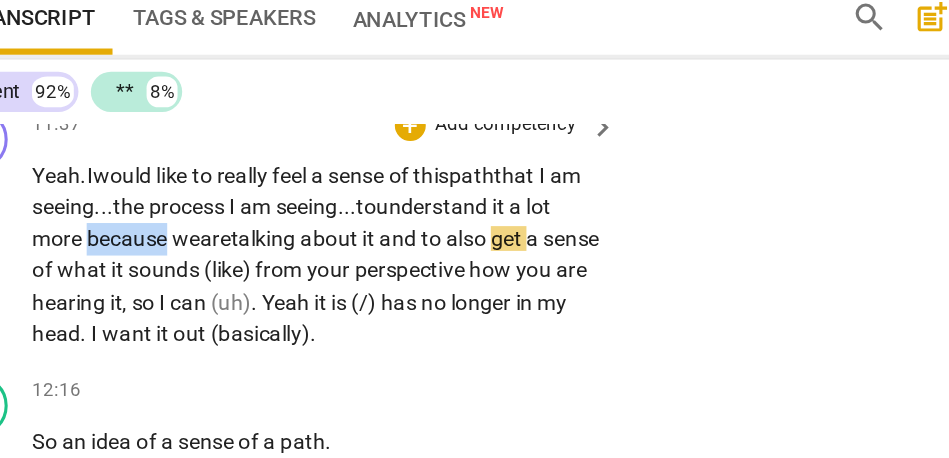 click on "because" at bounding box center [150, 288] 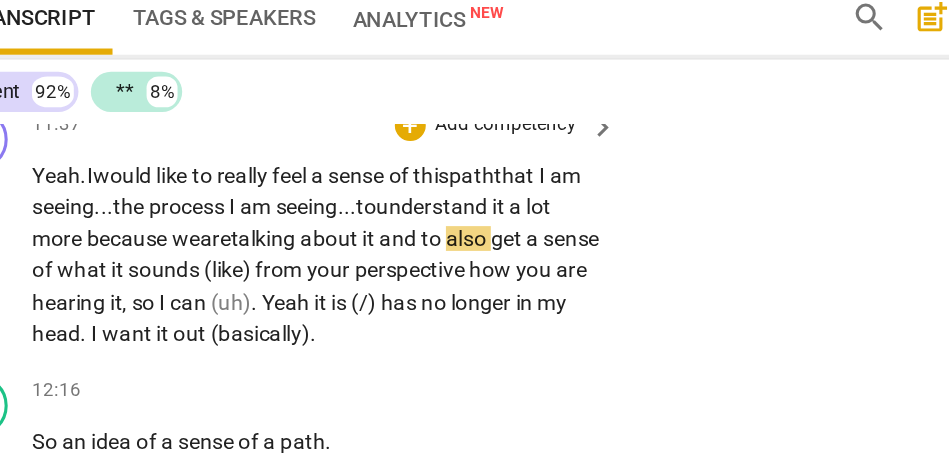 click on "it" at bounding box center [306, 288] 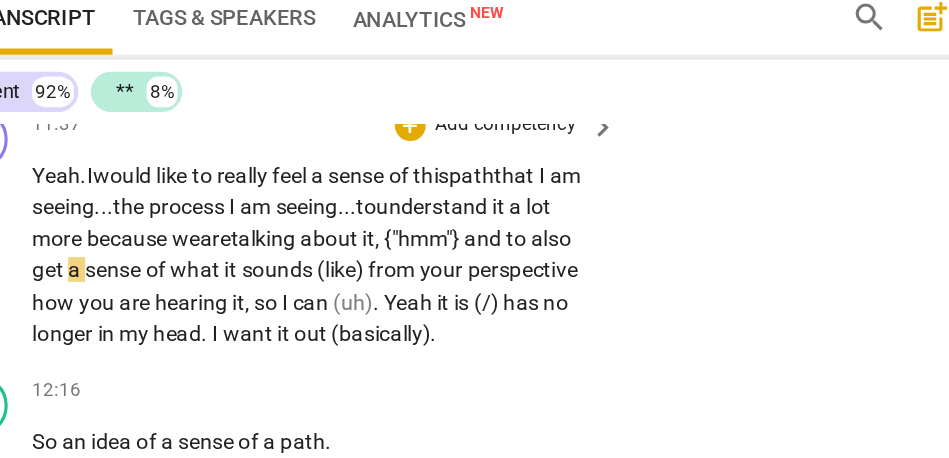 click on "to" at bounding box center (402, 288) 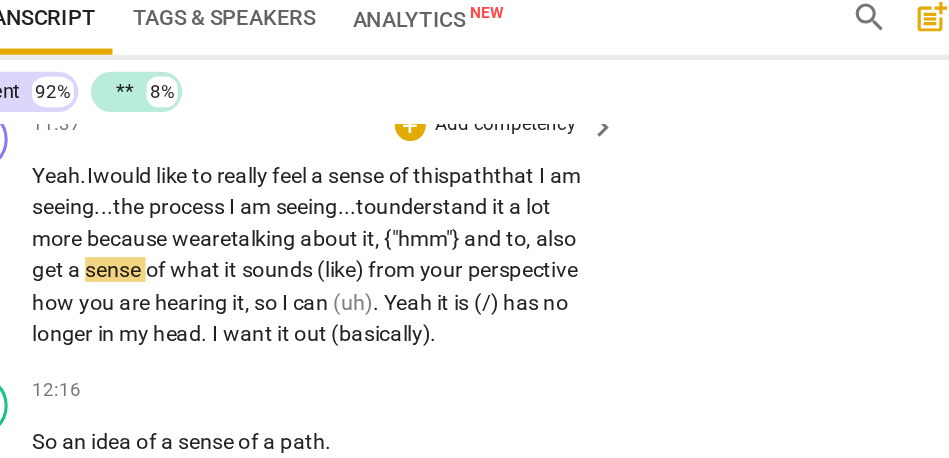 click on "also" at bounding box center (426, 288) 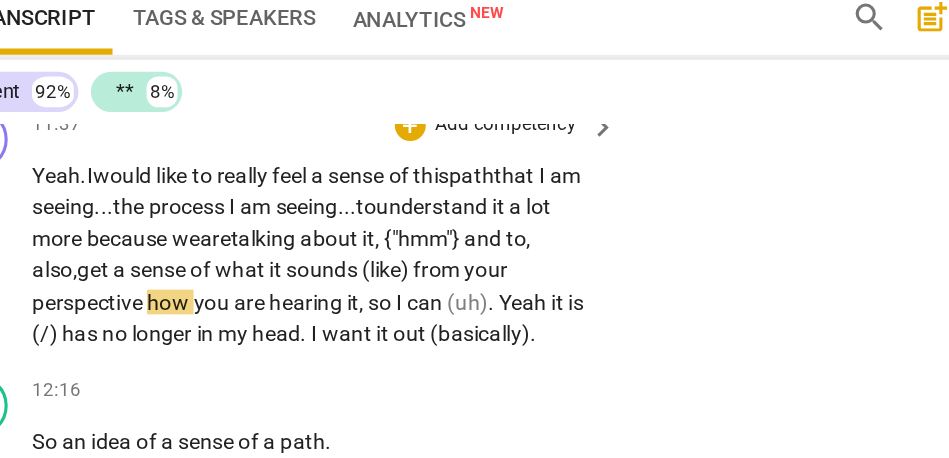 click on "what" at bounding box center [223, 308] 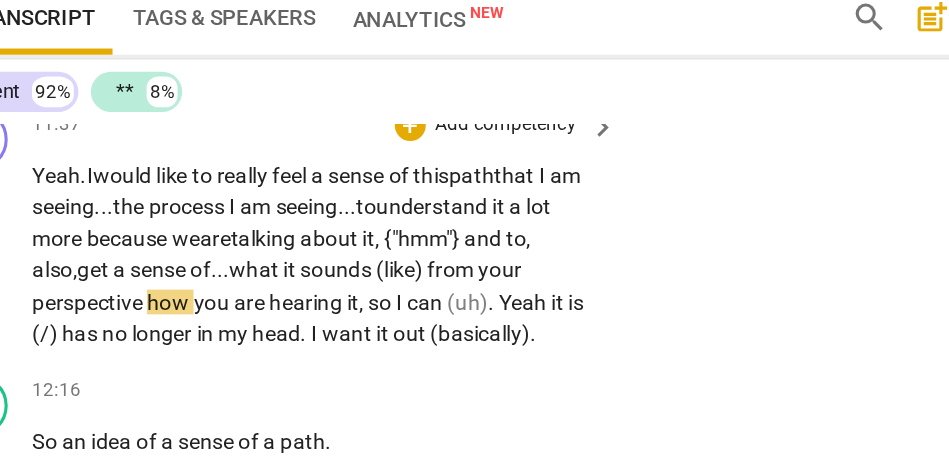 click on "(like)" at bounding box center (326, 308) 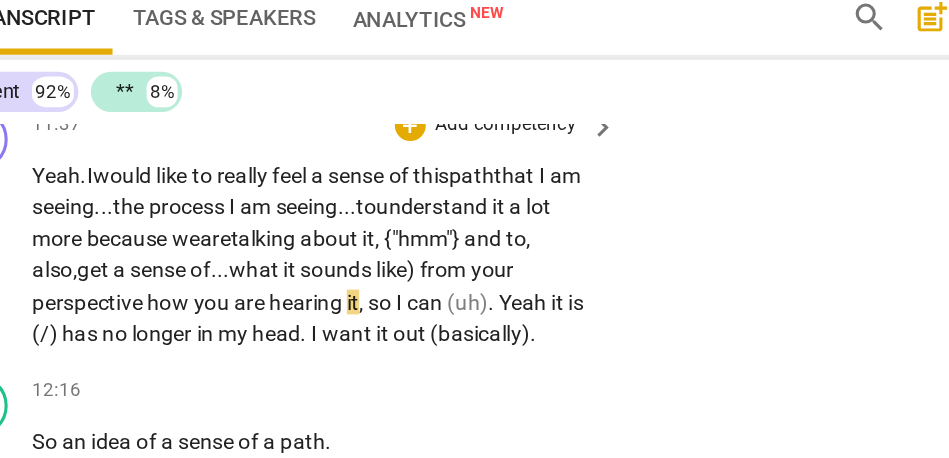 click on "from" at bounding box center [354, 308] 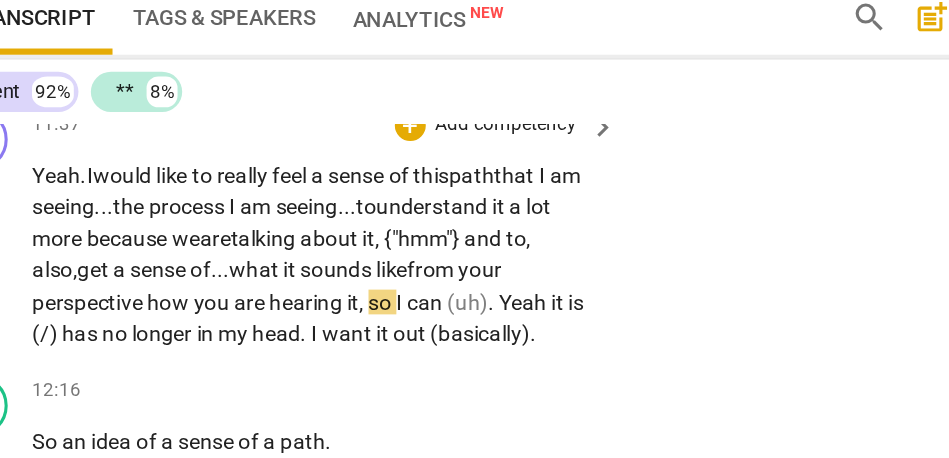 click on "sounds" at bounding box center [285, 308] 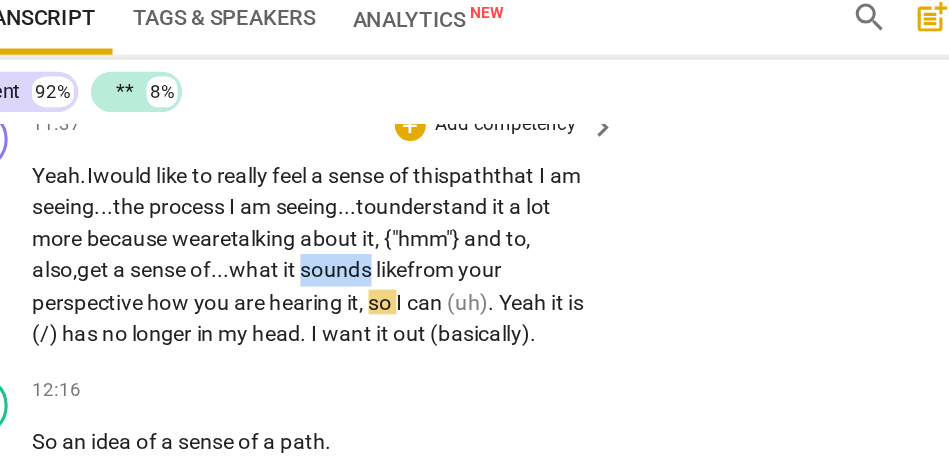 click on "sounds" at bounding box center [285, 308] 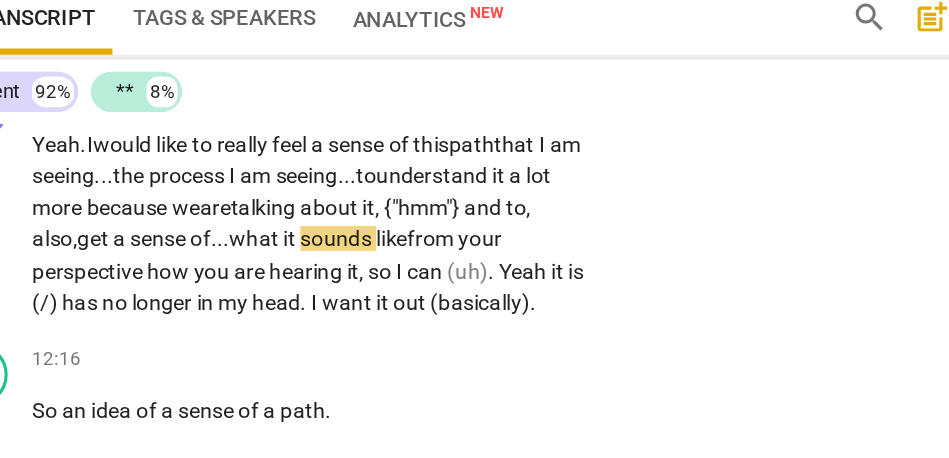 scroll, scrollTop: 3328, scrollLeft: 0, axis: vertical 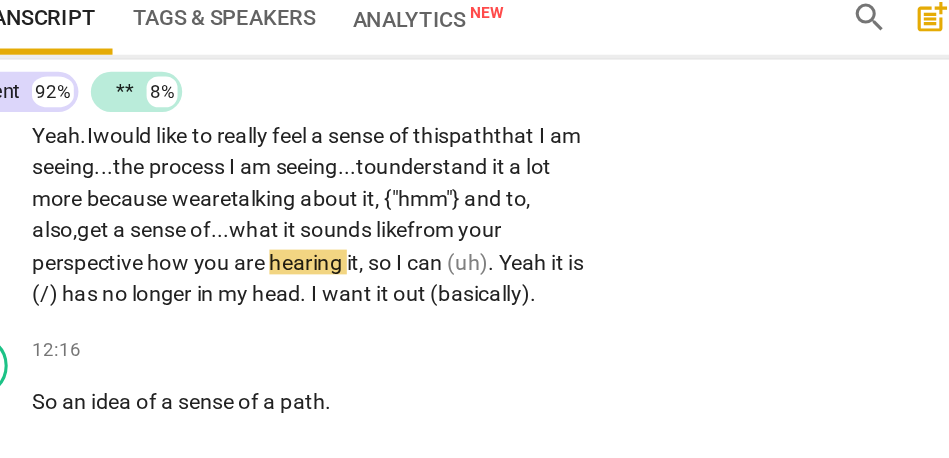 click on "perspective" at bounding box center [125, 303] 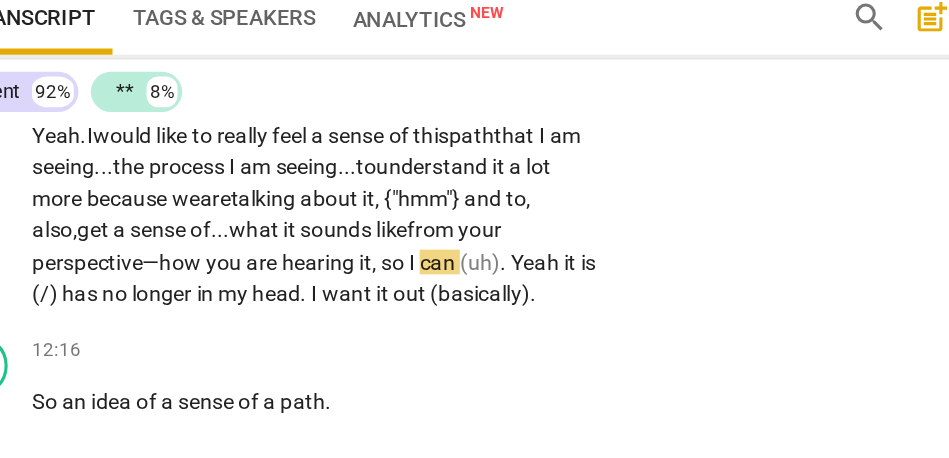 click on "," at bounding box center [310, 303] 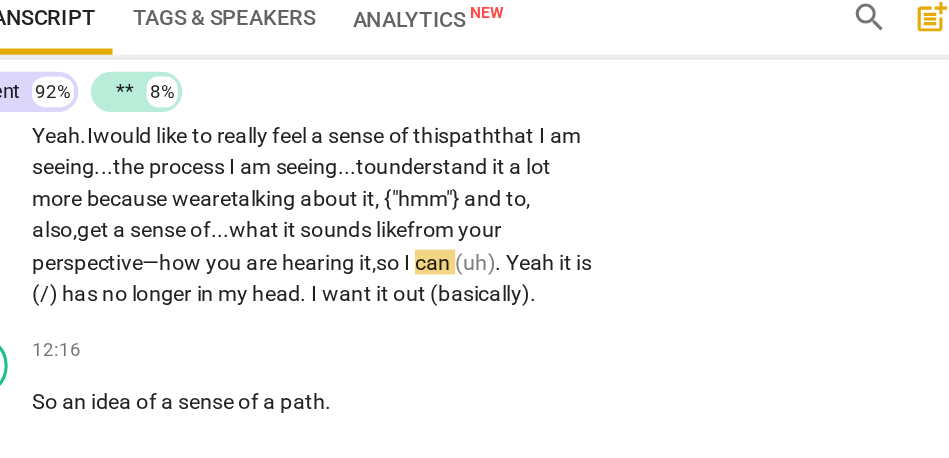 click on "how" at bounding box center [185, 303] 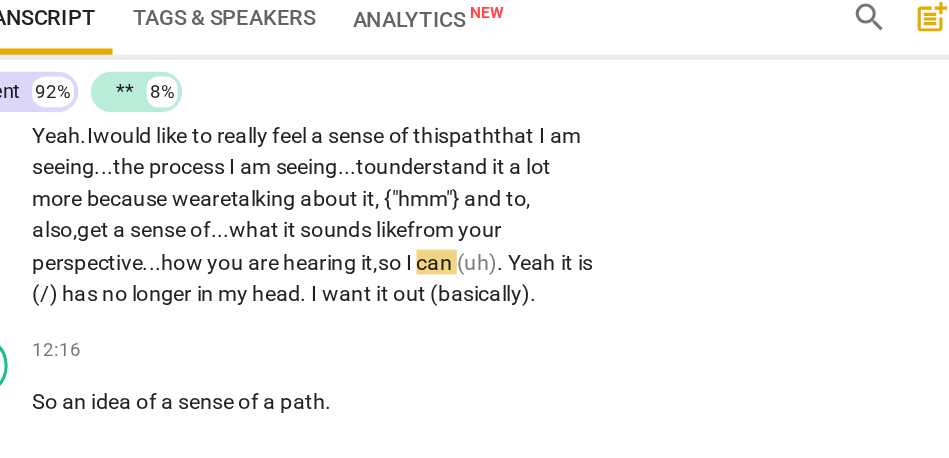 click on "you" at bounding box center [214, 303] 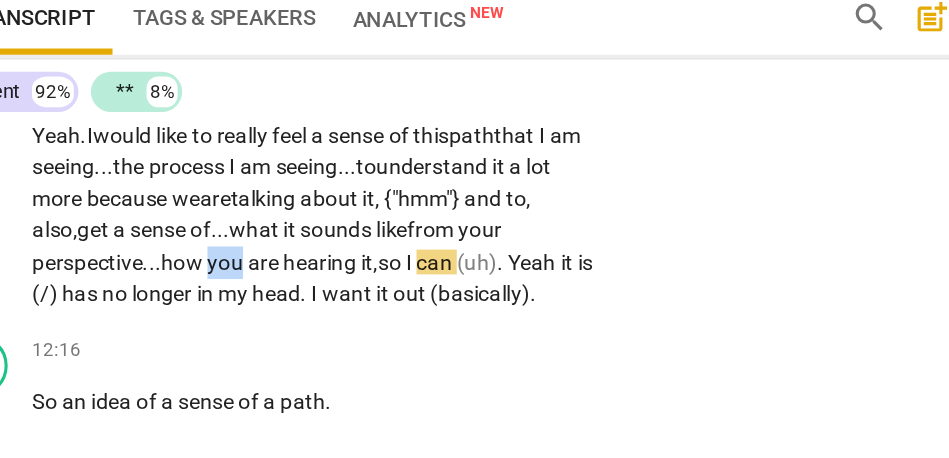 click on "you" at bounding box center [214, 303] 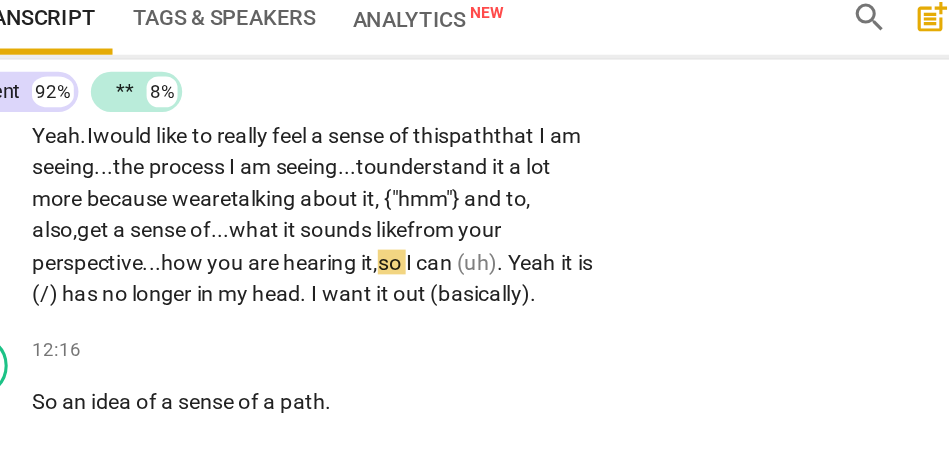 click on "so" at bounding box center [320, 303] 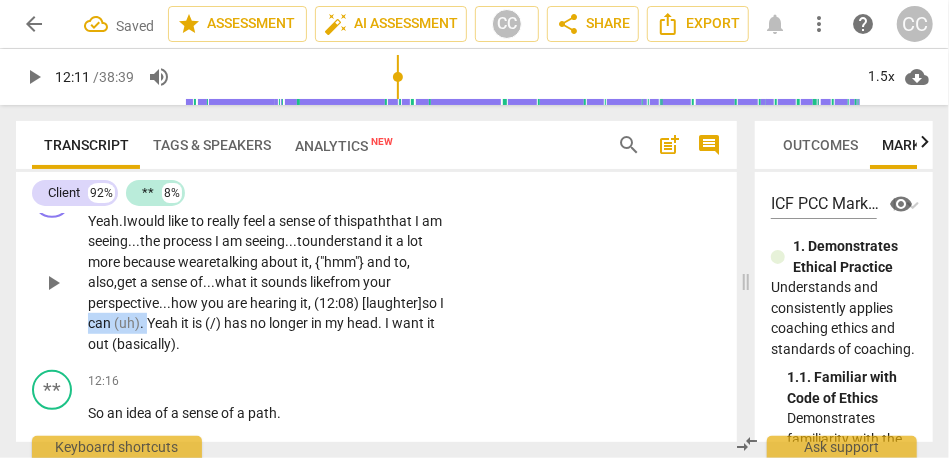 drag, startPoint x: 146, startPoint y: 341, endPoint x: 72, endPoint y: 344, distance: 74.06078 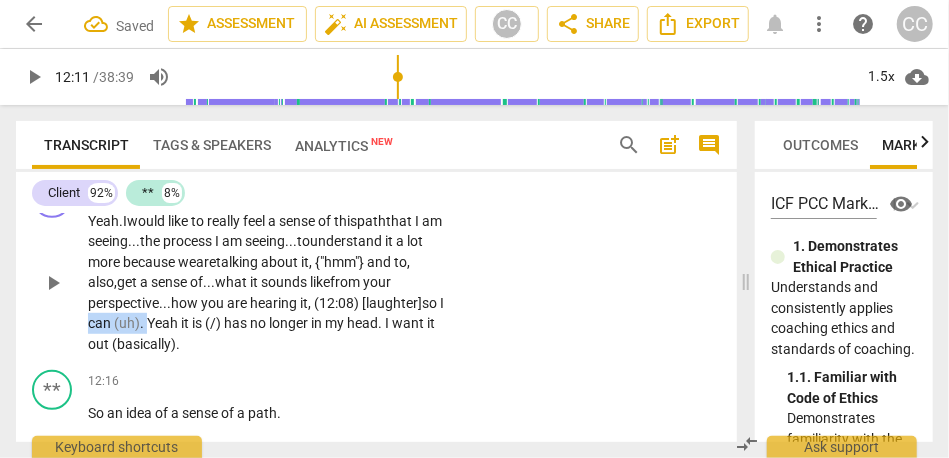 click on "CL play_arrow pause 11:37 + Add competency keyboard_arrow_right Yeah.  I  would   like   to   really   feel   a   sense   of   this  path  that   I   am   seeing...  the   process   I   am   seeing...  to  understand   it   a   lot   more   because   we  are  talking   about   it, {"hmm"}   and   to,   also,  get   a   sense   of...  what   it   sounds   like  from   your   perspective...  how   you   are   hearing   it , (12:08) [laughter]  so   I   can   (uh) .   Yeah   it   is   (/)   has   no   longer   in   my   head .   I   want   it   out   (basically) ." at bounding box center (376, 266) 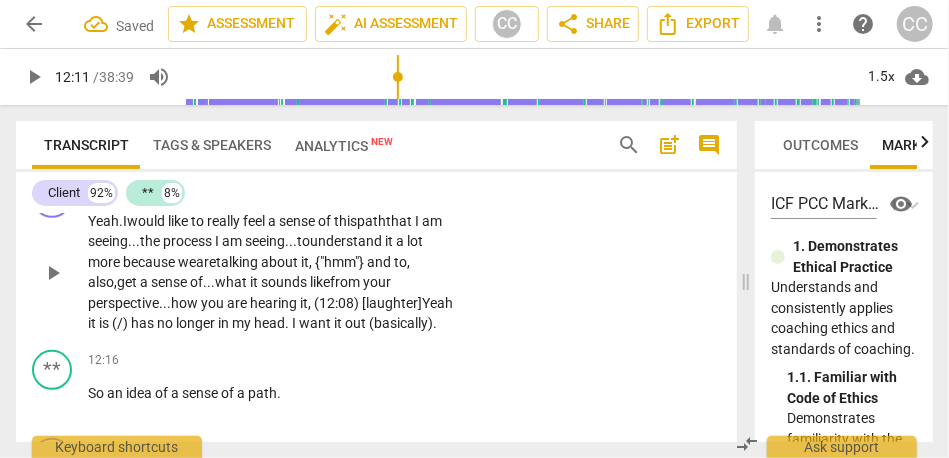click on "it" at bounding box center [304, 303] 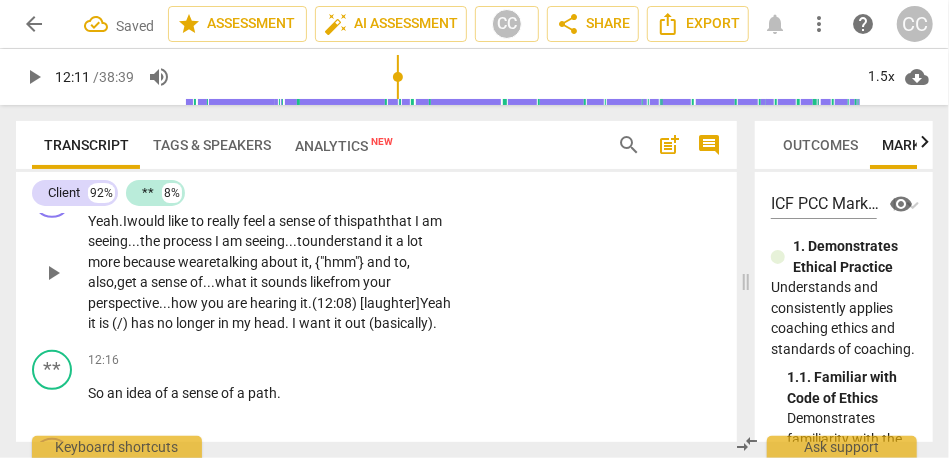 click on "Yeah" at bounding box center (435, 303) 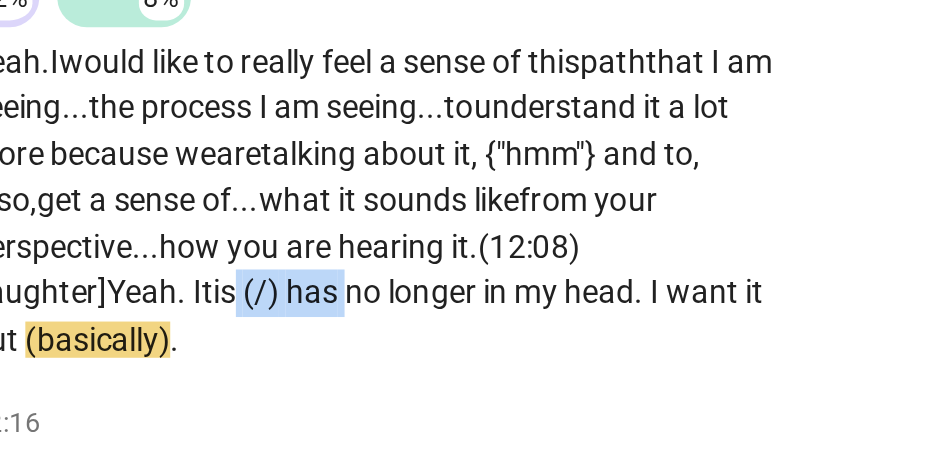 drag, startPoint x: 215, startPoint y: 342, endPoint x: 263, endPoint y: 342, distance: 48 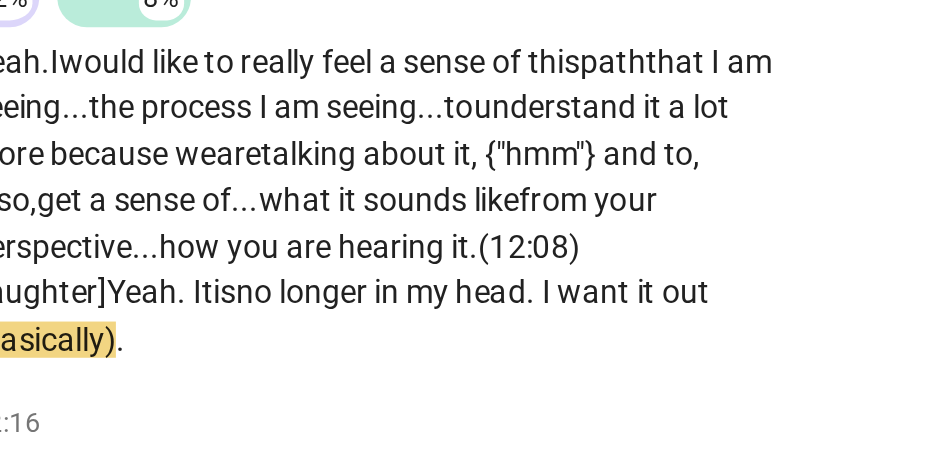 click on "longer" at bounding box center (245, 323) 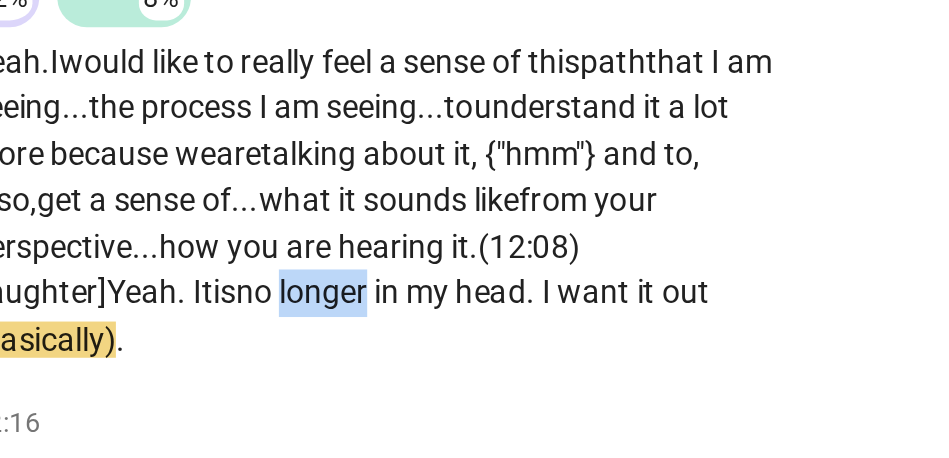 click on "longer" at bounding box center (245, 323) 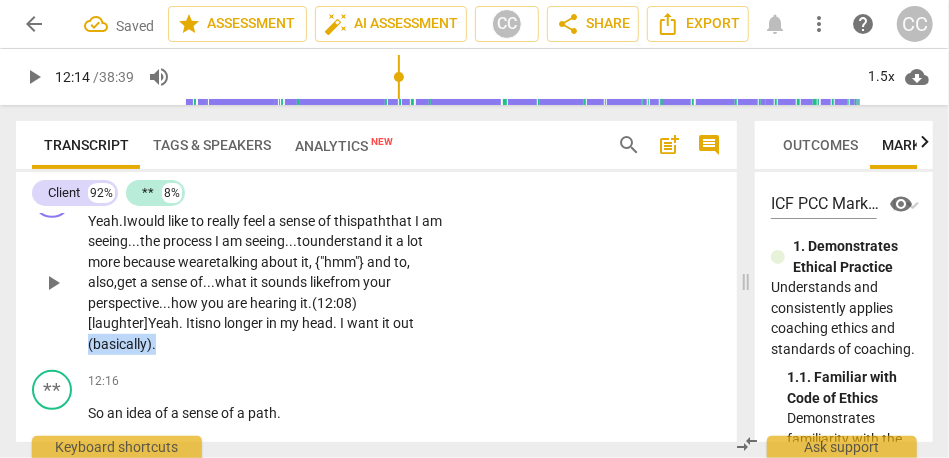 drag, startPoint x: 174, startPoint y: 368, endPoint x: 58, endPoint y: 368, distance: 116 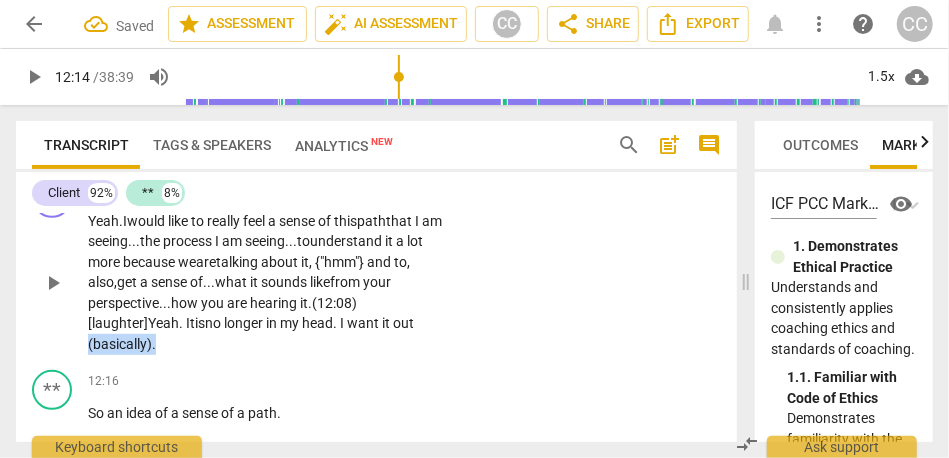 click on "CL play_arrow pause 11:37 + Add competency keyboard_arrow_right Yeah.  I  would   like   to   really   feel   a   sense   of   this  path  that   I   am   seeing...  the   process   I   am   seeing...  to  understand   it   a   lot   more   because   we  are  talking   about   it, {"hmm"}   and   to,   also,  get   a   sense   of...  what   it   sounds   like  from   your   perspective...  how   you   are   hearing   it.  (12:08) [laughter]  Yeah.    It  is  no   longer   in   my   head .   I   want   it   out   (basically) ." at bounding box center [376, 266] 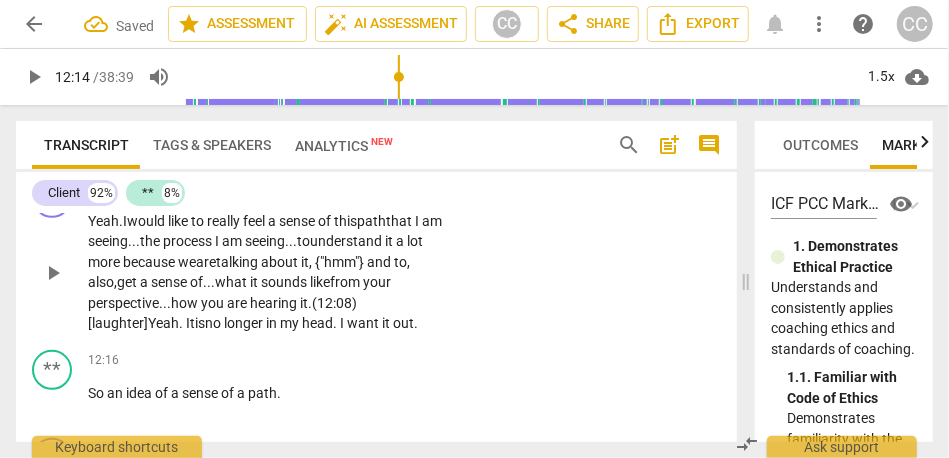 click on "want" at bounding box center [364, 323] 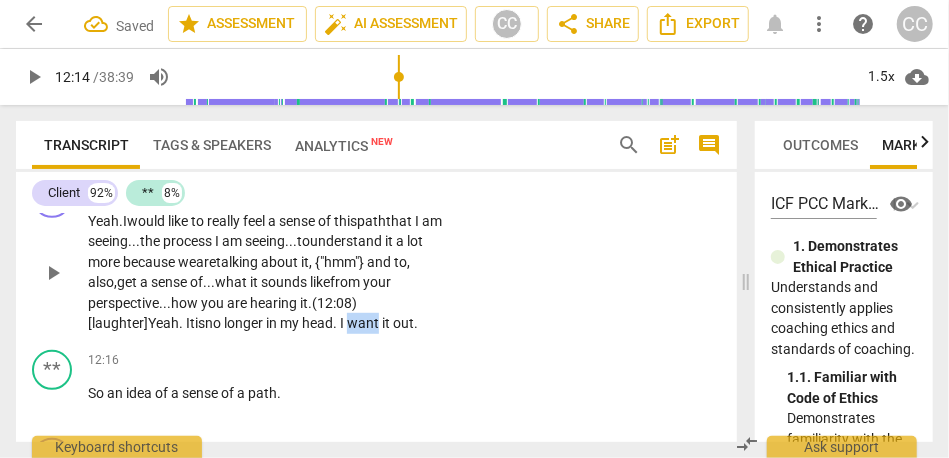click on "want" at bounding box center [364, 323] 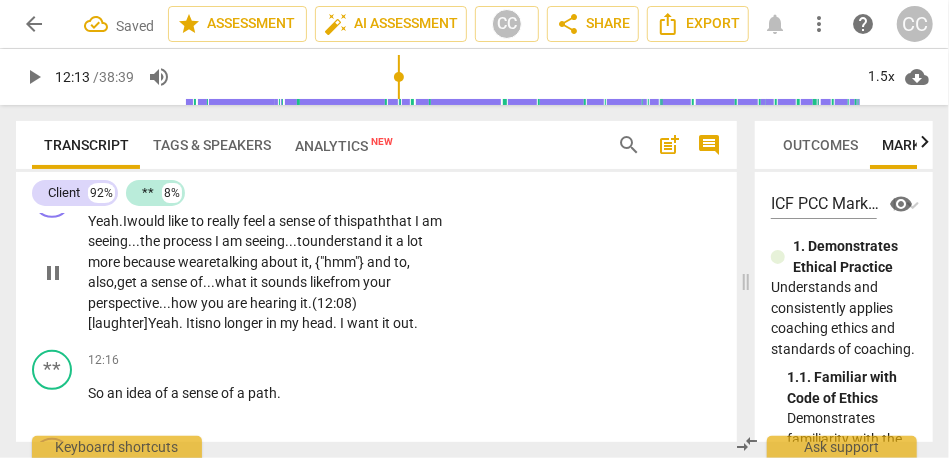 click on "out." at bounding box center [405, 323] 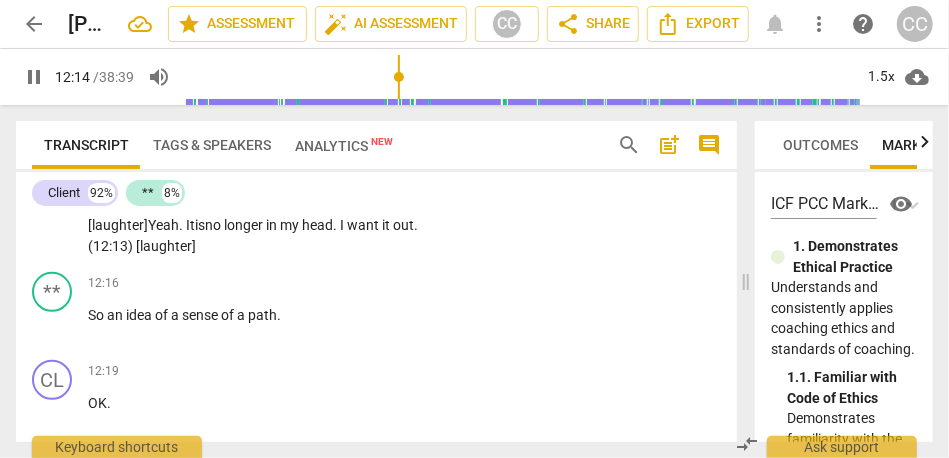 scroll, scrollTop: 3426, scrollLeft: 0, axis: vertical 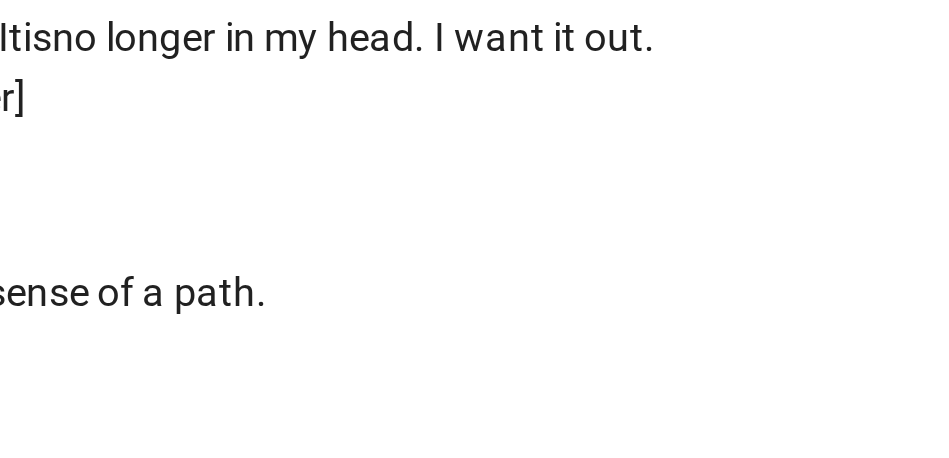 type on "736" 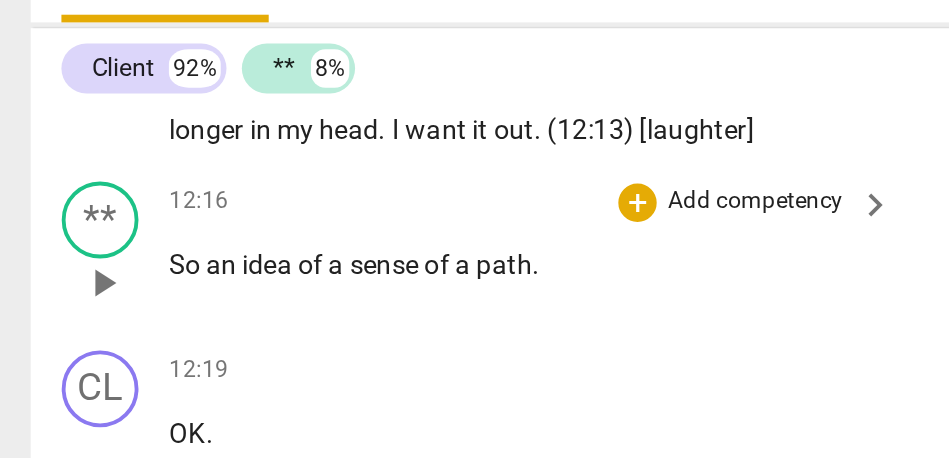 click on "So" at bounding box center [97, 295] 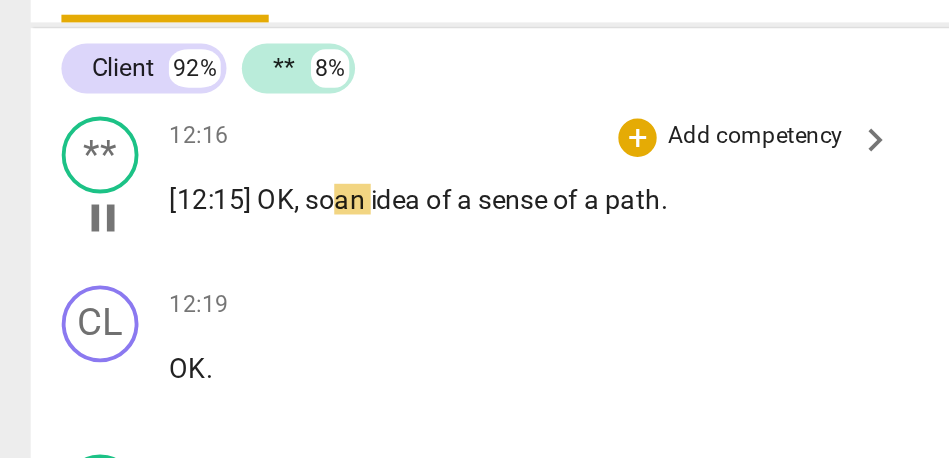 scroll, scrollTop: 3468, scrollLeft: 0, axis: vertical 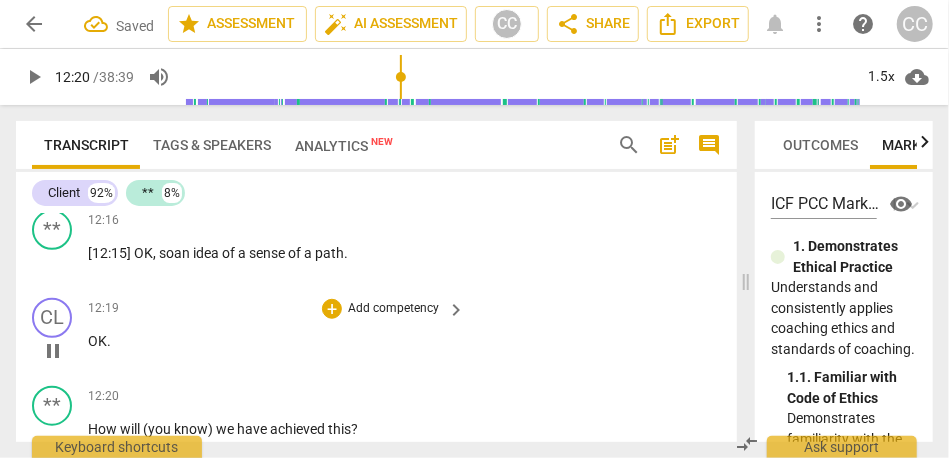 type on "741" 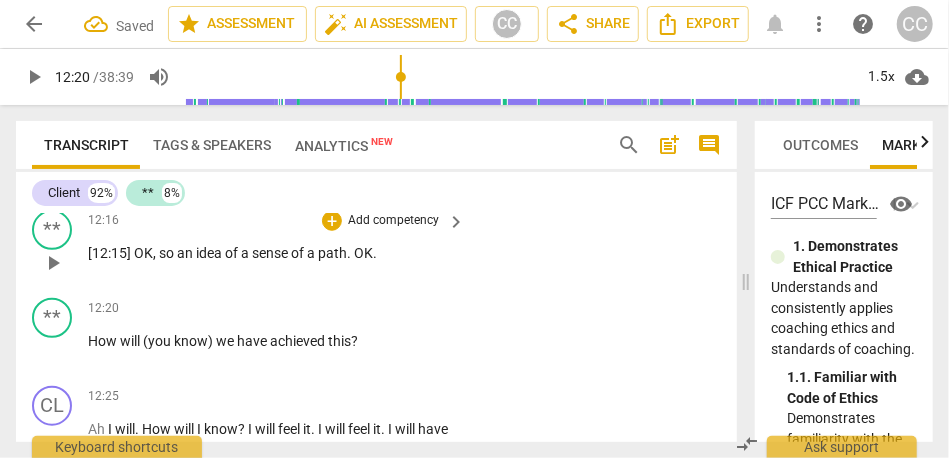 click on "OK" at bounding box center [363, 253] 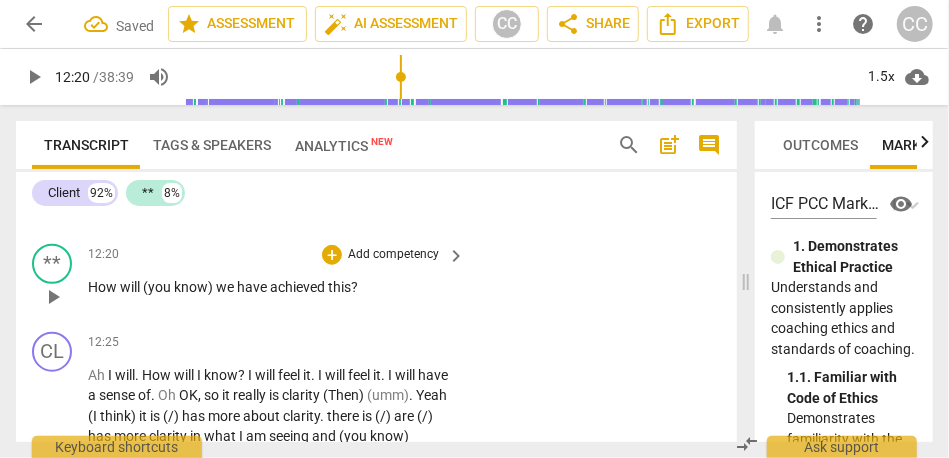 scroll, scrollTop: 3524, scrollLeft: 0, axis: vertical 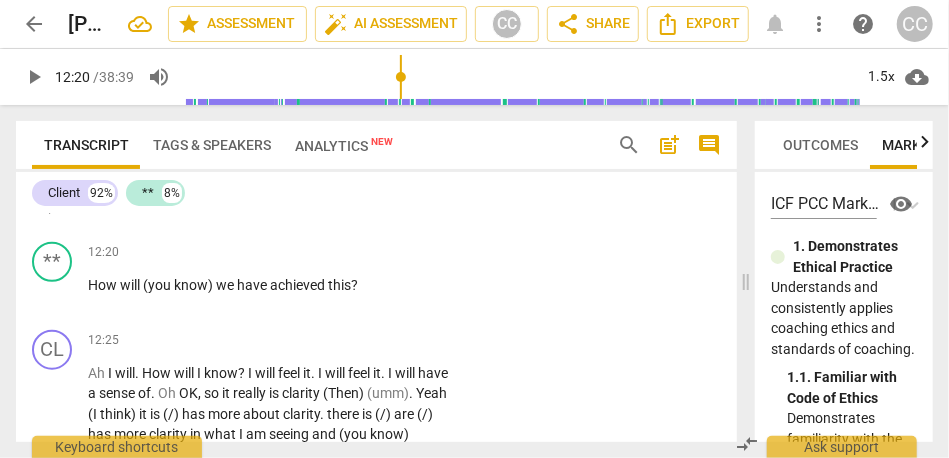 click on "sense" at bounding box center (271, 197) 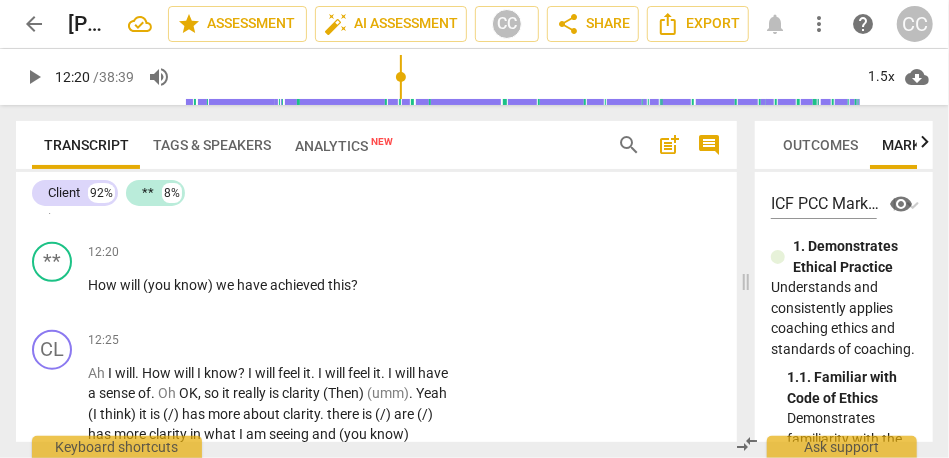 click on "sense" at bounding box center (271, 197) 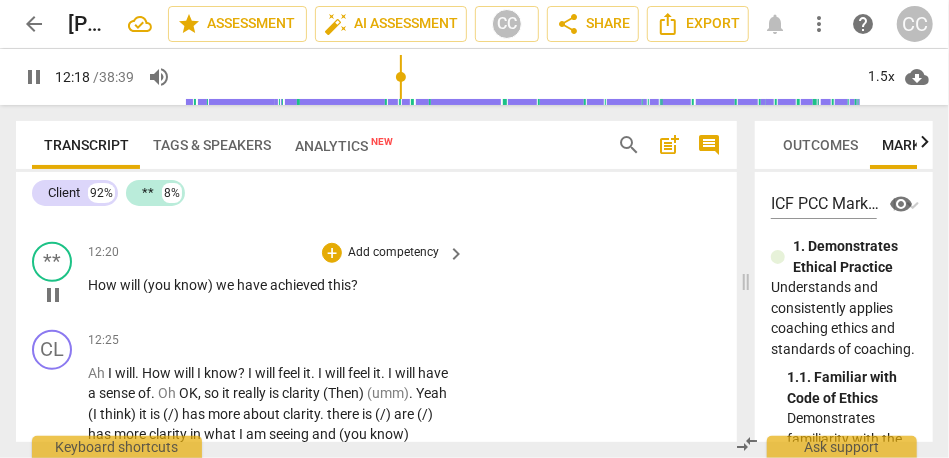 click on "How" at bounding box center (104, 285) 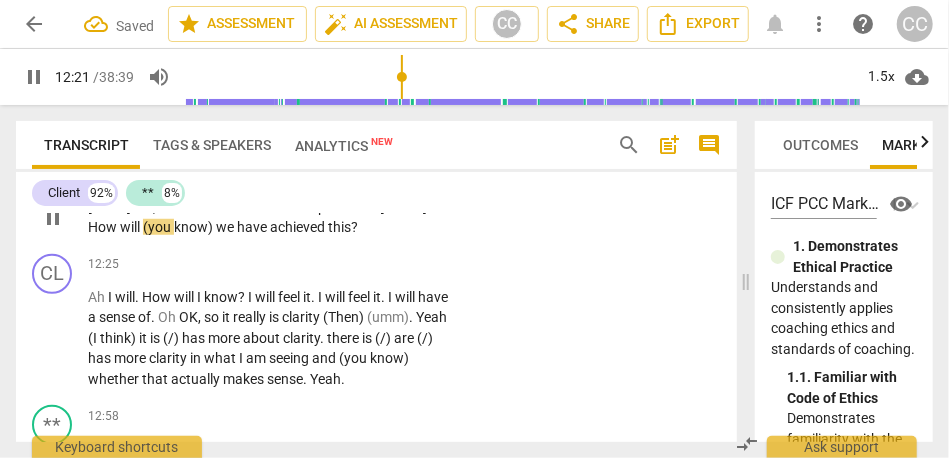 scroll, scrollTop: 3515, scrollLeft: 0, axis: vertical 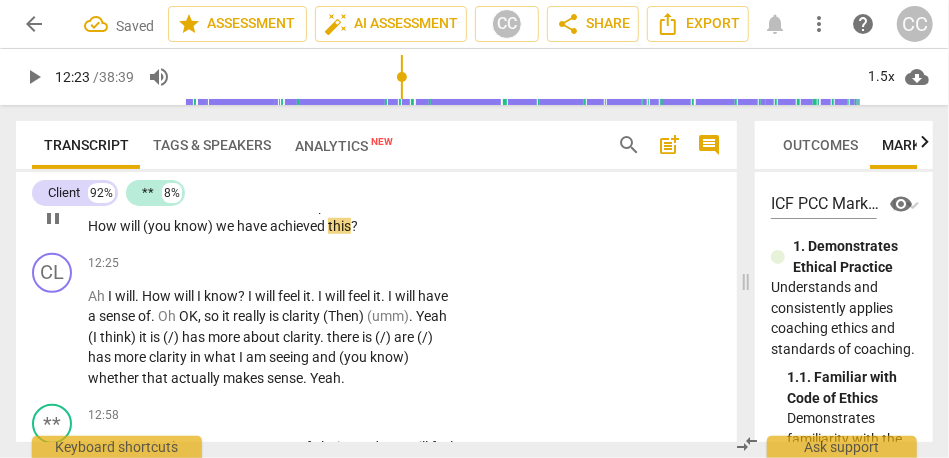 click on "(you" at bounding box center (158, 226) 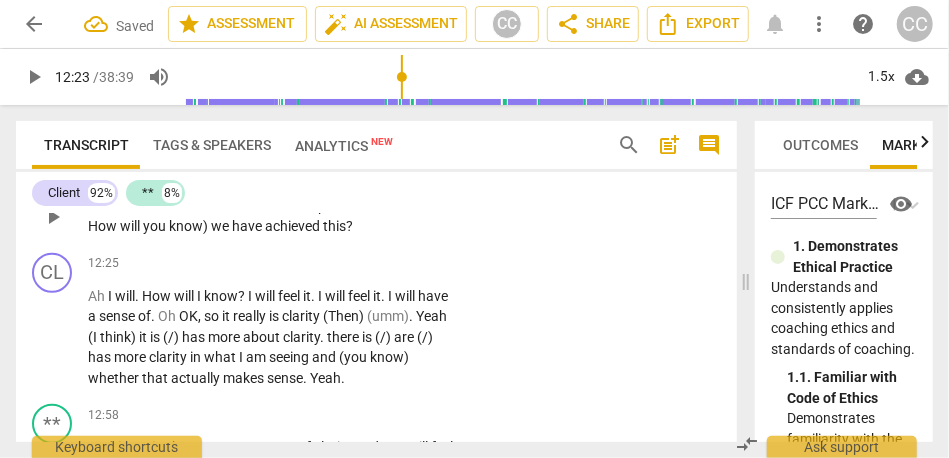click on "we" at bounding box center (221, 226) 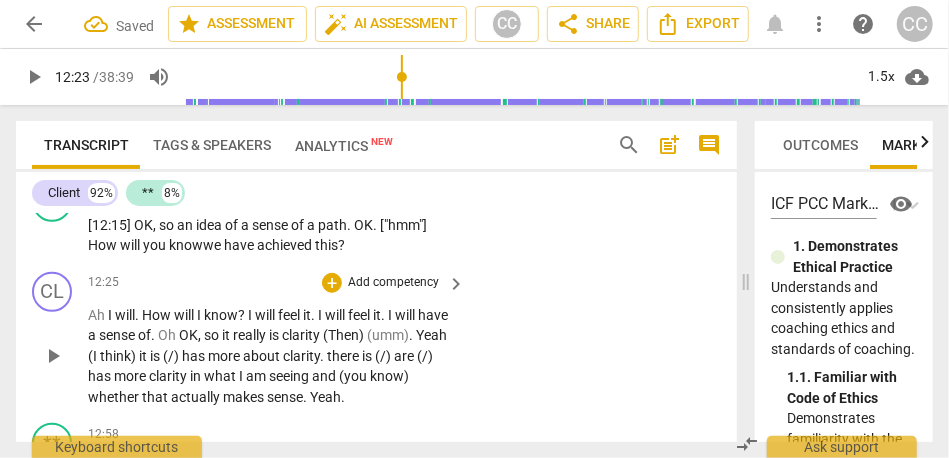 scroll, scrollTop: 3493, scrollLeft: 0, axis: vertical 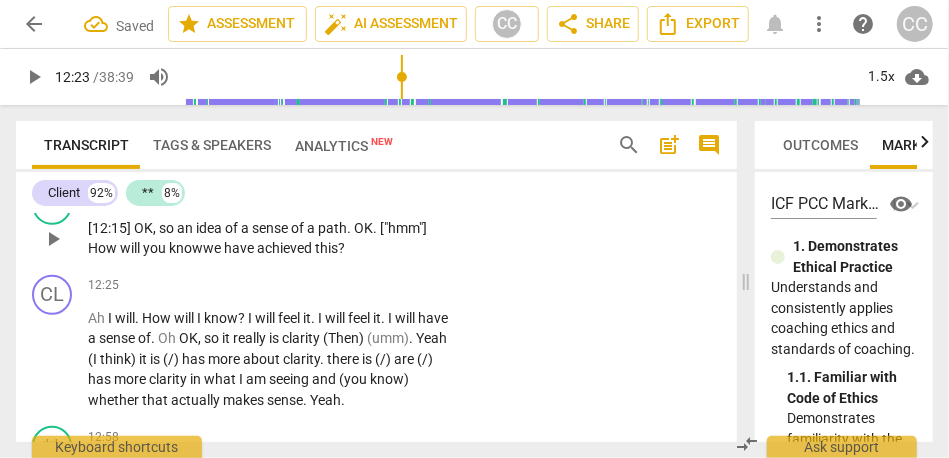 click on "Add competency" at bounding box center [393, 196] 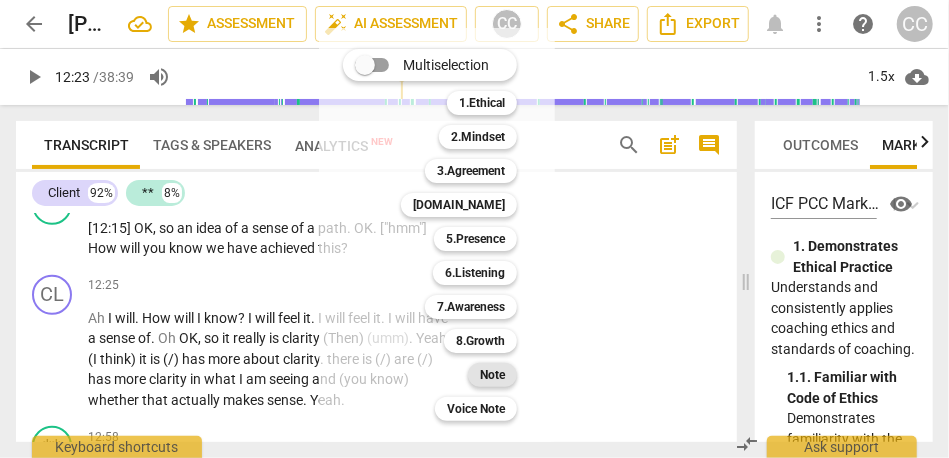 click on "Note" at bounding box center (492, 375) 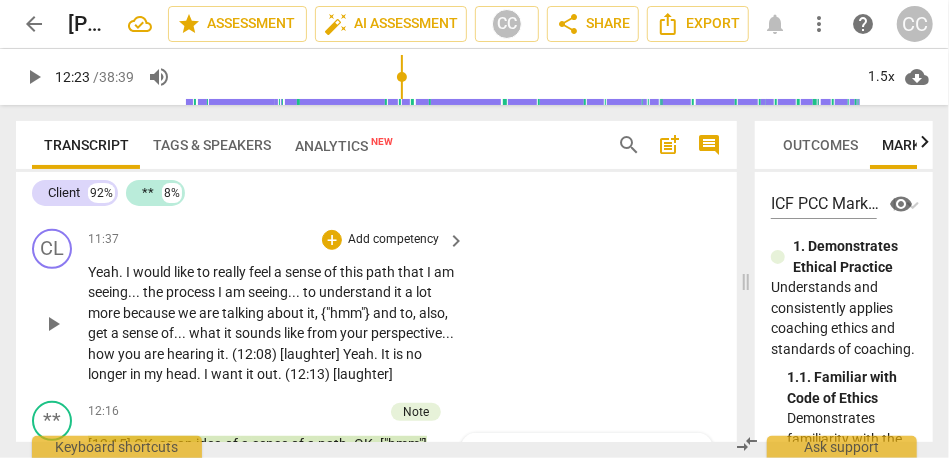 scroll, scrollTop: 3266, scrollLeft: 0, axis: vertical 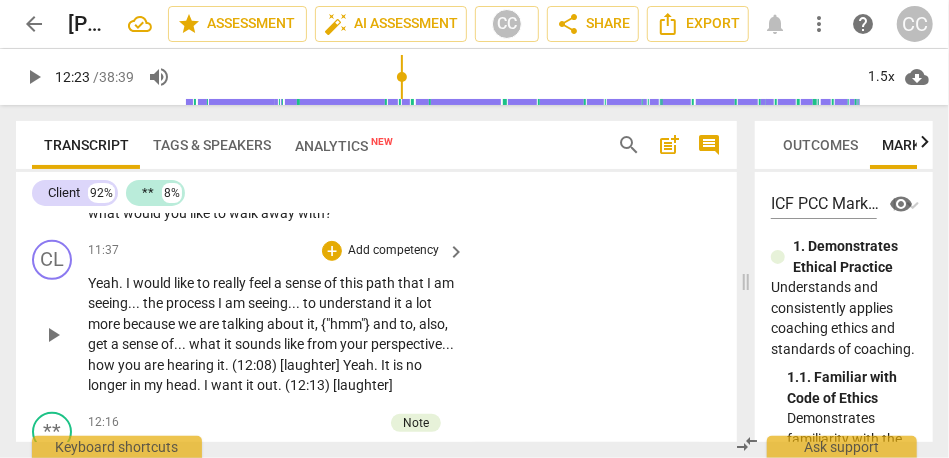 click on "Add competency" at bounding box center [393, 251] 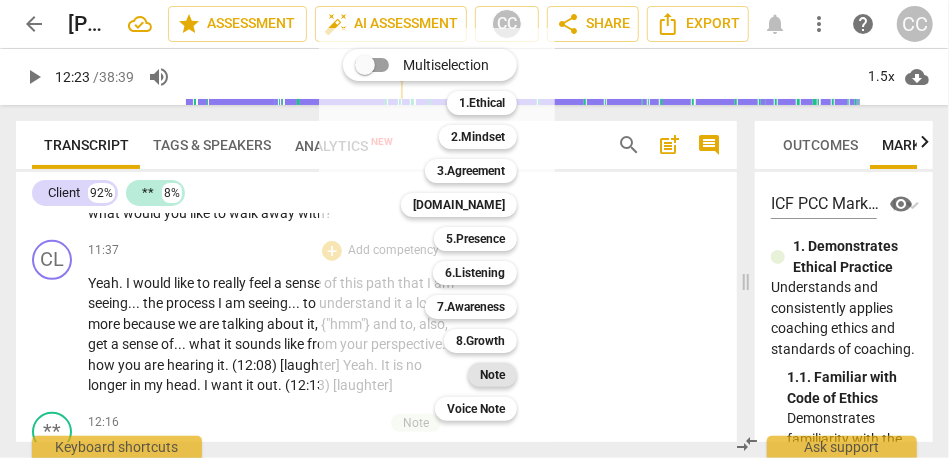 click on "Note" at bounding box center [492, 375] 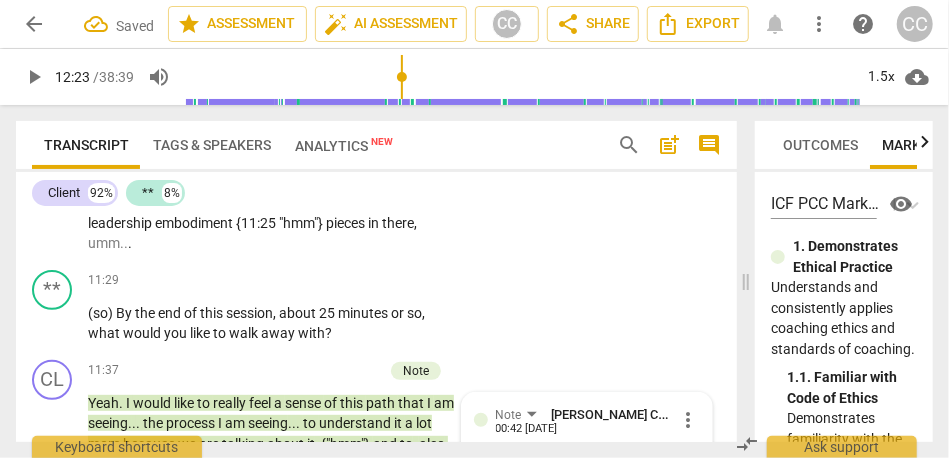 scroll, scrollTop: 3144, scrollLeft: 0, axis: vertical 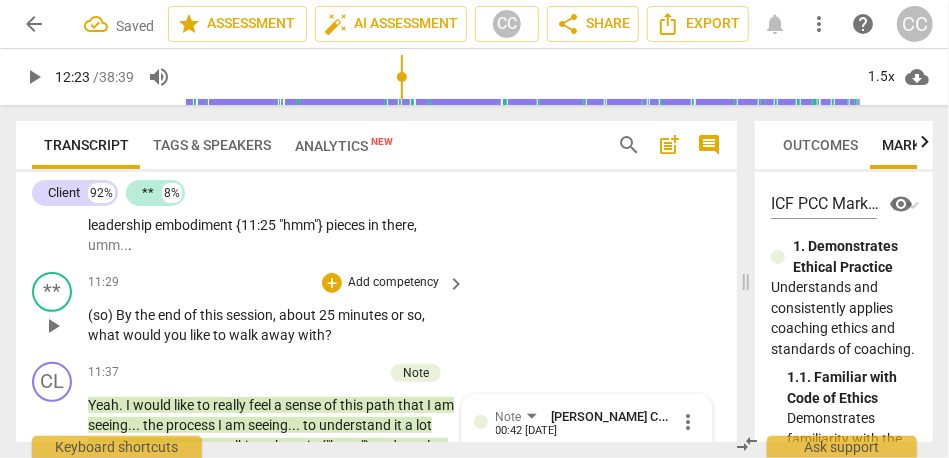 click on "Add competency" at bounding box center [393, 283] 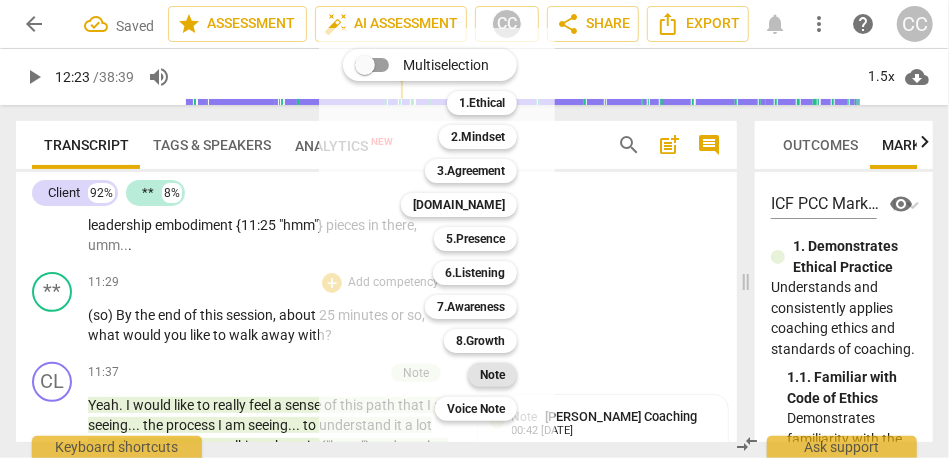 click on "Note" at bounding box center (492, 375) 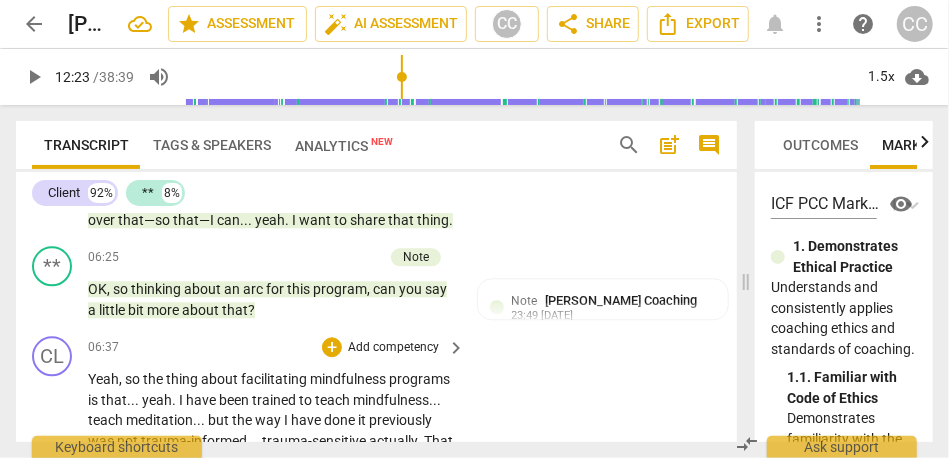 scroll, scrollTop: 1942, scrollLeft: 0, axis: vertical 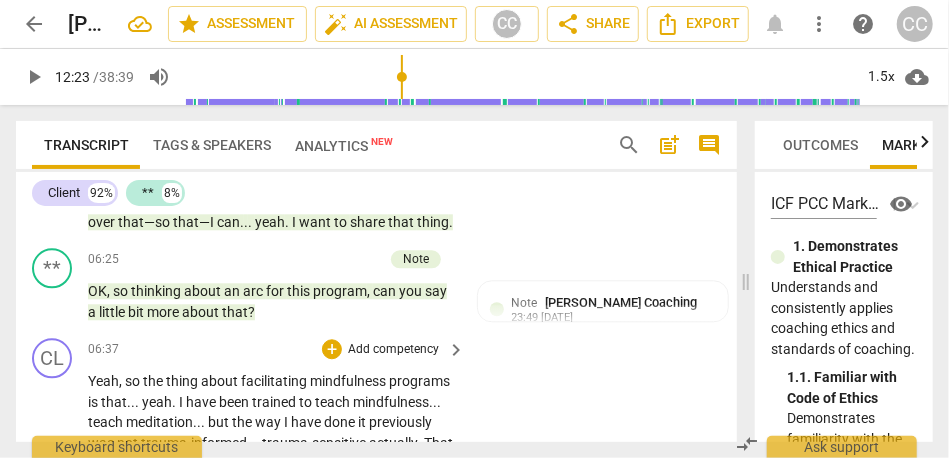 click on "Add competency" at bounding box center [393, 350] 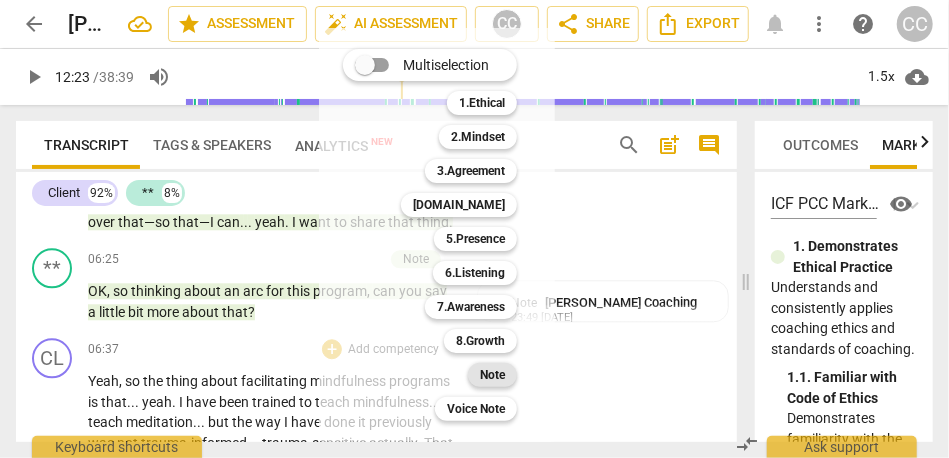 click on "Note" at bounding box center (492, 375) 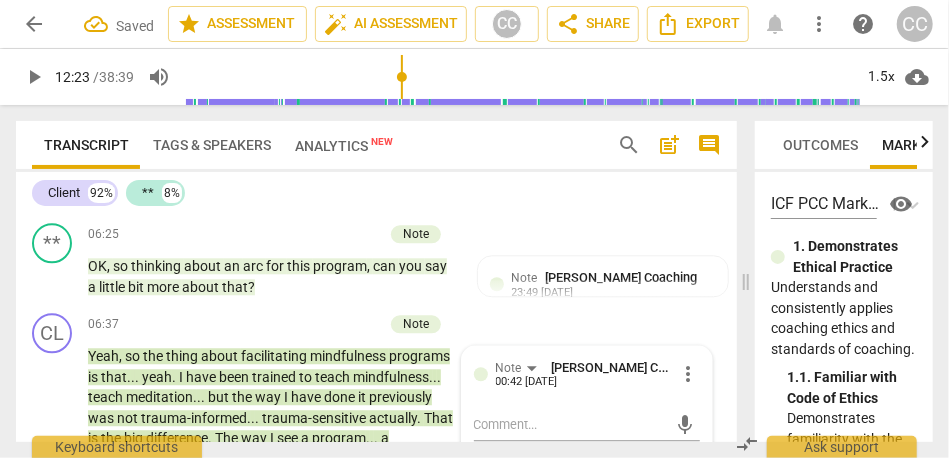 scroll, scrollTop: 1986, scrollLeft: 0, axis: vertical 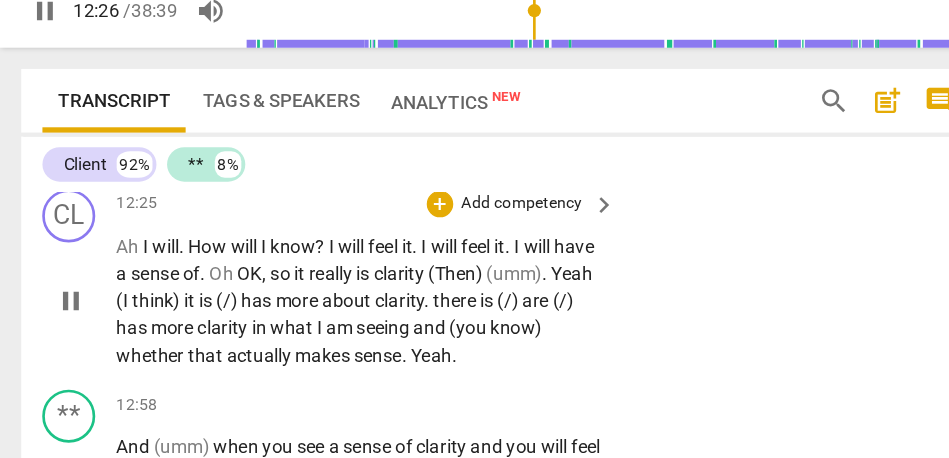 click on "I" at bounding box center [111, 255] 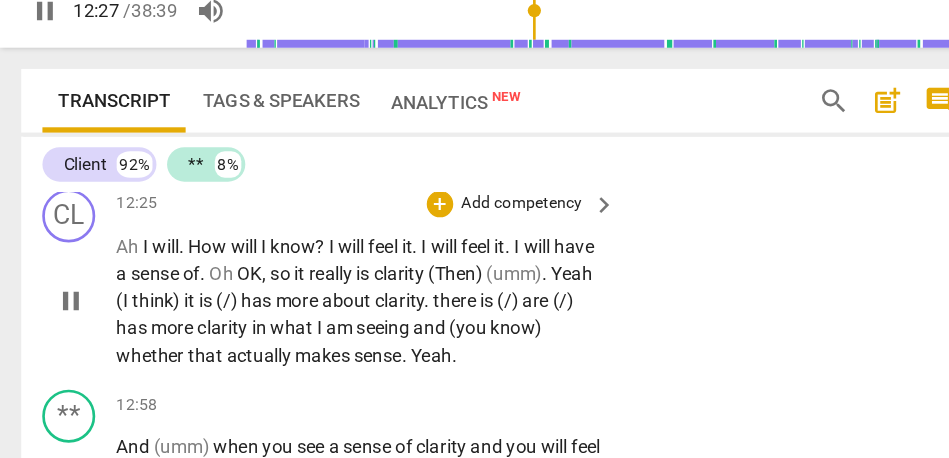 type on "748" 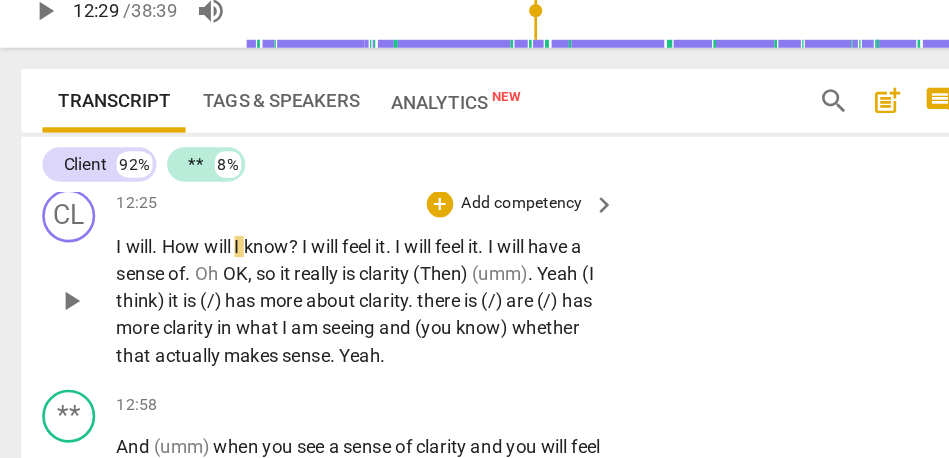 click on "I" at bounding box center (91, 255) 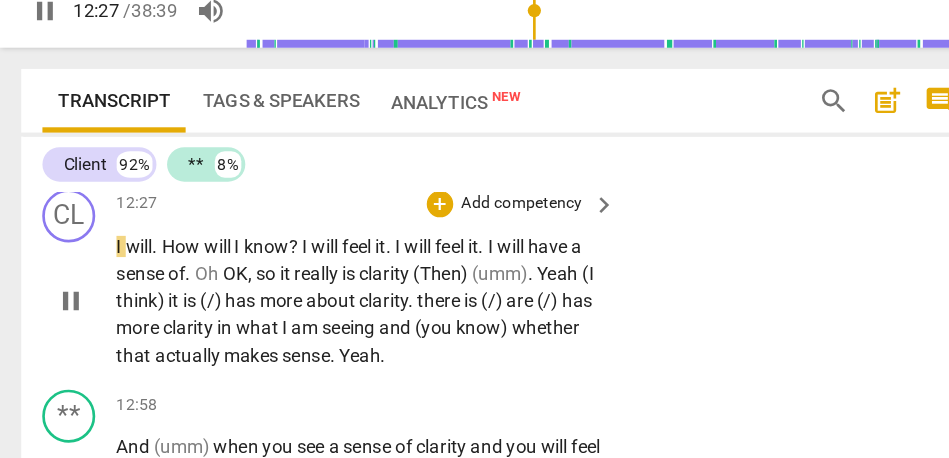 click on "will" at bounding box center [105, 255] 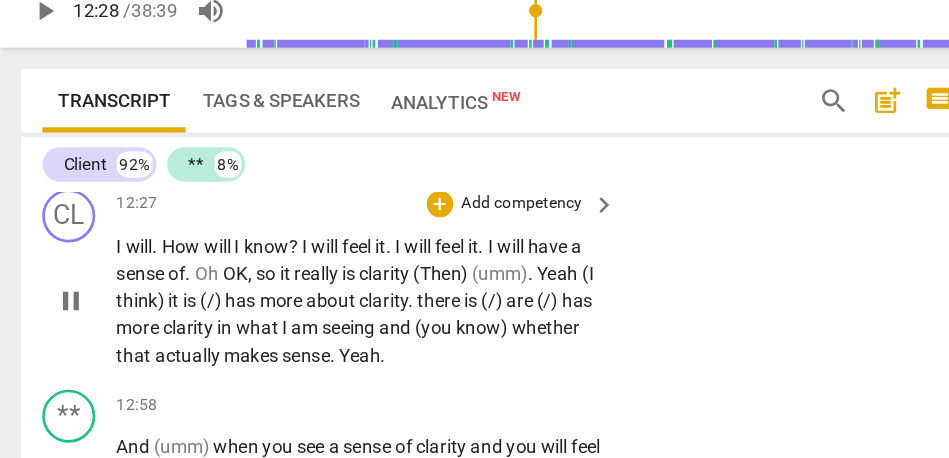 click on "." at bounding box center (118, 255) 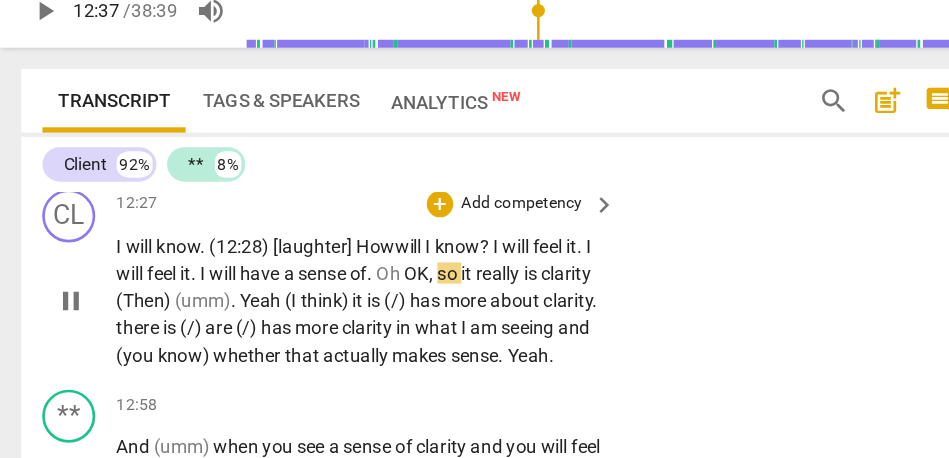 click on "Oh" at bounding box center [294, 275] 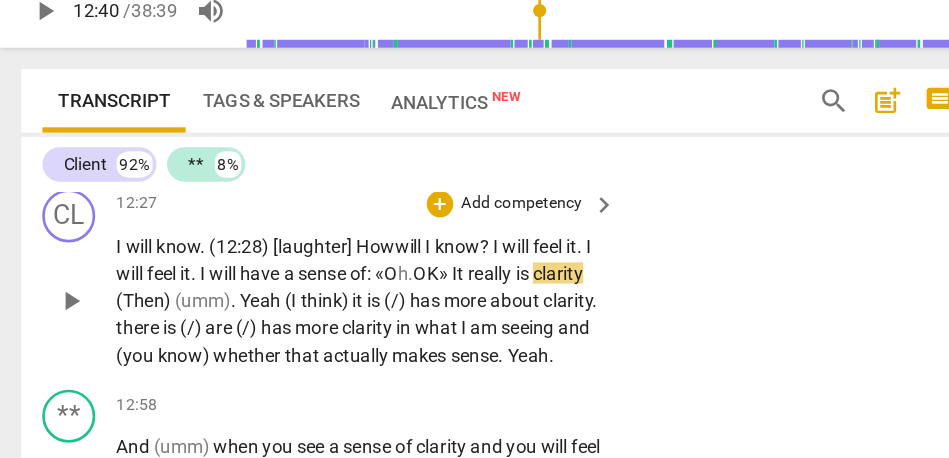 click on "really" at bounding box center [371, 275] 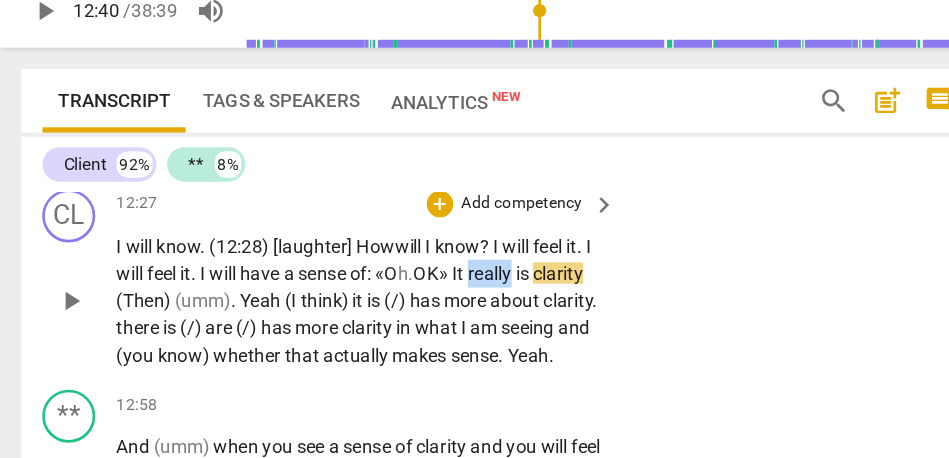 click on "really" at bounding box center (371, 275) 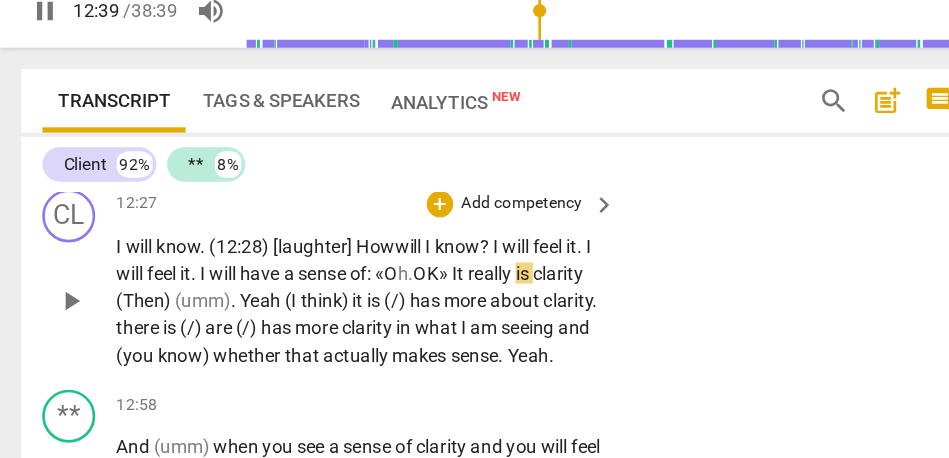 scroll, scrollTop: 3578, scrollLeft: 0, axis: vertical 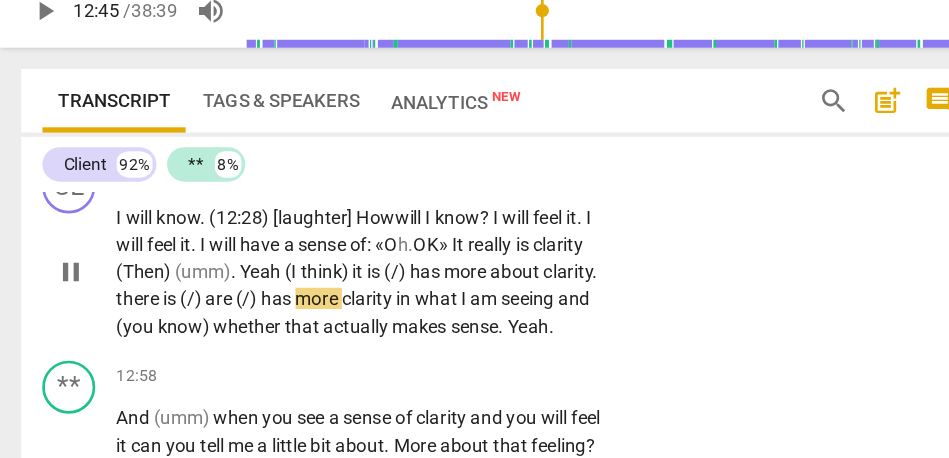 click on "clarity" at bounding box center [421, 253] 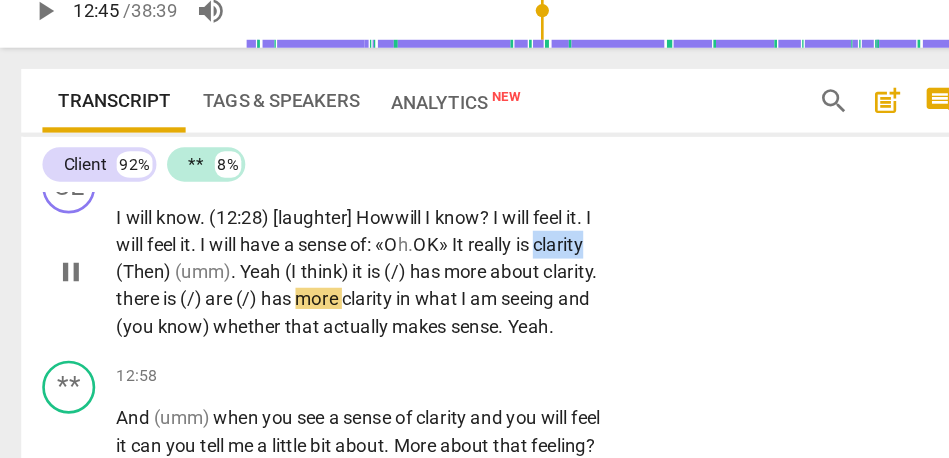 click on "clarity" at bounding box center [421, 253] 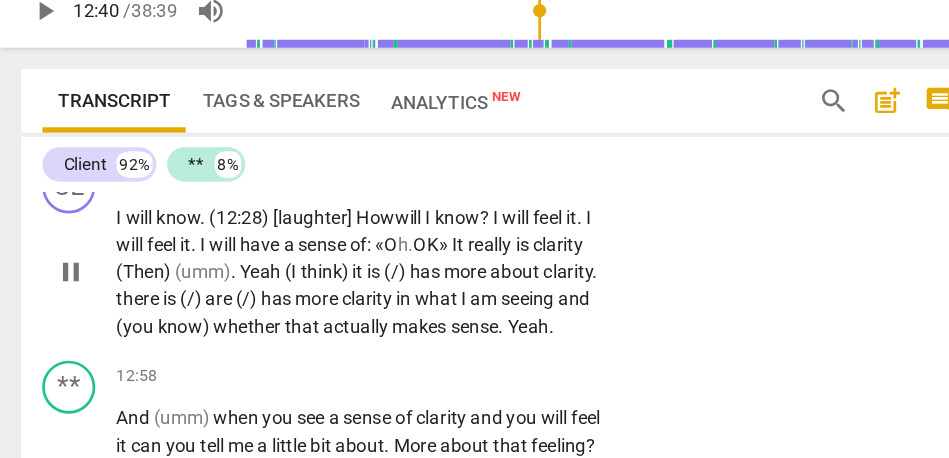 click on "(Then)" at bounding box center [110, 274] 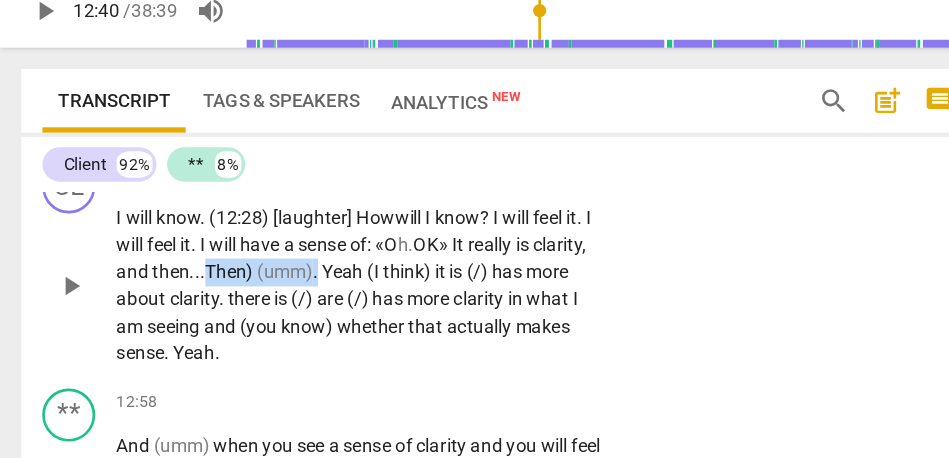 click on "." at bounding box center (239, 274) 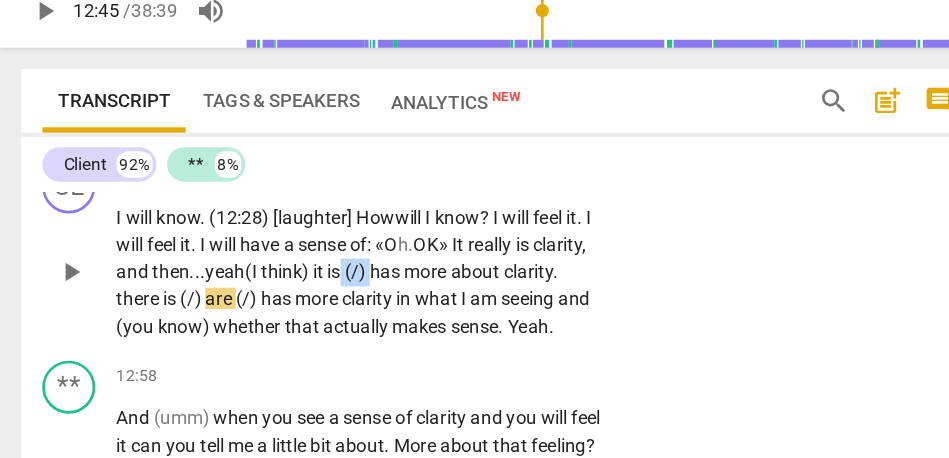drag, startPoint x: 329, startPoint y: 312, endPoint x: 305, endPoint y: 312, distance: 24 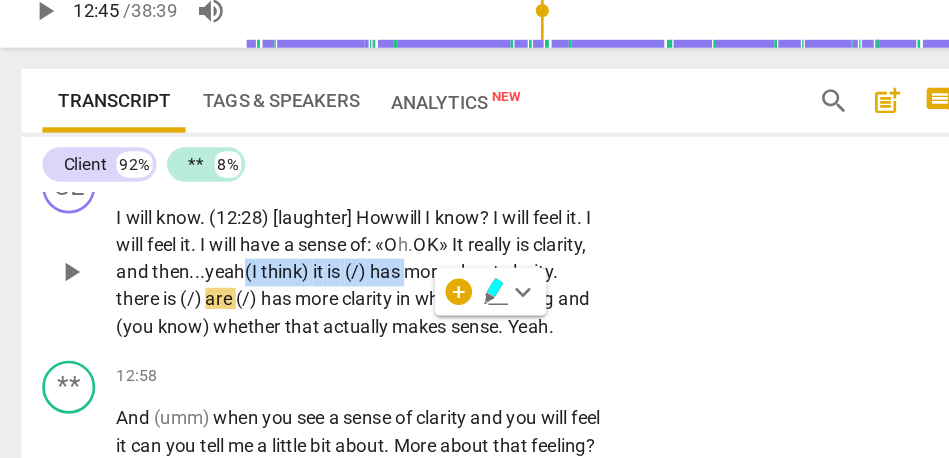 drag, startPoint x: 353, startPoint y: 314, endPoint x: 228, endPoint y: 312, distance: 125.016 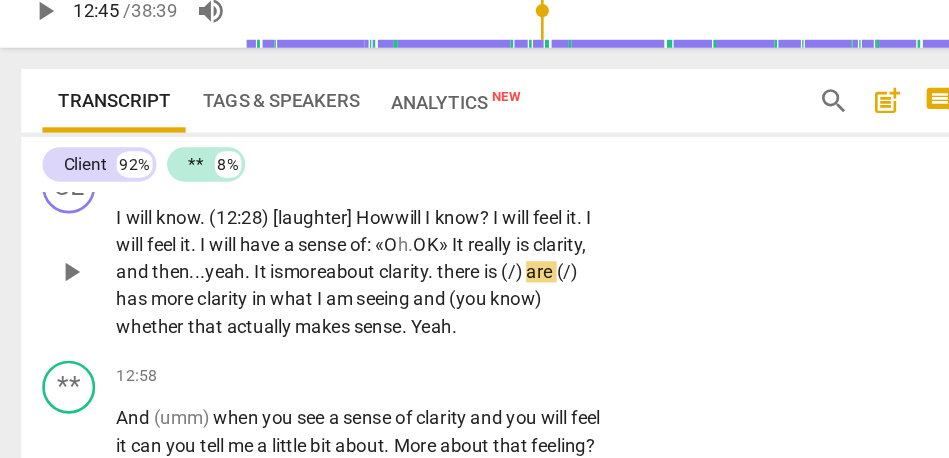 click on "about" at bounding box center (266, 274) 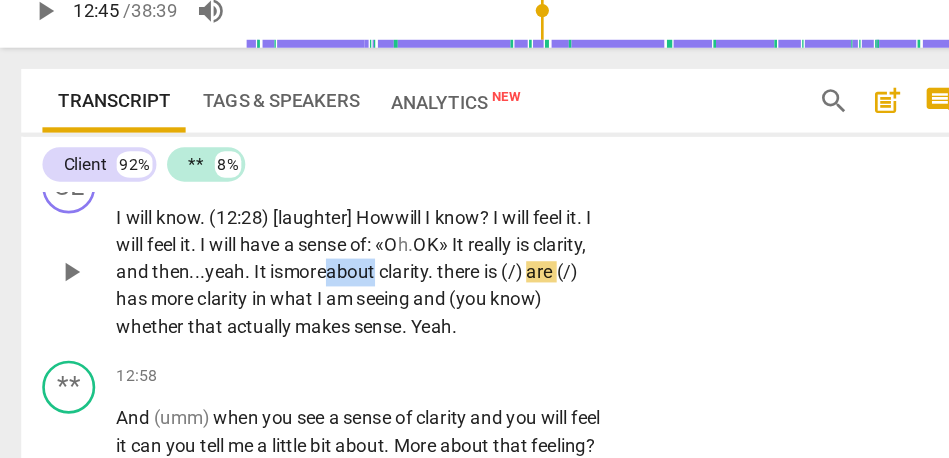 click on "about" at bounding box center [266, 274] 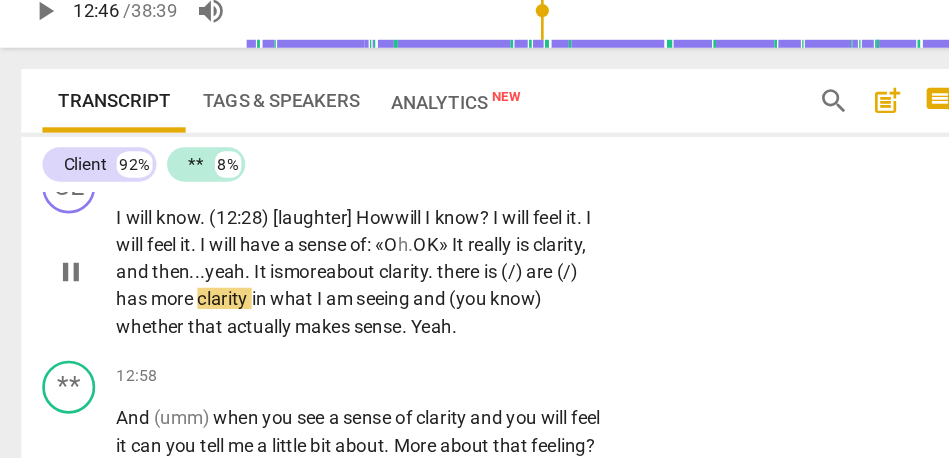 click on "there" at bounding box center [347, 274] 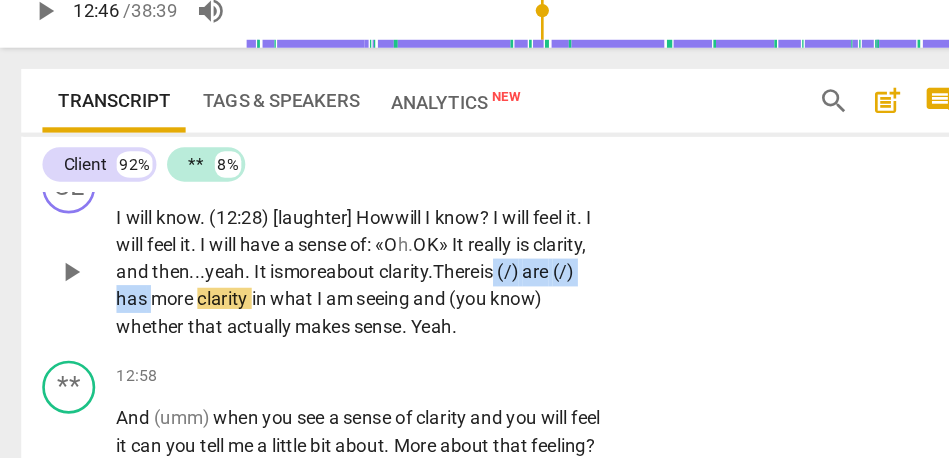 drag, startPoint x: 431, startPoint y: 317, endPoint x: 159, endPoint y: 332, distance: 272.4133 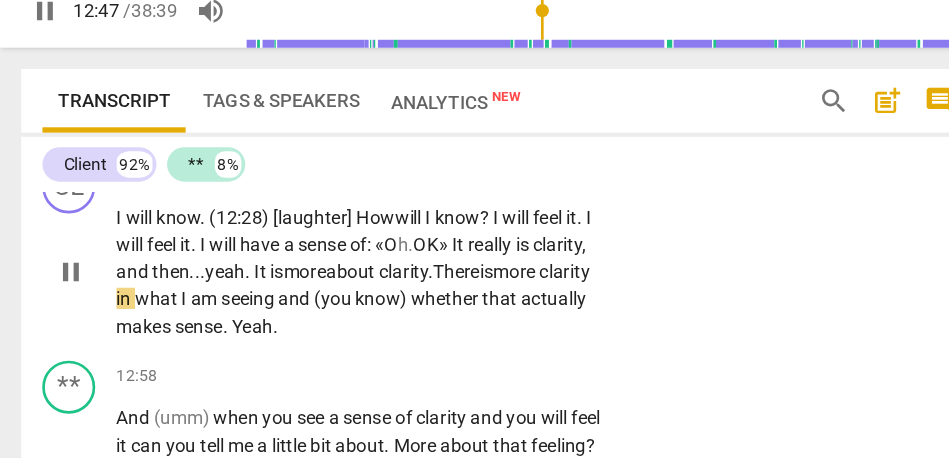click on "I   will know. (12:28) [laughter]   How  will   I   know ?   I   will   feel   it .   I   will   feel   it .   I   will   have   a   sense   of: «O h.  OK» I t   really   is   clarity, and then...  yeah. It is  more  about   clarity.  There  is  more   clarity   in   what   I   am   seeing   and   (you   know)   whether   that   actually   makes   sense .   Yeah ." at bounding box center [271, 274] 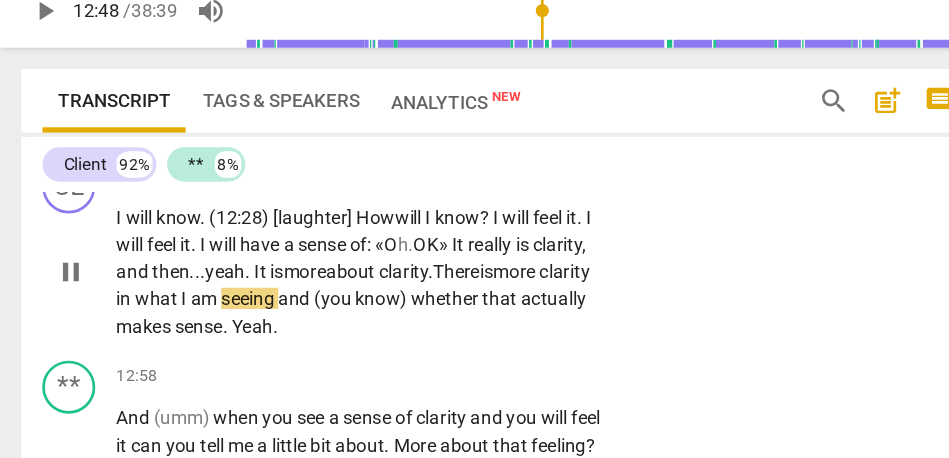 click on "There" at bounding box center (344, 274) 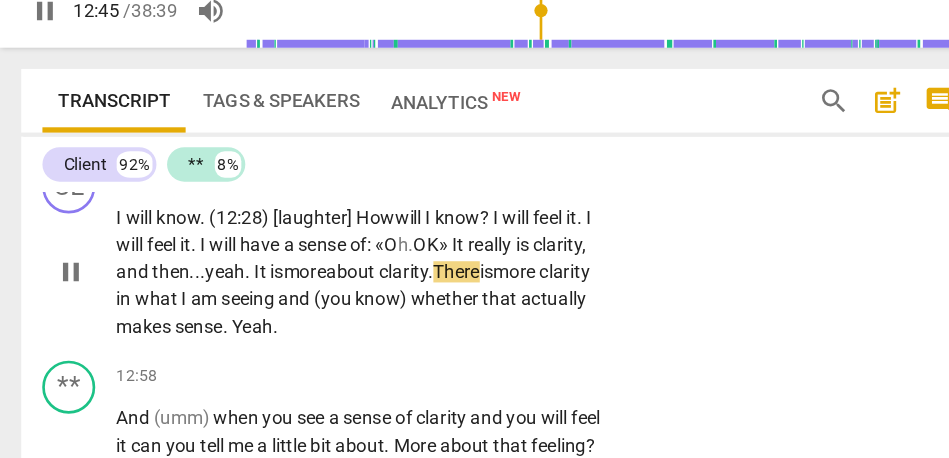 scroll, scrollTop: 3595, scrollLeft: 0, axis: vertical 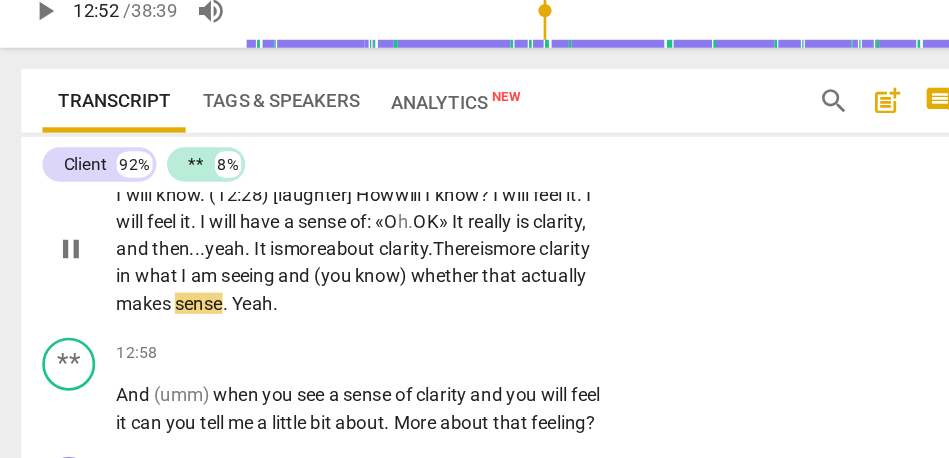 drag, startPoint x: 328, startPoint y: 318, endPoint x: 435, endPoint y: 318, distance: 107 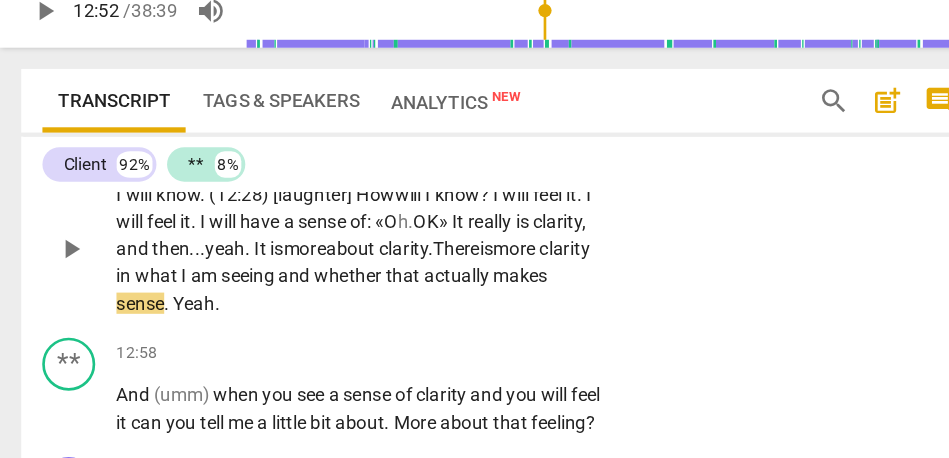 click on "CL play_arrow pause 12:27 + Add competency keyboard_arrow_right I   will know. (12:28) [laughter]   How  will   I   know ?   I   will   feel   it .   I   will   feel   it .   I   will   have   a   sense   of: «O h.  OK» I t   really   is   clarity, and then...  yeah. It is  more  about   clarity.  There  is  more   clarity   in   what   I   am   seeing   and   whether   that   actually   makes   sense .   Yeah ." at bounding box center (376, 241) 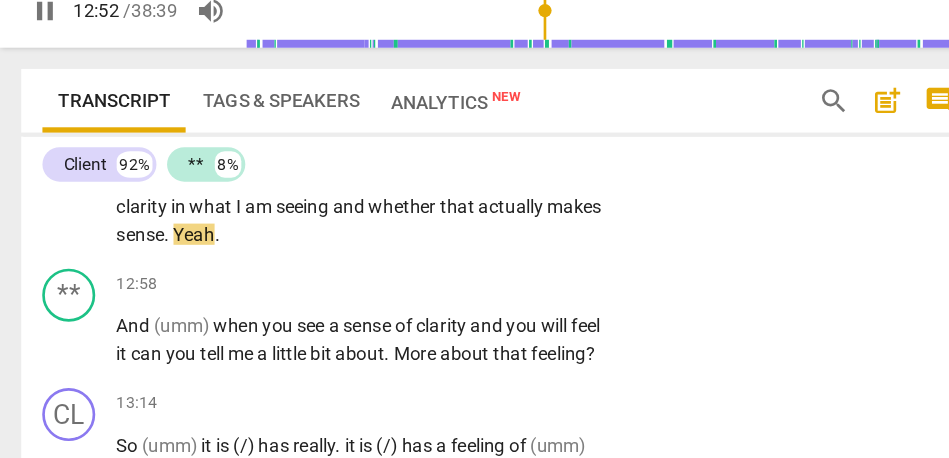 scroll, scrollTop: 3648, scrollLeft: 0, axis: vertical 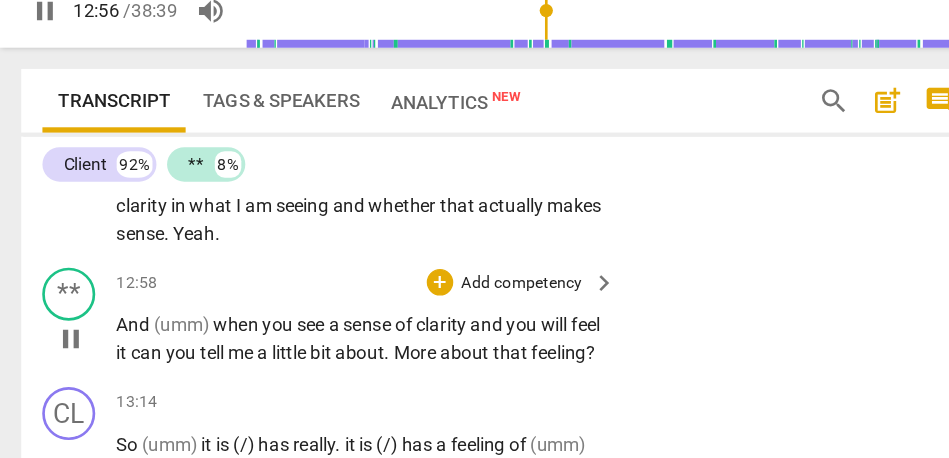 click on "And" at bounding box center [102, 314] 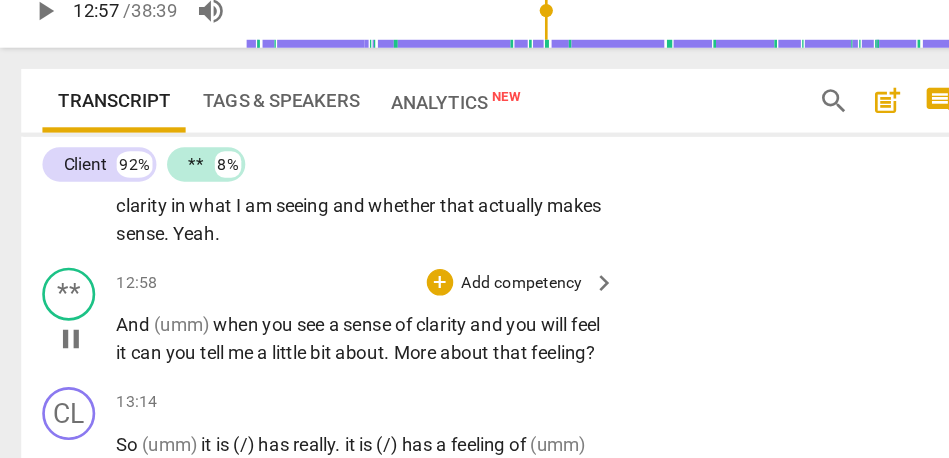 type on "778" 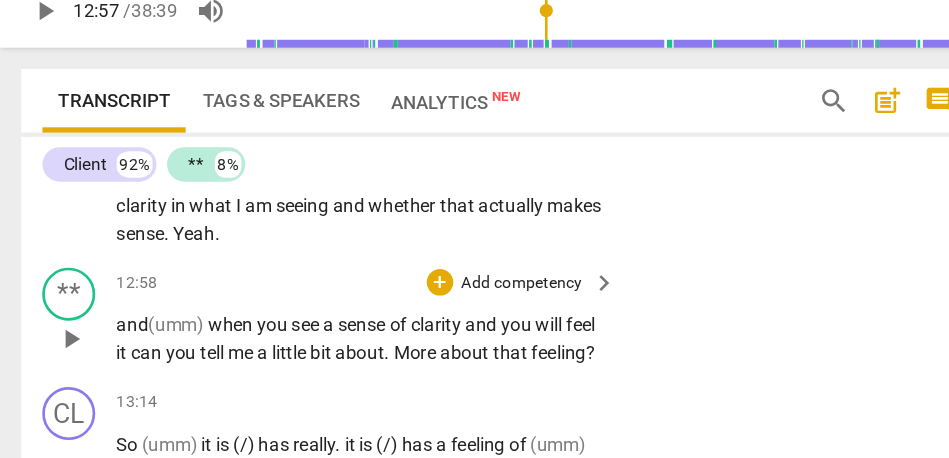 type 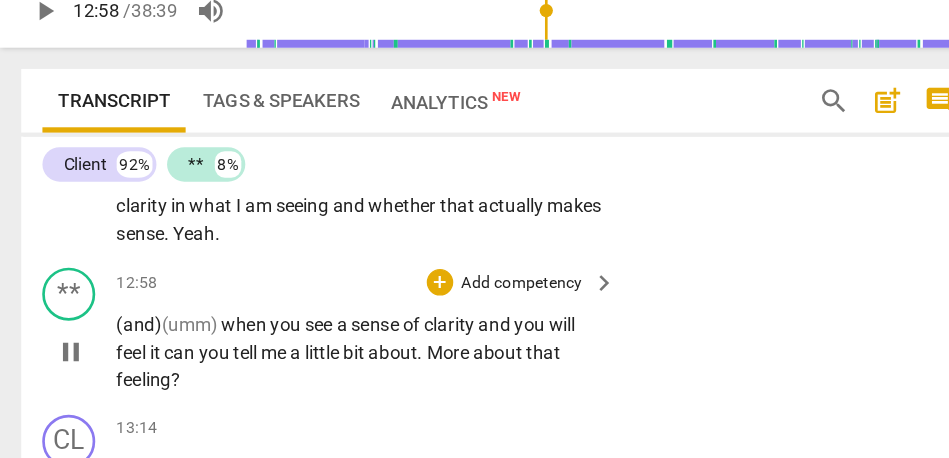 click on "when" at bounding box center (185, 314) 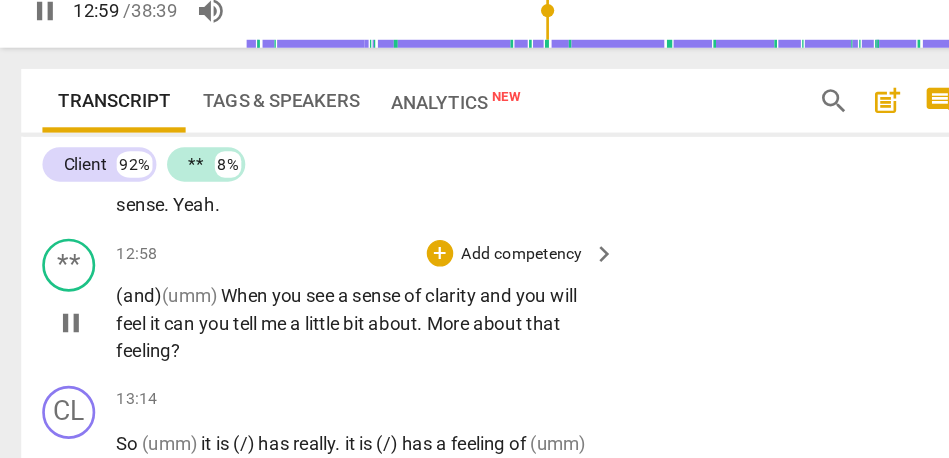 scroll, scrollTop: 3705, scrollLeft: 0, axis: vertical 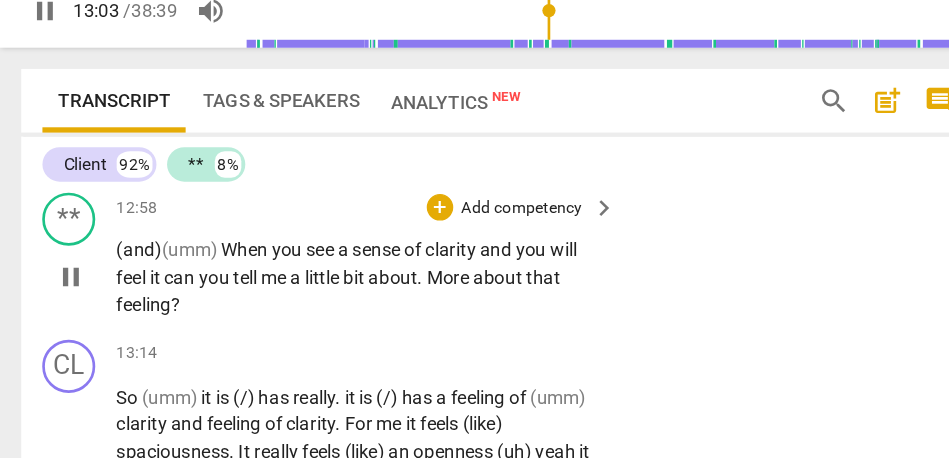 click on "clarity" at bounding box center [341, 257] 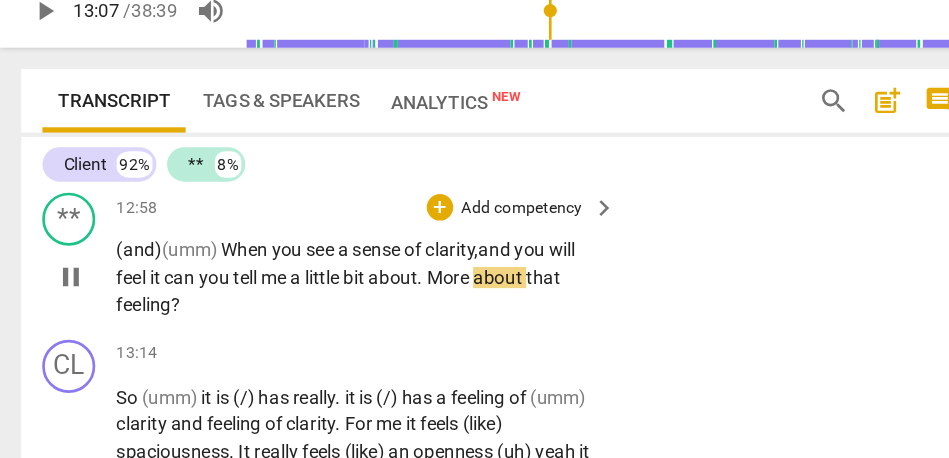 click on "can" at bounding box center (137, 278) 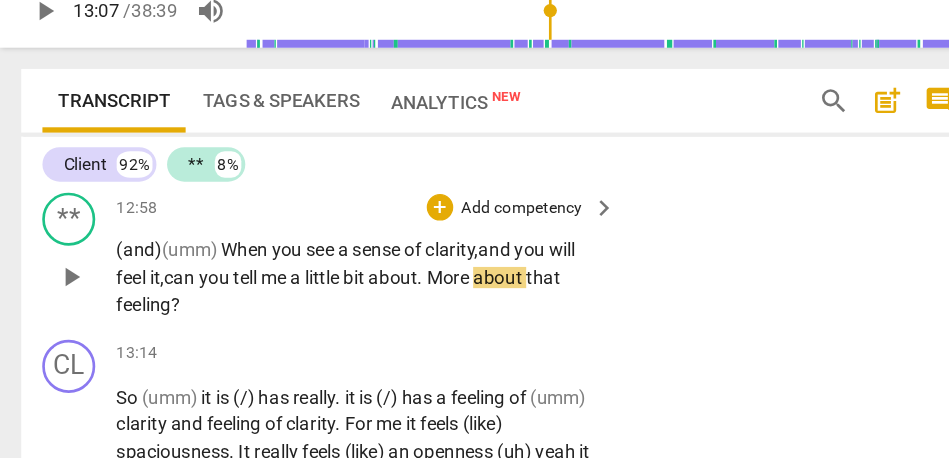click on "you" at bounding box center (163, 278) 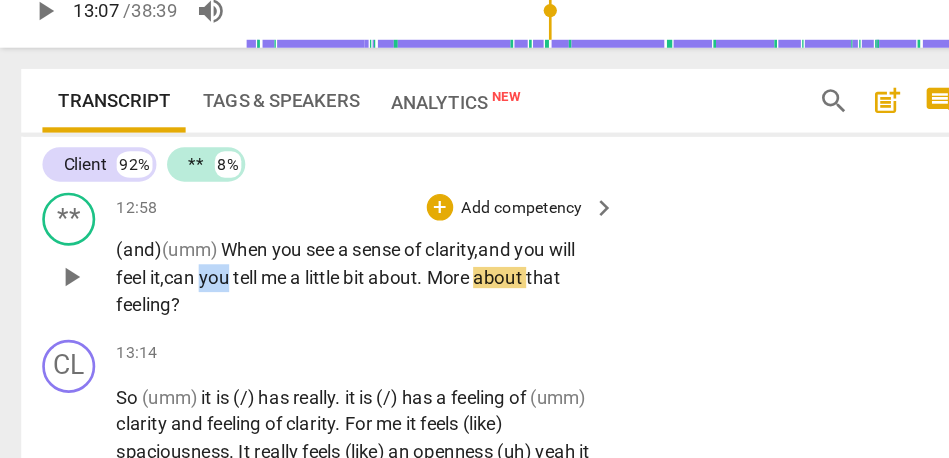 click on "you" at bounding box center [163, 278] 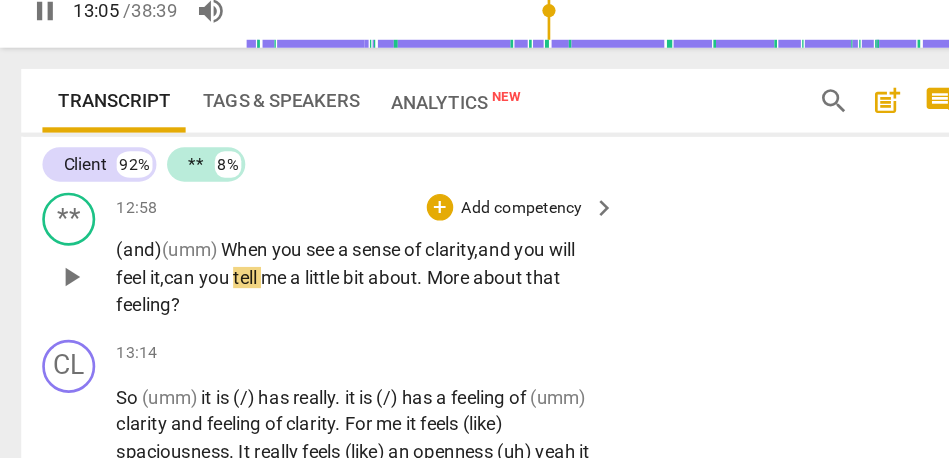 scroll, scrollTop: 3720, scrollLeft: 0, axis: vertical 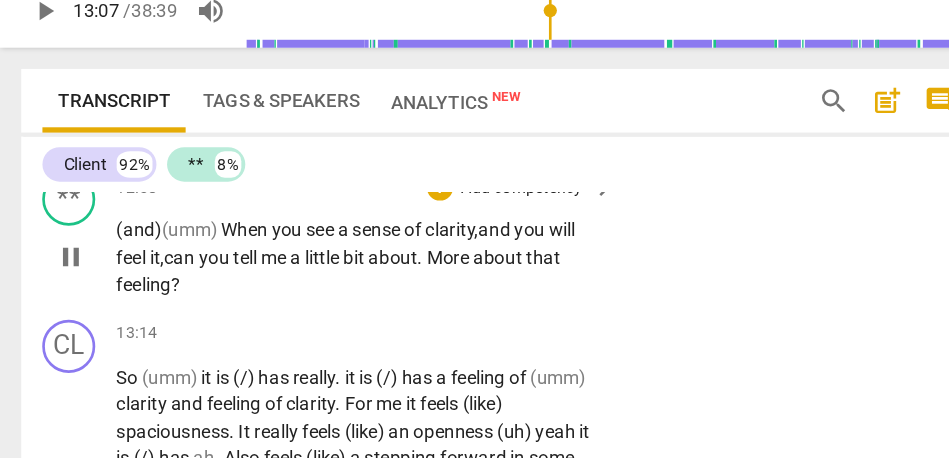 click on "bit" at bounding box center [268, 263] 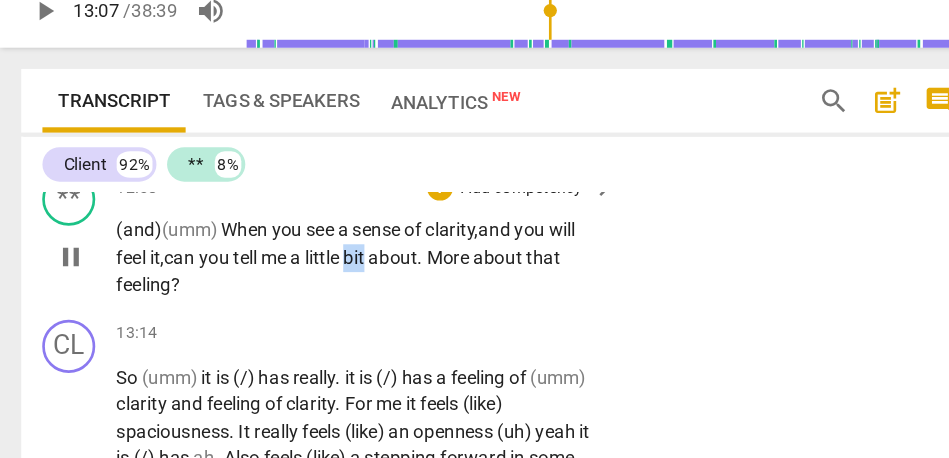 click on "bit" at bounding box center [268, 263] 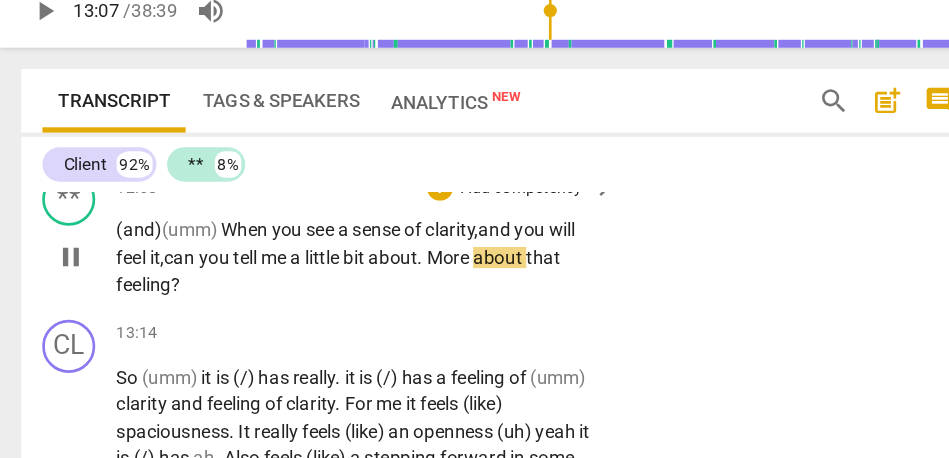 click on "More" at bounding box center (339, 263) 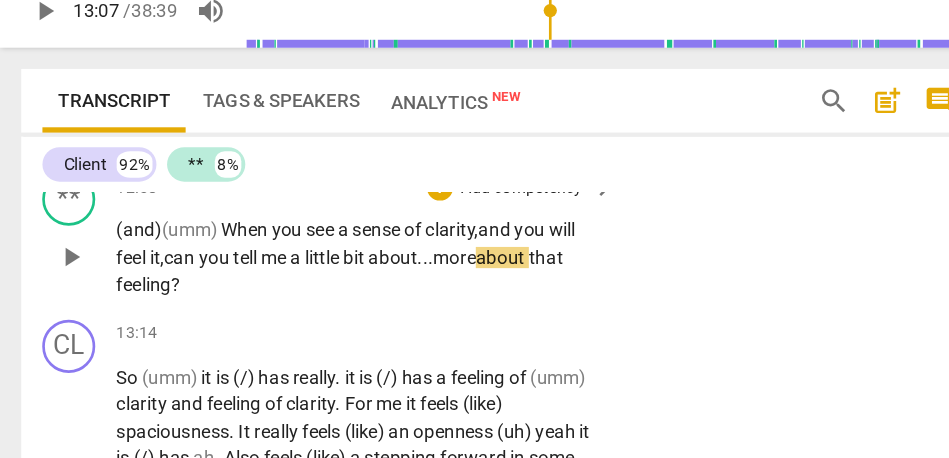 click on "you" at bounding box center (401, 242) 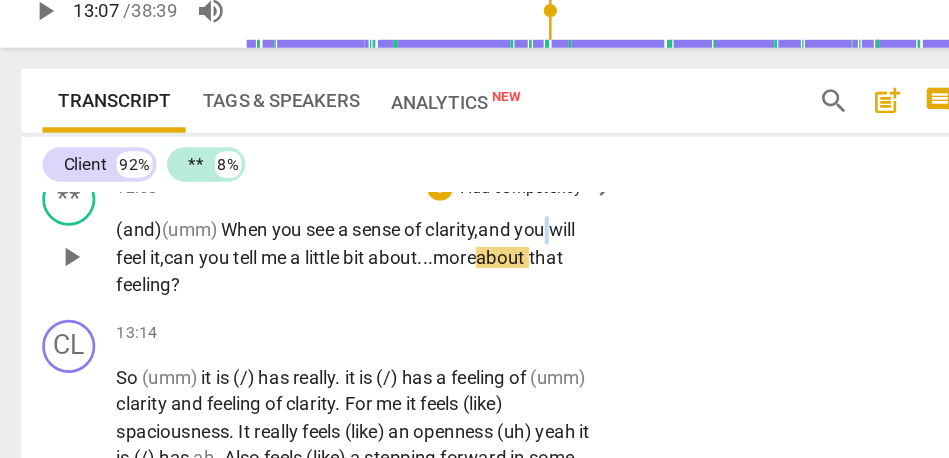 click on "you" at bounding box center [401, 242] 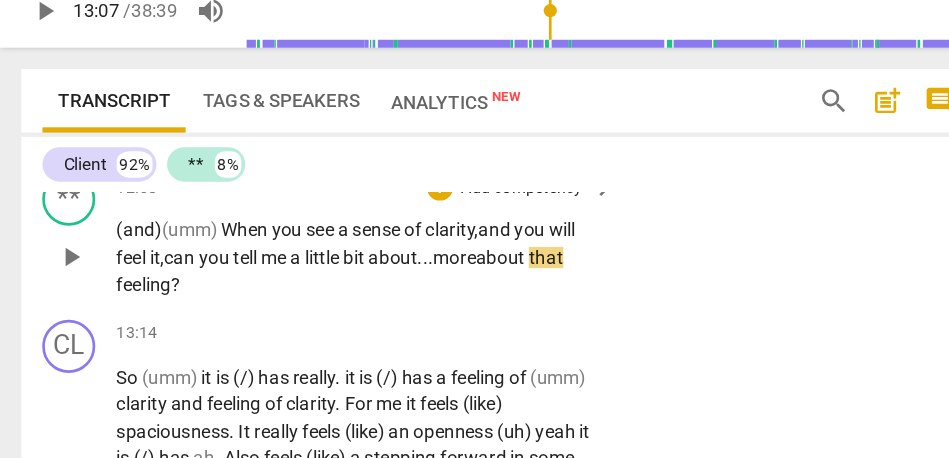 click on "me" at bounding box center (208, 263) 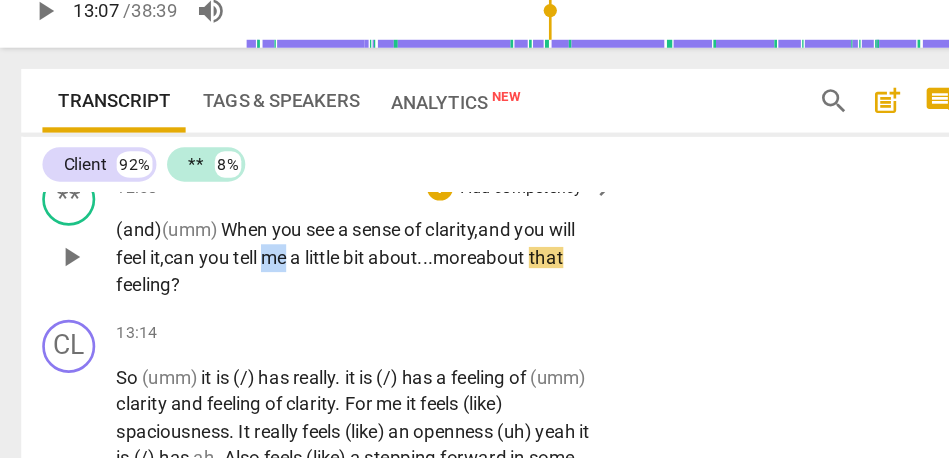 click on "me" at bounding box center [208, 263] 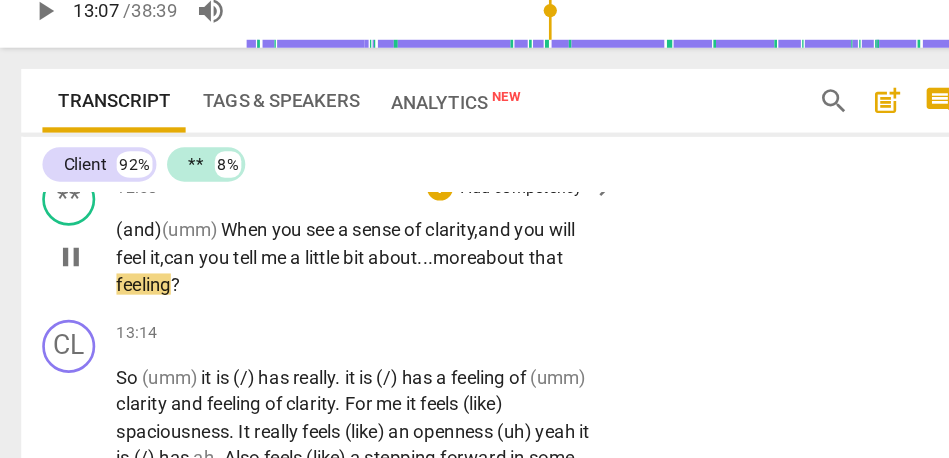 click on "little" at bounding box center [244, 263] 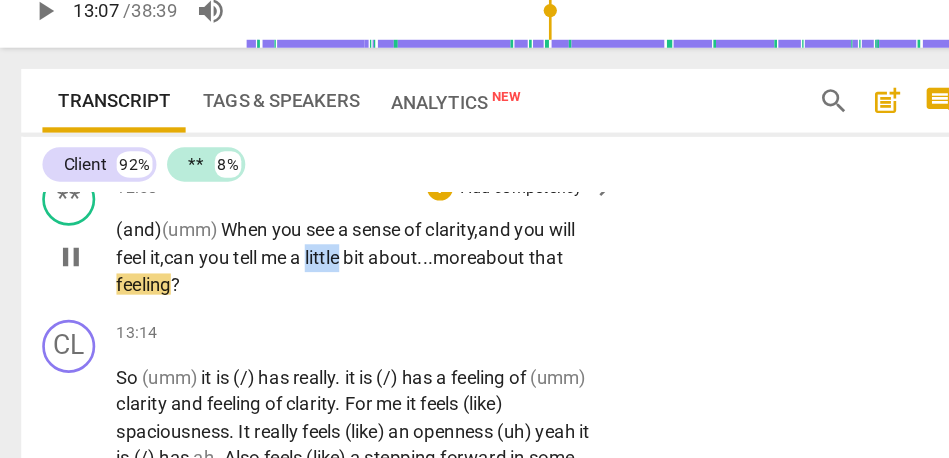 click on "little" at bounding box center (244, 263) 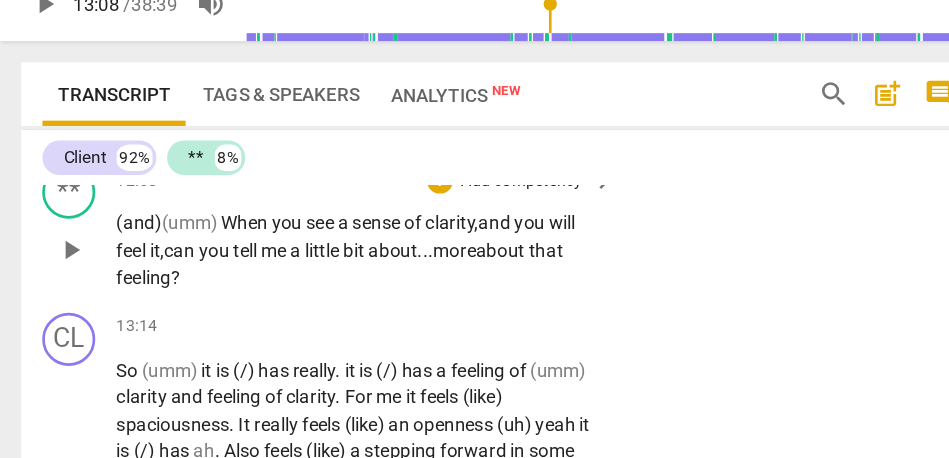 click on "feeling" at bounding box center (108, 283) 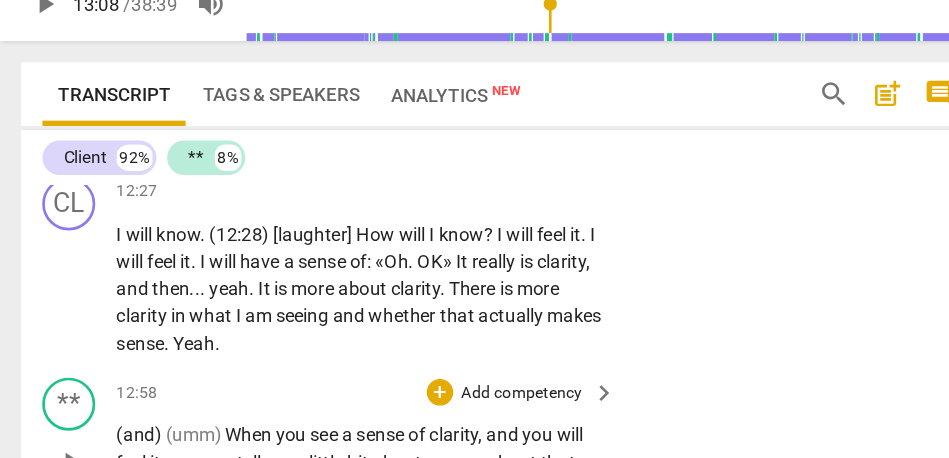 scroll, scrollTop: 3554, scrollLeft: 0, axis: vertical 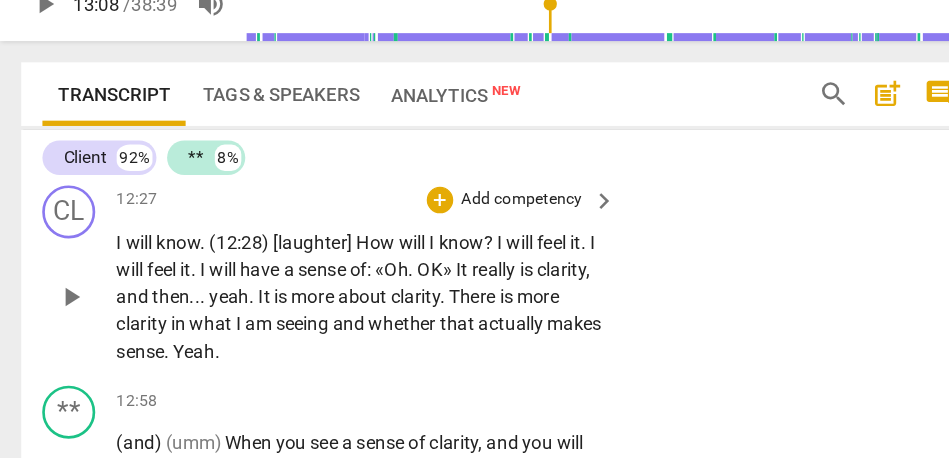 click on "Add competency" at bounding box center [393, 225] 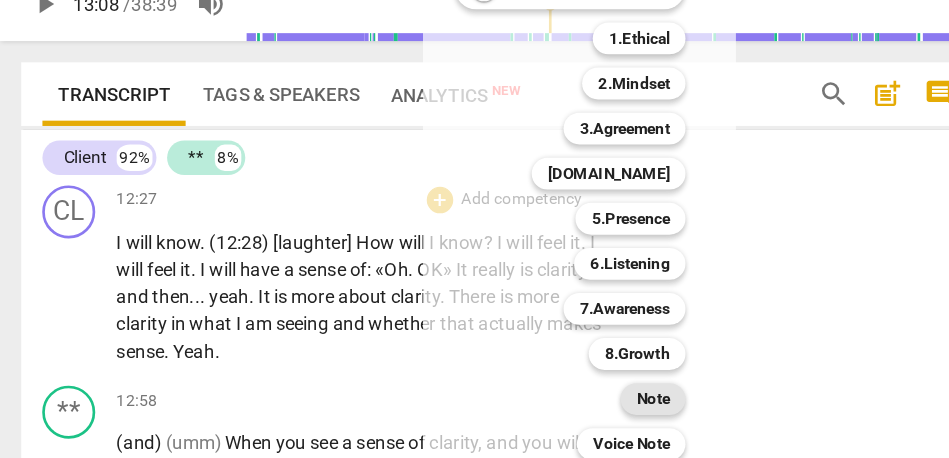 click on "Note" at bounding box center [492, 375] 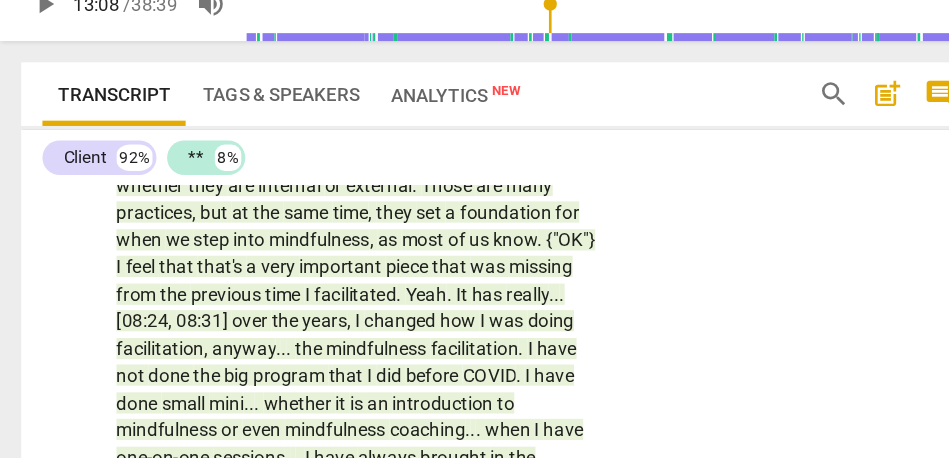 scroll, scrollTop: 2379, scrollLeft: 0, axis: vertical 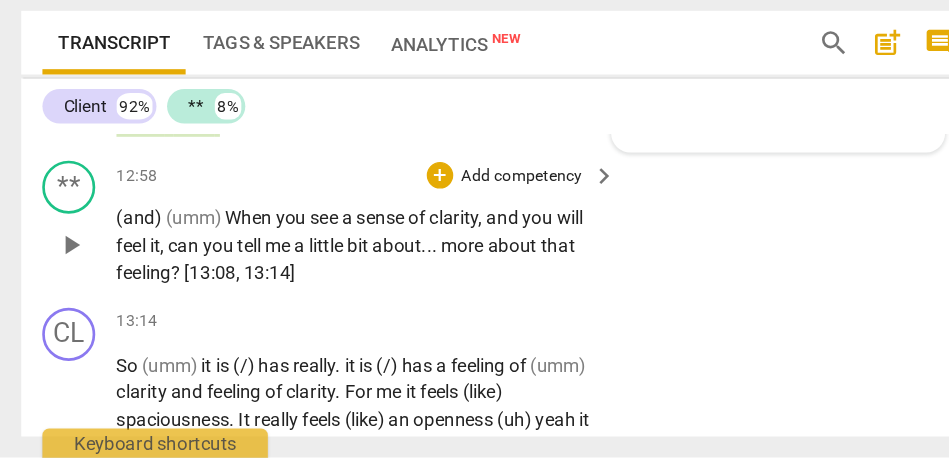click on "Add competency" at bounding box center [393, 246] 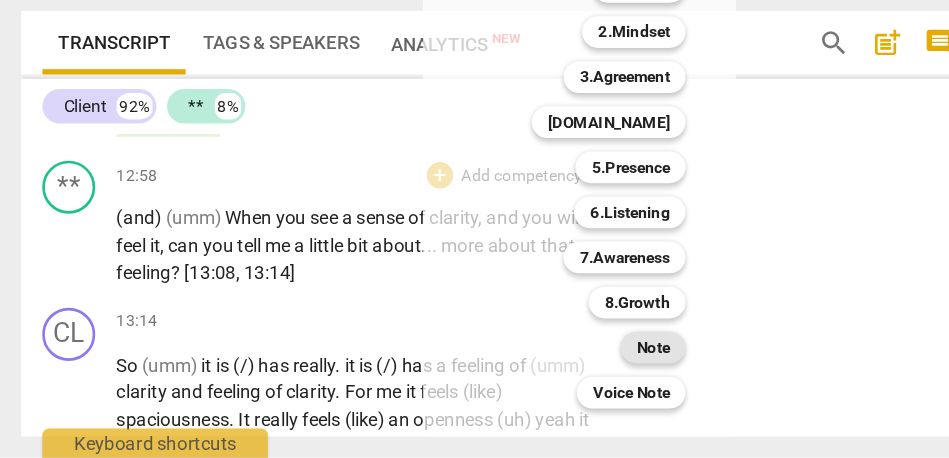 click on "Note" at bounding box center (492, 375) 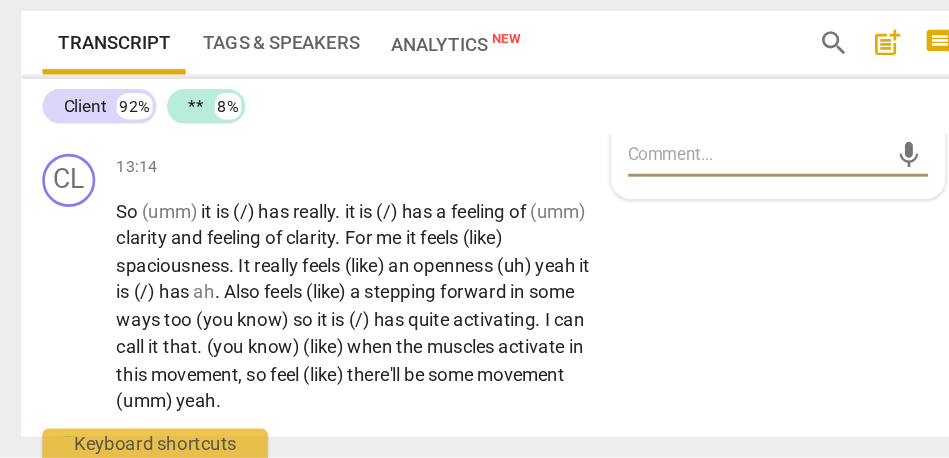 scroll, scrollTop: 3801, scrollLeft: 0, axis: vertical 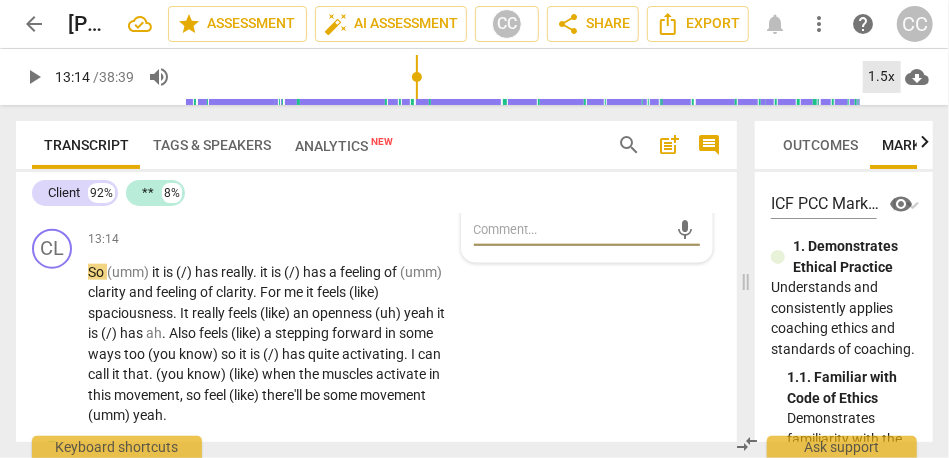 click on "1.5x" at bounding box center [882, 77] 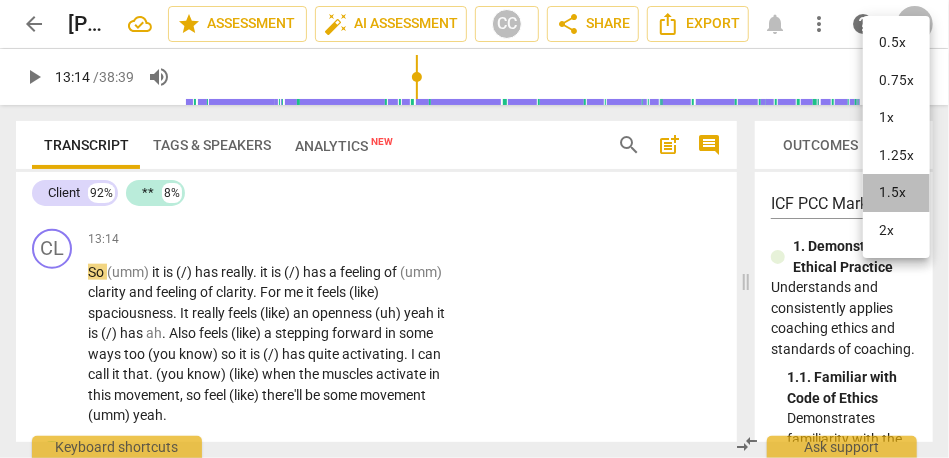 click on "1.5x" at bounding box center [896, 193] 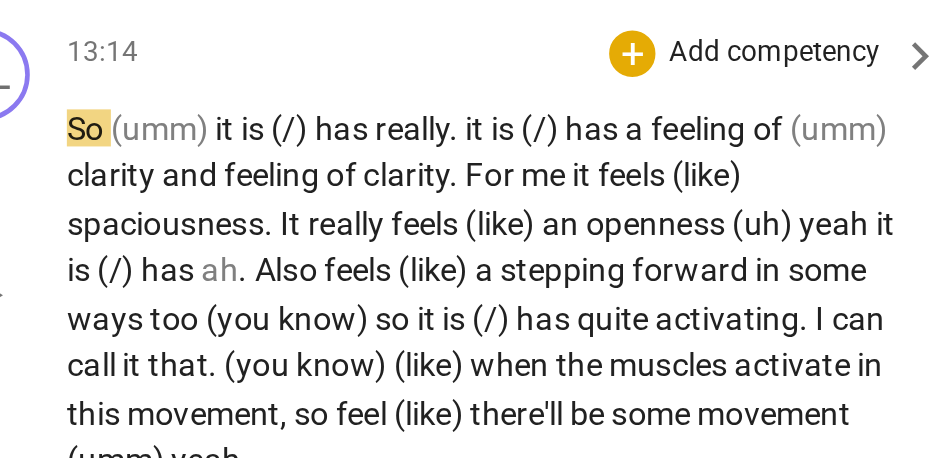 scroll, scrollTop: 3811, scrollLeft: 0, axis: vertical 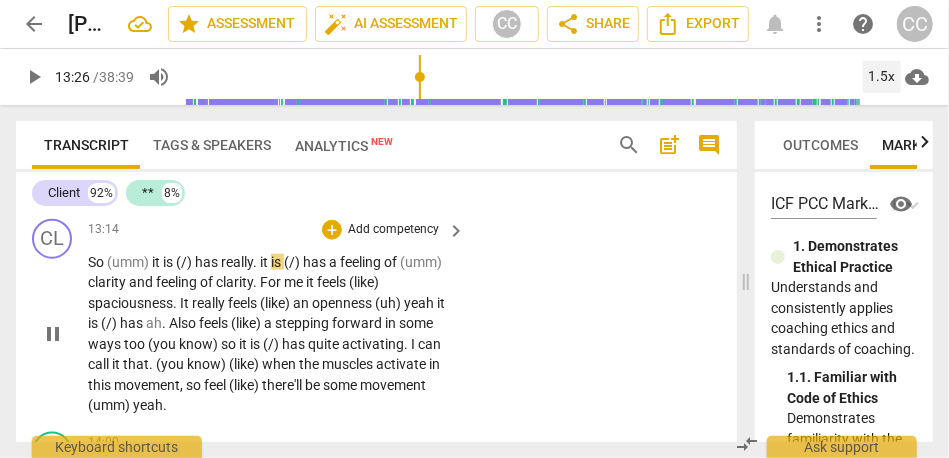 type on "806" 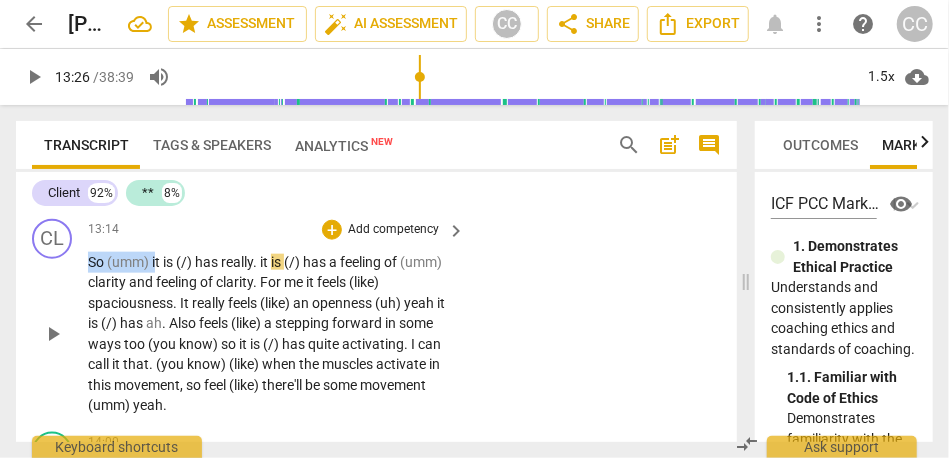 drag, startPoint x: 156, startPoint y: 302, endPoint x: 44, endPoint y: 304, distance: 112.01785 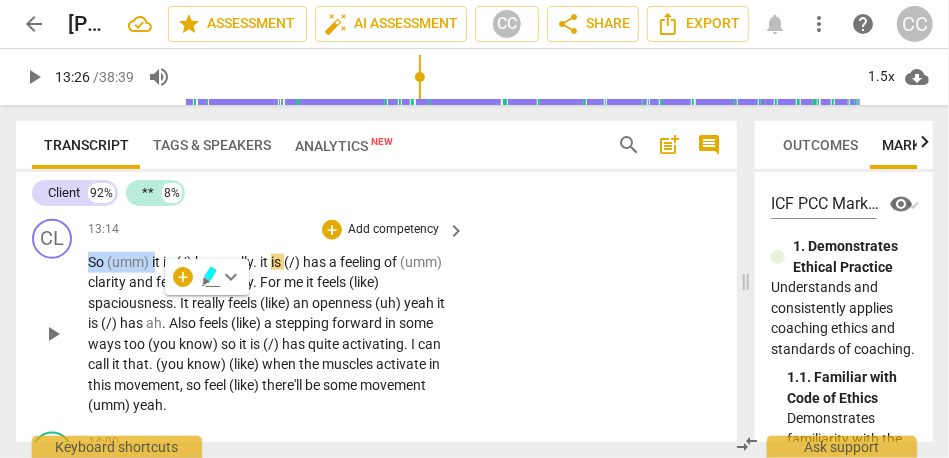 type 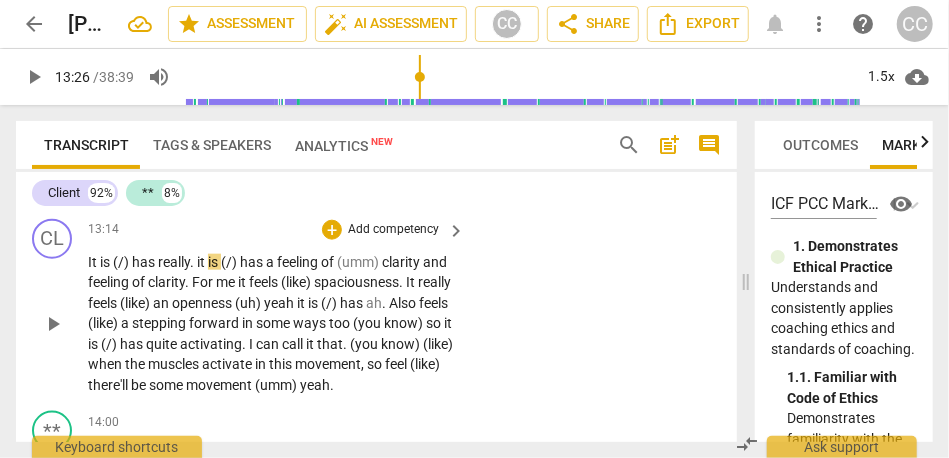 click on "CL play_arrow pause 13:14 + Add competency keyboard_arrow_right It   is   (/)   has   really .   it   is   (/)   has   a   feeling   of   (umm)   clarity   and   feeling   of   clarity .   For   me   it   feels   (like)   spaciousness .   It   really   feels   (like)   an   openness   (uh)   yeah   it   is   (/)   has   ah .   Also   feels   (like)   a   stepping   forward   in   some   ways   too   (you   know)   so   it   is   (/)   has   quite   activating .   I   can   call   it   that .   (you   know)   (like)   when   the   muscles   activate   in   this   movement ,   so   feel   (like)   there'll   be   some   movement   (umm)   yeah ." at bounding box center [376, 307] 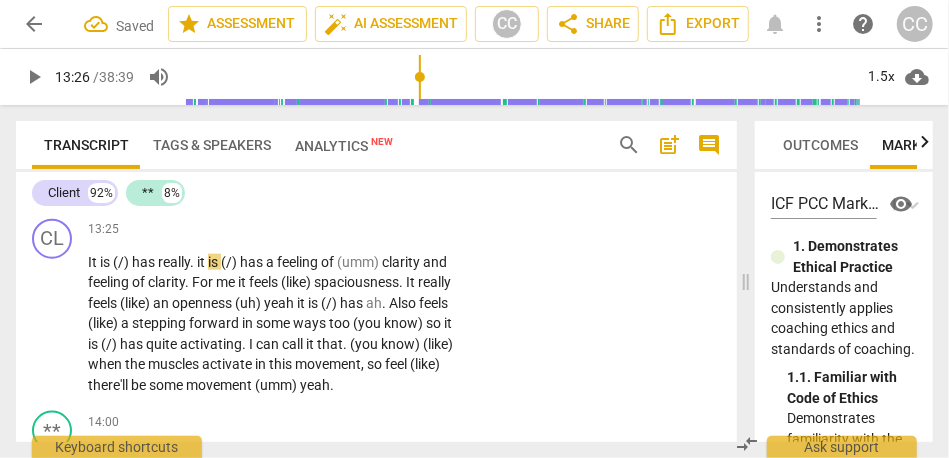 drag, startPoint x: 207, startPoint y: 240, endPoint x: 218, endPoint y: 239, distance: 11.045361 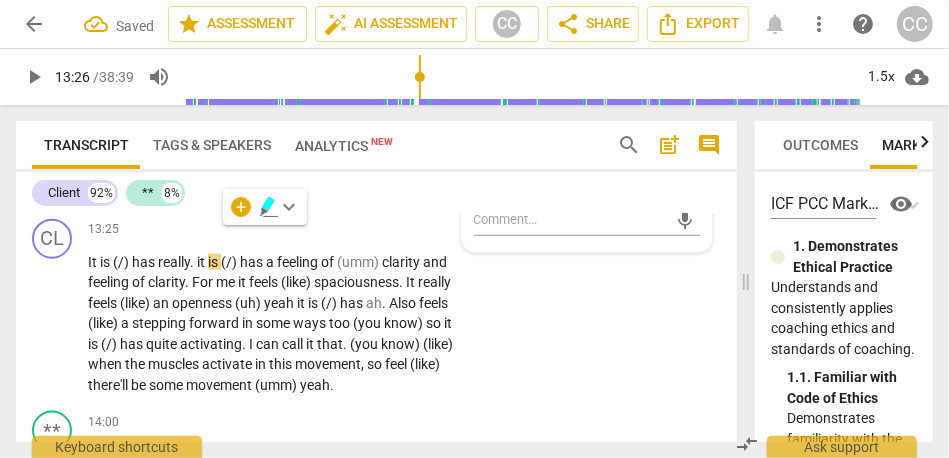 click on "13:14]" at bounding box center [203, 192] 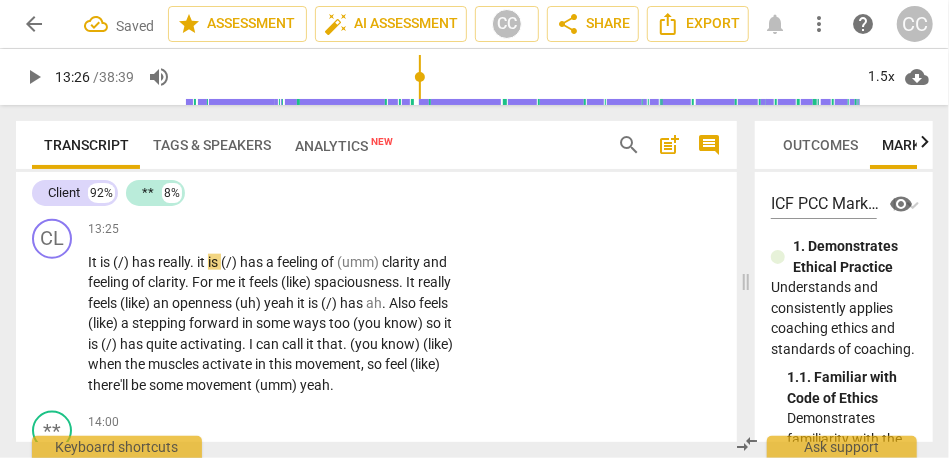 type 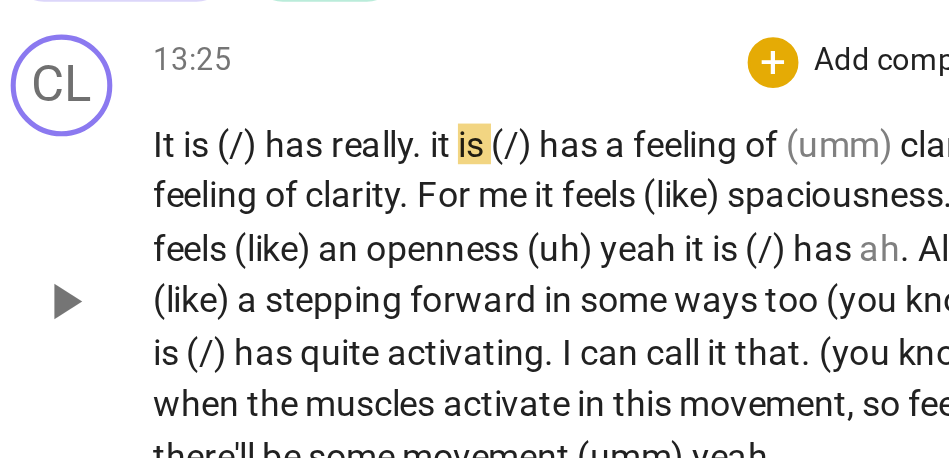 click on "has" at bounding box center (145, 262) 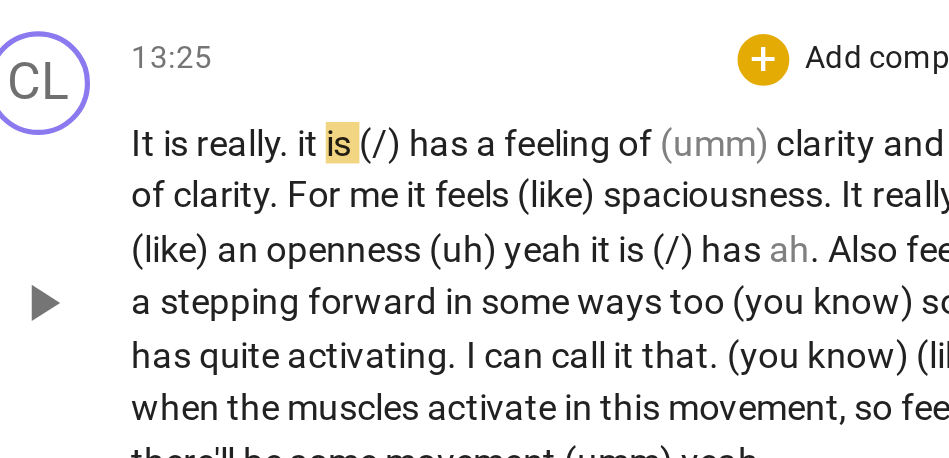click on "It" at bounding box center (94, 262) 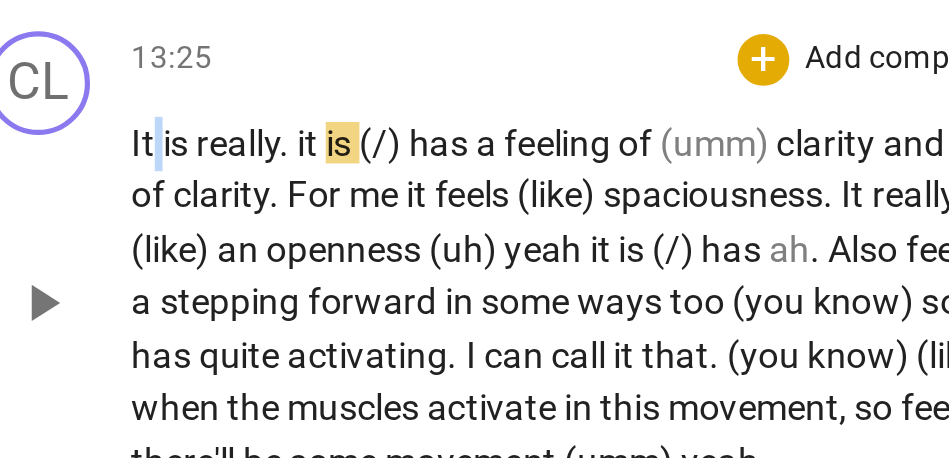 click on "It" at bounding box center [94, 262] 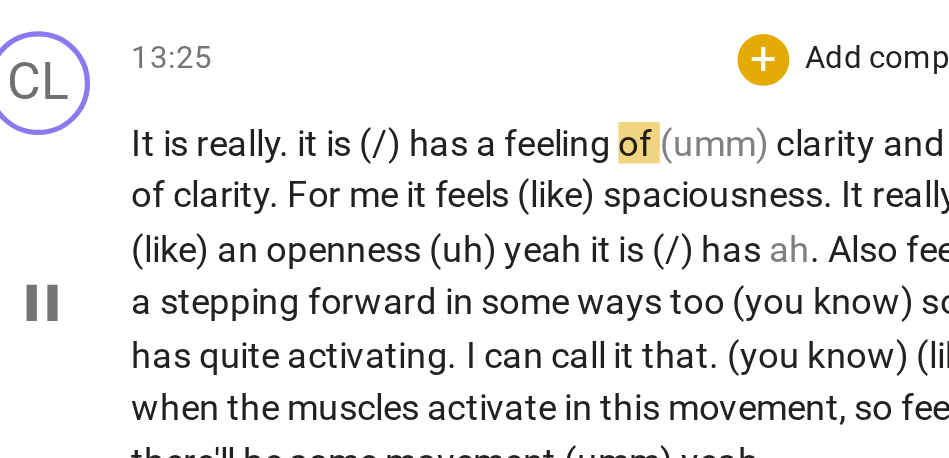 type on "808" 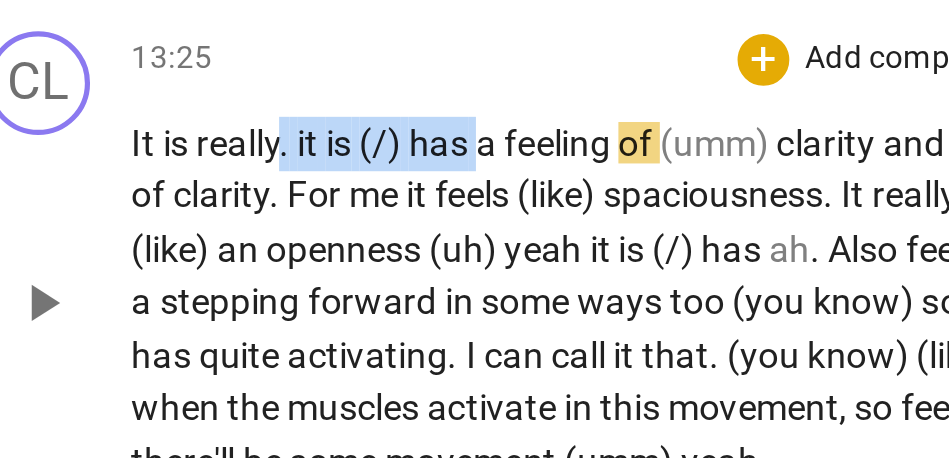 drag, startPoint x: 225, startPoint y: 305, endPoint x: 147, endPoint y: 303, distance: 78.025635 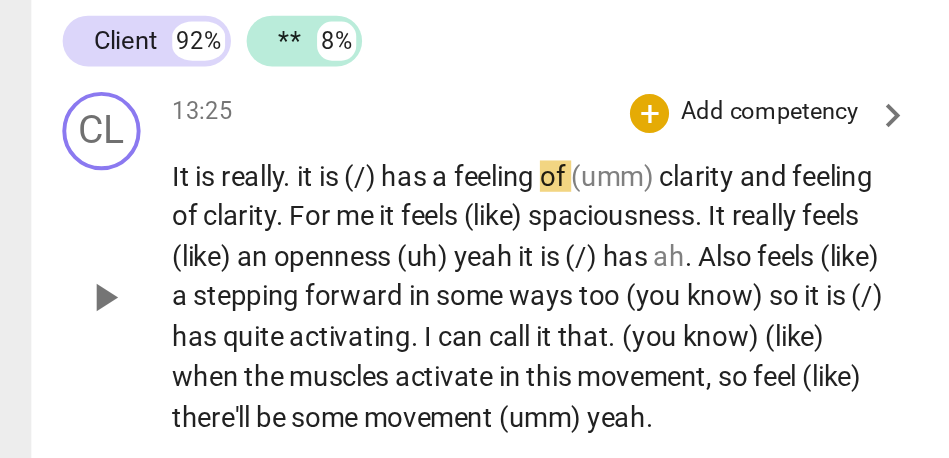 click on "." at bounding box center (144, 282) 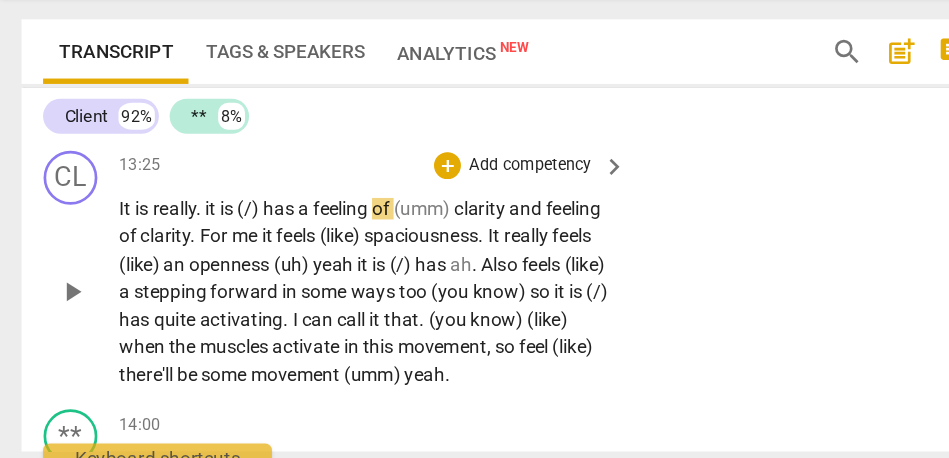 click on "." at bounding box center (148, 262) 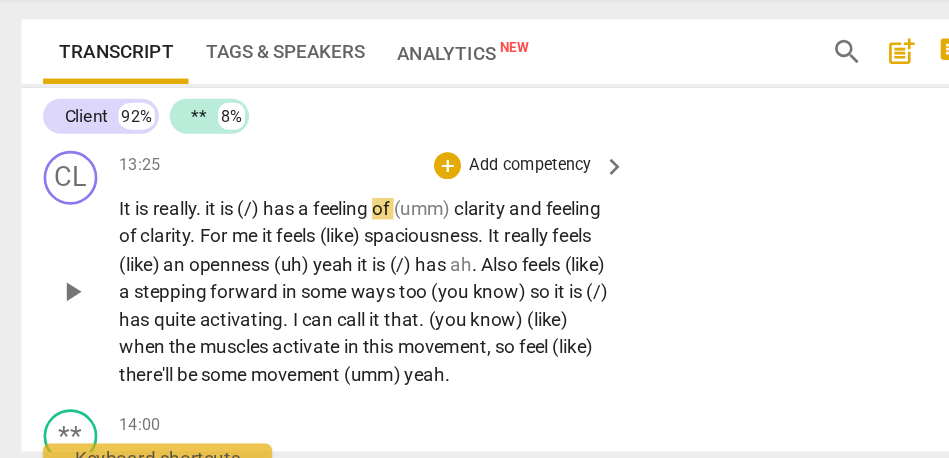 paste 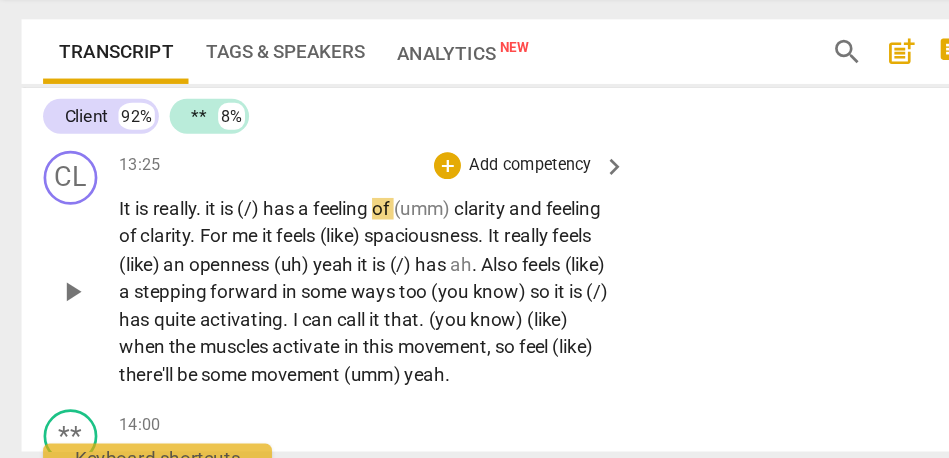 type 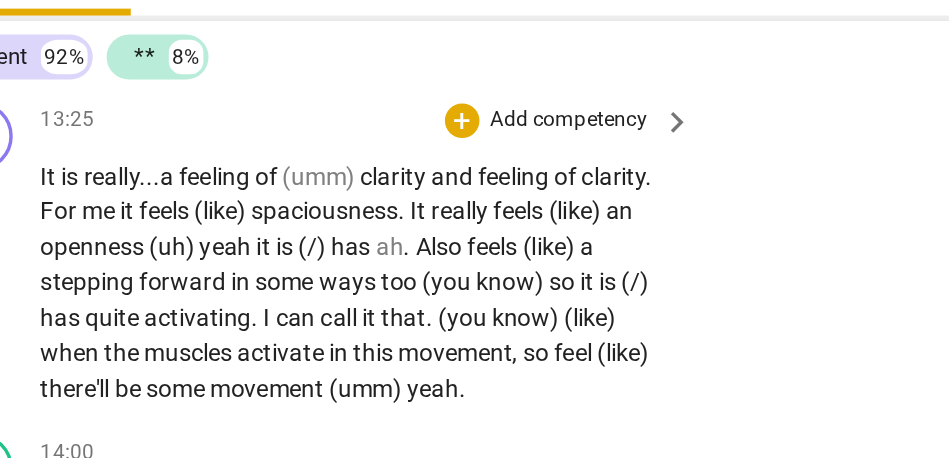 click on "clarity" at bounding box center [293, 262] 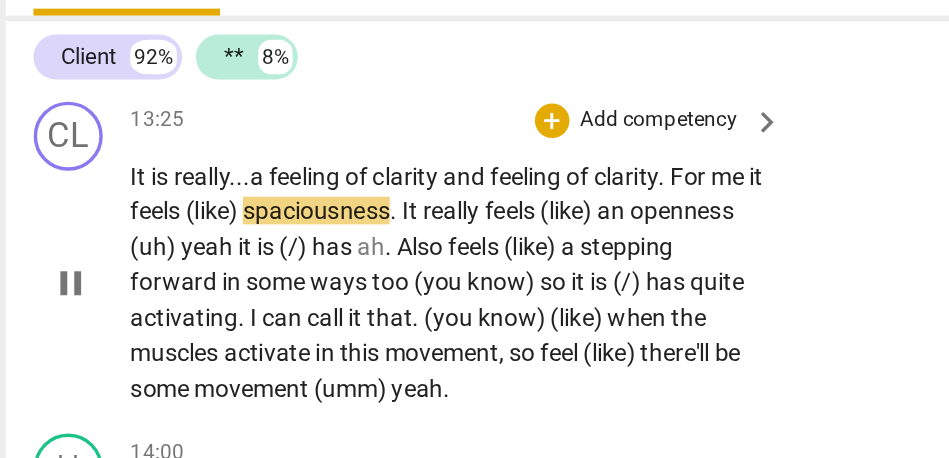 click on "It   is   really...  a   feeling   of   clarity   and   feeling   of   clarity .   For   me   it   feels   (like)   spaciousness .   It   really   feels   (like)   an   openness   (uh)   yeah   it   is   (/)   has   ah .   Also   feels   (like)   a   stepping   forward   in   some   ways   too   (you   know)   so   it   is   (/)   has   quite   activating .   I   can   call   it   that .   (you   know)   (like)   when   the   muscles   activate   in   this   movement ,   so   feel   (like)   there'll   be   some   movement   (umm)   yeah ." at bounding box center (277, 324) 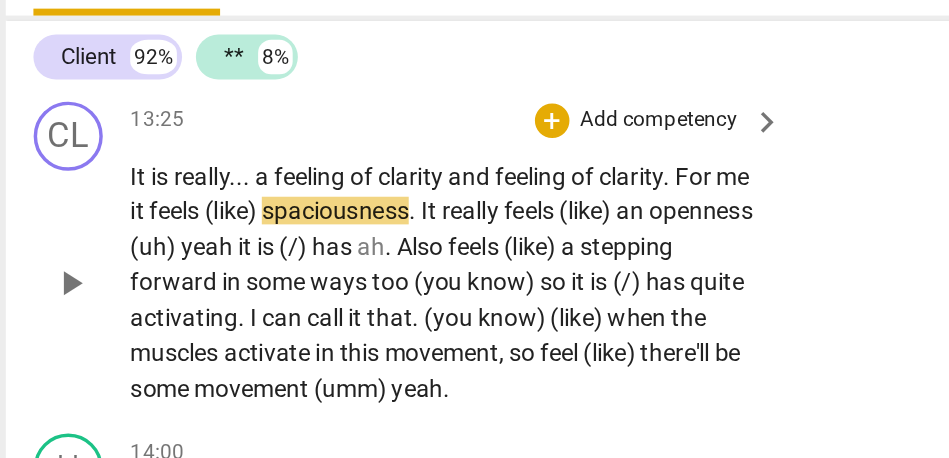 click on "It   is   really . . .   a   feeling   of   clarity   and   feeling   of   clarity .   For   me   it   feels   (like)   spaciousness .   It   really   feels   (like)   an   openness   (uh)   yeah   it   is   (/)   has   ah .   Also   feels   (like)   a   stepping   forward   in   some   ways   too   (you   know)   so   it   is   (/)   has   quite   activating .   I   can   call   it   that .   (you   know)   (like)   when   the   muscles   activate   in   this   movement ,   so   feel   (like)   there'll   be   some   movement   (umm)   yeah ." at bounding box center [277, 324] 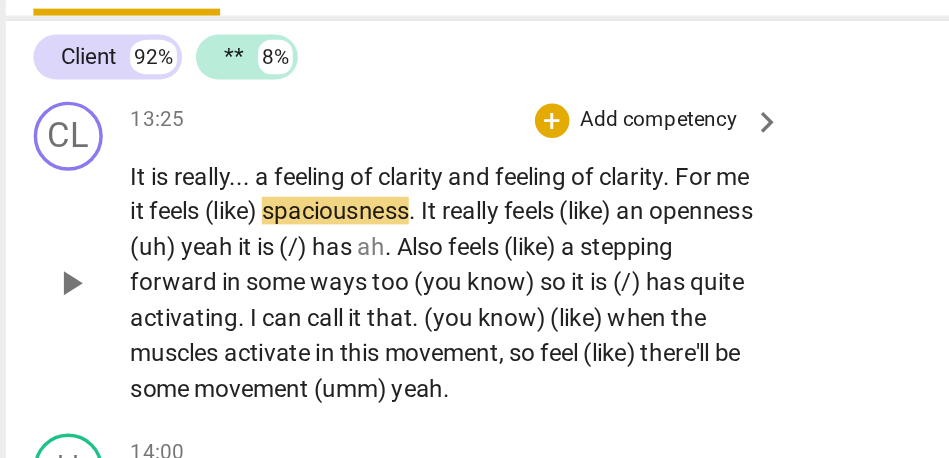type 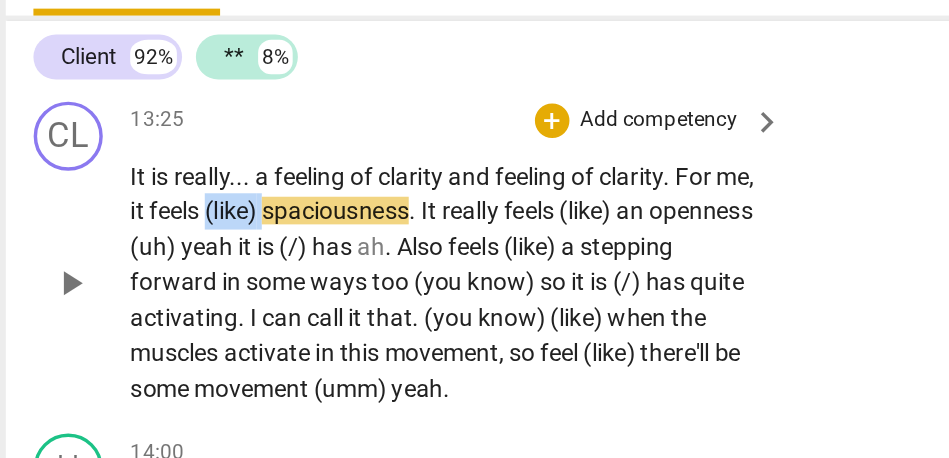 drag, startPoint x: 159, startPoint y: 321, endPoint x: 195, endPoint y: 321, distance: 36 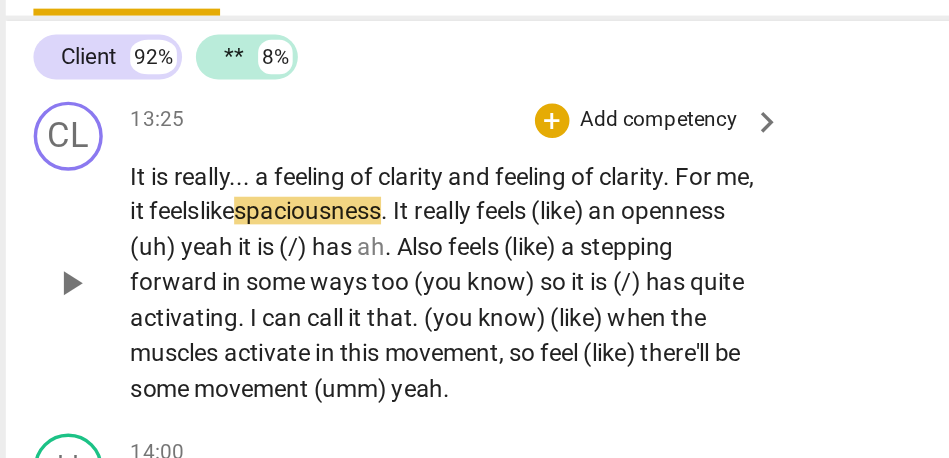 click on "feels  like" at bounding box center [123, 282] 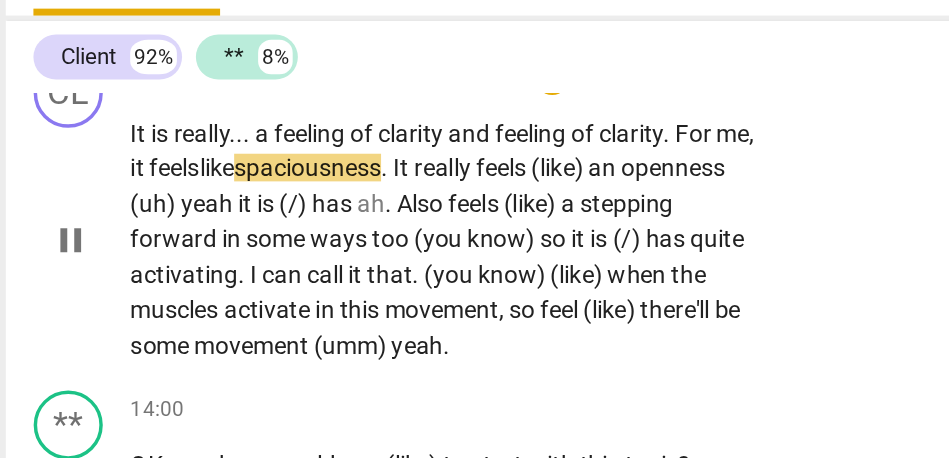 scroll, scrollTop: 3836, scrollLeft: 0, axis: vertical 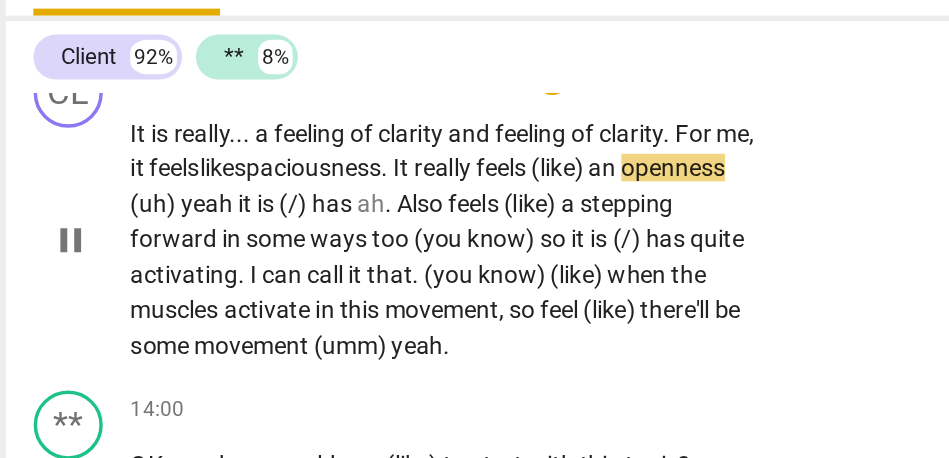 click on "(like)" at bounding box center [336, 257] 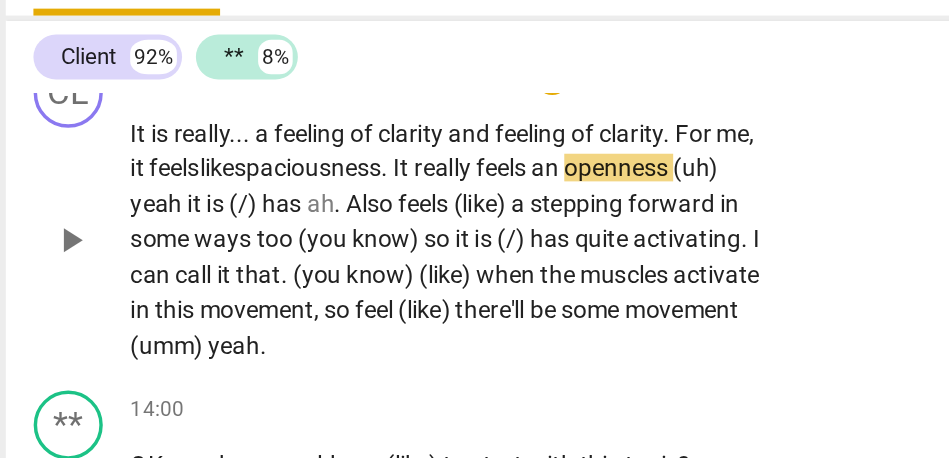 click on "really" at bounding box center (270, 257) 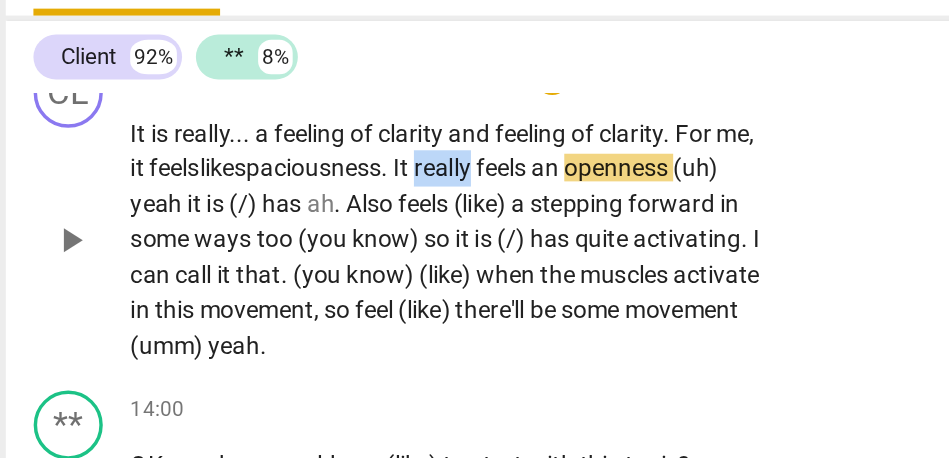 click on "really" at bounding box center (270, 257) 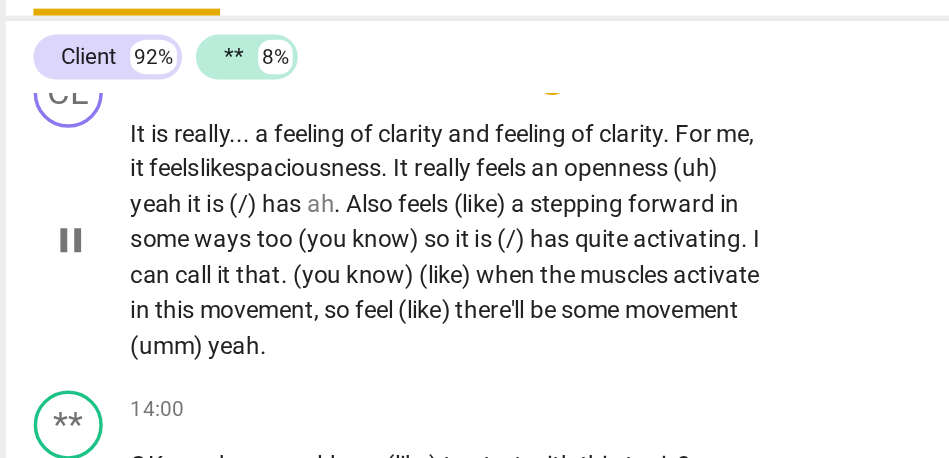 click on "(uh)" at bounding box center (415, 257) 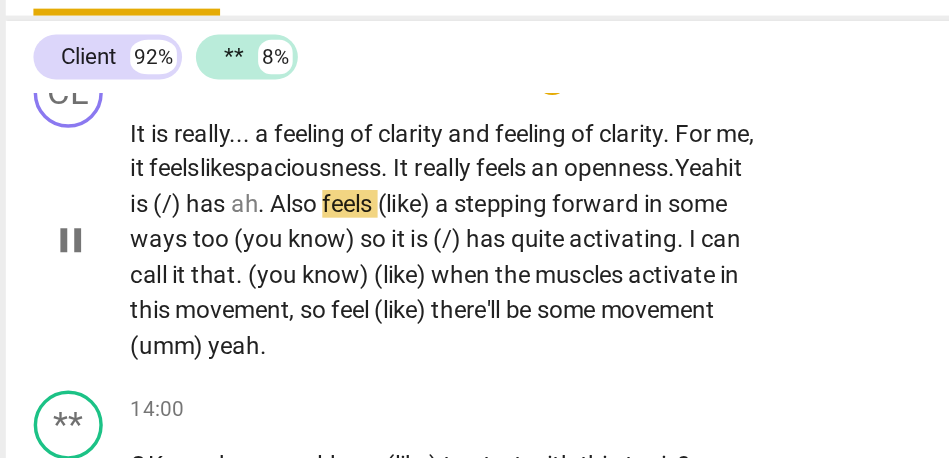 click on "Yeah" at bounding box center [418, 257] 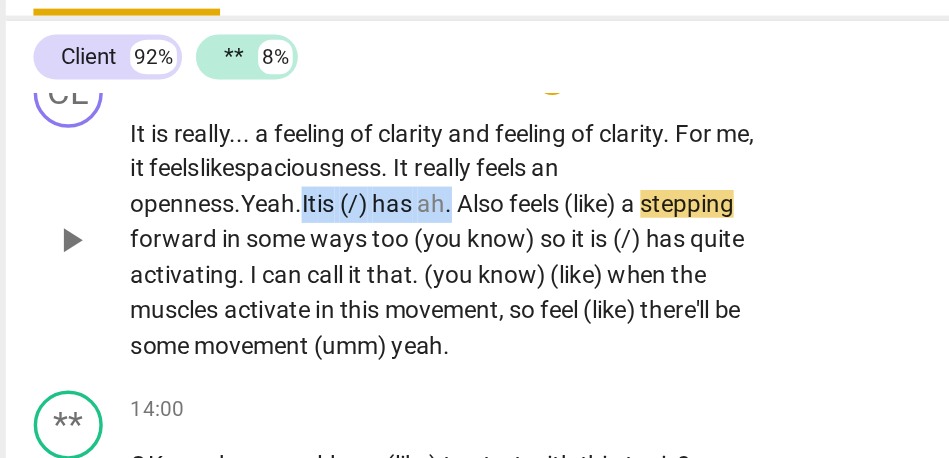 click on "." at bounding box center [273, 278] 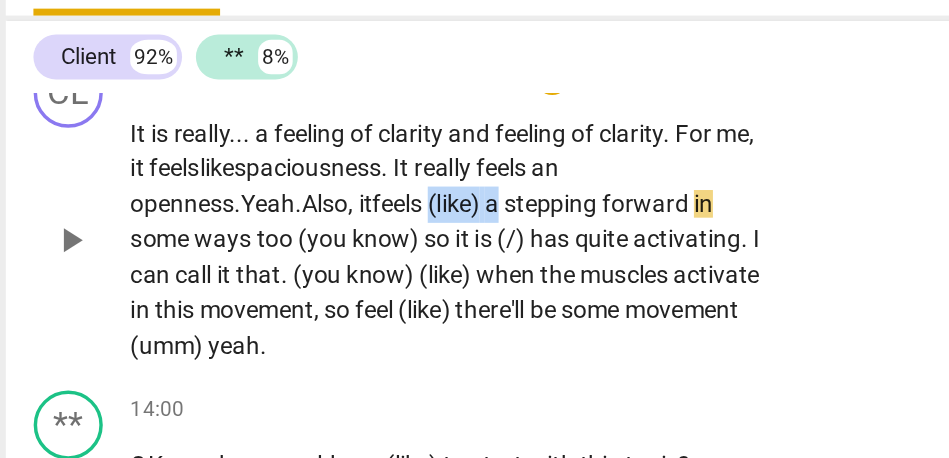 drag, startPoint x: 271, startPoint y: 321, endPoint x: 311, endPoint y: 321, distance: 40 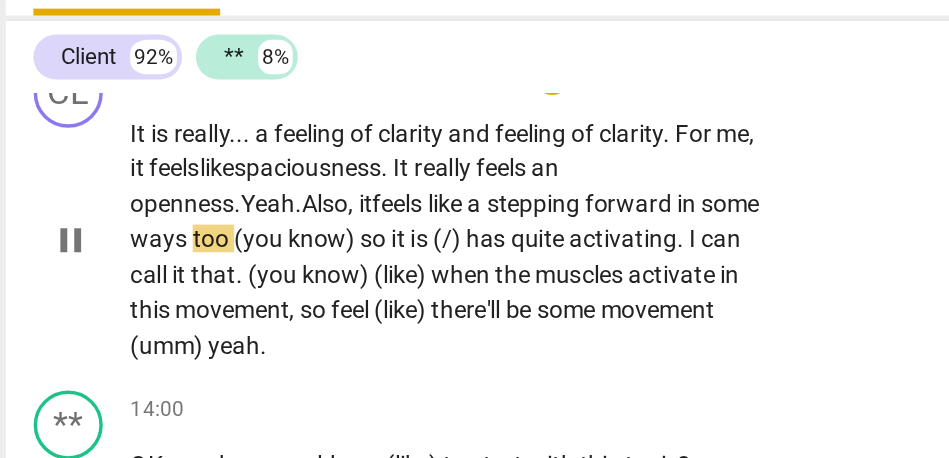 click on "stepping" at bounding box center (322, 278) 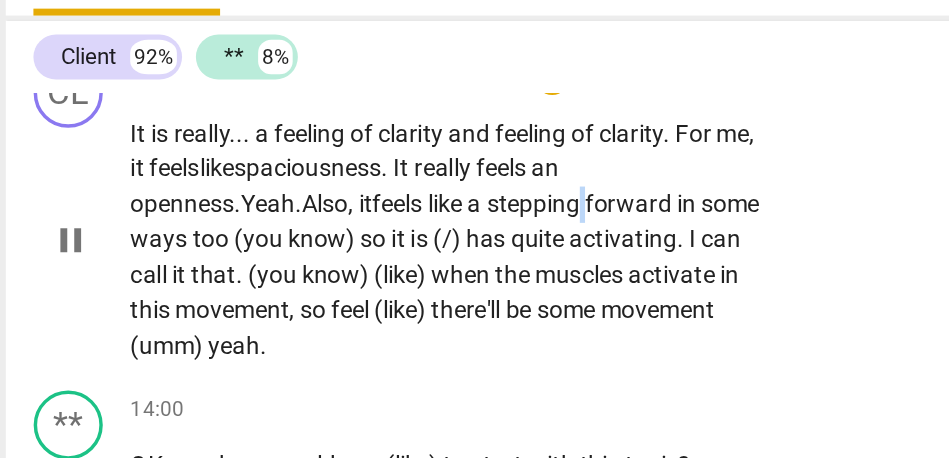 click on "stepping" at bounding box center [322, 278] 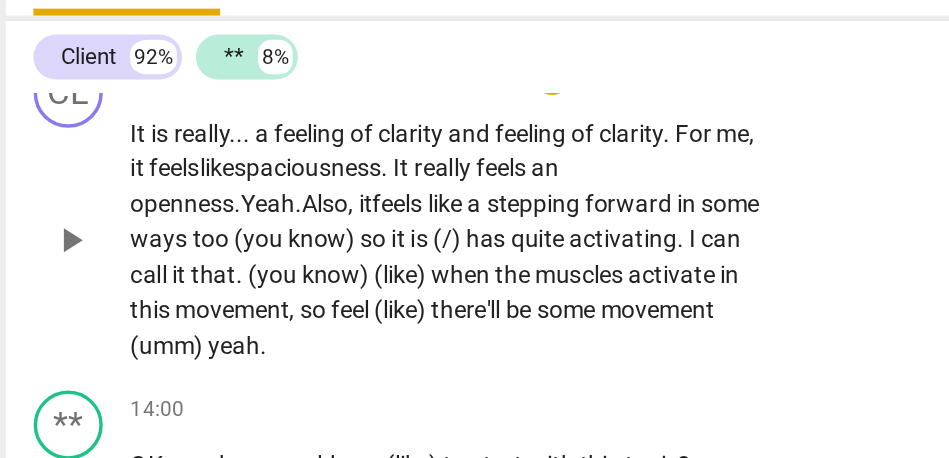 click on "ways" at bounding box center [106, 298] 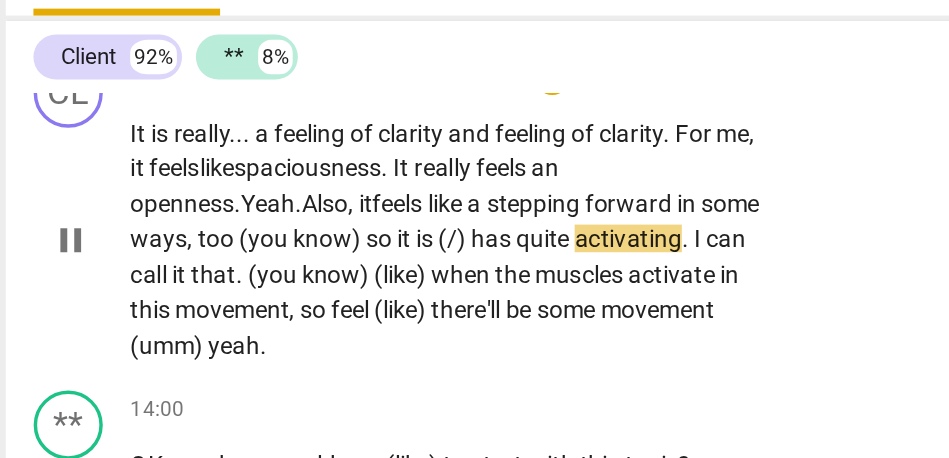 click on "too" at bounding box center (139, 298) 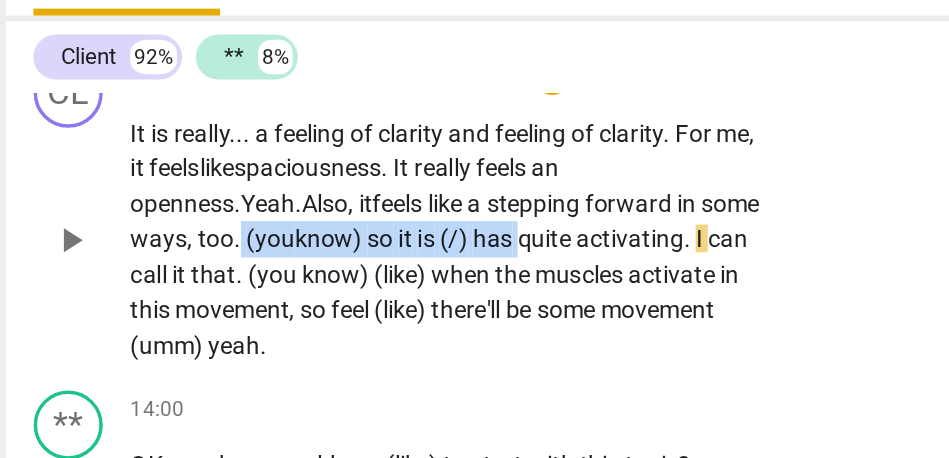 click on "quite" at bounding box center [329, 298] 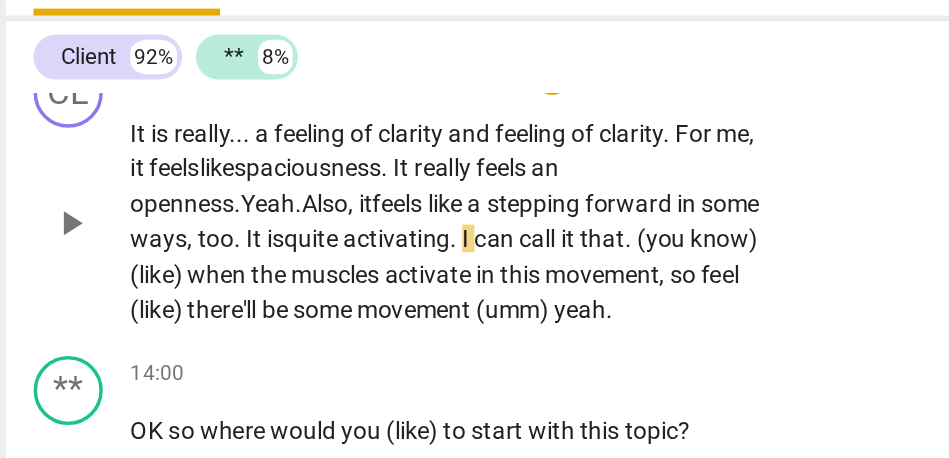 click on "too. It is" at bounding box center [152, 298] 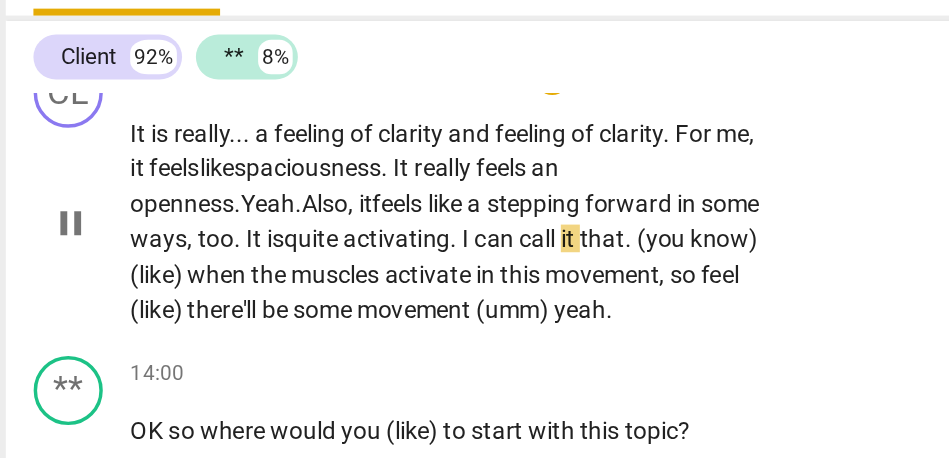 click on "too. It is" at bounding box center (152, 298) 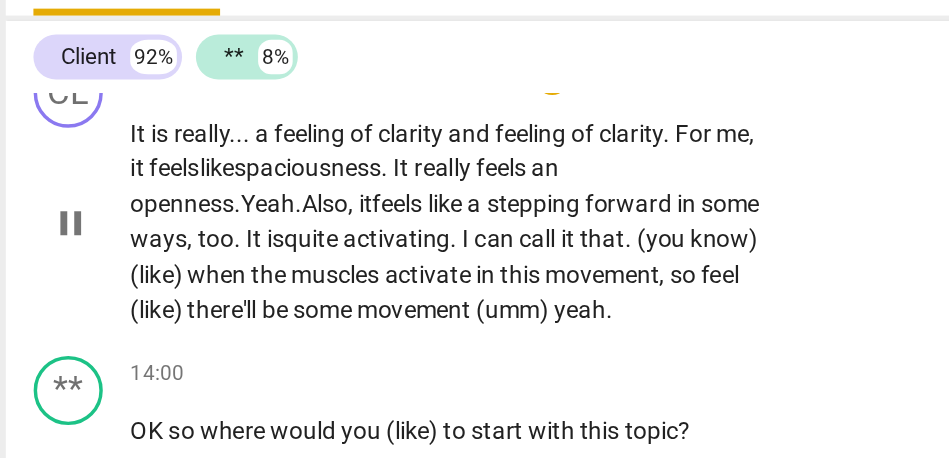 scroll, scrollTop: 3850, scrollLeft: 0, axis: vertical 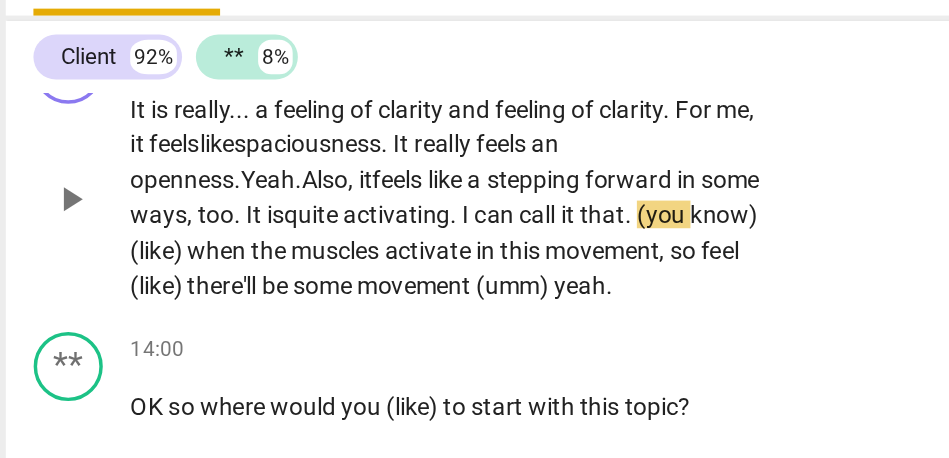 click on "I" at bounding box center [283, 284] 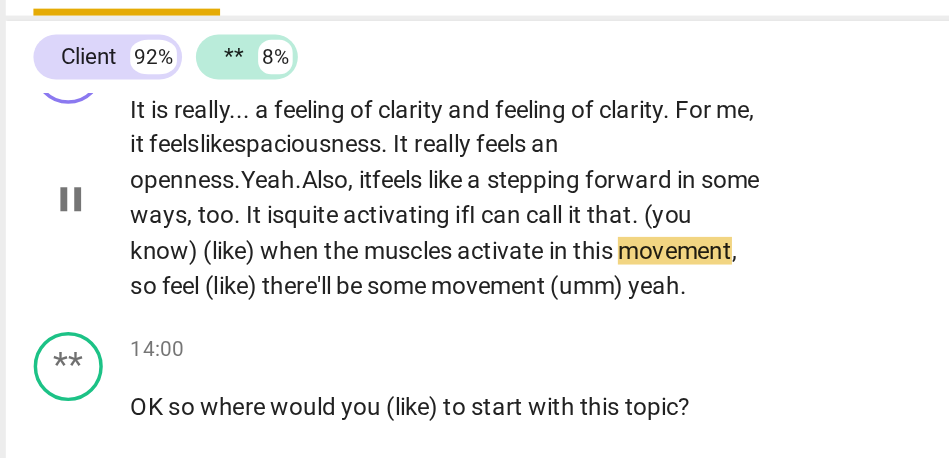 click on "can" at bounding box center [304, 284] 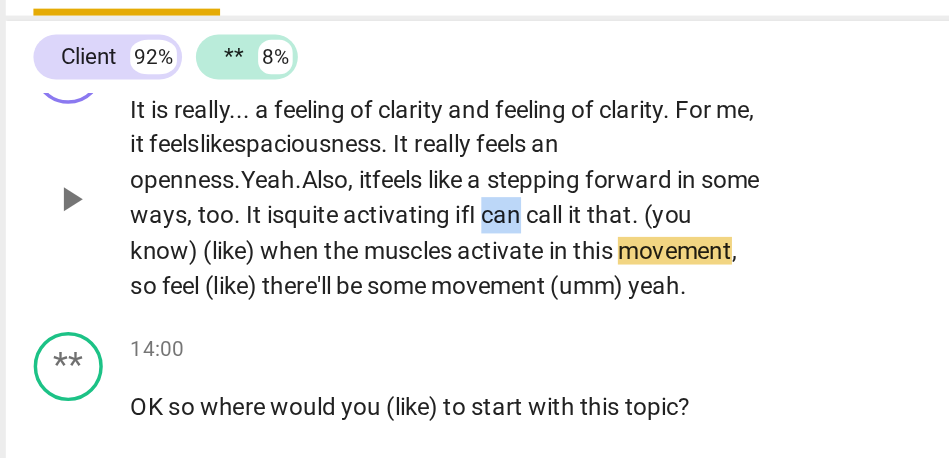 click on "can" at bounding box center [304, 284] 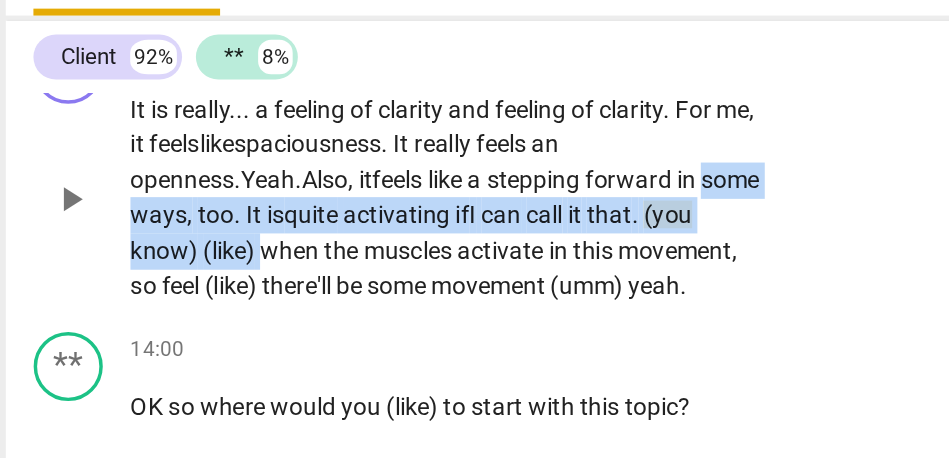 drag, startPoint x: 196, startPoint y: 344, endPoint x: 34, endPoint y: 335, distance: 162.2498 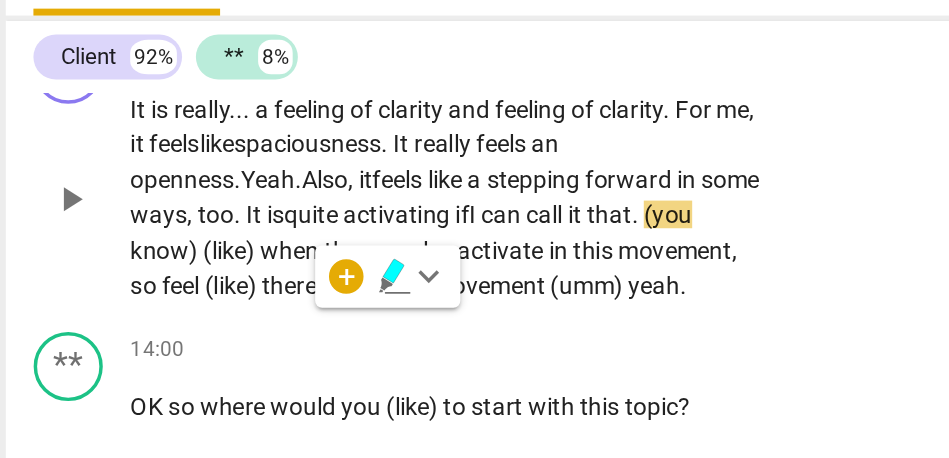 click on "It   is   really . . .   a   feeling   of   clarity   and   feeling   of   clarity .   For   me,   it   feels  like  spaciousness .   It   really   feels   an   openness.  Yeah.  Also, it  feels like a   stepping   forward   in   some   ways,   too. It is  quite   activating if  I   can   call   it   that .   (you   know)   (like)   when   the   muscles   activate   in   this   movement ,   so   feel   (like)   there'll   be   some   movement   (umm)   yeah ." at bounding box center (271, 274) 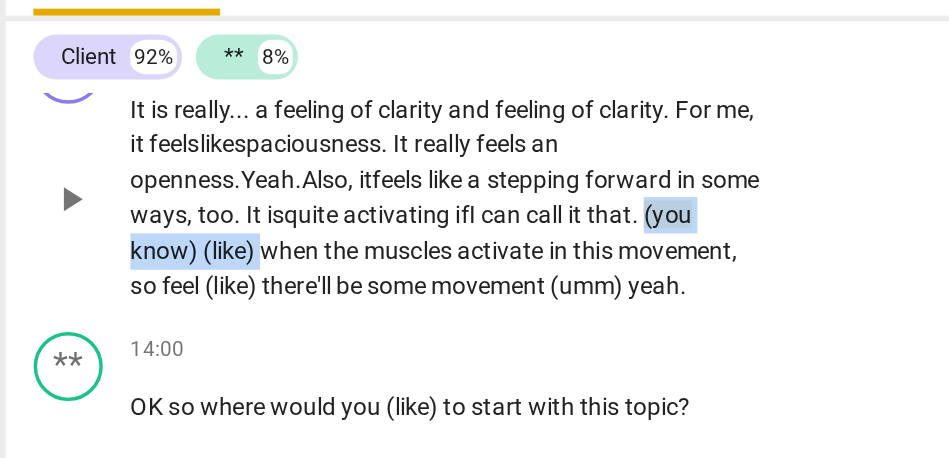 drag, startPoint x: 197, startPoint y: 347, endPoint x: 60, endPoint y: 347, distance: 137 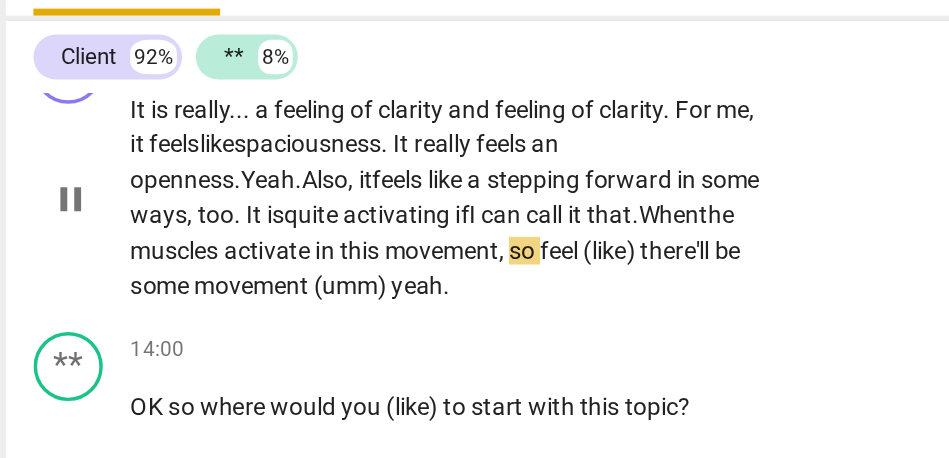 click on "in" at bounding box center [202, 305] 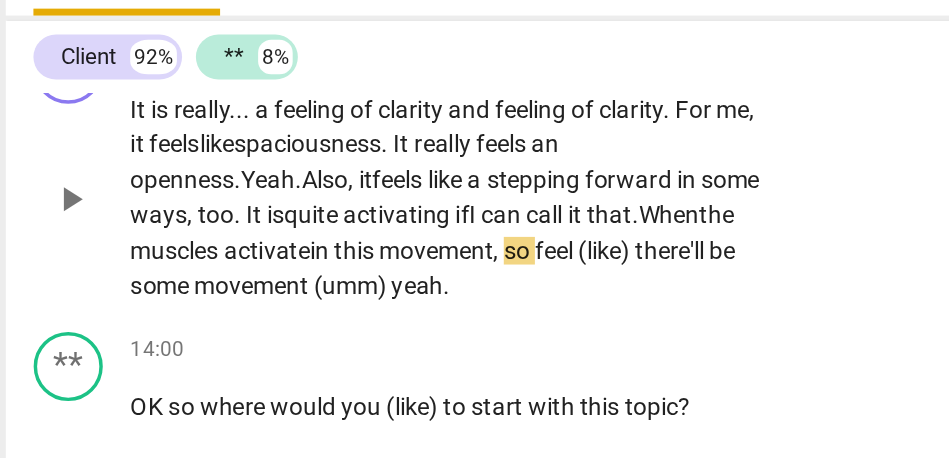 click on "muscles" at bounding box center [115, 305] 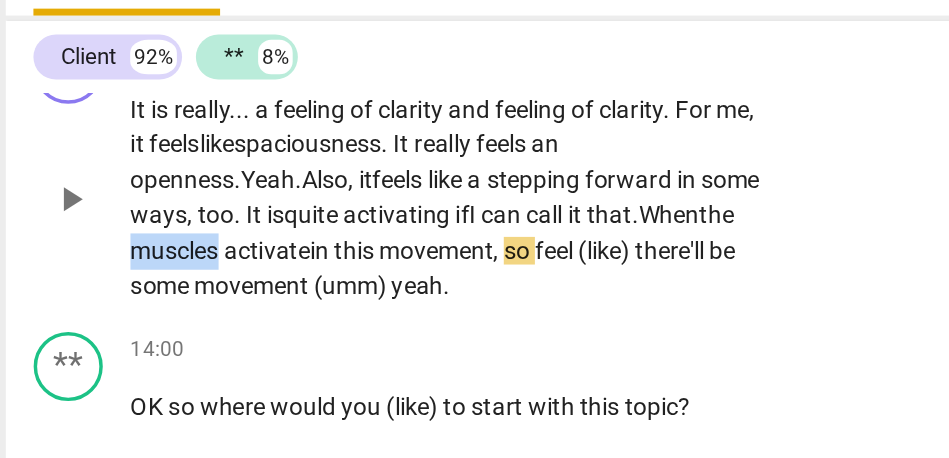 click on "muscles" at bounding box center [115, 305] 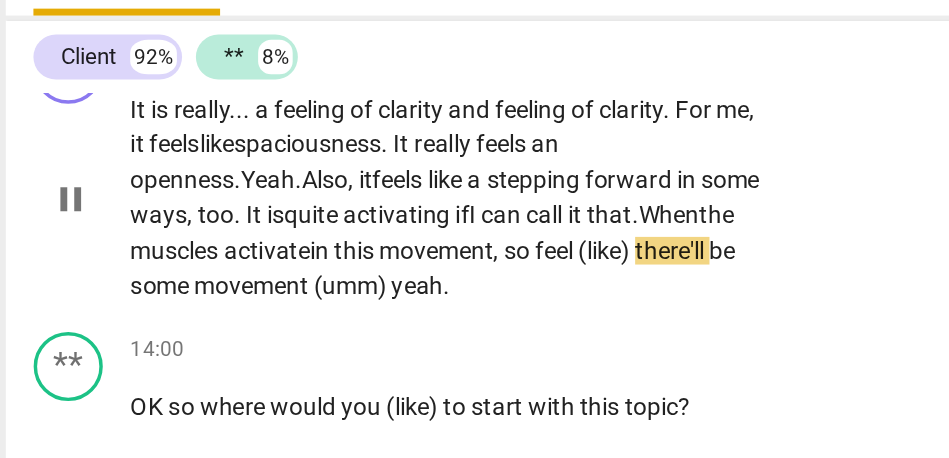 click on "movement" at bounding box center (265, 305) 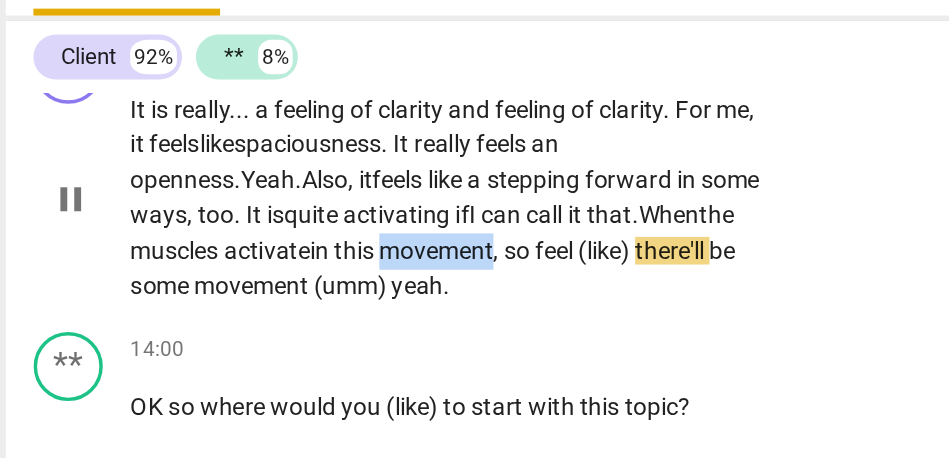 click on "movement" at bounding box center (265, 305) 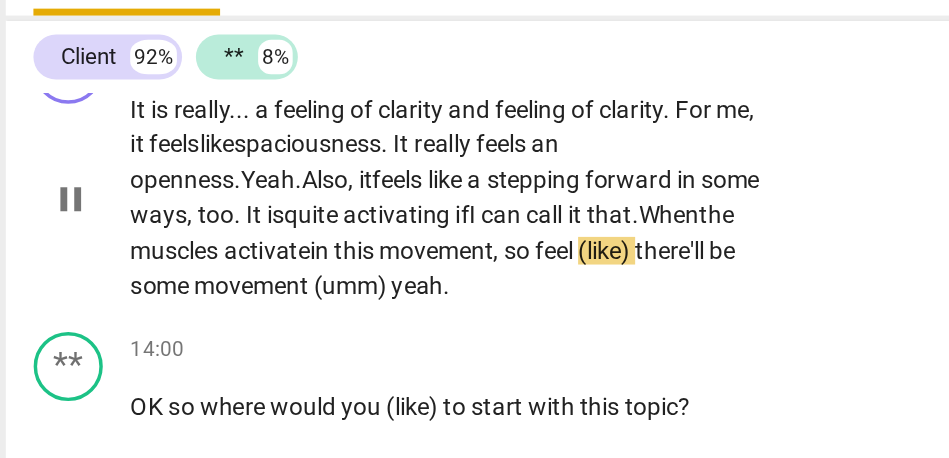 click on "movement" at bounding box center (265, 305) 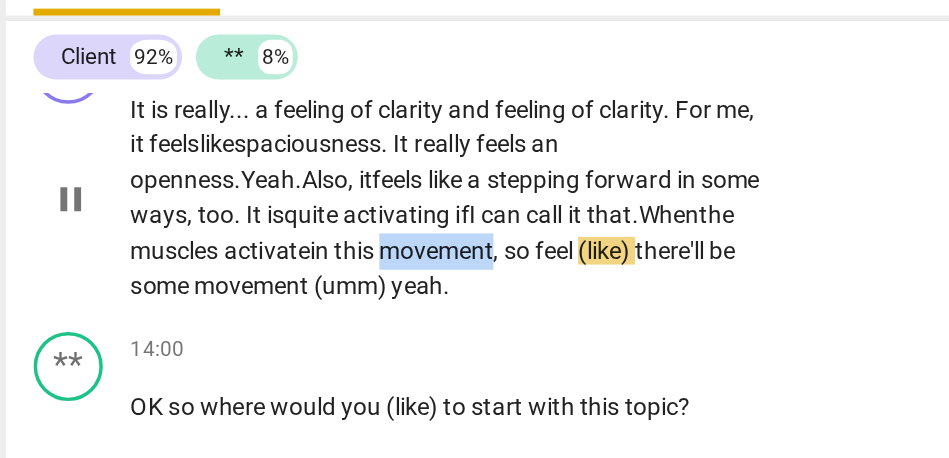 click on "movement" at bounding box center (265, 305) 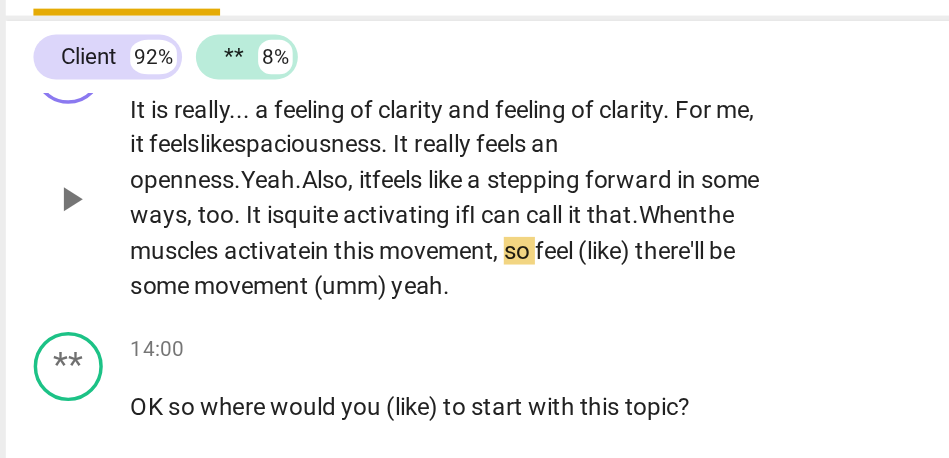 click on "It   is   really . . .   a   feeling   of   clarity   and   feeling   of   clarity .   For   me,   it   feels  like  spaciousness .   It   really   feels   an   openness.  Yeah.  Also, it  feels like a   stepping   forward   in   some   ways,   too. It is  quite   activating if  I   can   call   it   that.  When  the   muscles   activate  in   this   movement ,   so   feel   (like)   there'll   be   some   movement   (umm)   yeah ." at bounding box center [271, 274] 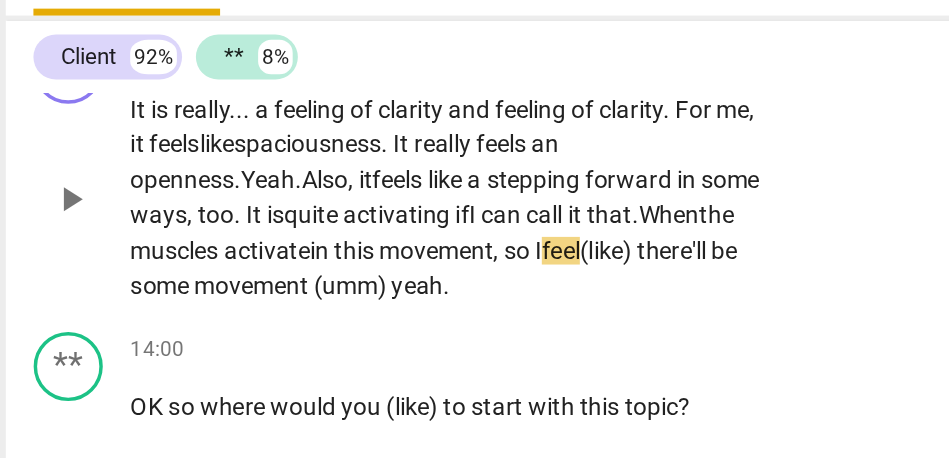 click on "feel" at bounding box center (337, 305) 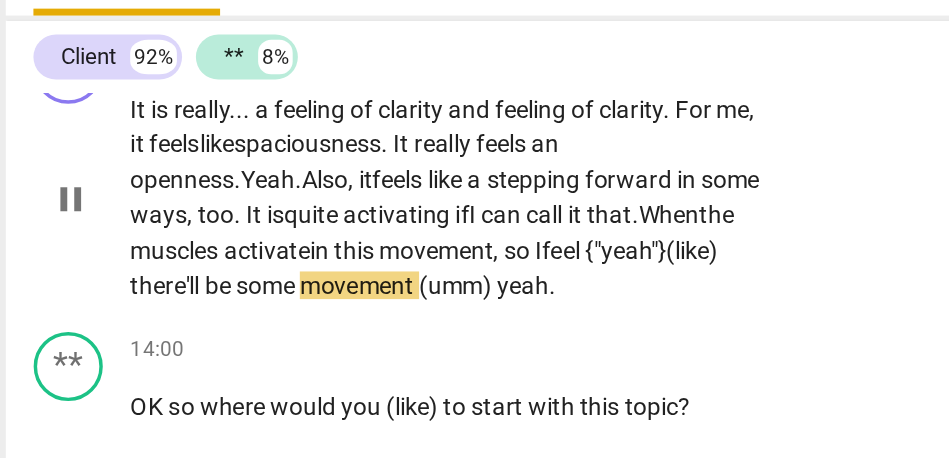 click on "there'll" at bounding box center [109, 325] 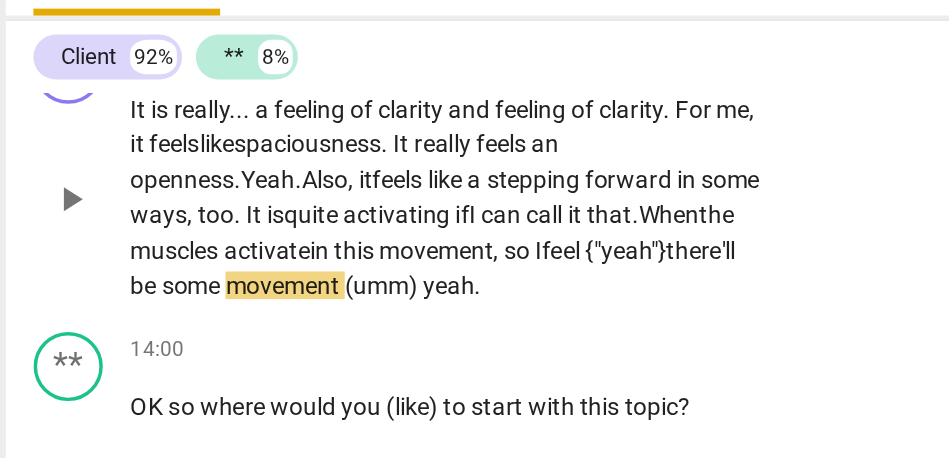 click on "there'll" at bounding box center [418, 305] 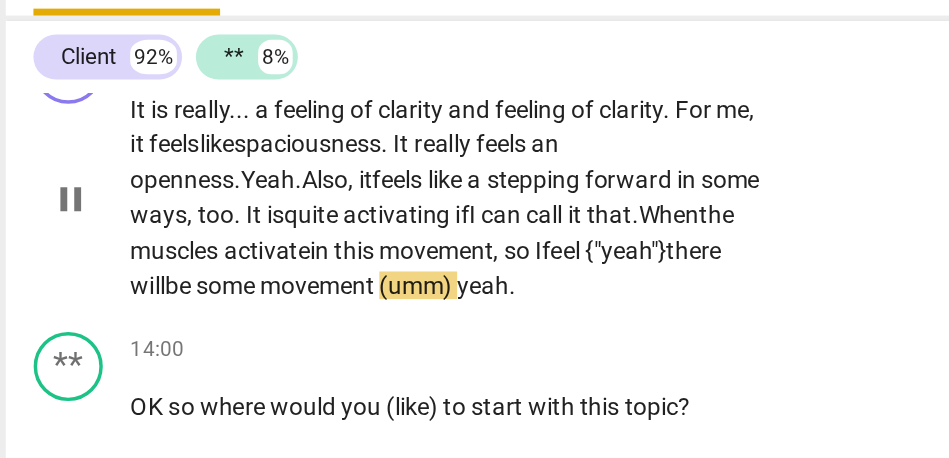 click on "(umm)" at bounding box center [254, 325] 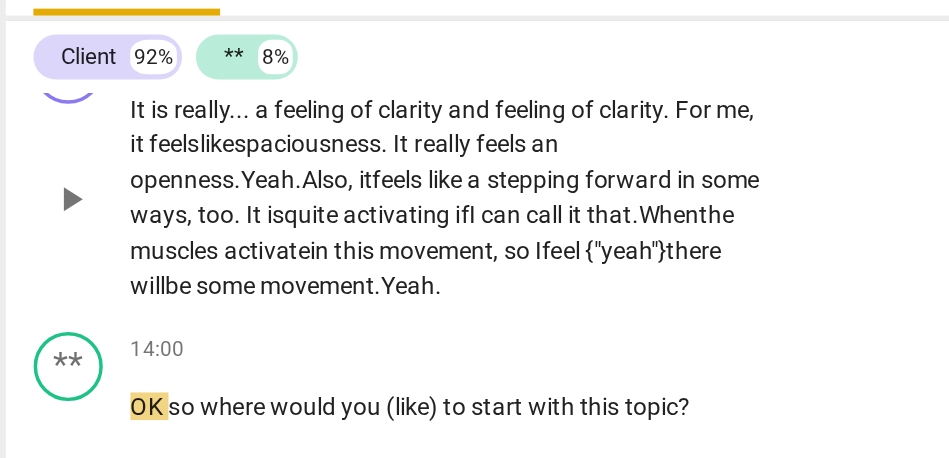 scroll, scrollTop: 3920, scrollLeft: 0, axis: vertical 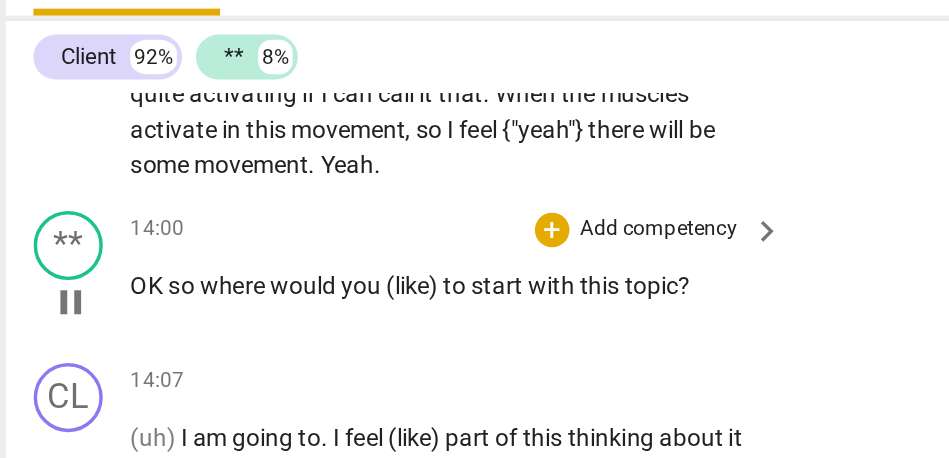 click on "OK" at bounding box center (99, 325) 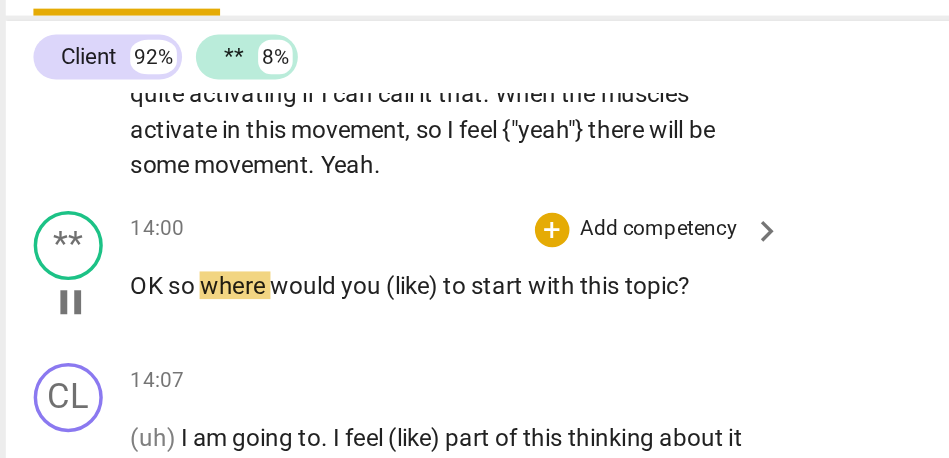 type on "843" 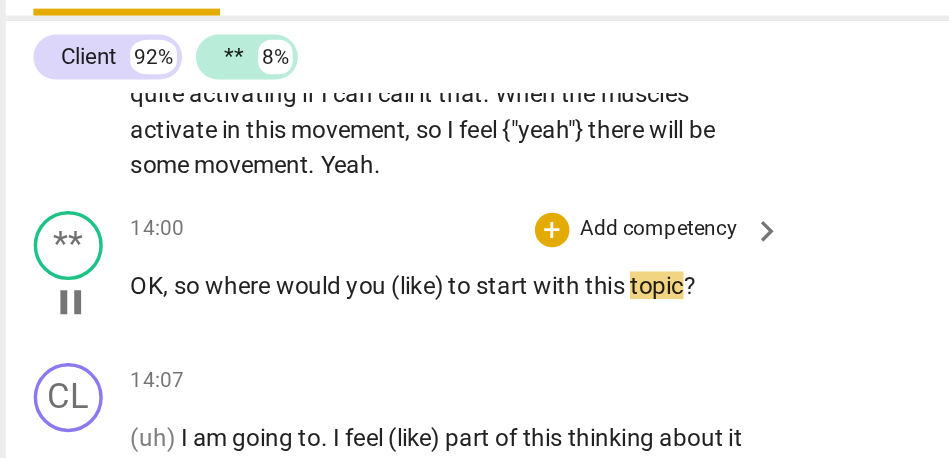 click on "(like)" at bounding box center (255, 325) 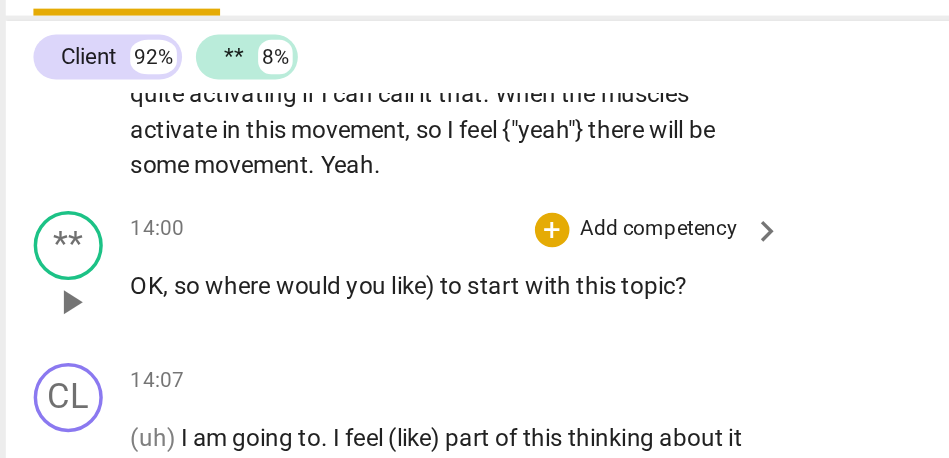 click on "like)" at bounding box center (253, 325) 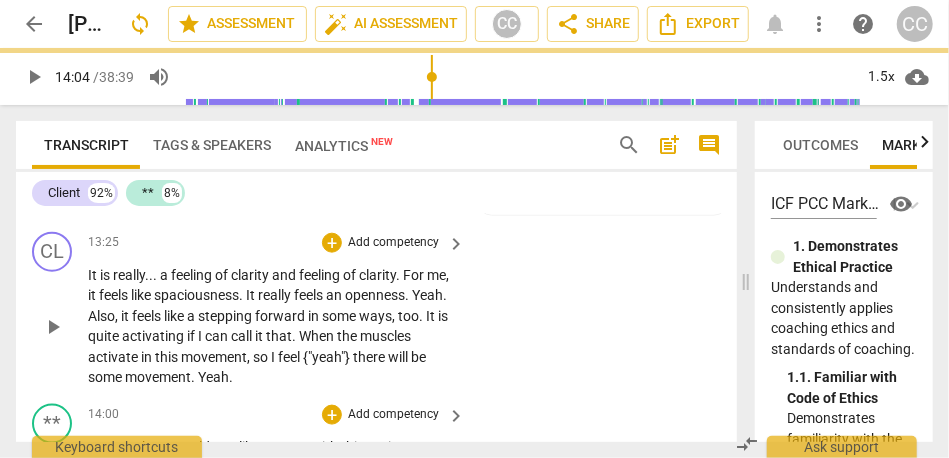scroll, scrollTop: 3795, scrollLeft: 0, axis: vertical 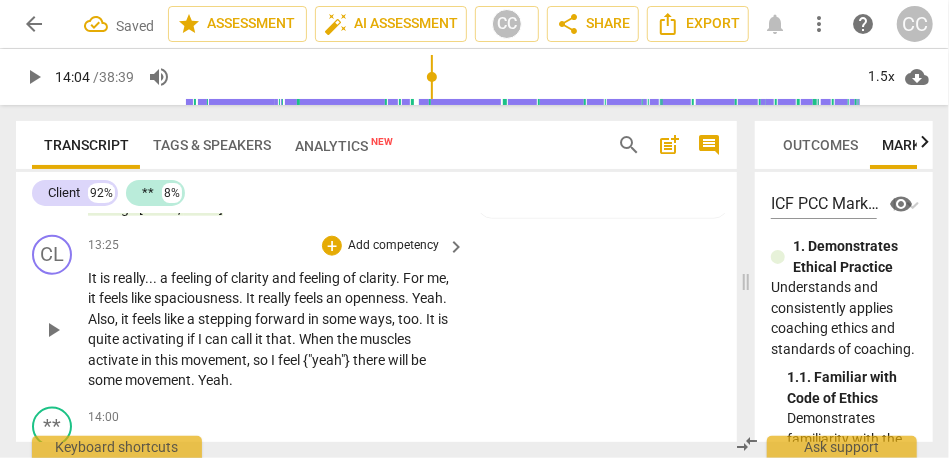 click on "CL play_arrow pause 13:25 + Add competency keyboard_arrow_right It   is   really . . .   a   feeling   of   clarity   and   feeling   of   clarity .   For   me ,   it   feels   like   spaciousness .   It   really   feels   an   openness .   Yeah .   Also ,   it   feels   like   a   stepping   forward   in   some   ways ,   too .   It   is   quite   activating   if   I   can   call   it   that .   When   the   muscles   activate   in   this   movement ,   so   I   feel   {"yeah"}   there   will   be   some   movement .   Yeah ." at bounding box center (376, 313) 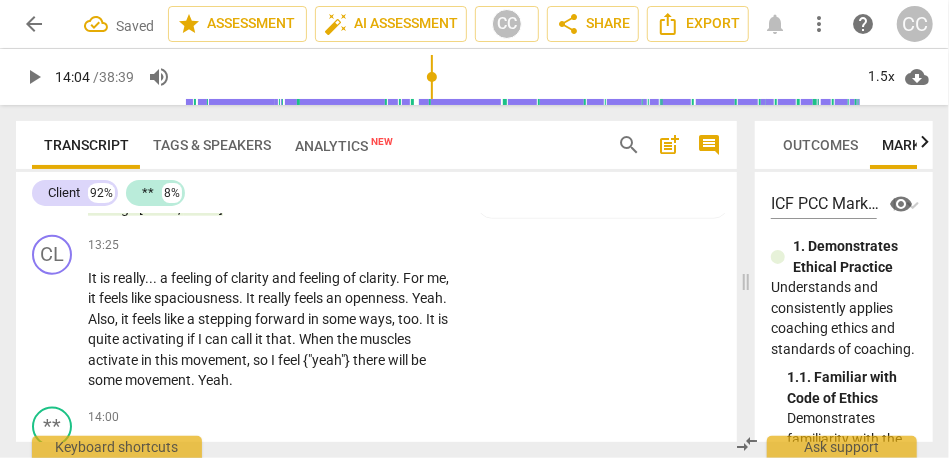 click on "Add competency" at bounding box center [393, 246] 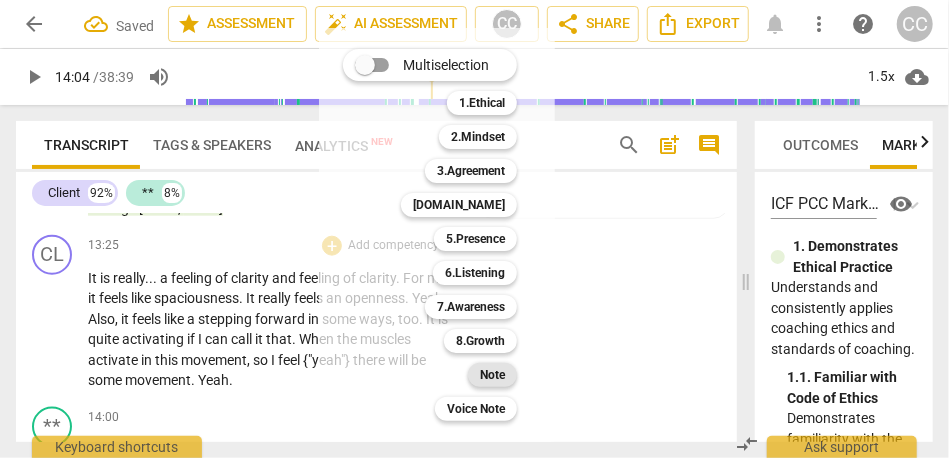 click on "Note" at bounding box center (492, 375) 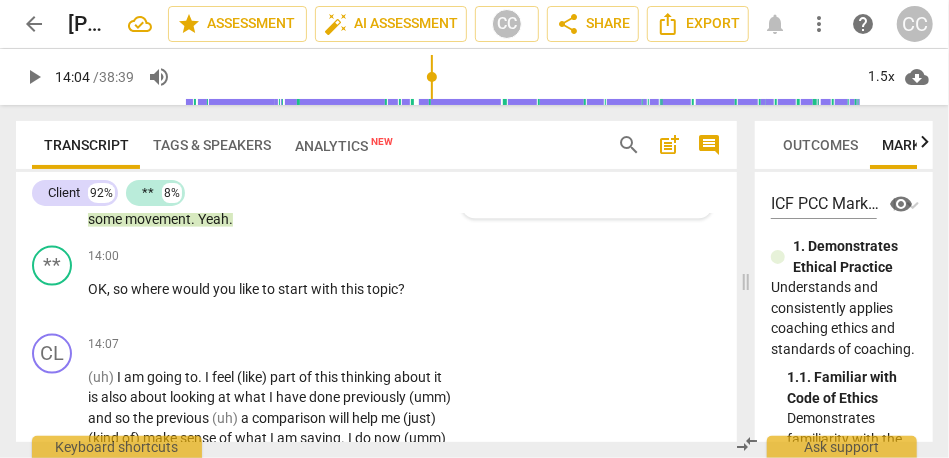 scroll, scrollTop: 3968, scrollLeft: 0, axis: vertical 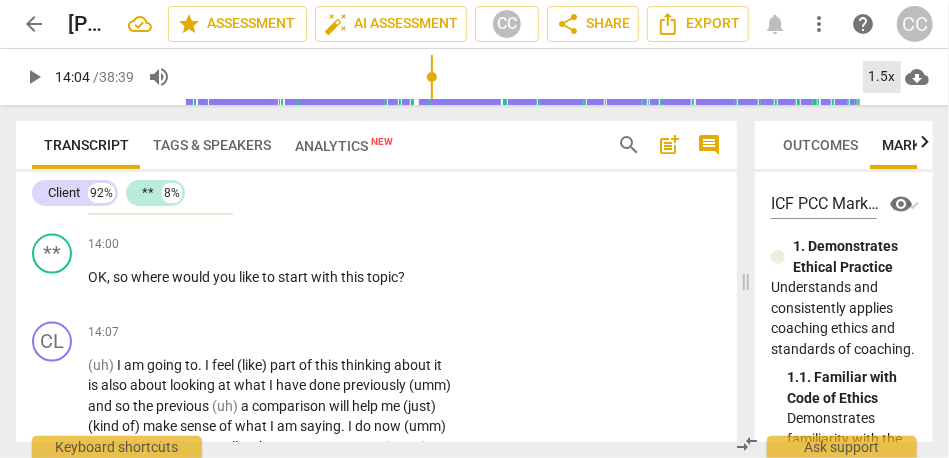 click on "1.5x" at bounding box center [882, 77] 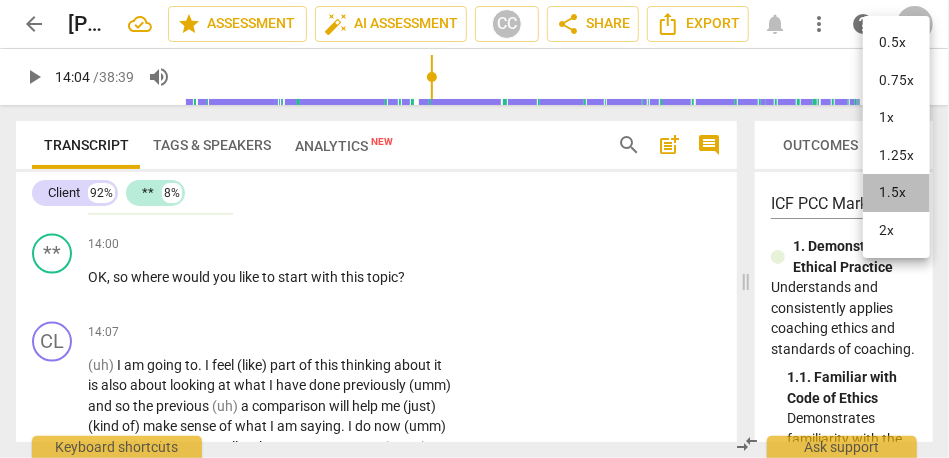 click on "1.5x" at bounding box center [896, 193] 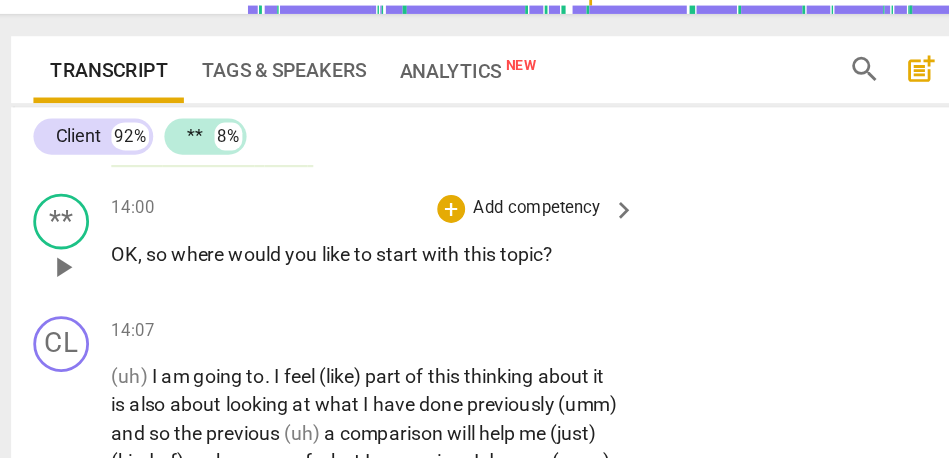 click on "OK" at bounding box center [97, 277] 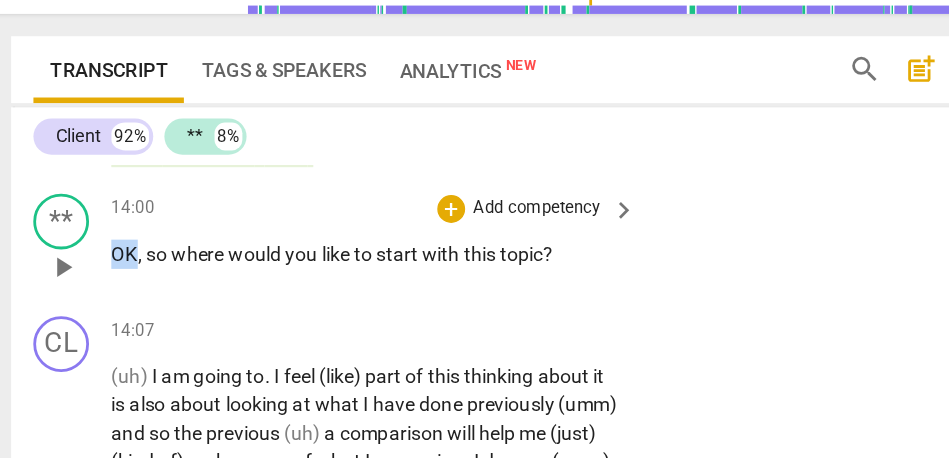 click on "OK" at bounding box center (97, 277) 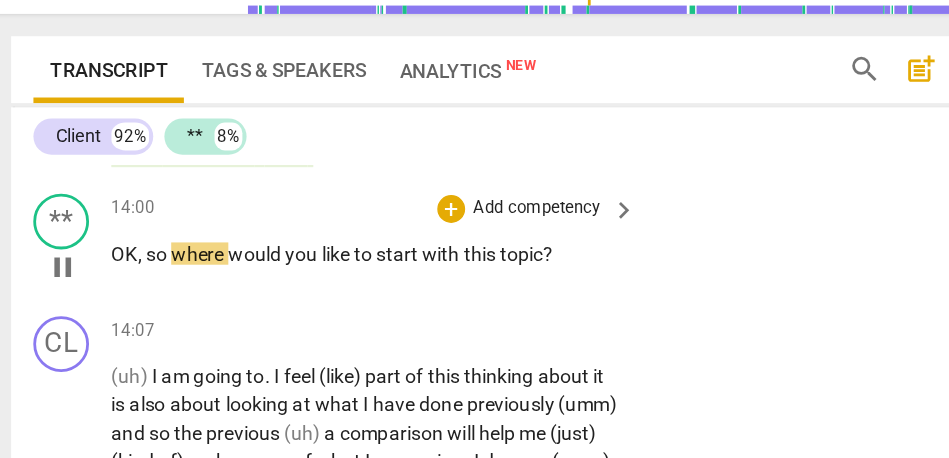 click on "Add competency" at bounding box center [393, 245] 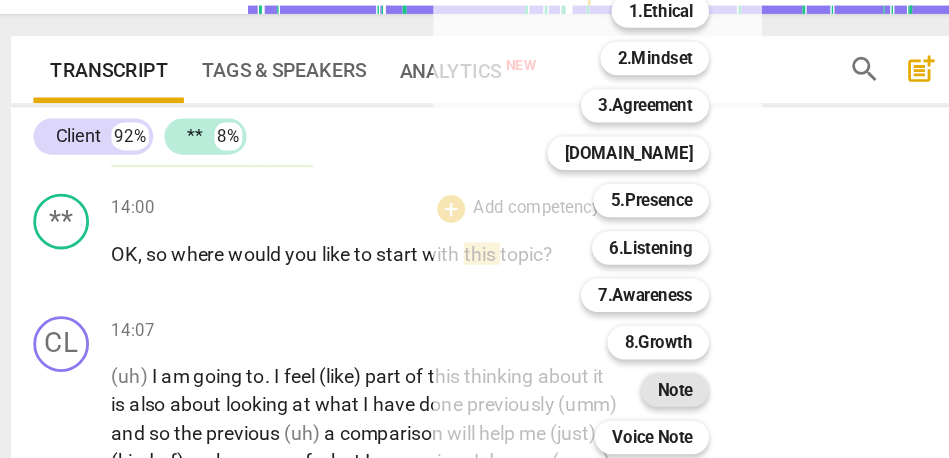 click on "Note" at bounding box center [492, 375] 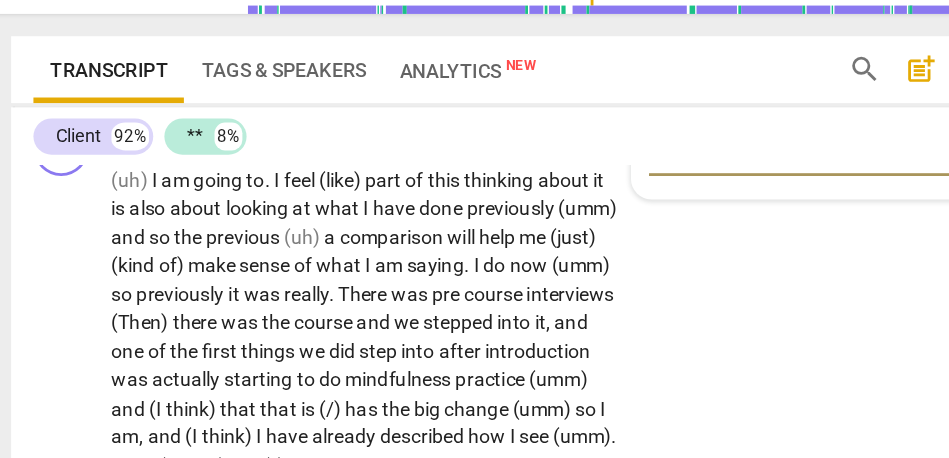 scroll, scrollTop: 4055, scrollLeft: 0, axis: vertical 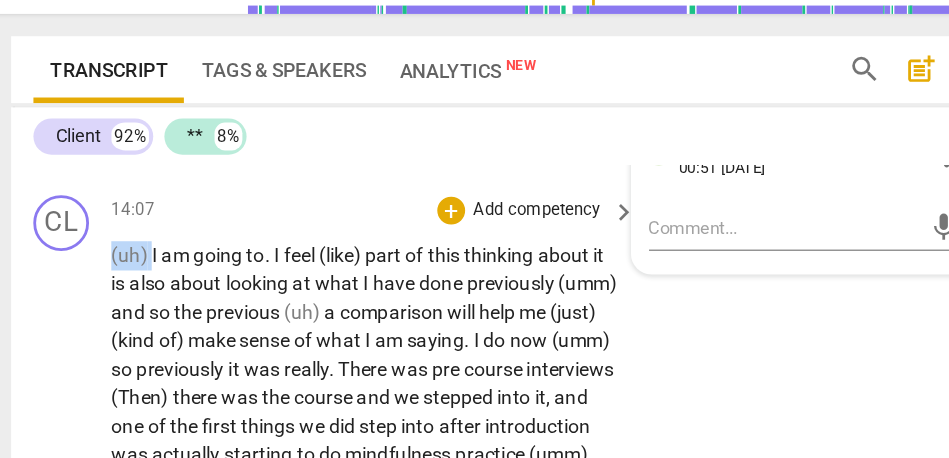drag, startPoint x: 116, startPoint y: 320, endPoint x: 73, endPoint y: 318, distance: 43.046486 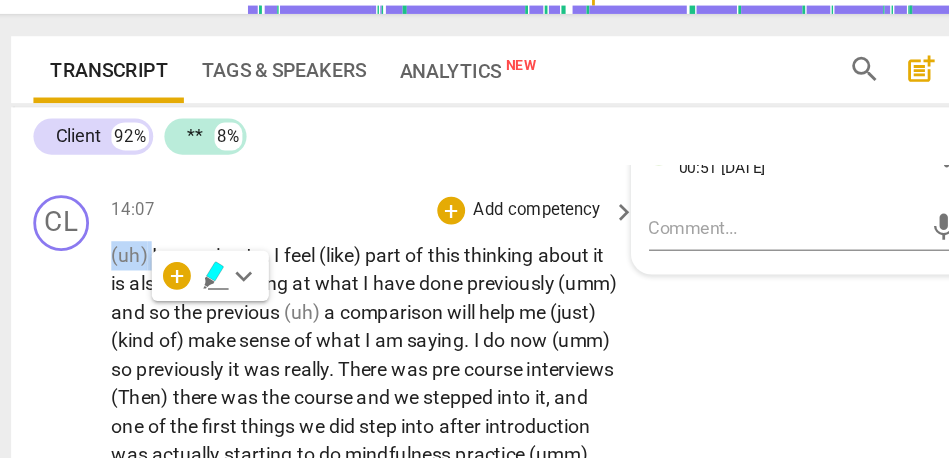 type 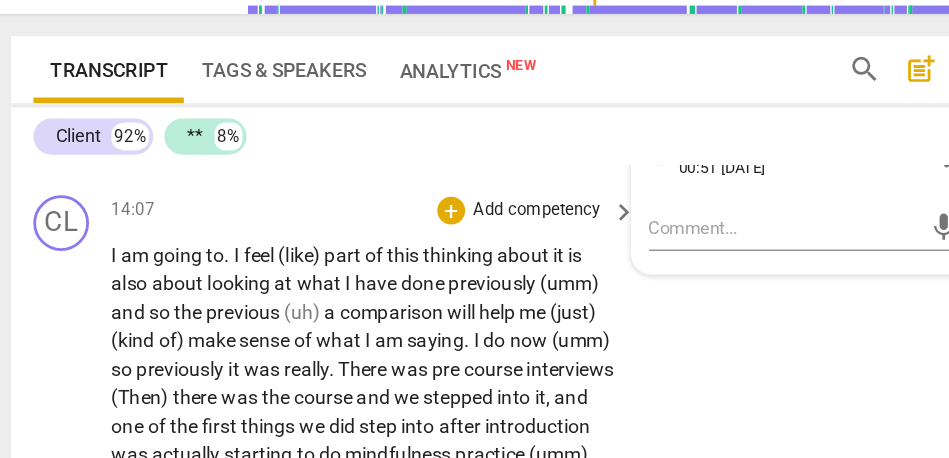 click on "CL play_arrow pause 14:07 + Add competency keyboard_arrow_right I   am   going   to .   I   feel   (like)   part   of   this   thinking   about   it   is   also   about   looking   at   what   I   have   done   previously   (umm)   and   so   the   previous   (uh)   a   comparison   will   help   me   (just)   (kind   of)   make   sense   of   what   I   am   saying .   I   do   now   (umm)   so   previously   it   was   really .   There   was   pre   course   interviews   (Then)   there   was   the   course   and   we   stepped   into   it ,   and   one   of   the   first   things   we   did   step   into   after   introduction   was   actually   starting   to   do   mindfulness   practice   (umm)   and   (I   think)   that   that   is   (/)   has   the   big   change   (umm)   so   I   am ,   and   (I   think)   I   have   already   described   how   I   see   (umm) .   Yeah   (I   think)   it   is   (/)   has   important   firstly   for   people   to   know   (umm)   to   know   what   when   they   are" at bounding box center [376, 784] 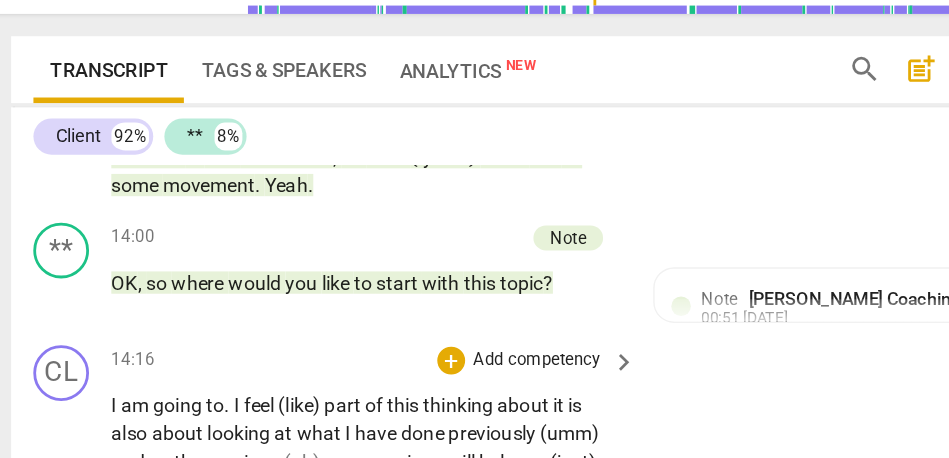 scroll, scrollTop: 3903, scrollLeft: 0, axis: vertical 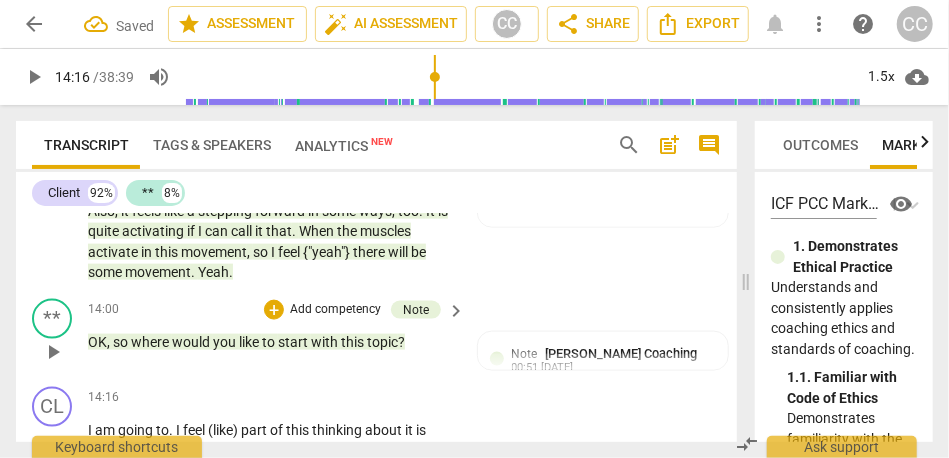 click on "with" at bounding box center [326, 342] 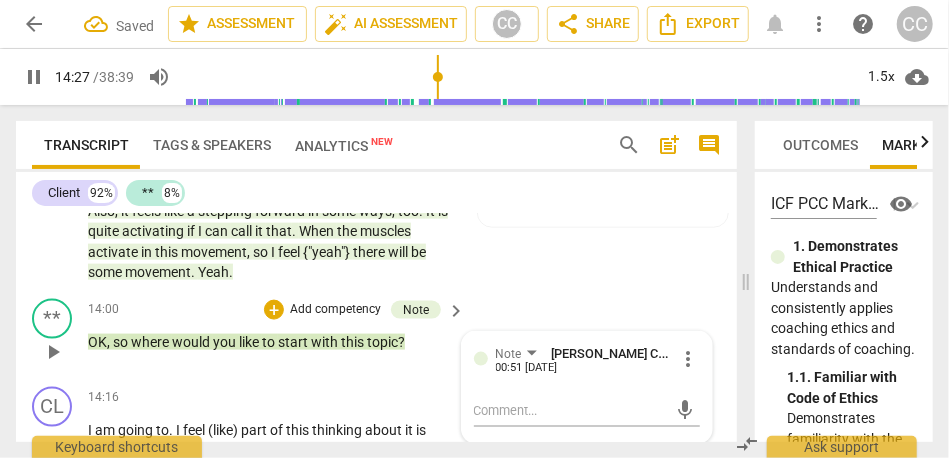 scroll, scrollTop: 4026, scrollLeft: 0, axis: vertical 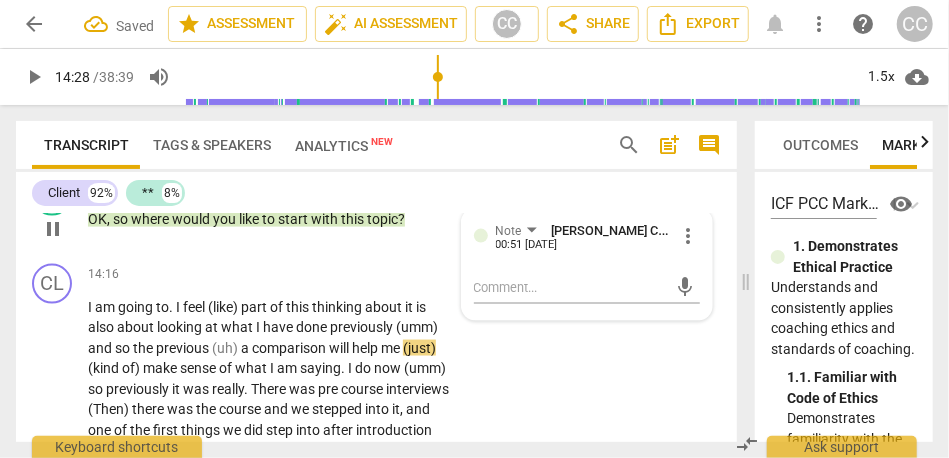 click on "start" at bounding box center [294, 219] 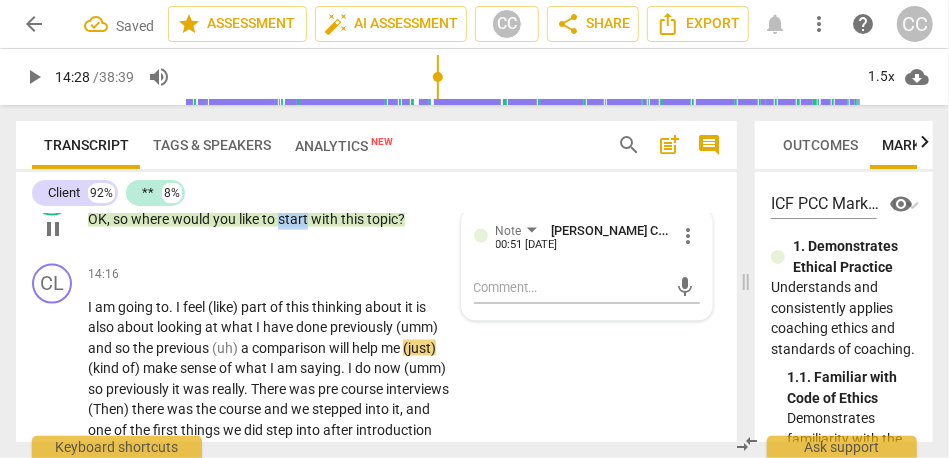 click on "start" at bounding box center [294, 219] 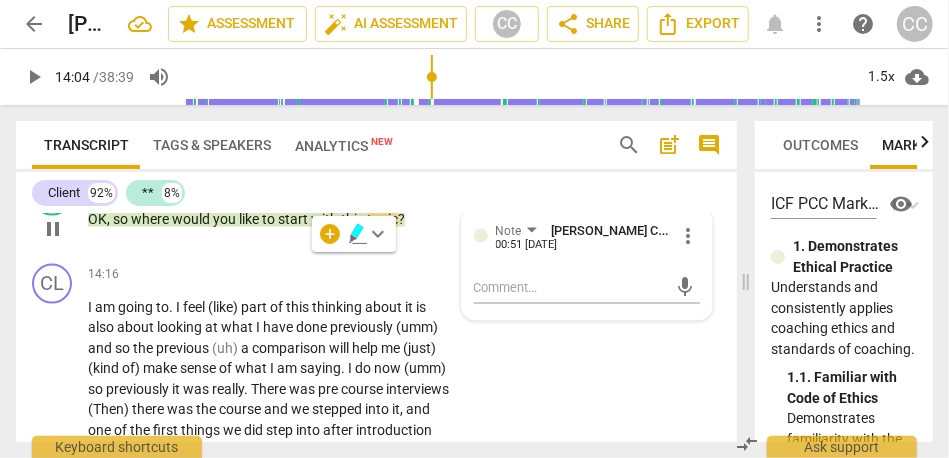 click on "topic" at bounding box center (382, 219) 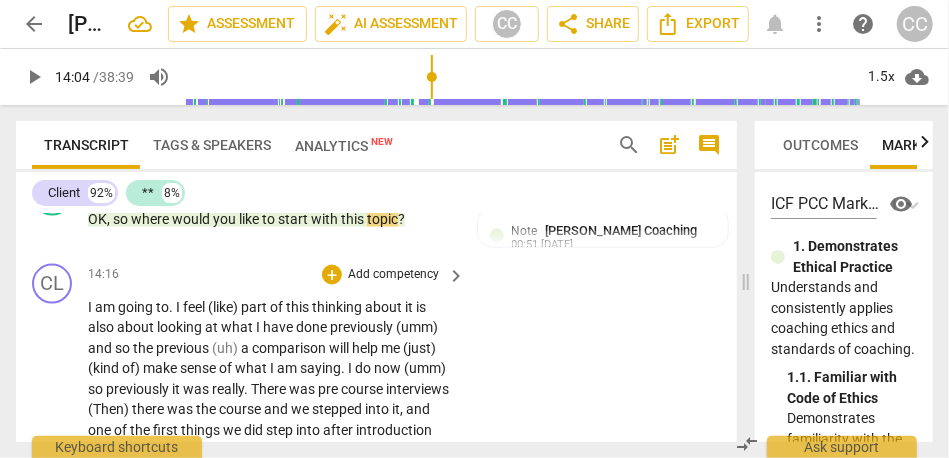 type 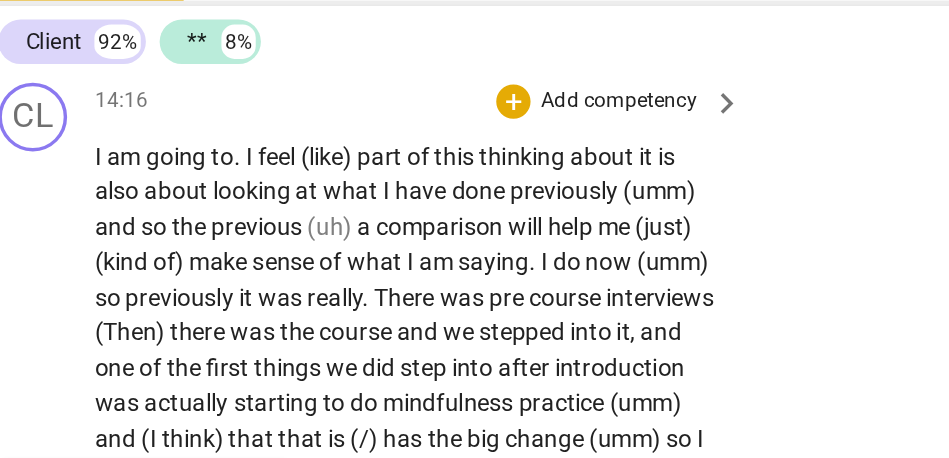 scroll, scrollTop: 4076, scrollLeft: 0, axis: vertical 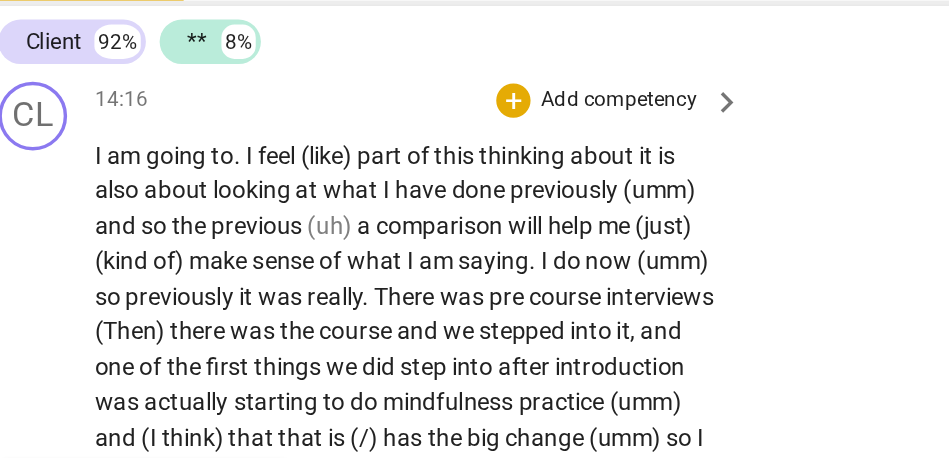 click on "(kind" at bounding box center (105, 320) 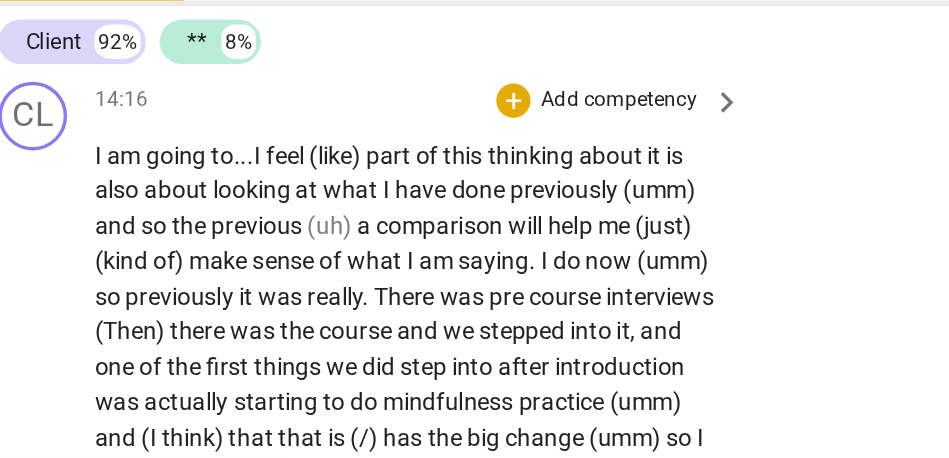 click on "(like)" at bounding box center (229, 259) 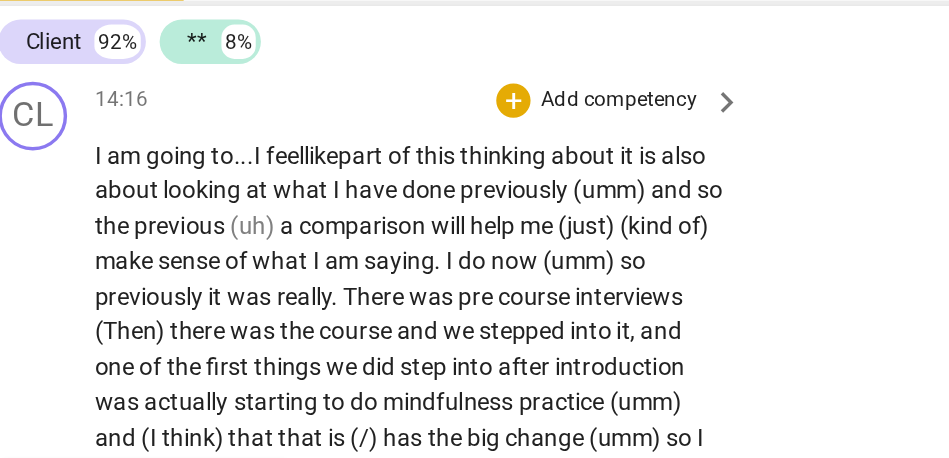 click on "part" at bounding box center [244, 259] 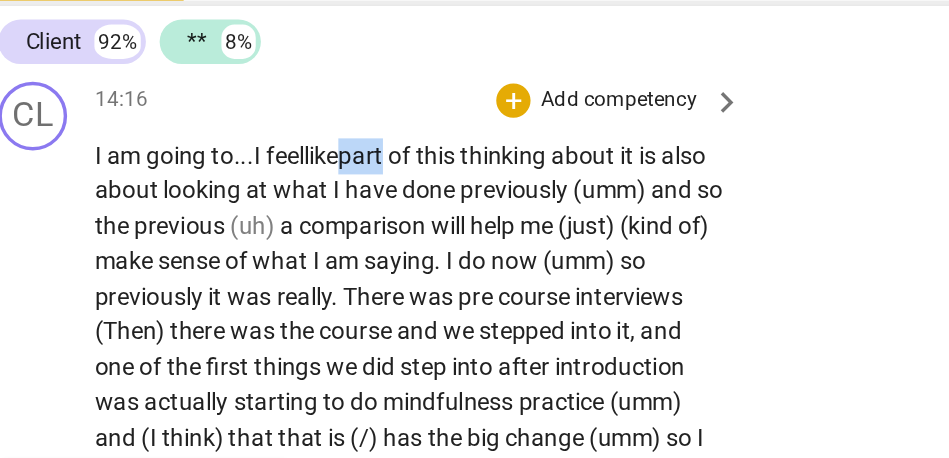 click on "part" at bounding box center (244, 259) 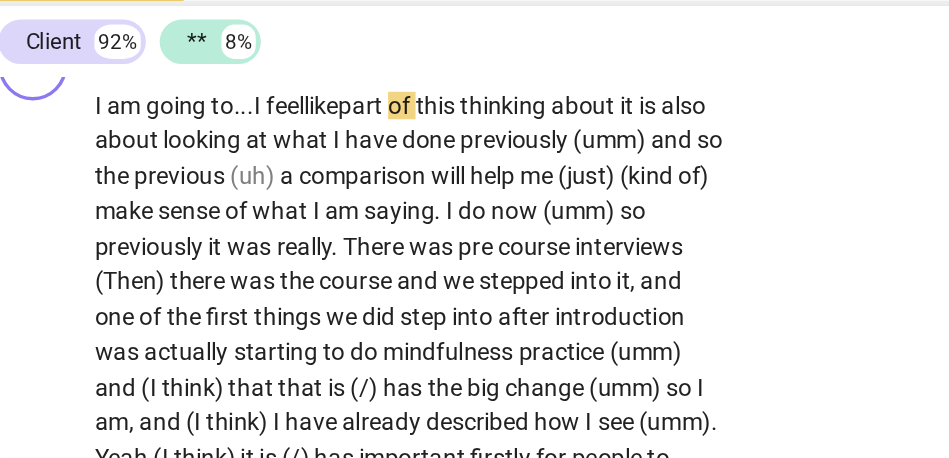scroll, scrollTop: 4109, scrollLeft: 0, axis: vertical 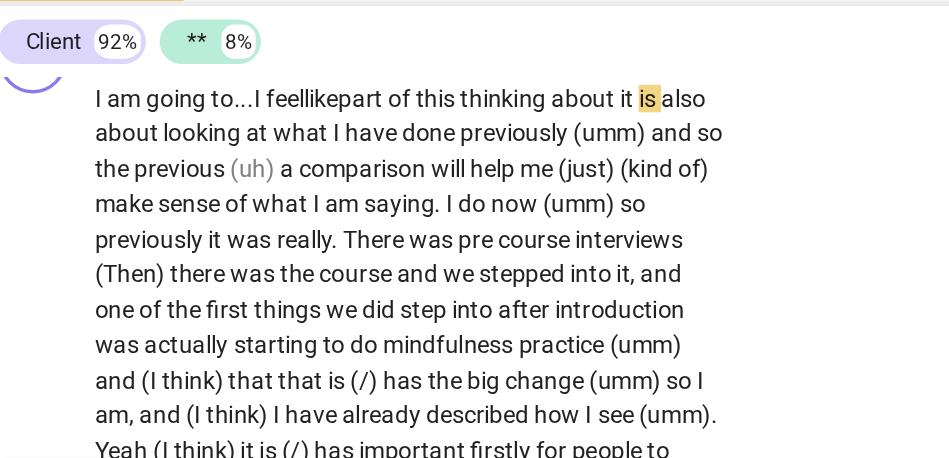 click on "part" at bounding box center [244, 226] 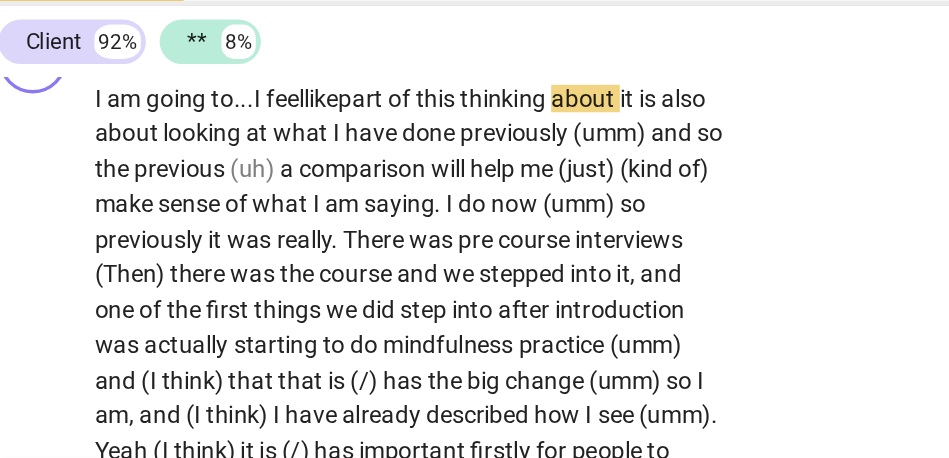 click on "about" at bounding box center (374, 226) 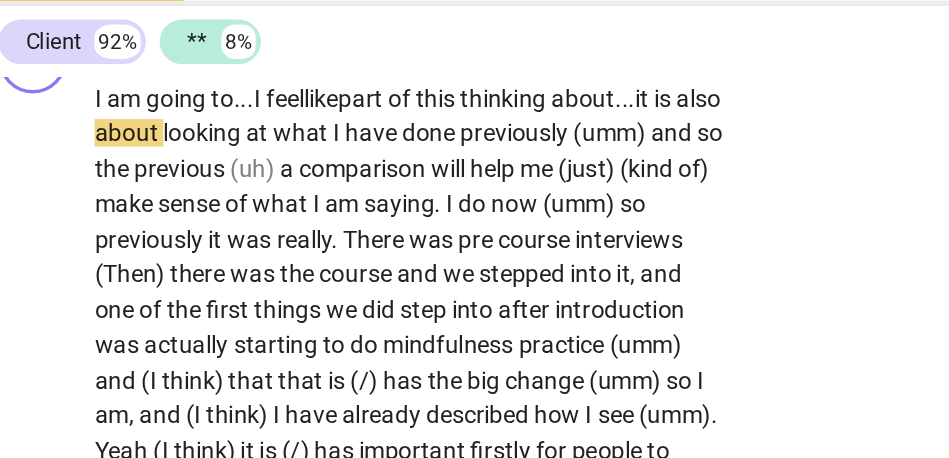 click on "also" at bounding box center (440, 226) 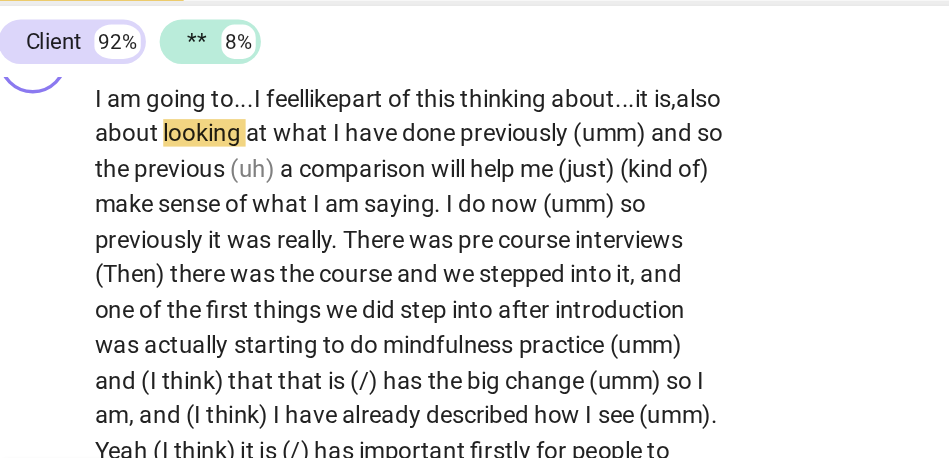 click on "about" at bounding box center (108, 246) 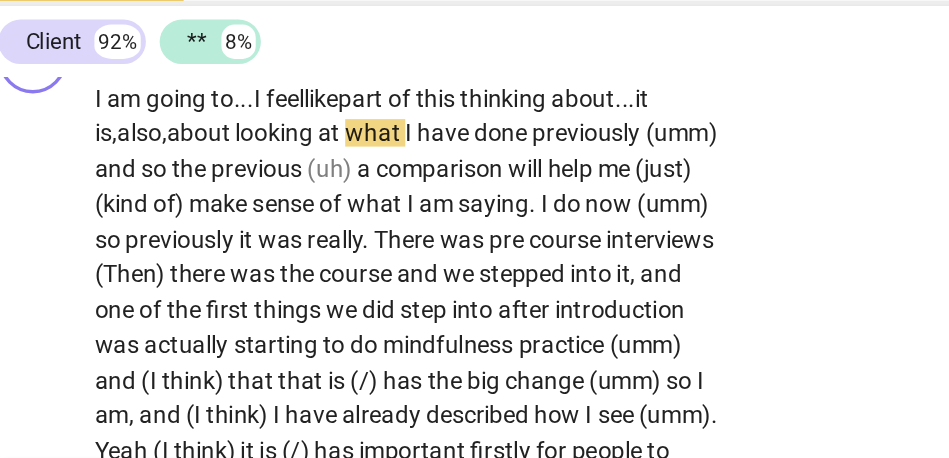 scroll, scrollTop: 4125, scrollLeft: 0, axis: vertical 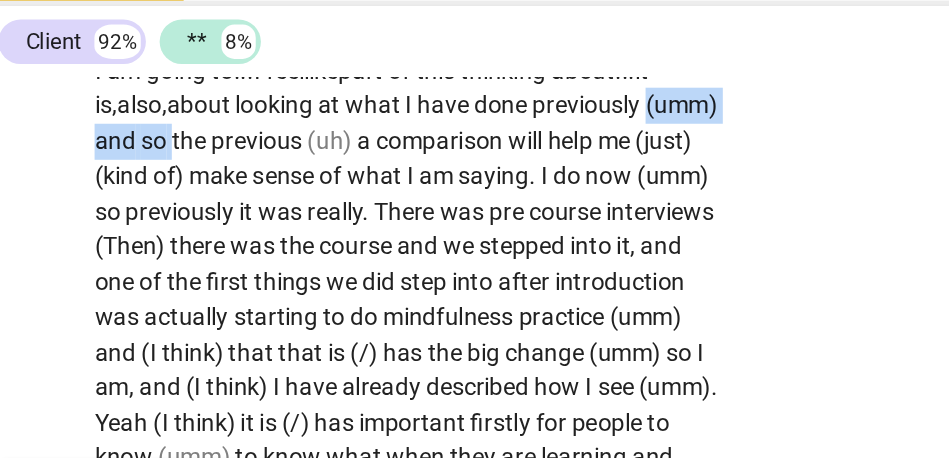 drag, startPoint x: 180, startPoint y: 293, endPoint x: 70, endPoint y: 295, distance: 110.01818 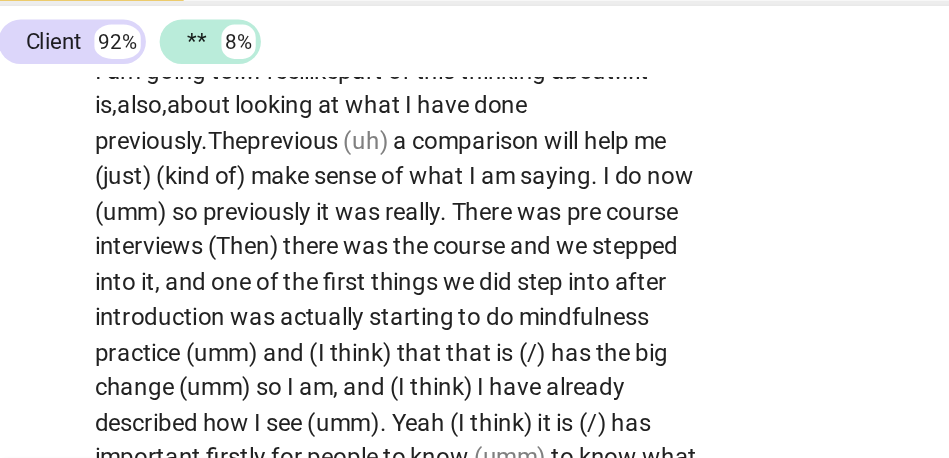 click on "a" at bounding box center (267, 251) 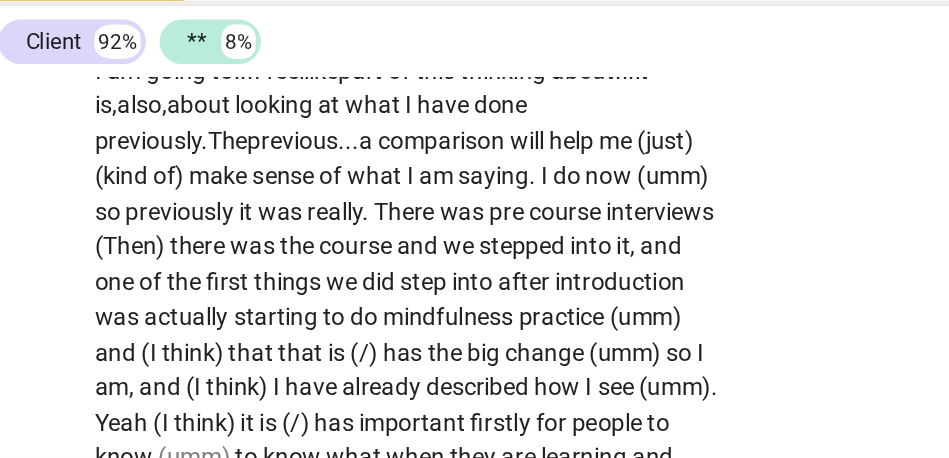 click on "comparison" at bounding box center [291, 251] 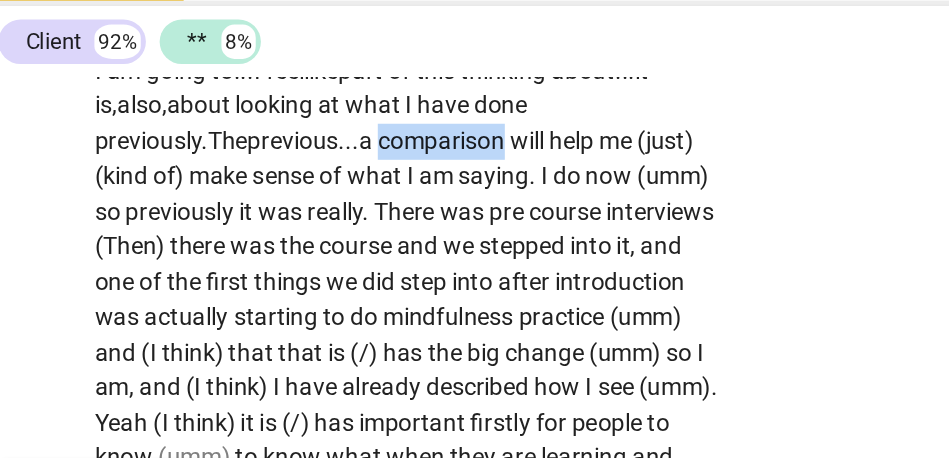 click on "comparison" at bounding box center [291, 251] 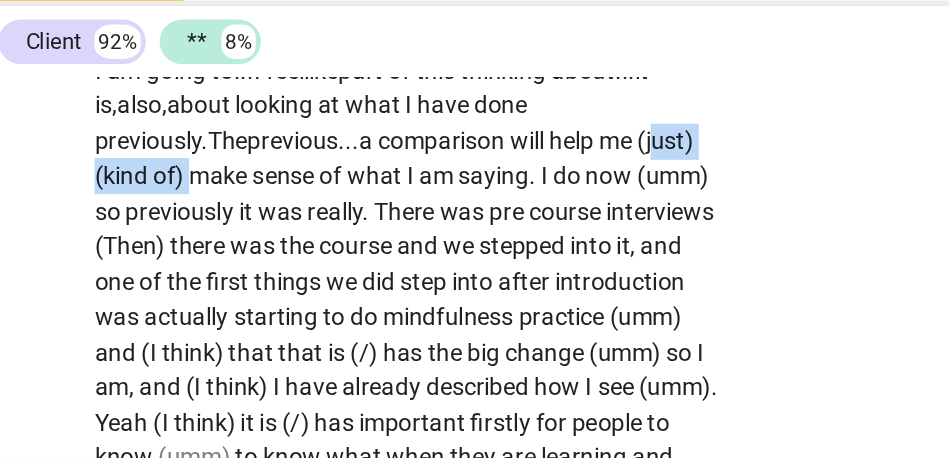 drag, startPoint x: 415, startPoint y: 292, endPoint x: 331, endPoint y: 294, distance: 84.0238 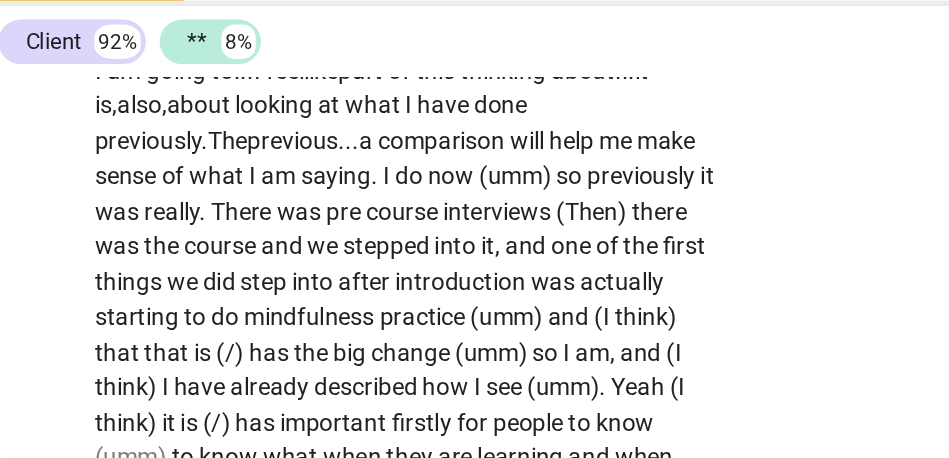 click on "me" at bounding box center (393, 251) 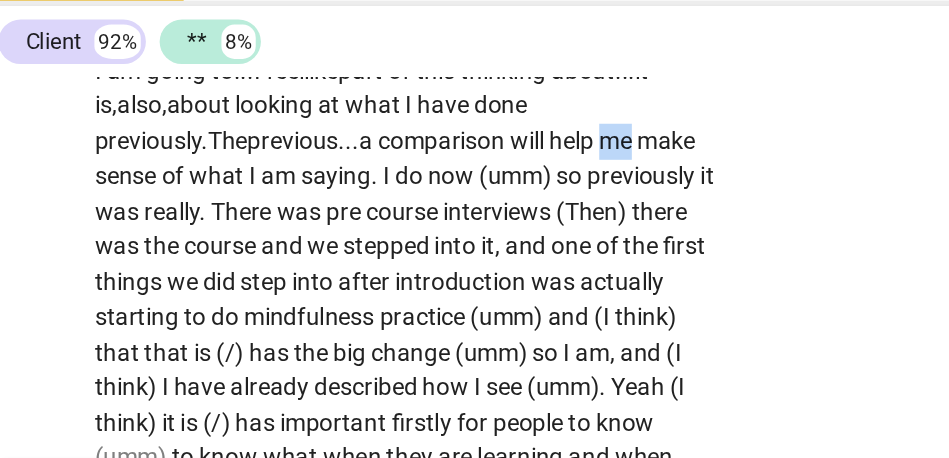 click on "me" at bounding box center (393, 251) 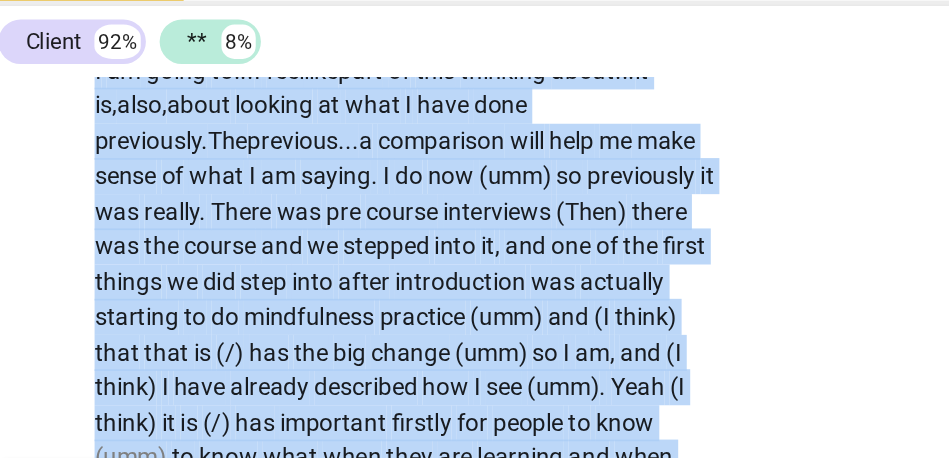 click on "me" at bounding box center [393, 251] 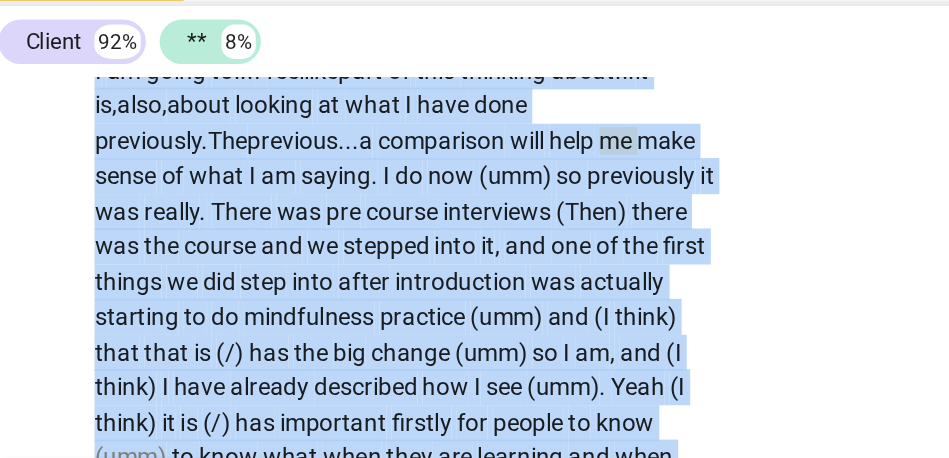 click on "me" at bounding box center [393, 251] 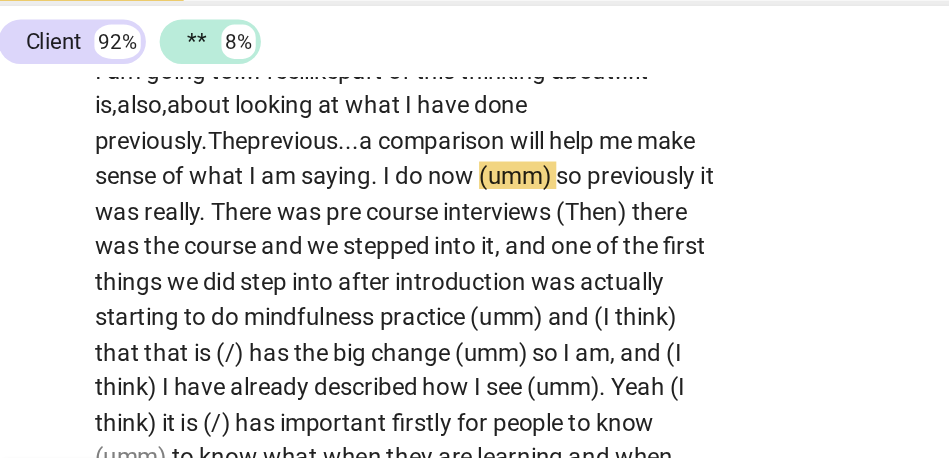 click on "now" at bounding box center (297, 271) 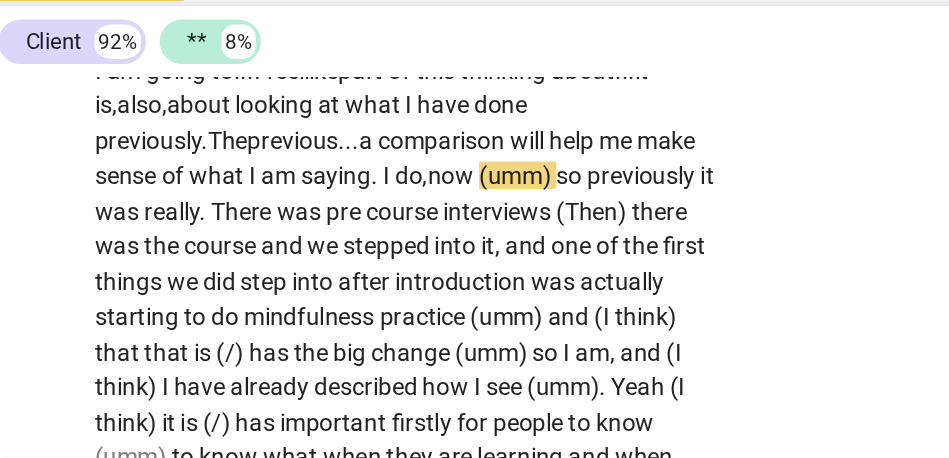 click on "." at bounding box center (252, 271) 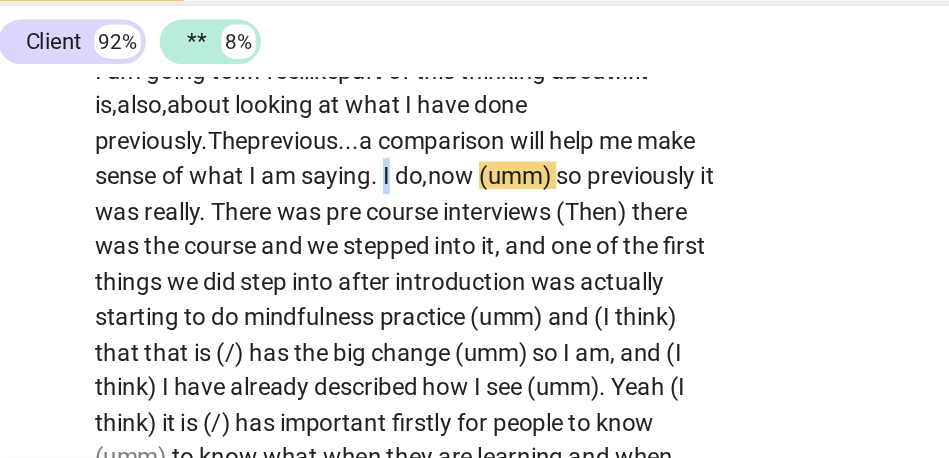click on "." at bounding box center (252, 271) 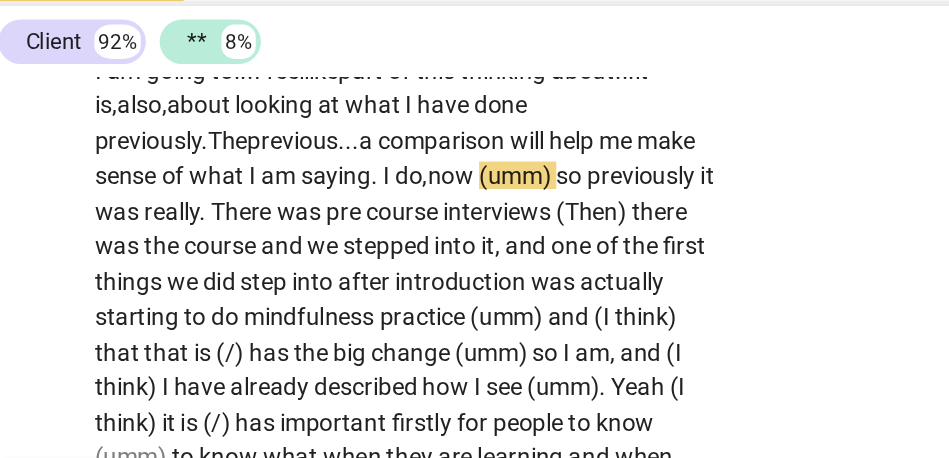 click on "so" at bounding box center [366, 271] 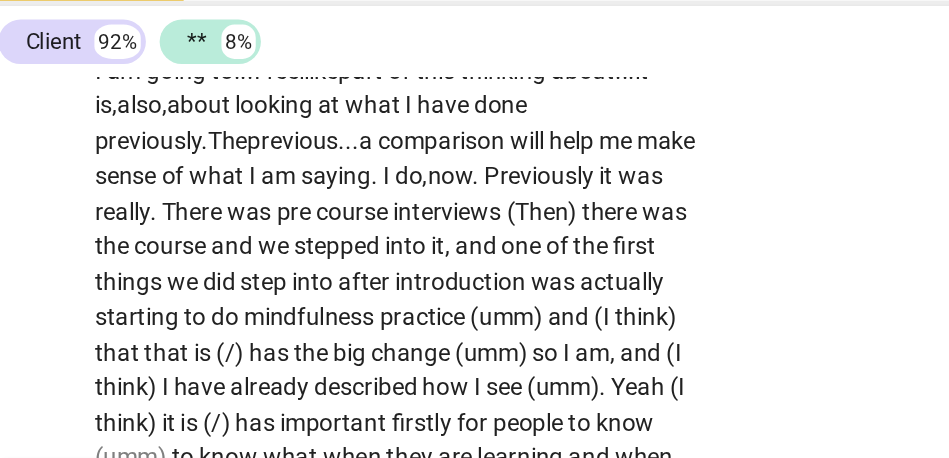 click on "it" at bounding box center (387, 271) 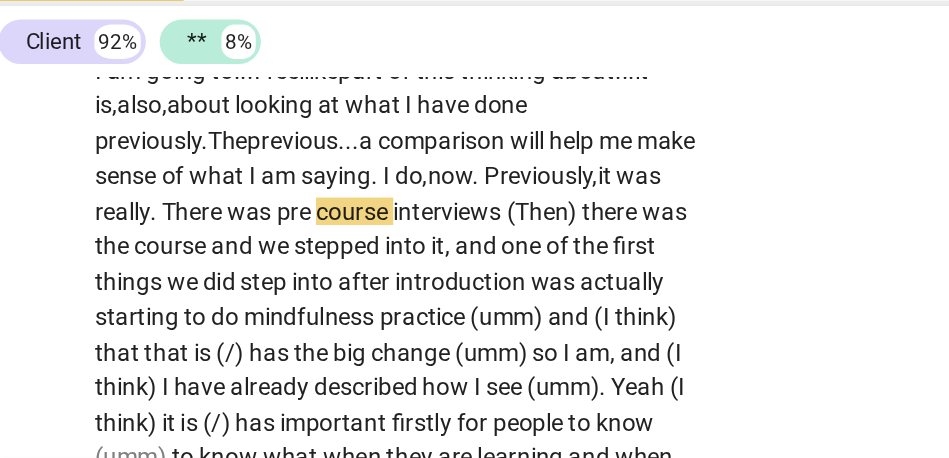 click on "There" at bounding box center [146, 292] 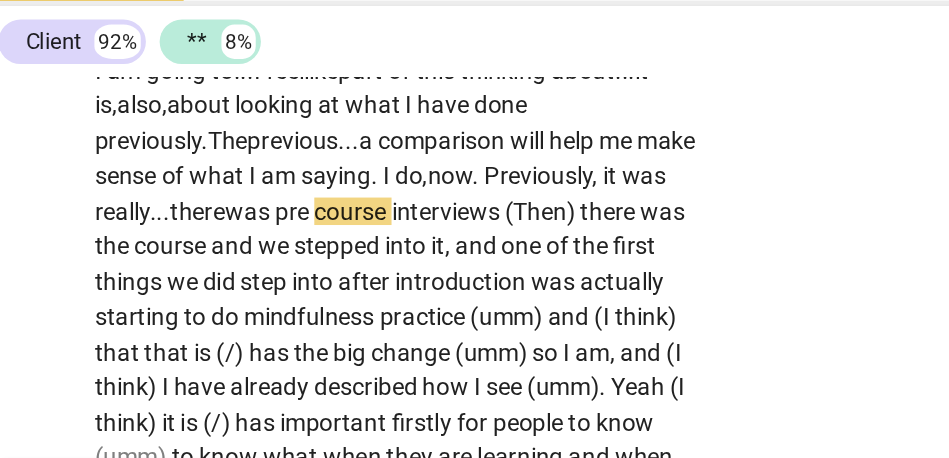 click on "was" at bounding box center (178, 292) 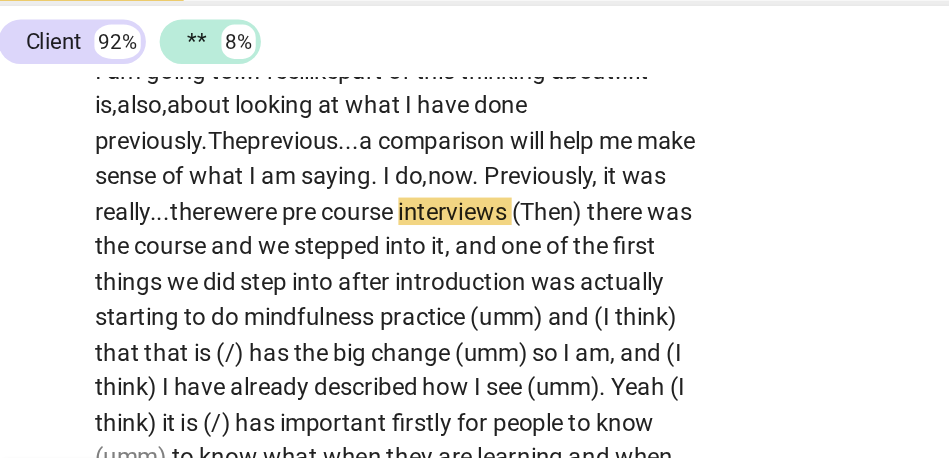 click on "course" at bounding box center [242, 292] 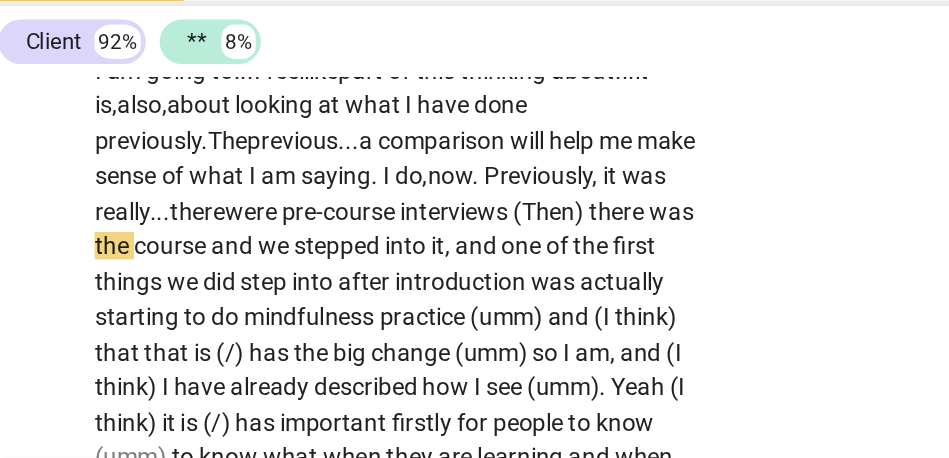click on "(Then)" at bounding box center (354, 292) 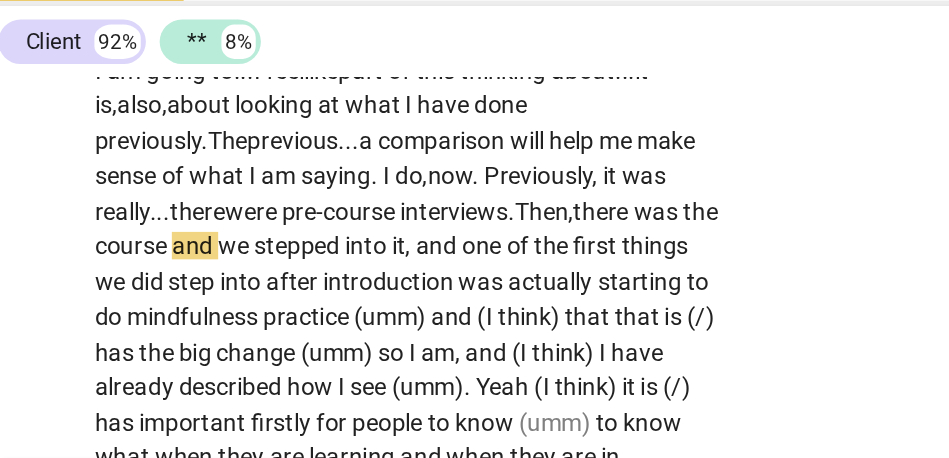 scroll, scrollTop: 4160, scrollLeft: 0, axis: vertical 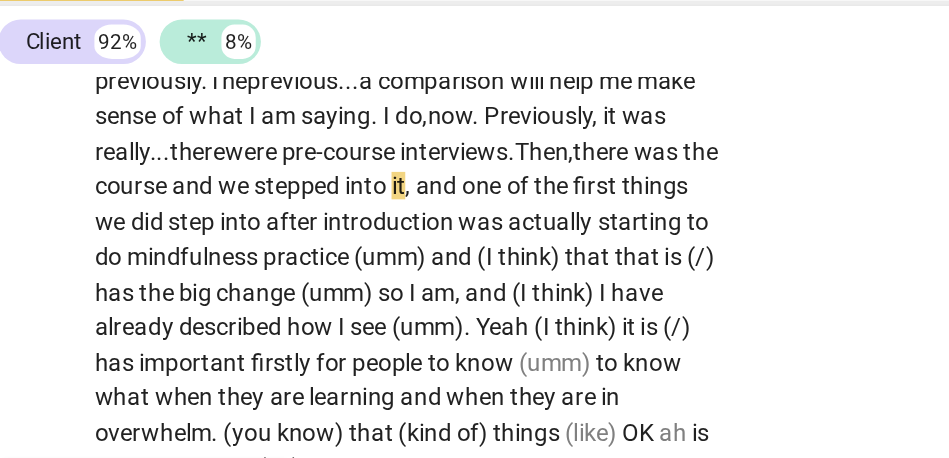 click on "Then," at bounding box center (350, 257) 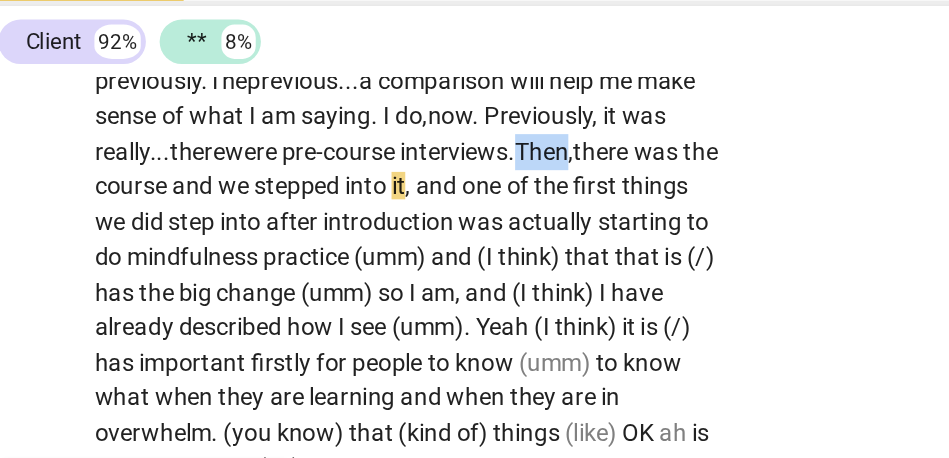 click on "Then," at bounding box center [350, 257] 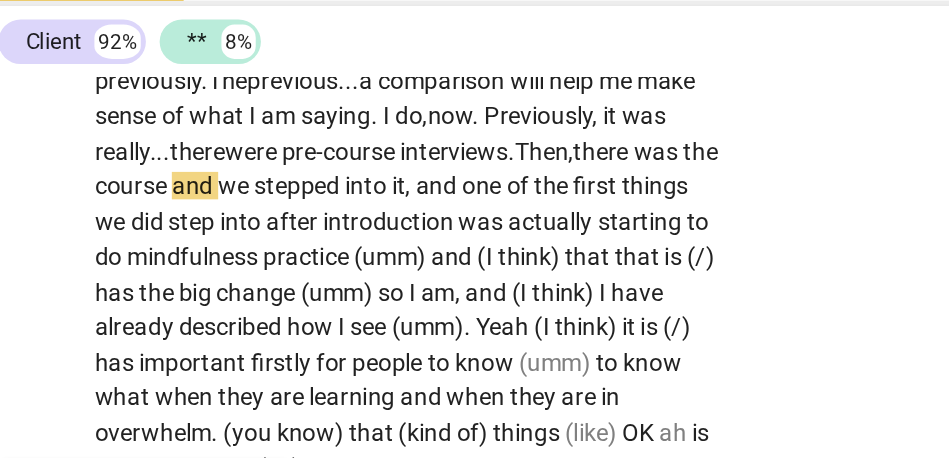 click on "we" at bounding box center [170, 277] 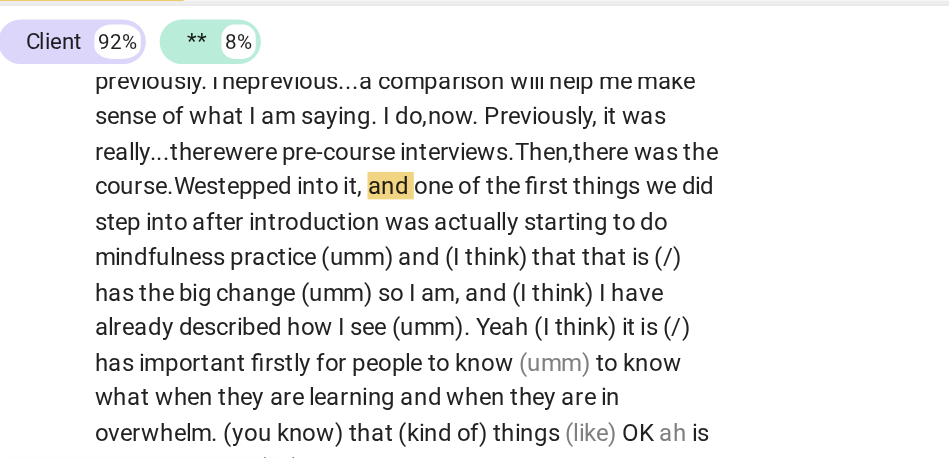 click on "one" at bounding box center (287, 277) 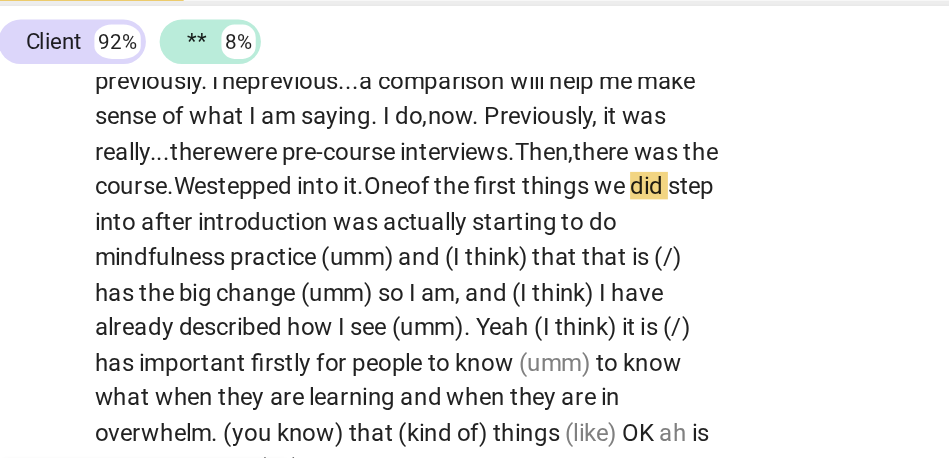 click on "stepped" at bounding box center [179, 277] 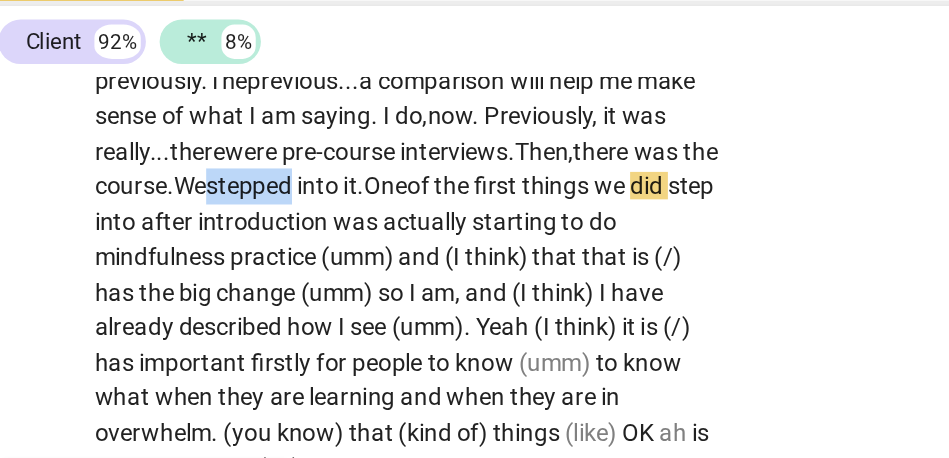 click on "stepped" at bounding box center [179, 277] 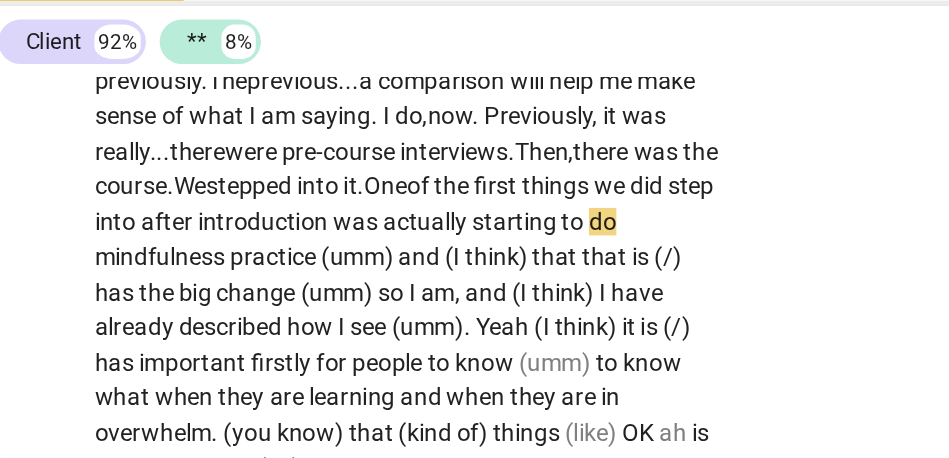 click on "was" at bounding box center (241, 298) 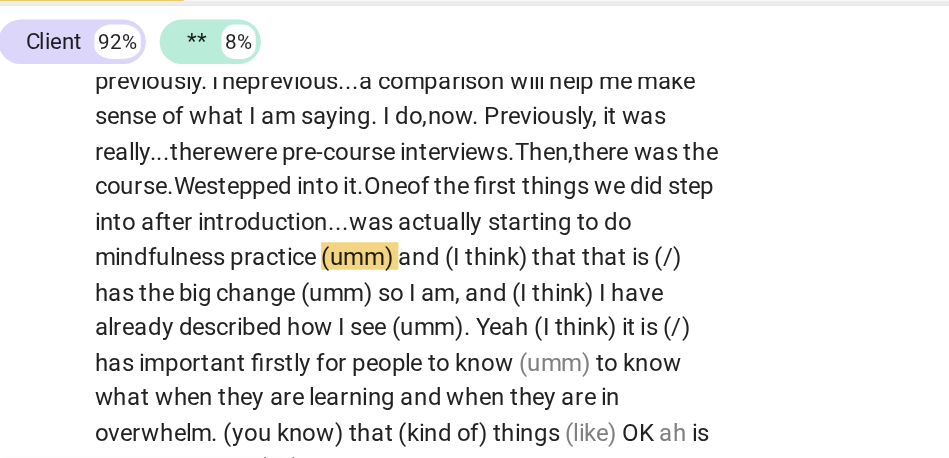 click on "starting" at bounding box center [343, 298] 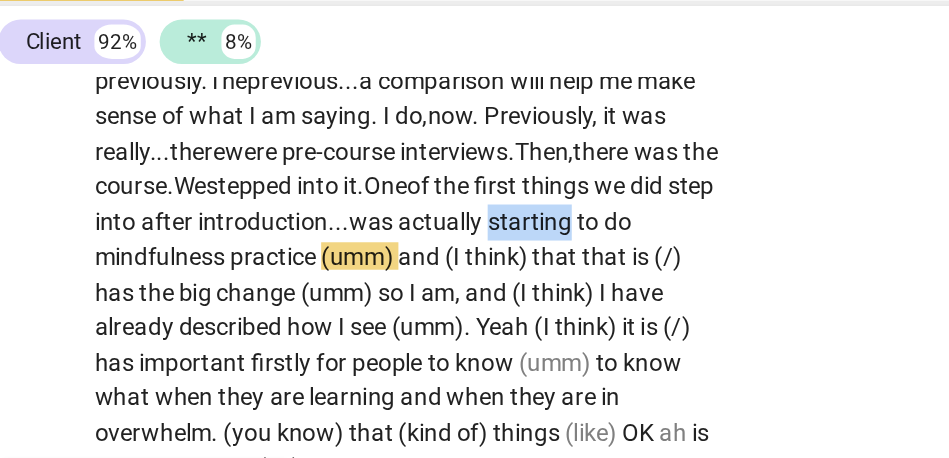 click on "starting" at bounding box center [343, 298] 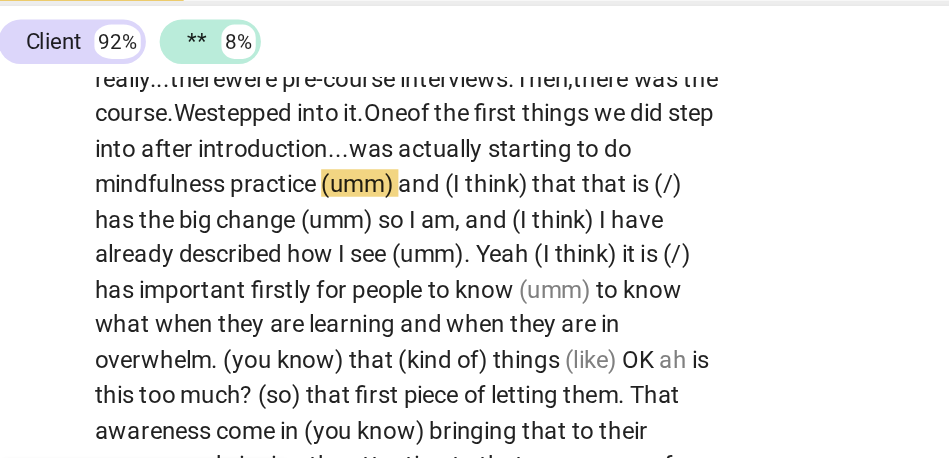 scroll, scrollTop: 4203, scrollLeft: 0, axis: vertical 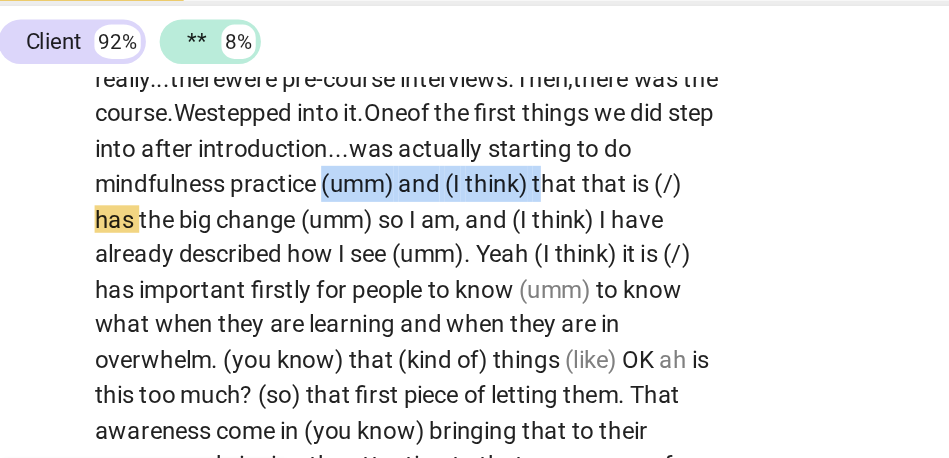 drag, startPoint x: 349, startPoint y: 314, endPoint x: 224, endPoint y: 308, distance: 125.14392 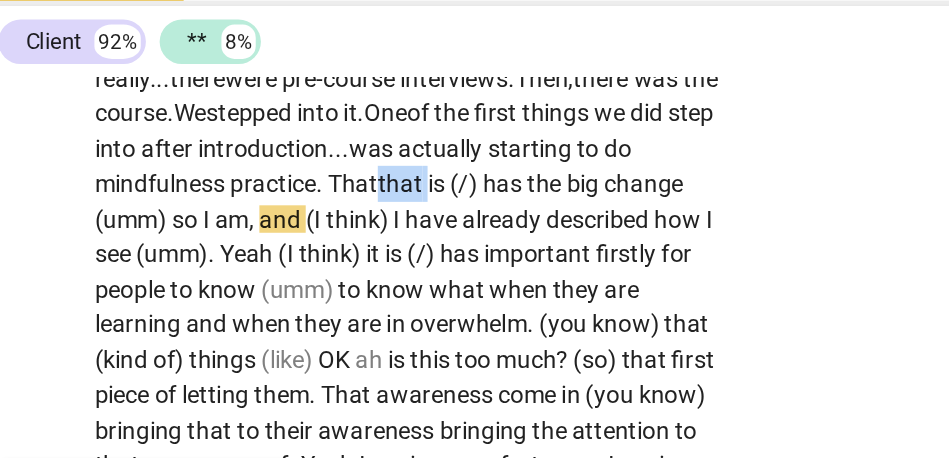 drag, startPoint x: 255, startPoint y: 316, endPoint x: 286, endPoint y: 318, distance: 31.06445 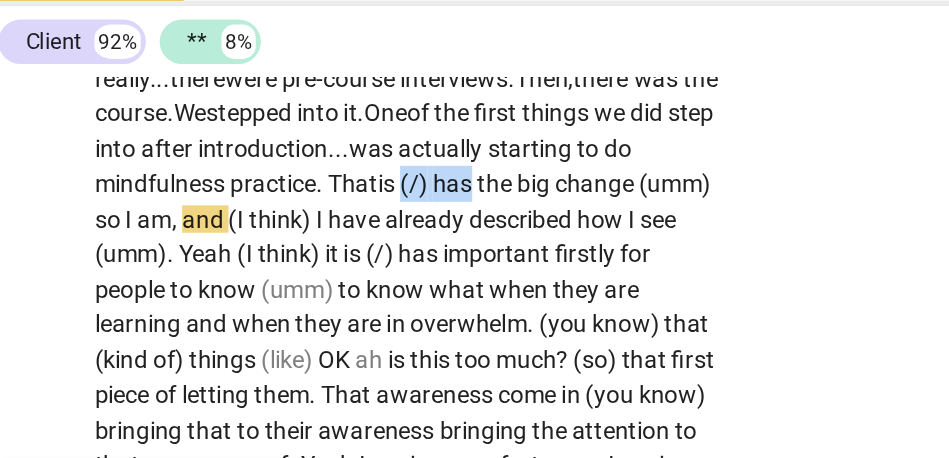 drag, startPoint x: 271, startPoint y: 313, endPoint x: 313, endPoint y: 313, distance: 42 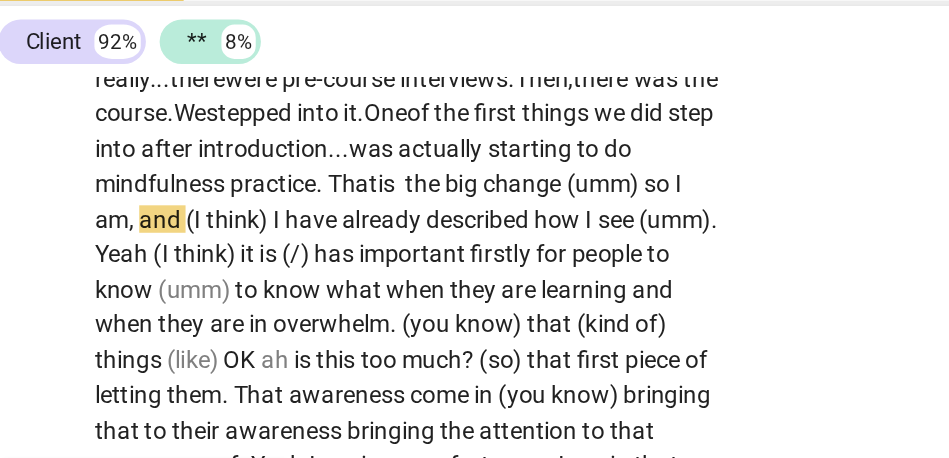 click on "big" at bounding box center [303, 275] 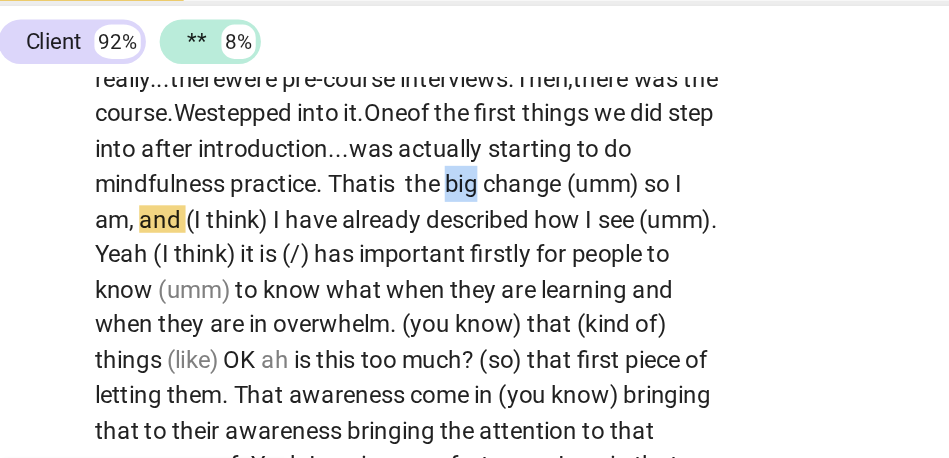 click on "big" at bounding box center [303, 275] 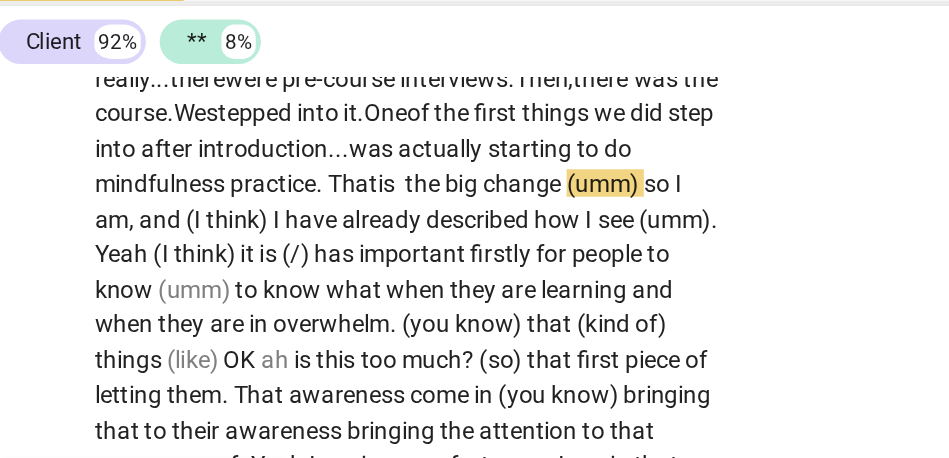 click on "I" at bounding box center [428, 275] 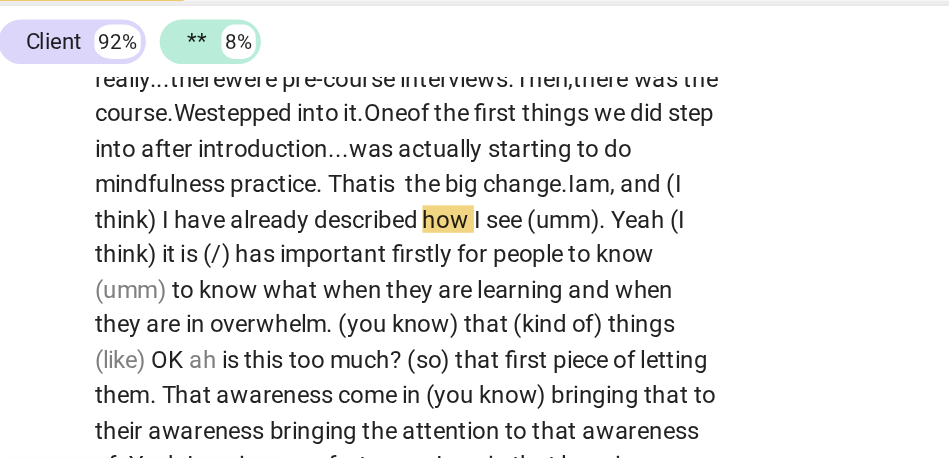 click on "," at bounding box center [391, 275] 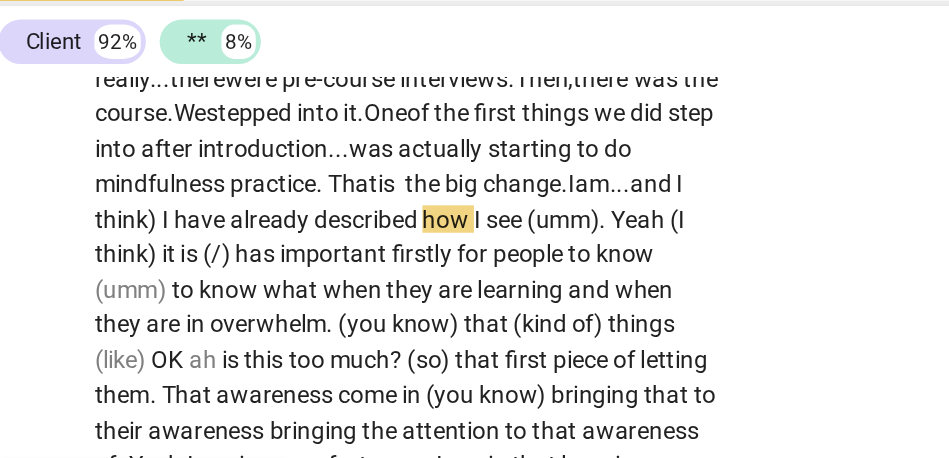 click on "think)" at bounding box center (107, 296) 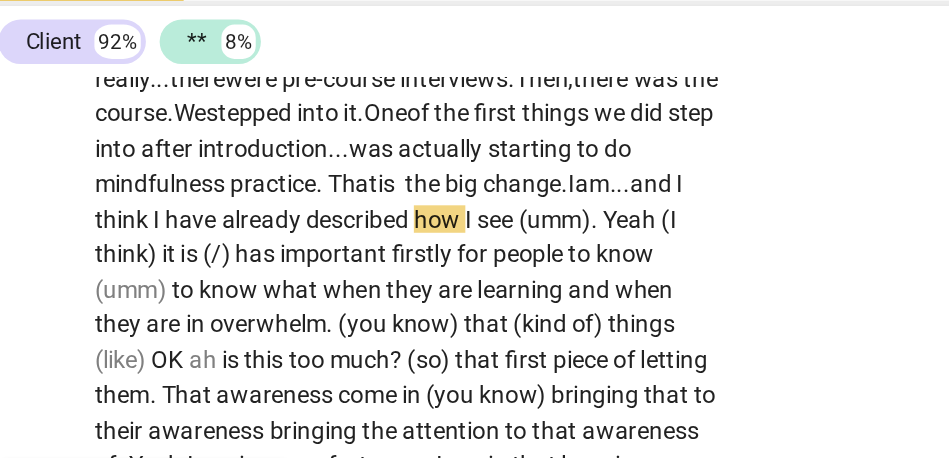 click on "think" at bounding box center (105, 296) 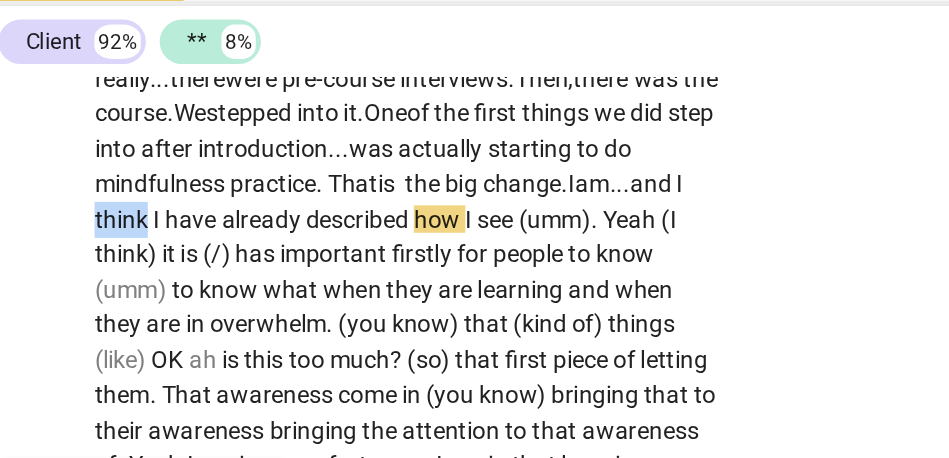 click on "think" at bounding box center (105, 296) 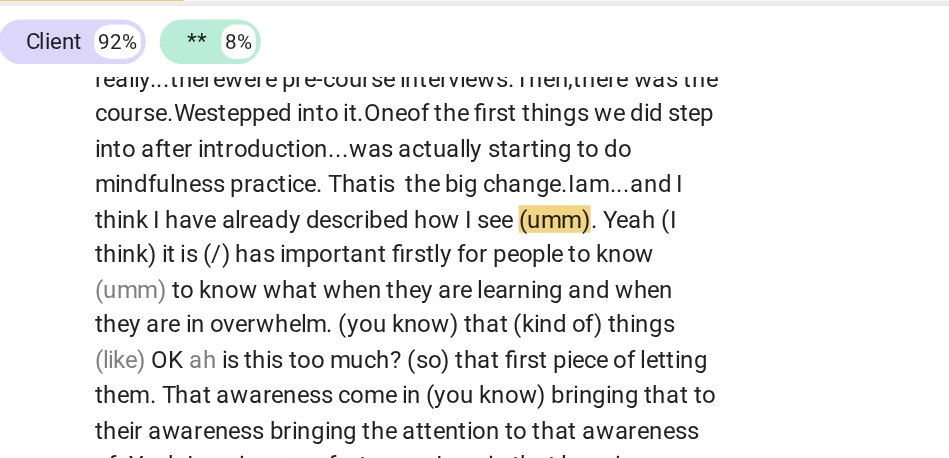 click on "Yeah" at bounding box center (401, 296) 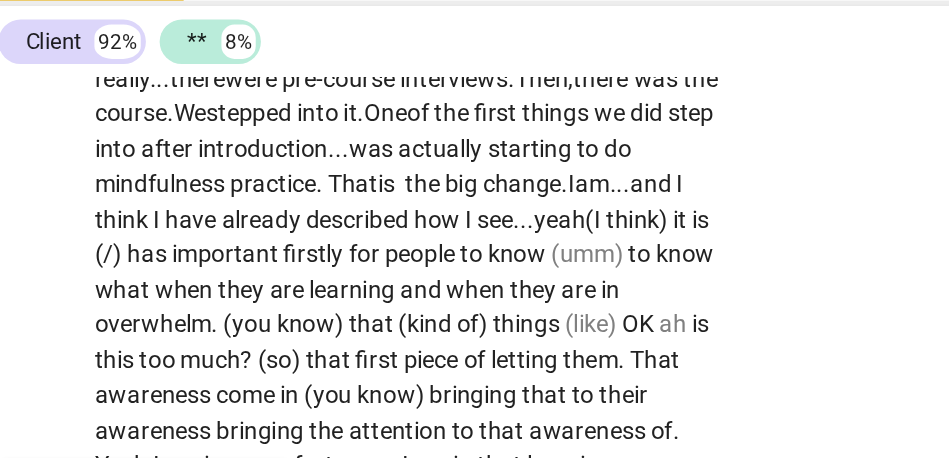 click on "yeah" at bounding box center (359, 296) 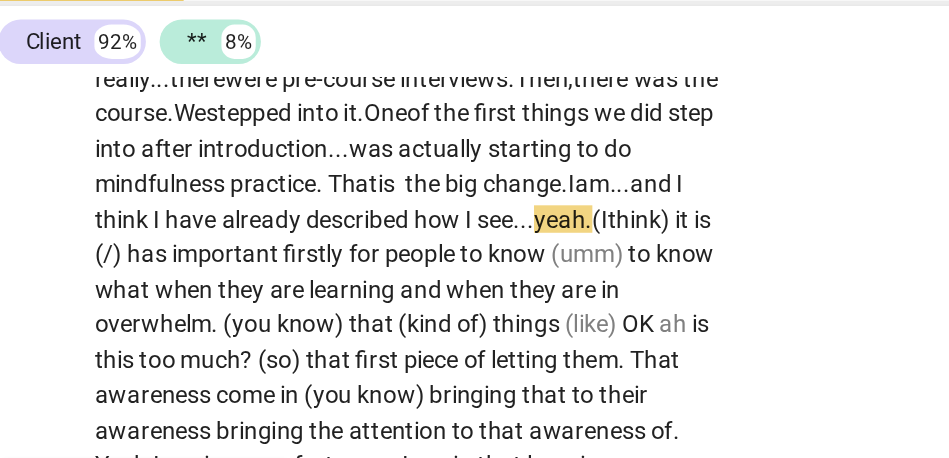 click on "CL play_arrow pause 14:16 + Add competency keyboard_arrow_right I   am   going   to...  I   feel  like  part   of   this   thinking   about...  it   is,  also,  about   looking   at   what   I   have   done   previously.  The  previous...  a   comparison   will   help   me   make   sense   of   what   I   am   saying .   I   do,  now. P reviously, it was really...  there  were   pre- course   interviews.  Then,  there   was   the   course.  We  stepped   into   it.  One  of   the   first   things   we   did   step   into   after   introduction...  was   actually   starting   to   do   mindfulness   practice. T hat  is     the   big   change.  I  am...  and   I   think   I   have   already   described   how   I   see...  yeah.  (I  think)   it   is   (/)   has   important   firstly   for   people   to   know   (umm)   to   know   what   when   they   are   learning   and   when   they   are   in   overwhelm .   (you   know)   that   (kind   of)   things   (like)   OK   ah   is   this   too" at bounding box center (376, 628) 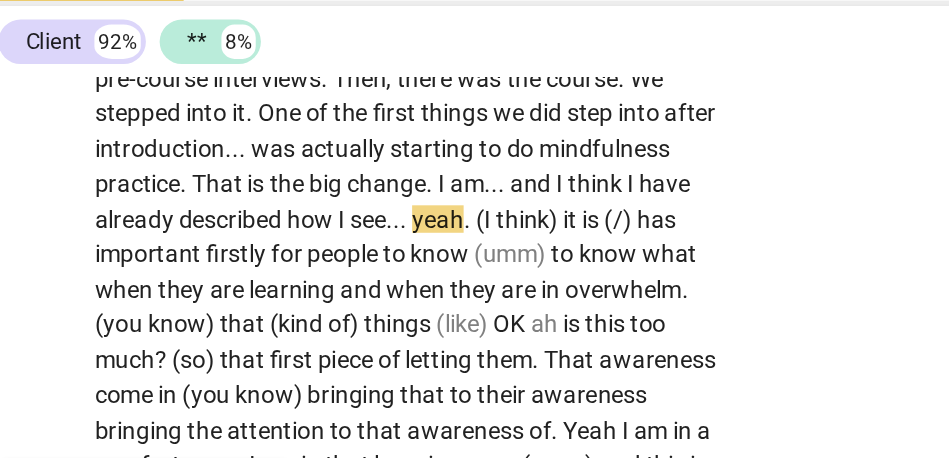 click on "already" at bounding box center [112, 296] 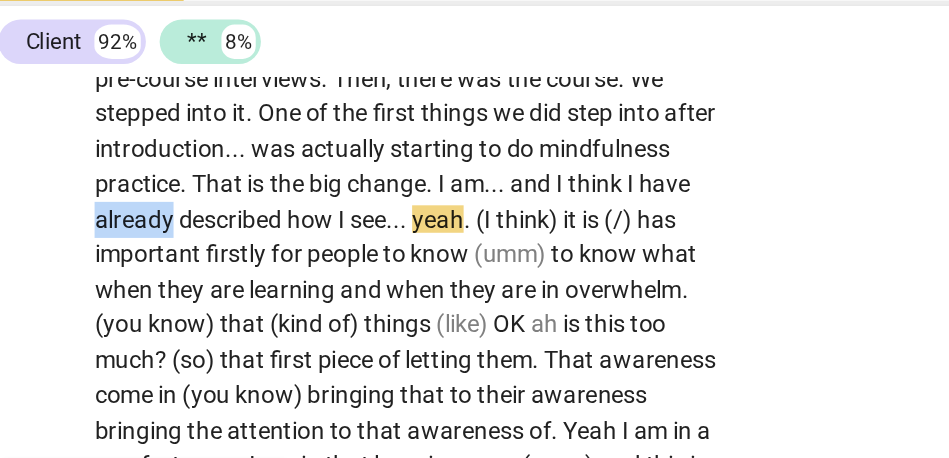click on "already" at bounding box center [112, 296] 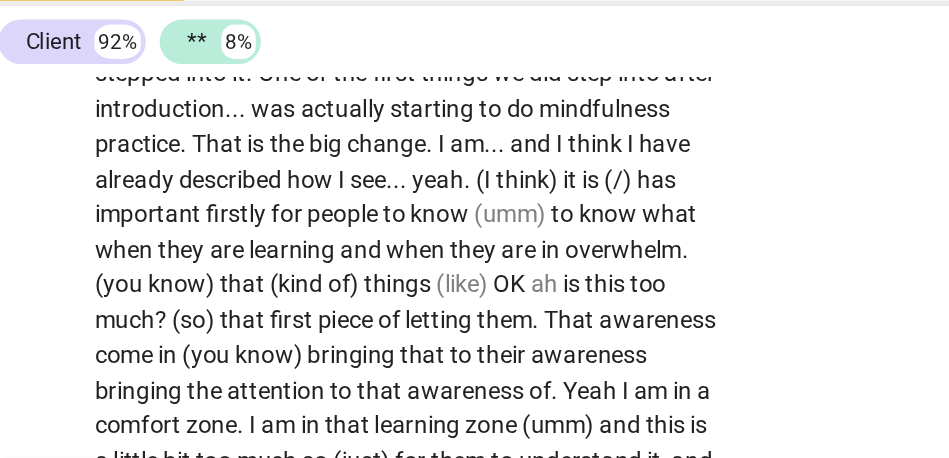 scroll, scrollTop: 4220, scrollLeft: 0, axis: vertical 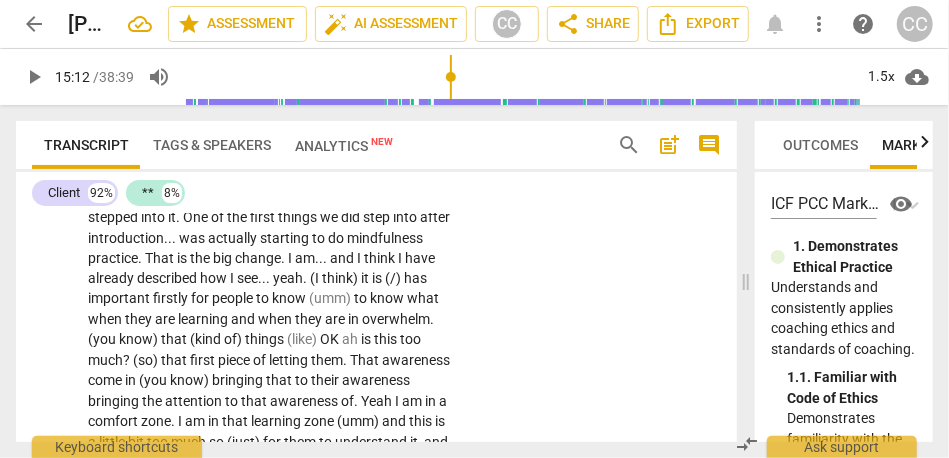 click on "I" at bounding box center [233, 279] 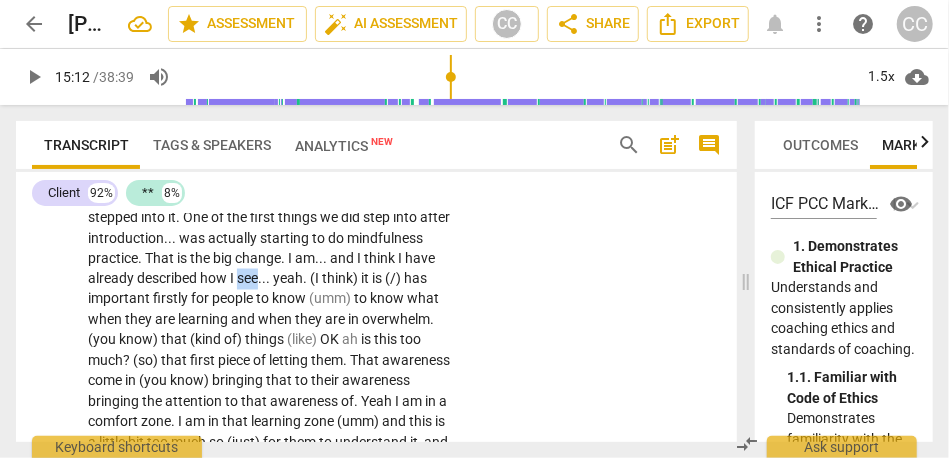 click on "I" at bounding box center [233, 279] 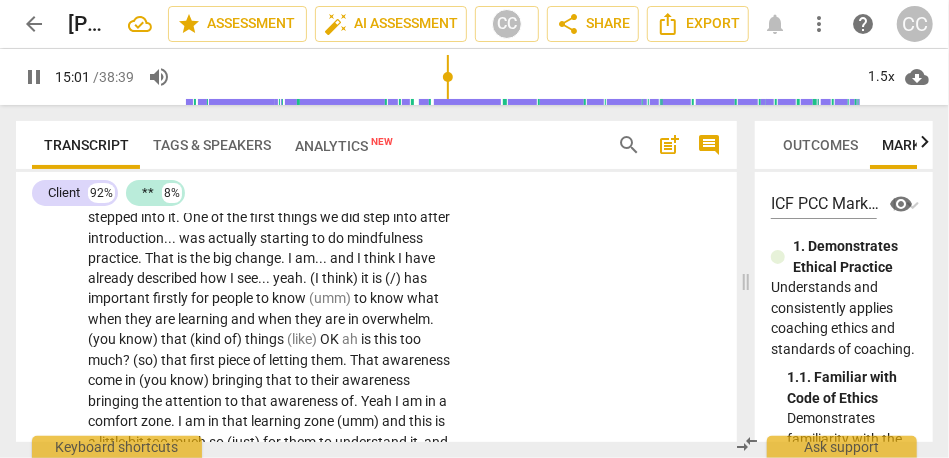 click on "yeah" at bounding box center [288, 279] 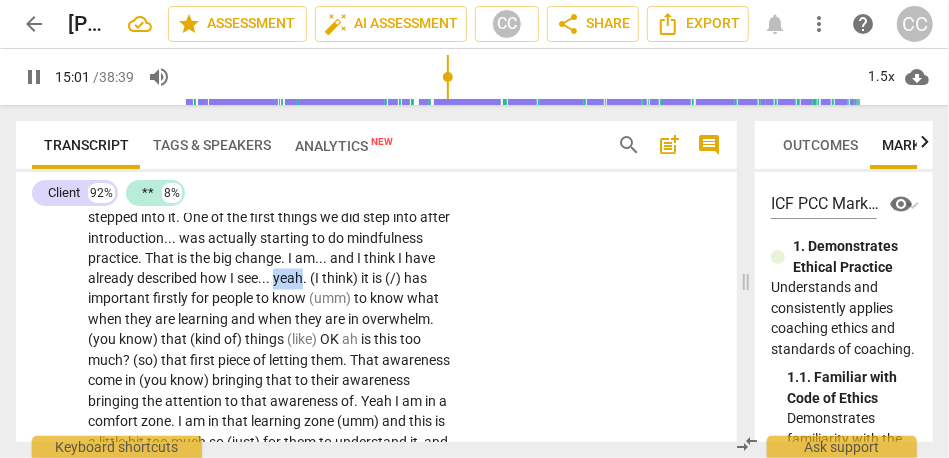 click on "yeah" at bounding box center [288, 279] 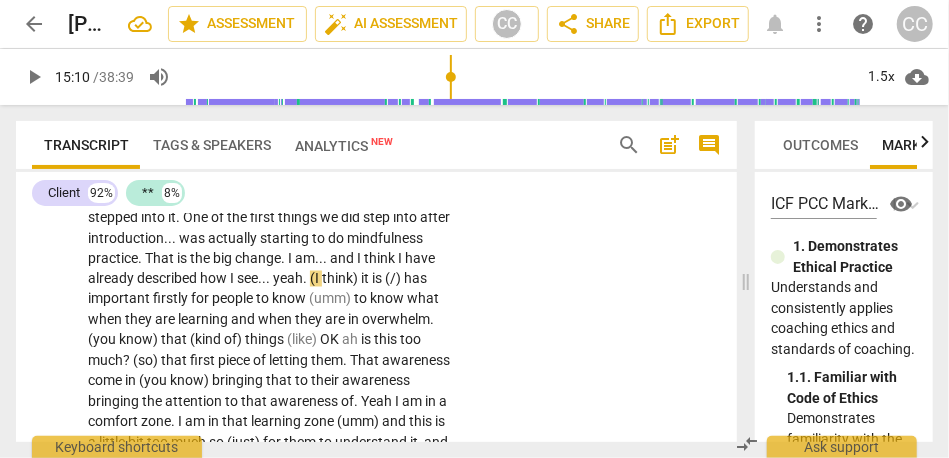 click on "how" at bounding box center (215, 279) 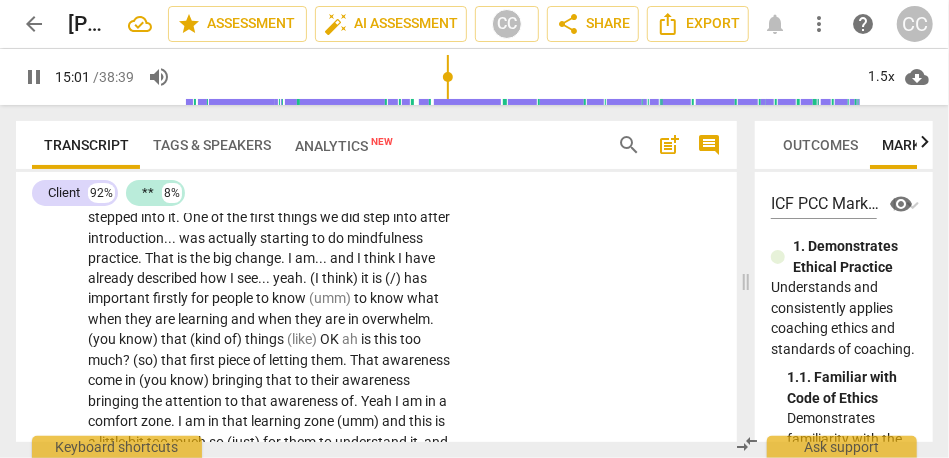 click on "yeah" at bounding box center (288, 279) 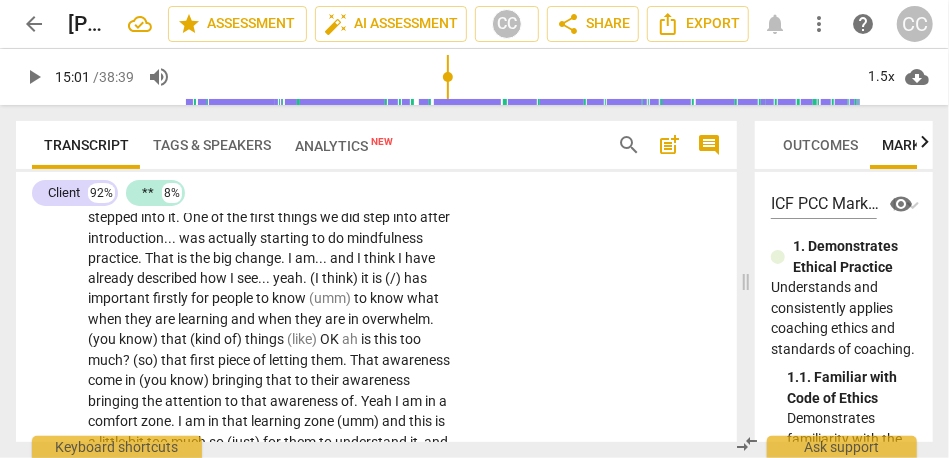 type on "902" 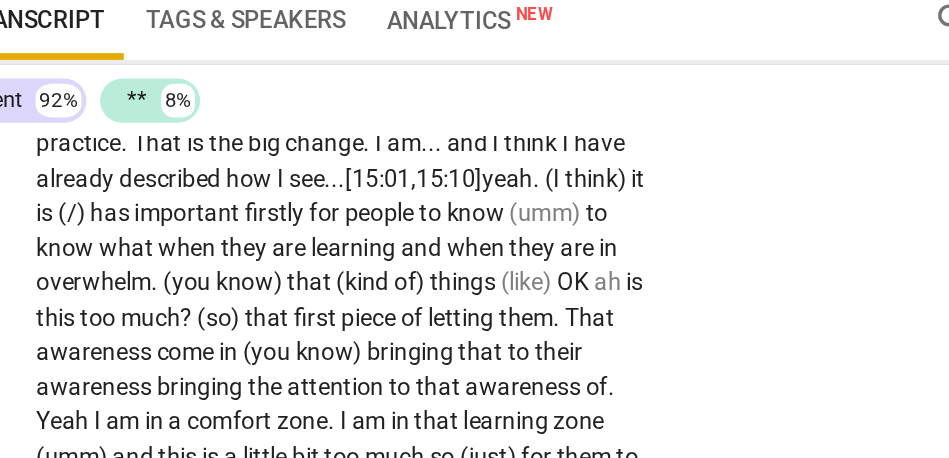 scroll, scrollTop: 4263, scrollLeft: 0, axis: vertical 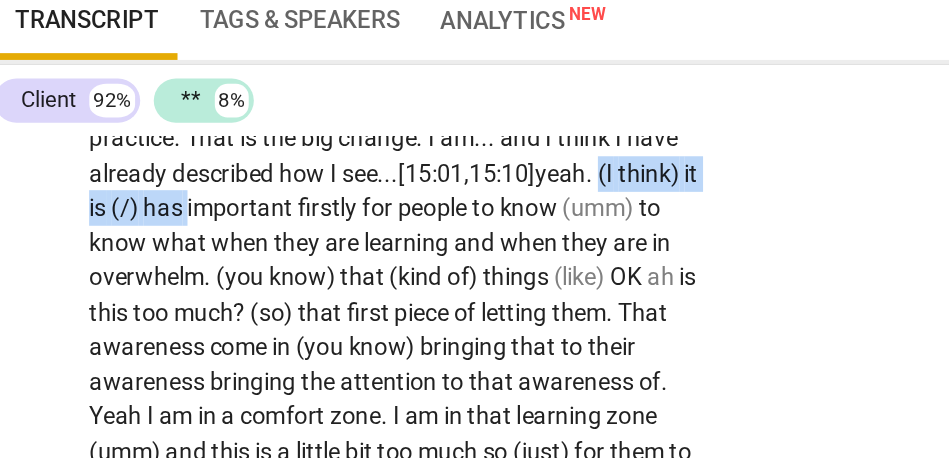 drag, startPoint x: 365, startPoint y: 297, endPoint x: 244, endPoint y: 300, distance: 121.037186 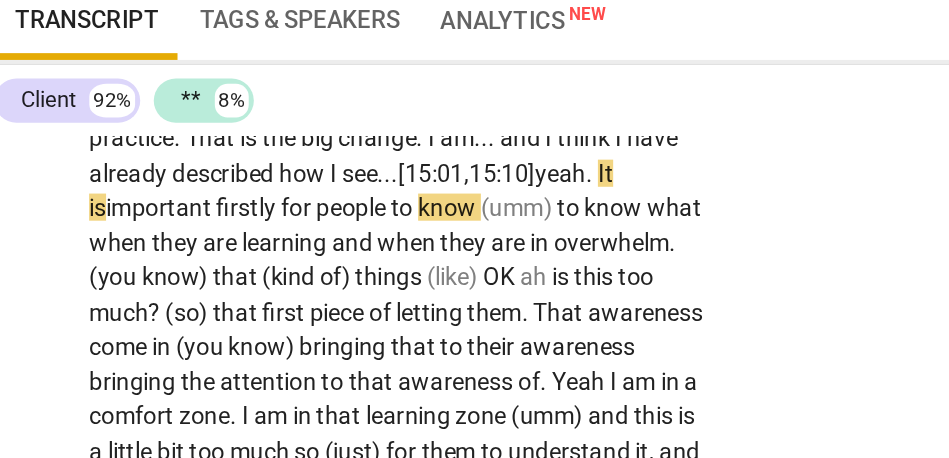 click on "firstly" at bounding box center [182, 256] 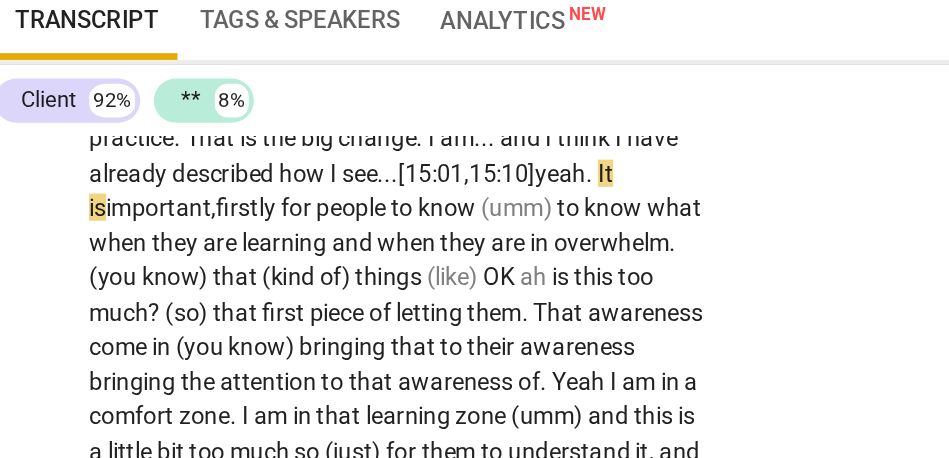 click on "for" at bounding box center [211, 256] 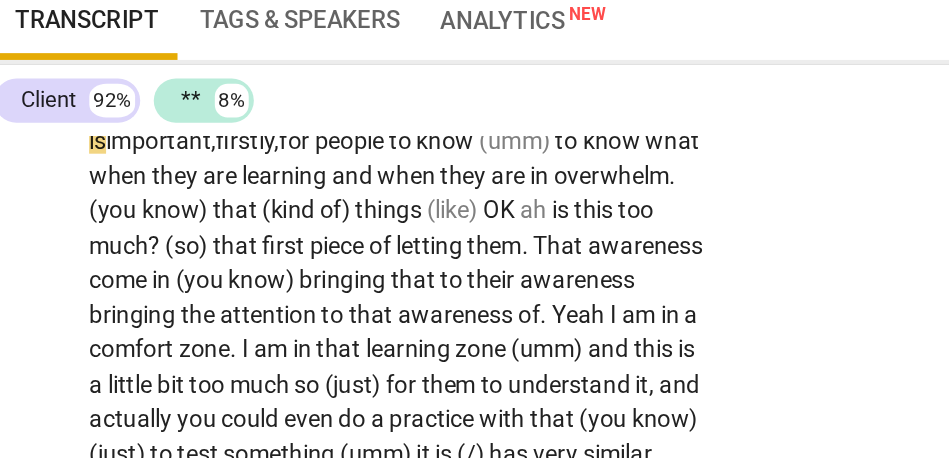 scroll, scrollTop: 4303, scrollLeft: 0, axis: vertical 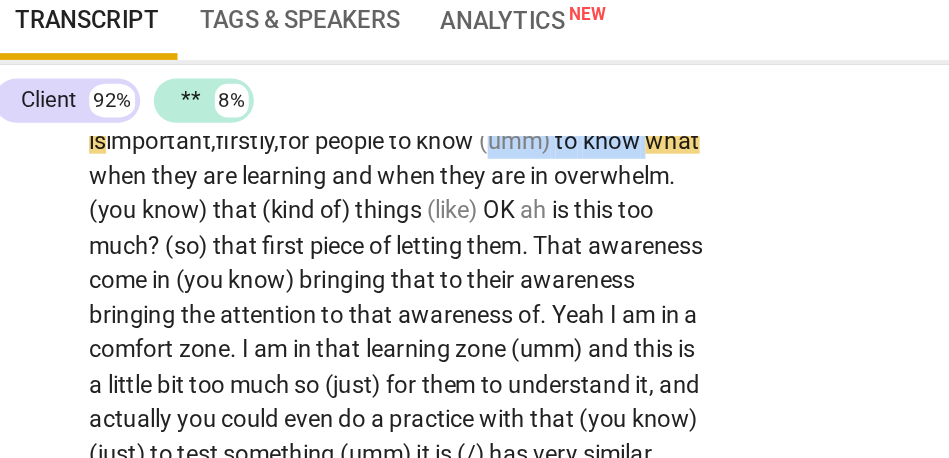 drag, startPoint x: 239, startPoint y: 277, endPoint x: 144, endPoint y: 274, distance: 95.047356 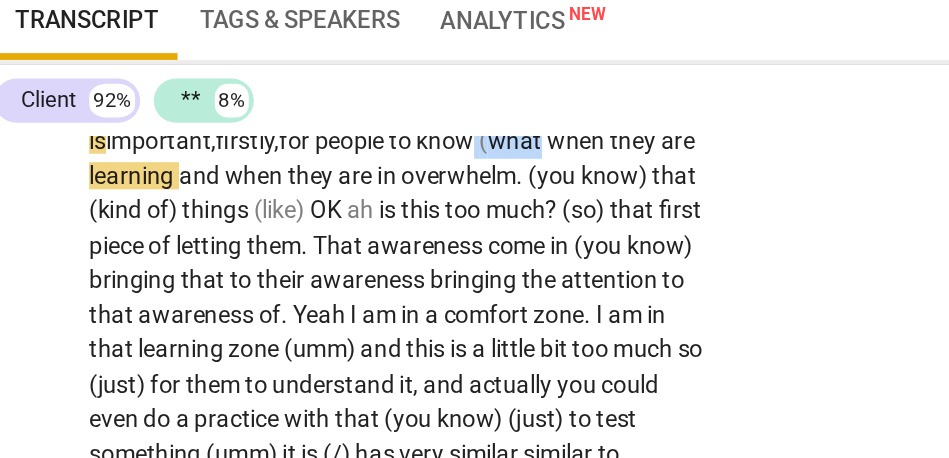 drag, startPoint x: 177, startPoint y: 277, endPoint x: 137, endPoint y: 276, distance: 40.012497 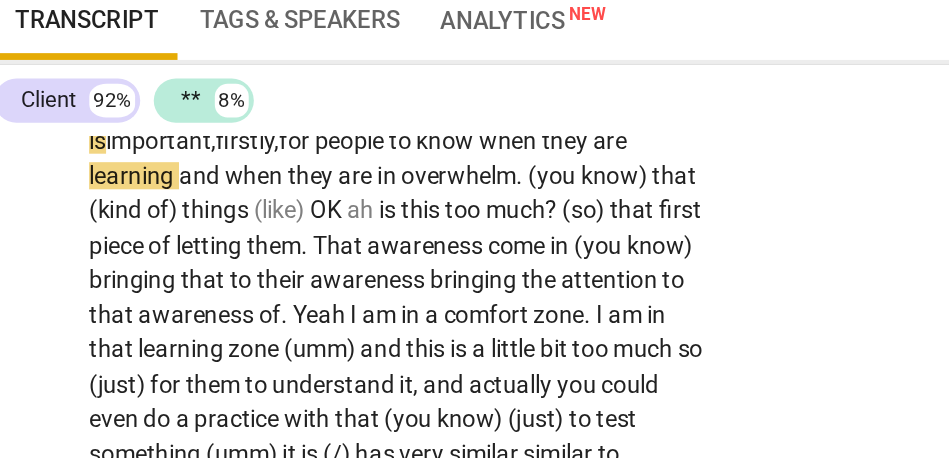 click on "when" at bounding box center [336, 216] 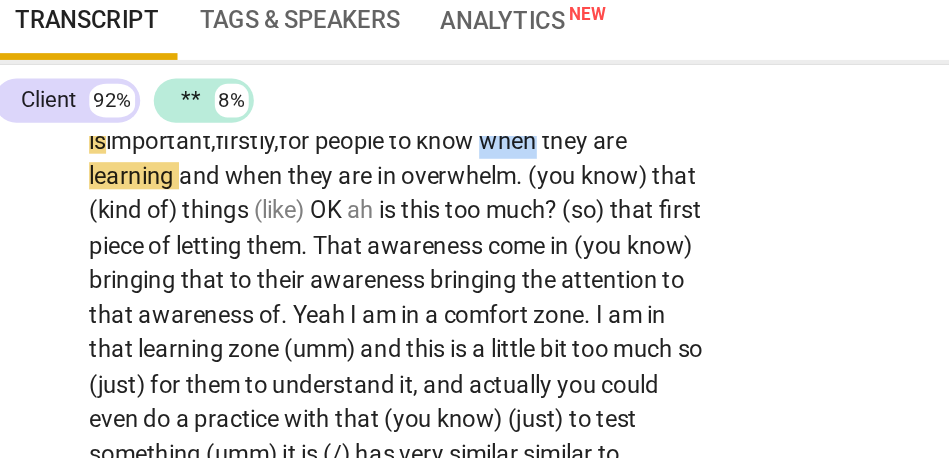 click on "when" at bounding box center [336, 216] 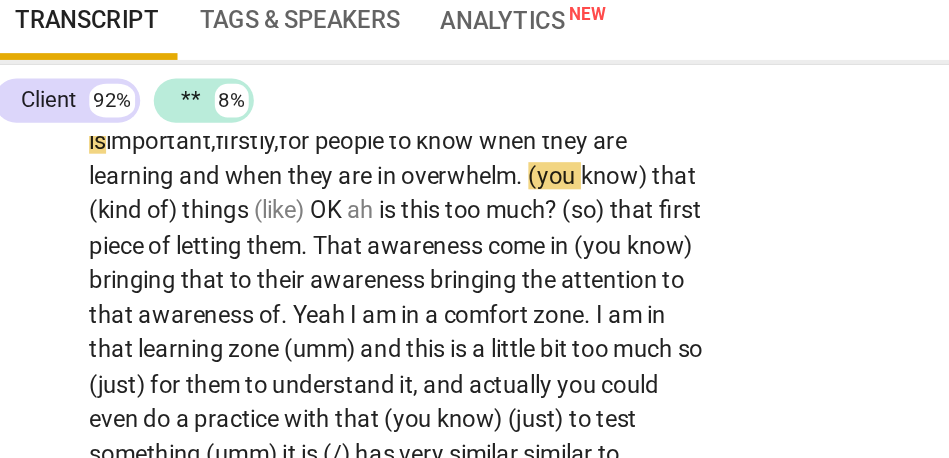 click on "CL play_arrow pause 14:16 + Add competency keyboard_arrow_right I   am   going   to . . .   I   feel   like   part   of   this   thinking   about . . .   it   is ,   also ,   about   looking   at   what   I   have   done   previously .   The   previous . . .   a   comparison   will   help   me   make   sense   of   what   I   am   saying .   I   do ,   now .   Previously ,   it   was   really . . .   there   were   pre-course   interviews .   Then ,   there   was   the   course .   We   stepped   into   it .   One   of   the   first   things   we   did   step   into   after   introduction . . .   was   actually   starting   to   do   mindfulness   practice .   That   is   the   big   change .   I   am . . .   and   I   think   I   have   already   described   how   I   see . . .  [15:01,15:10]  yeah .   It is  important,  firstly,  for   people   to   know    when   they   are   learning   and   when   they   are   in   overwhelm .   (you   know)   that   (kind   of)   things   (like)   OK   ah   is" at bounding box center (376, 518) 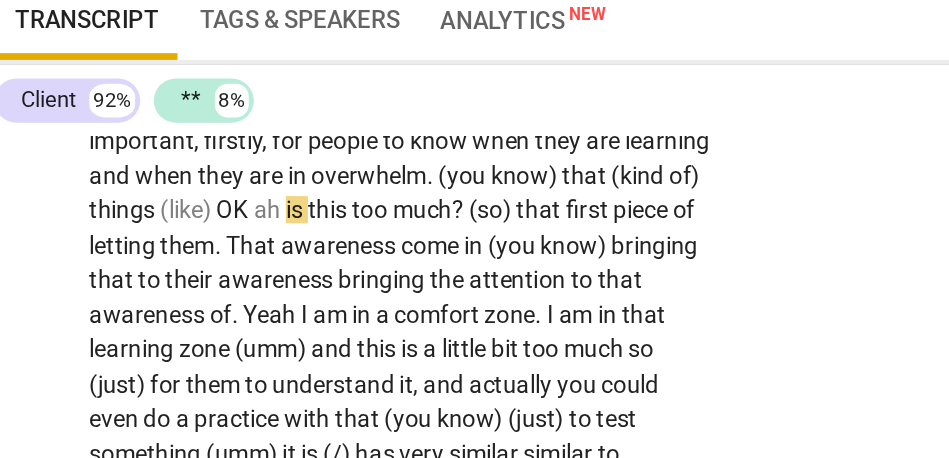 click on "overwhelm" at bounding box center [253, 237] 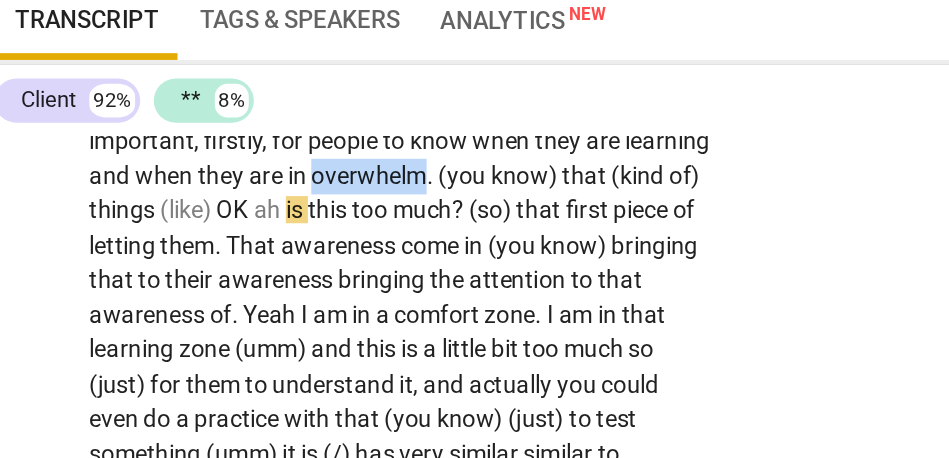 click on "overwhelm" at bounding box center (253, 237) 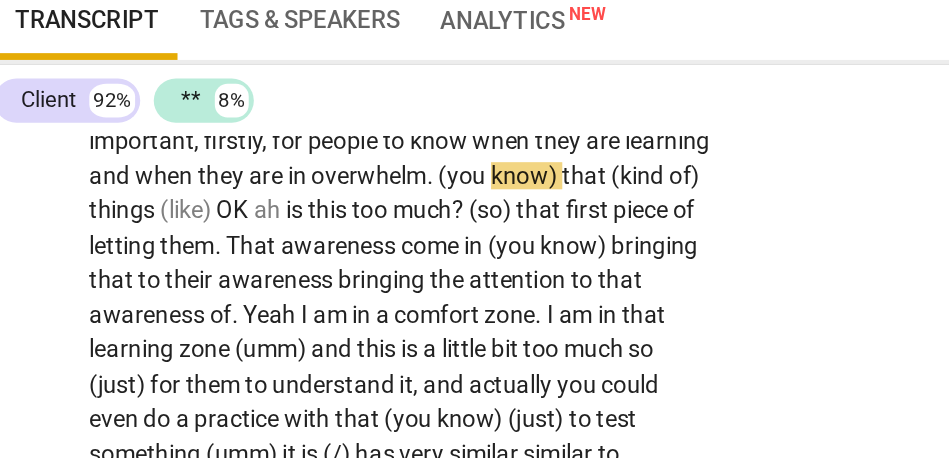 type on "922" 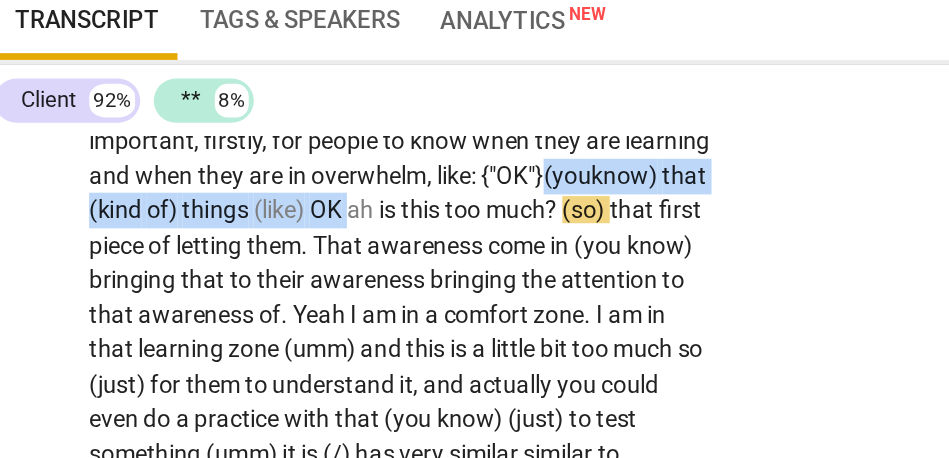 drag, startPoint x: 343, startPoint y: 297, endPoint x: 58, endPoint y: 306, distance: 285.14206 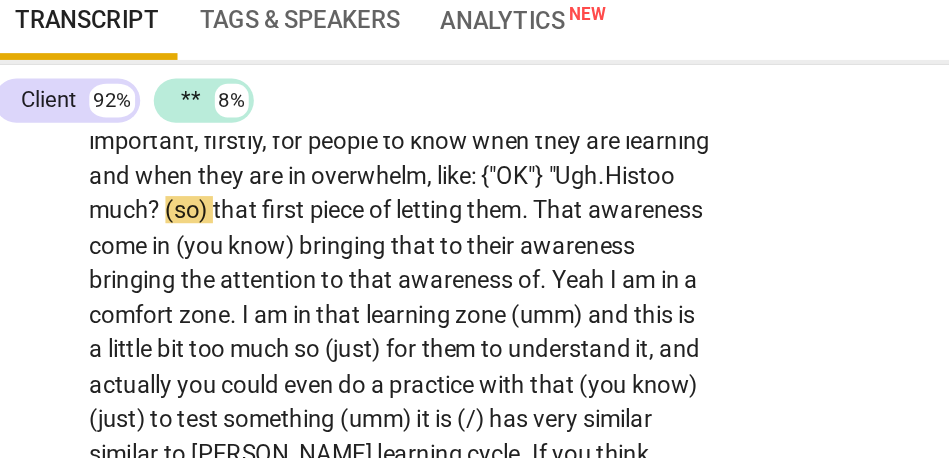 click on "overwhelm, like: {"OK"} "Ugh." at bounding box center (305, 237) 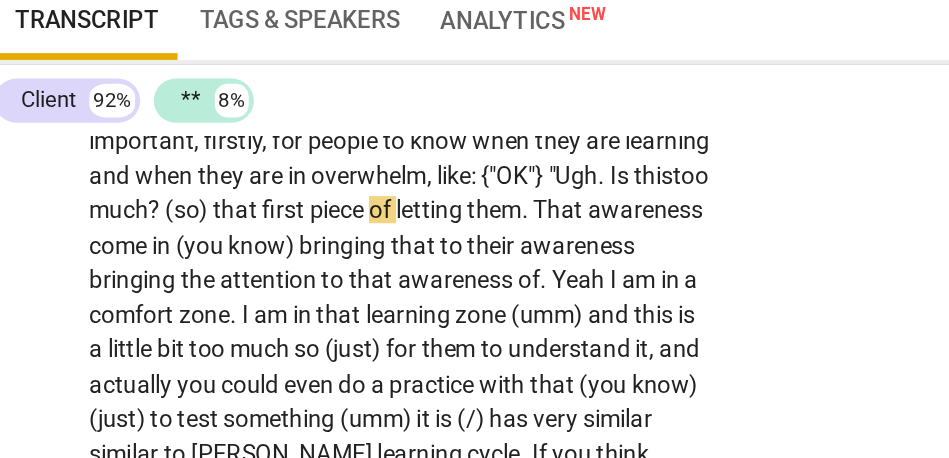 click on "?" at bounding box center (128, 257) 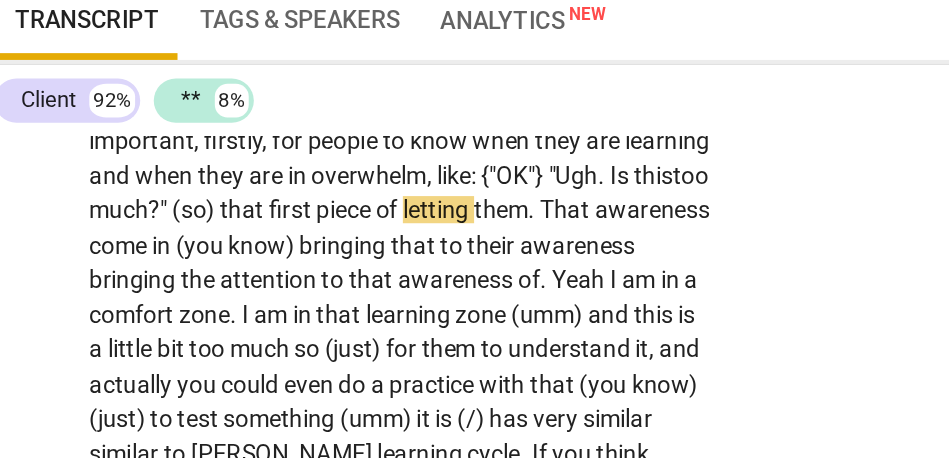 click on "that" at bounding box center (179, 257) 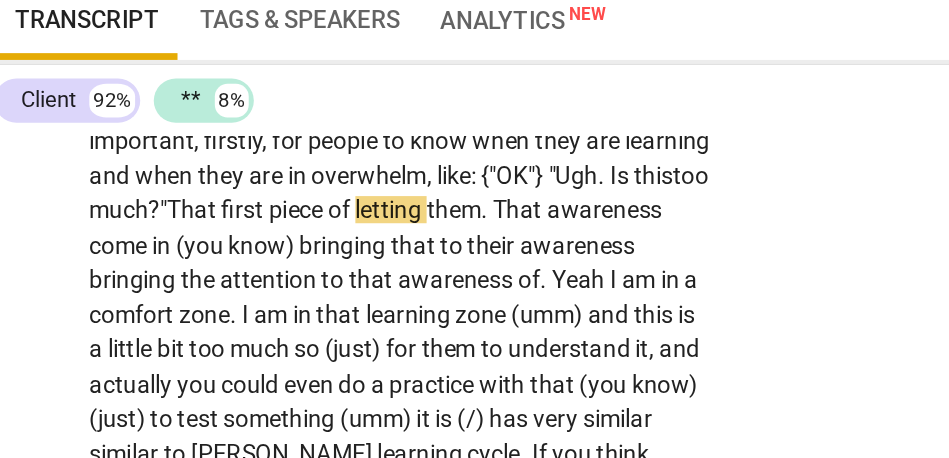 click on "hat" at bounding box center (154, 257) 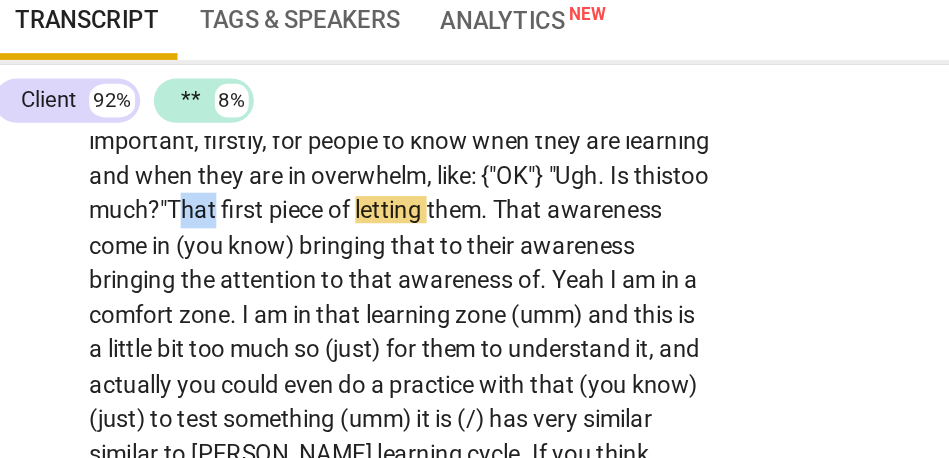 click on "hat" at bounding box center [154, 257] 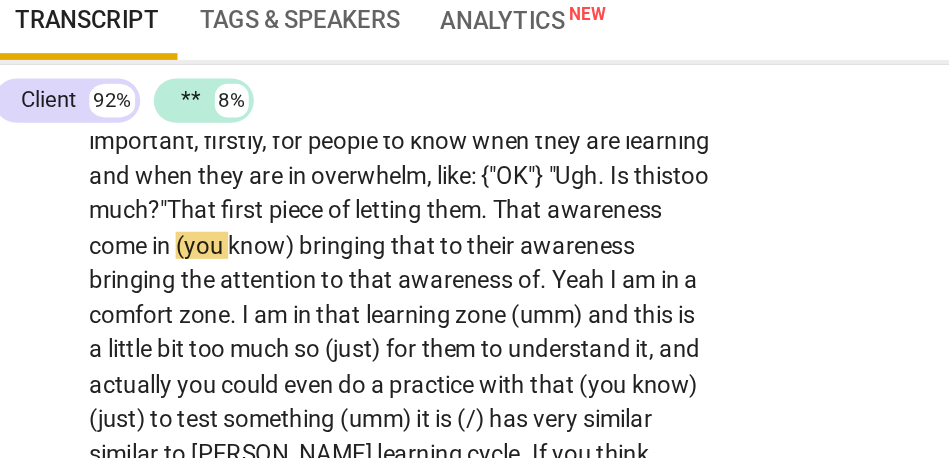 click on "That" at bounding box center [342, 257] 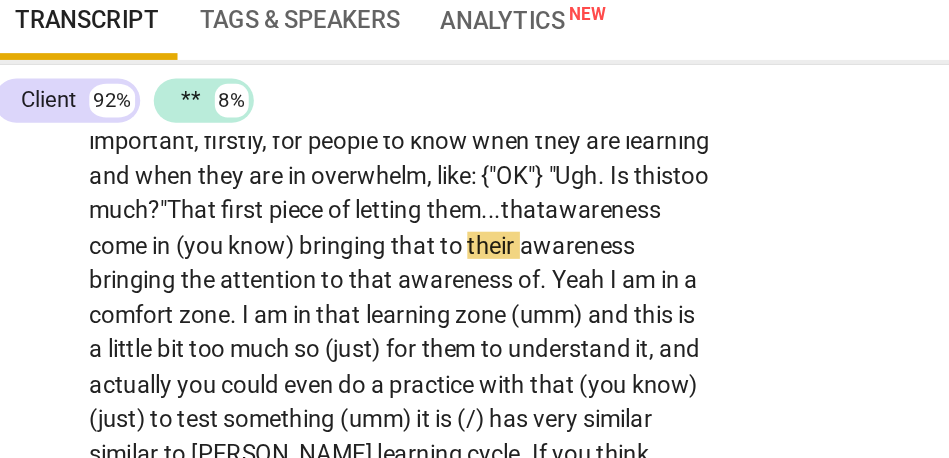click on "know)" at bounding box center (191, 278) 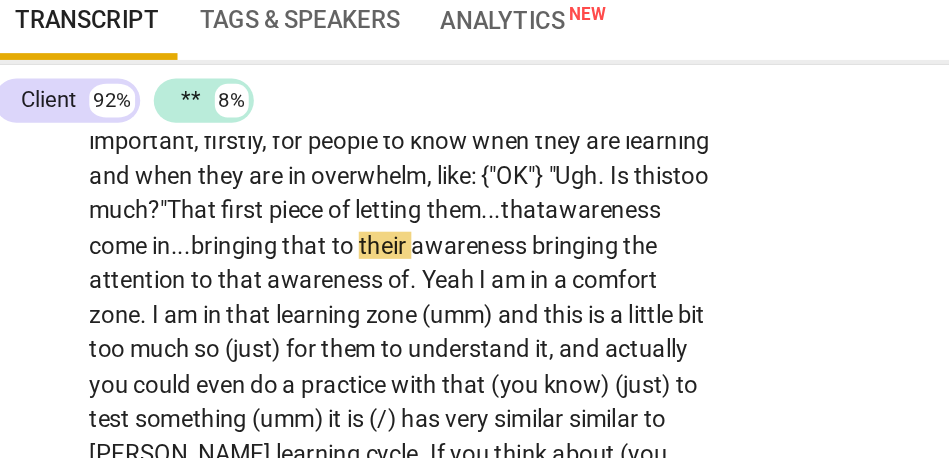 click on "first" at bounding box center (180, 257) 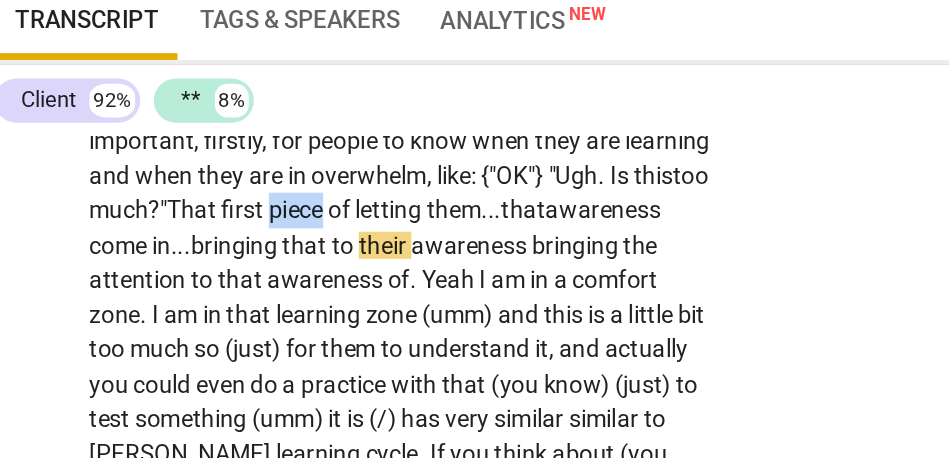 click on "first" at bounding box center (180, 257) 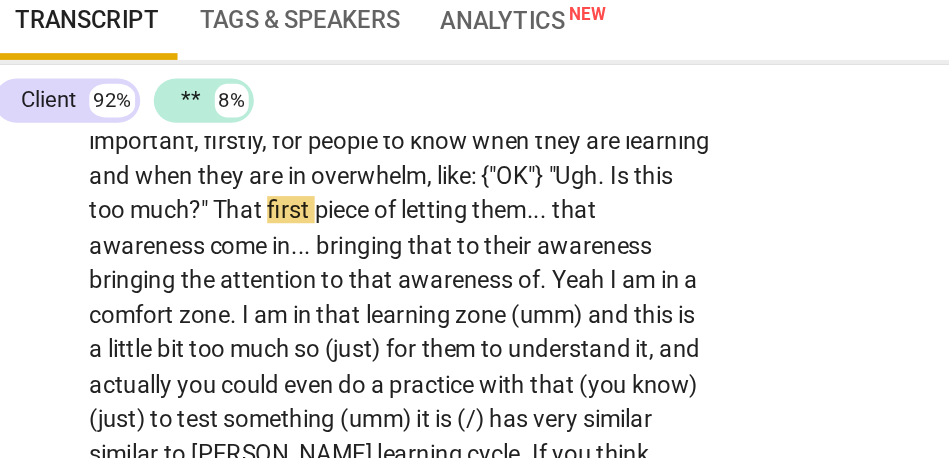 click on "CL play_arrow pause 14:16 + Add competency keyboard_arrow_right I   am   going   to . . .   I   feel   like   part   of   this   thinking   about . . .   it   is ,   also ,   about   looking   at   what   I   have   done   previously .   The   previous . . .   a   comparison   will   help   me   make   sense   of   what   I   am   saying .   I   do ,   now .   Previously ,   it   was   really . . .   there   were   pre-course   interviews .   Then ,   there   was   the   course .   We   stepped   into   it .   One   of   the   first   things   we   did   step   into   after   introduction . . .   was   actually   starting   to   do   mindfulness   practice .   That   is   the   big   change .   I   am . . .   and   I   think   I   have   already   described   how   I   see . . .   [15:01 ,   15:10]   yeah .   It   is   important ,   firstly ,   for   people   to   know   when   they   are   learning   and   when   they   are   in   overwhelm ,   like :   {"OK"}   "Ugh .   Is   this   too   much ? "   That" at bounding box center (376, 508) 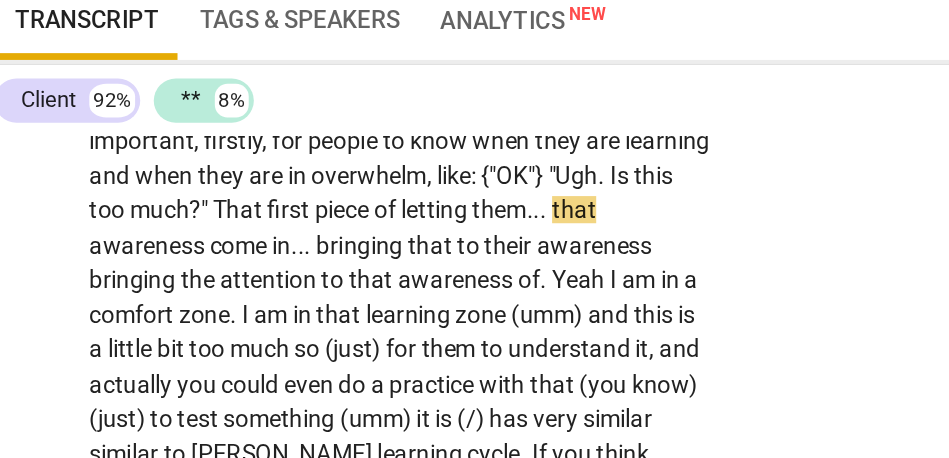scroll, scrollTop: 4336, scrollLeft: 0, axis: vertical 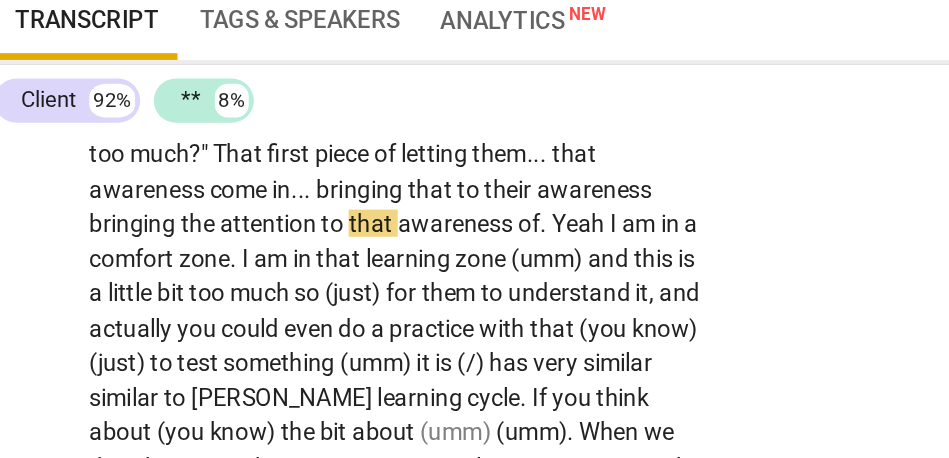 click on "bringing" at bounding box center (115, 265) 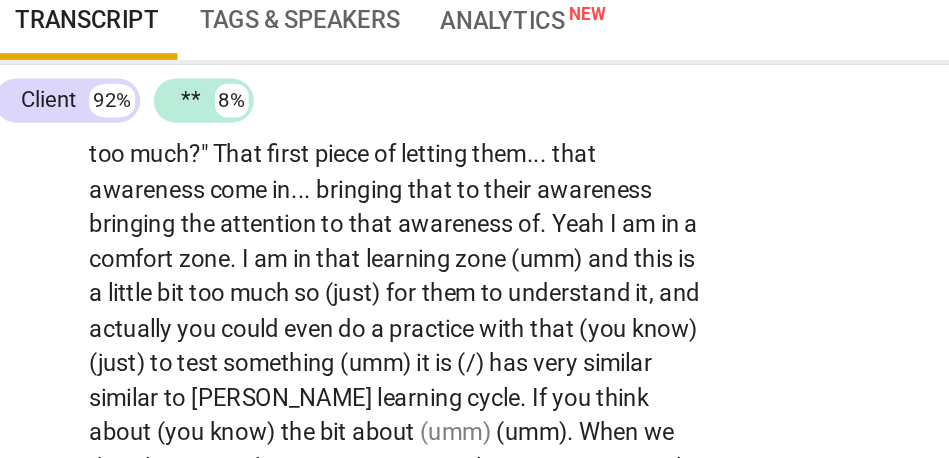type on "936" 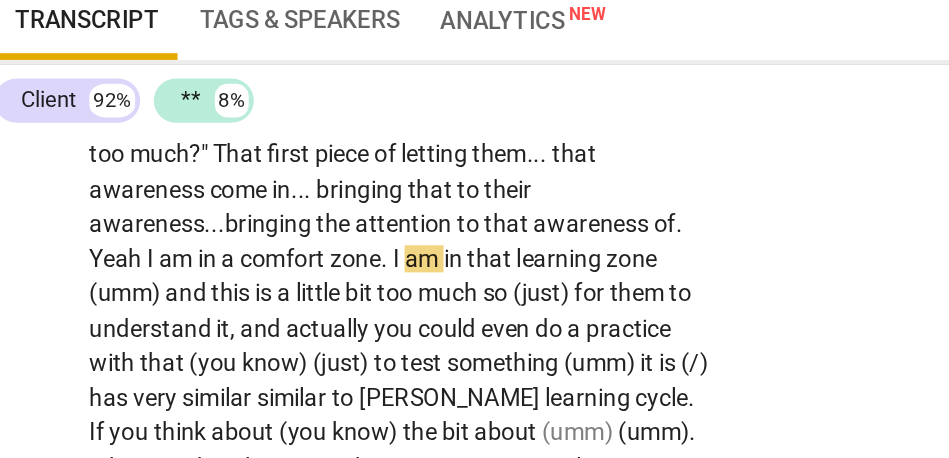 click on "of" at bounding box center [427, 265] 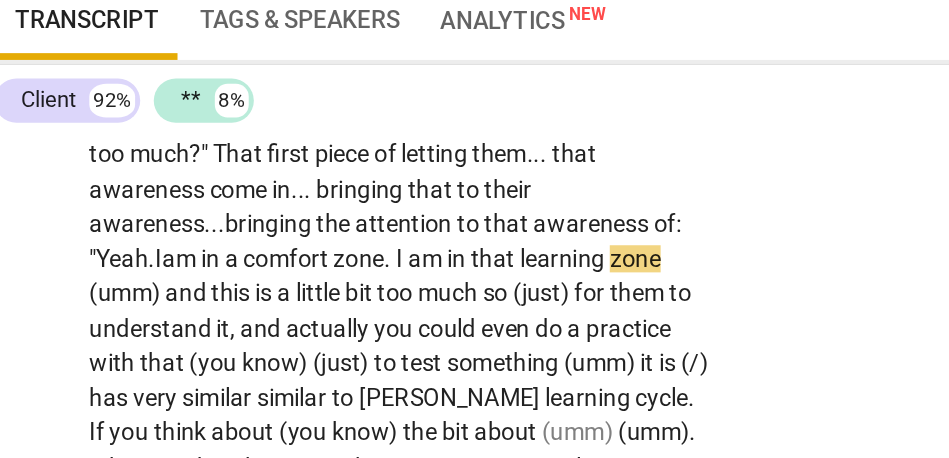 click on "I" at bounding box center [129, 286] 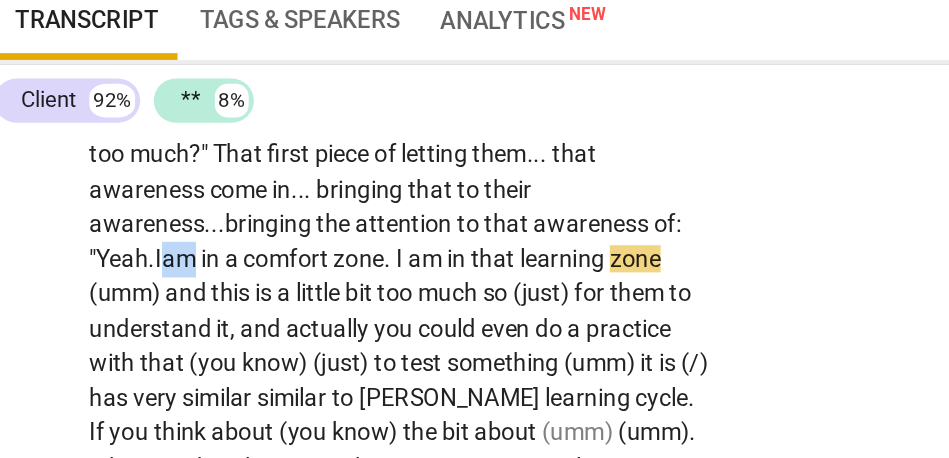 click on "I" at bounding box center (129, 286) 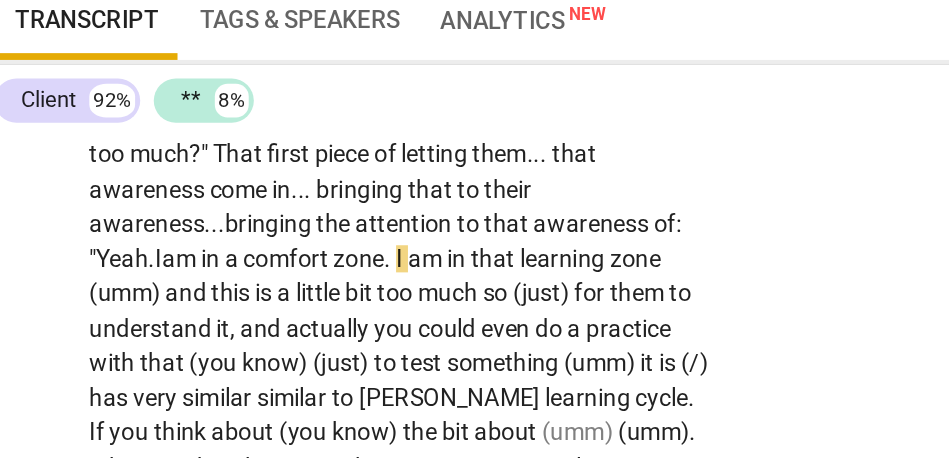 click on "I" at bounding box center (272, 286) 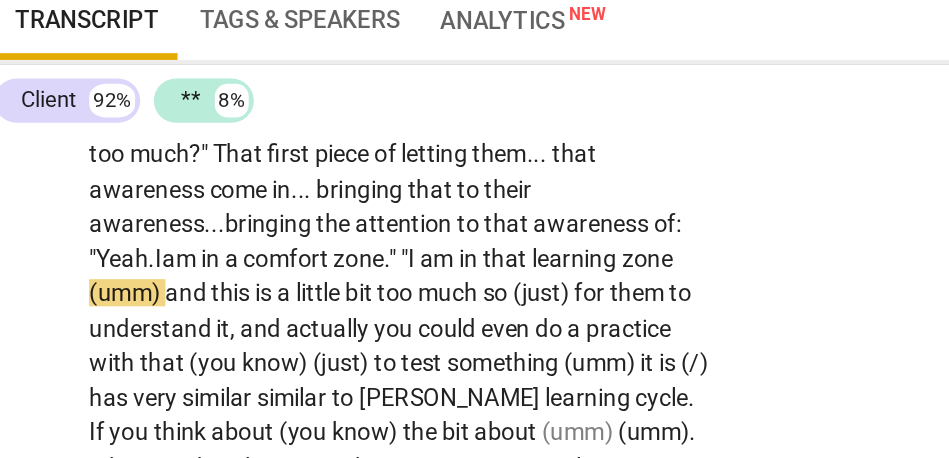 click on "zone" at bounding box center [417, 286] 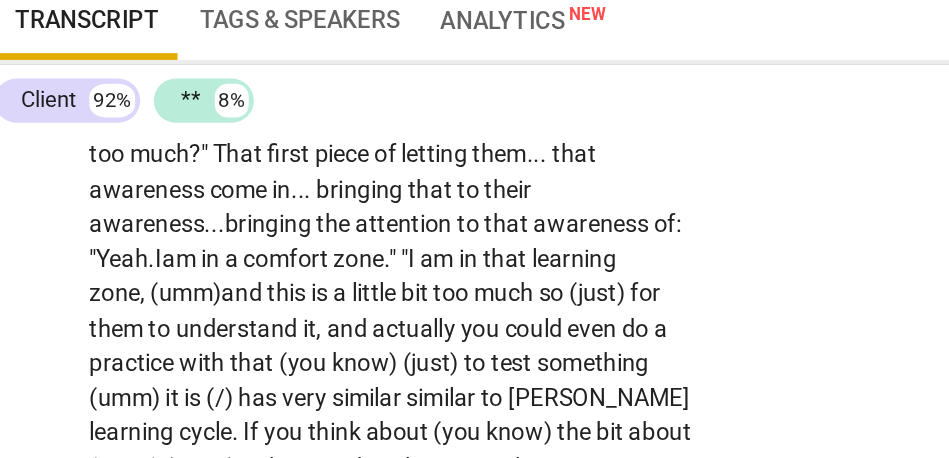 click on "." "" at bounding box center (269, 286) 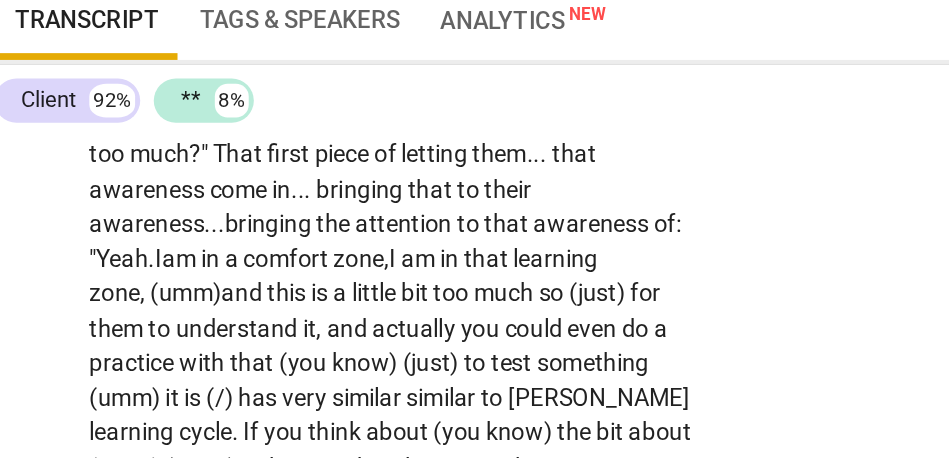 click on "am" at bounding box center (283, 286) 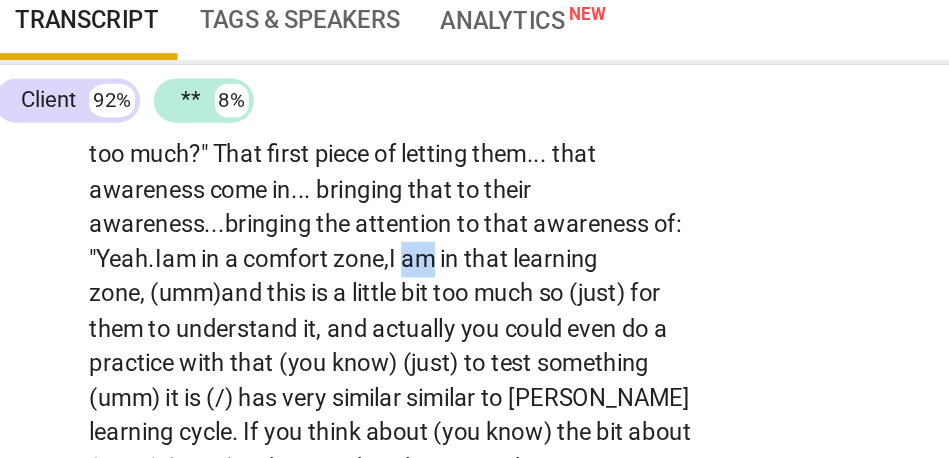 click on "am" at bounding box center [283, 286] 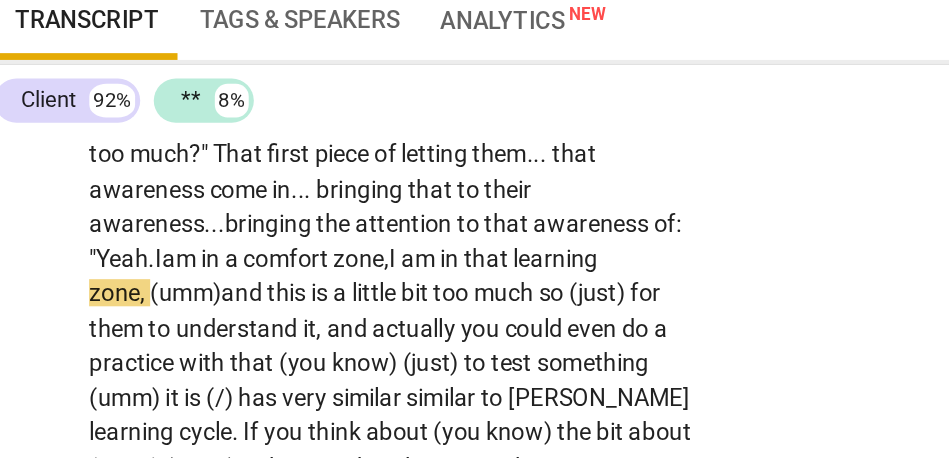 click on "(umm)" at bounding box center [145, 306] 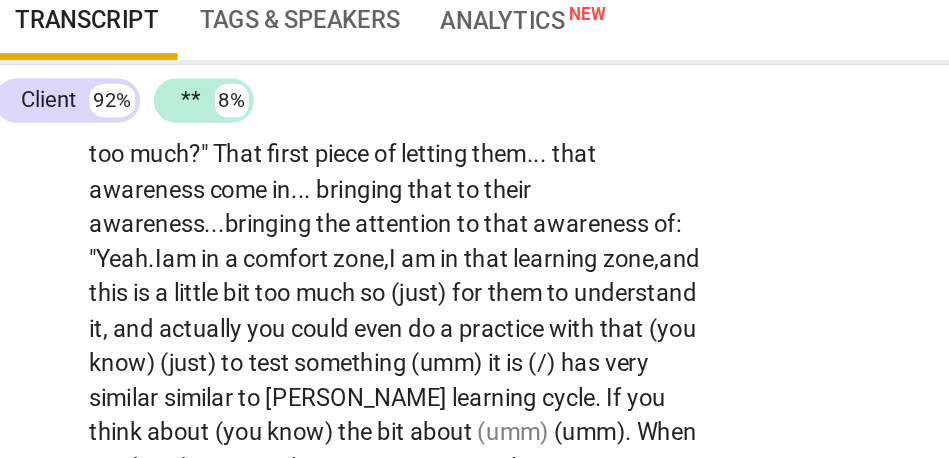 click on "much" at bounding box center [229, 306] 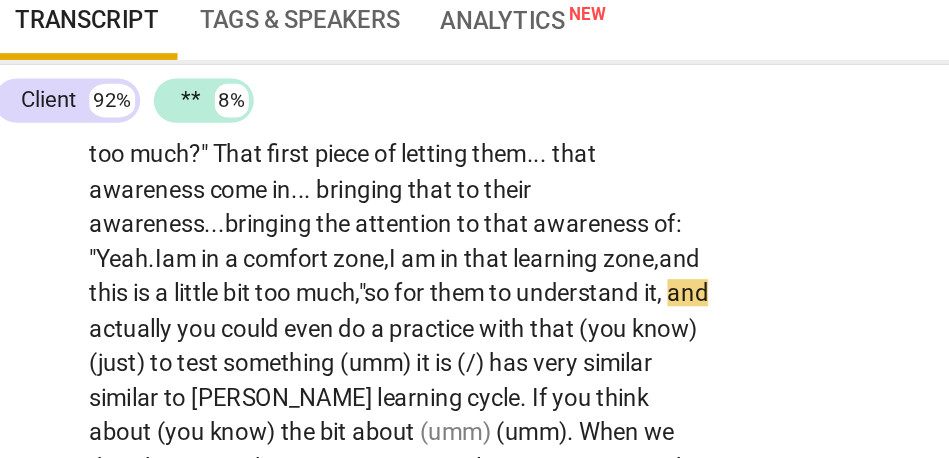 click on "for" at bounding box center (278, 306) 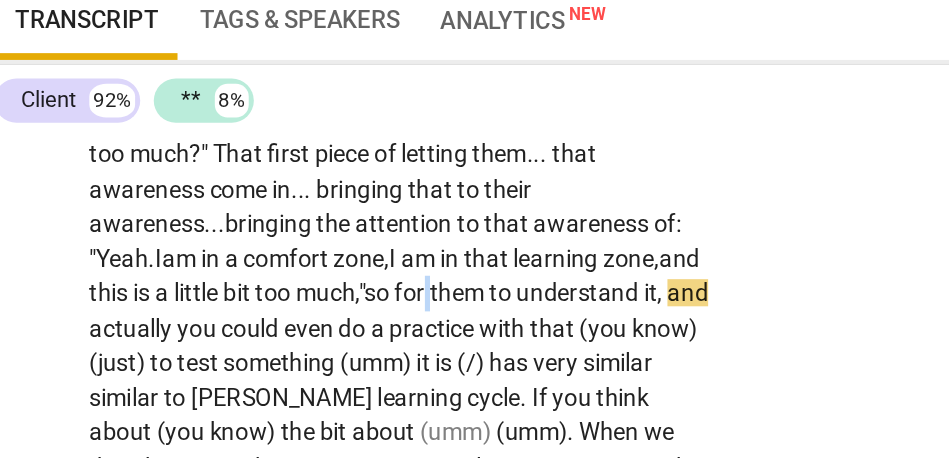 click on "for" at bounding box center (278, 306) 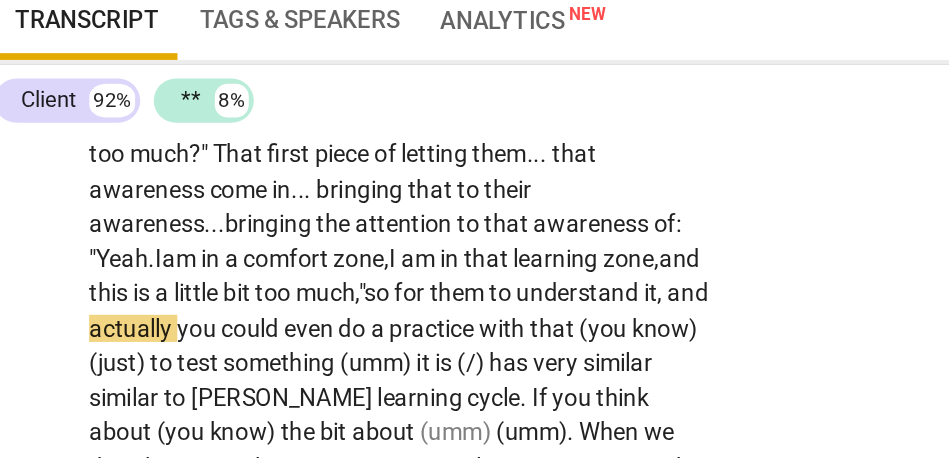 click on "actually" at bounding box center [114, 327] 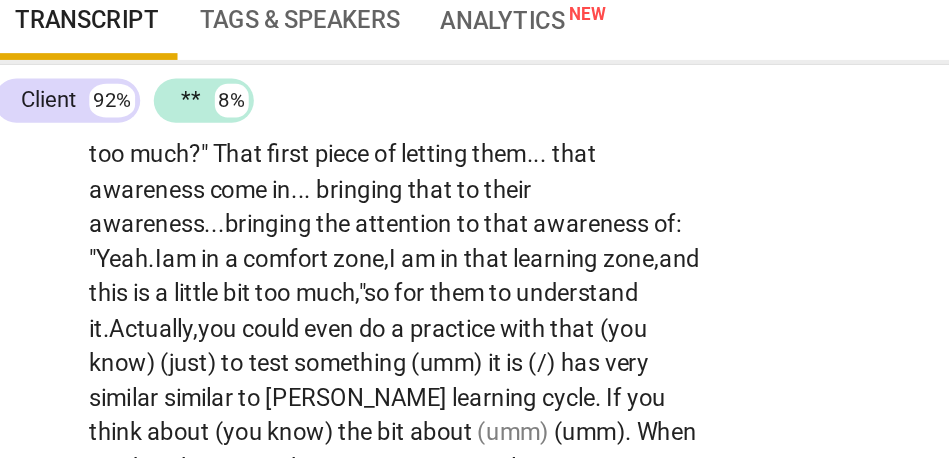 click on "Actually," at bounding box center (126, 327) 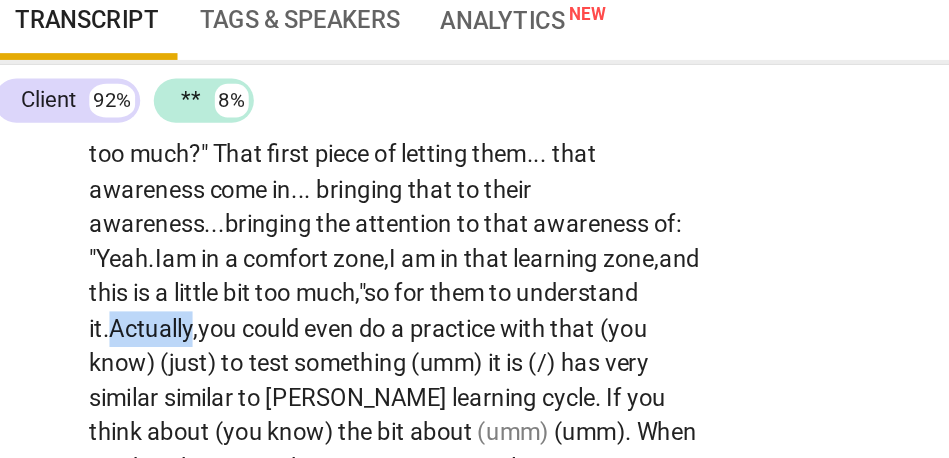 click on "Actually," at bounding box center (126, 327) 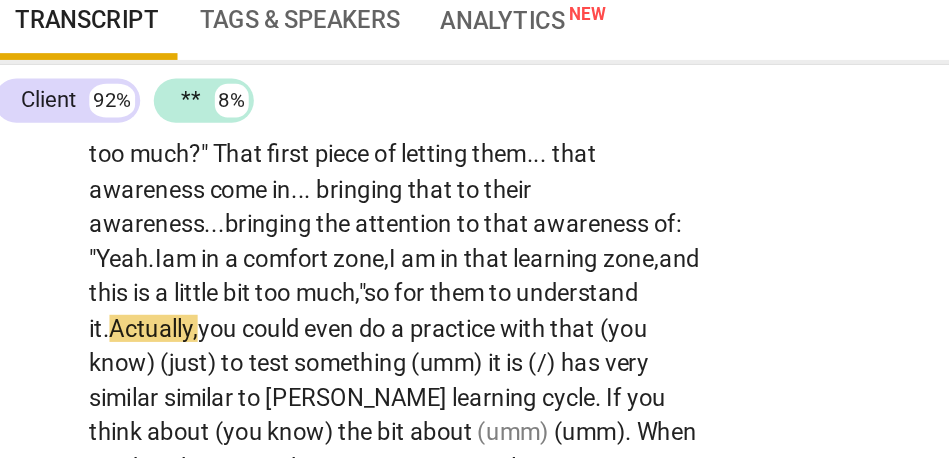 scroll, scrollTop: 4398, scrollLeft: 0, axis: vertical 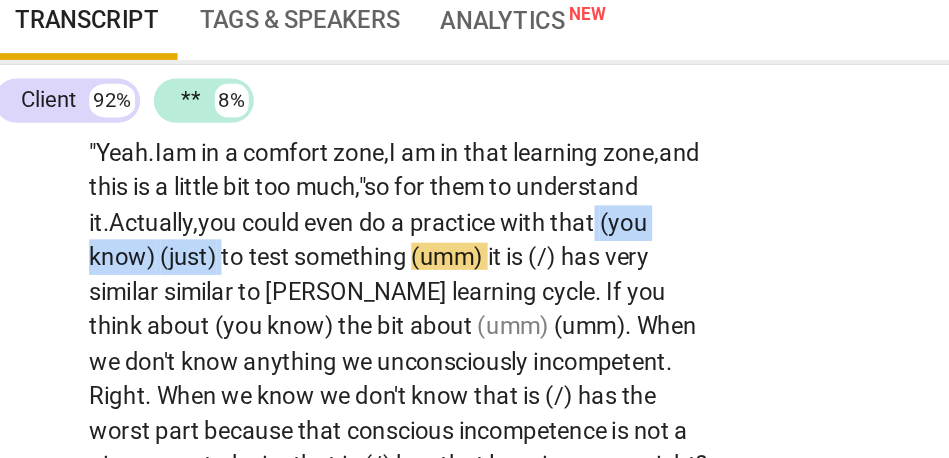 drag, startPoint x: 223, startPoint y: 327, endPoint x: 112, endPoint y: 329, distance: 111.01801 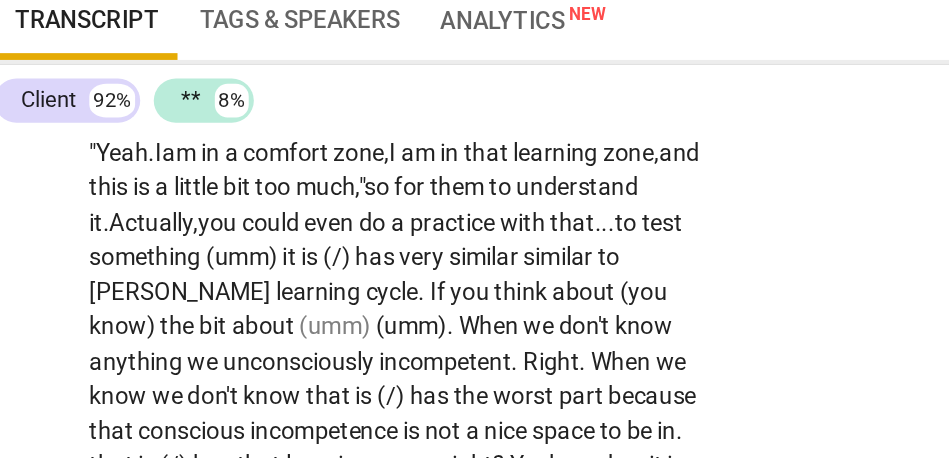click on "(umm)" at bounding box center (179, 285) 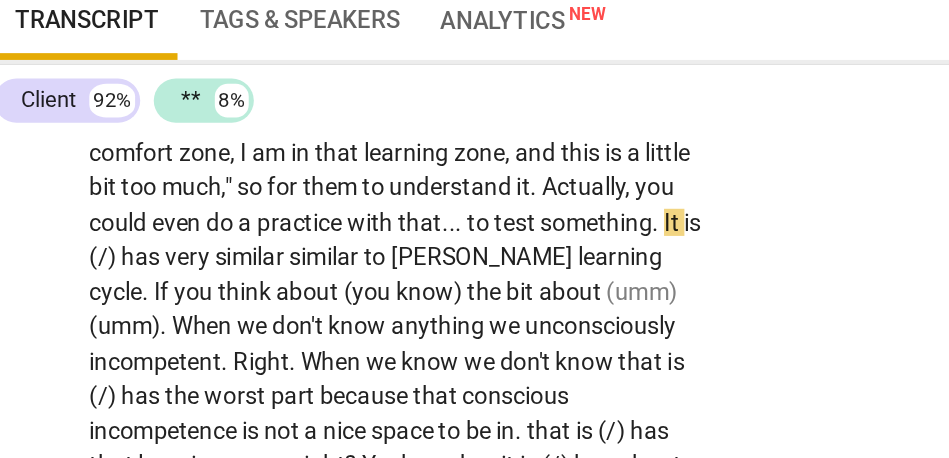 click on "CL play_arrow pause 14:16 + Add competency keyboard_arrow_right I   am   going   to . . .   I   feel   like   part   of   this   thinking   about . . .   it   is ,   also ,   about   looking   at   what   I   have   done   previously .   The   previous . . .   a   comparison   will   help   me   make   sense   of   what   I   am   saying .   I   do ,   now .   Previously ,   it   was   really . . .   there   were   pre-course   interviews .   Then ,   there   was   the   course .   We   stepped   into   it .   One   of   the   first   things   we   did   step   into   after   introduction . . .   was   actually   starting   to   do   mindfulness   practice .   That   is   the   big   change .   I   am . . .   and   I   think   I   have   already   described   how   I   see . . .   [15:01 ,   15:10]   yeah .   It   is   important ,   firstly ,   for   people   to   know   when   they   are   learning   and   when   they   are   in   overwhelm ,   like :   {"OK"}   "Ugh .   Is   this   too   much ? "   That" at bounding box center [376, 413] 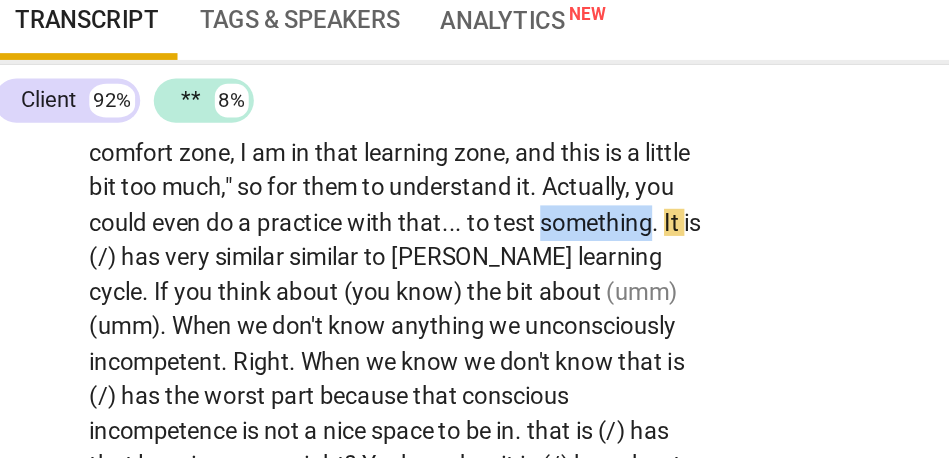 click on "something" at bounding box center [387, 265] 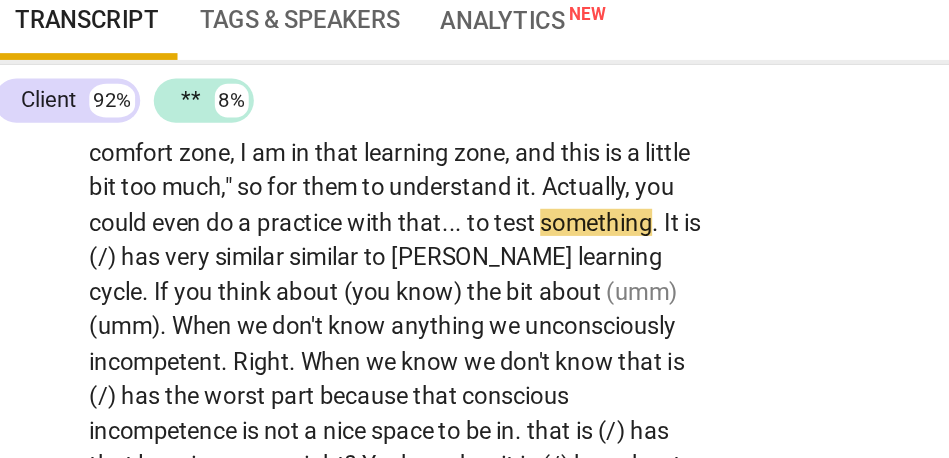 click on "even" at bounding box center (141, 265) 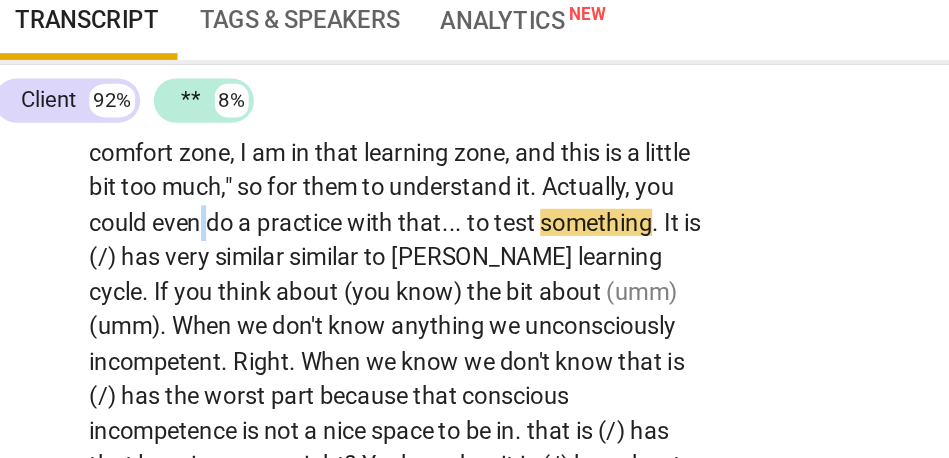 click on "even" at bounding box center (141, 265) 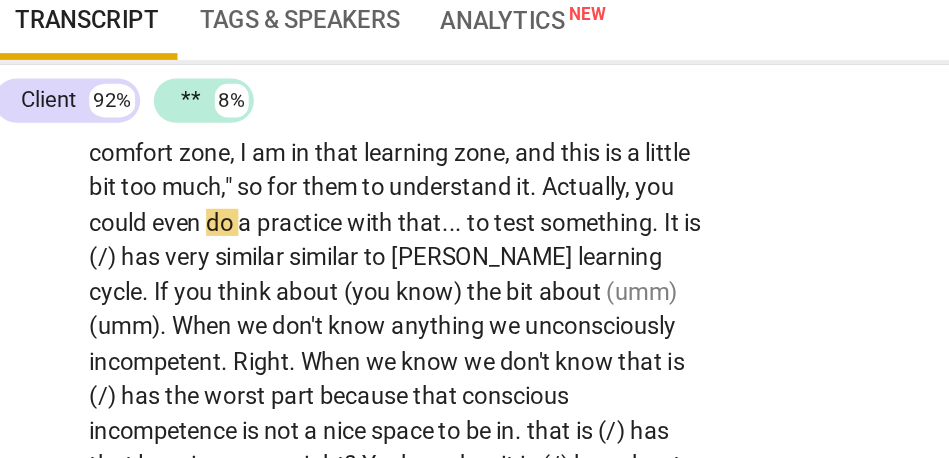 scroll, scrollTop: 4427, scrollLeft: 0, axis: vertical 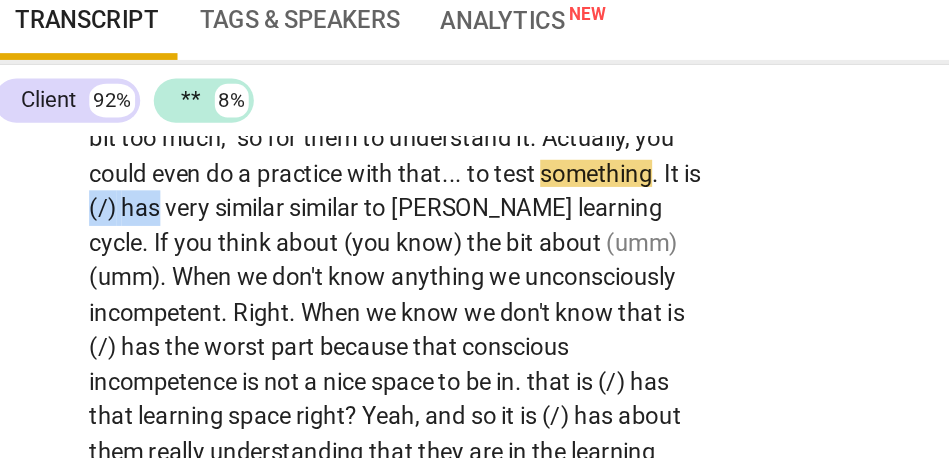 drag, startPoint x: 185, startPoint y: 296, endPoint x: 230, endPoint y: 295, distance: 45.01111 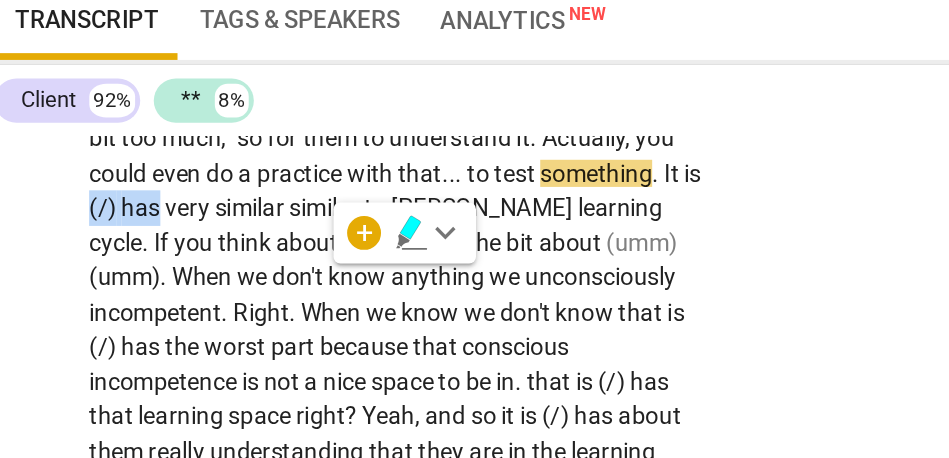type 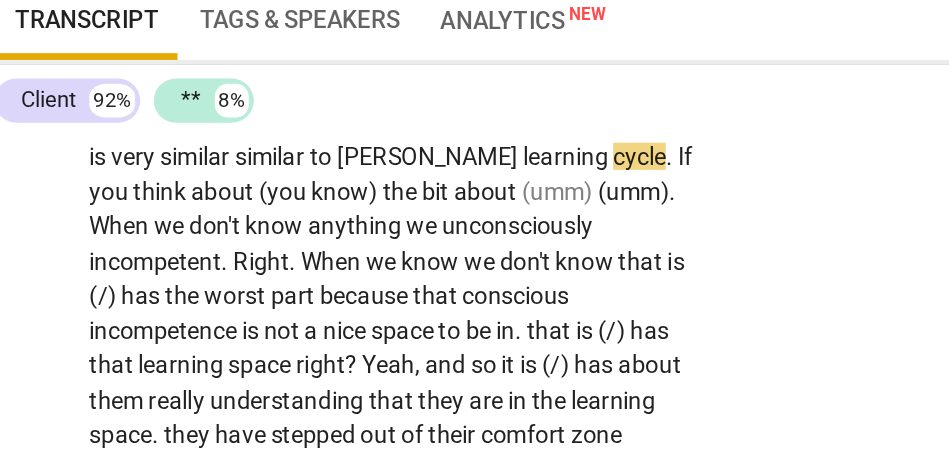 scroll, scrollTop: 4457, scrollLeft: 0, axis: vertical 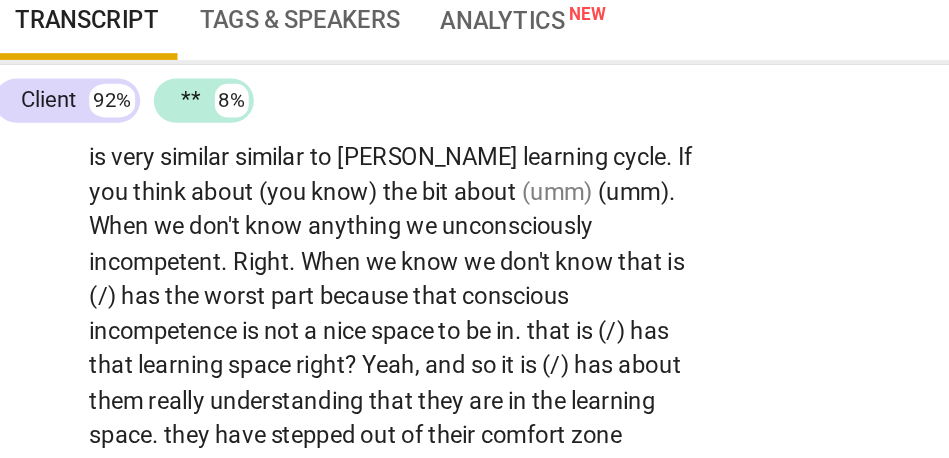 click on "If" at bounding box center (439, 226) 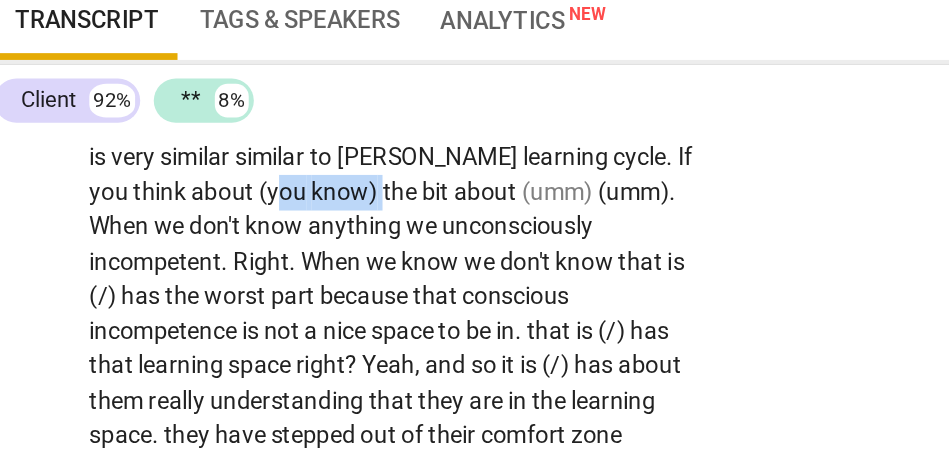 drag, startPoint x: 312, startPoint y: 288, endPoint x: 253, endPoint y: 287, distance: 59.008472 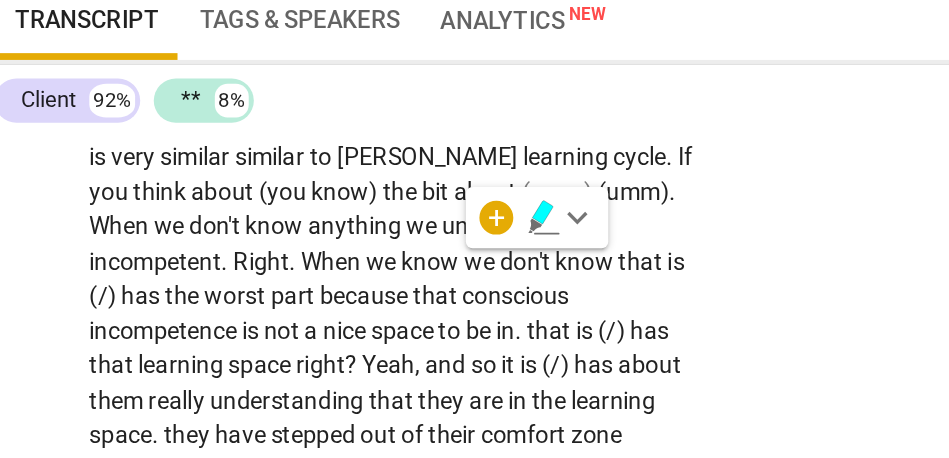 click on "about" at bounding box center [168, 247] 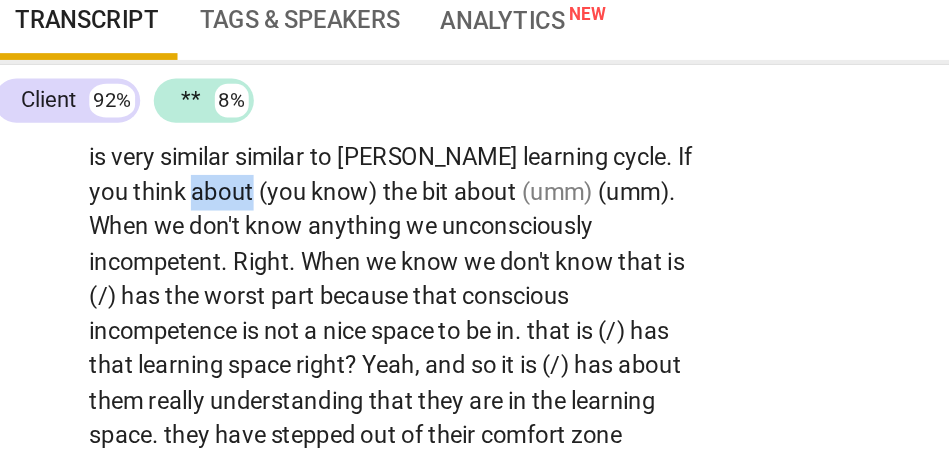 click on "about" at bounding box center (168, 247) 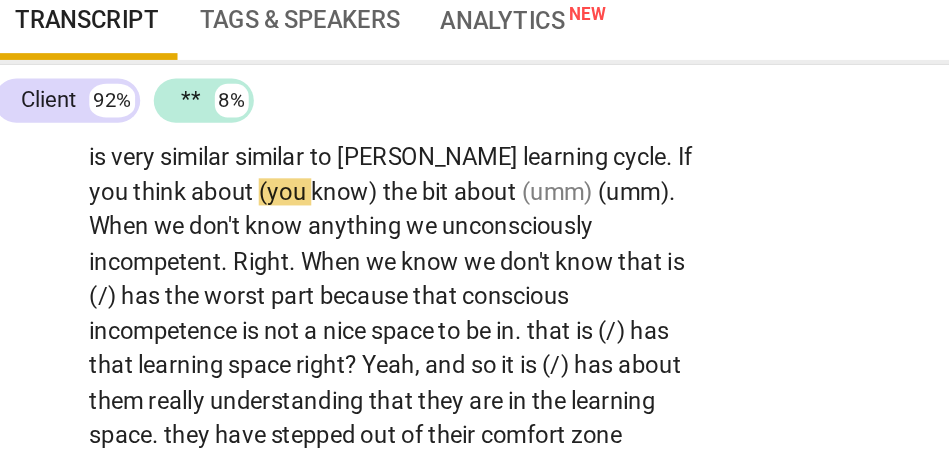 click on "(you" at bounding box center [203, 247] 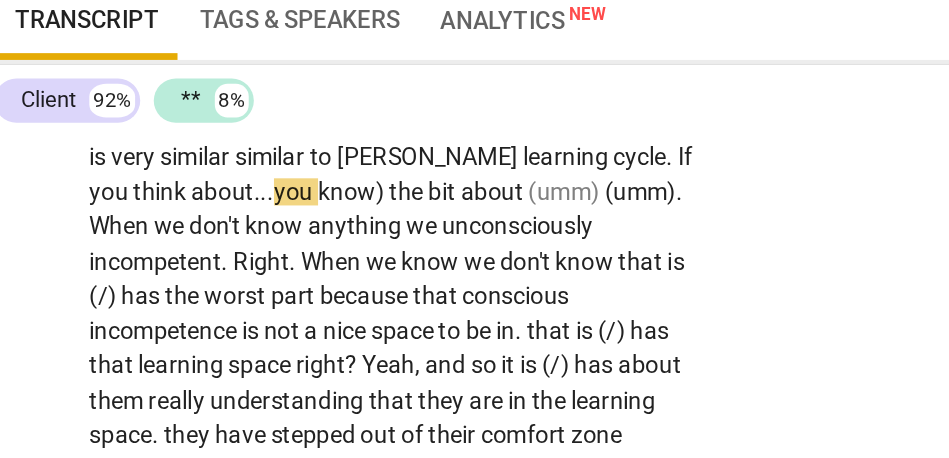 click on "the" at bounding box center (276, 247) 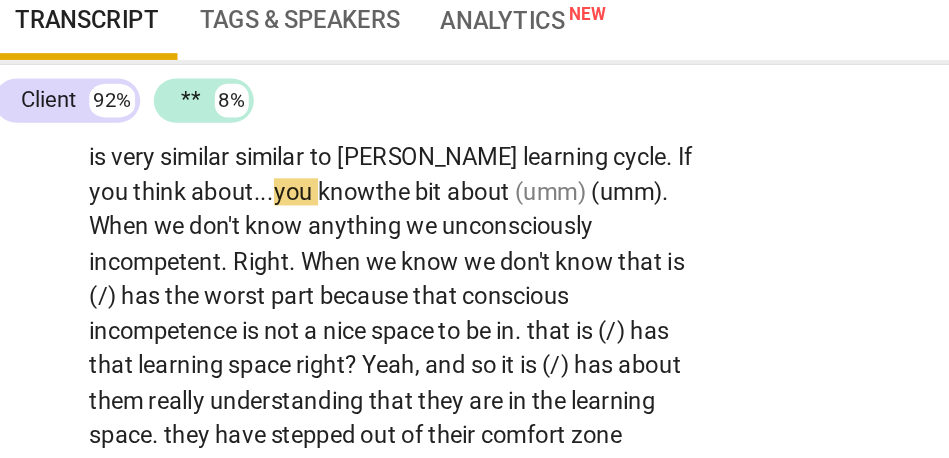 click on "the" at bounding box center (268, 247) 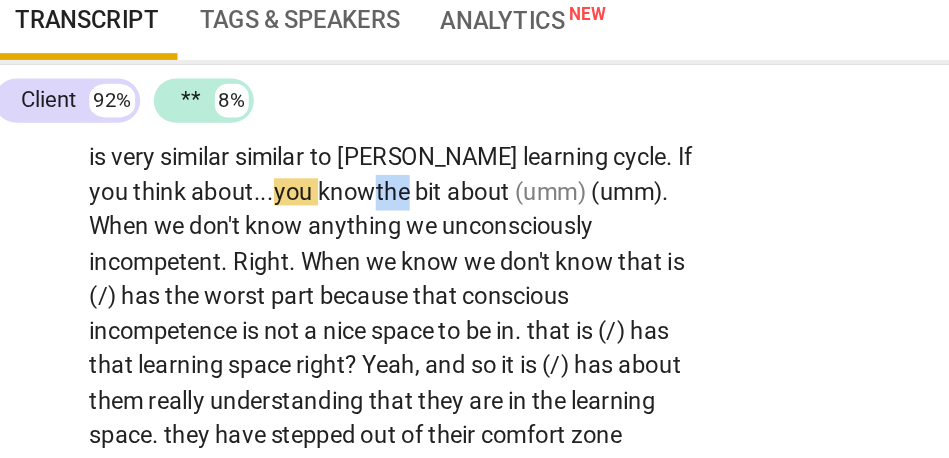 click on "the" at bounding box center (268, 247) 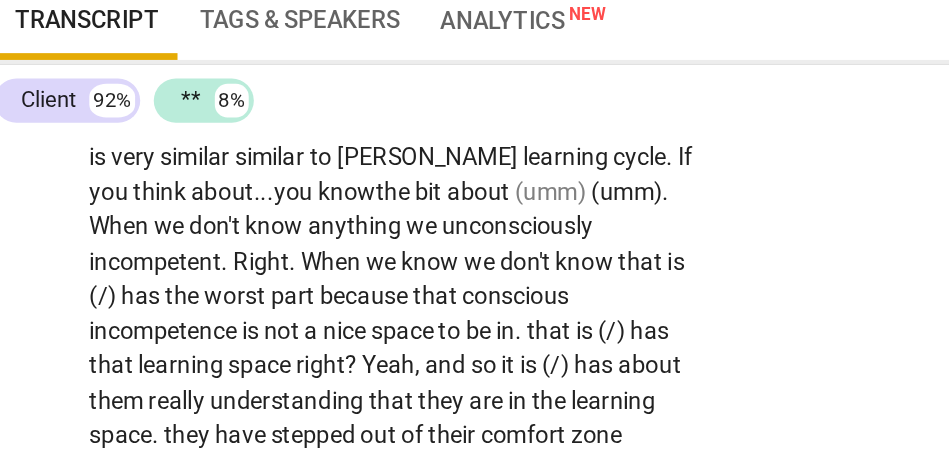 click on "When" at bounding box center (107, 267) 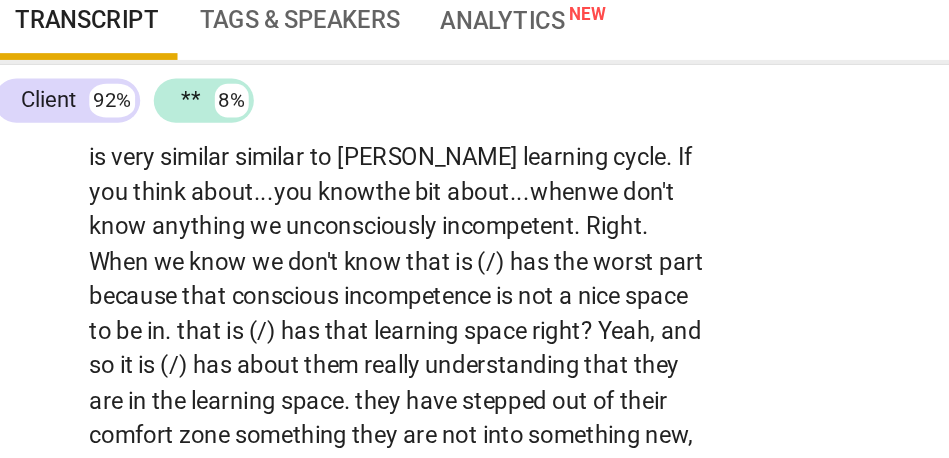 click on "we" at bounding box center [193, 267] 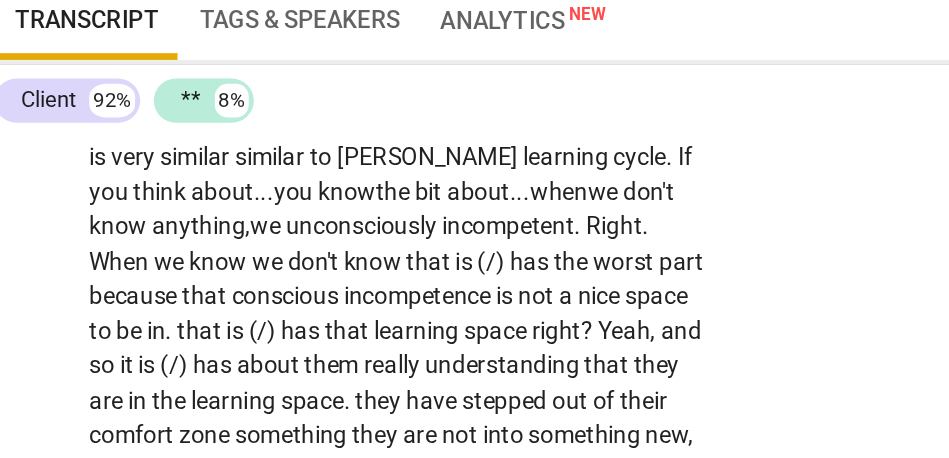 click on "we" at bounding box center [193, 267] 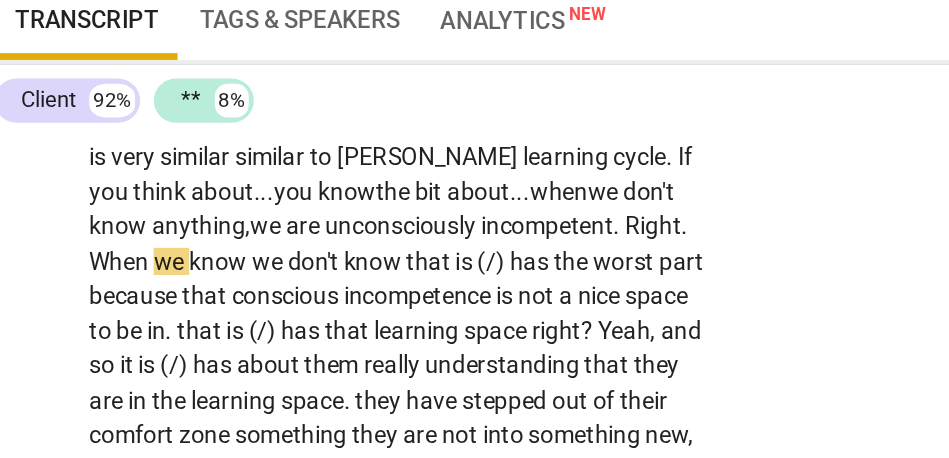click on "incompetent" at bounding box center [358, 267] 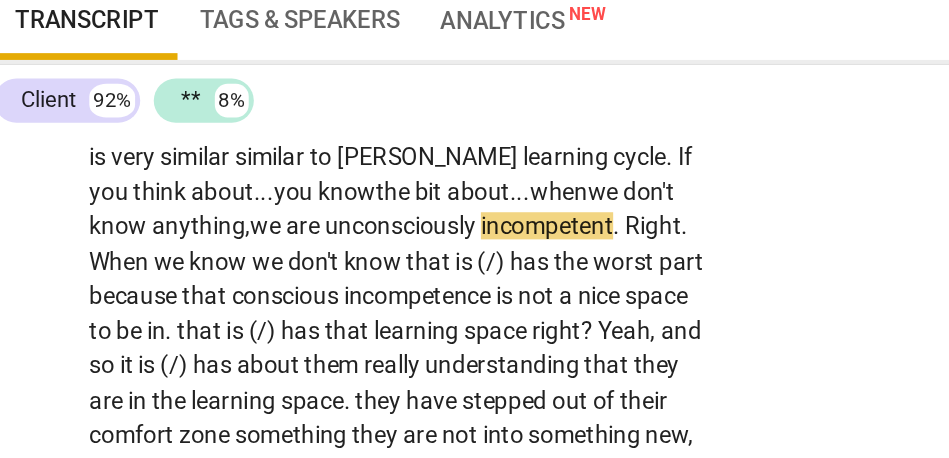 click on "When" at bounding box center (107, 288) 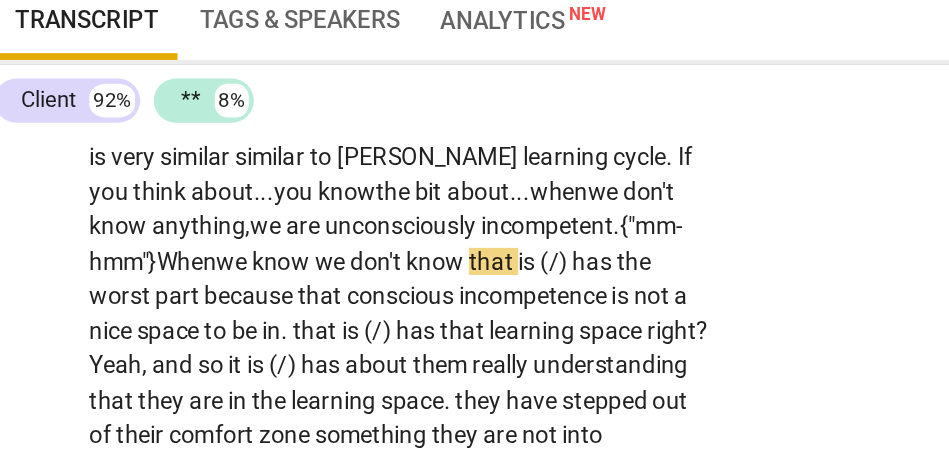 click on "we" at bounding box center (231, 288) 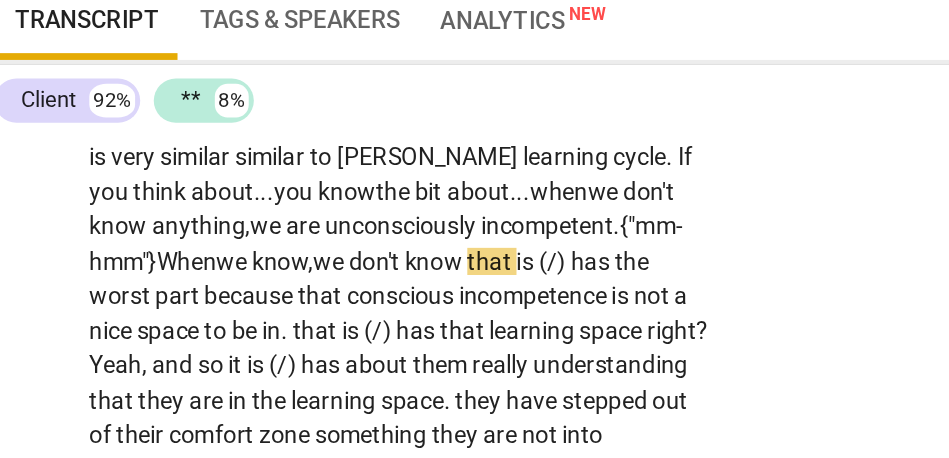 click on "don't" at bounding box center (257, 288) 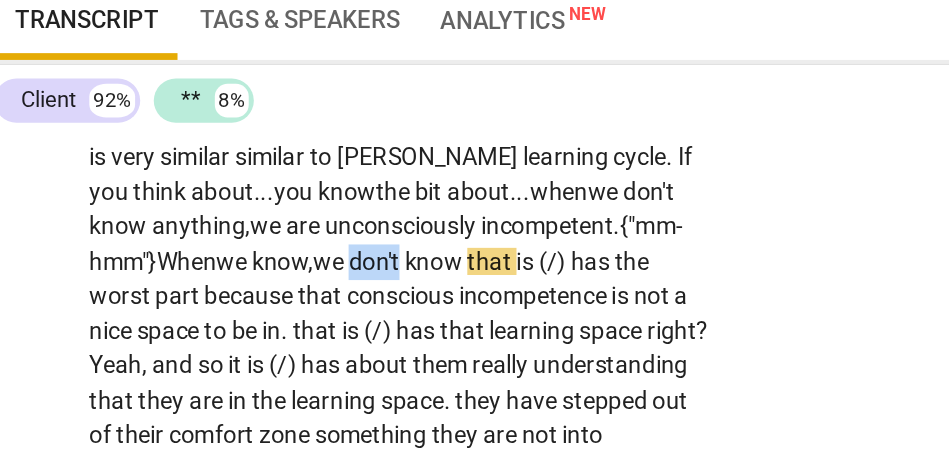 click on "don't" at bounding box center (257, 288) 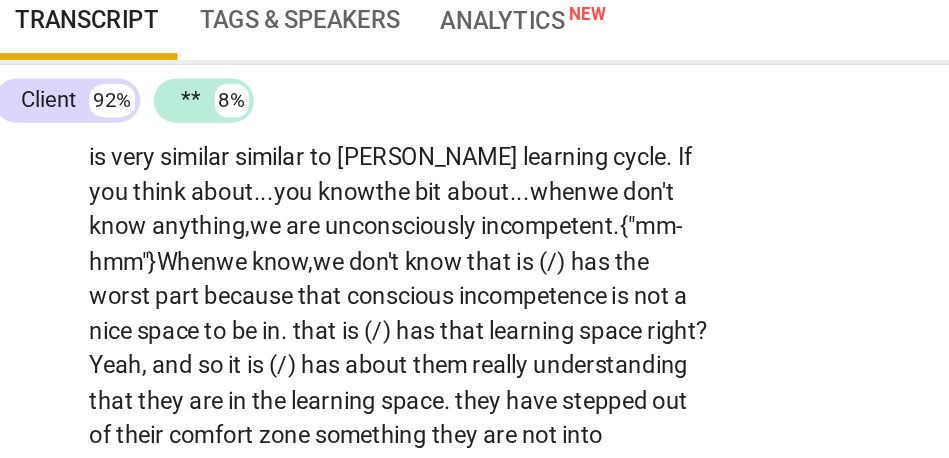 click on "know" at bounding box center [292, 288] 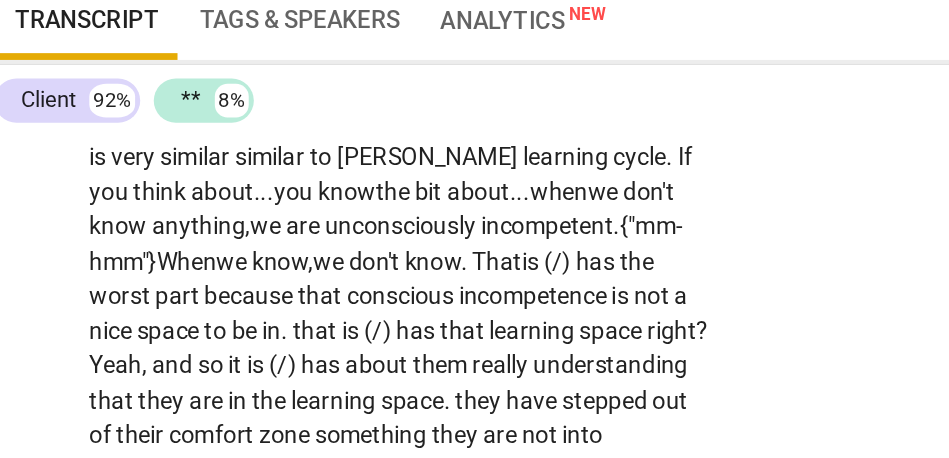 click on "is" at bounding box center [349, 288] 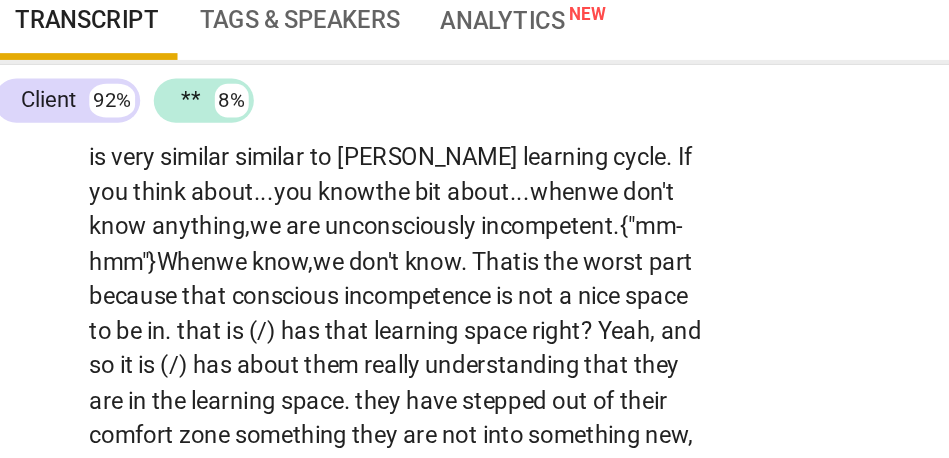 click on "is" at bounding box center [349, 288] 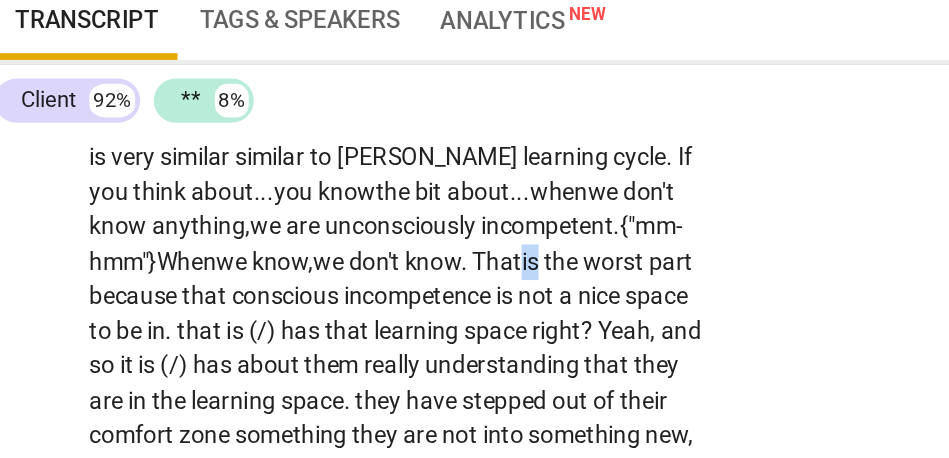 click on "is" at bounding box center [349, 288] 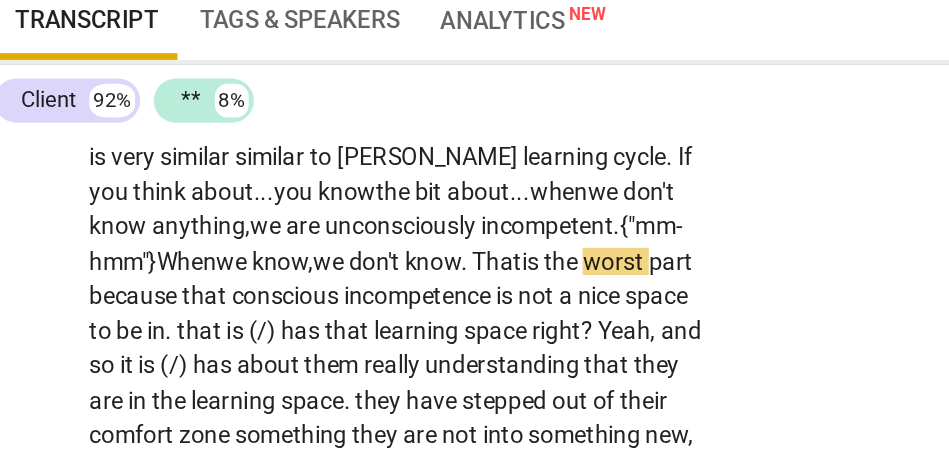scroll, scrollTop: 4514, scrollLeft: 0, axis: vertical 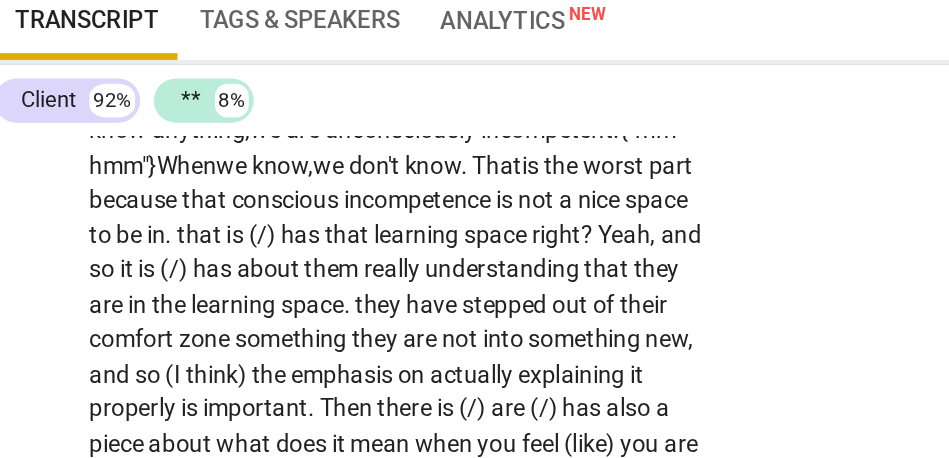 click on "because" at bounding box center [115, 251] 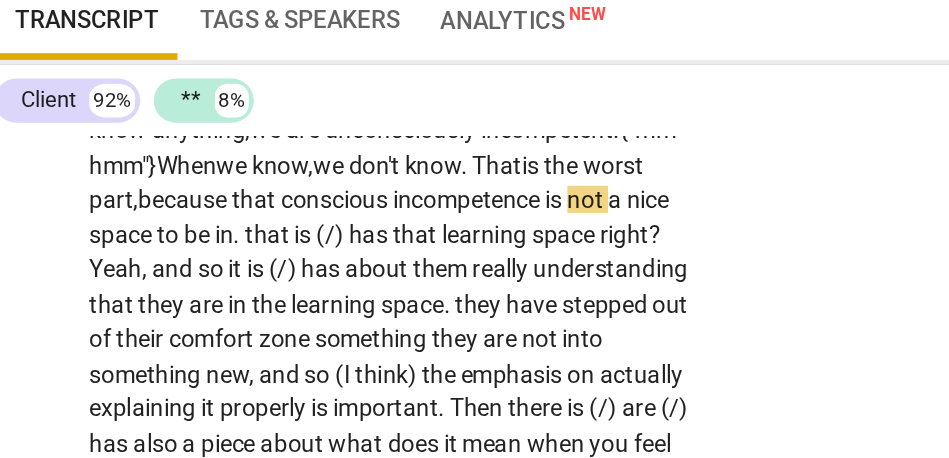 scroll, scrollTop: 4534, scrollLeft: 0, axis: vertical 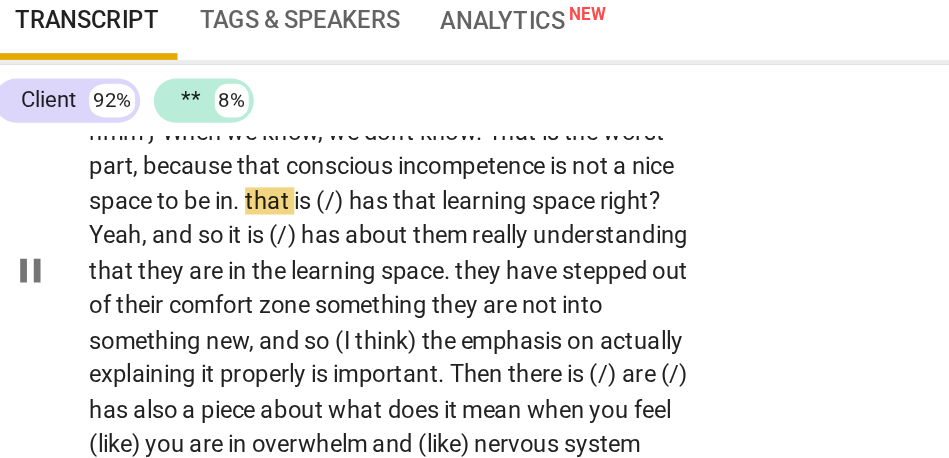 click on "CL play_arrow pause 14:16 + Add competency keyboard_arrow_right I   am   going   to . . .   I   feel   like   part   of   this   thinking   about . . .   it   is ,   also ,   about   looking   at   what   I   have   done   previously .   The   previous . . .   a   comparison   will   help   me   make   sense   of   what   I   am   saying .   I   do ,   now .   Previously ,   it   was   really . . .   there   were   pre-course   interviews .   Then ,   there   was   the   course .   We   stepped   into   it .   One   of   the   first   things   we   did   step   into   after   introduction . . .   was   actually   starting   to   do   mindfulness   practice .   That   is   the   big   change .   I   am . . .   and   I   think   I   have   already   described   how   I   see . . .   [15:01 ,   15:10]   yeah .   It   is   important ,   firstly ,   for   people   to   know   when   they   are   learning   and   when   they   are   in   overwhelm ,   like :   {"OK"}   "Ugh .   Is   this   too   much ? "   That" at bounding box center (376, 277) 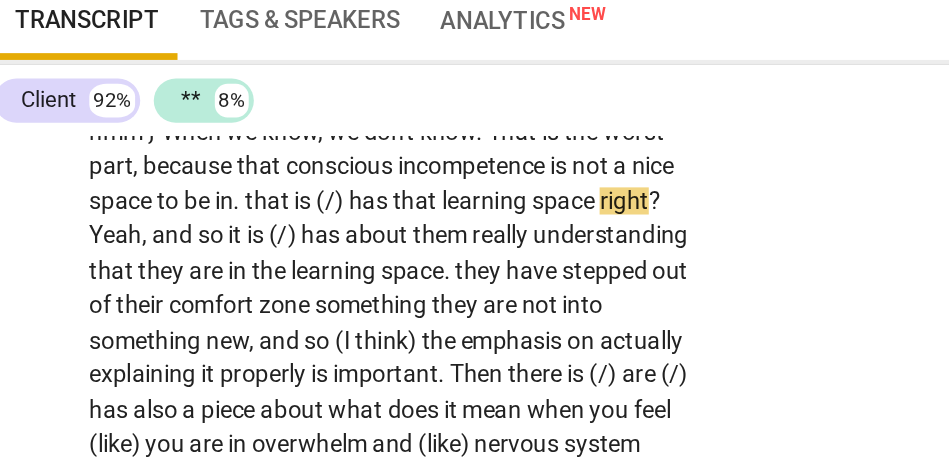 click on "that" at bounding box center [194, 252] 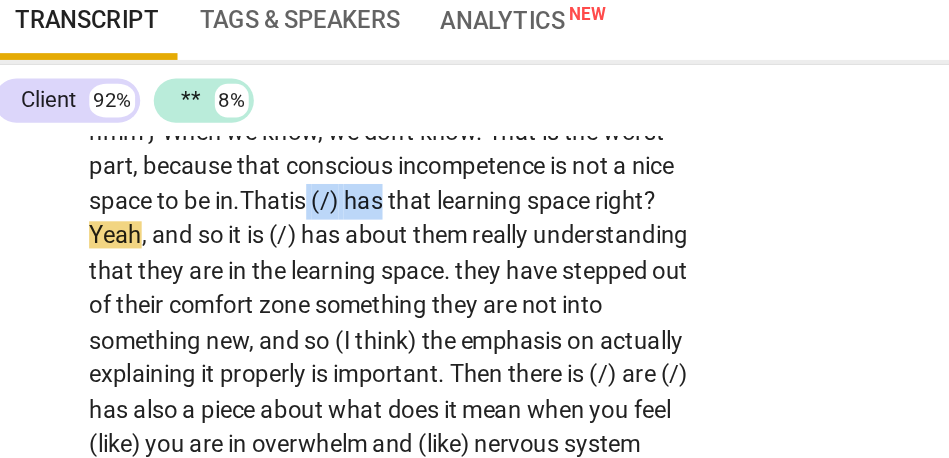 drag, startPoint x: 395, startPoint y: 291, endPoint x: 456, endPoint y: 289, distance: 61.03278 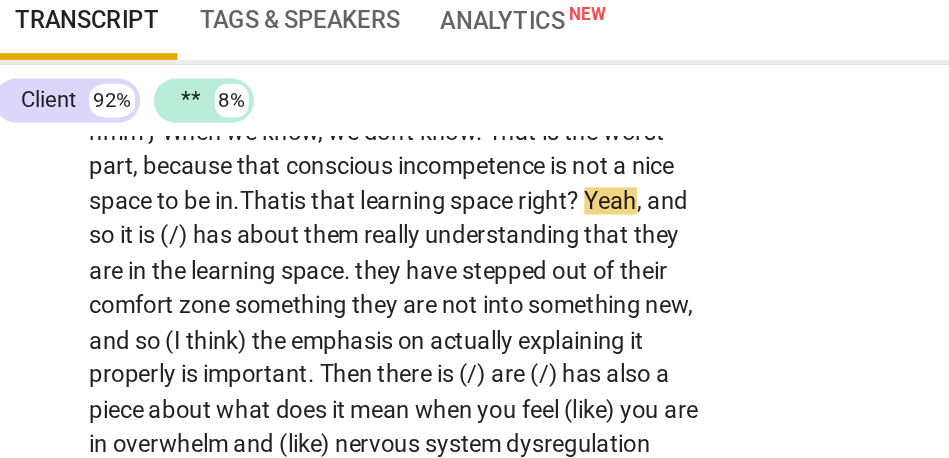 click on "that" at bounding box center (233, 252) 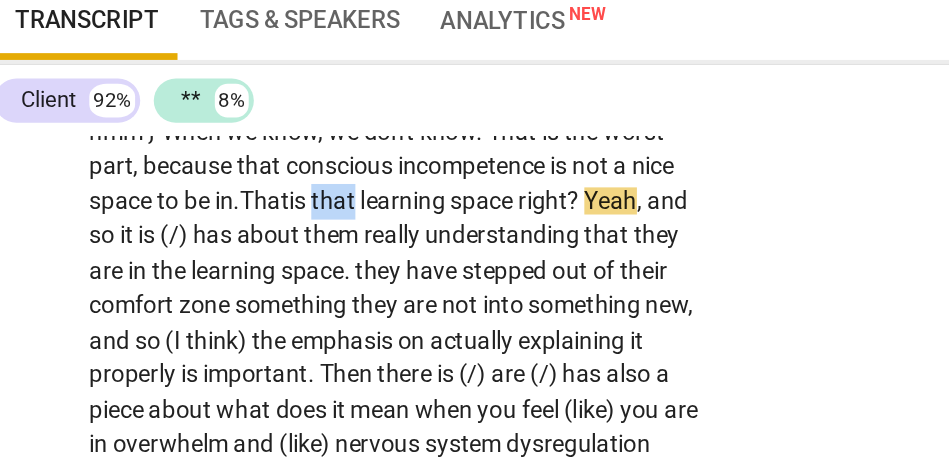 click on "that" at bounding box center (233, 252) 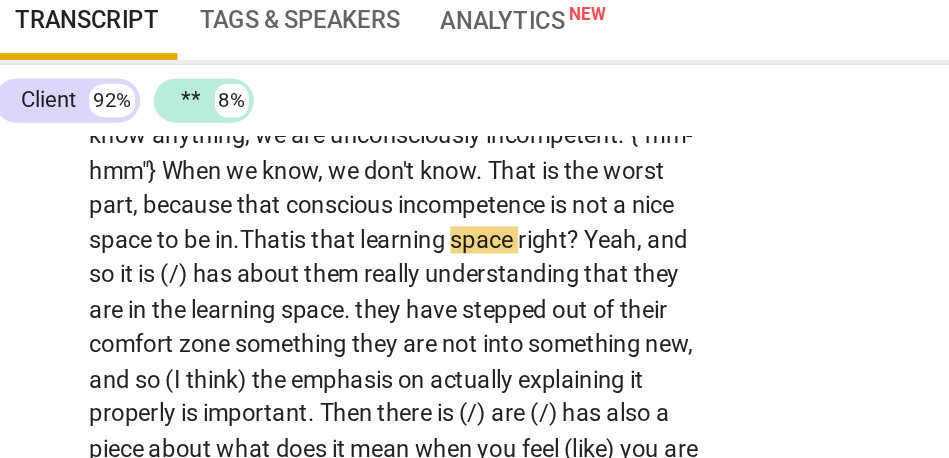 scroll, scrollTop: 4498, scrollLeft: 0, axis: vertical 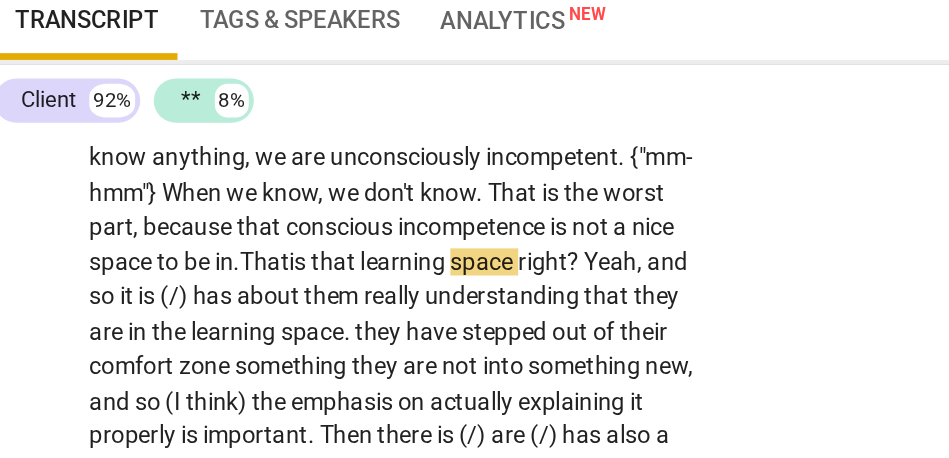 click on "unconsciously" at bounding box center [276, 226] 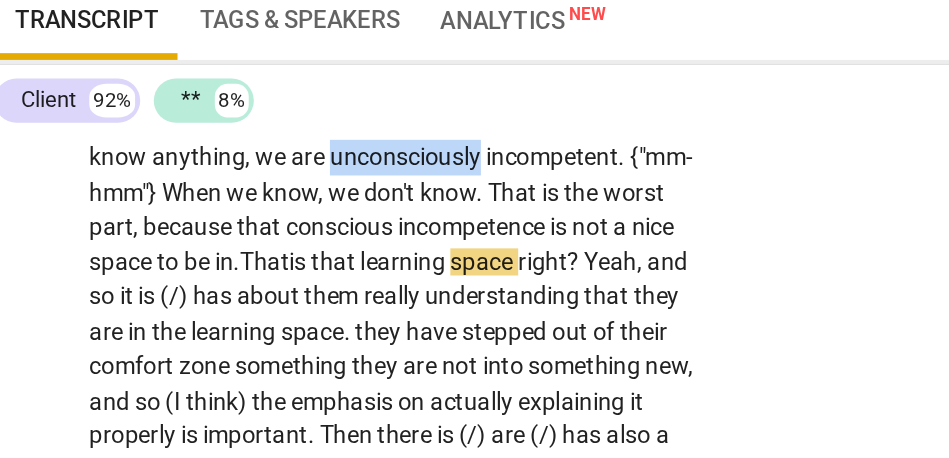 click on "unconsciously" at bounding box center (276, 226) 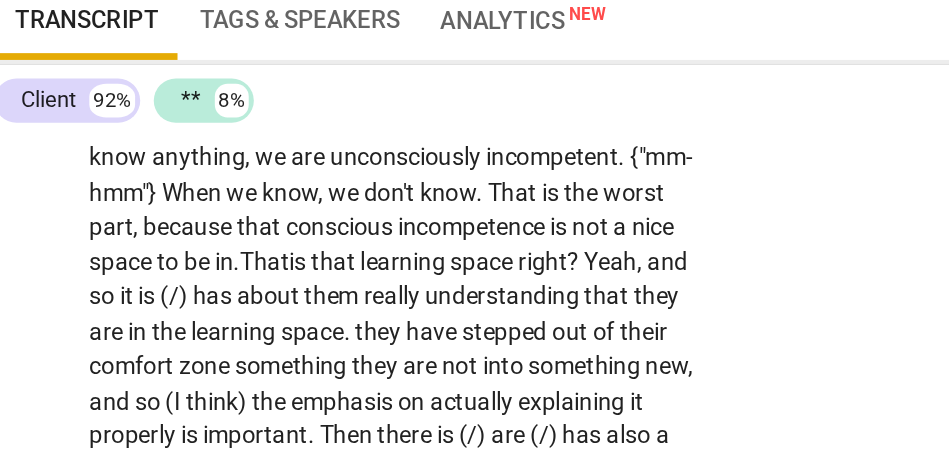 click on "incompetent" at bounding box center [361, 226] 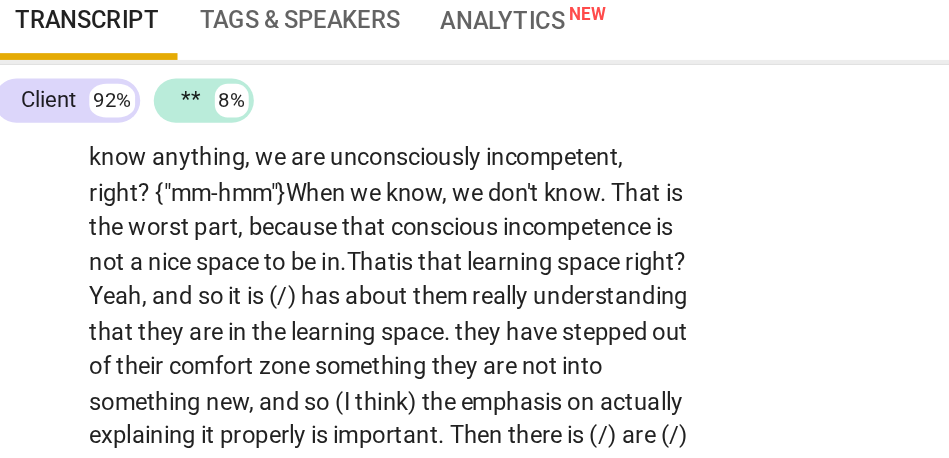scroll, scrollTop: 4545, scrollLeft: 0, axis: vertical 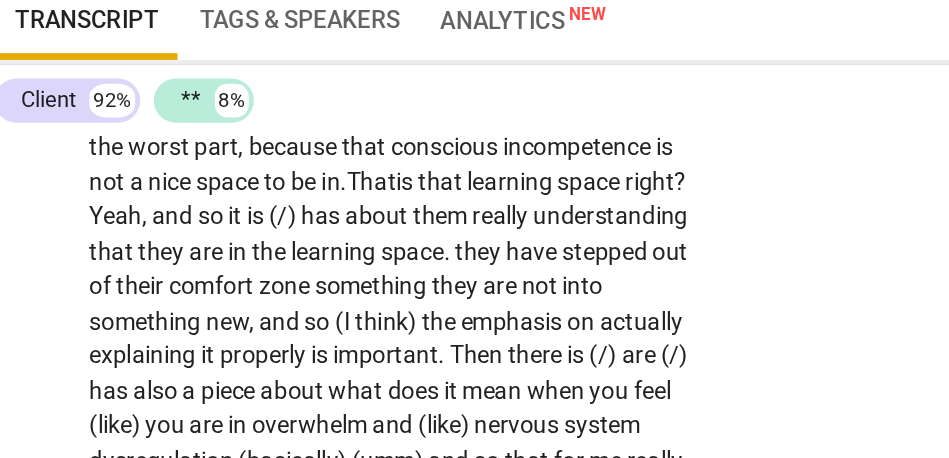 click on "right" at bounding box center (418, 241) 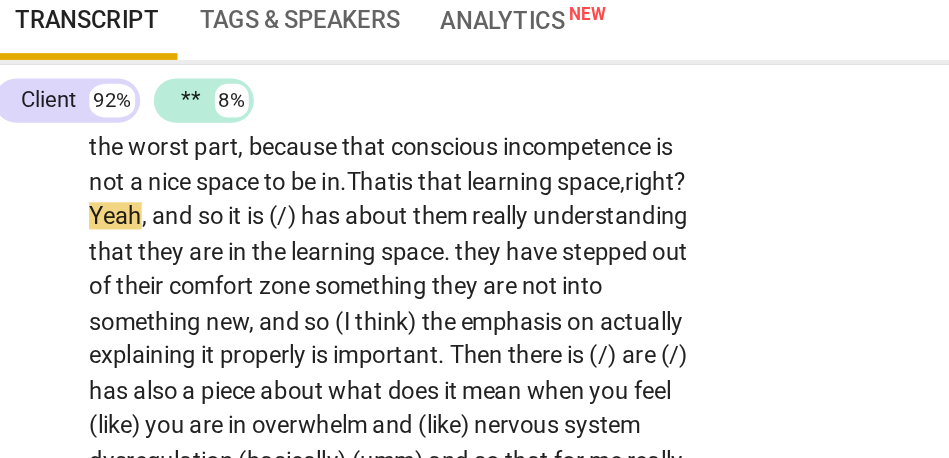 click on "?" at bounding box center [436, 241] 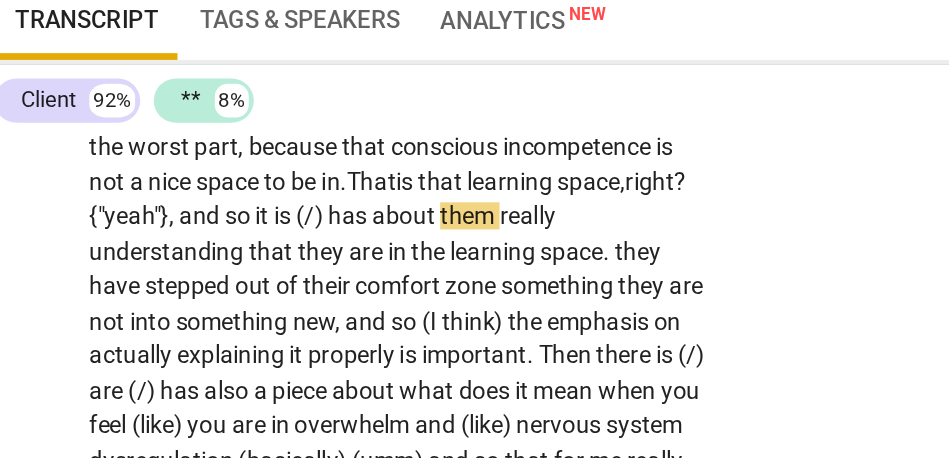 click on "it" at bounding box center [191, 261] 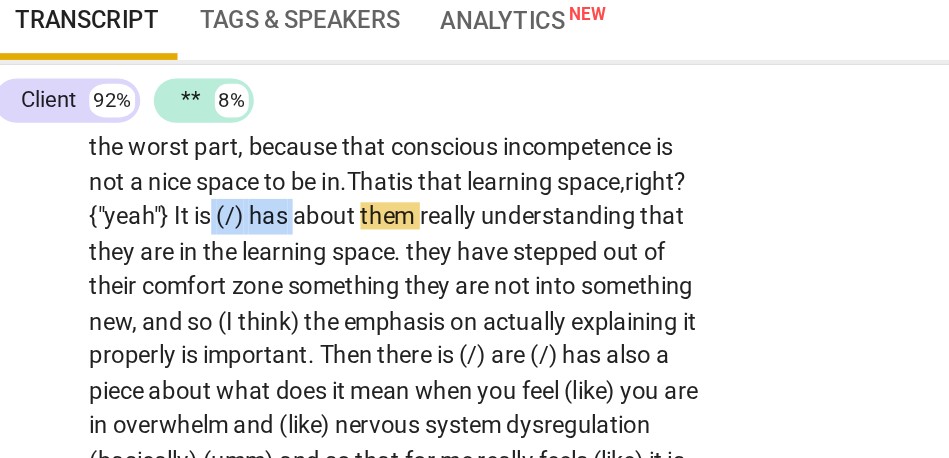 drag, startPoint x: 297, startPoint y: 303, endPoint x: 345, endPoint y: 303, distance: 48 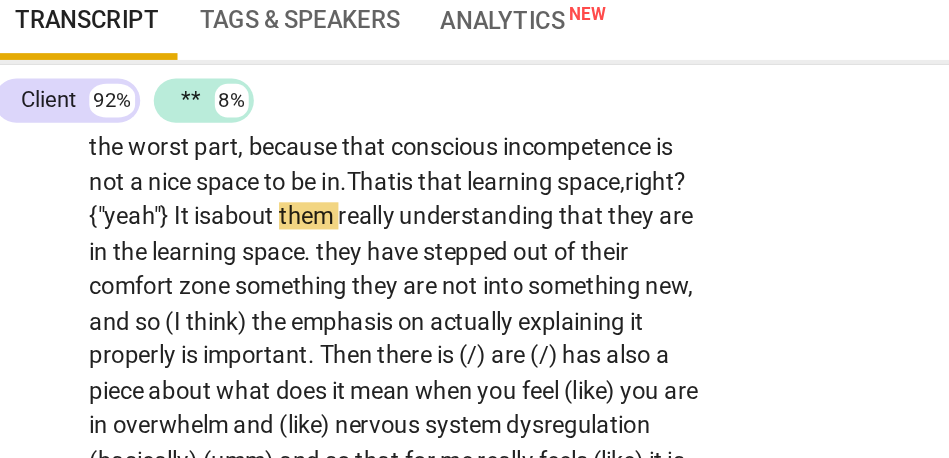 click on "about" at bounding box center (180, 261) 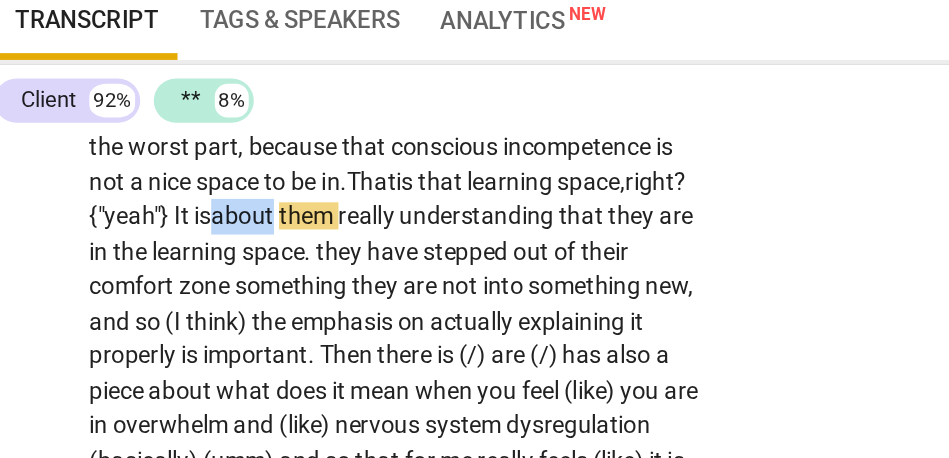 click on "about" at bounding box center [180, 261] 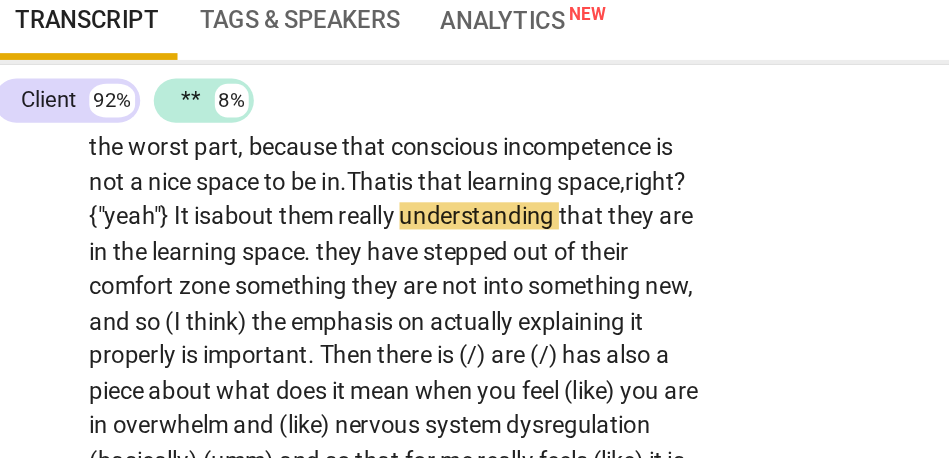 scroll, scrollTop: 4573, scrollLeft: 0, axis: vertical 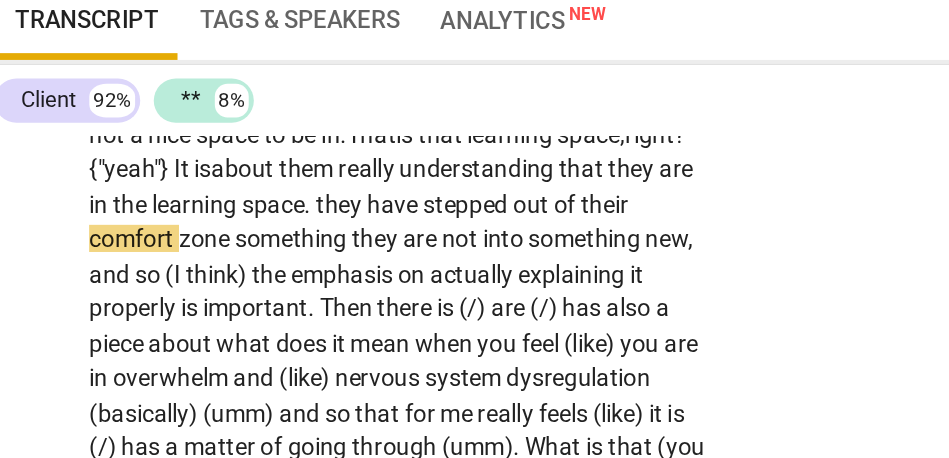 click on "they" at bounding box center (237, 254) 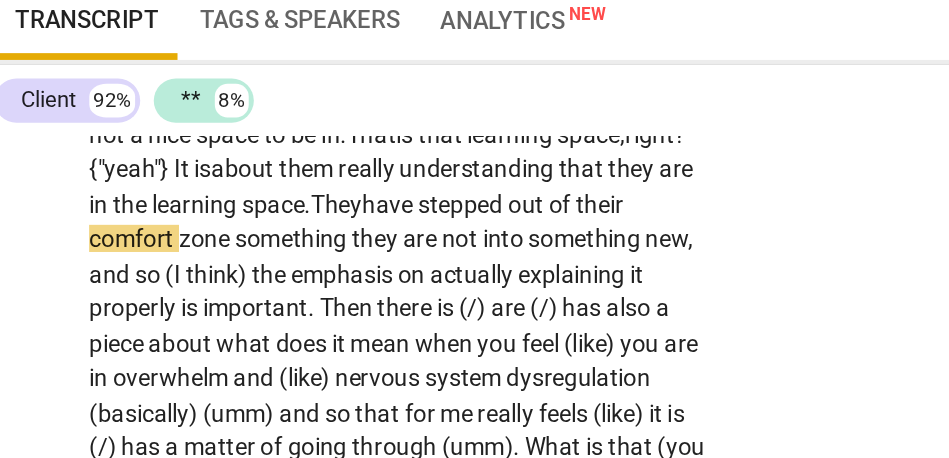 click on "They" at bounding box center [234, 254] 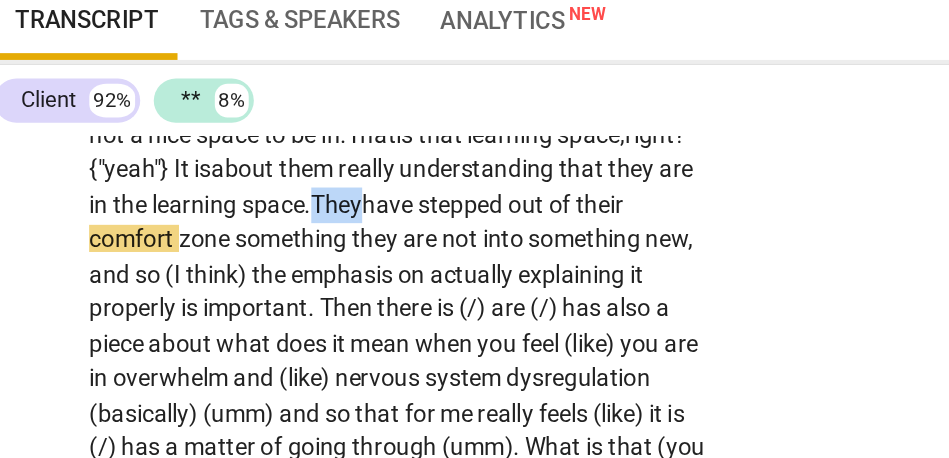 click on "They" at bounding box center [234, 254] 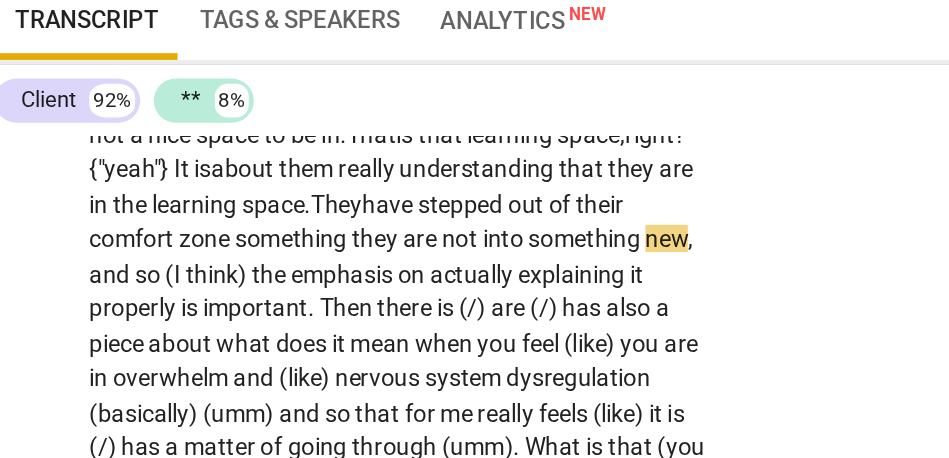 click on "something" at bounding box center (208, 274) 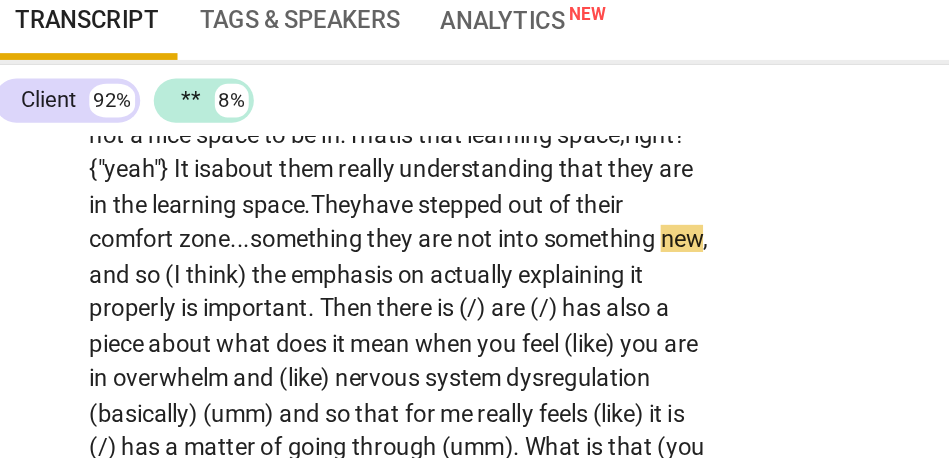 click on "something" at bounding box center [217, 274] 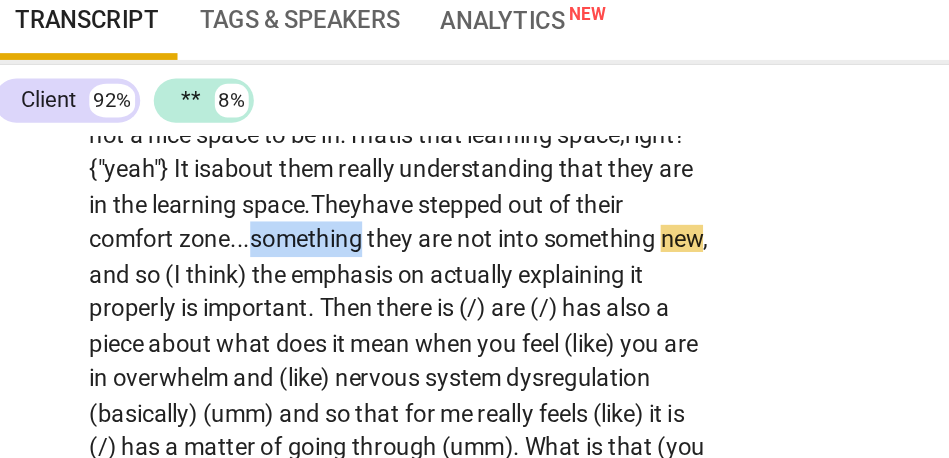 click on "something" at bounding box center [217, 274] 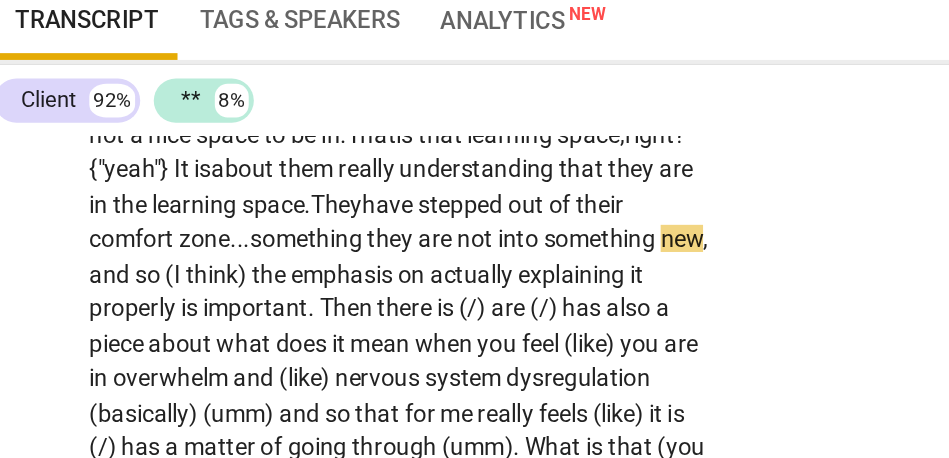 click on "something" at bounding box center (217, 274) 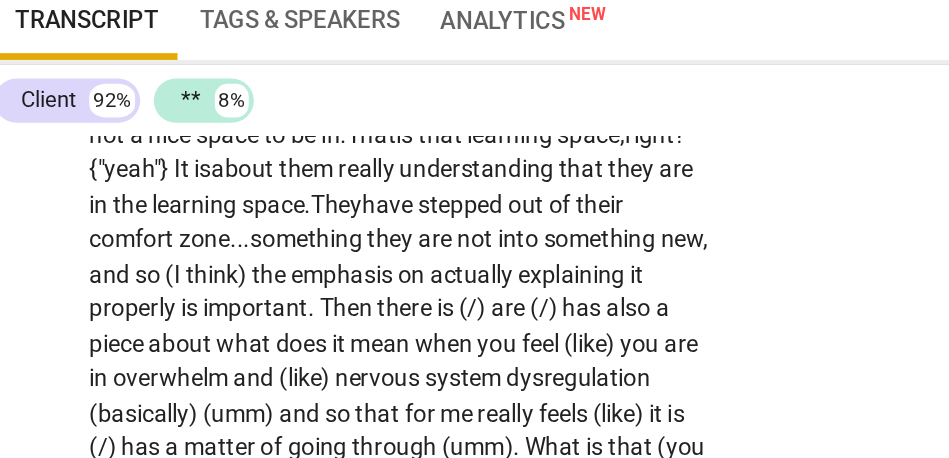 click on "something" at bounding box center (390, 274) 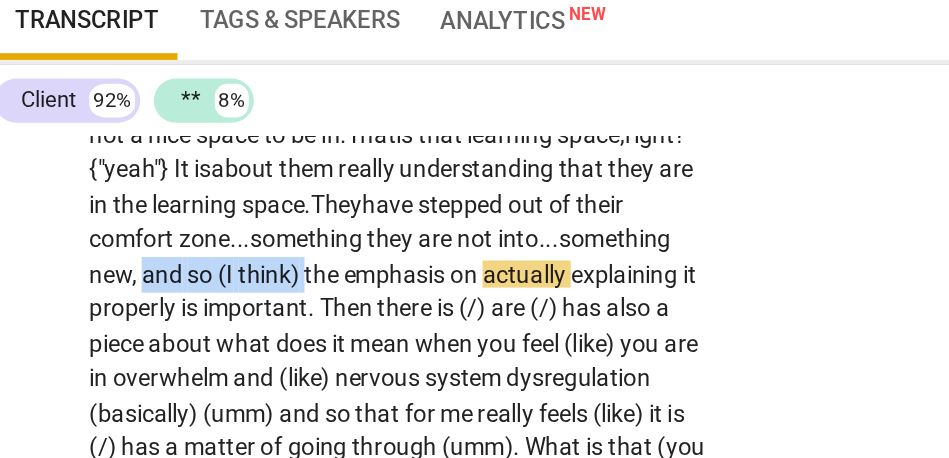 drag, startPoint x: 369, startPoint y: 336, endPoint x: 275, endPoint y: 332, distance: 94.08507 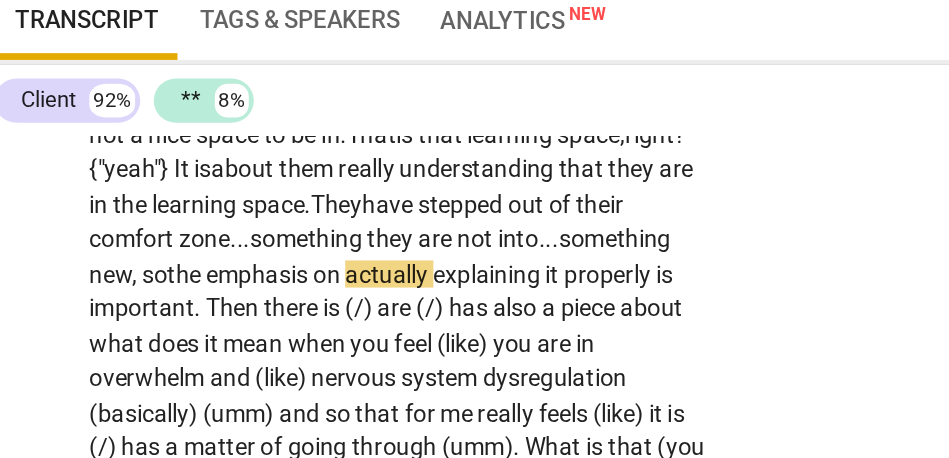 click on "emphasis" at bounding box center [188, 295] 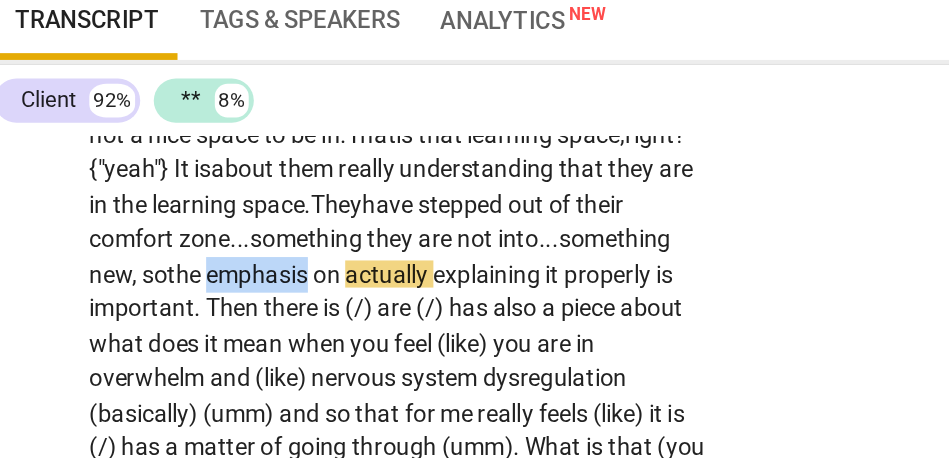 click on "emphasis" at bounding box center (188, 295) 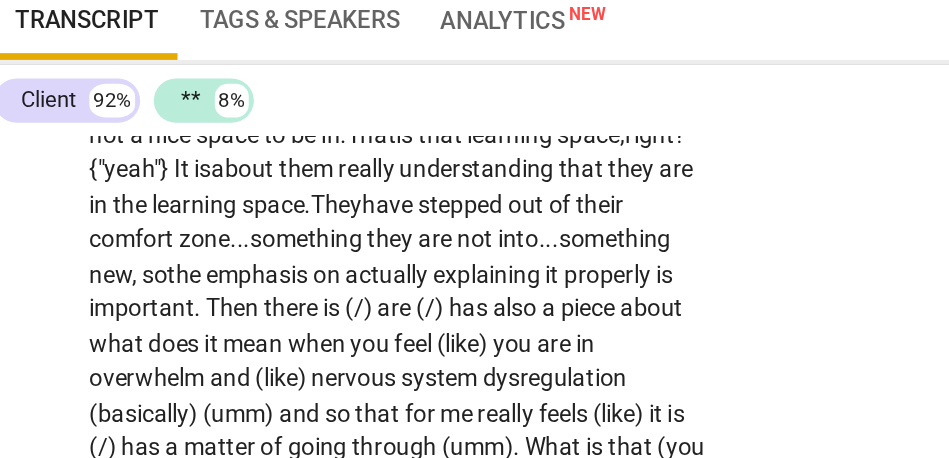 scroll, scrollTop: 4615, scrollLeft: 0, axis: vertical 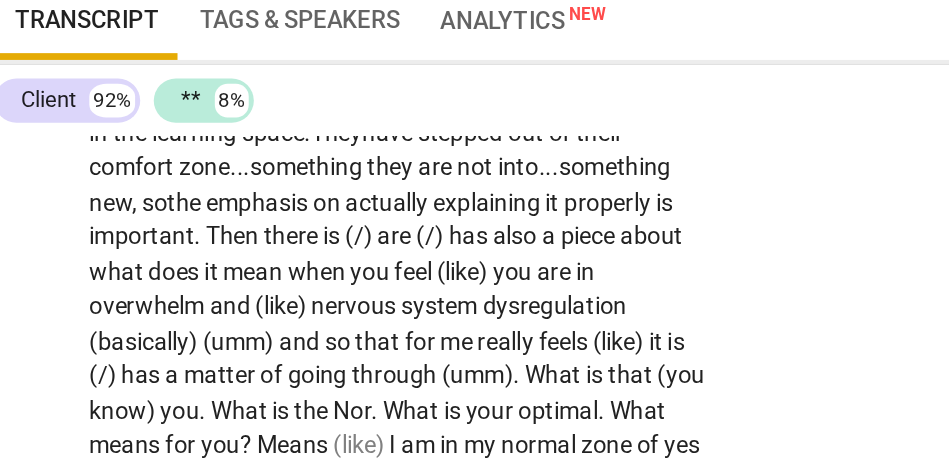 click on "Then" at bounding box center [174, 273] 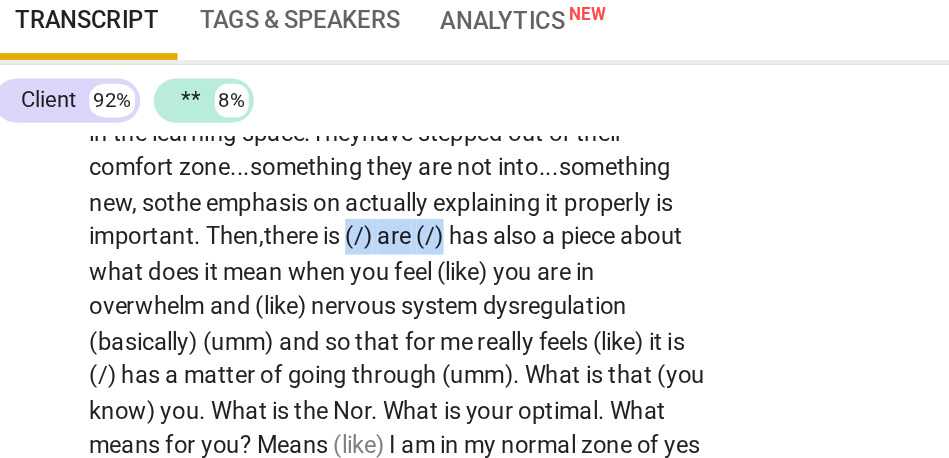 drag, startPoint x: 391, startPoint y: 313, endPoint x: 460, endPoint y: 313, distance: 69 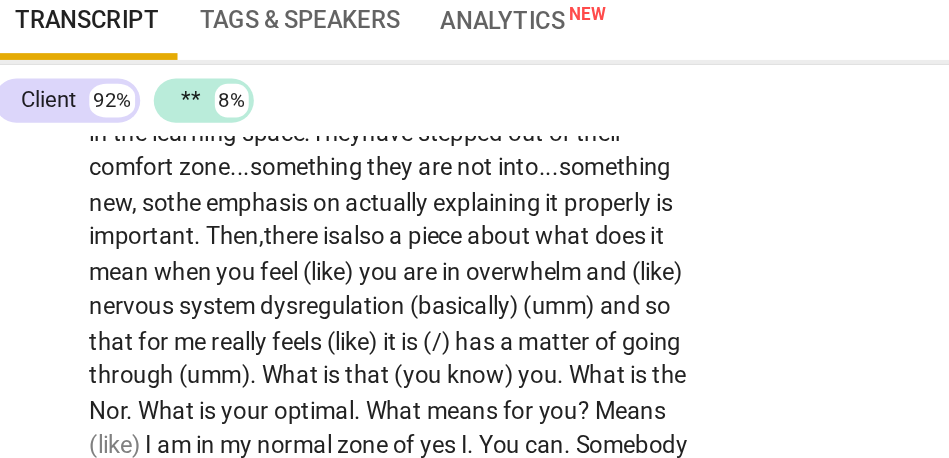 click on "also" at bounding box center [250, 273] 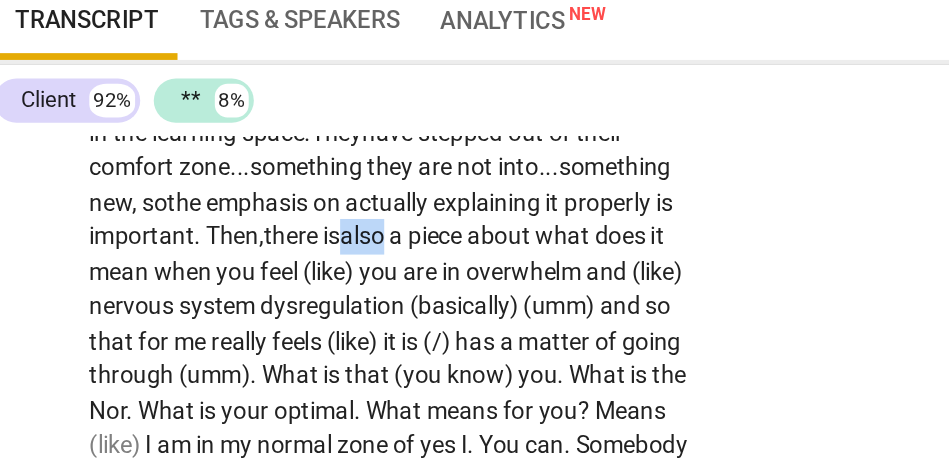 click on "also" at bounding box center (250, 273) 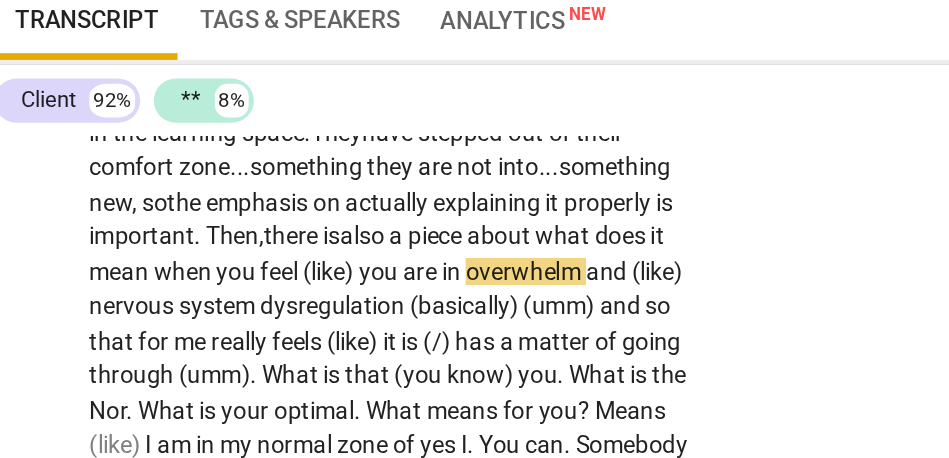click on "about" at bounding box center (331, 273) 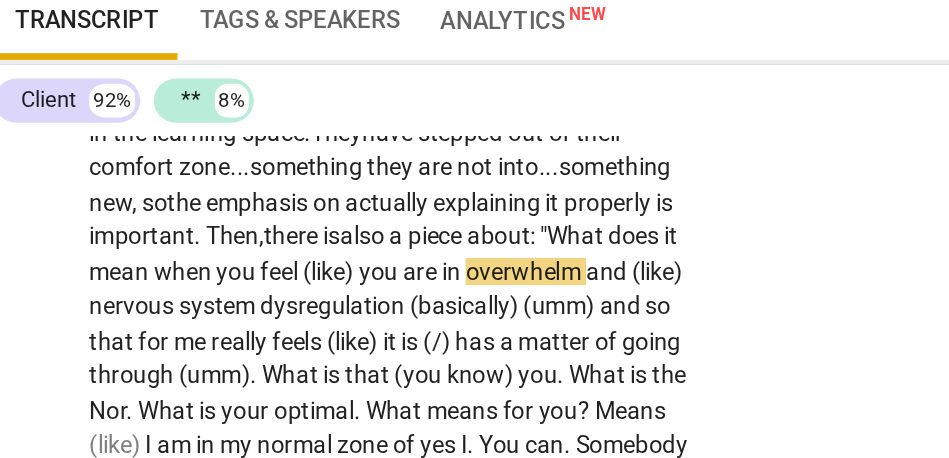 click on "about: "W" at bounding box center (340, 273) 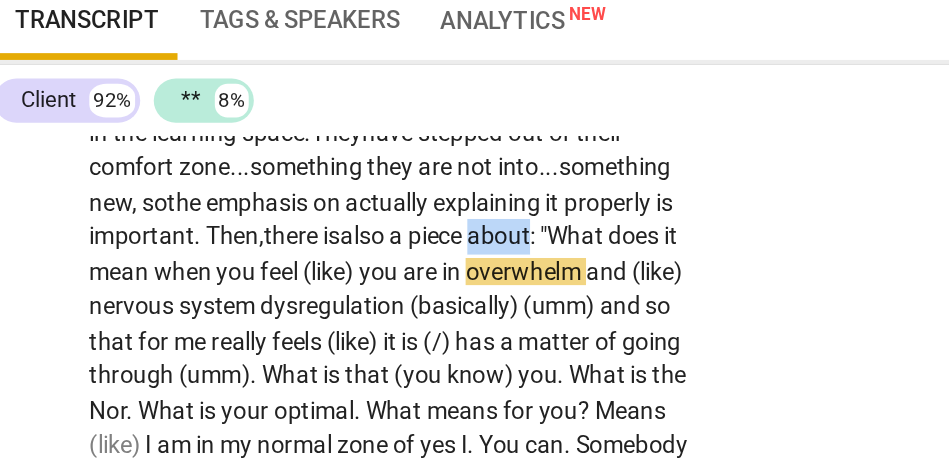 click on "about: "W" at bounding box center [340, 273] 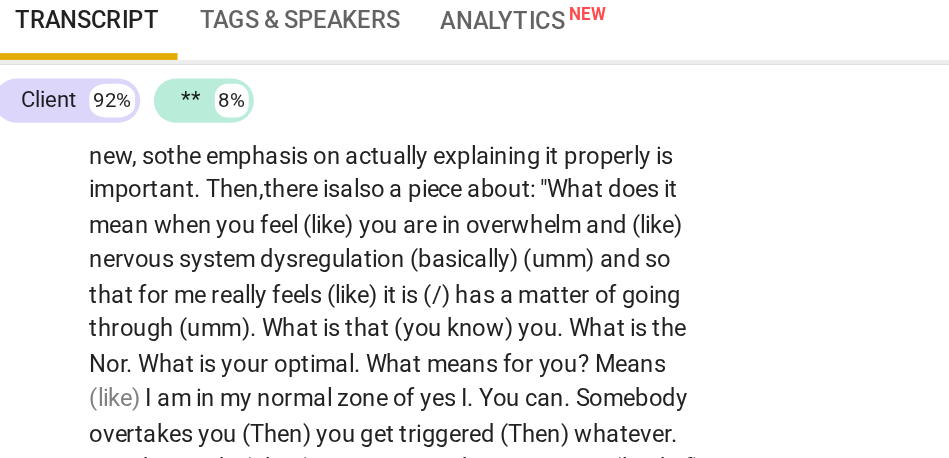 scroll, scrollTop: 4646, scrollLeft: 0, axis: vertical 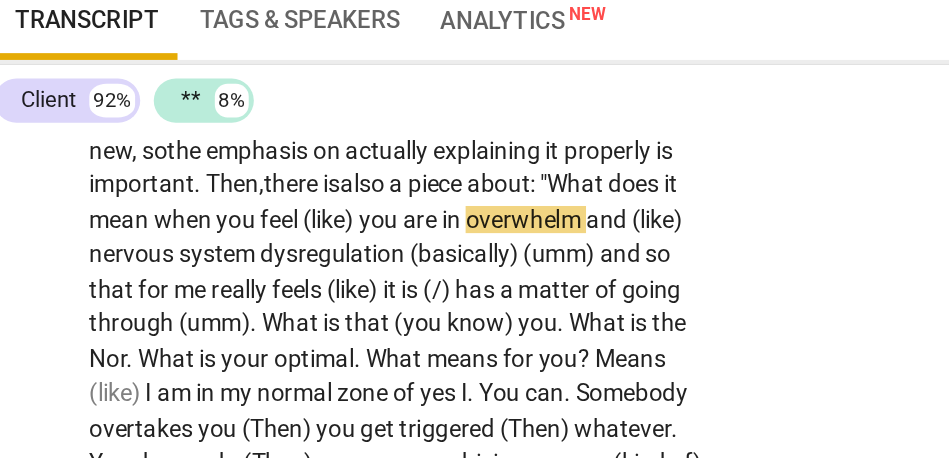 click on "about: "W" at bounding box center [340, 242] 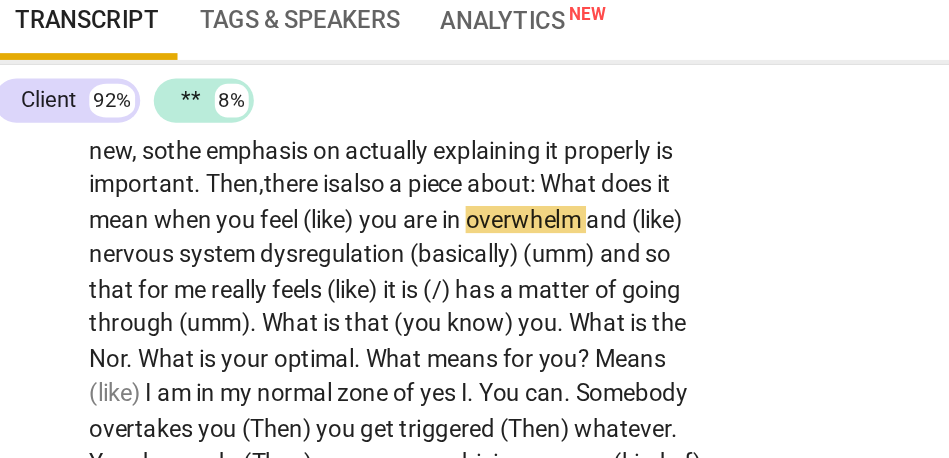 click on "hat" at bounding box center (378, 242) 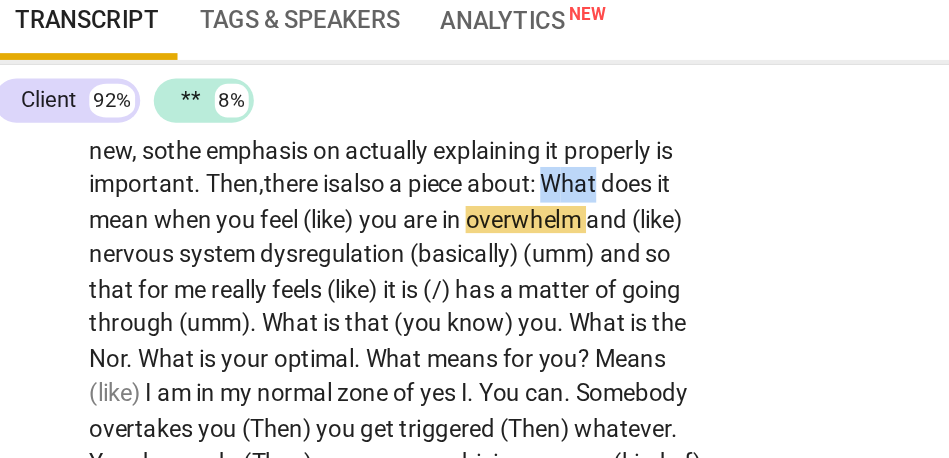 click on "hat" at bounding box center (378, 242) 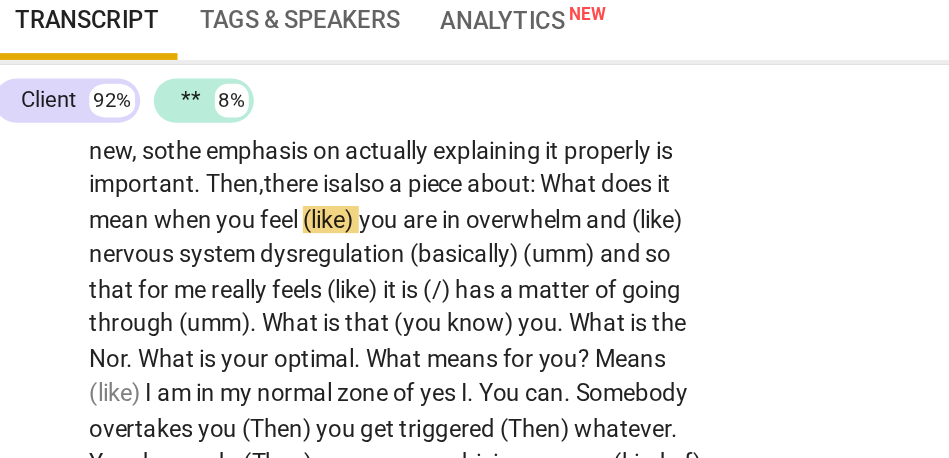 click on "feel" at bounding box center [201, 263] 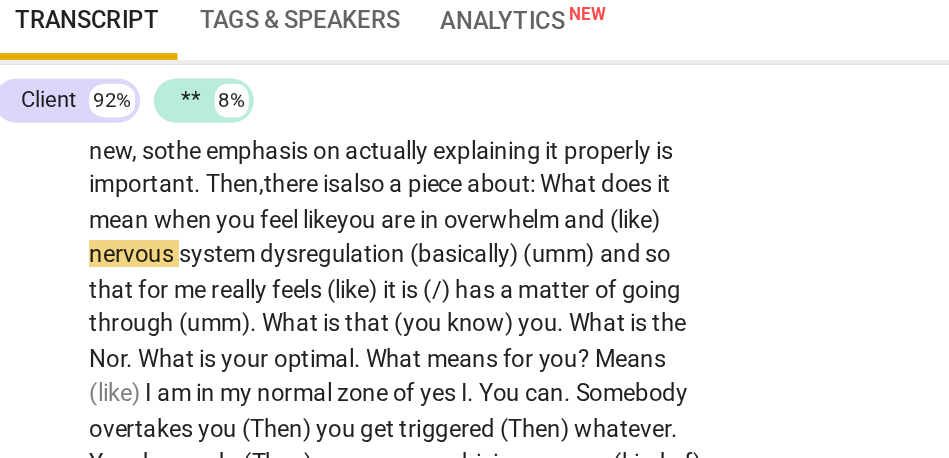 click on "and" at bounding box center (381, 263) 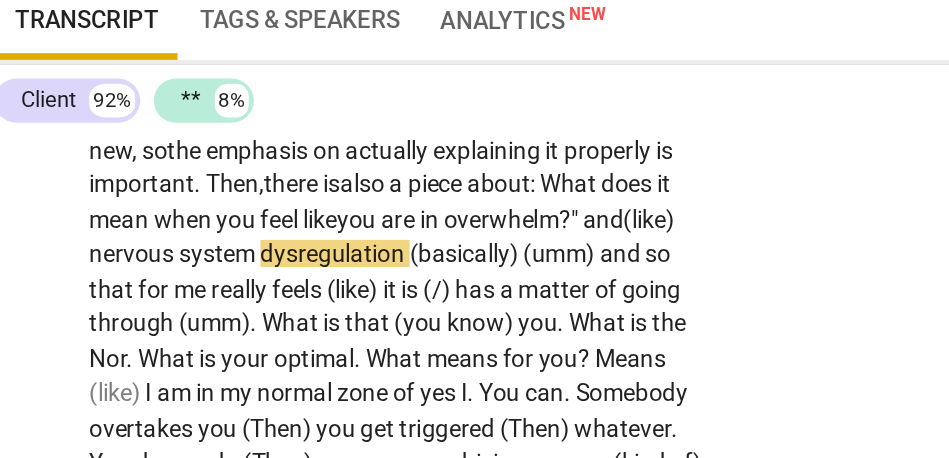 click on "nervous" at bounding box center [114, 283] 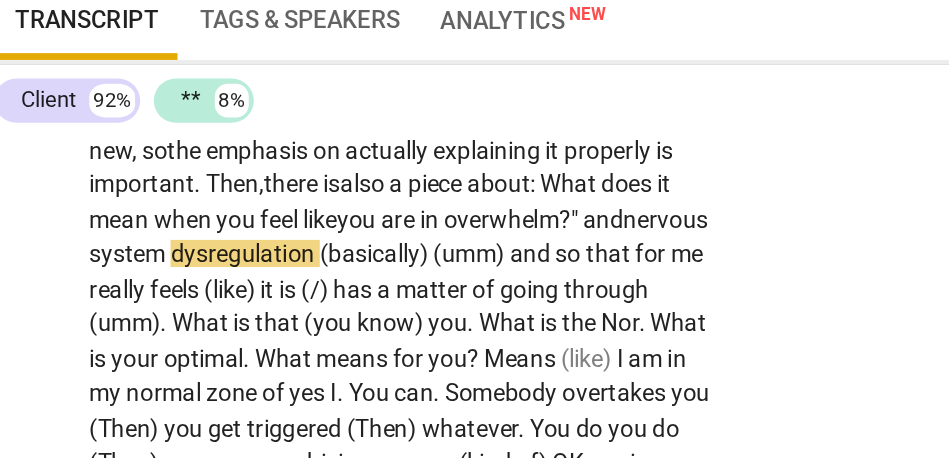 click on "nervous" at bounding box center [428, 263] 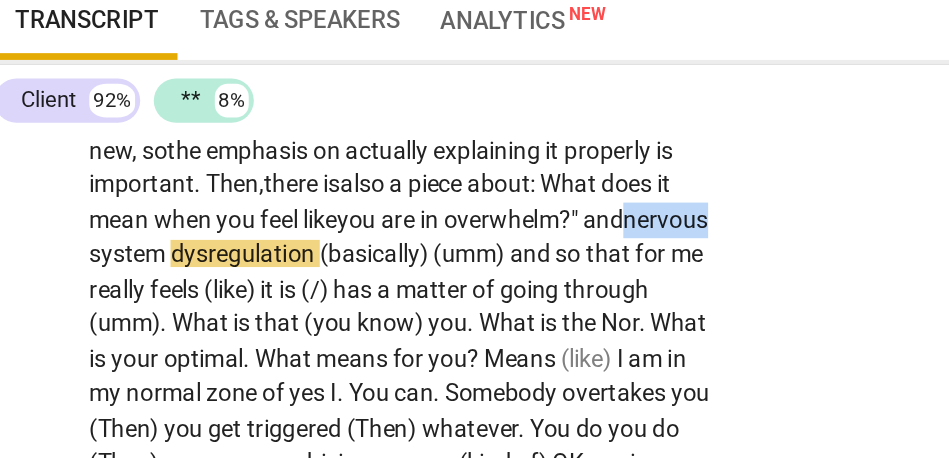 click on "nervous" at bounding box center [428, 263] 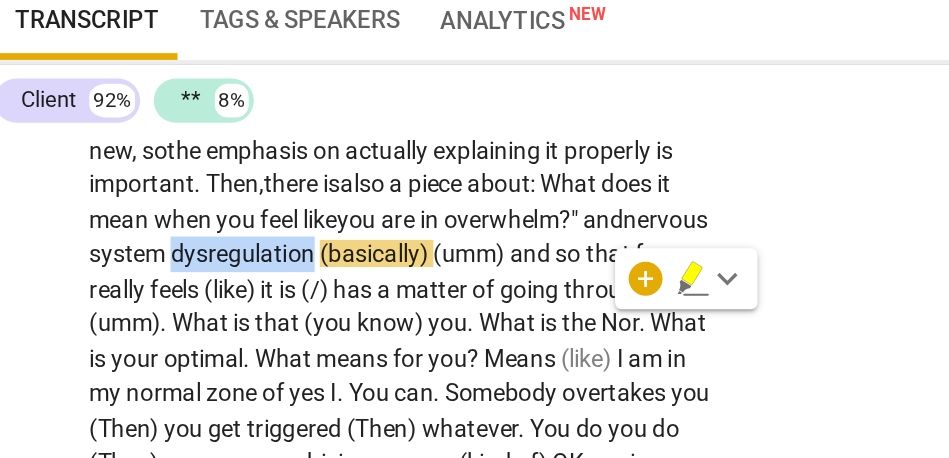 type on "1006" 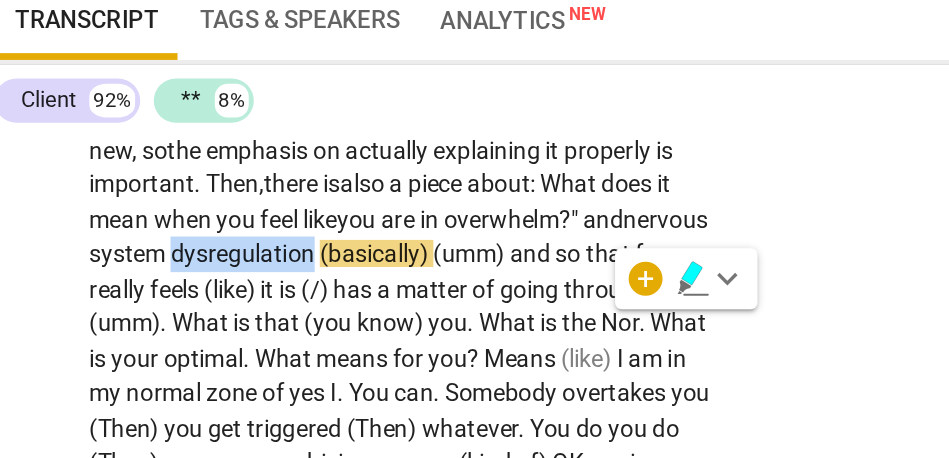 click on "dysregulation" at bounding box center (180, 283) 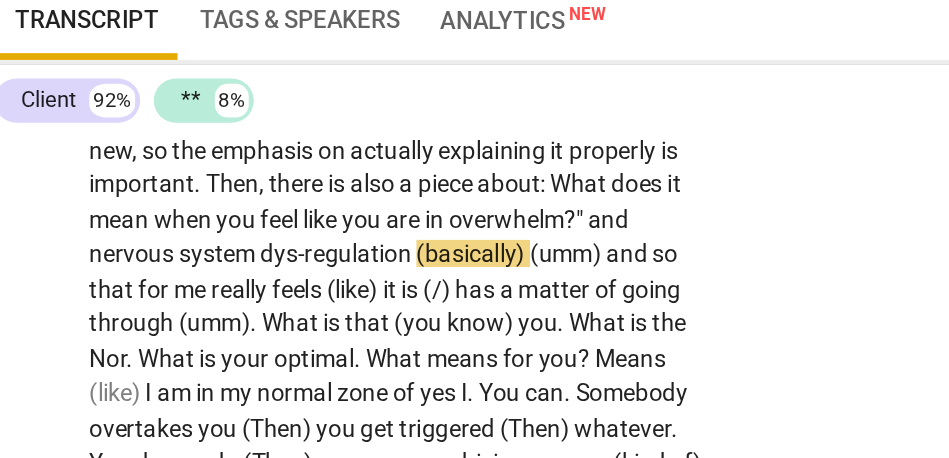click on "dys-regulation" at bounding box center [235, 283] 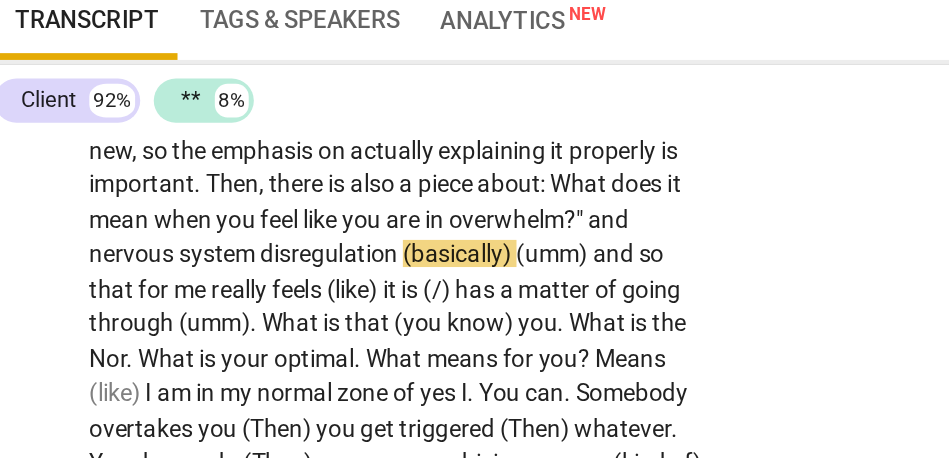 click on "important" at bounding box center [119, 242] 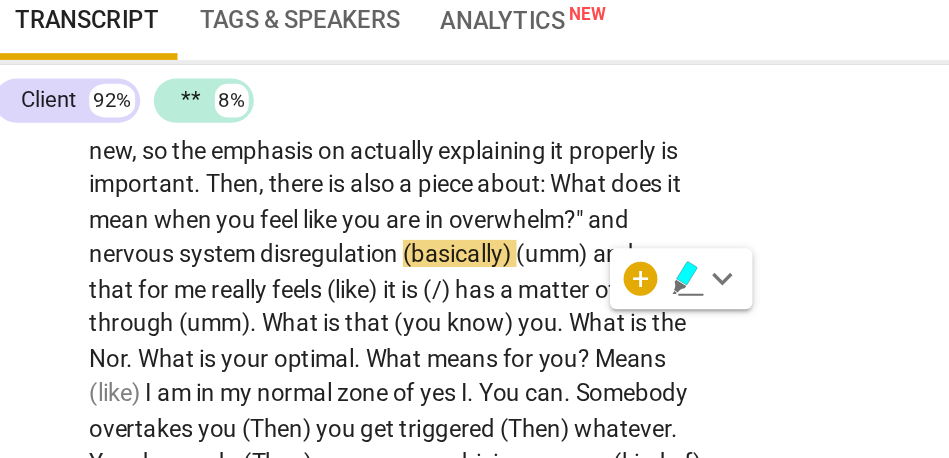 click on "when" at bounding box center [144, 263] 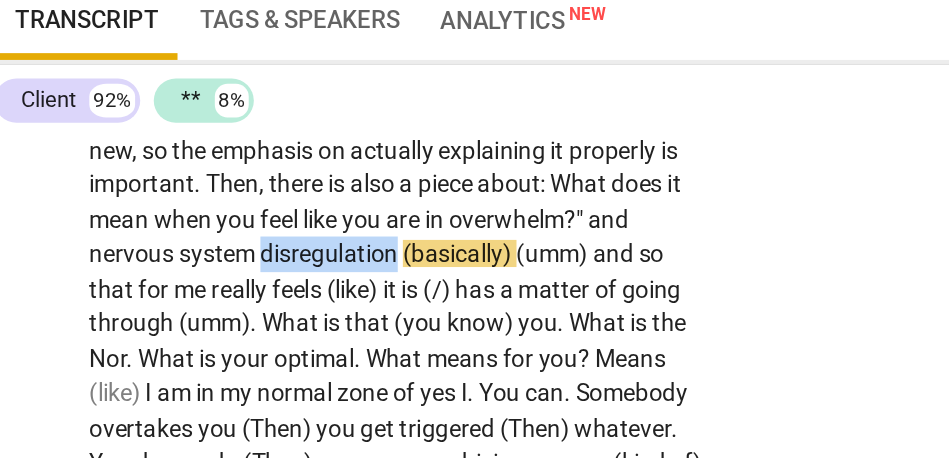 drag, startPoint x: 314, startPoint y: 325, endPoint x: 397, endPoint y: 326, distance: 83.00603 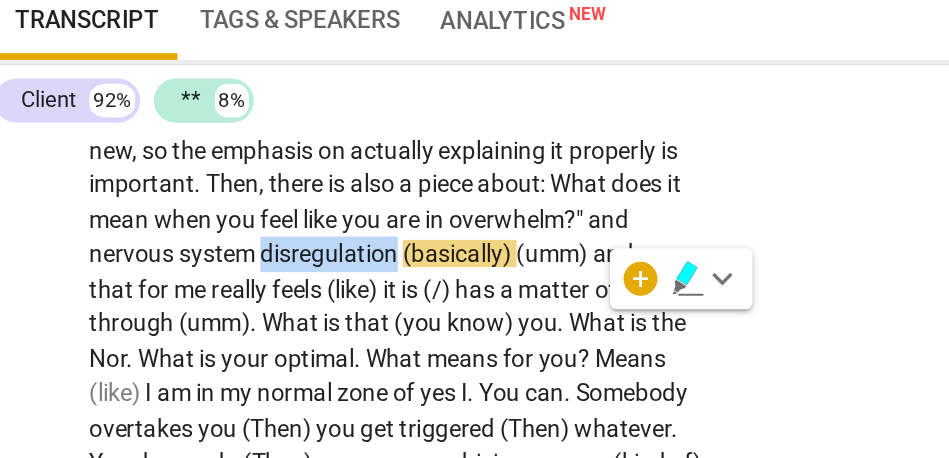 paste 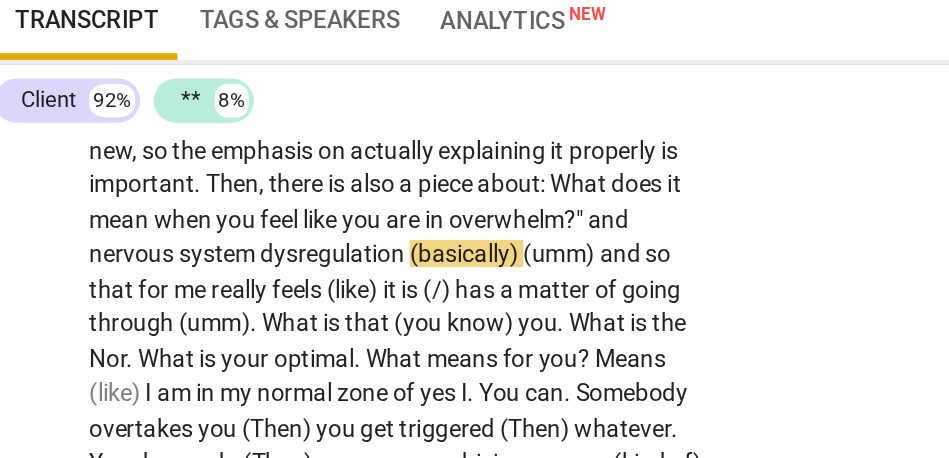 click on "Client 92% ** 8% CL play_arrow pause 00:04 + Add competency Note keyboard_arrow_right First   of   all ,   thank   you   again   for   being   here ,   and   (uh)   being   in   this   session .   (uh)   ["yeah"]   As   you   know ,   this   is   (umm)   completely   confidential ,   (umm)   so   I   will   only   be   sharing   this ,   maybe ,   with   my   mentor   coach ;   maybe ,   with   I . . .   ICF ,   so   it   is   not   something   that   will   be   shared   around   the   social   media .   Is   that   ["that's   fine"]   OK   with   you ? Note [PERSON_NAME] Coaching 23:34 [DATE] CL play_arrow pause 00:29 + Add competency Note keyboard_arrow_right Yep .   That   is   {00:30   (inaudible)}   OK . Note [PERSON_NAME] Coaching 23:34 [DATE] ** play_arrow pause 00:31 + Add competency Note keyboard_arrow_right I   have   already   sent   you   a   document   explaining   that ,   so   (just)   wondering ,   what   are   you   coming   in   with   [DATE] ? Note [PERSON_NAME] Coaching 23:34 [DATE] CL pause + I" at bounding box center (376, 307) 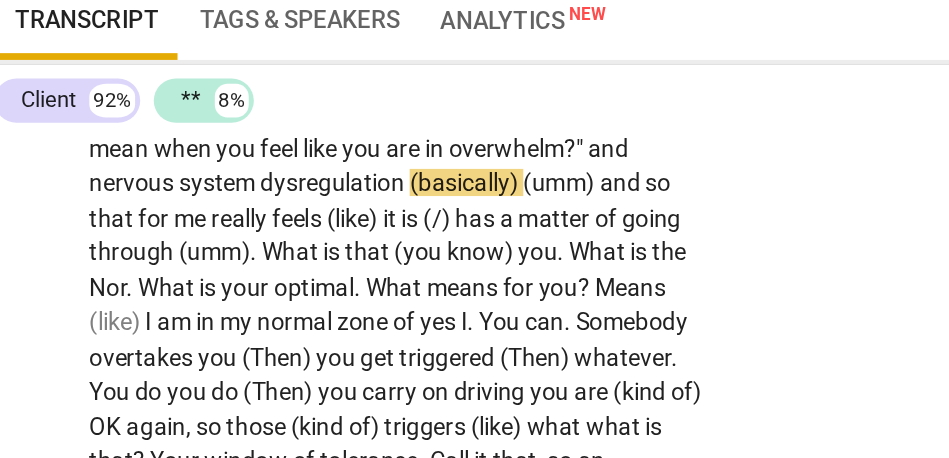 click on "CL play_arrow pause 14:16 + Add competency keyboard_arrow_right I   am   going   to . . .   I   feel   like   part   of   this   thinking   about . . .   it   is ,   also ,   about   looking   at   what   I   have   done   previously .   The   previous . . .   a   comparison   will   help   me   make   sense   of   what   I   am   saying .   I   do ,   now .   Previously ,   it   was   really . . .   there   were   pre-course   interviews .   Then ,   there   was   the   course .   We   stepped   into   it .   One   of   the   first   things   we   did   step   into   after   introduction . . .   was   actually   starting   to   do   mindfulness   practice .   That   is   the   big   change .   I   am . . .   and   I   think   I   have   already   described   how   I   see . . .   [15:01 ,   15:10]   yeah .   It   is   important ,   firstly ,   for   people   to   know   when   they   are   learning   and   when   they   are   in   overwhelm ,   like :   {"OK"}   "Ugh .   Is   this   too   much ? "   That" at bounding box center [376, 112] 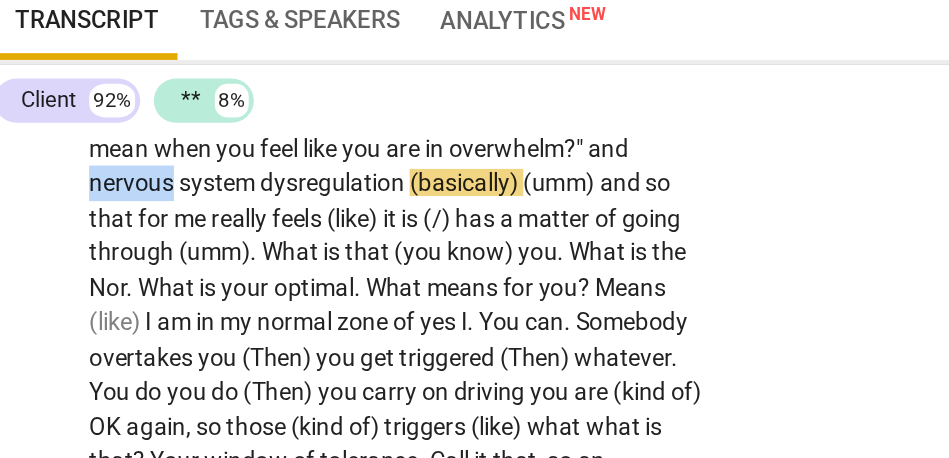 click on "nervous" at bounding box center [114, 241] 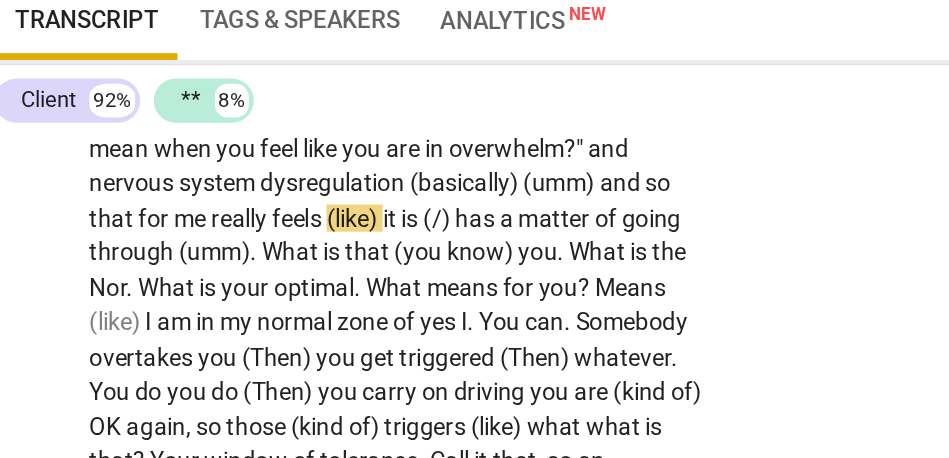 type on "1011" 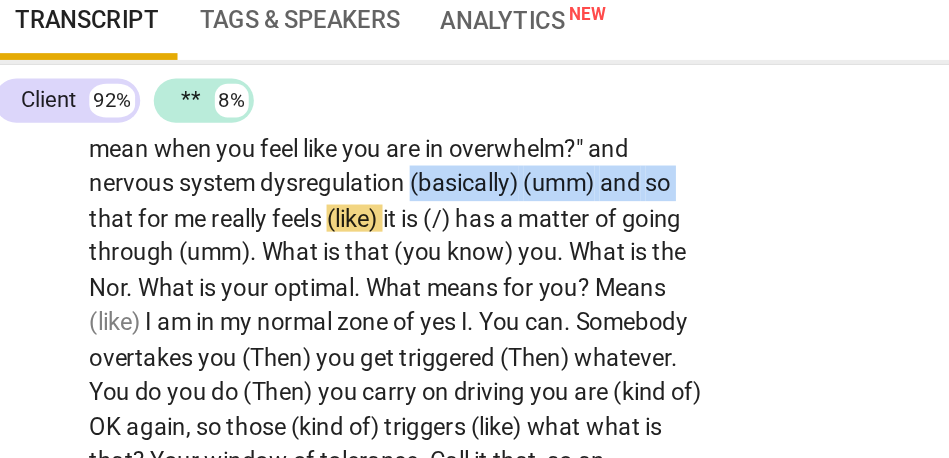 drag, startPoint x: 246, startPoint y: 303, endPoint x: 64, endPoint y: 301, distance: 182.01099 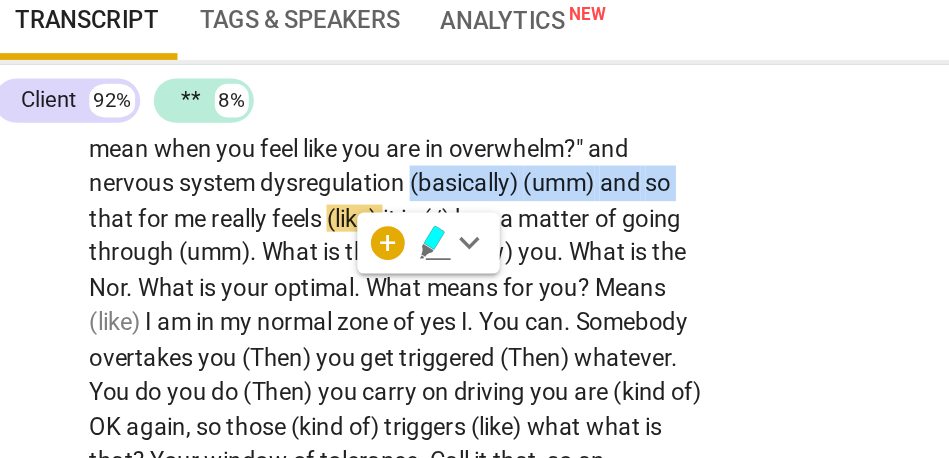 type 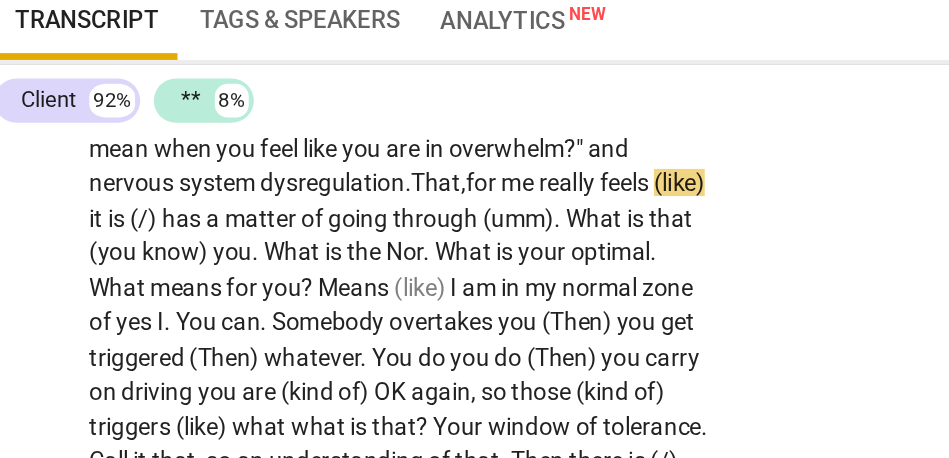 click on "me" at bounding box center [342, 241] 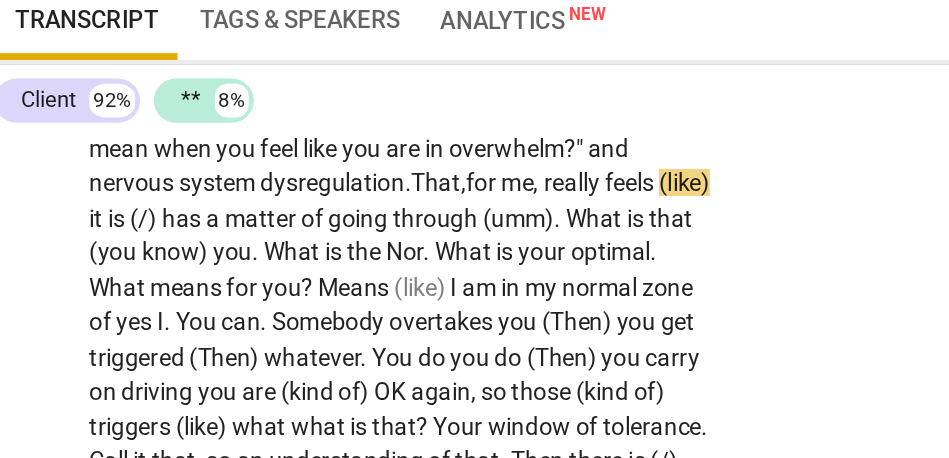 click on "for" at bounding box center (320, 241) 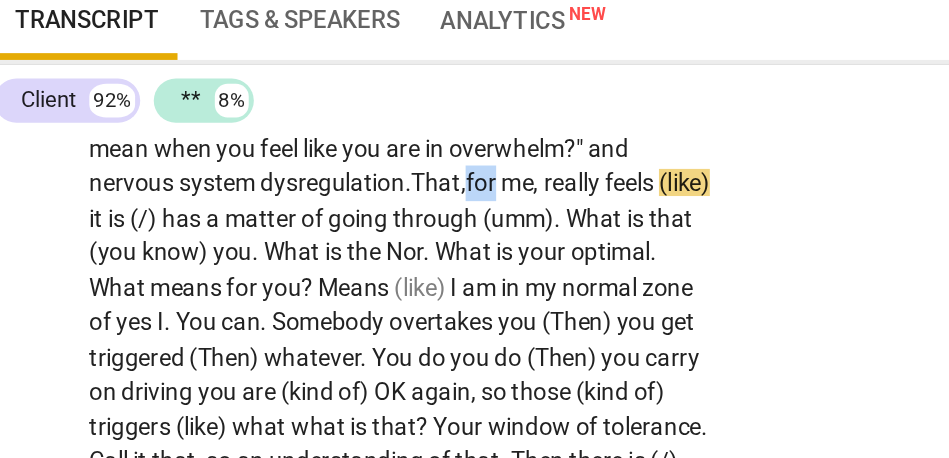 click on "for" at bounding box center (320, 241) 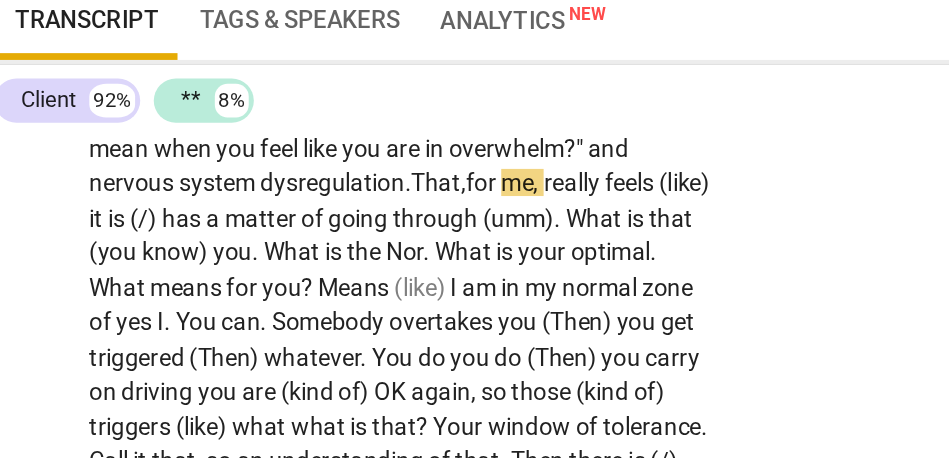 scroll, scrollTop: 4698, scrollLeft: 0, axis: vertical 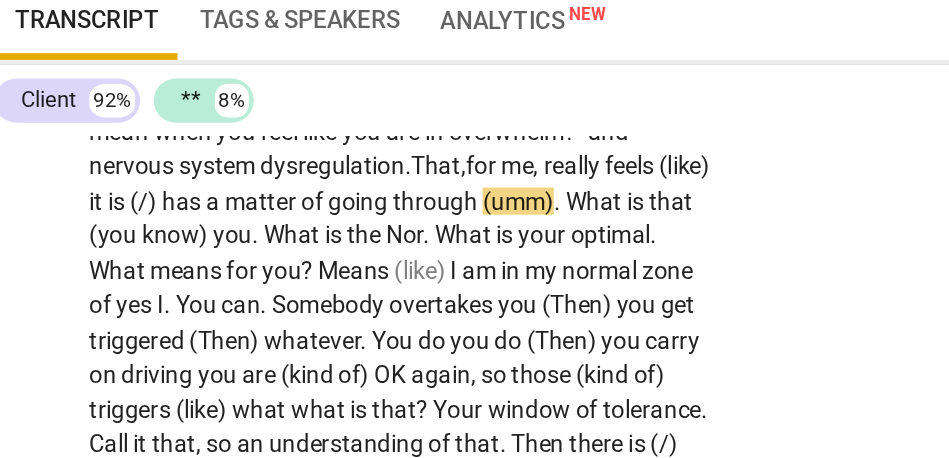 click on "feels" at bounding box center [408, 231] 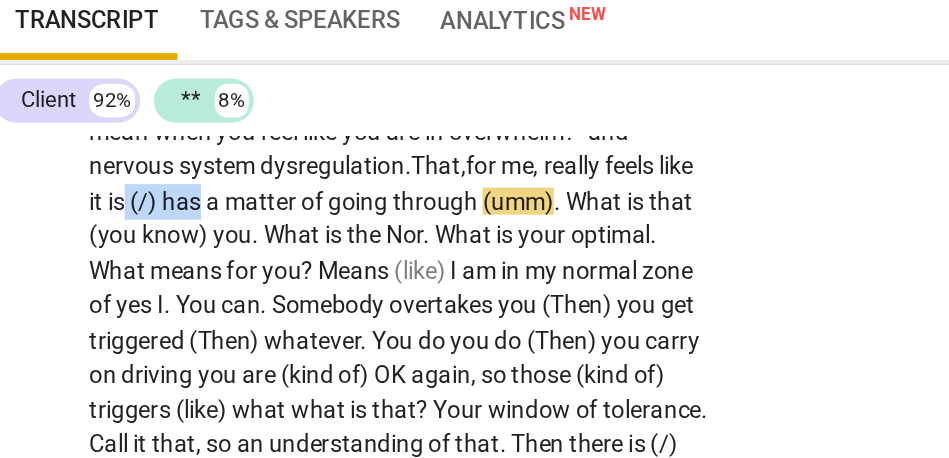 drag, startPoint x: 378, startPoint y: 289, endPoint x: 422, endPoint y: 288, distance: 44.011364 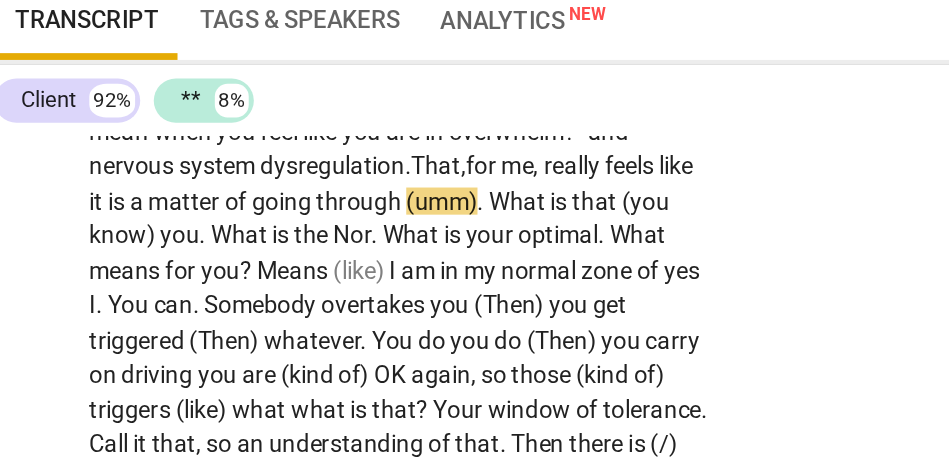 click on "CL play_arrow pause 14:16 + Add competency keyboard_arrow_right I   am   going   to . . .   I   feel   like   part   of   this   thinking   about . . .   it   is ,   also ,   about   looking   at   what   I   have   done   previously .   The   previous . . .   a   comparison   will   help   me   make   sense   of   what   I   am   saying .   I   do ,   now .   Previously ,   it   was   really . . .   there   were   pre-course   interviews .   Then ,   there   was   the   course .   We   stepped   into   it .   One   of   the   first   things   we   did   step   into   after   introduction . . .   was   actually   starting   to   do   mindfulness   practice .   That   is   the   big   change .   I   am . . .   and   I   think   I   have   already   described   how   I   see . . .   [15:01 ,   15:10]   yeah .   It   is   important ,   firstly ,   for   people   to   know   when   they   are   learning   and   when   they   are   in   overwhelm ,   like :   {"OK"}   "Ugh .   Is   this   too   much ? "   That" at bounding box center (376, 92) 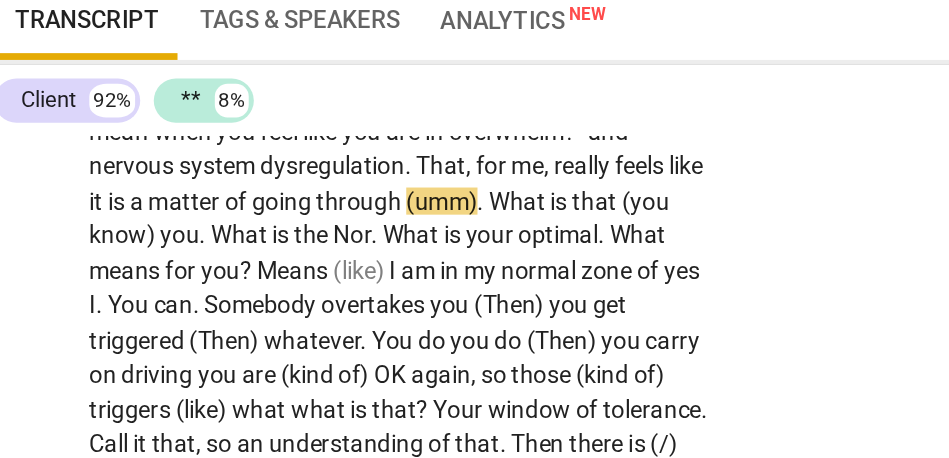 click on "That" at bounding box center (295, 231) 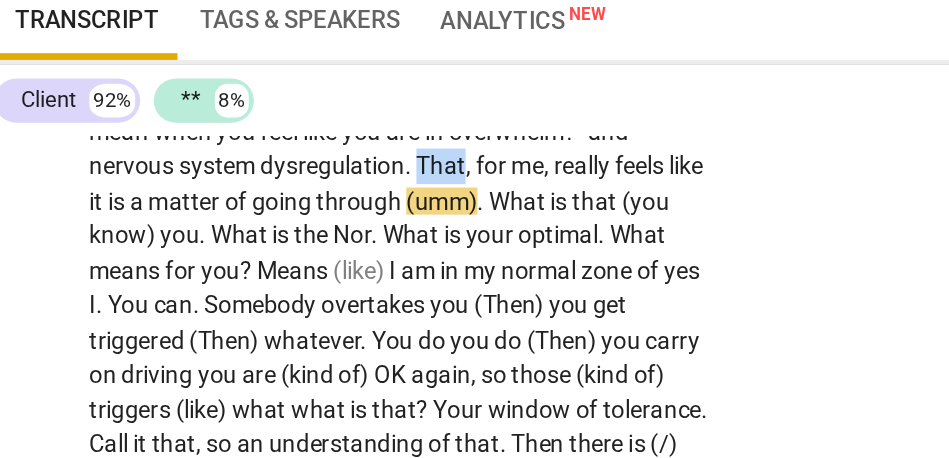 click on "That" at bounding box center [295, 231] 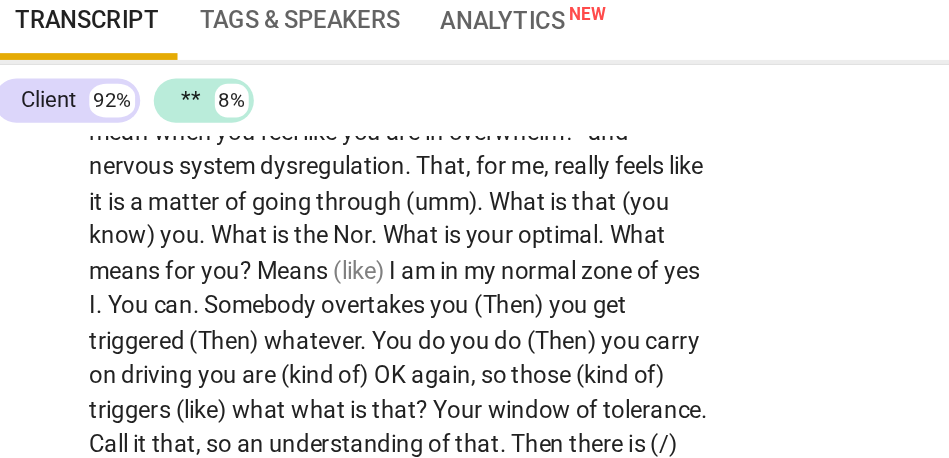 scroll, scrollTop: 4706, scrollLeft: 0, axis: vertical 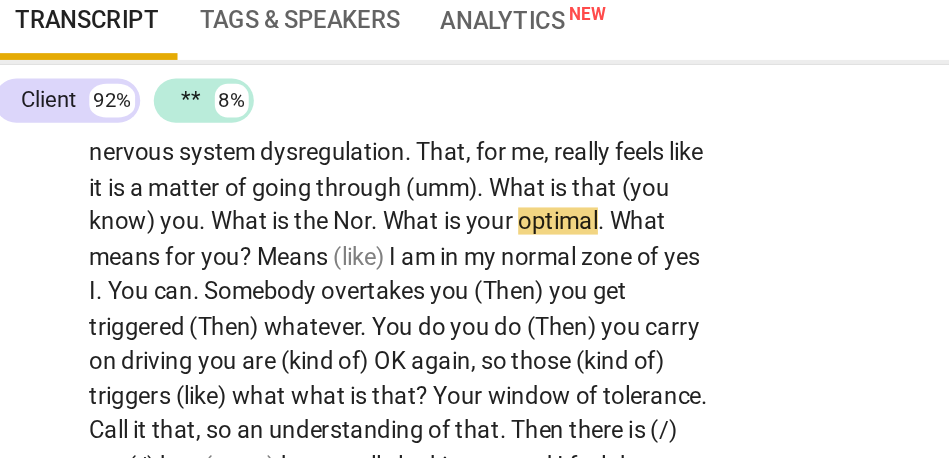 click on "through" at bounding box center [248, 244] 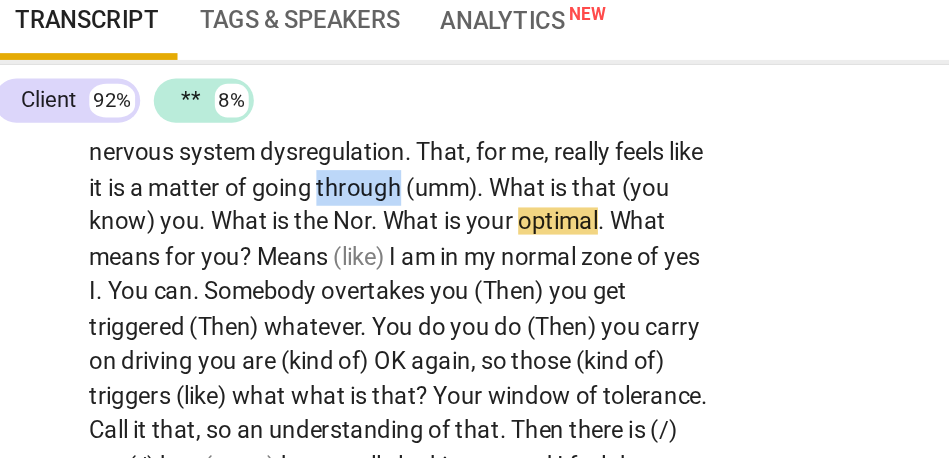 click on "through" at bounding box center (248, 244) 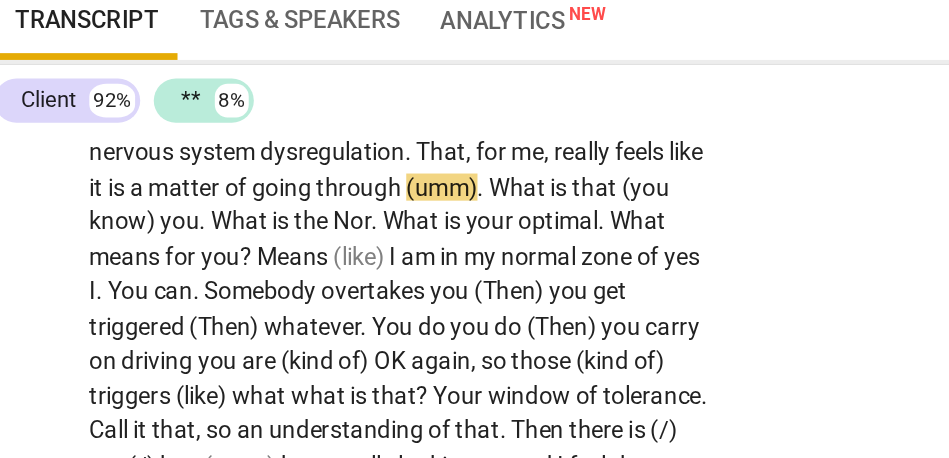 type on "1014" 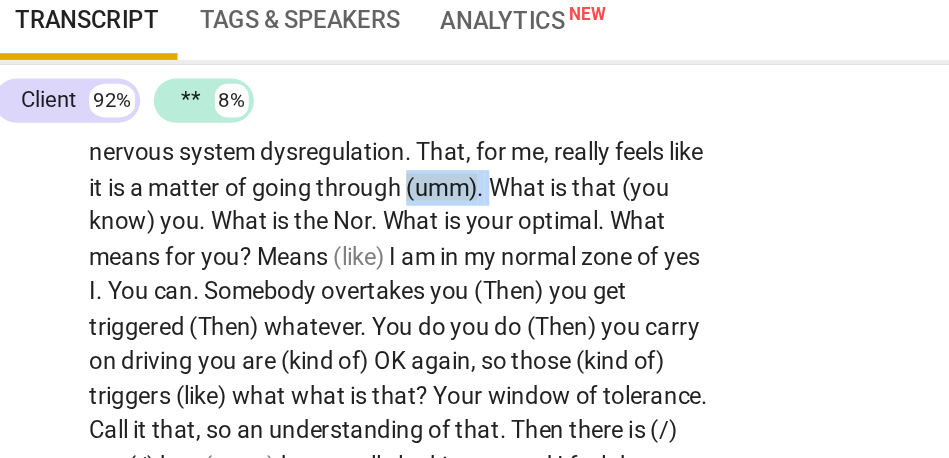 drag, startPoint x: 138, startPoint y: 303, endPoint x: 53, endPoint y: 303, distance: 85 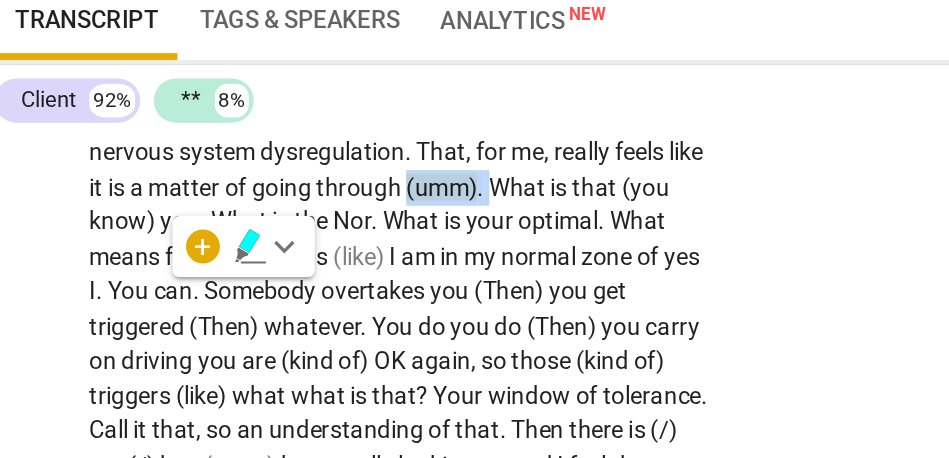 type 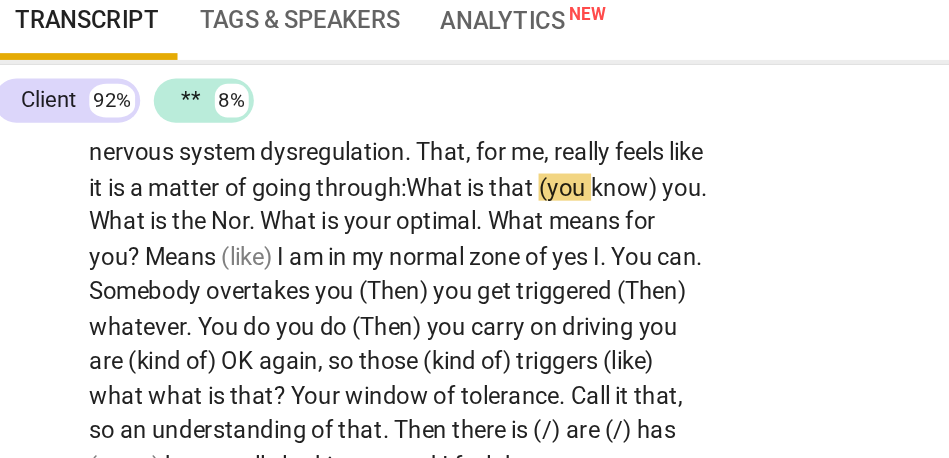 click on "that" at bounding box center [338, 244] 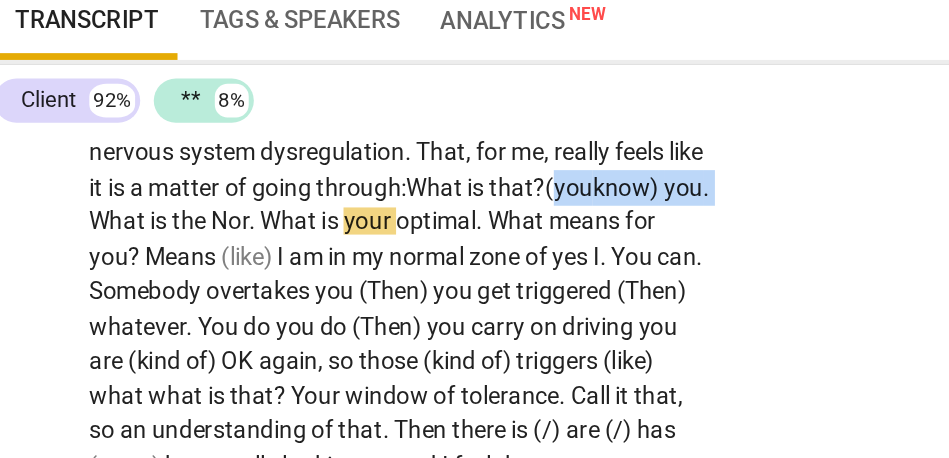 drag, startPoint x: 334, startPoint y: 304, endPoint x: 234, endPoint y: 302, distance: 100.02 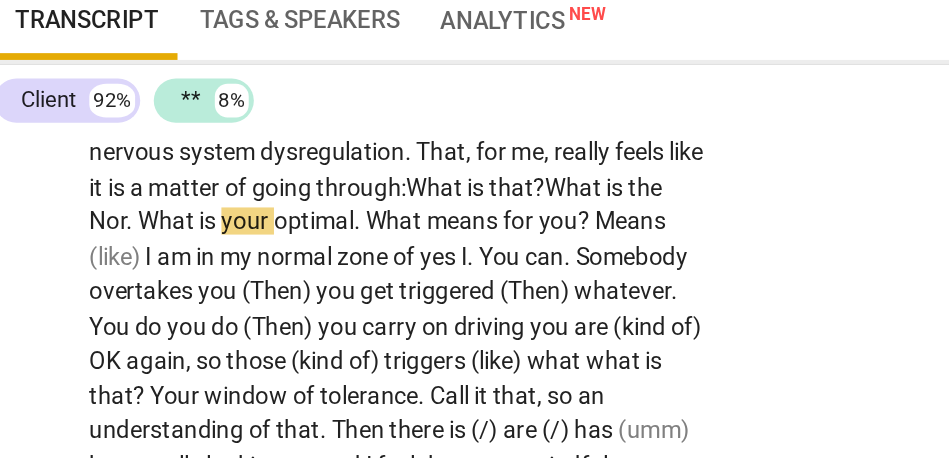 click on "What" at bounding box center [375, 244] 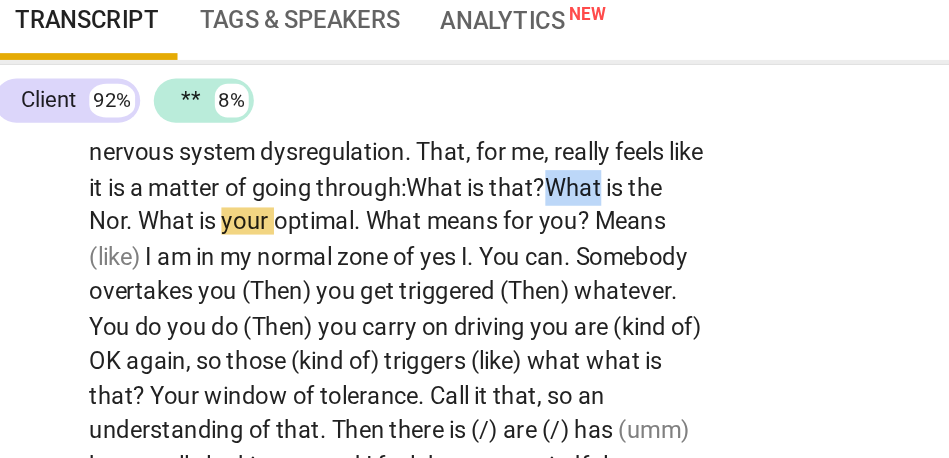 click on "What" at bounding box center (375, 244) 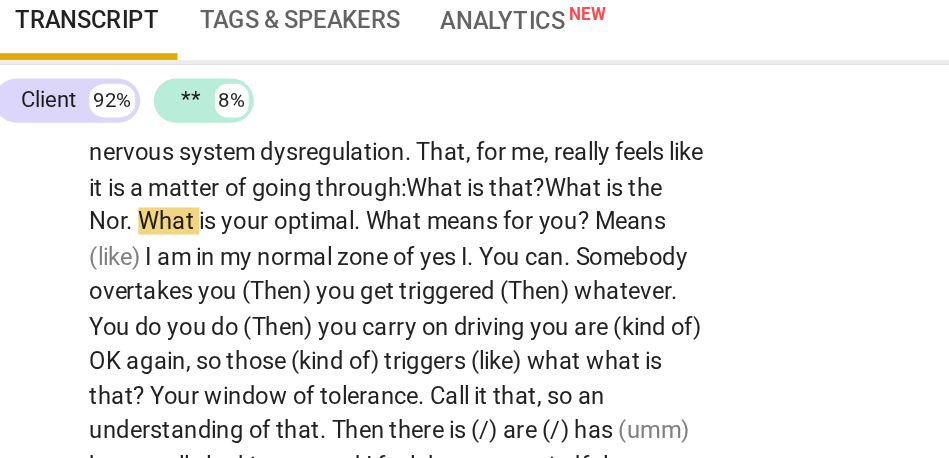 click on "What" at bounding box center (375, 244) 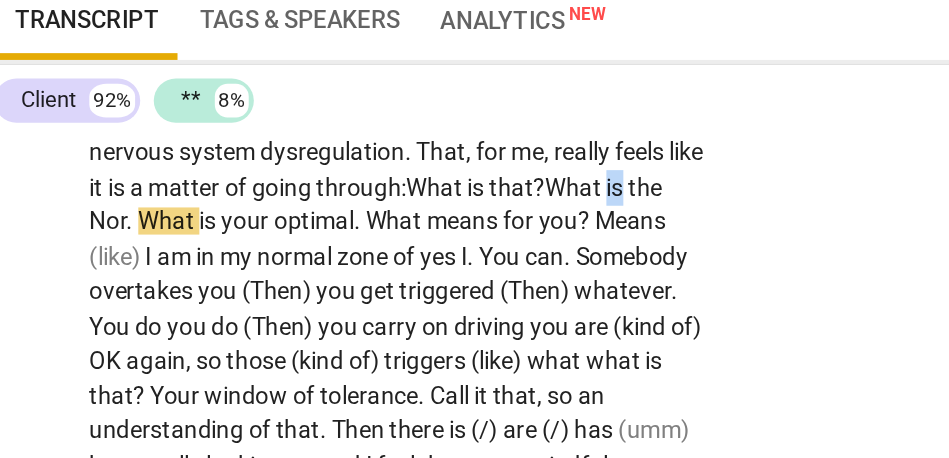 click on "What" at bounding box center [375, 244] 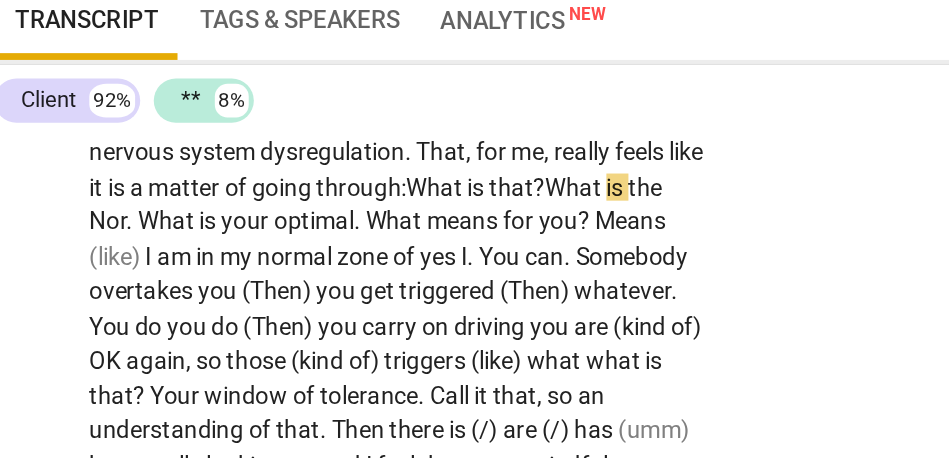 click on "the" at bounding box center (416, 244) 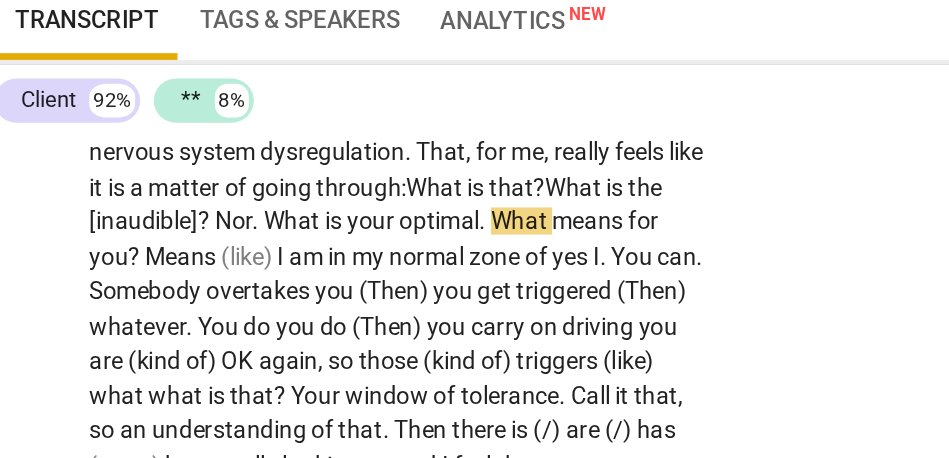 click on "." at bounding box center (187, 264) 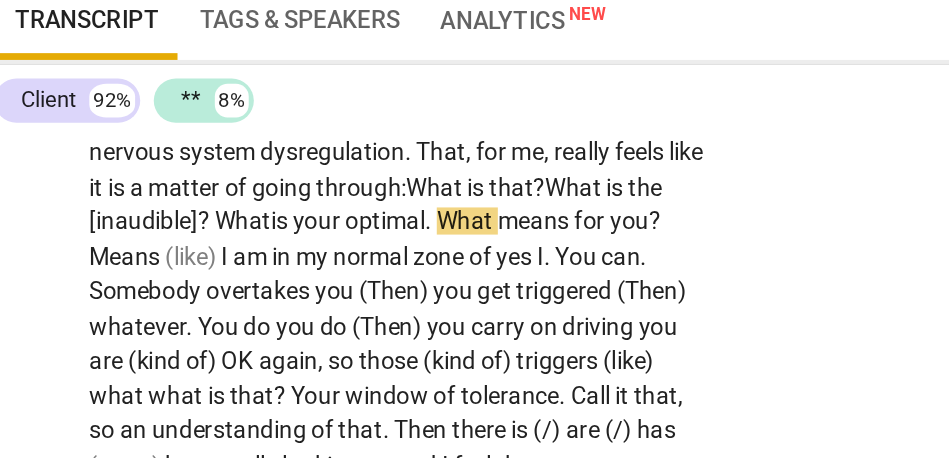 click on "What" at bounding box center [178, 264] 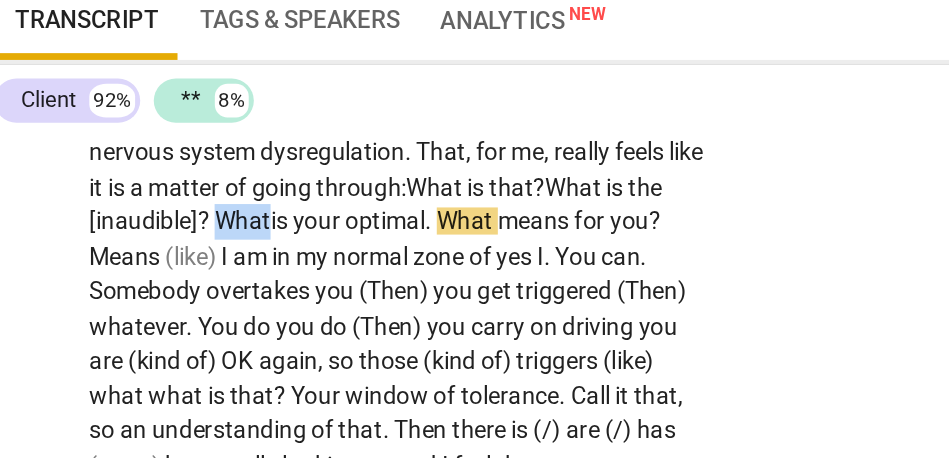 click on "What" at bounding box center (178, 264) 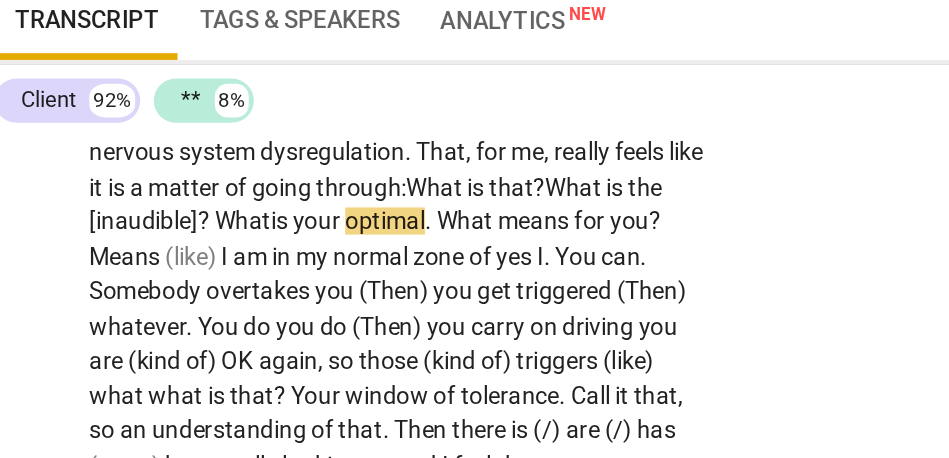 click on "What" at bounding box center [311, 264] 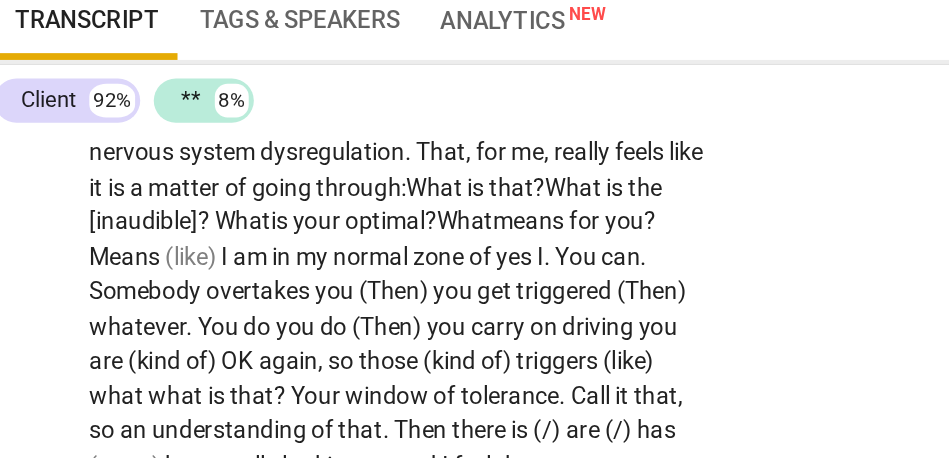 click on "What" at bounding box center (309, 264) 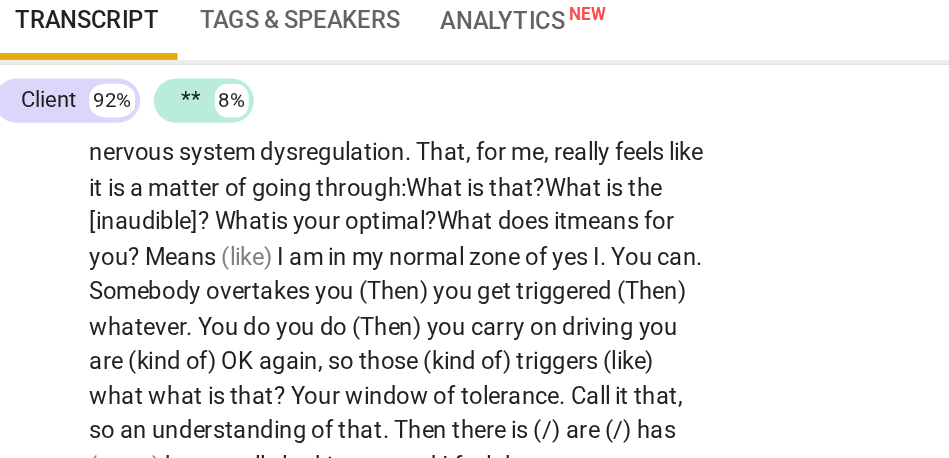 click on "What does it" at bounding box center (331, 264) 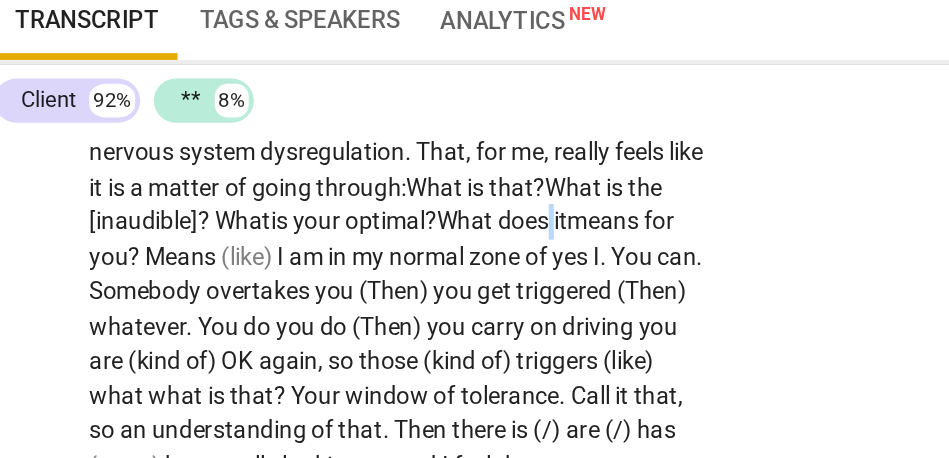 click on "What does it" at bounding box center (331, 264) 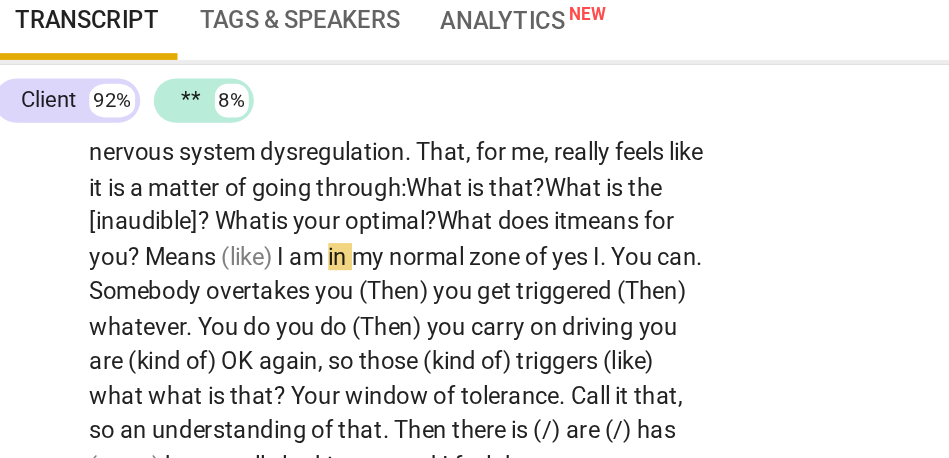 click on "Means" at bounding box center [143, 285] 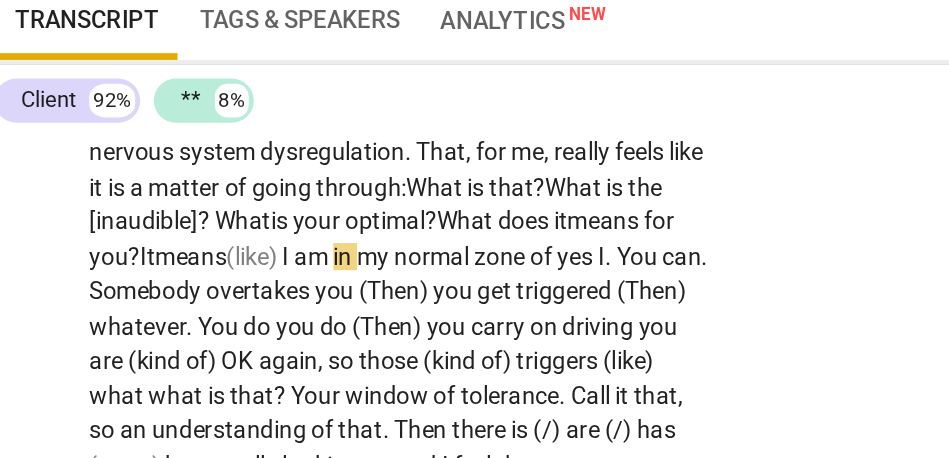 click on "means" at bounding box center [148, 285] 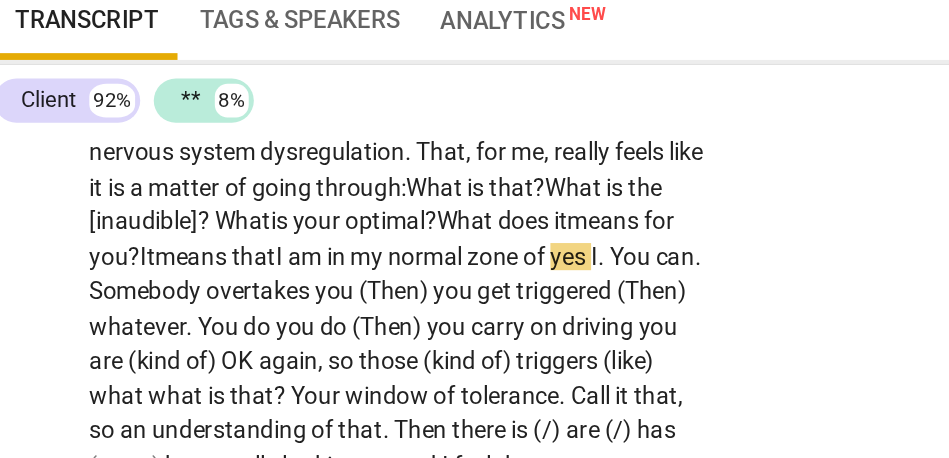 click on "CL play_arrow pause 14:16 + Add competency keyboard_arrow_right I   am   going   to . . .   I   feel   like   part   of   this   thinking   about . . .   it   is ,   also ,   about   looking   at   what   I   have   done   previously .   The   previous . . .   a   comparison   will   help   me   make   sense   of   what   I   am   saying .   I   do ,   now .   Previously ,   it   was   really . . .   there   were   pre-course   interviews .   Then ,   there   was   the   course .   We   stepped   into   it .   One   of   the   first   things   we   did   step   into   after   introduction . . .   was   actually   starting   to   do   mindfulness   practice .   That   is   the   big   change .   I   am . . .   and   I   think   I   have   already   described   how   I   see . . .   [15:01 ,   15:10]   yeah .   It   is   important ,   firstly ,   for   people   to   know   when   they   are   learning   and   when   they   are   in   overwhelm ,   like :   {"OK"}   "Ugh .   Is   this   too   much ? "   That" at bounding box center (376, 84) 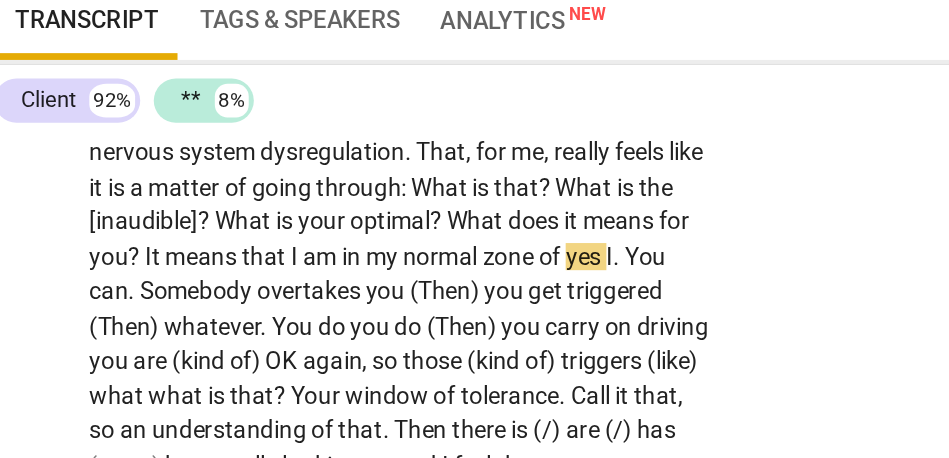 click on "means" at bounding box center (155, 285) 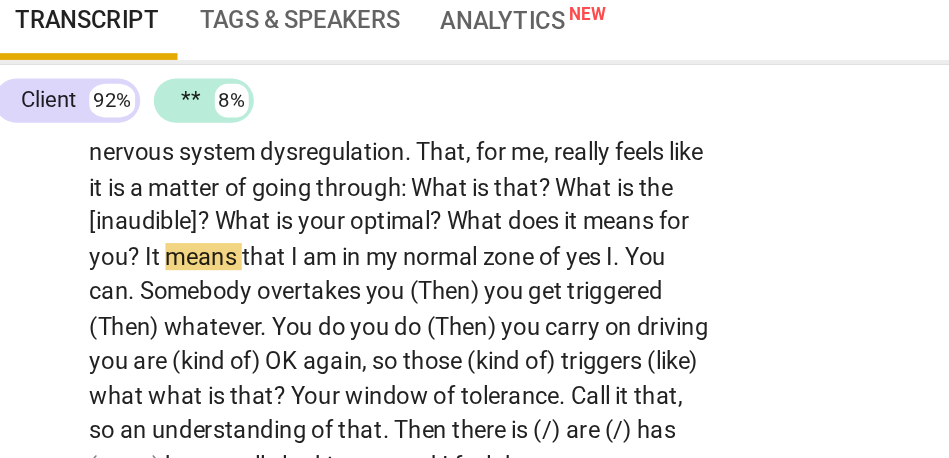 scroll, scrollTop: 4731, scrollLeft: 0, axis: vertical 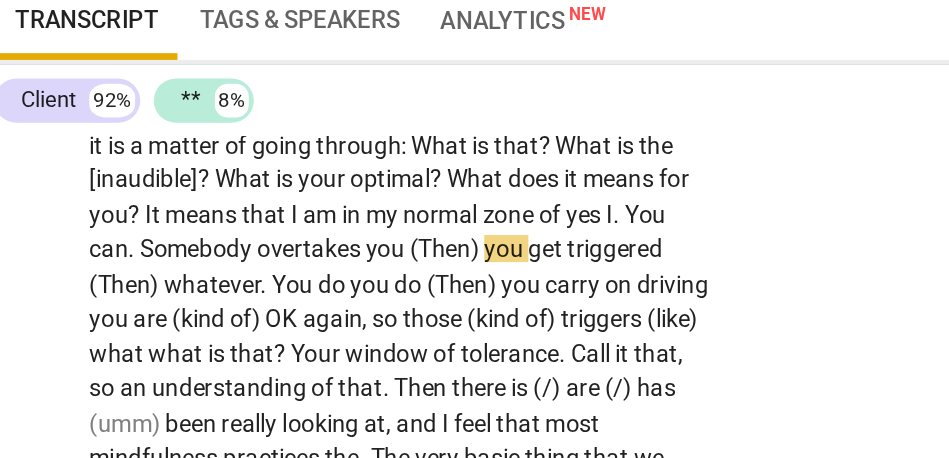 click on "means" at bounding box center [155, 260] 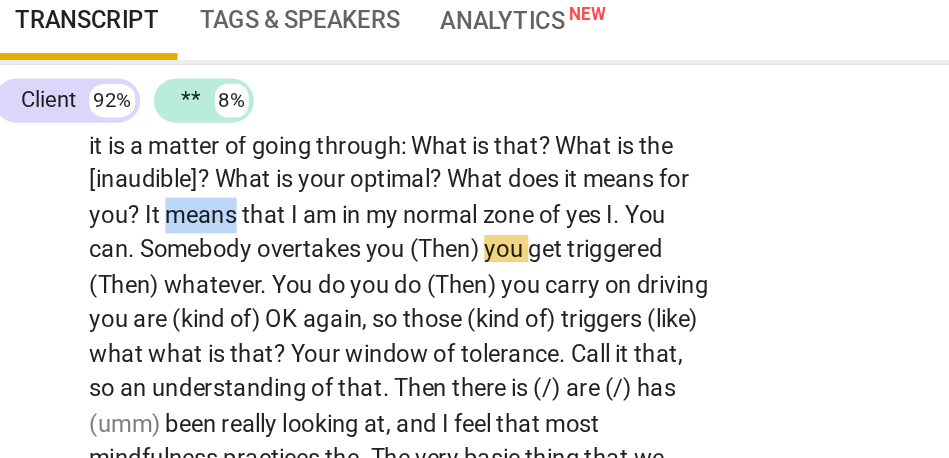 click on "means" at bounding box center (155, 260) 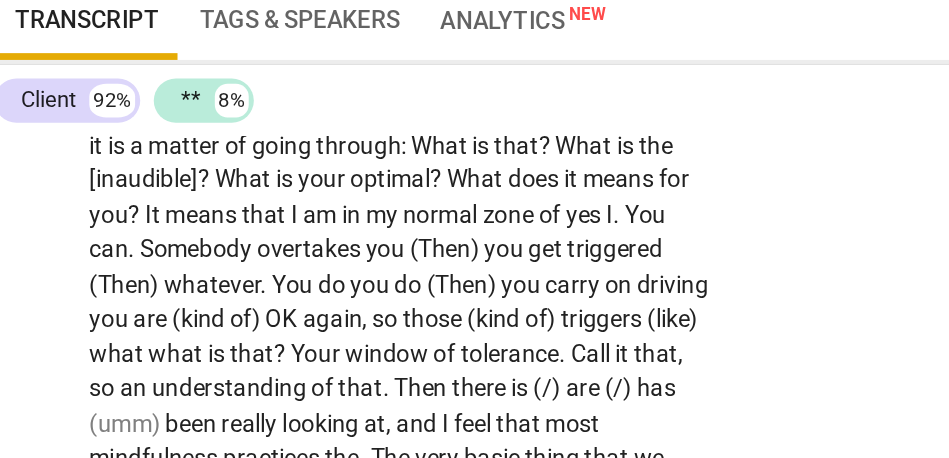 click on "means" at bounding box center (155, 260) 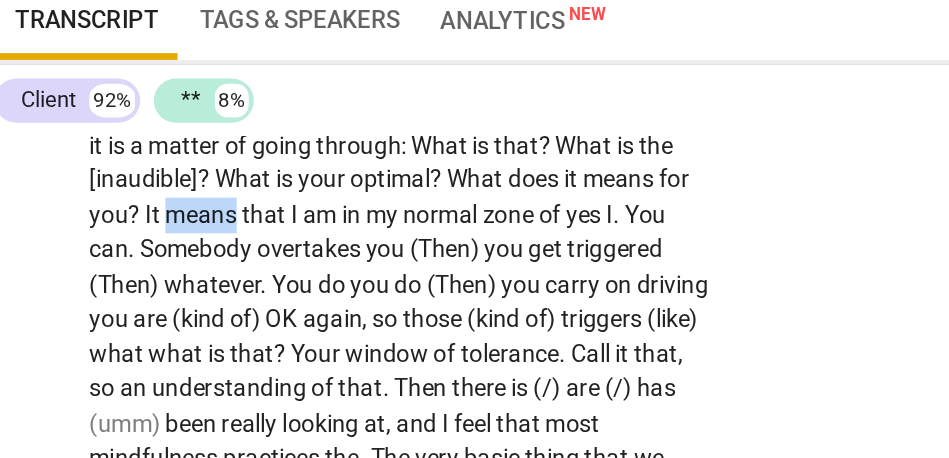 click on "means" at bounding box center (155, 260) 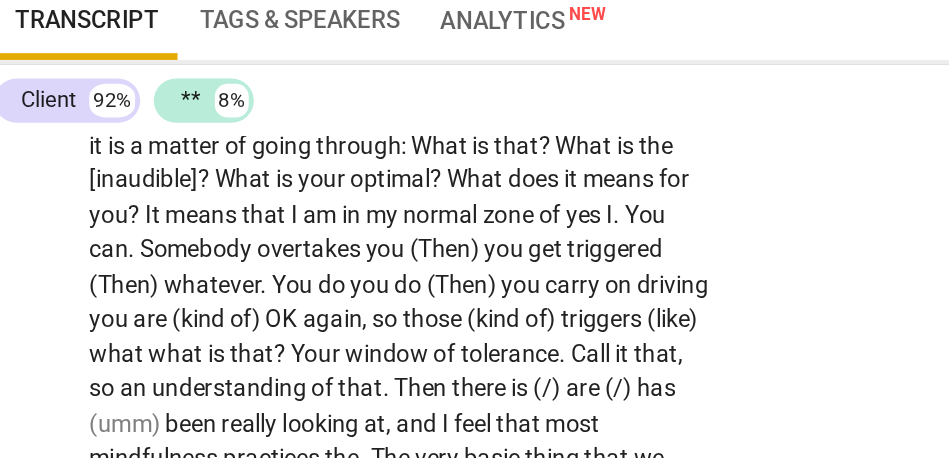 click on "I   am   going   to . . .   I   feel   like   part   of   this   thinking   about . . .   it   is ,   also ,   about   looking   at   what   I   have   done   previously .   The   previous . . .   a   comparison   will   help   me   make   sense   of   what   I   am   saying .   I   do ,   now .   Previously ,   it   was   really . . .   there   were   pre-course   interviews .   Then ,   there   was   the   course .   We   stepped   into   it .   One   of   the   first   things   we   did   step   into   after   introduction . . .   was   actually   starting   to   do   mindfulness   practice .   That   is   the   big   change .   I   am . . .   and   I   think   I   have   already   described   how   I   see . . .   [15:01 ,   15:10]   yeah .   It   is   important ,   firstly ,   for   people   to   know   when   they   are   learning   and   when   they   are   in   overwhelm ,   like :   {"OK"}   "Ugh .   Is   this   too   much ? "   That   first   piece   of   letting   them . . .   that   awareness" at bounding box center (271, 76) 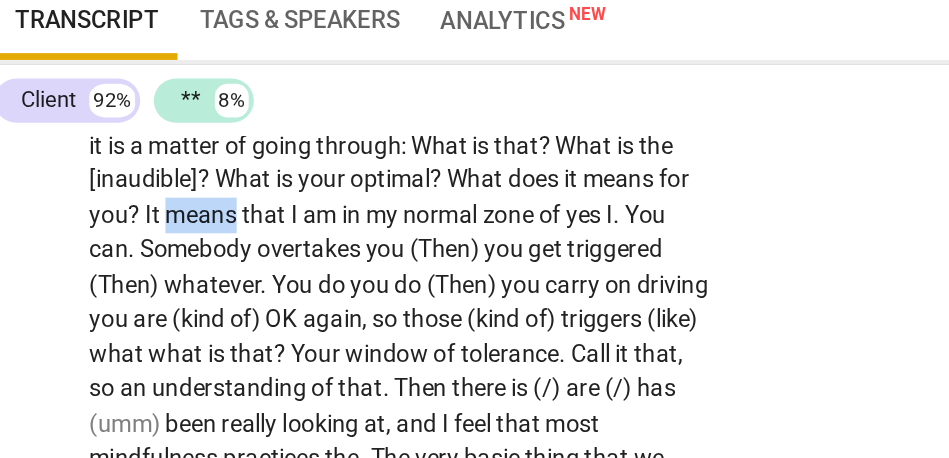 click on "means" at bounding box center [155, 260] 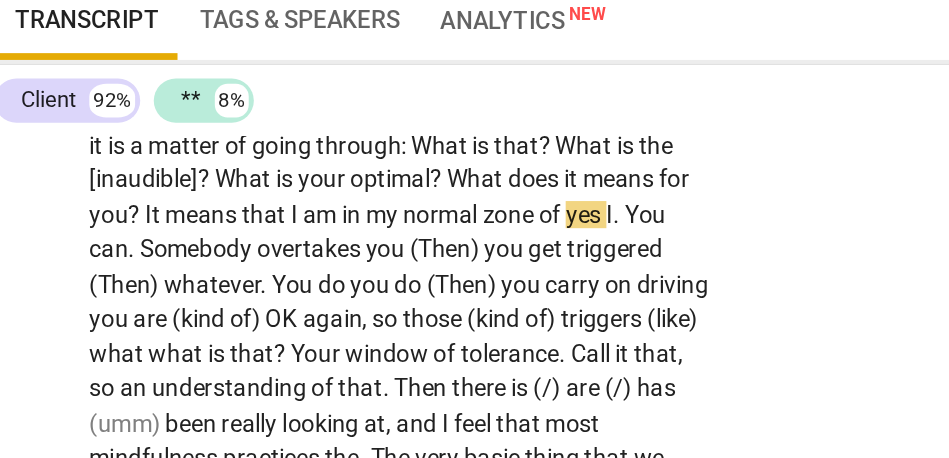 click on "means" at bounding box center (155, 260) 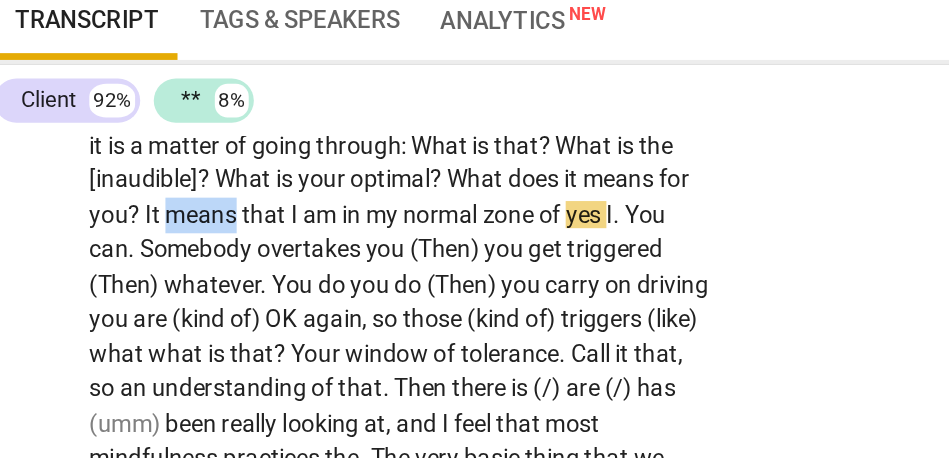click on "means" at bounding box center [155, 260] 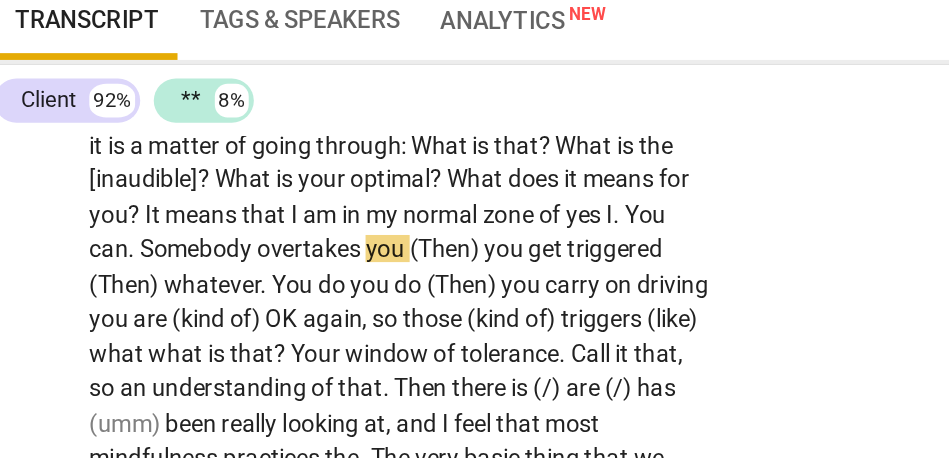 click on "my" at bounding box center [262, 260] 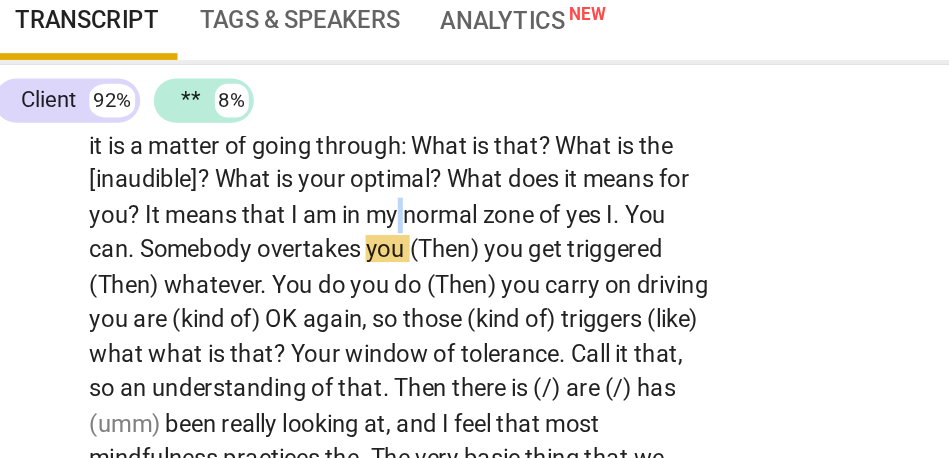 click on "my" at bounding box center [262, 260] 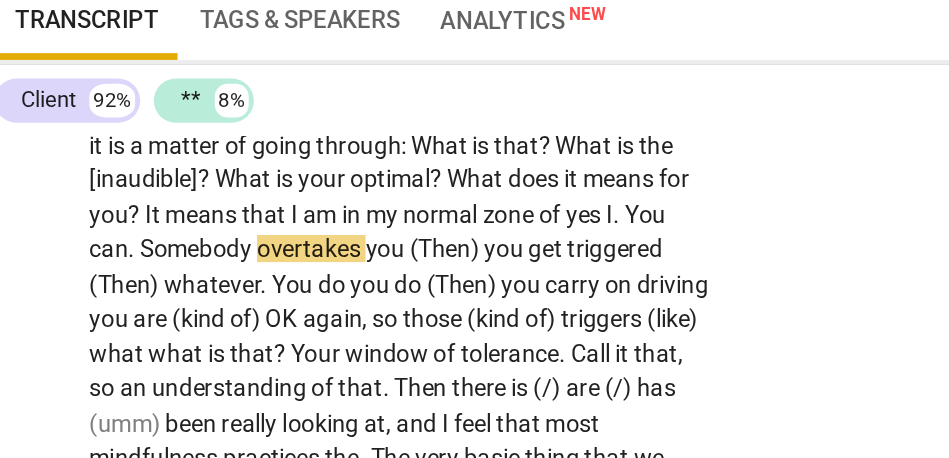 click on "normal" at bounding box center [296, 260] 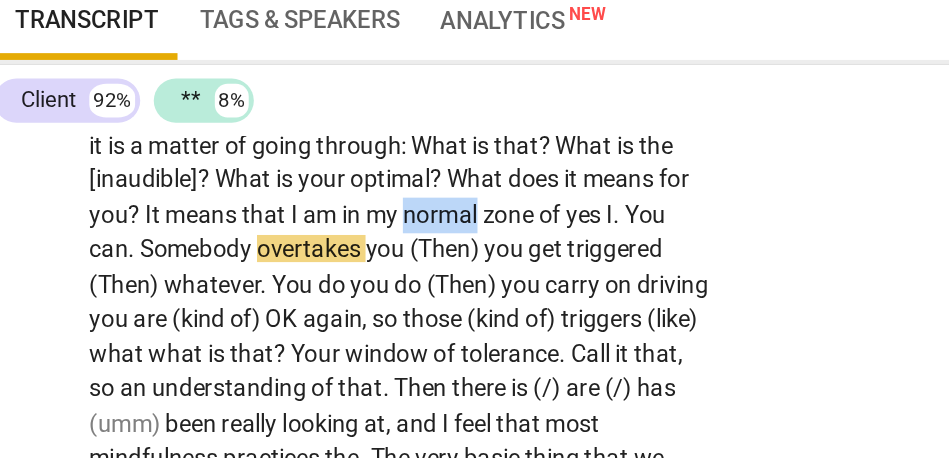click on "normal" at bounding box center [296, 260] 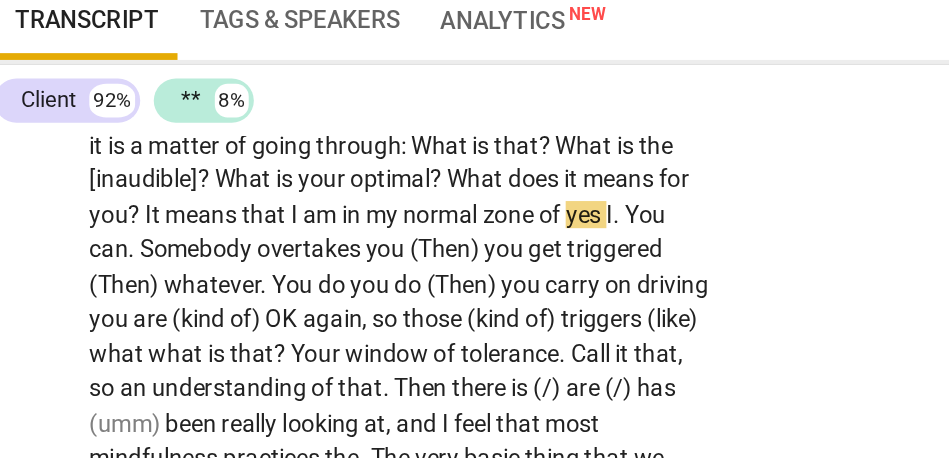 click on "yes" at bounding box center (381, 260) 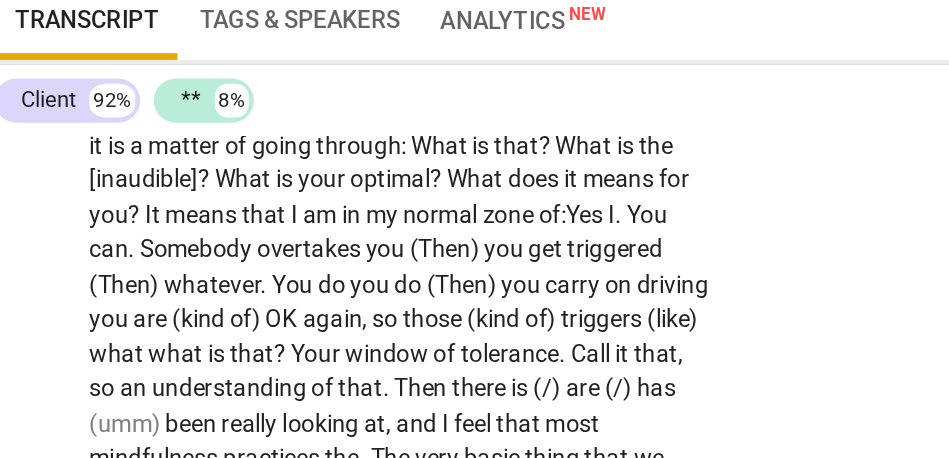click on "You" at bounding box center (417, 260) 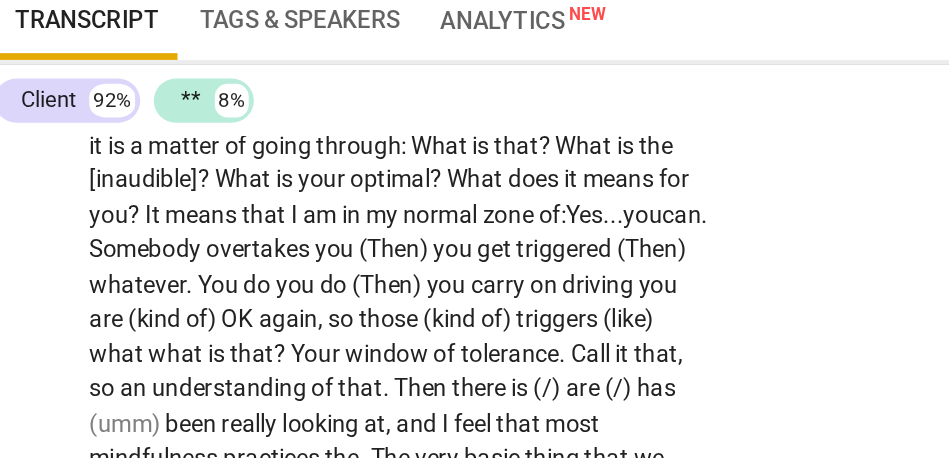 click on "Somebody" at bounding box center [122, 280] 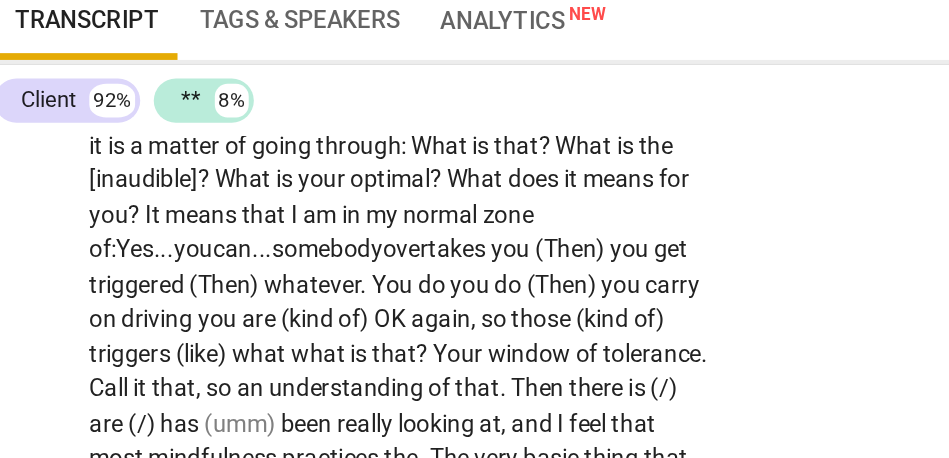 click on "somebody" at bounding box center (228, 280) 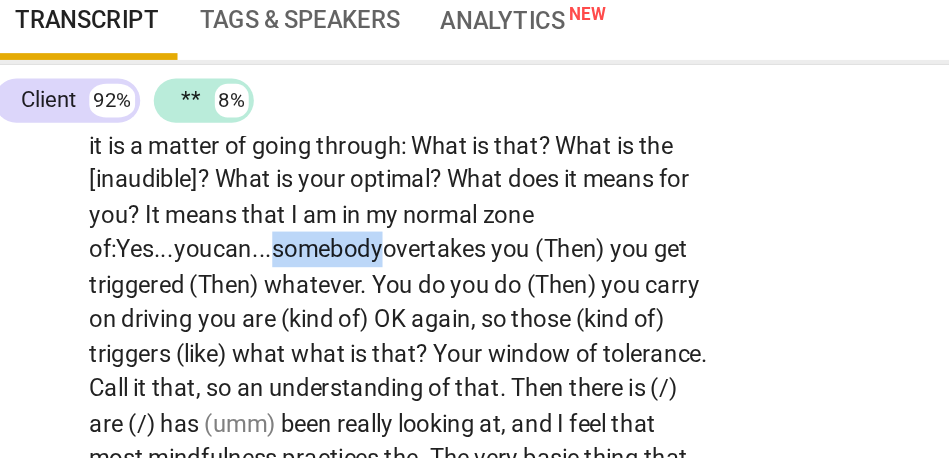 click on "somebody" at bounding box center [228, 280] 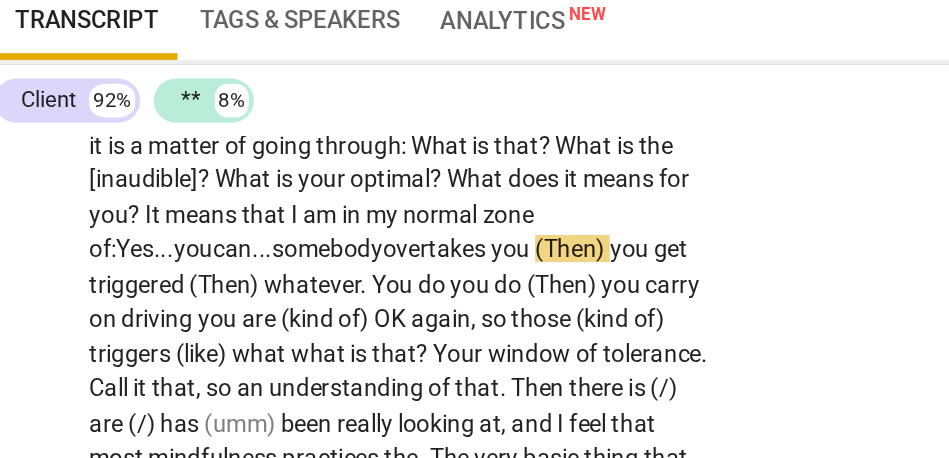 click on "(Then)" at bounding box center (373, 280) 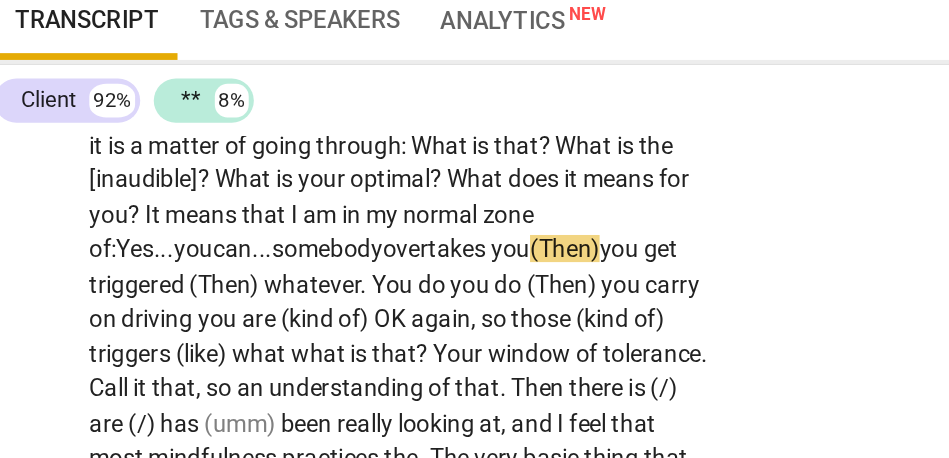 click on "Yes..." at bounding box center [121, 280] 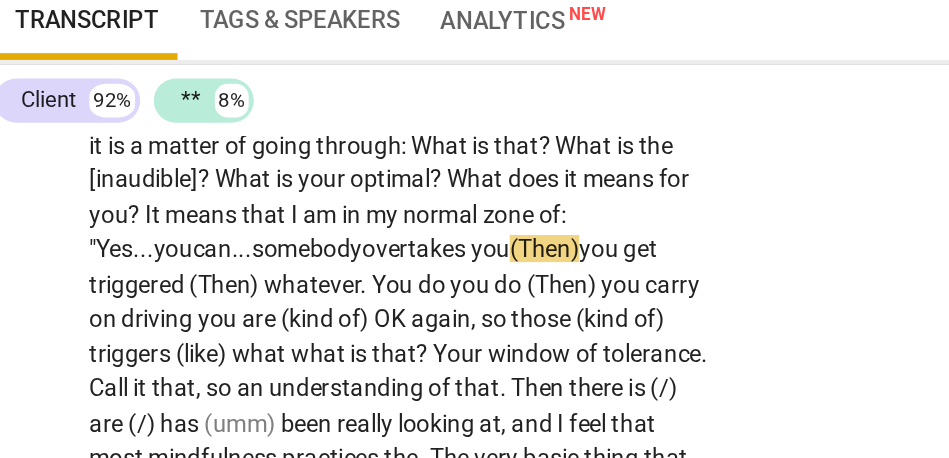 click on "(Then)" at bounding box center (356, 280) 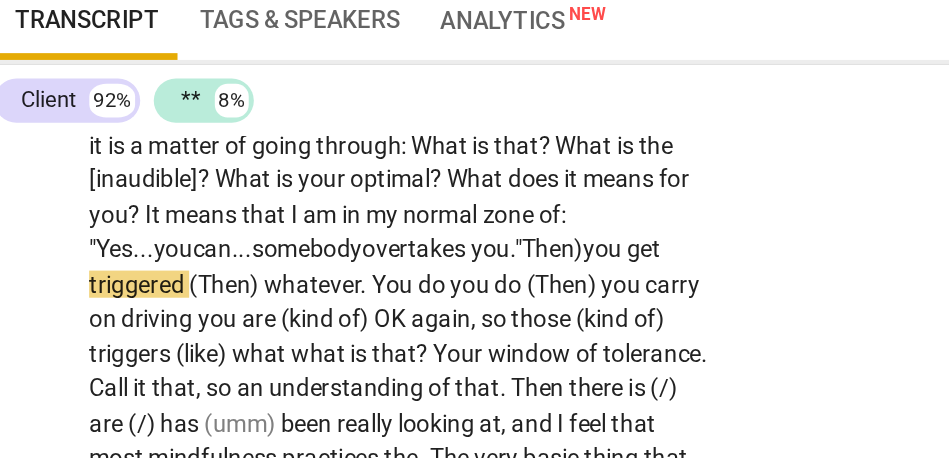 click on "you" at bounding box center (392, 280) 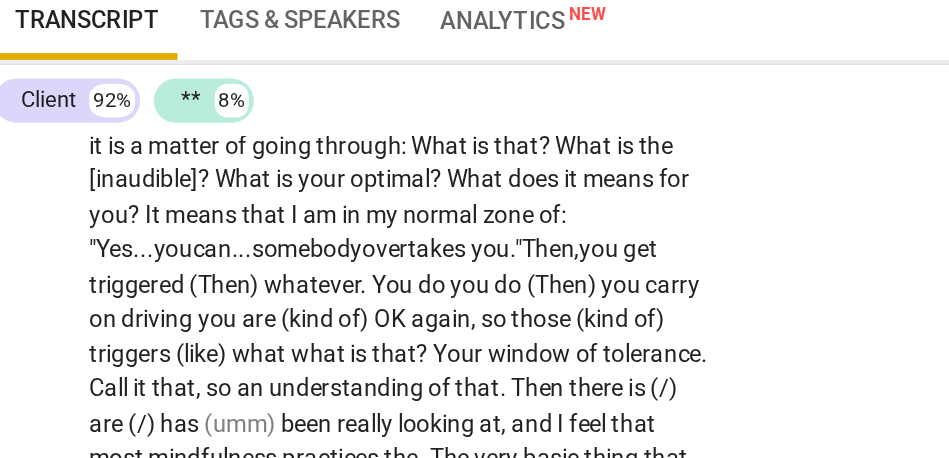 click on "(Then)" at bounding box center [169, 301] 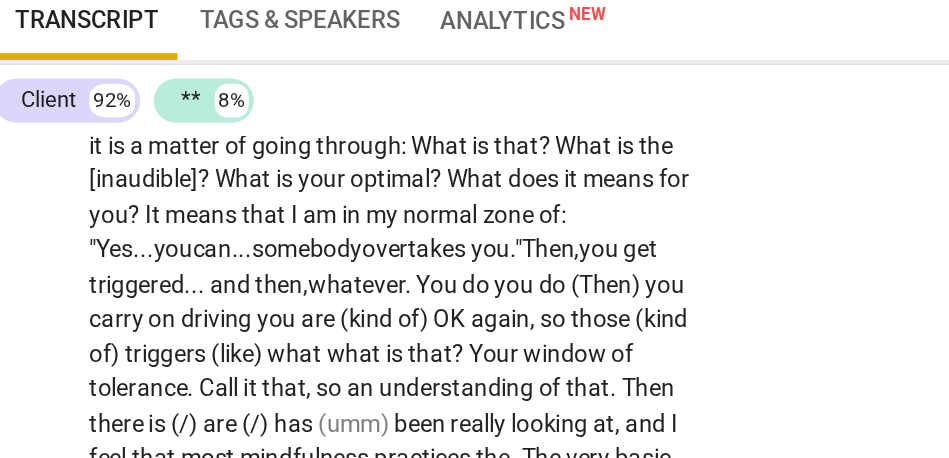 click on "I   am   going   to . . .   I   feel   like   part   of   this   thinking   about . . .   it   is ,   also ,   about   looking   at   what   I   have   done   previously .   The   previous . . .   a   comparison   will   help   me   make   sense   of   what   I   am   saying .   I   do ,   now .   Previously ,   it   was   really . . .   there   were   pre-course   interviews .   Then ,   there   was   the   course .   We   stepped   into   it .   One   of   the   first   things   we   did   step   into   after   introduction . . .   was   actually   starting   to   do   mindfulness   practice .   That   is   the   big   change .   I   am . . .   and   I   think   I   have   already   described   how   I   see . . .   [15:01 ,   15:10]   yeah .   It   is   important ,   firstly ,   for   people   to   know   when   they   are   learning   and   when   they   are   in   overwhelm ,   like :   {"OK"}   "Ugh .   Is   this   too   much ? "   That   first   piece   of   letting   them . . .   that   awareness" at bounding box center (271, 86) 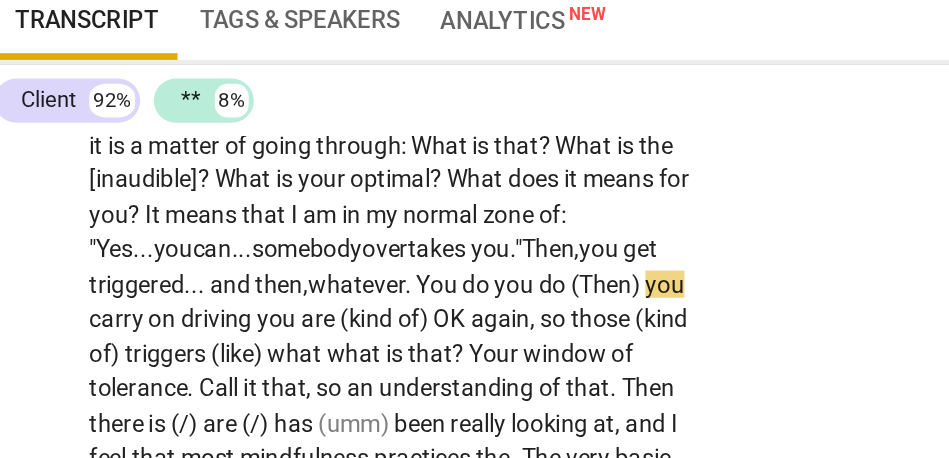 click on "You" at bounding box center (294, 301) 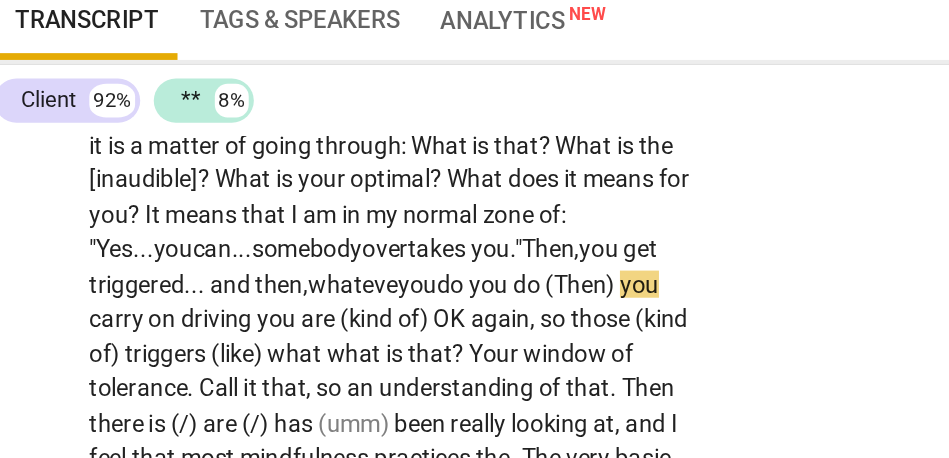 click on "triggered... and then," at bounding box center [152, 301] 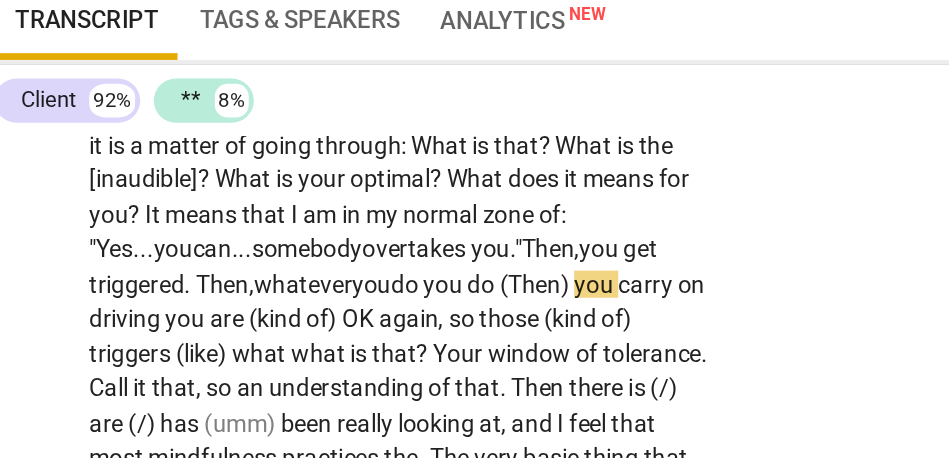 click on "you" at bounding box center [298, 301] 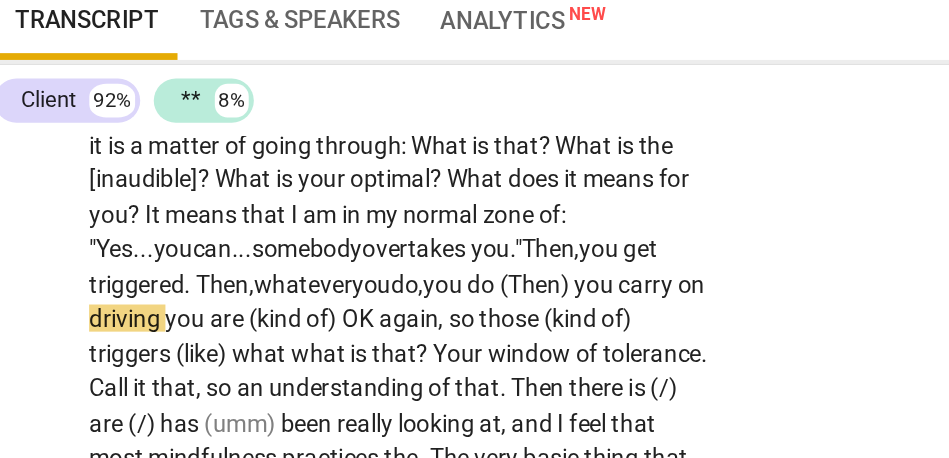click on "(Then)" at bounding box center [352, 301] 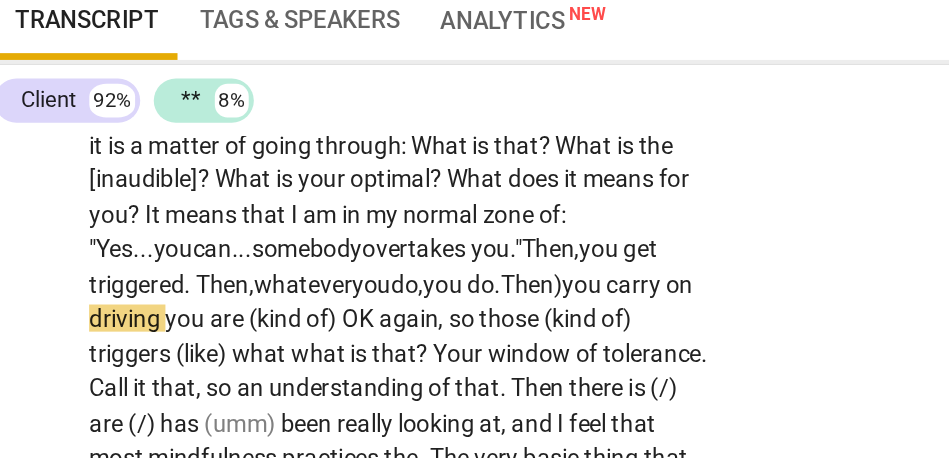 click on "you" at bounding box center (380, 301) 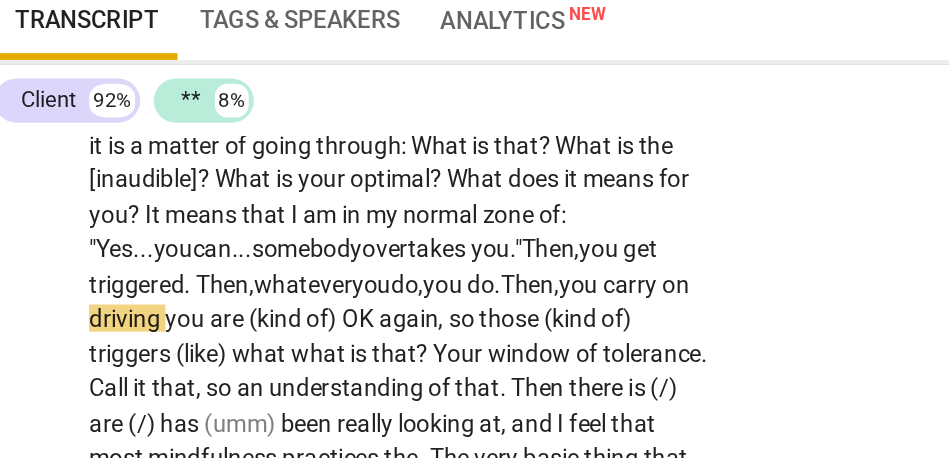 click on "CL play_arrow pause 14:16 + Add competency keyboard_arrow_right I   am   going   to . . .   I   feel   like   part   of   this   thinking   about . . .   it   is ,   also ,   about   looking   at   what   I   have   done   previously .   The   previous . . .   a   comparison   will   help   me   make   sense   of   what   I   am   saying .   I   do ,   now .   Previously ,   it   was   really . . .   there   were   pre-course   interviews .   Then ,   there   was   the   course .   We   stepped   into   it .   One   of   the   first   things   we   did   step   into   after   introduction . . .   was   actually   starting   to   do   mindfulness   practice .   That   is   the   big   change .   I   am . . .   and   I   think   I   have   already   described   how   I   see . . .   [15:01 ,   15:10]   yeah .   It   is   important ,   firstly ,   for   people   to   know   when   they   are   learning   and   when   they   are   in   overwhelm ,   like :   {"OK"}   "Ugh .   Is   this   too   much ? "   That" at bounding box center [376, 59] 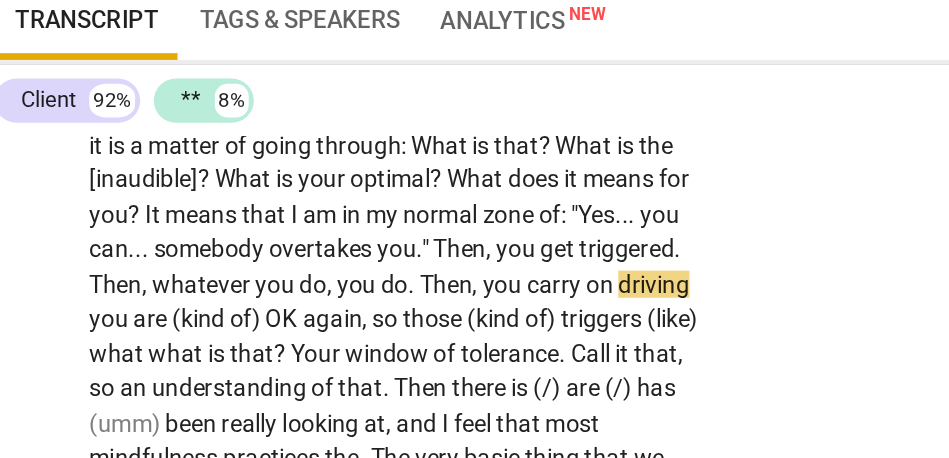 click on "Then" at bounding box center [103, 301] 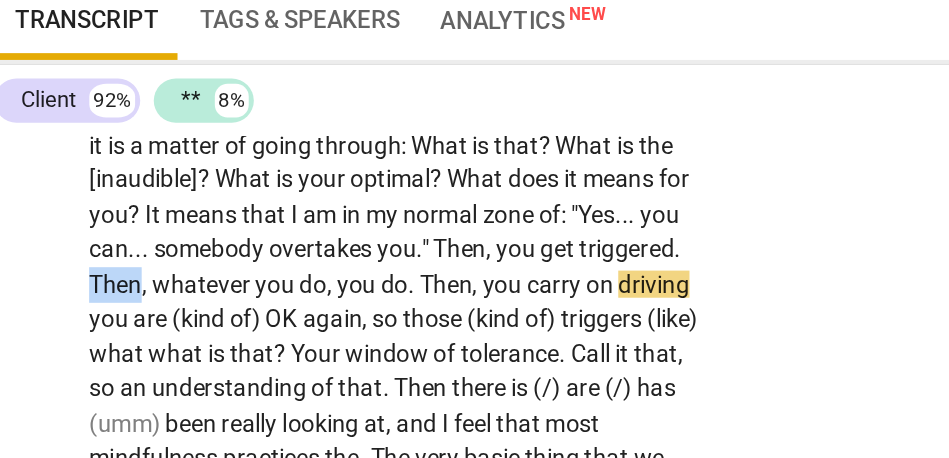 click on "Then" at bounding box center (103, 301) 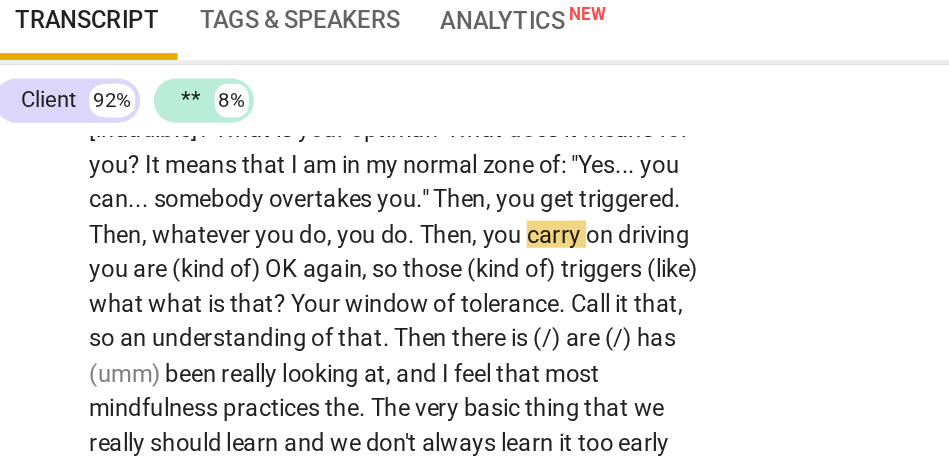 scroll, scrollTop: 4767, scrollLeft: 0, axis: vertical 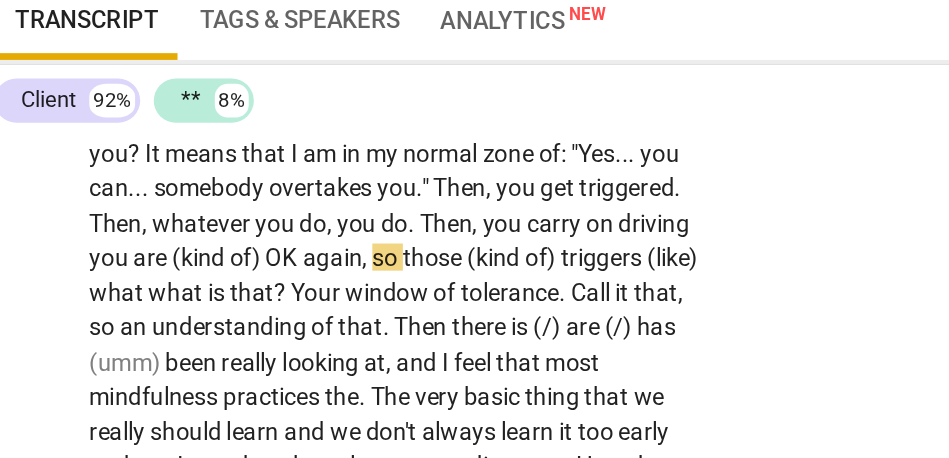 click on "on" at bounding box center (390, 265) 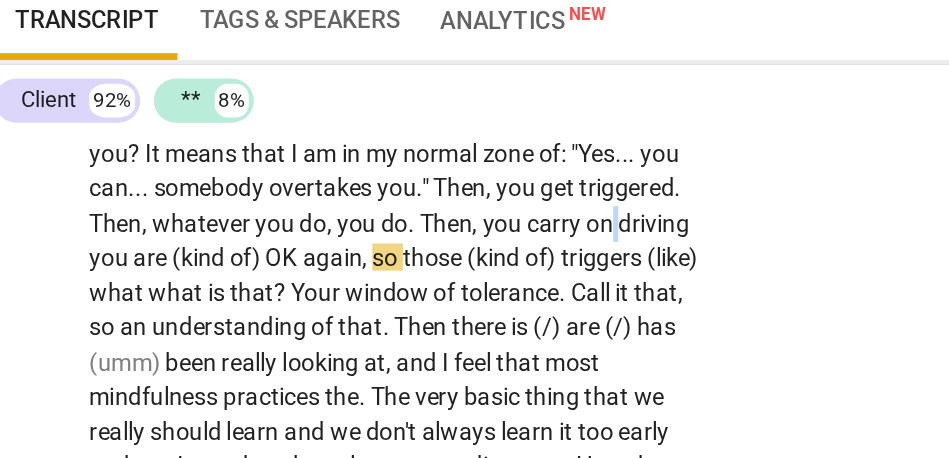 click on "on" at bounding box center (390, 265) 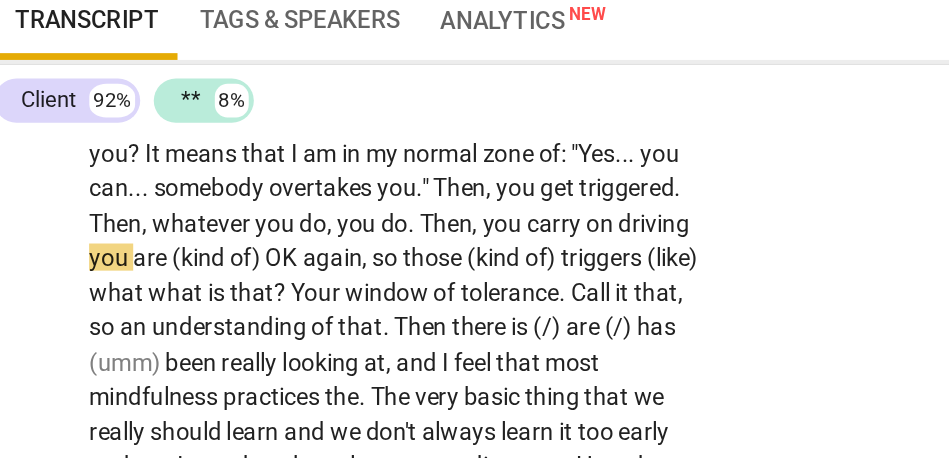click on "carry" at bounding box center (363, 265) 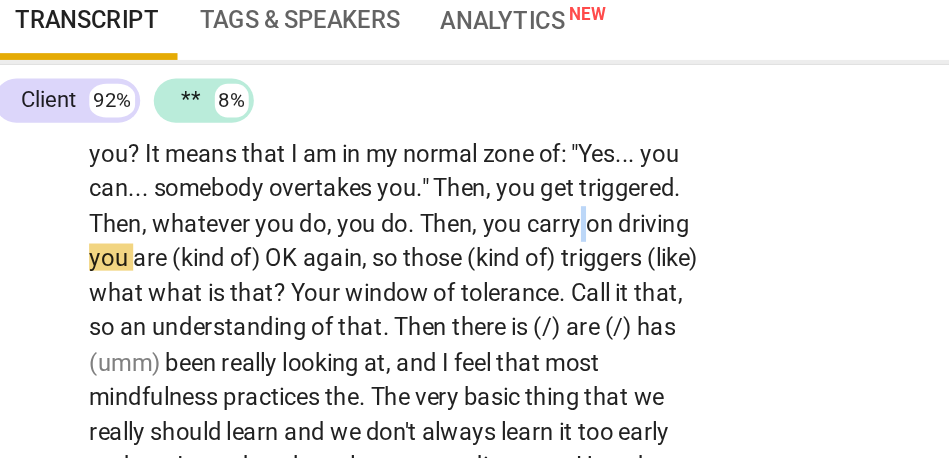 click on "carry" at bounding box center [363, 265] 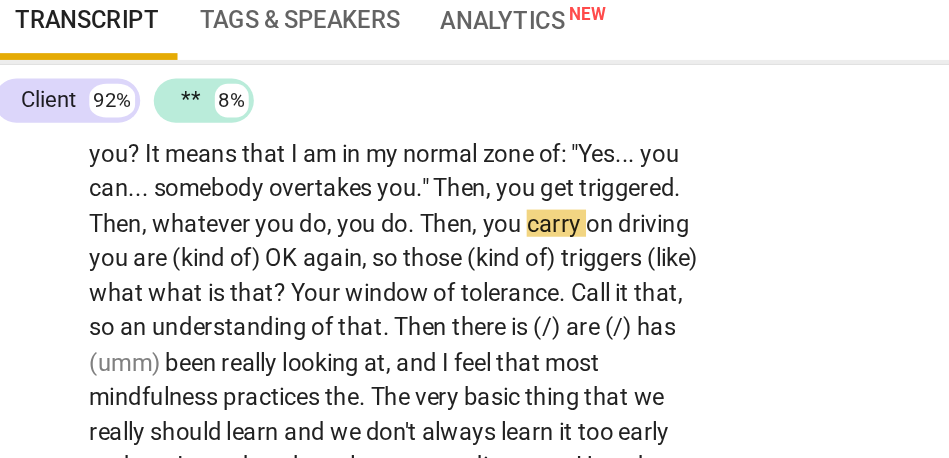 type on "1033" 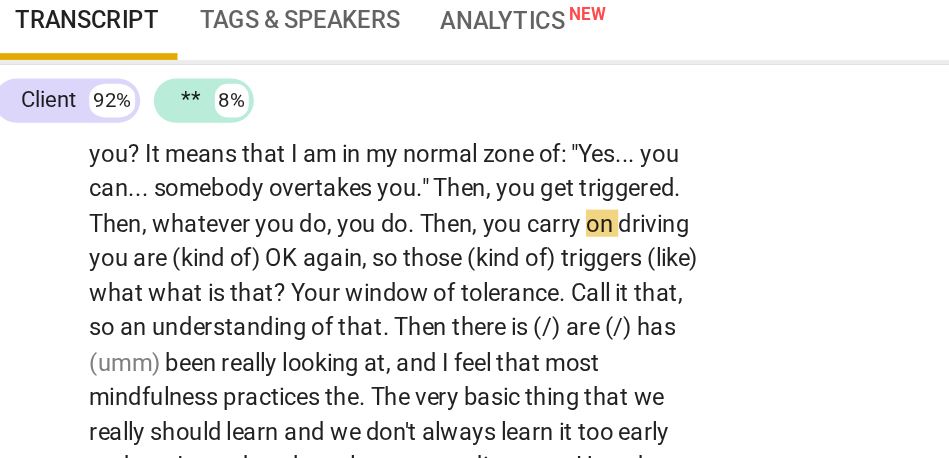 type 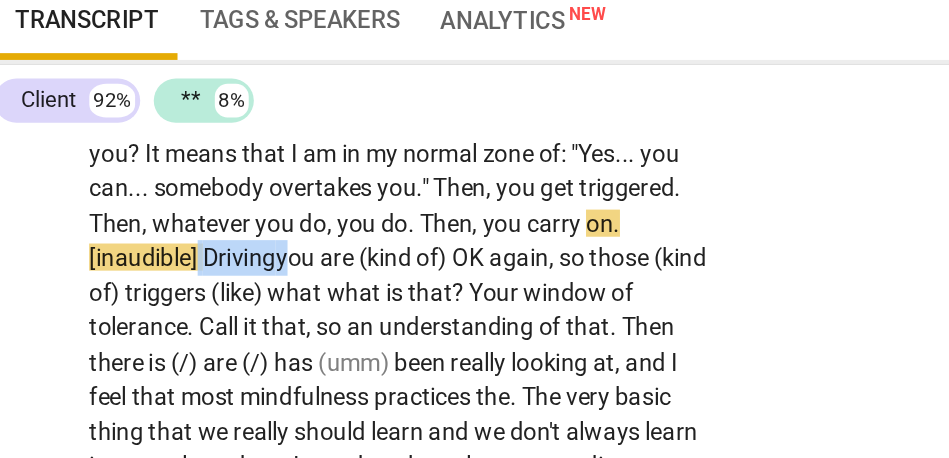 click on "you" at bounding box center (211, 285) 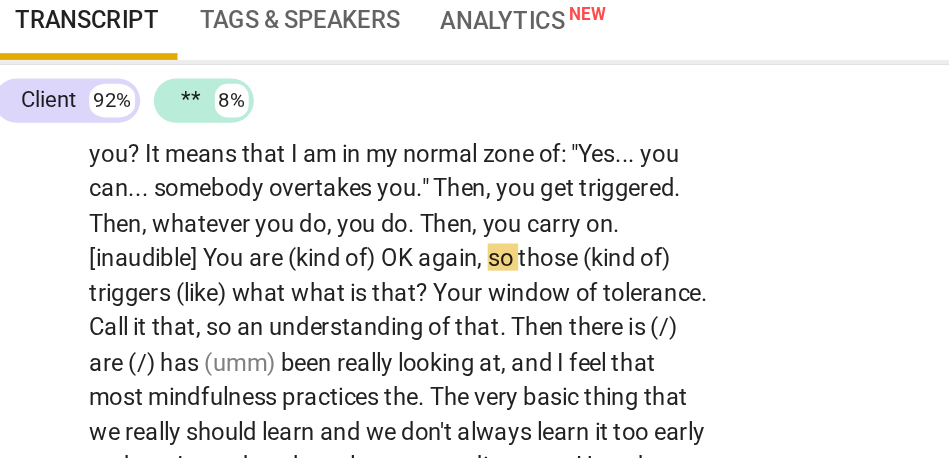 click on "OK" at bounding box center (271, 285) 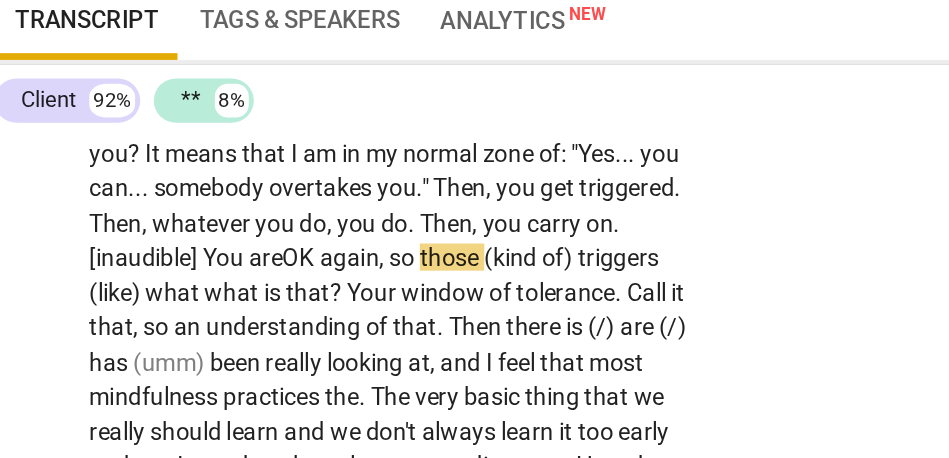 click on "again" at bounding box center [241, 285] 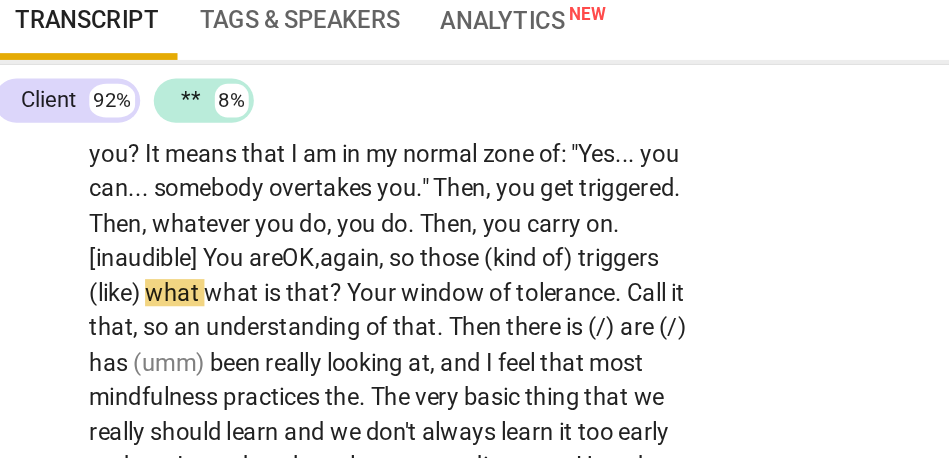 click on "so" at bounding box center (274, 285) 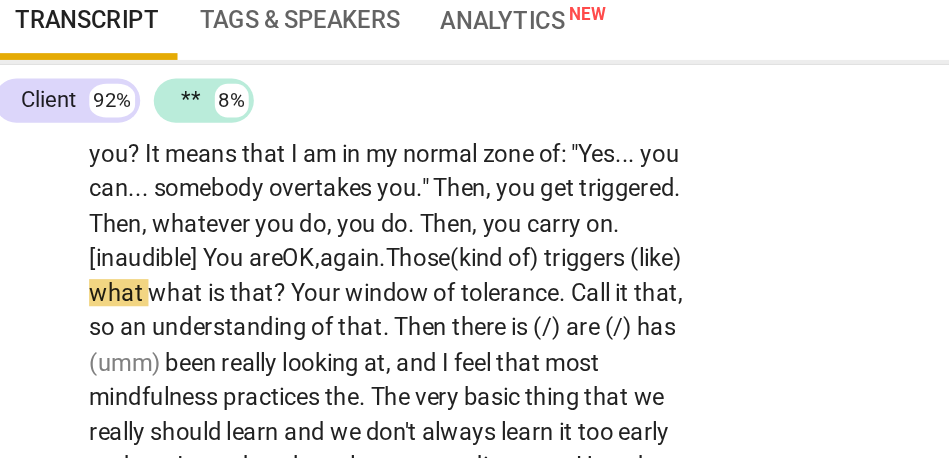 click on "triggers" at bounding box center [381, 285] 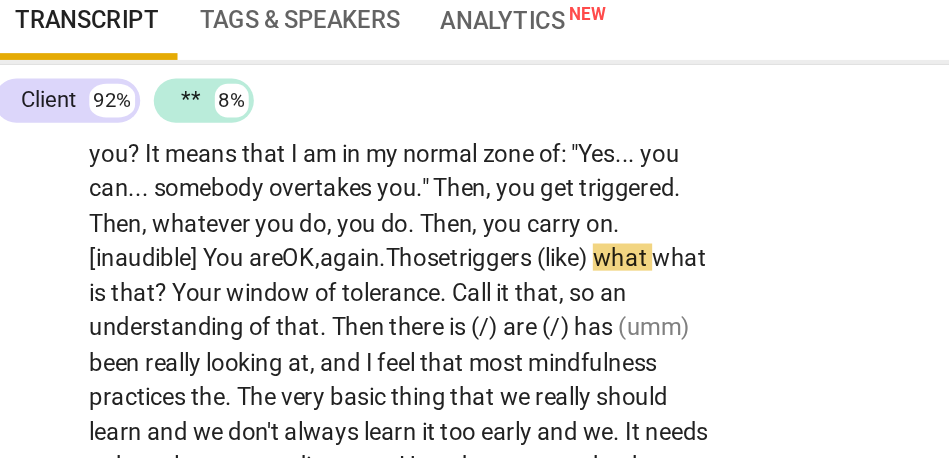 click on "what" at bounding box center [402, 285] 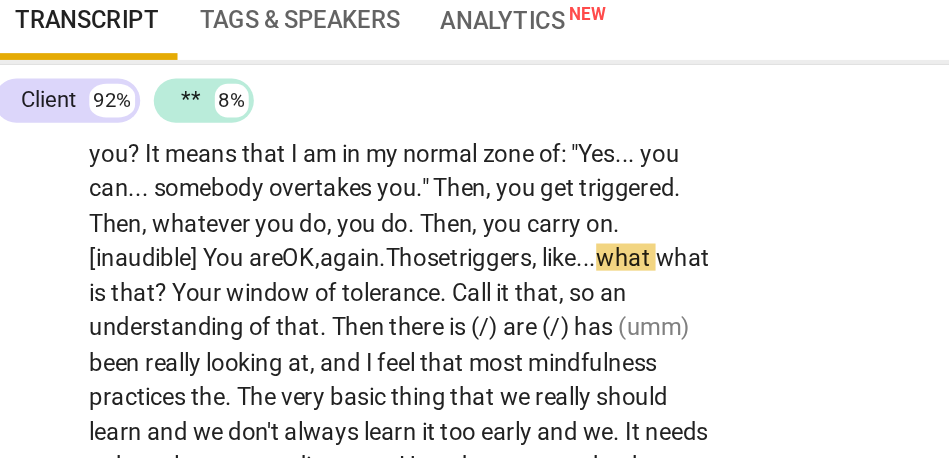 click on "CL play_arrow pause 14:16 + Add competency keyboard_arrow_right I   am   going   to . . .   I   feel   like   part   of   this   thinking   about . . .   it   is ,   also ,   about   looking   at   what   I   have   done   previously .   The   previous . . .   a   comparison   will   help   me   make   sense   of   what   I   am   saying .   I   do ,   now .   Previously ,   it   was   really . . .   there   were   pre-course   interviews .   Then ,   there   was   the   course .   We   stepped   into   it .   One   of   the   first   things   we   did   step   into   after   introduction . . .   was   actually   starting   to   do   mindfulness   practice .   That   is   the   big   change .   I   am . . .   and   I   think   I   have   already   described   how   I   see . . .   [15:01 ,   15:10]   yeah .   It   is   important ,   firstly ,   for   people   to   know   when   they   are   learning   and   when   they   are   in   overwhelm ,   like :   {"OK"}   "Ugh .   Is   this   too   much ? "   That" at bounding box center (376, 23) 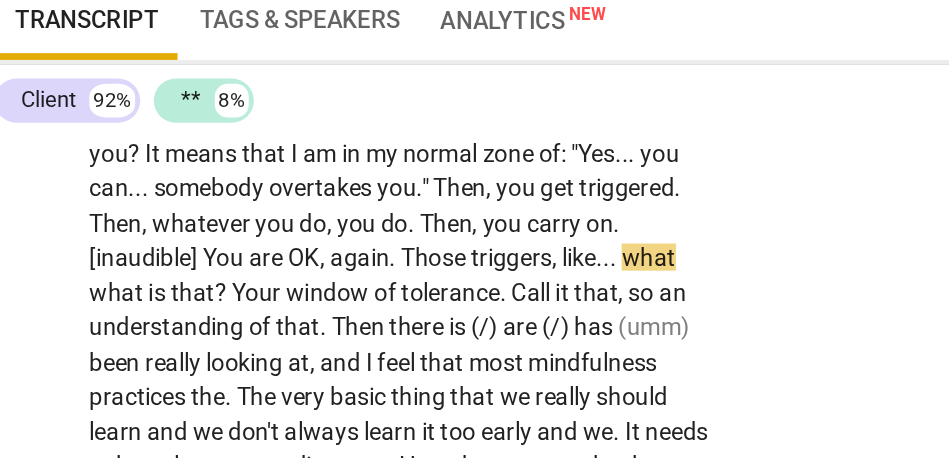 click on "You" at bounding box center [168, 285] 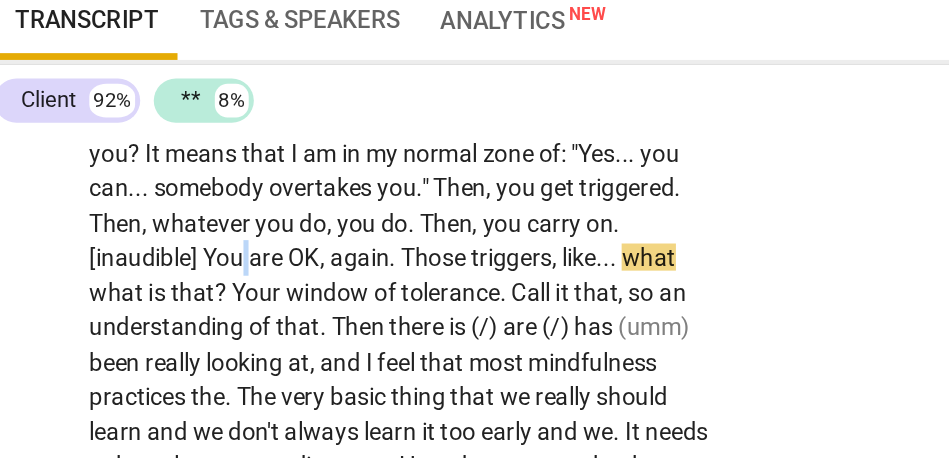 click on "You" at bounding box center [168, 285] 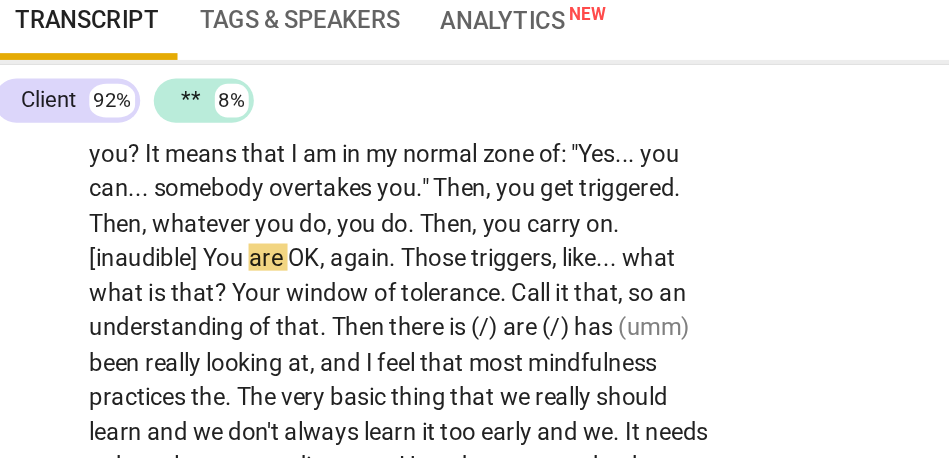 scroll, scrollTop: 4788, scrollLeft: 0, axis: vertical 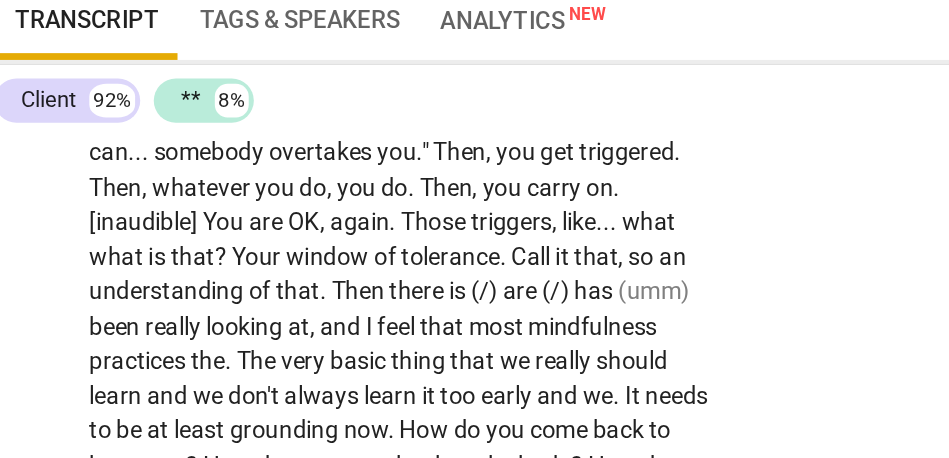 click on "what" at bounding box center [418, 264] 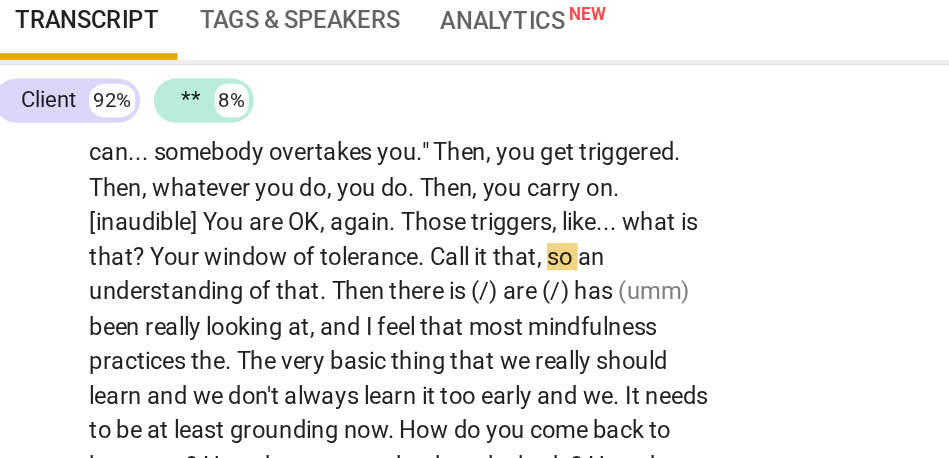 click on "Call" at bounding box center [302, 285] 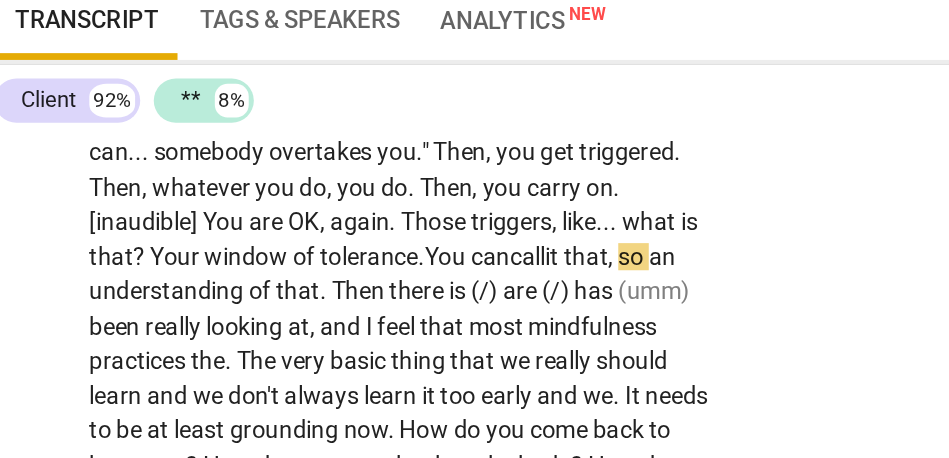 click on "tolerance" at bounding box center [253, 285] 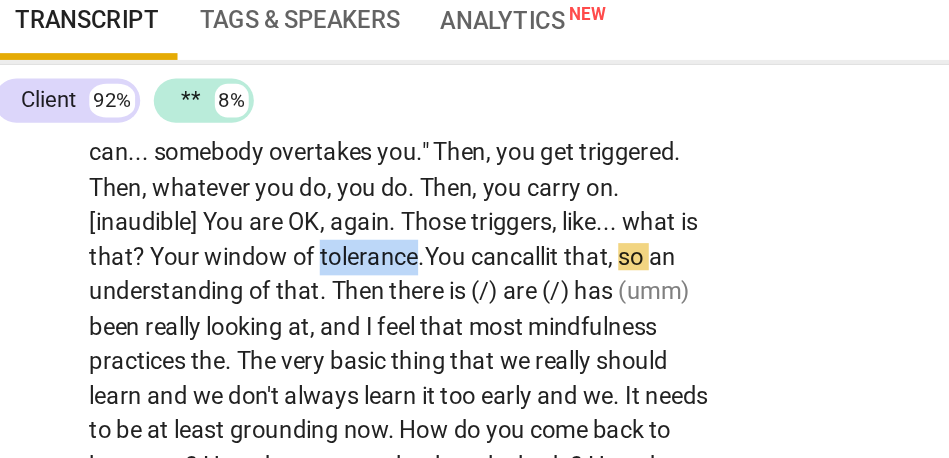 click on "tolerance" at bounding box center [253, 285] 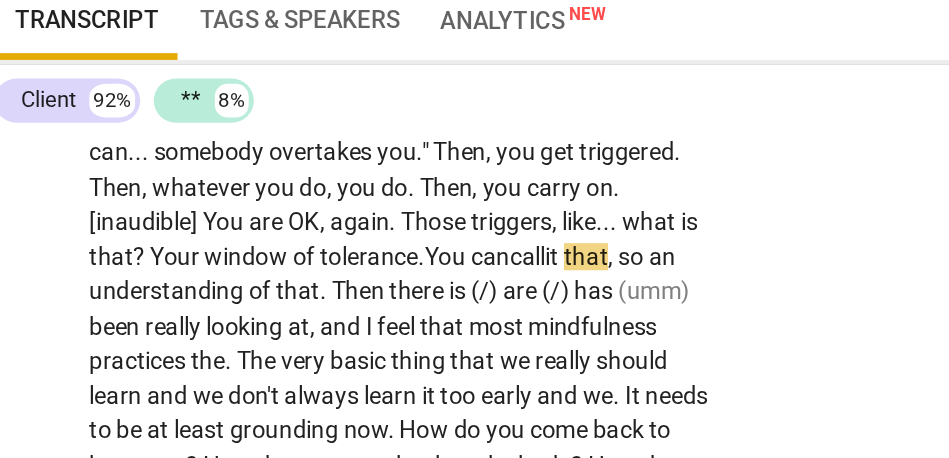click on "it" at bounding box center (362, 285) 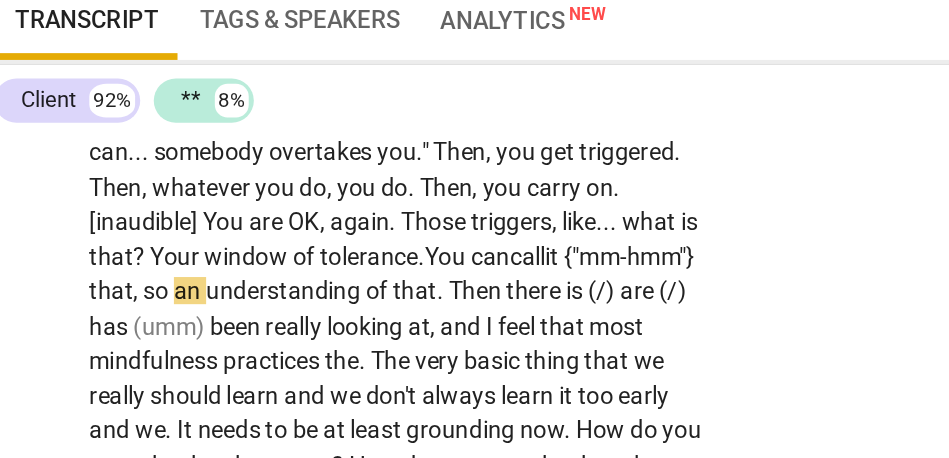 scroll, scrollTop: 4826, scrollLeft: 0, axis: vertical 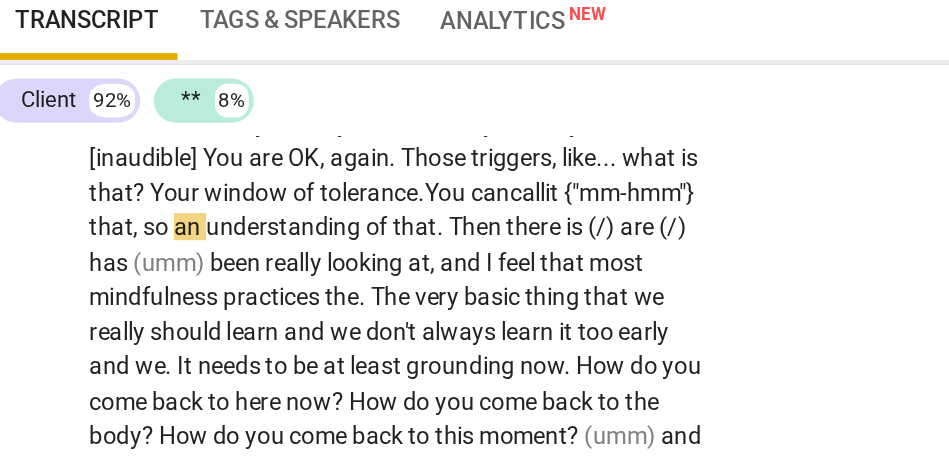 click on "I   am   going   to . . .   I   feel   like   part   of   this   thinking   about . . .   it   is ,   also ,   about   looking   at   what   I   have   done   previously .   The   previous . . .   a   comparison   will   help   me   make   sense   of   what   I   am   saying .   I   do ,   now .   Previously ,   it   was   really . . .   there   were   pre-course   interviews .   Then ,   there   was   the   course .   We   stepped   into   it .   One   of   the   first   things   we   did   step   into   after   introduction . . .   was   actually   starting   to   do   mindfulness   practice .   That   is   the   big   change .   I   am . . .   and   I   think   I   have   already   described   how   I   see . . .   [15:01 ,   15:10]   yeah .   It   is   important ,   firstly ,   for   people   to   know   when   they   are   learning   and   when   they   are   in   overwhelm ,   like :   {"OK"}   "Ugh .   Is   this   too   much ? "   That   first   piece   of   letting   them . . .   that   awareness" at bounding box center [271, -19] 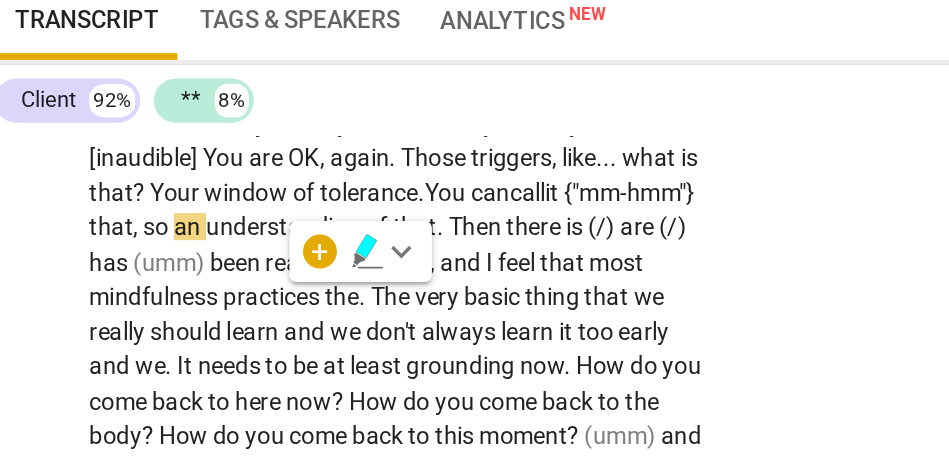 click on "call" at bounding box center [346, 247] 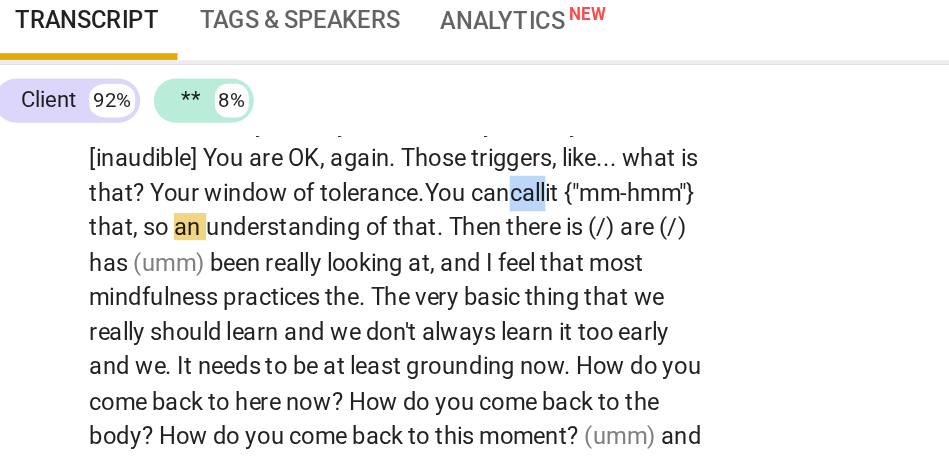click on "call" at bounding box center [346, 247] 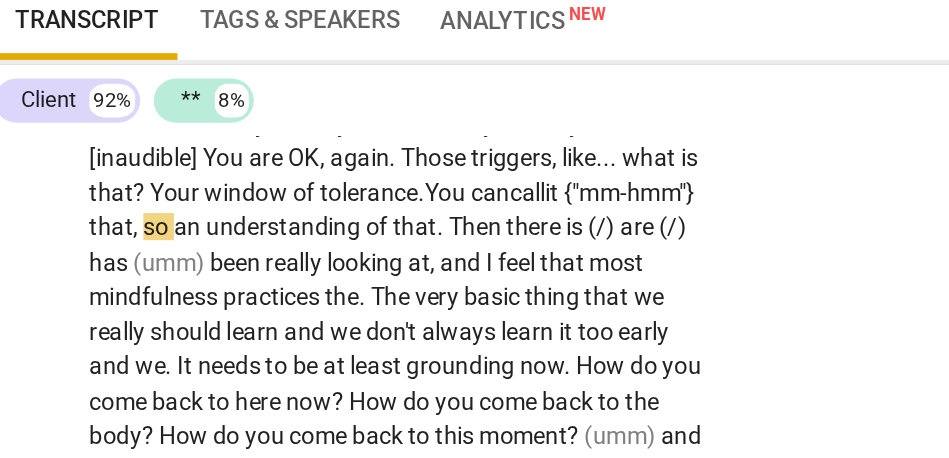 click on "that" at bounding box center [101, 267] 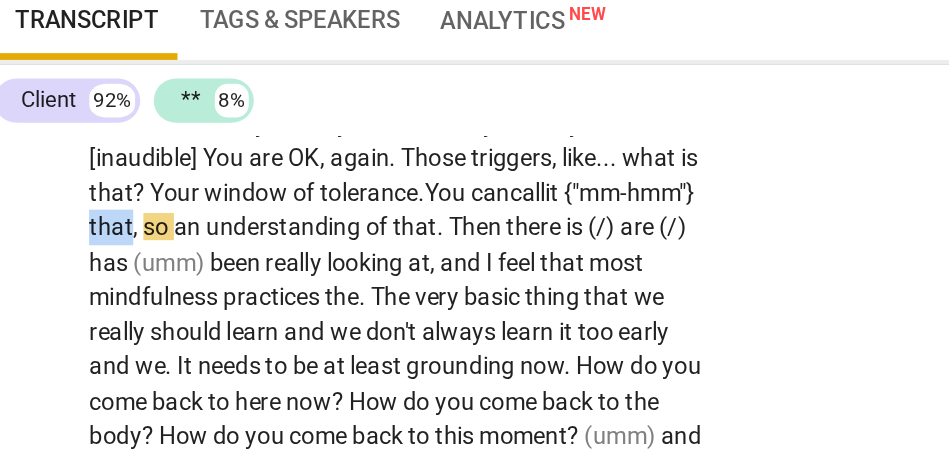 click on "that" at bounding box center (101, 267) 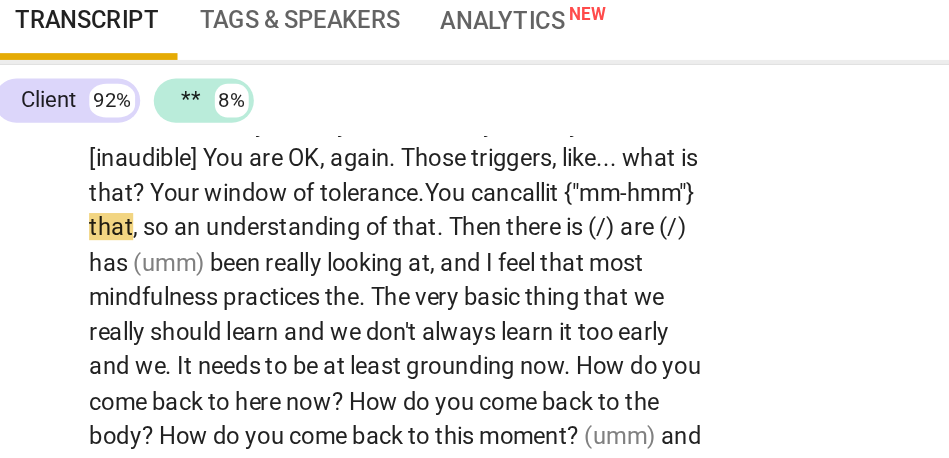 click on "that" at bounding box center (101, 267) 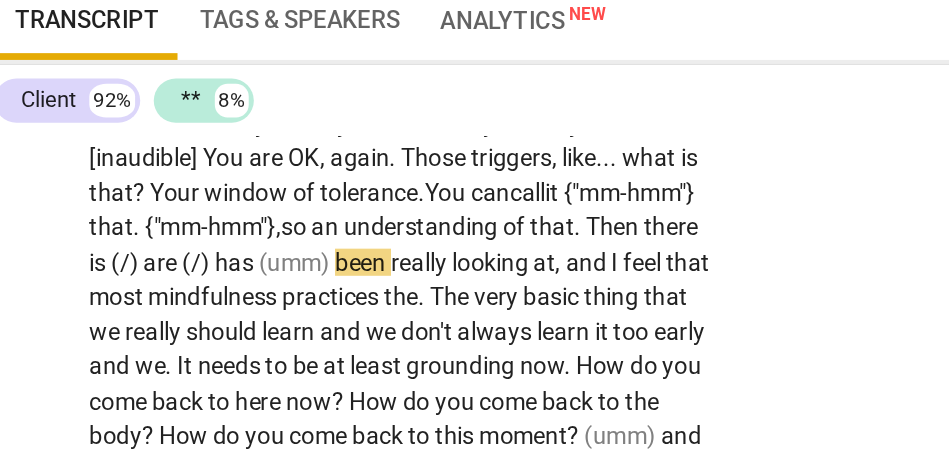 click on "that. {"mm-hmm"}" at bounding box center [143, 267] 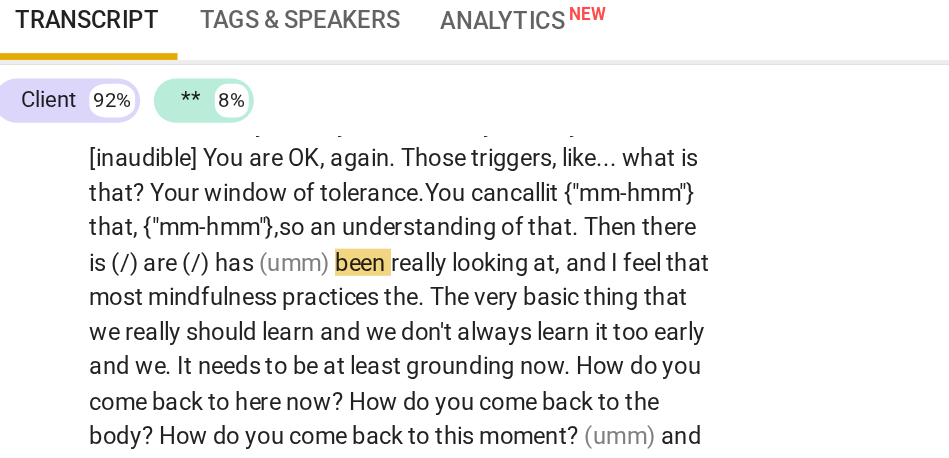 click on "I   am   going   to . . .   I   feel   like   part   of   this   thinking   about . . .   it   is ,   also ,   about   looking   at   what   I   have   done   previously .   The   previous . . .   a   comparison   will   help   me   make   sense   of   what   I   am   saying .   I   do ,   now .   Previously ,   it   was   really . . .   there   were   pre-course   interviews .   Then ,   there   was   the   course .   We   stepped   into   it .   One   of   the   first   things   we   did   step   into   after   introduction . . .   was   actually   starting   to   do   mindfulness   practice .   That   is   the   big   change .   I   am . . .   and   I   think   I   have   already   described   how   I   see . . .   [15:01 ,   15:10]   yeah .   It   is   important ,   firstly ,   for   people   to   know   when   they   are   learning   and   when   they   are   in   overwhelm ,   like :   {"OK"}   "Ugh .   Is   this   too   much ? "   That   first   piece   of   letting   them . . .   that   awareness" at bounding box center [271, -19] 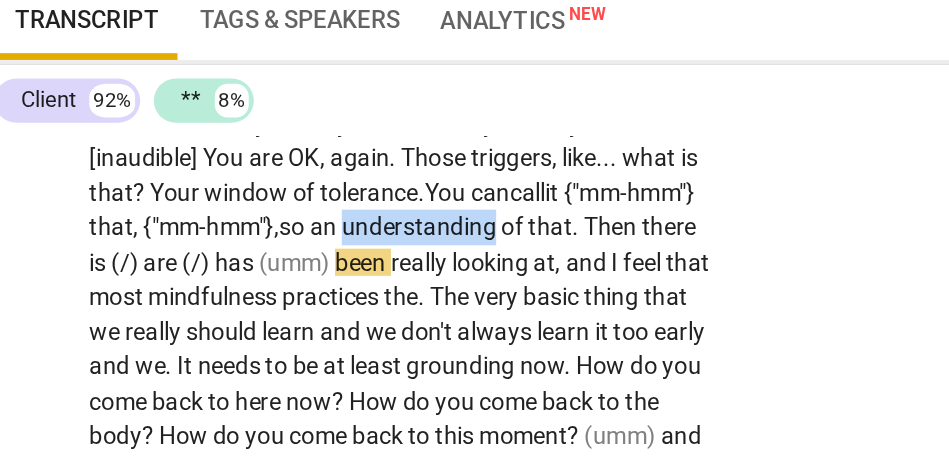 click on "I   am   going   to . . .   I   feel   like   part   of   this   thinking   about . . .   it   is ,   also ,   about   looking   at   what   I   have   done   previously .   The   previous . . .   a   comparison   will   help   me   make   sense   of   what   I   am   saying .   I   do ,   now .   Previously ,   it   was   really . . .   there   were   pre-course   interviews .   Then ,   there   was   the   course .   We   stepped   into   it .   One   of   the   first   things   we   did   step   into   after   introduction . . .   was   actually   starting   to   do   mindfulness   practice .   That   is   the   big   change .   I   am . . .   and   I   think   I   have   already   described   how   I   see . . .   [15:01 ,   15:10]   yeah .   It   is   important ,   firstly ,   for   people   to   know   when   they   are   learning   and   when   they   are   in   overwhelm ,   like :   {"OK"}   "Ugh .   Is   this   too   much ? "   That   first   piece   of   letting   them . . .   that   awareness" at bounding box center (271, -19) 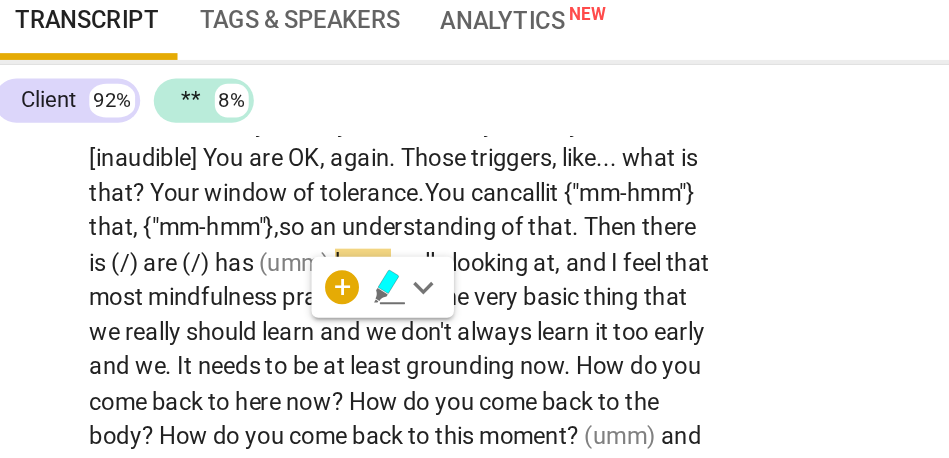 click on "understanding" at bounding box center [284, 267] 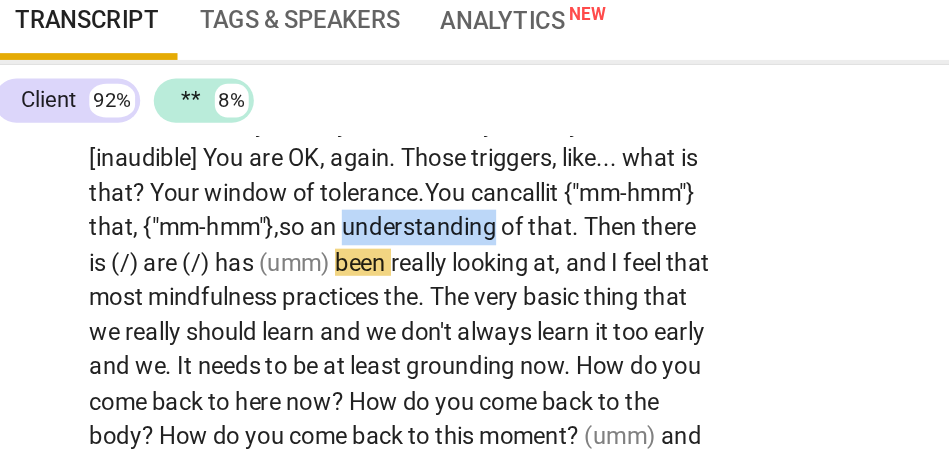 click on "understanding" at bounding box center [284, 267] 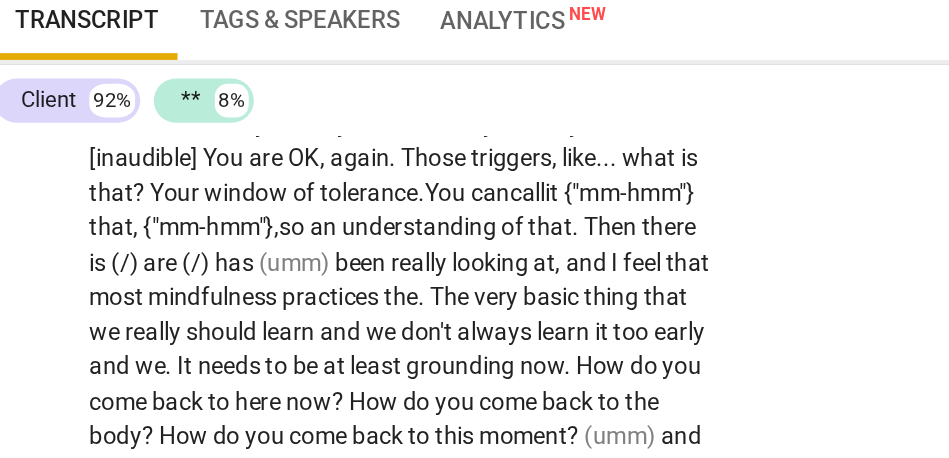 click on "there" at bounding box center [430, 267] 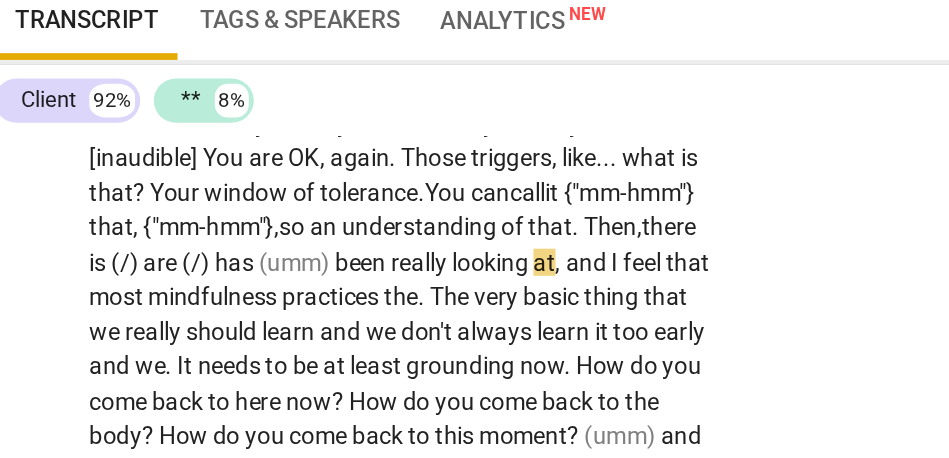 click on "there" at bounding box center [430, 267] 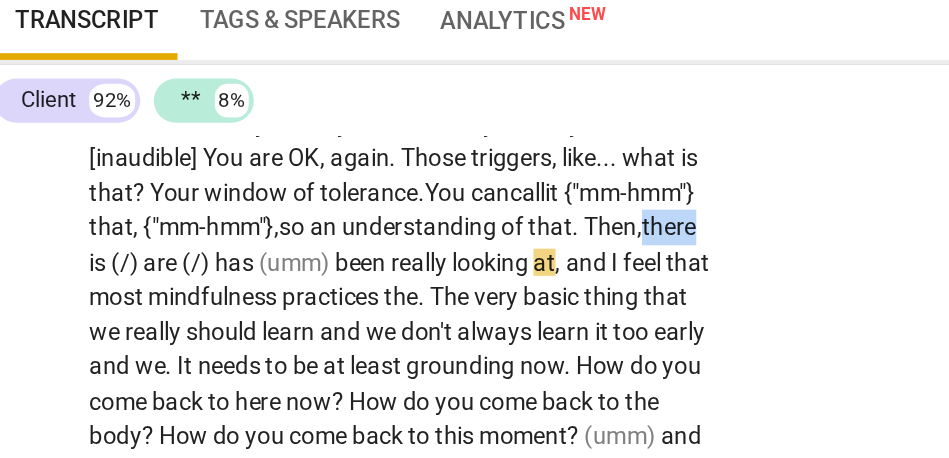 click on "there" at bounding box center [430, 267] 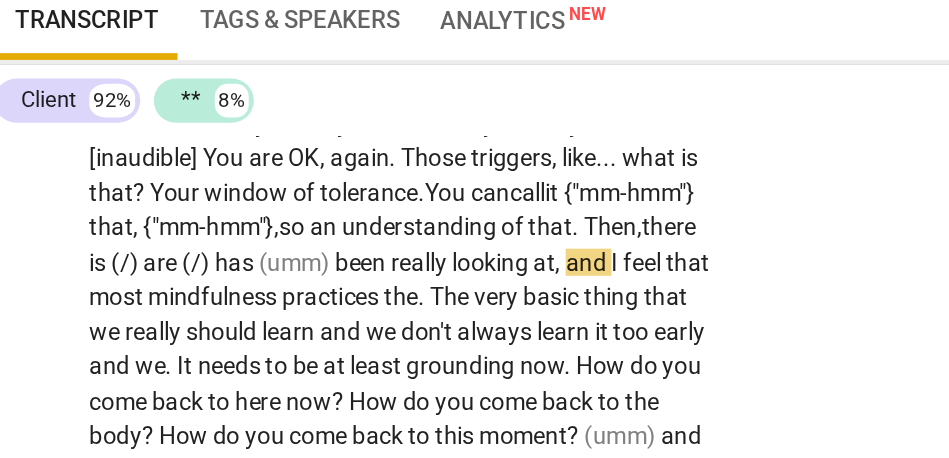 click on "there" at bounding box center (430, 267) 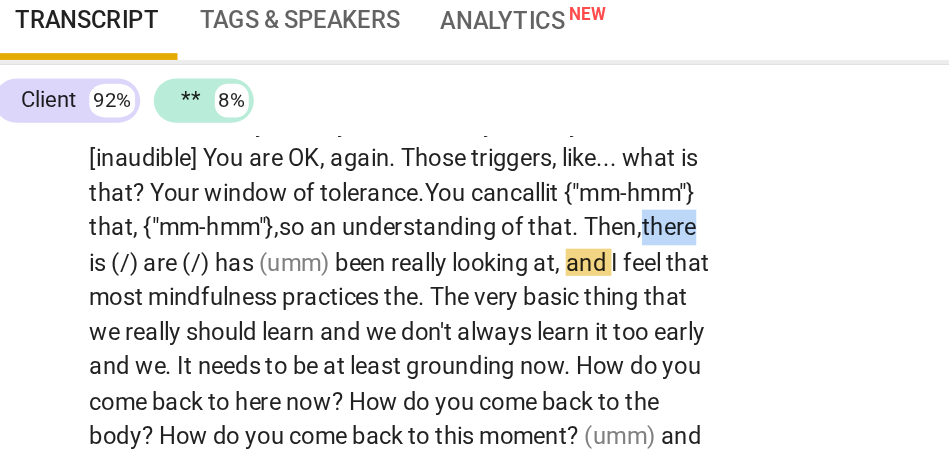click on "there" at bounding box center [430, 267] 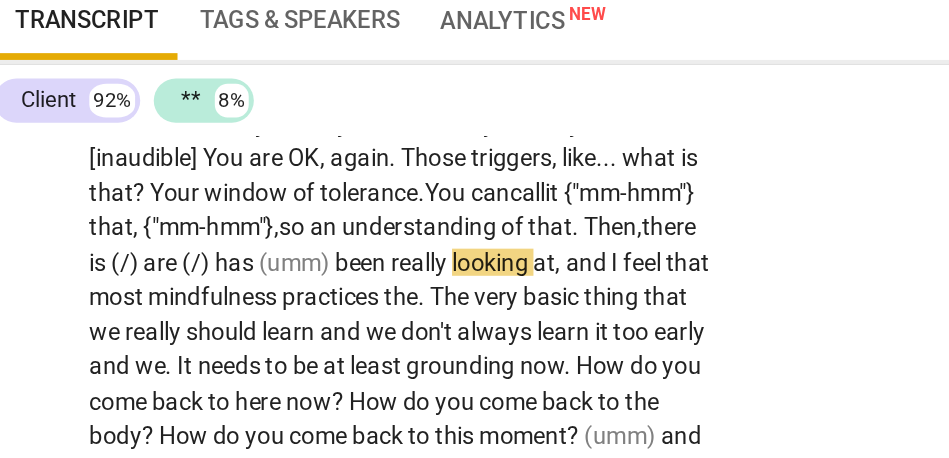 click on "there" at bounding box center [430, 267] 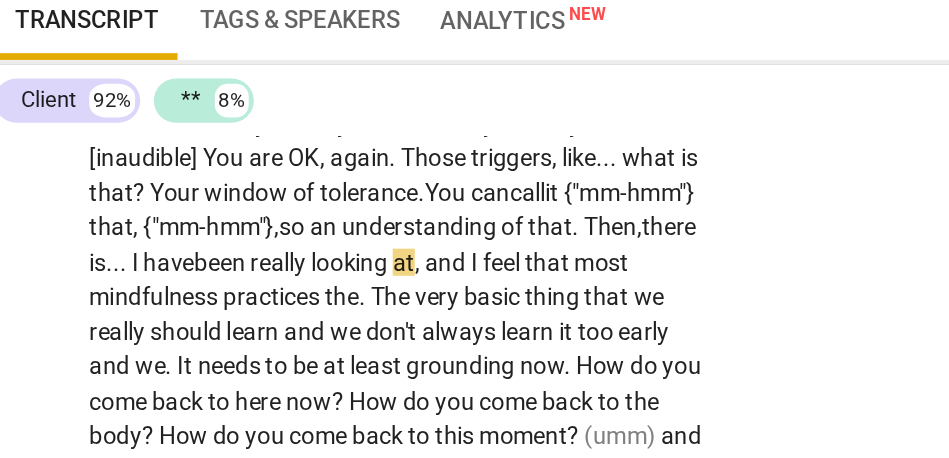 click on "I   am   going   to . . .   I   feel   like   part   of   this   thinking   about . . .   it   is ,   also ,   about   looking   at   what   I   have   done   previously .   The   previous . . .   a   comparison   will   help   me   make   sense   of   what   I   am   saying .   I   do ,   now .   Previously ,   it   was   really . . .   there   were   pre-course   interviews .   Then ,   there   was   the   course .   We   stepped   into   it .   One   of   the   first   things   we   did   step   into   after   introduction . . .   was   actually   starting   to   do   mindfulness   practice .   That   is   the   big   change .   I   am . . .   and   I   think   I   have   already   described   how   I   see . . .   [15:01 ,   15:10]   yeah .   It   is   important ,   firstly ,   for   people   to   know   when   they   are   learning   and   when   they   are   in   overwhelm ,   like :   {"OK"}   "Ugh .   Is   this   too   much ? "   That   first   piece   of   letting   them . . .   that   awareness" at bounding box center [271, -19] 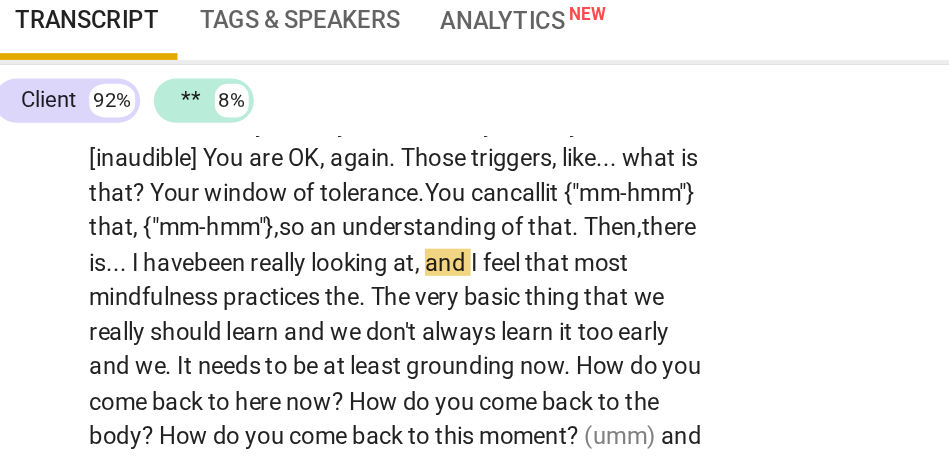 click on "been" at bounding box center (166, 288) 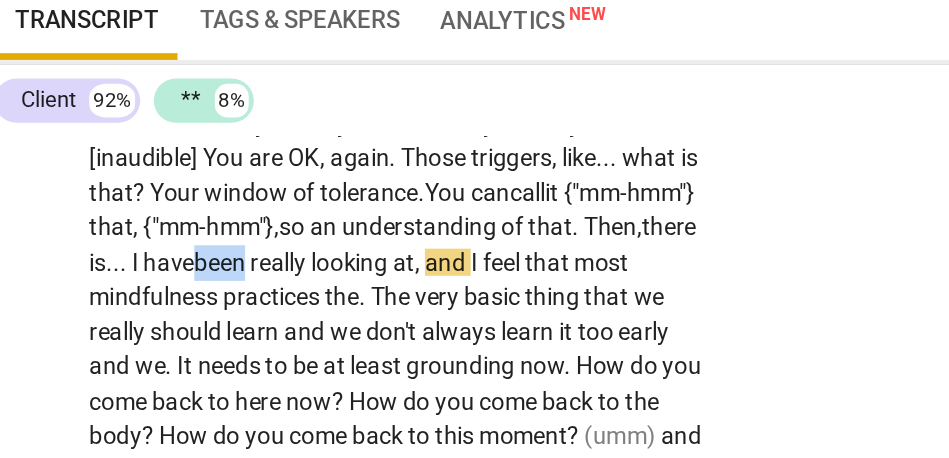 click on "been" at bounding box center [166, 288] 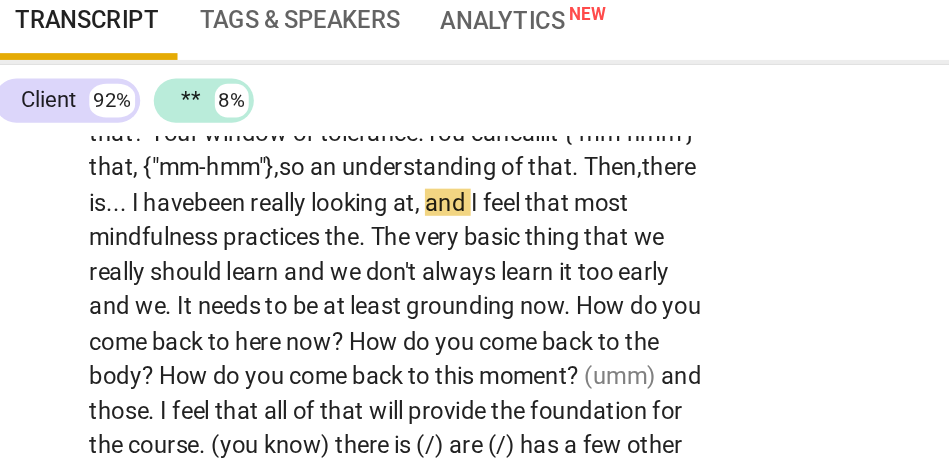 scroll, scrollTop: 4863, scrollLeft: 0, axis: vertical 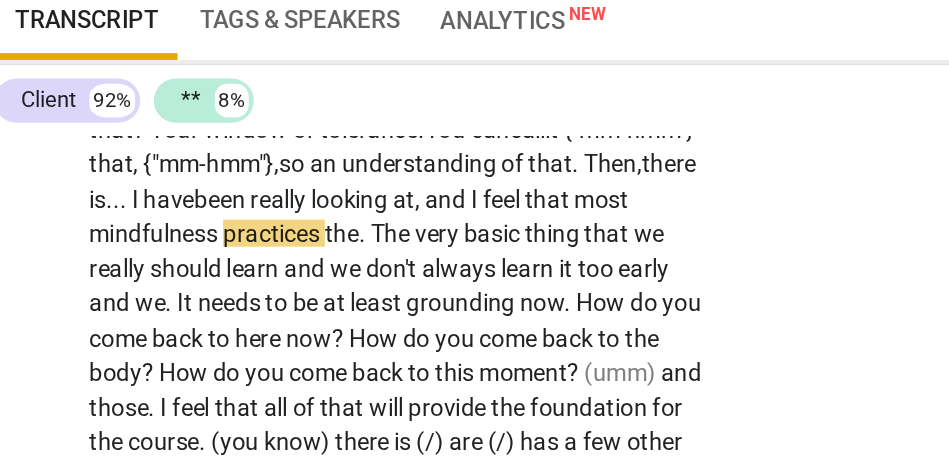 click on "looking" at bounding box center (243, 251) 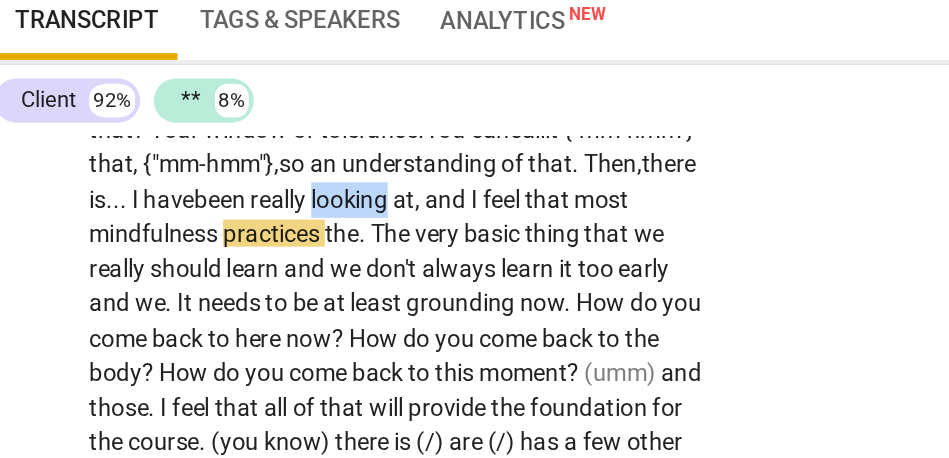 click on "looking" at bounding box center (243, 251) 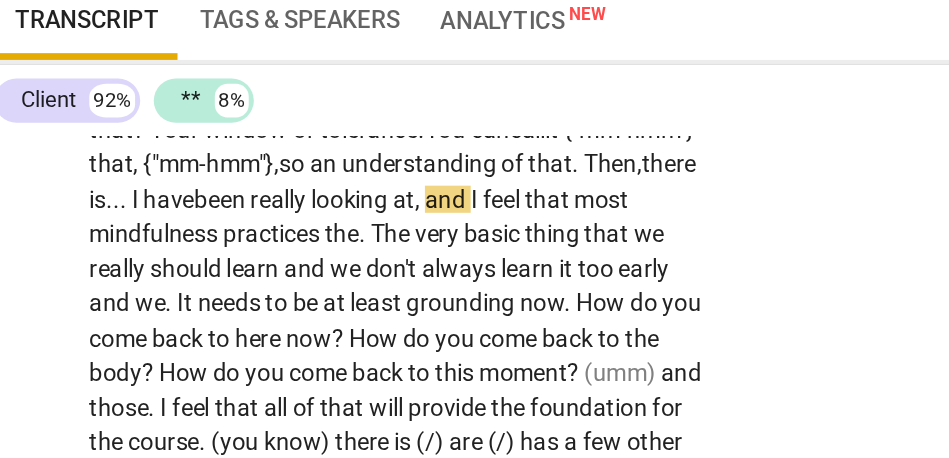 click on "and" at bounding box center (299, 251) 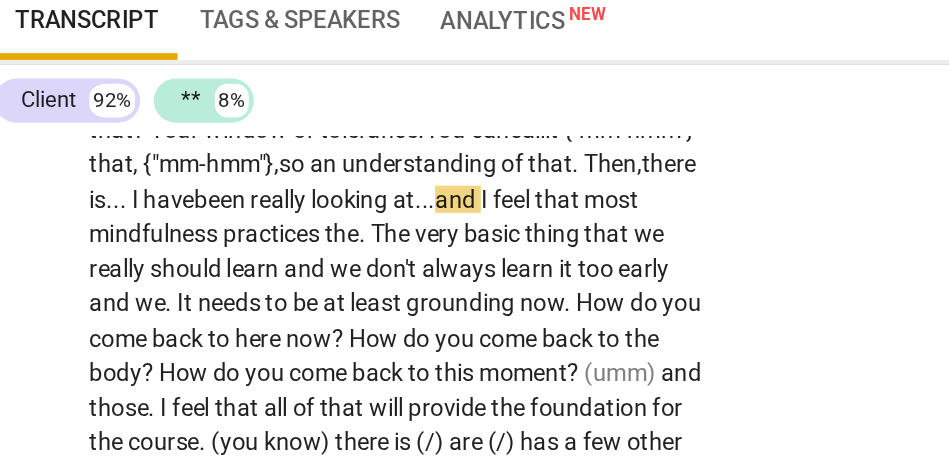 click on "and" at bounding box center [305, 251] 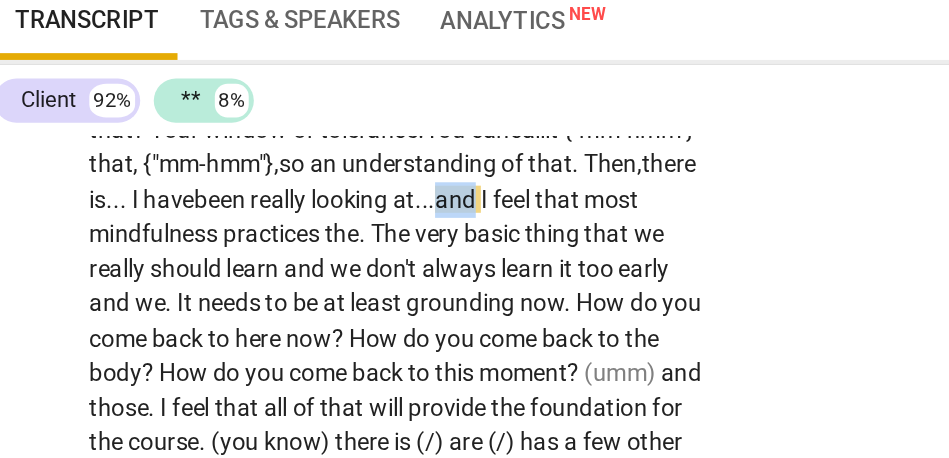 click on "and" at bounding box center [305, 251] 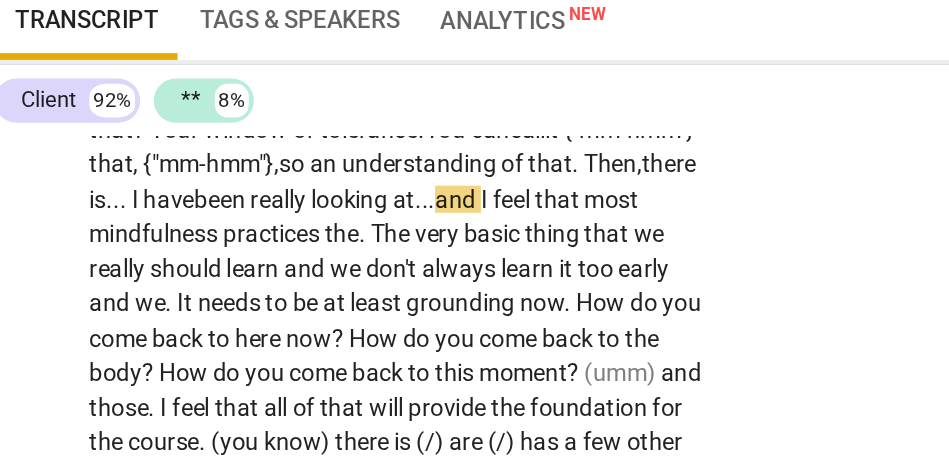 click on "most" at bounding box center [396, 251] 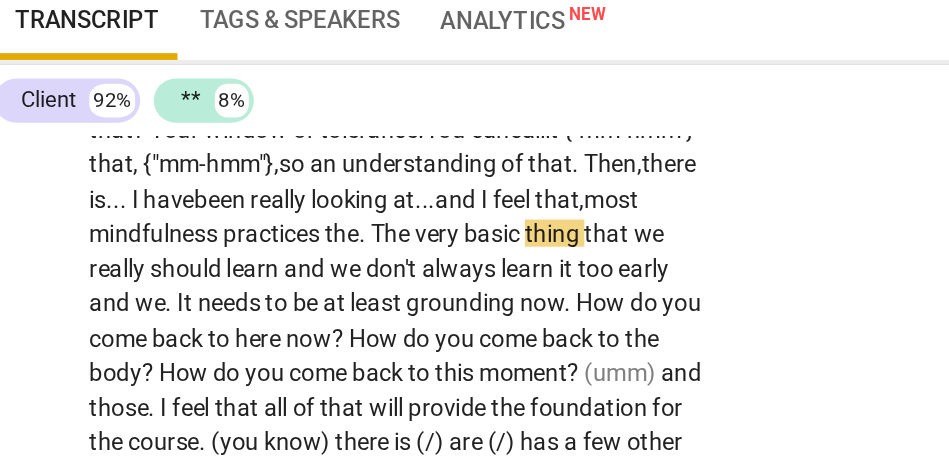 click on "practices" at bounding box center [197, 271] 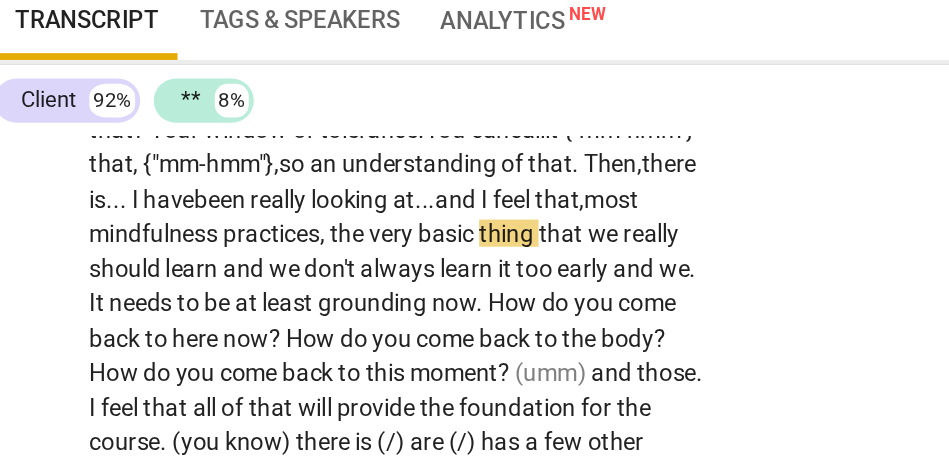 click on "practices," at bounding box center (198, 271) 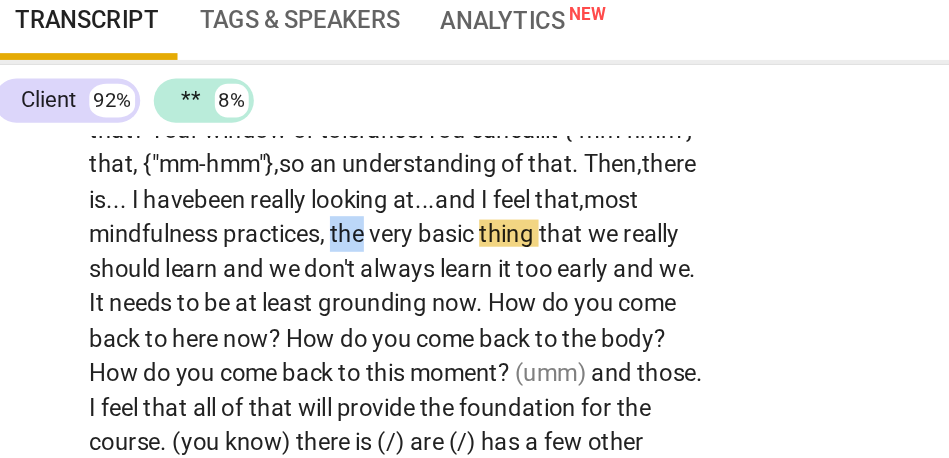 click on "the v" at bounding box center (245, 271) 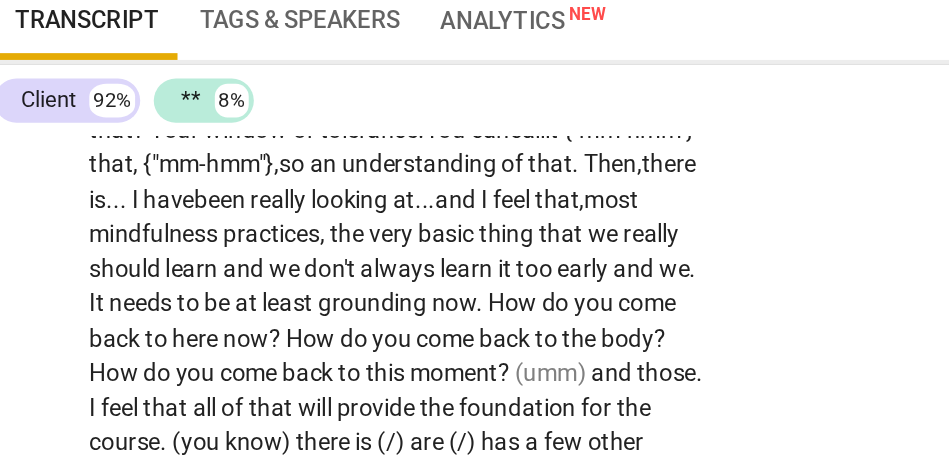 scroll, scrollTop: 4881, scrollLeft: 0, axis: vertical 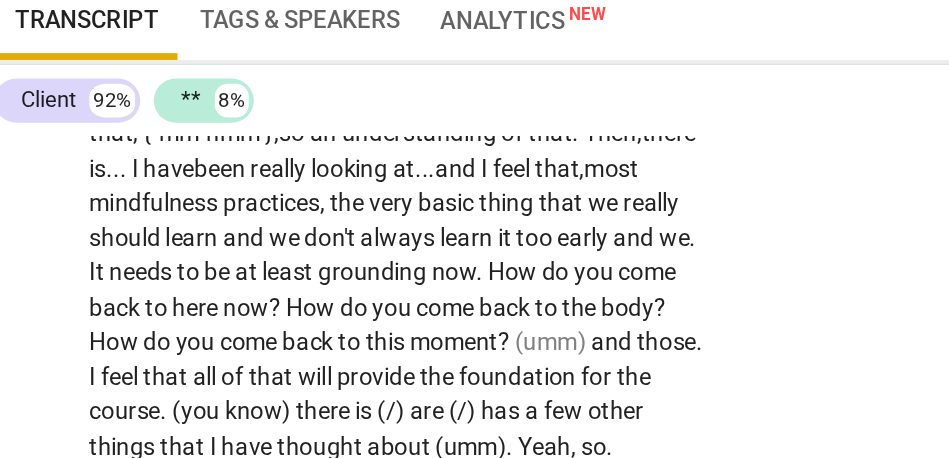 click on "I   am   going   to . . .   I   feel   like   part   of   this   thinking   about . . .   it   is ,   also ,   about   looking   at   what   I   have   done   previously .   The   previous . . .   a   comparison   will   help   me   make   sense   of   what   I   am   saying .   I   do ,   now .   Previously ,   it   was   really . . .   there   were   pre-course   interviews .   Then ,   there   was   the   course .   We   stepped   into   it .   One   of   the   first   things   we   did   step   into   after   introduction . . .   was   actually   starting   to   do   mindfulness   practice .   That   is   the   big   change .   I   am . . .   and   I   think   I   have   already   described   how   I   see . . .   [15:01 ,   15:10]   yeah .   It   is   important ,   firstly ,   for   people   to   know   when   they   are   learning   and   when   they   are   in   overwhelm ,   like :   {"OK"}   "Ugh .   Is   this   too   much ? "   That   first   piece   of   letting   them . . .   that   awareness" at bounding box center [271, -74] 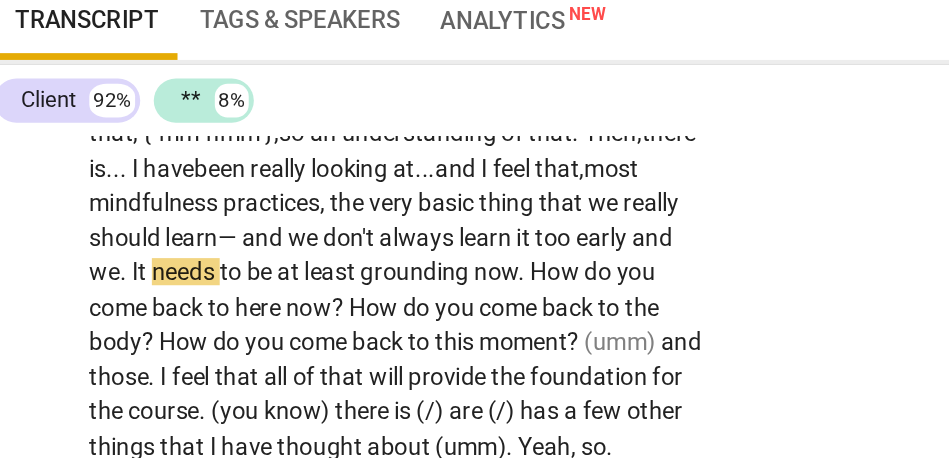 click on "early" at bounding box center [391, 274] 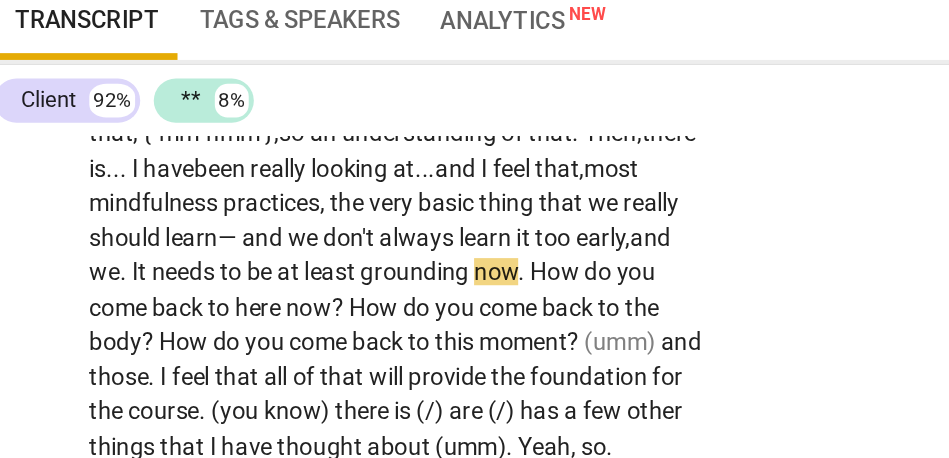 click on "." at bounding box center [109, 294] 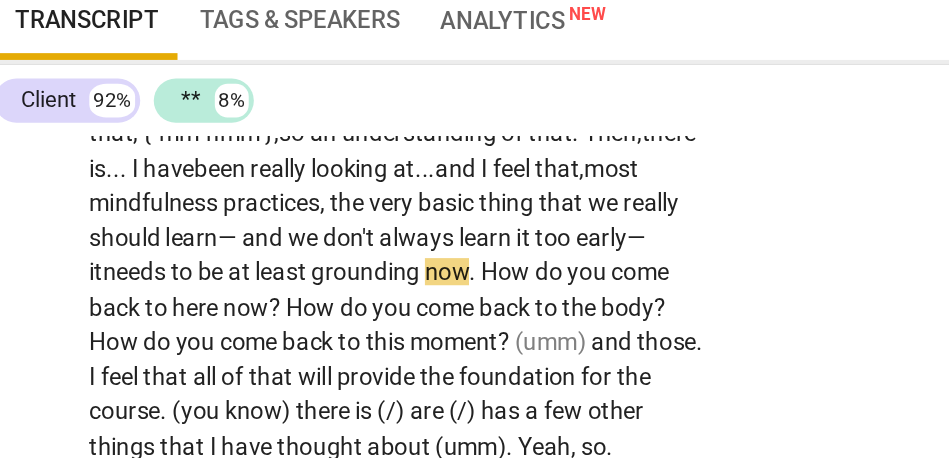 click on "and" at bounding box center (191, 274) 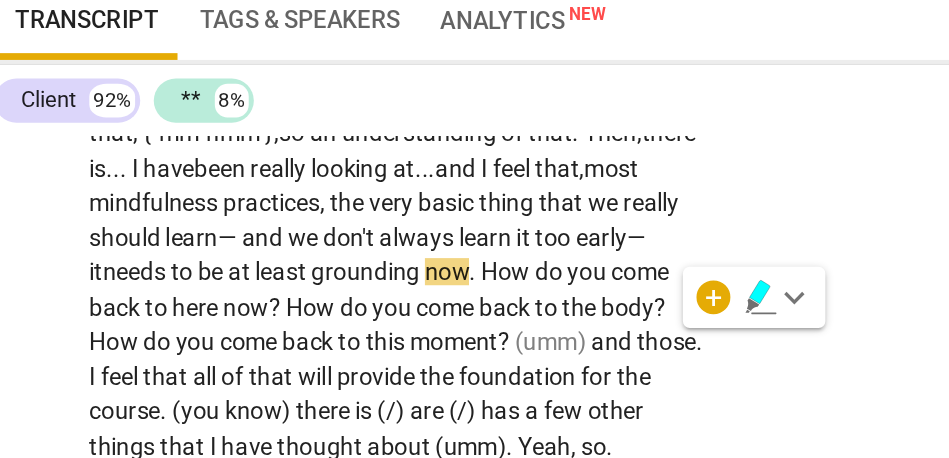 click on "CL play_arrow pause 14:16 + Add competency keyboard_arrow_right I   am   going   to . . .   I   feel   like   part   of   this   thinking   about . . .   it   is ,   also ,   about   looking   at   what   I   have   done   previously .   The   previous . . .   a   comparison   will   help   me   make   sense   of   what   I   am   saying .   I   do ,   now .   Previously ,   it   was   really . . .   there   were   pre-course   interviews .   Then ,   there   was   the   course .   We   stepped   into   it .   One   of   the   first   things   we   did   step   into   after   introduction . . .   was   actually   starting   to   do   mindfulness   practice .   That   is   the   big   change .   I   am . . .   and   I   think   I   have   already   described   how   I   see . . .   [15:01 ,   15:10]   yeah .   It   is   important ,   firstly ,   for   people   to   know   when   they   are   learning   and   when   they   are   in   overwhelm ,   like :   {"OK"}   "Ugh .   Is   this   too   much ? "   That" at bounding box center (376, -91) 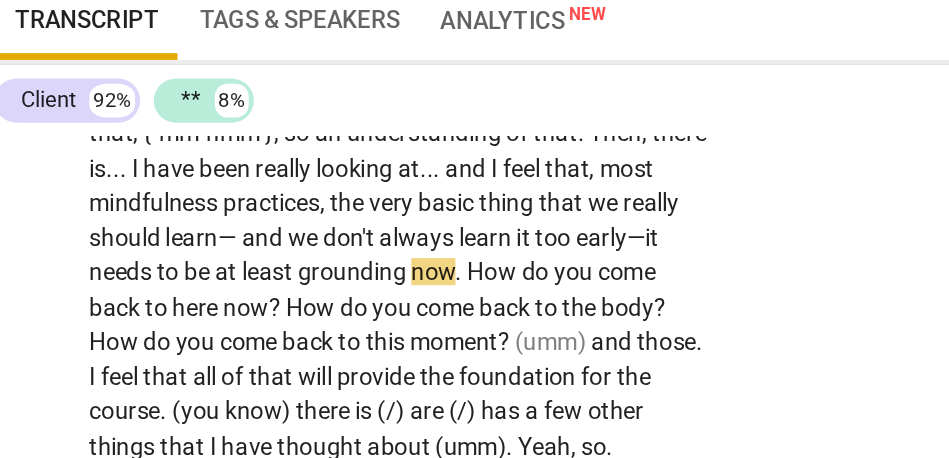 click on "really" at bounding box center (419, 253) 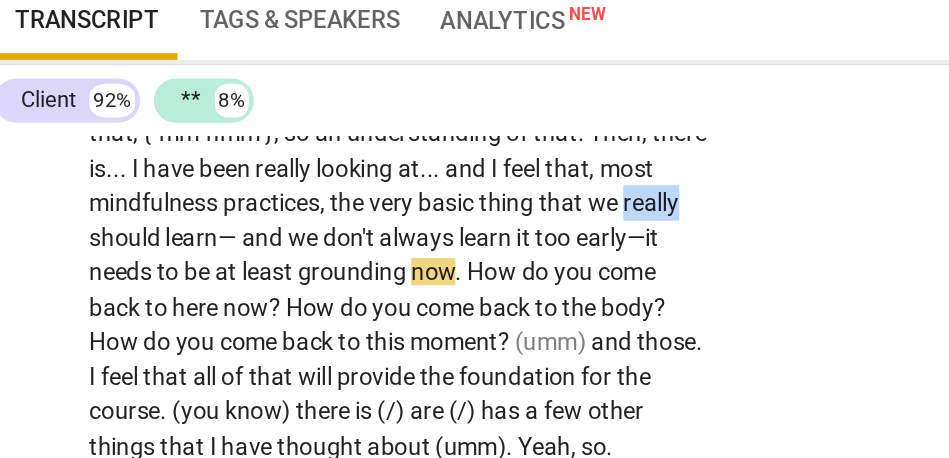 click on "really" at bounding box center (419, 253) 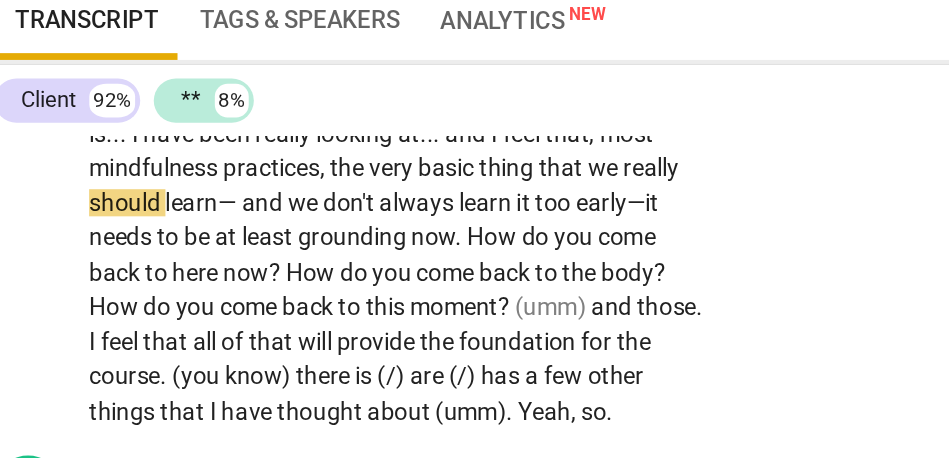 scroll, scrollTop: 4905, scrollLeft: 0, axis: vertical 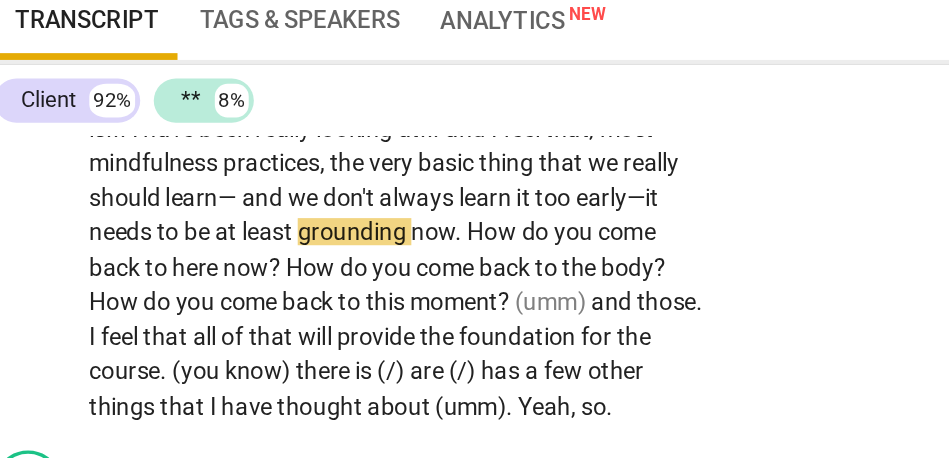 click on "needs" at bounding box center (108, 270) 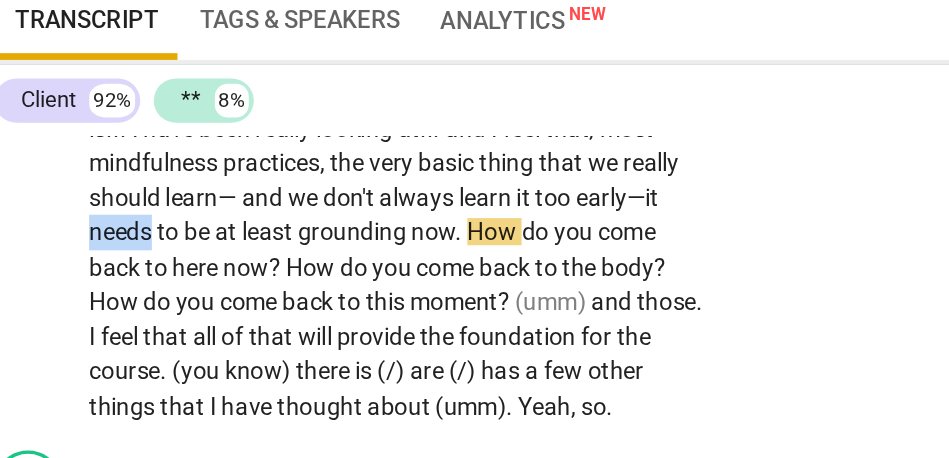 click on "needs" at bounding box center (108, 270) 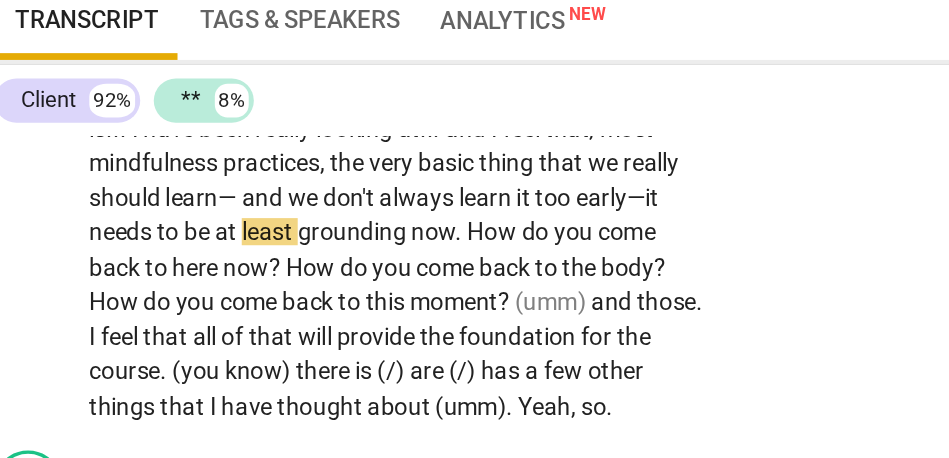 click on "at" at bounding box center [170, 270] 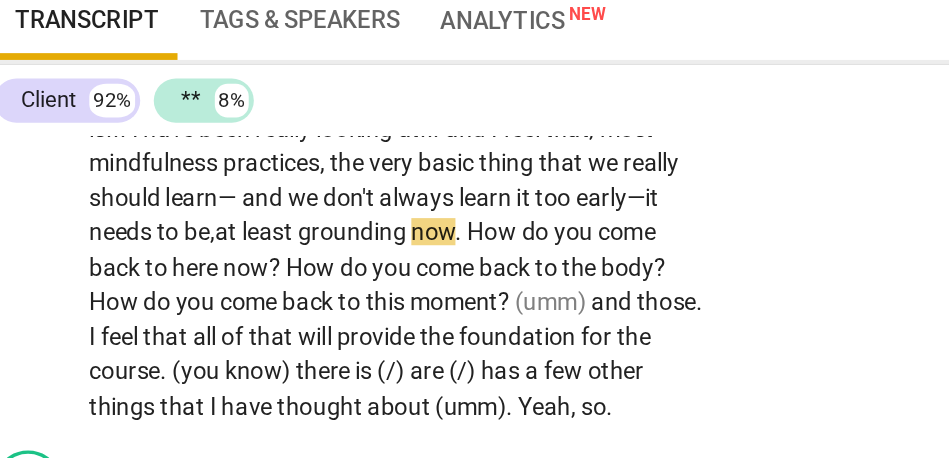 click on "least" at bounding box center (194, 270) 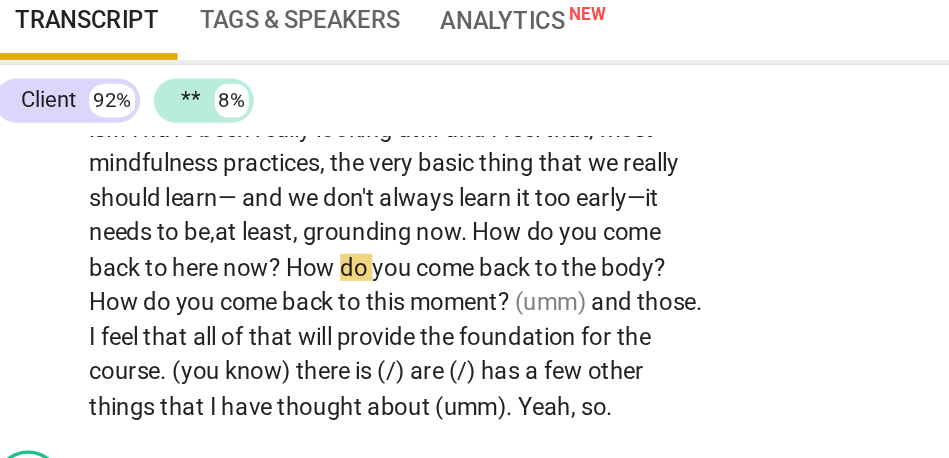 click on "grounding" at bounding box center [247, 270] 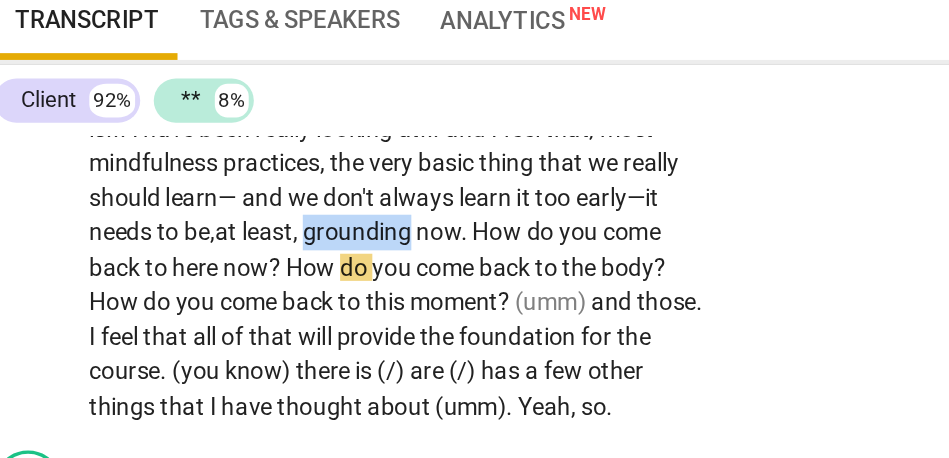 click on "grounding" at bounding box center (247, 270) 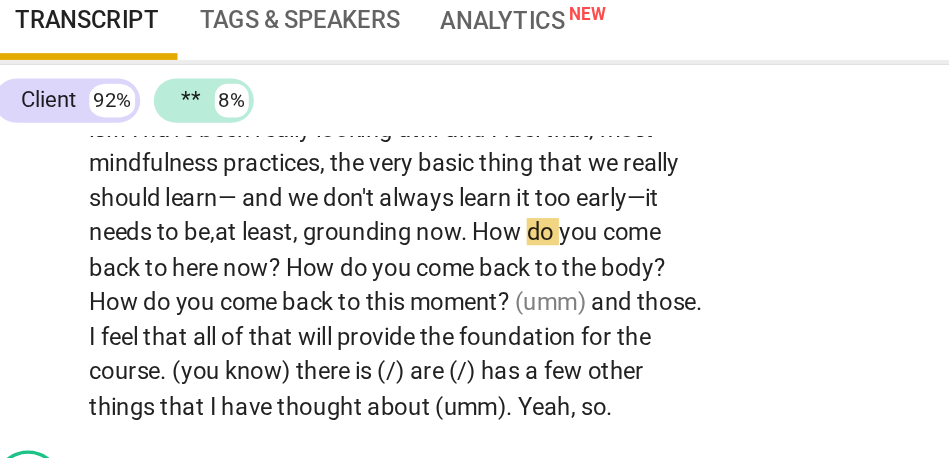 click on "How" at bounding box center [330, 270] 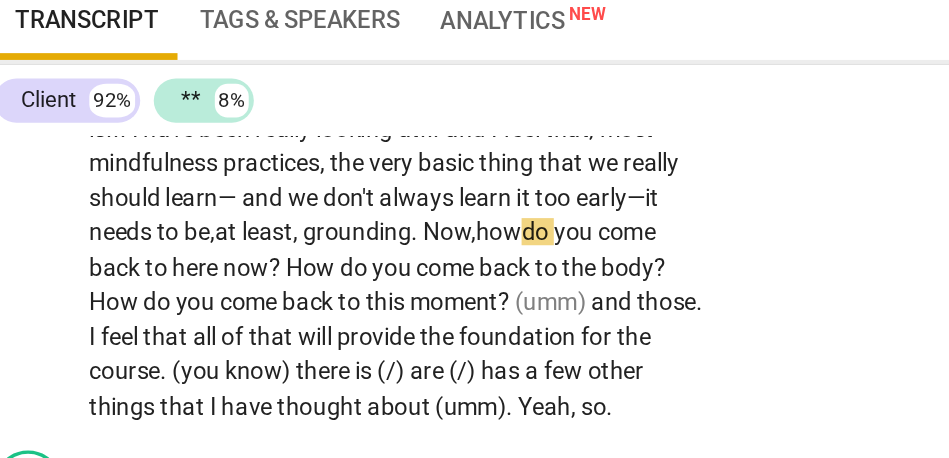 click on "how" at bounding box center [329, 270] 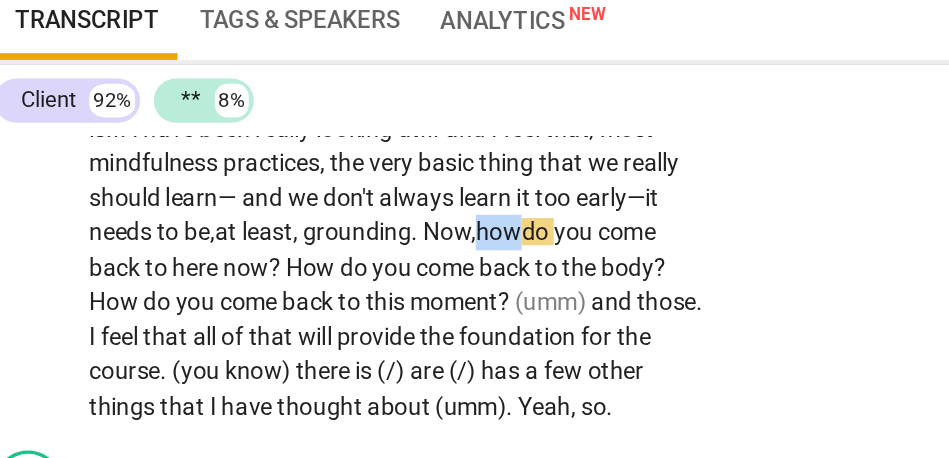 click on "how" at bounding box center (329, 270) 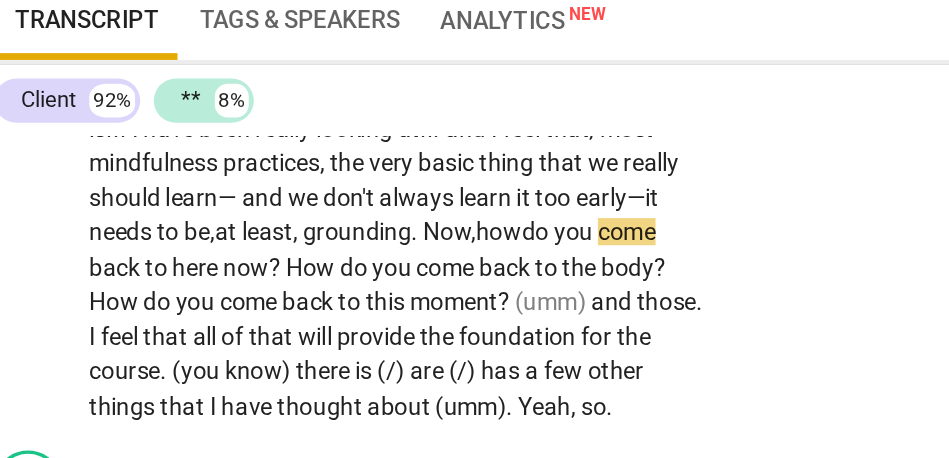 scroll, scrollTop: 4952, scrollLeft: 0, axis: vertical 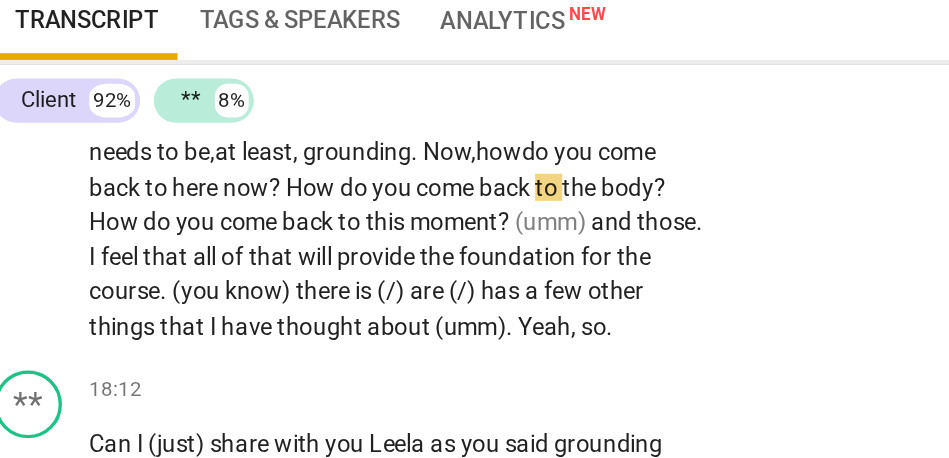 click on "you" at bounding box center [375, 223] 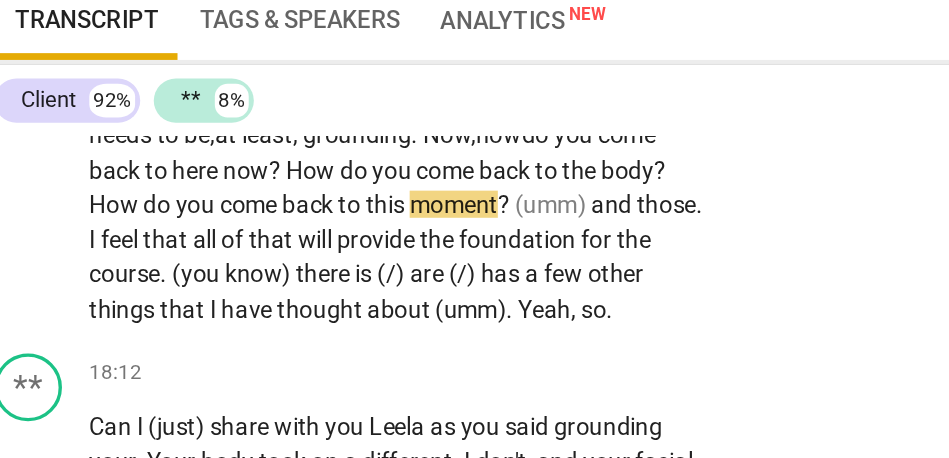 scroll, scrollTop: 4950, scrollLeft: 0, axis: vertical 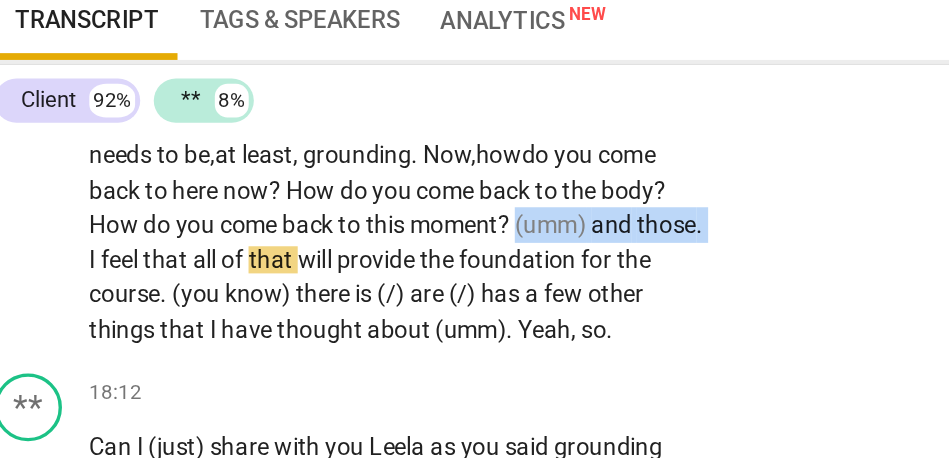 drag, startPoint x: 377, startPoint y: 326, endPoint x: 264, endPoint y: 328, distance: 113.0177 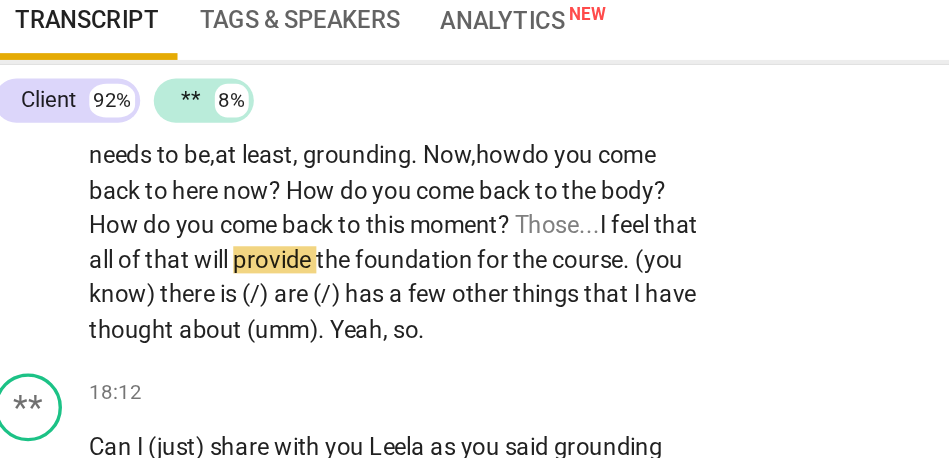 click on "that" at bounding box center (434, 266) 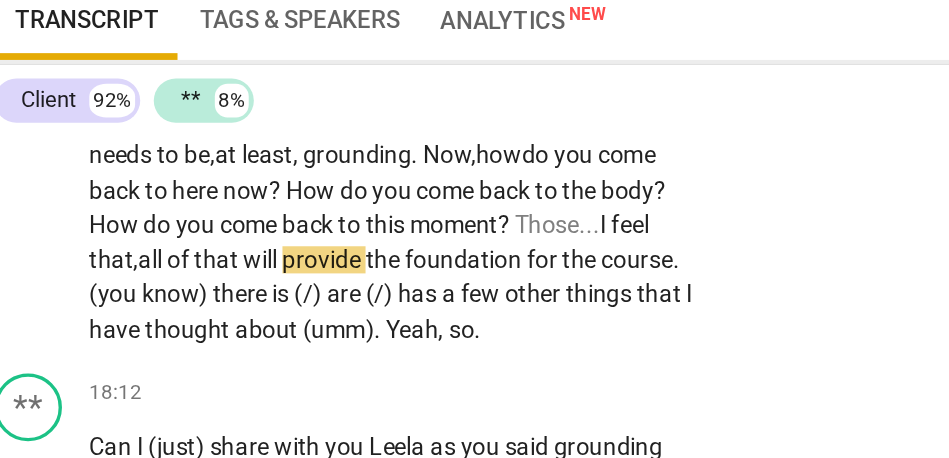 click on "I   am   going   to . . .   I   feel   like   part   of   this   thinking   about . . .   it   is ,   also ,   about   looking   at   what   I   have   done   previously .   The   previous . . .   a   comparison   will   help   me   make   sense   of   what   I   am   saying .   I   do ,   now .   Previously ,   it   was   really . . .   there   were   pre-course   interviews .   Then ,   there   was   the   course .   We   stepped   into   it .   One   of   the   first   things   we   did   step   into   after   introduction . . .   was   actually   starting   to   do   mindfulness   practice .   That   is   the   big   change .   I   am . . .   and   I   think   I   have   already   described   how   I   see . . .   [15:01 ,   15:10]   yeah .   It   is   important ,   firstly ,   for   people   to   know   when   they   are   learning   and   when   they   are   in   overwhelm ,   like :   {"OK"}   "Ugh .   Is   this   too   much ? "   That   first   piece   of   letting   them . . .   that   awareness" at bounding box center [271, -143] 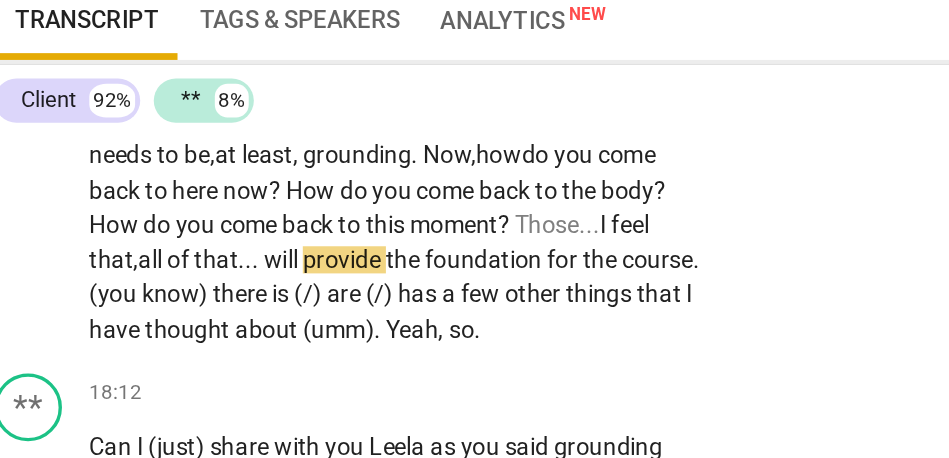 click on "CL play_arrow pause 14:16 + Add competency keyboard_arrow_right I   am   going   to . . .   I   feel   like   part   of   this   thinking   about . . .   it   is ,   also ,   about   looking   at   what   I   have   done   previously .   The   previous . . .   a   comparison   will   help   me   make   sense   of   what   I   am   saying .   I   do ,   now .   Previously ,   it   was   really . . .   there   were   pre-course   interviews .   Then ,   there   was   the   course .   We   stepped   into   it .   One   of   the   first   things   we   did   step   into   after   introduction . . .   was   actually   starting   to   do   mindfulness   practice .   That   is   the   big   change .   I   am . . .   and   I   think   I   have   already   described   how   I   see . . .   [15:01 ,   15:10]   yeah .   It   is   important ,   firstly ,   for   people   to   know   when   they   are   learning   and   when   they   are   in   overwhelm ,   like :   {"OK"}   "Ugh .   Is   this   too   much ? "   That" at bounding box center (376, -160) 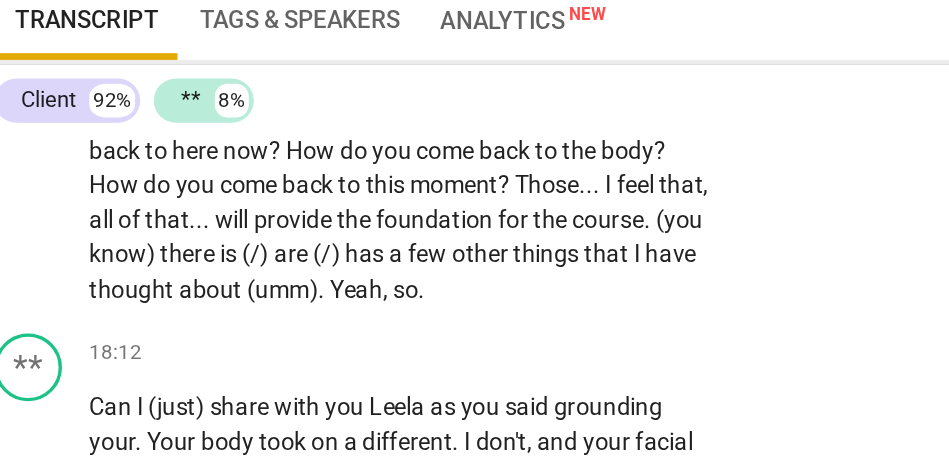scroll, scrollTop: 4984, scrollLeft: 0, axis: vertical 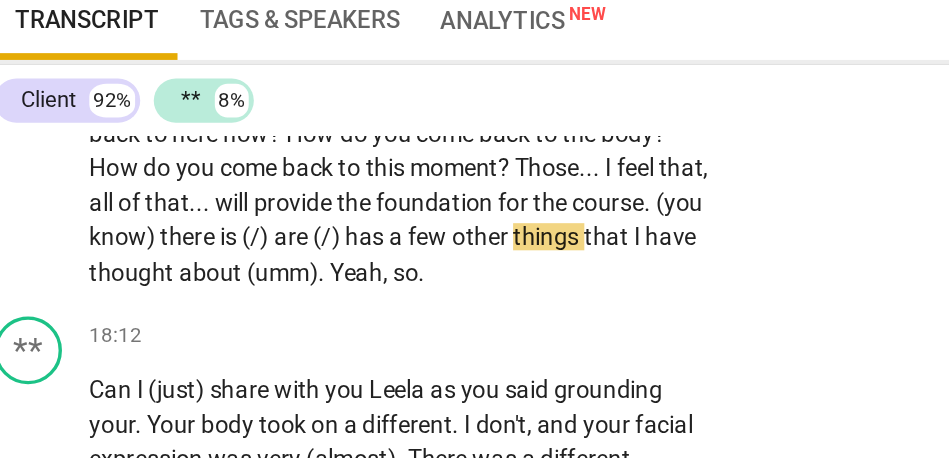 click on "there" at bounding box center (147, 273) 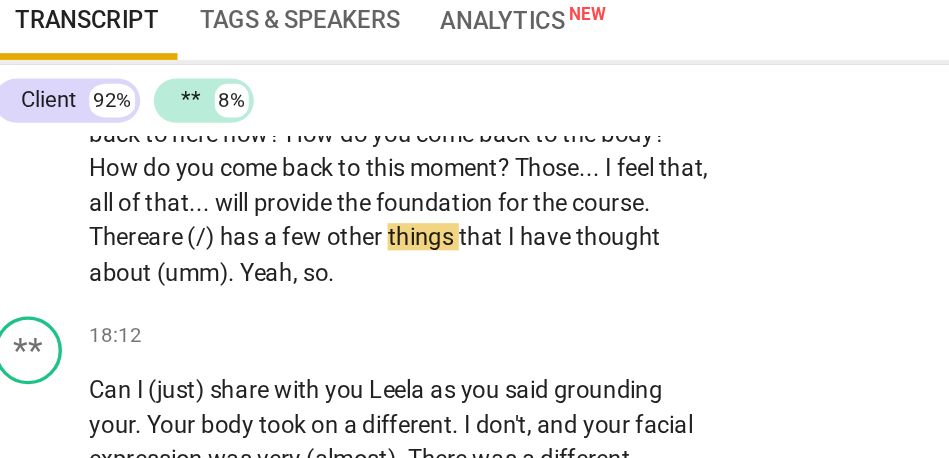 click on "here" at bounding box center (109, 273) 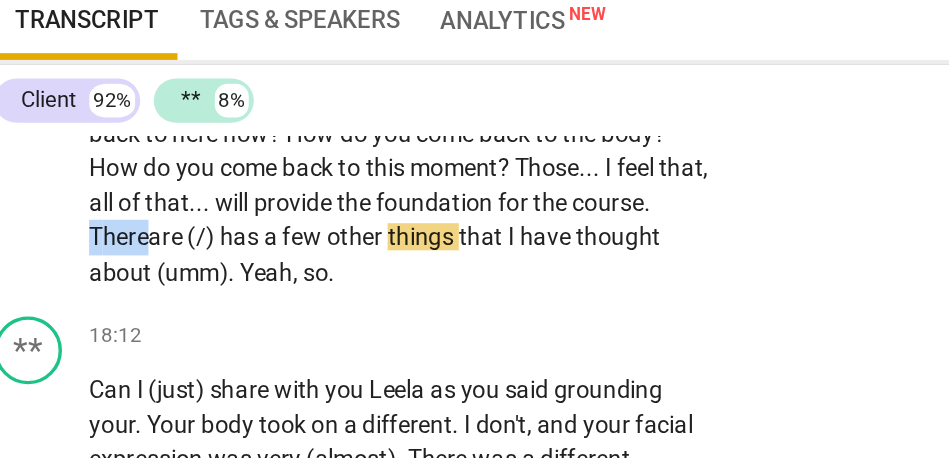 click on "here" at bounding box center [109, 273] 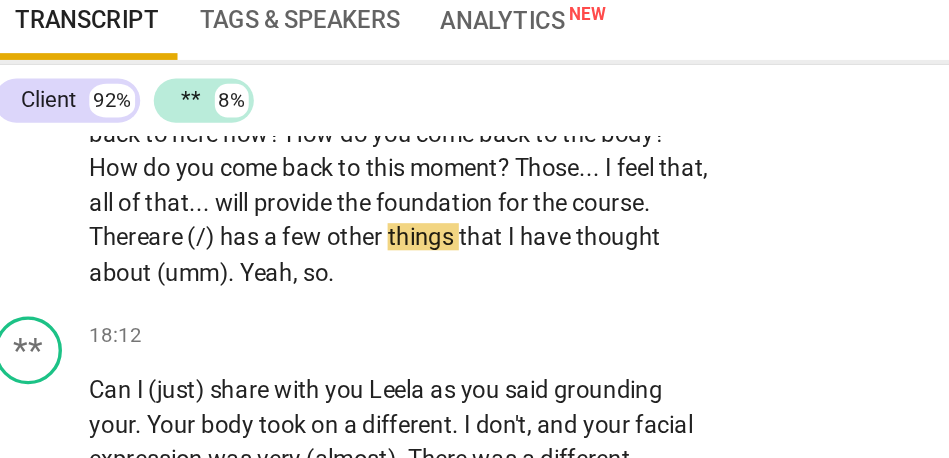 click on "a" at bounding box center [196, 273] 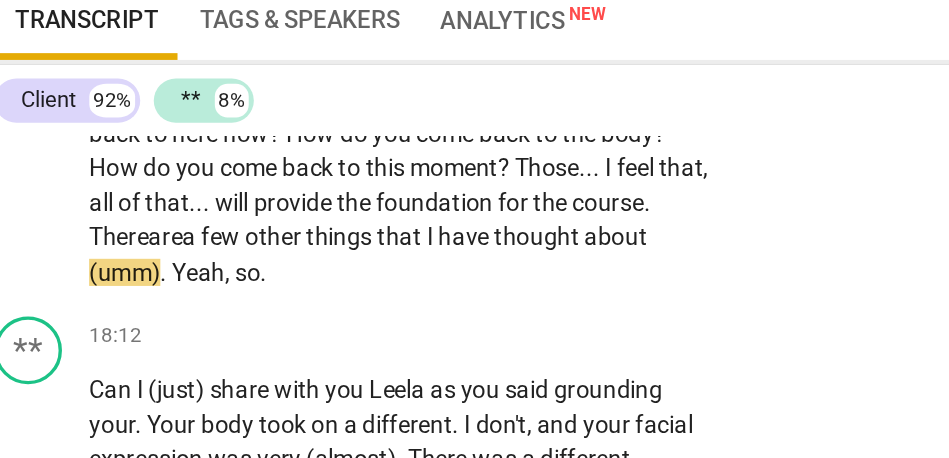click on "few" at bounding box center (167, 273) 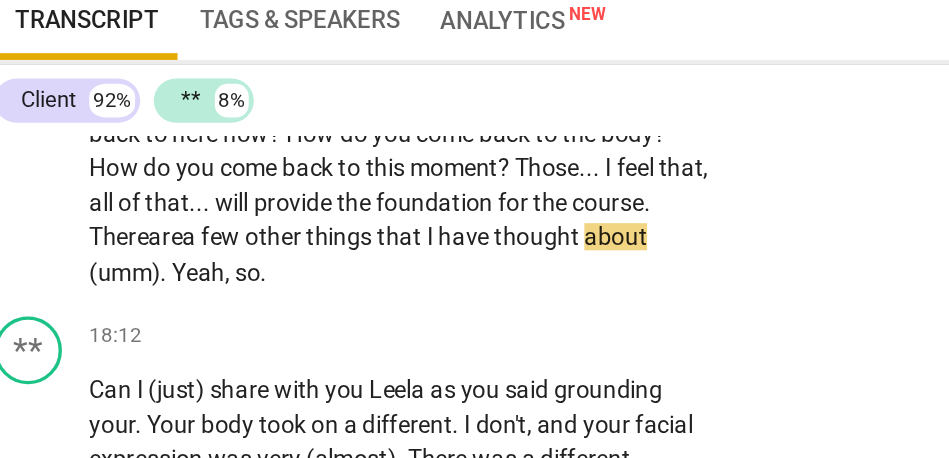 click on "things" at bounding box center (237, 273) 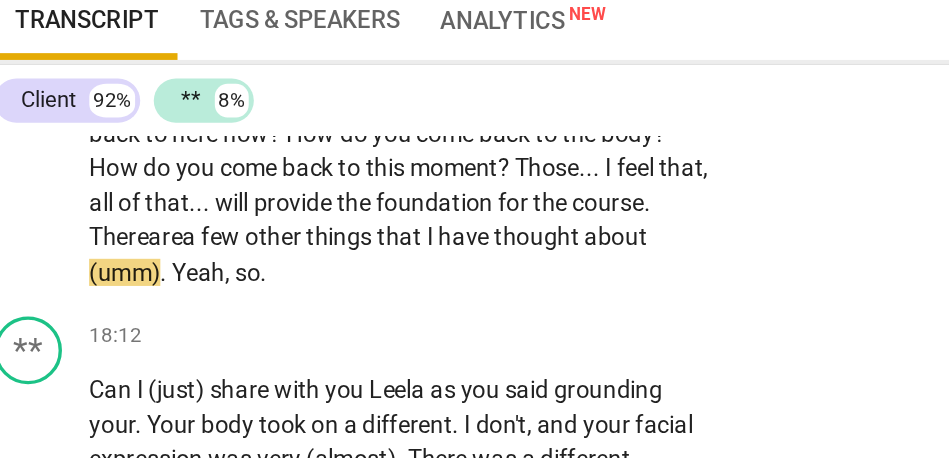 click on "I" at bounding box center (290, 273) 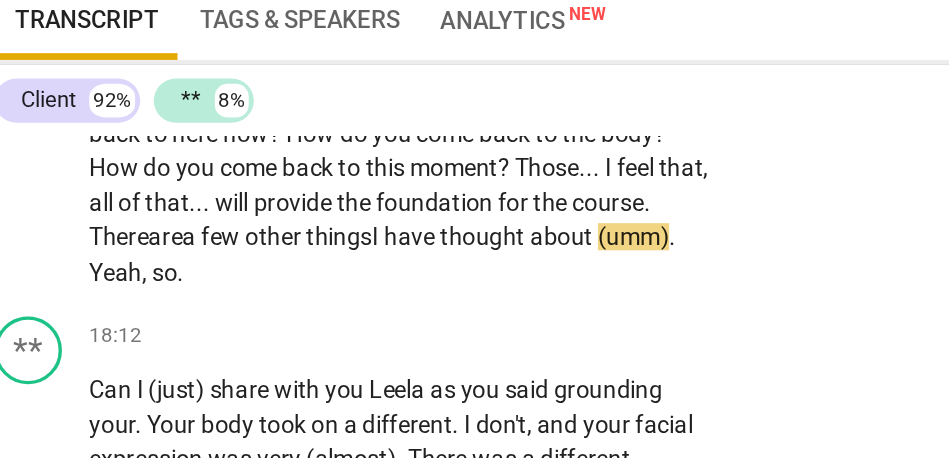click on "things" at bounding box center [235, 273] 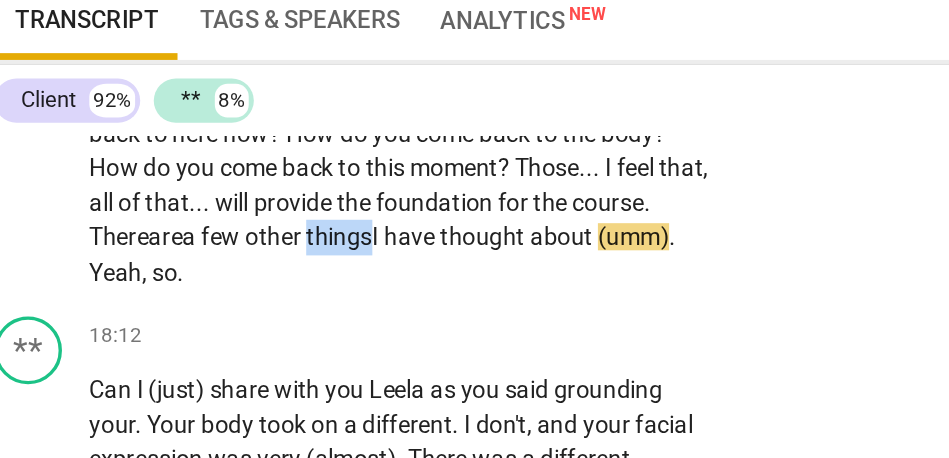 click on "things" at bounding box center [235, 273] 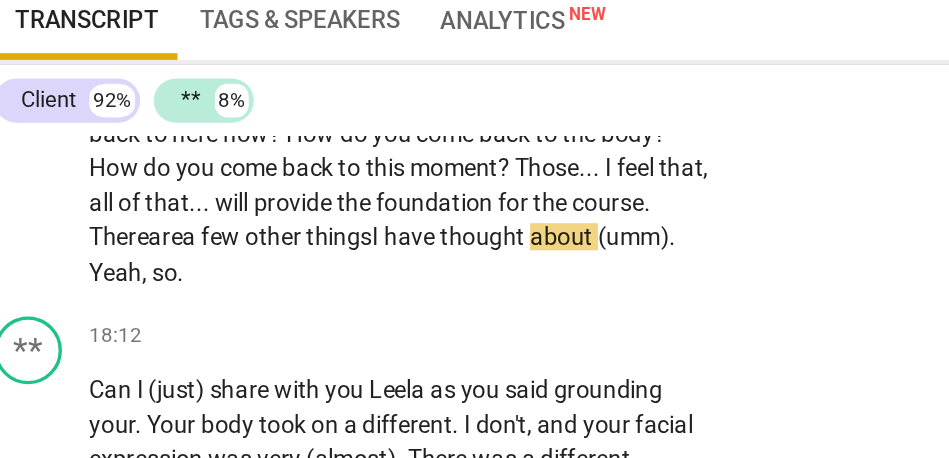 click on "things" at bounding box center (235, 273) 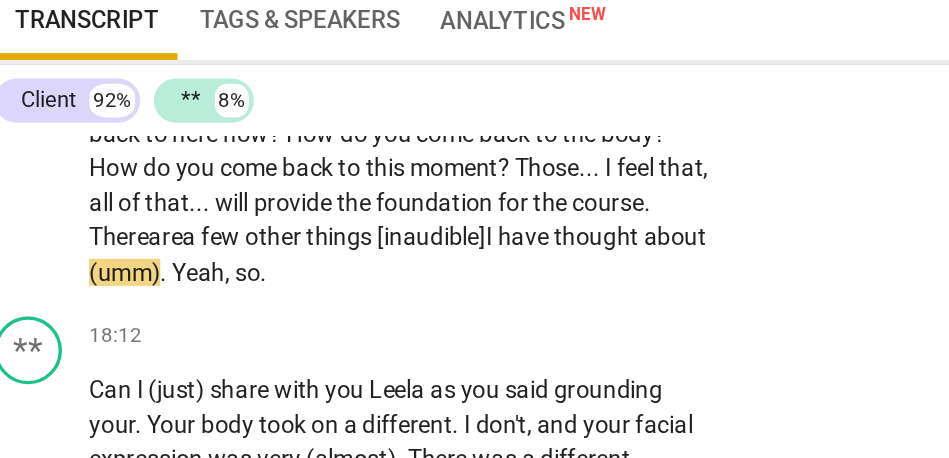 scroll, scrollTop: 5016, scrollLeft: 0, axis: vertical 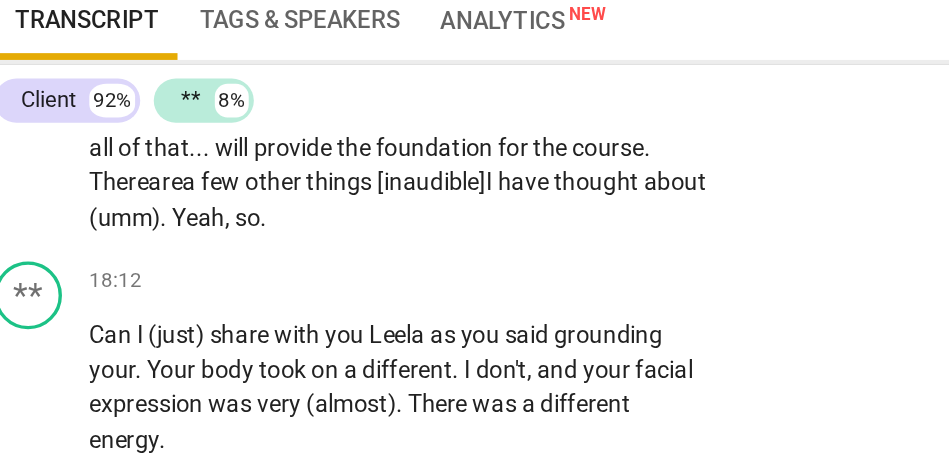 click on "Yeah" at bounding box center [152, 262] 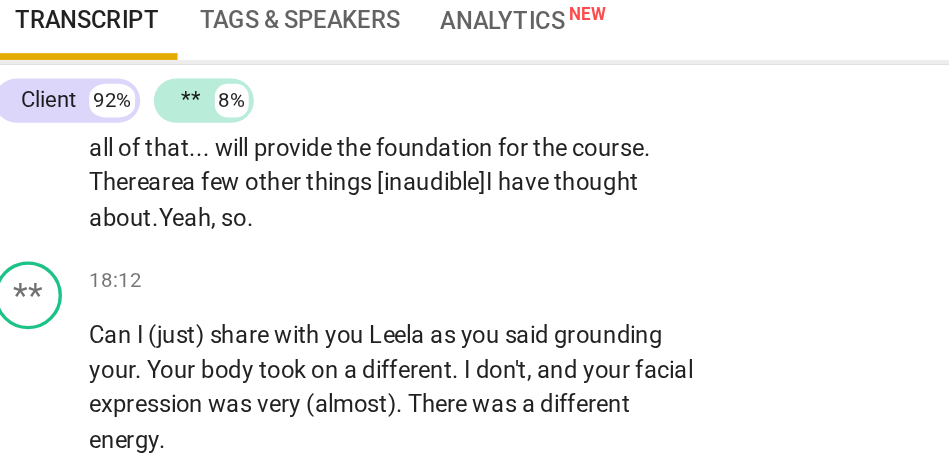 click on "I   am   going   to . . .   I   feel   like   part   of   this   thinking   about . . .   it   is ,   also ,   about   looking   at   what   I   have   done   previously .   The   previous . . .   a   comparison   will   help   me   make   sense   of   what   I   am   saying .   I   do ,   now .   Previously ,   it   was   really . . .   there   were   pre-course   interviews .   Then ,   there   was   the   course .   We   stepped   into   it .   One   of   the   first   things   we   did   step   into   after   introduction . . .   was   actually   starting   to   do   mindfulness   practice .   That   is   the   big   change .   I   am . . .   and   I   think   I   have   already   described   how   I   see . . .   [15:01 ,   15:10]   yeah .   It   is   important ,   firstly ,   for   people   to   know   when   they   are   learning   and   when   they   are   in   overwhelm ,   like :   {"OK"}   "Ugh .   Is   this   too   much ? "   That   first   piece   of   letting   them . . .   that   awareness" at bounding box center (271, -209) 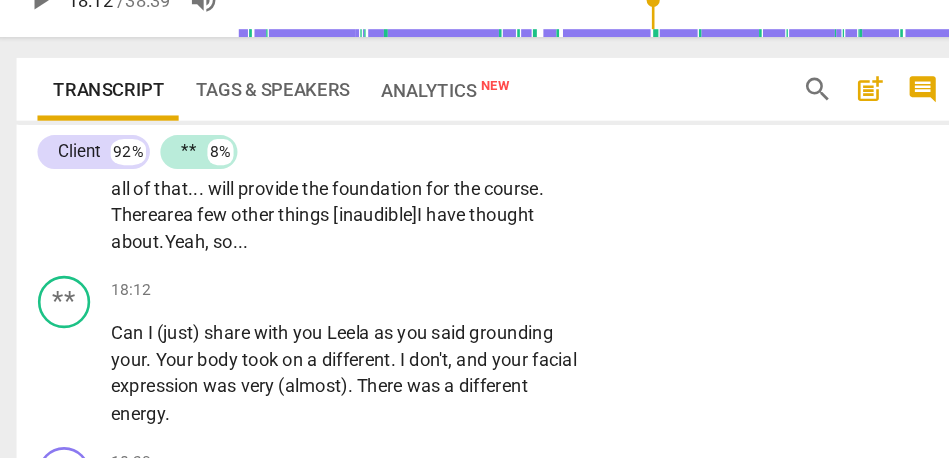 click on "Yeah" at bounding box center (144, 262) 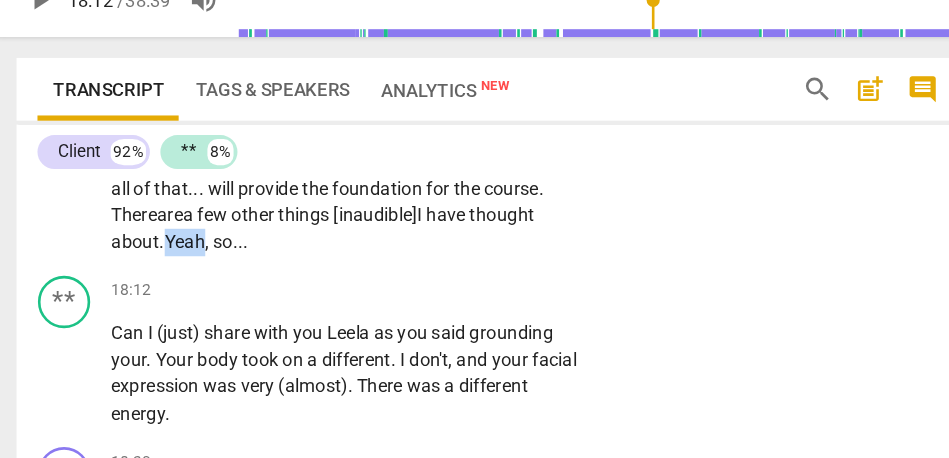 click on "Yeah" at bounding box center [144, 262] 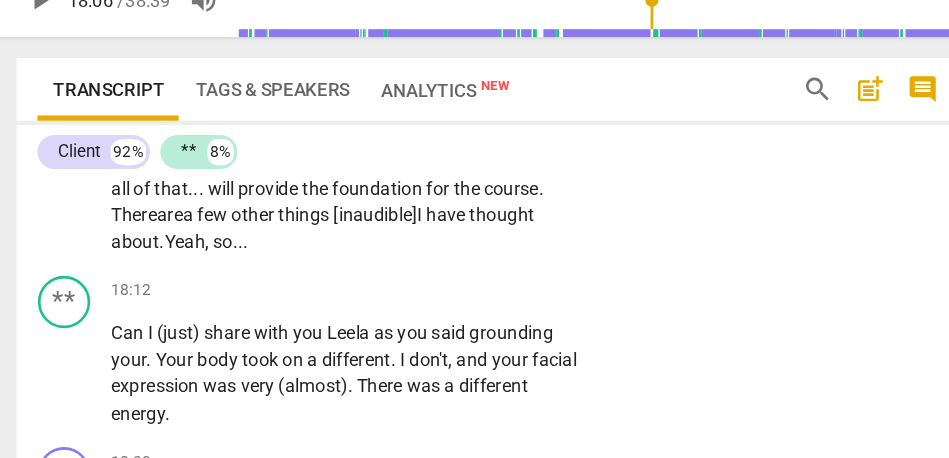 click on "I   am   going   to . . .   I   feel   like   part   of   this   thinking   about . . .   it   is ,   also ,   about   looking   at   what   I   have   done   previously .   The   previous . . .   a   comparison   will   help   me   make   sense   of   what   I   am   saying .   I   do ,   now .   Previously ,   it   was   really . . .   there   were   pre-course   interviews .   Then ,   there   was   the   course .   We   stepped   into   it .   One   of   the   first   things   we   did   step   into   after   introduction . . .   was   actually   starting   to   do   mindfulness   practice .   That   is   the   big   change .   I   am . . .   and   I   think   I   have   already   described   how   I   see . . .   [15:01 ,   15:10]   yeah .   It   is   important ,   firstly ,   for   people   to   know   when   they   are   learning   and   when   they   are   in   overwhelm ,   like :   {"OK"}   "Ugh .   Is   this   too   much ? "   That   first   piece   of   letting   them . . .   that   awareness" at bounding box center [271, -209] 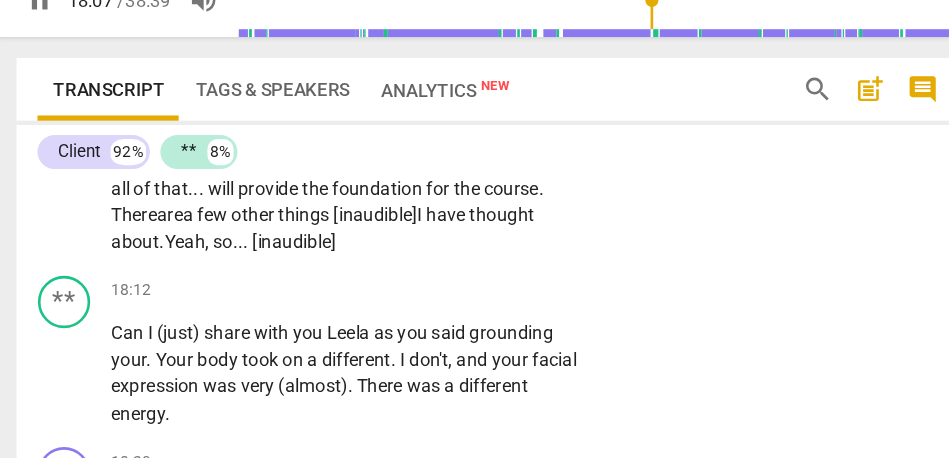 click on "I   am   going   to . . .   I   feel   like   part   of   this   thinking   about . . .   it   is ,   also ,   about   looking   at   what   I   have   done   previously .   The   previous . . .   a   comparison   will   help   me   make   sense   of   what   I   am   saying .   I   do ,   now .   Previously ,   it   was   really . . .   there   were   pre-course   interviews .   Then ,   there   was   the   course .   We   stepped   into   it .   One   of   the   first   things   we   did   step   into   after   introduction . . .   was   actually   starting   to   do   mindfulness   practice .   That   is   the   big   change .   I   am . . .   and   I   think   I   have   already   described   how   I   see . . .   [15:01 ,   15:10]   yeah .   It   is   important ,   firstly ,   for   people   to   know   when   they   are   learning   and   when   they   are   in   overwhelm ,   like :   {"OK"}   "Ugh .   Is   this   too   much ? "   That   first   piece   of   letting   them . . .   that   awareness" at bounding box center [271, -209] 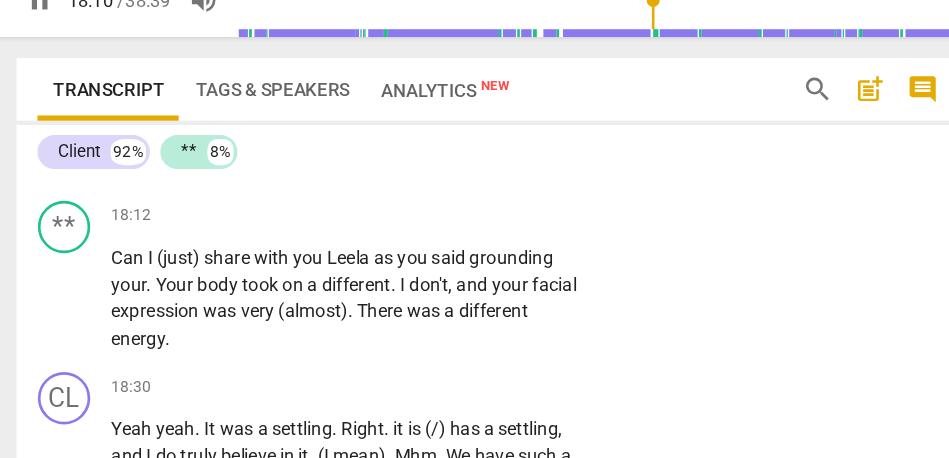 scroll, scrollTop: 5080, scrollLeft: 0, axis: vertical 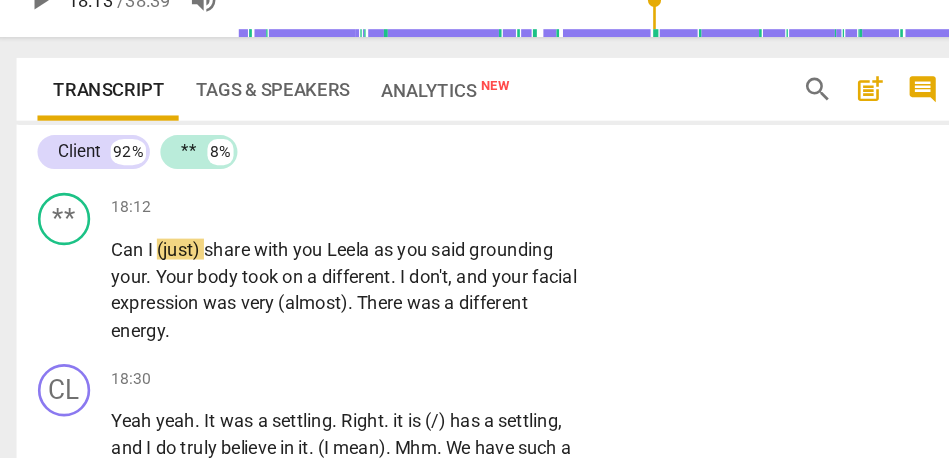 click on "[inaudible]" at bounding box center (231, 198) 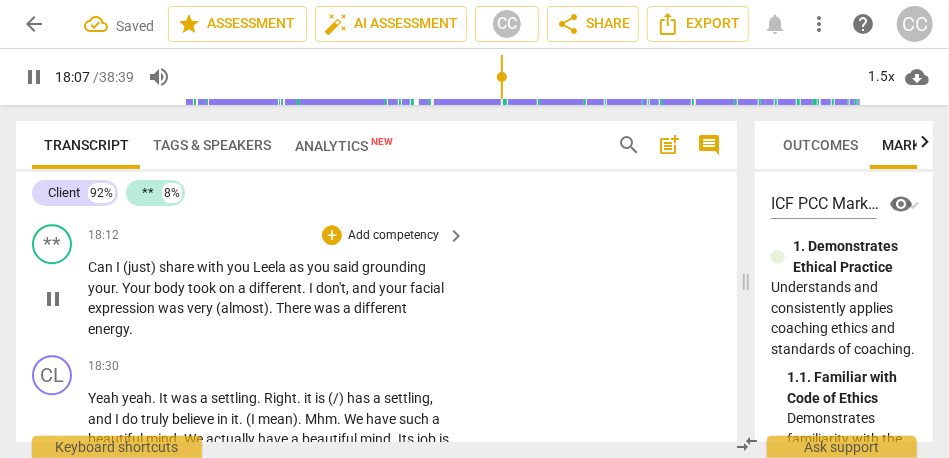 scroll, scrollTop: 5076, scrollLeft: 0, axis: vertical 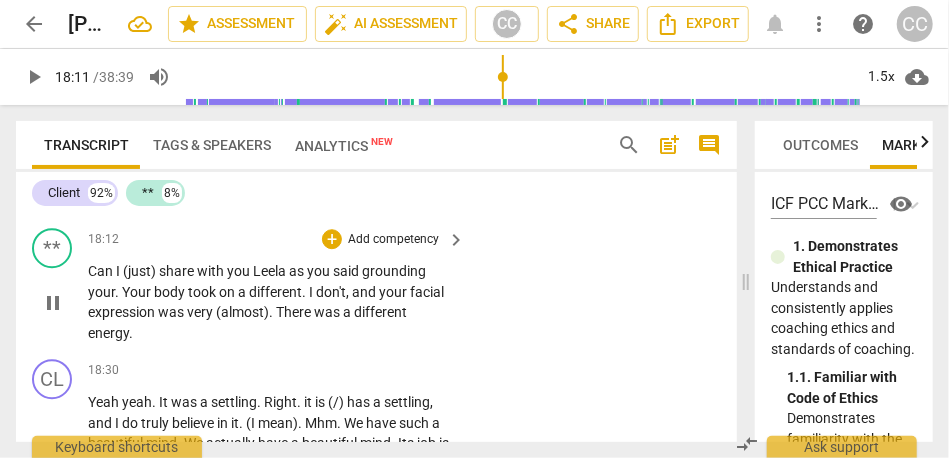 type on "1092" 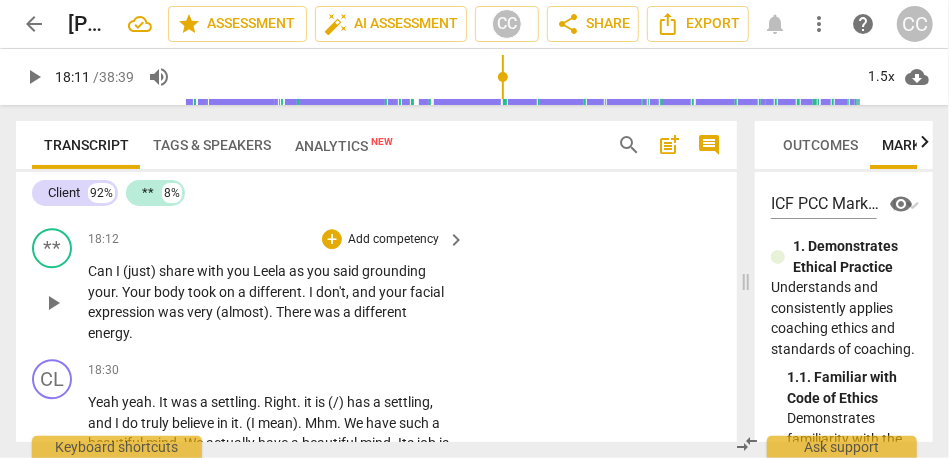 click on "Can" at bounding box center [102, 271] 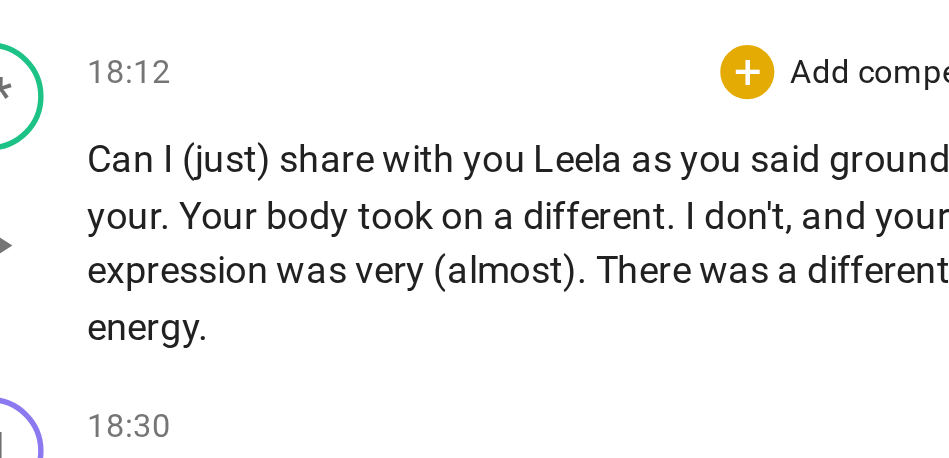 type 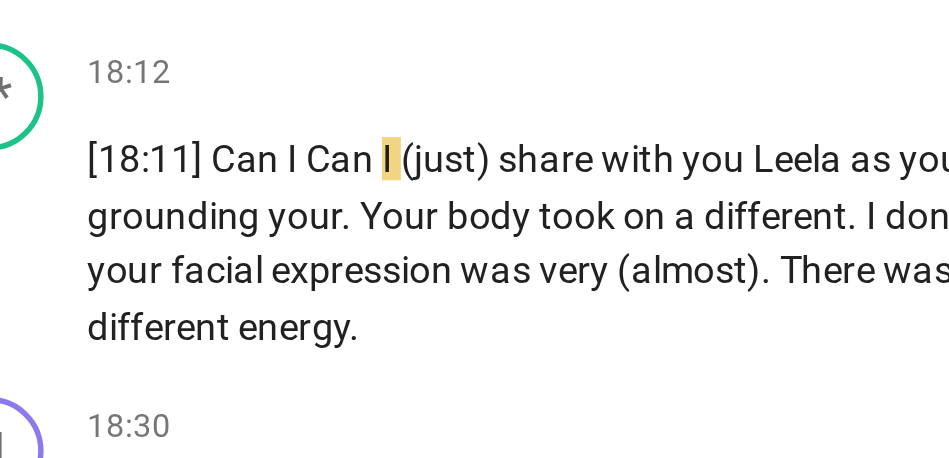 click on "so" at bounding box center [176, 202] 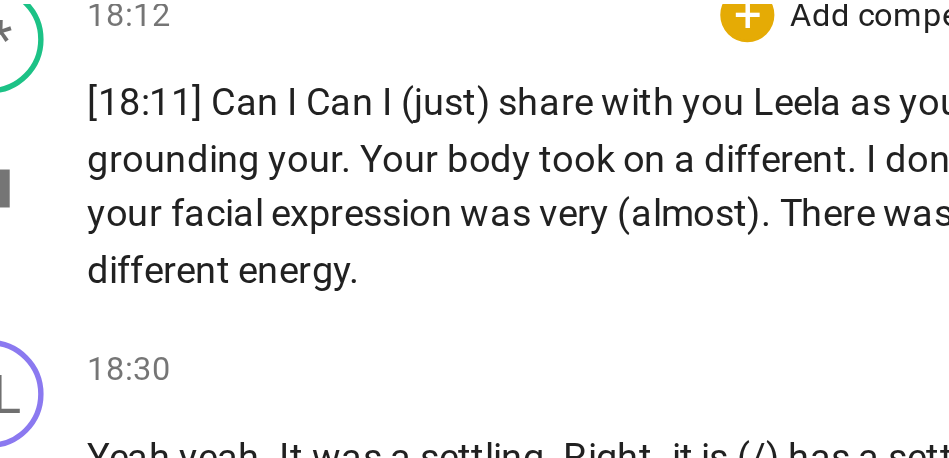 scroll, scrollTop: 5107, scrollLeft: 0, axis: vertical 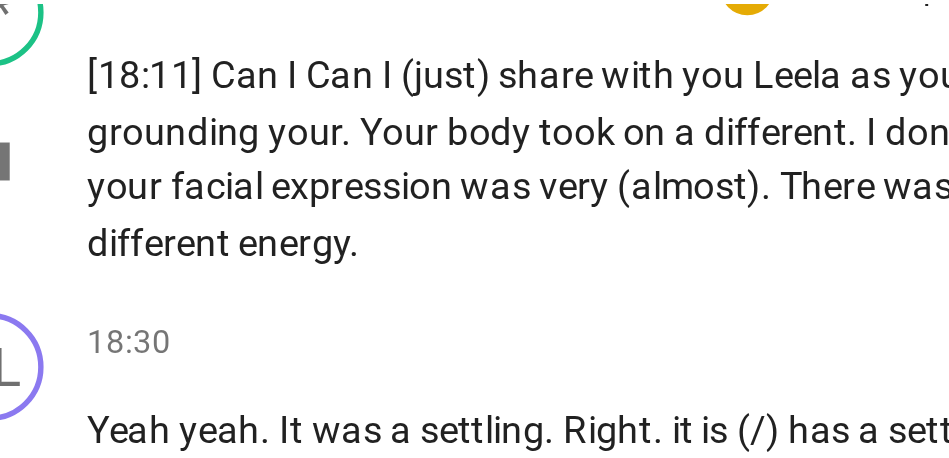 click on "18:12" at bounding box center [103, 208] 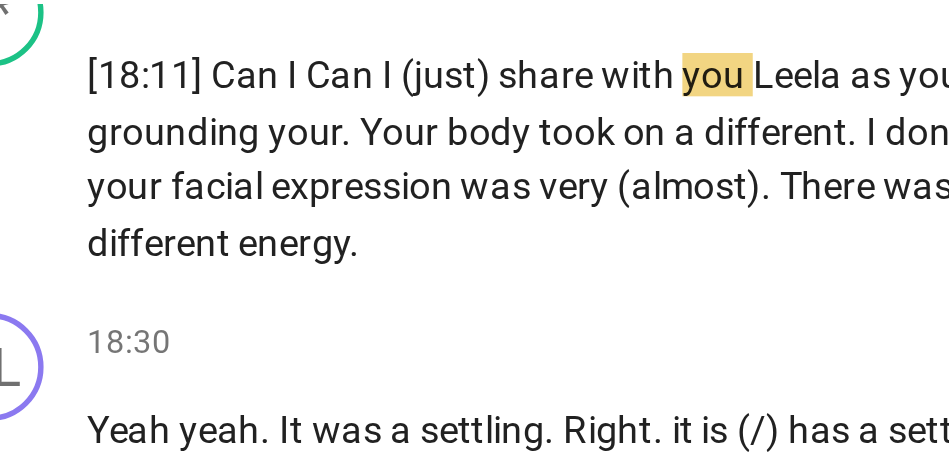 click on "[inaudible]" at bounding box center [231, 171] 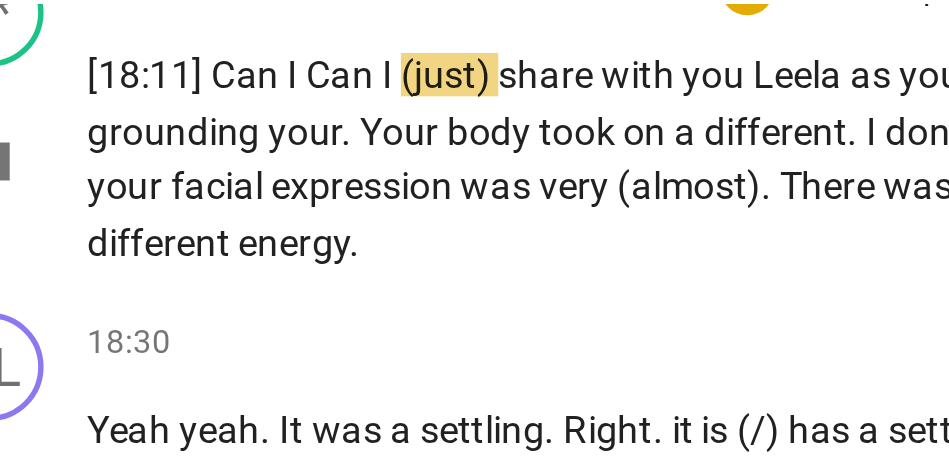 click on "Can" at bounding box center (183, 240) 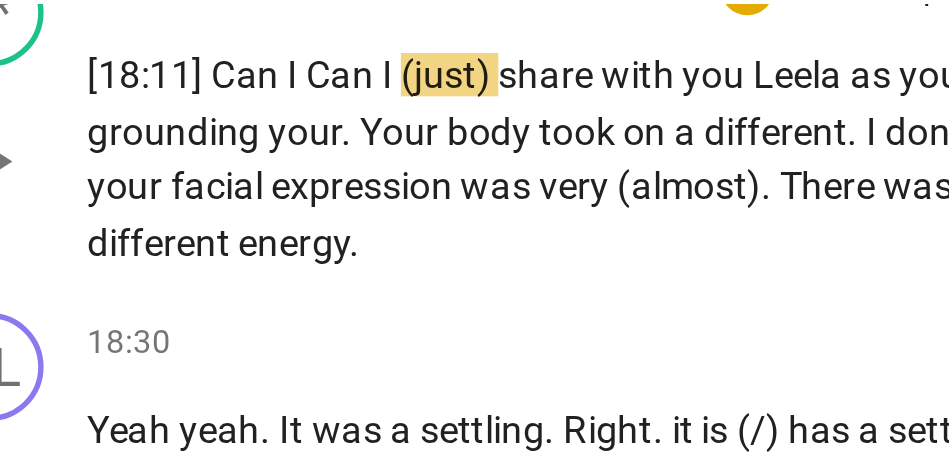 type 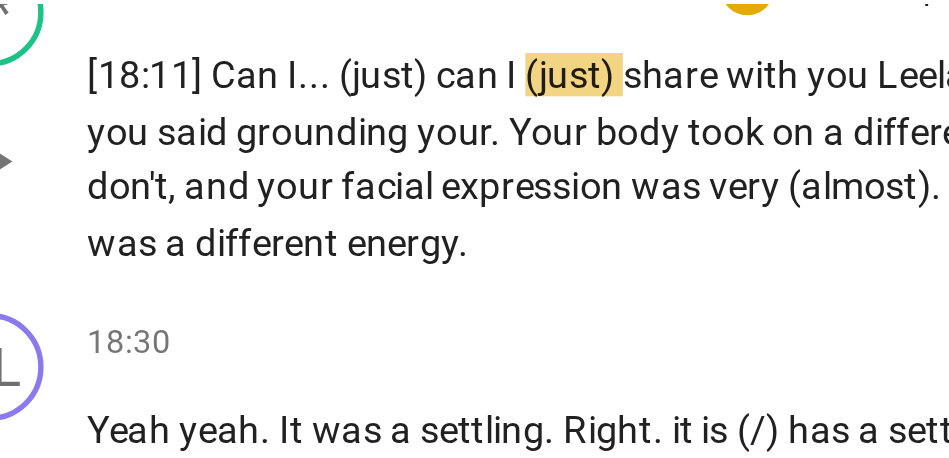 click on "I... (just) c" at bounding box center (193, 240) 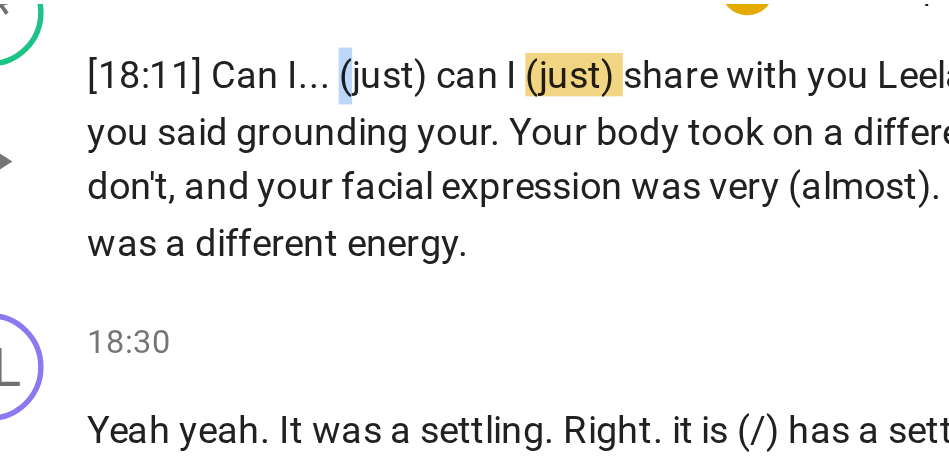 click on "I... (just) c" at bounding box center [193, 240] 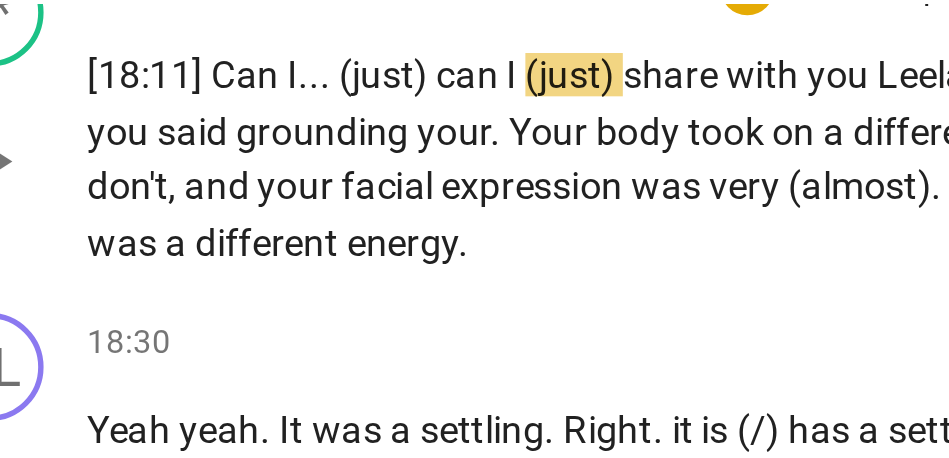 scroll, scrollTop: 5111, scrollLeft: 0, axis: vertical 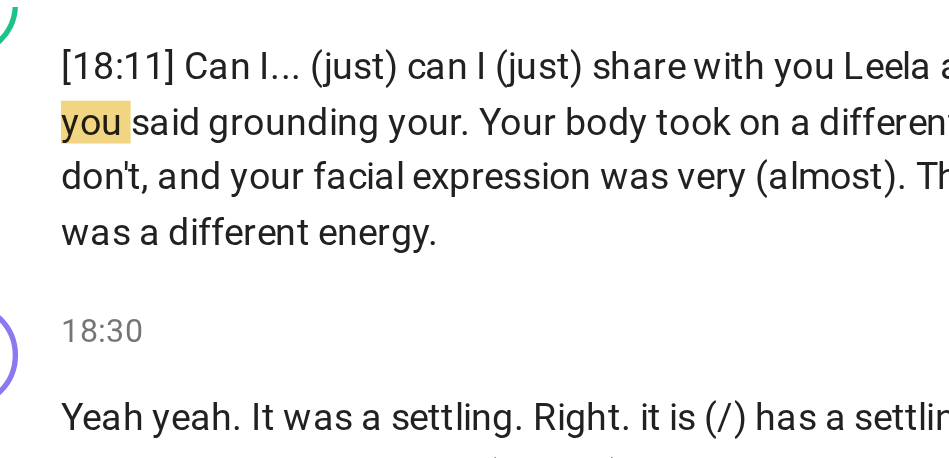 click on "an" at bounding box center [233, 236] 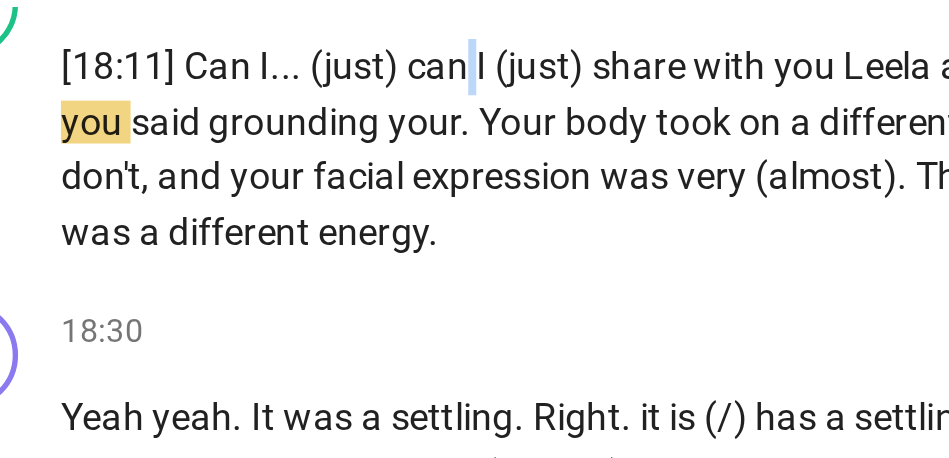 click on "an" at bounding box center [233, 236] 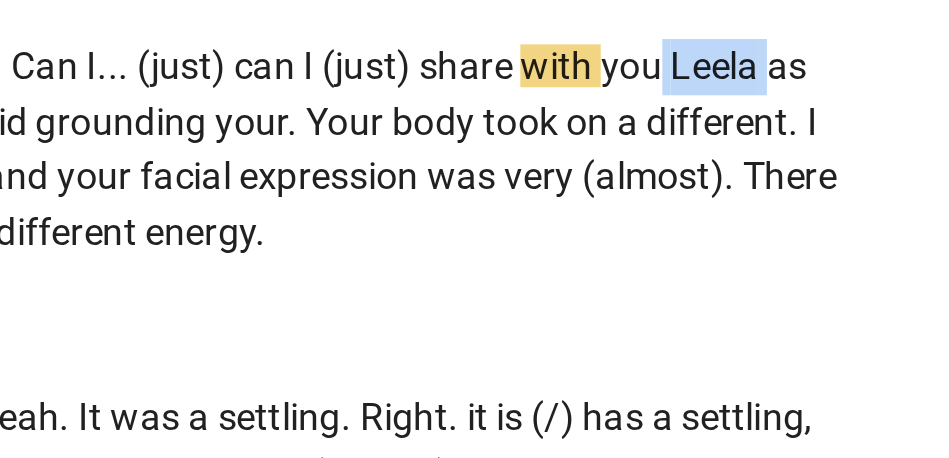 drag, startPoint x: 416, startPoint y: 297, endPoint x: 375, endPoint y: 298, distance: 41.01219 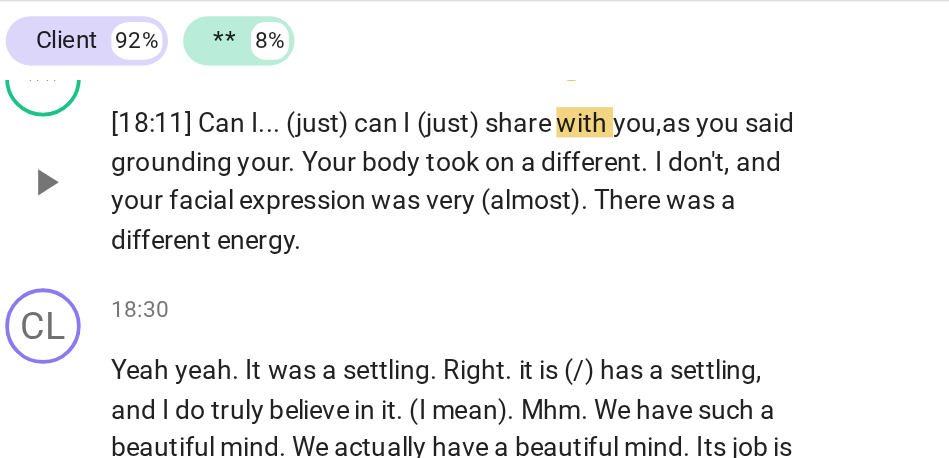 click on "as" at bounding box center (389, 236) 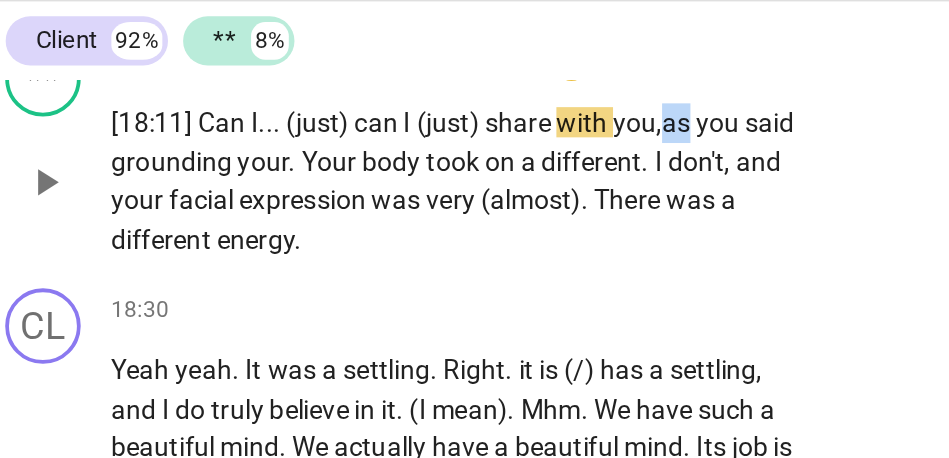 click on "as" at bounding box center (389, 236) 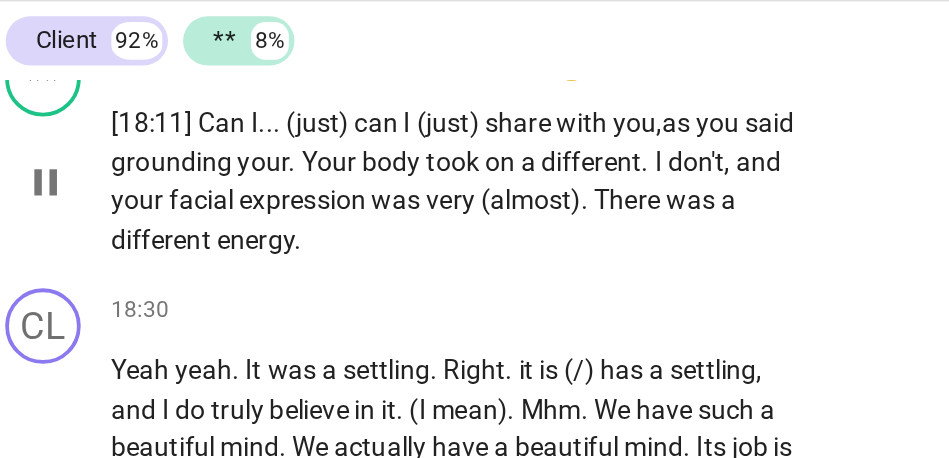 click on "as" at bounding box center [389, 236] 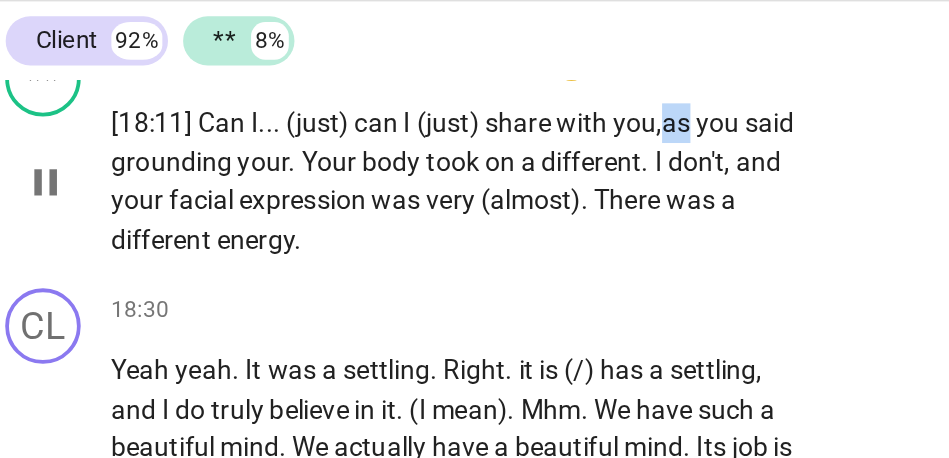 click on "as" at bounding box center [389, 236] 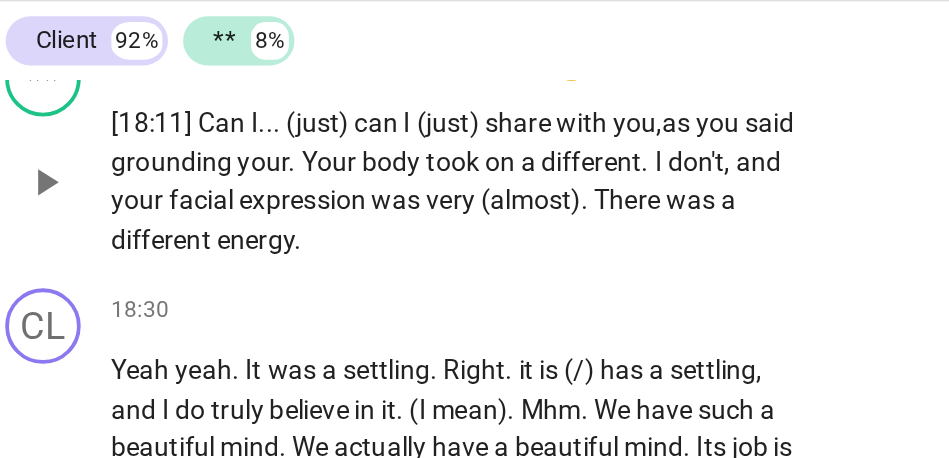 click on "said" at bounding box center [437, 236] 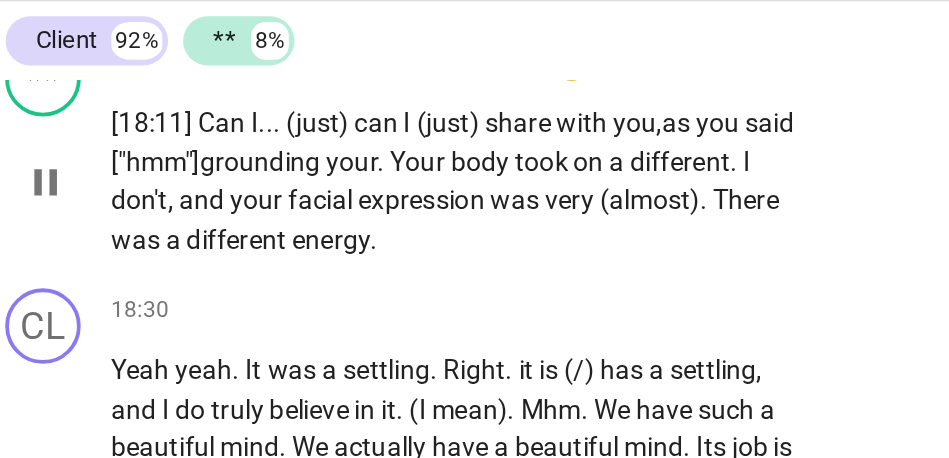 click on "said ["hmm"]" at bounding box center (269, 246) 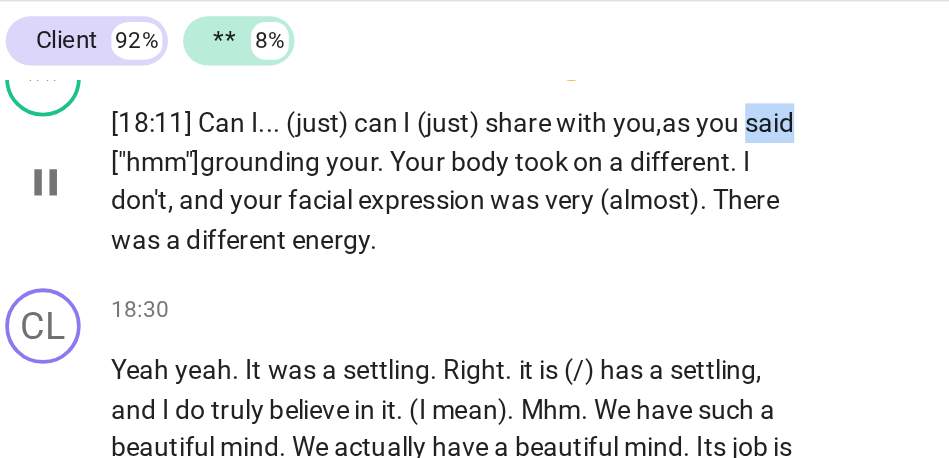 click on "said ["hmm"]" at bounding box center [269, 246] 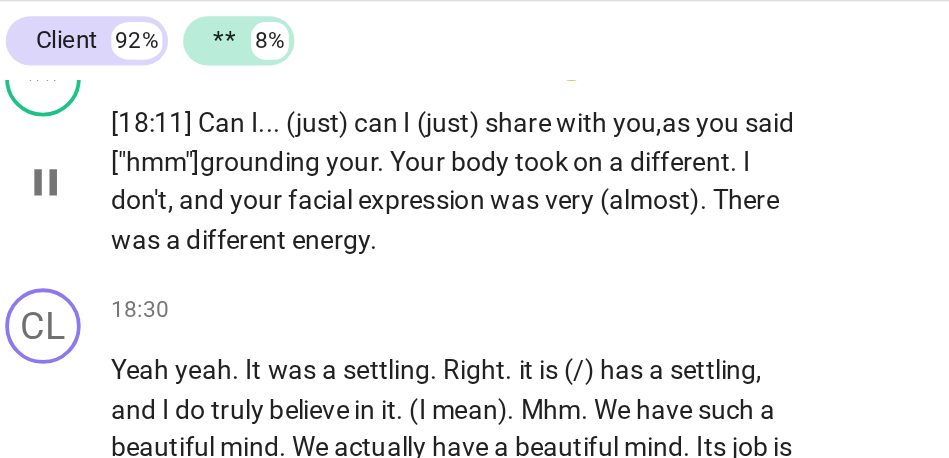 click on "said ["hmm"]" at bounding box center [269, 246] 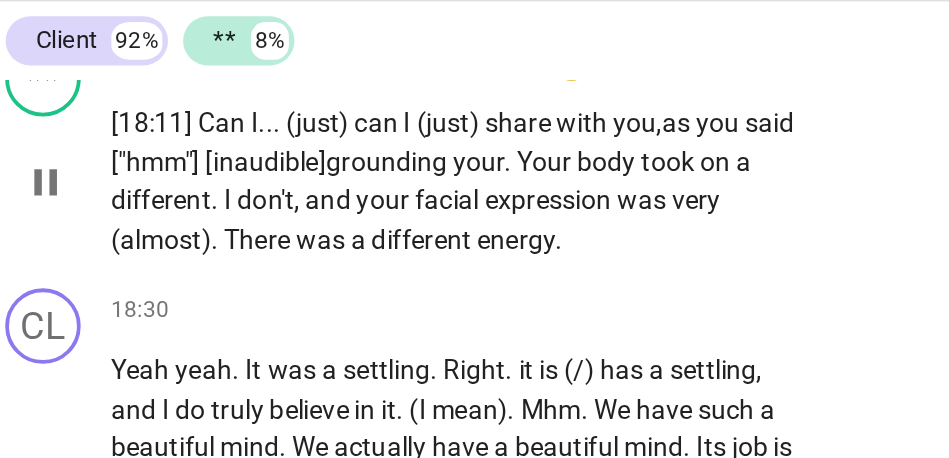 click on "grounding" at bounding box center [235, 257] 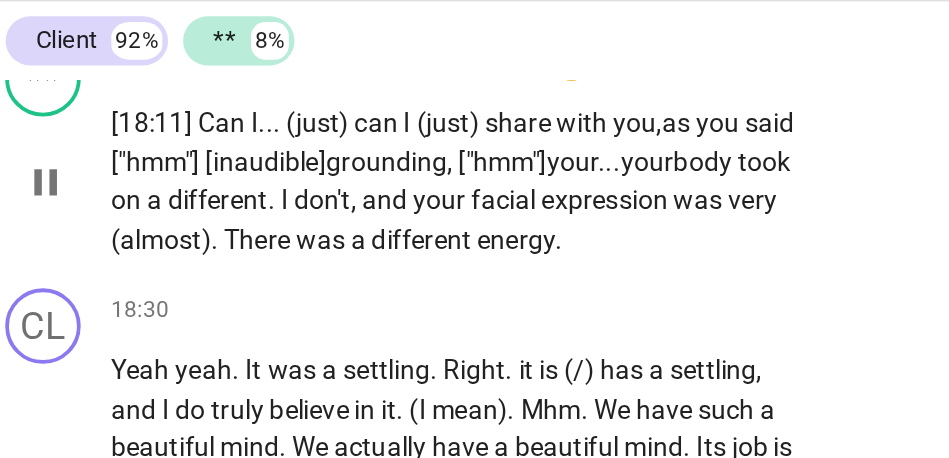 scroll, scrollTop: 5131, scrollLeft: 0, axis: vertical 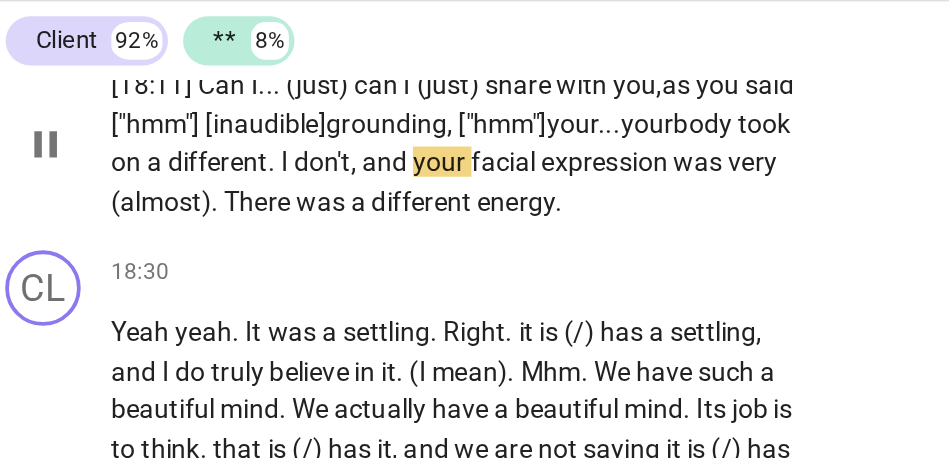 click on "I" at bounding box center [181, 257] 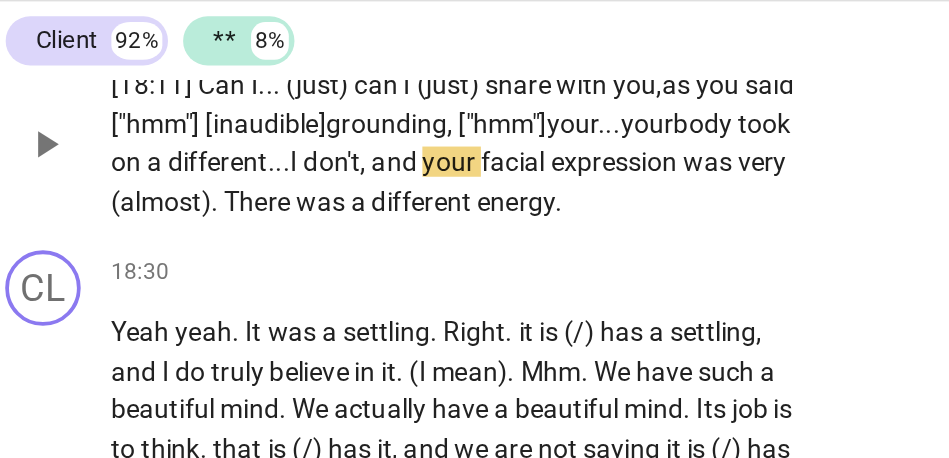 click on "and" at bounding box center [239, 257] 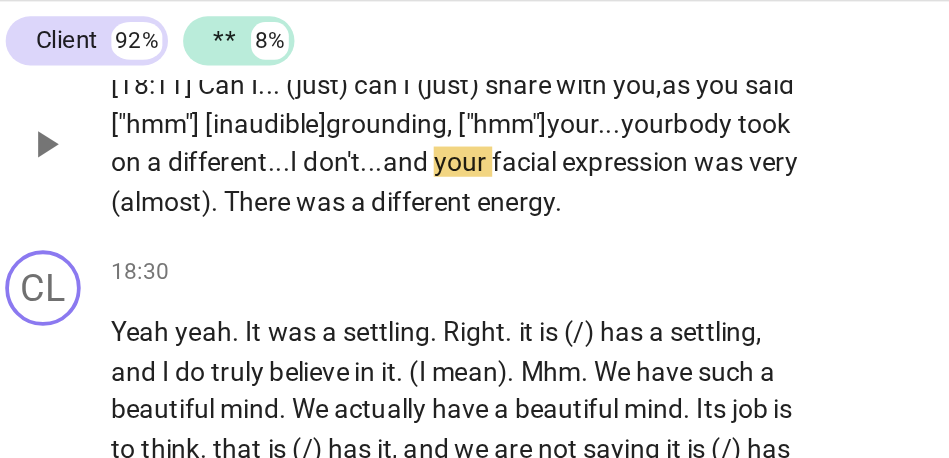 click on "and" at bounding box center (245, 257) 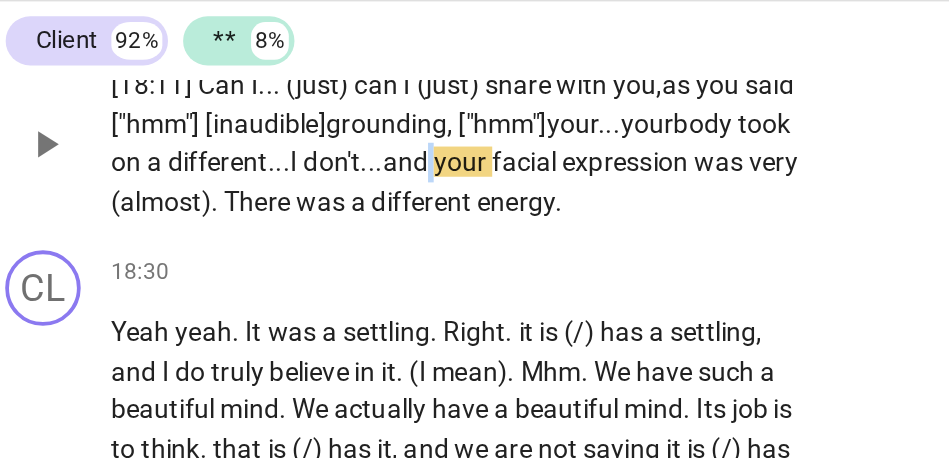 click on "and" at bounding box center [245, 257] 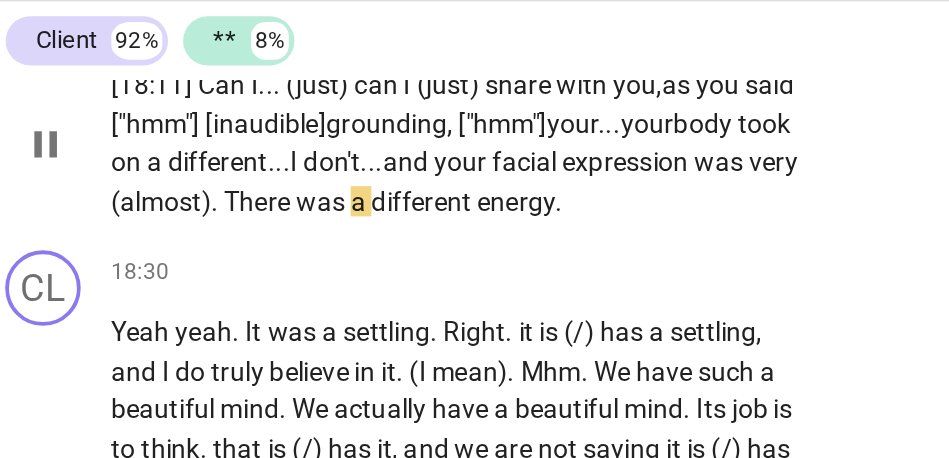 click on "(almost)" at bounding box center [114, 278] 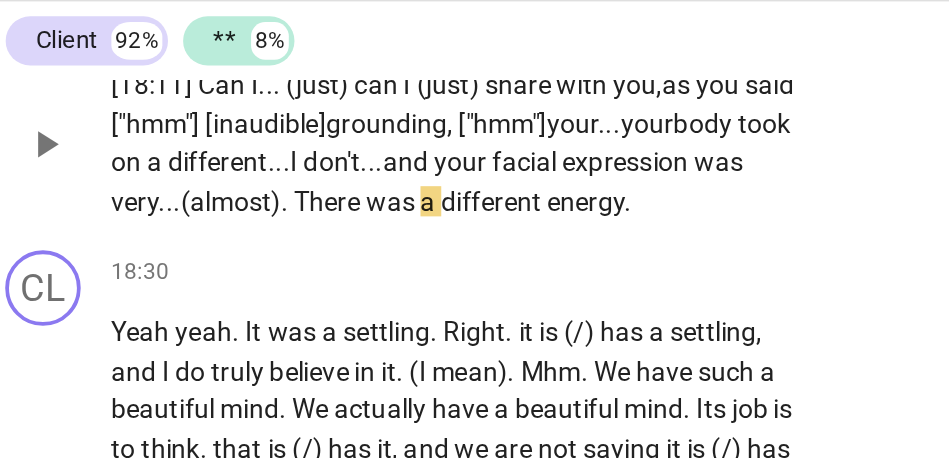 click on "There" at bounding box center [204, 278] 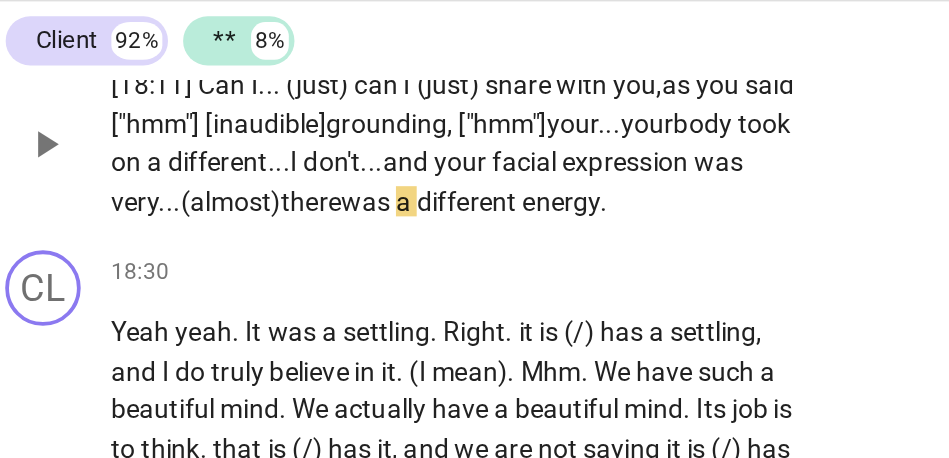 click on "was" at bounding box center [410, 257] 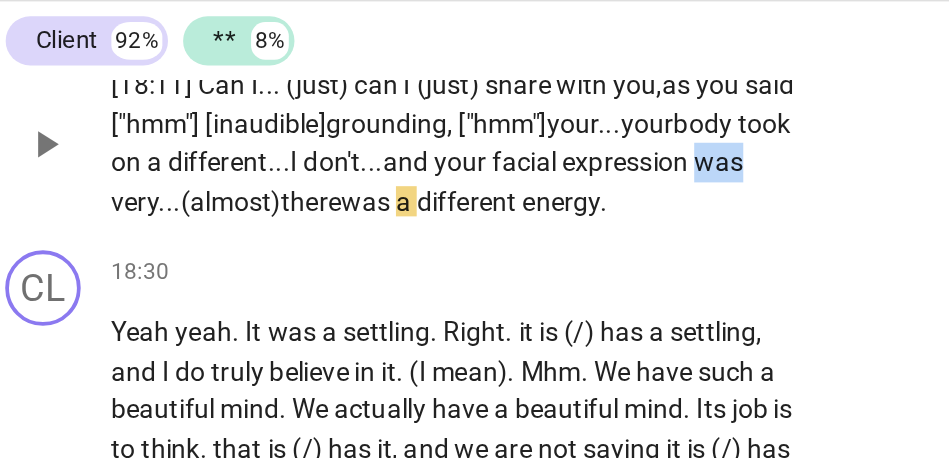 click on "was" at bounding box center [410, 257] 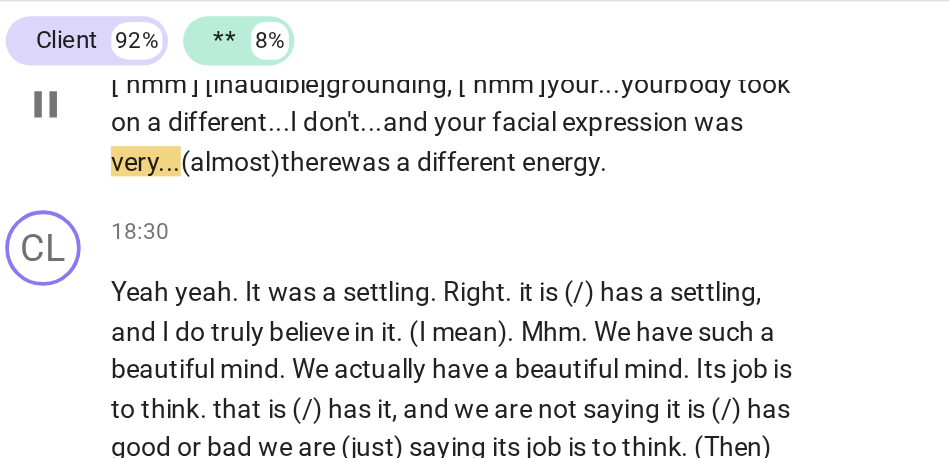 scroll, scrollTop: 5152, scrollLeft: 0, axis: vertical 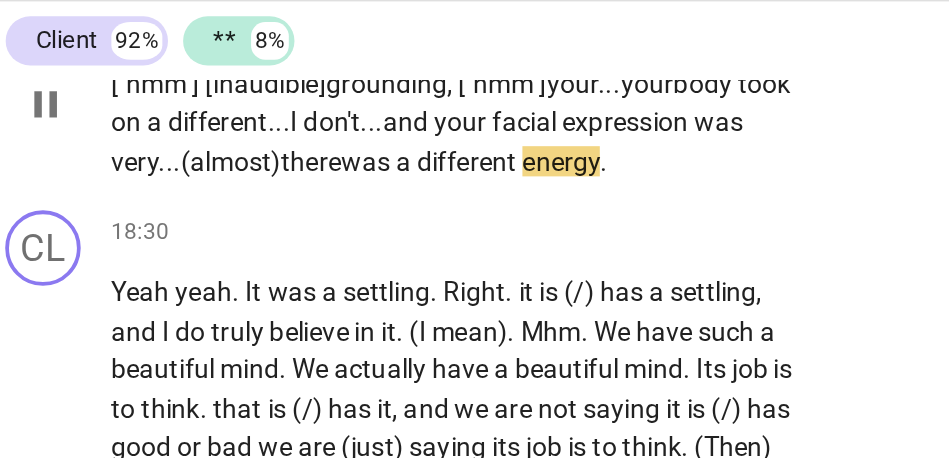 click on "(almost)" at bounding box center (151, 257) 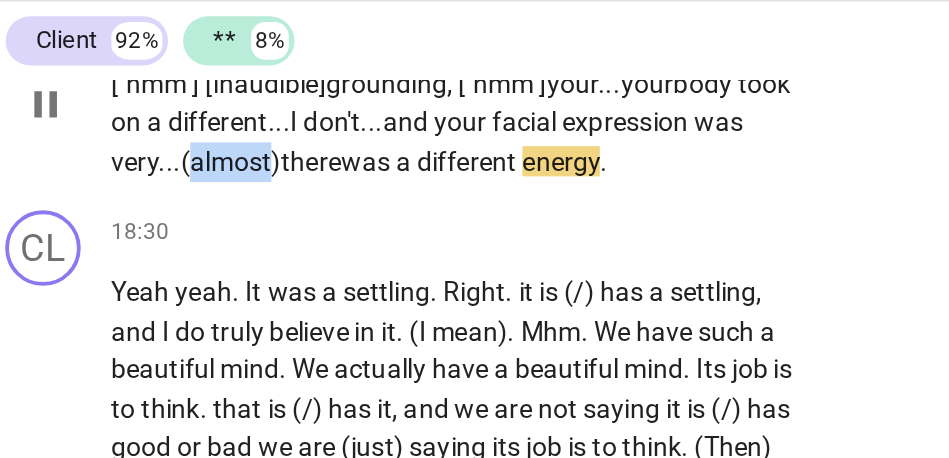 click on "(almost)" at bounding box center [151, 257] 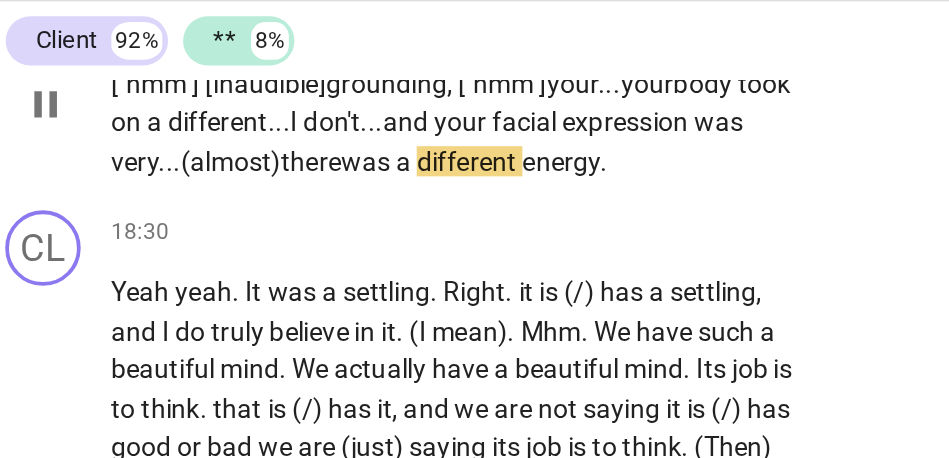 click on "there" at bounding box center [194, 257] 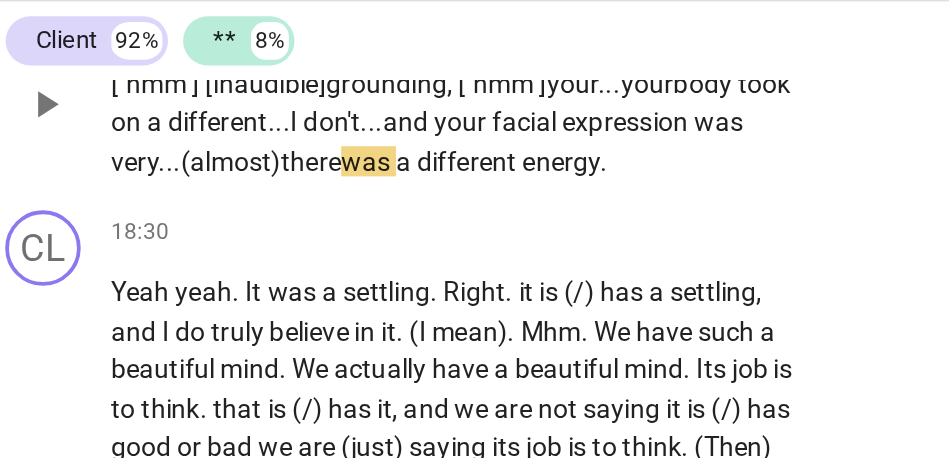 click on "there" at bounding box center (194, 257) 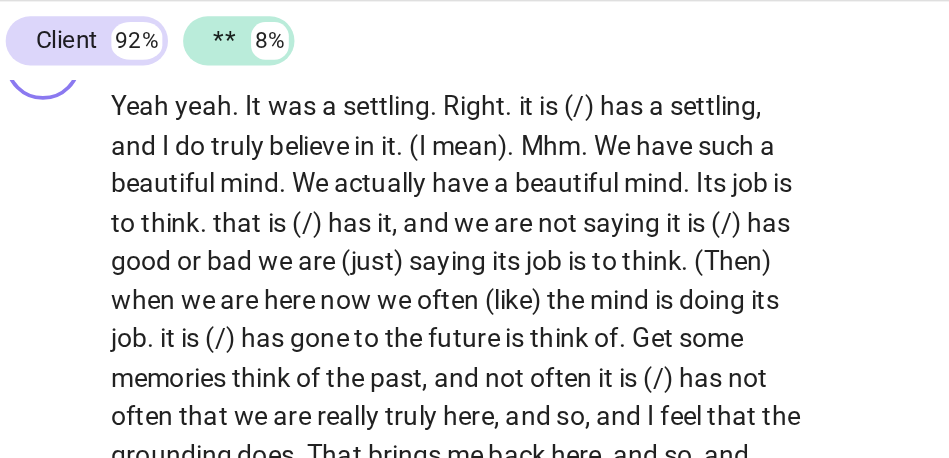 scroll, scrollTop: 5260, scrollLeft: 0, axis: vertical 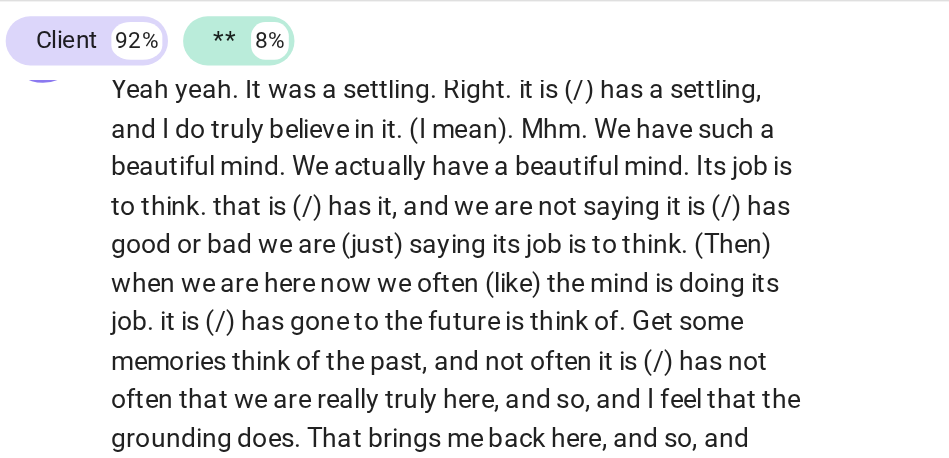 click on "different" at bounding box center [326, 149] 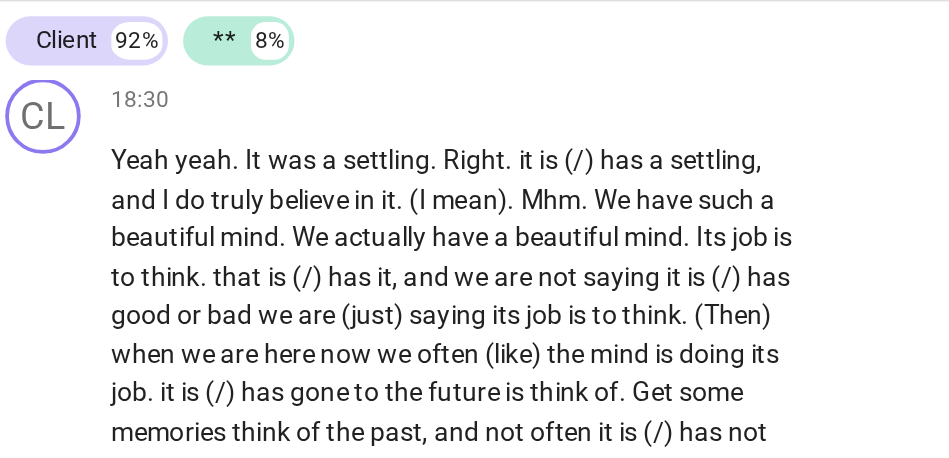 scroll, scrollTop: 5219, scrollLeft: 0, axis: vertical 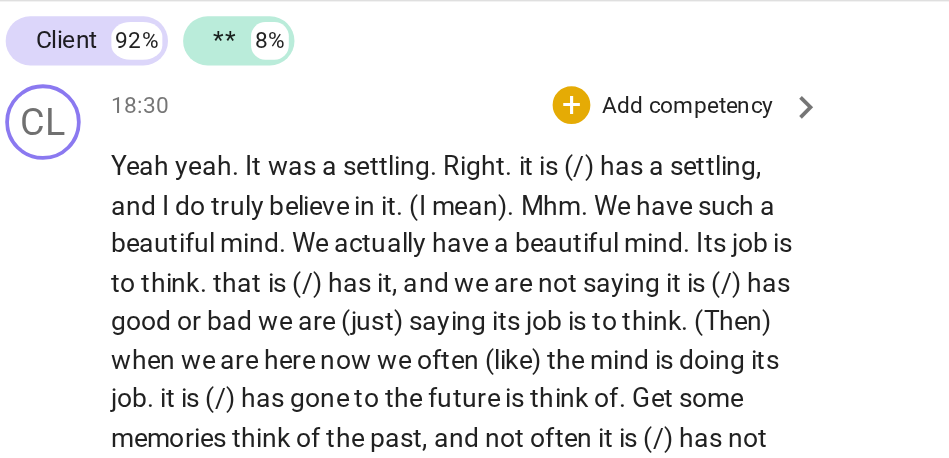 click on "Yeah" at bounding box center [105, 259] 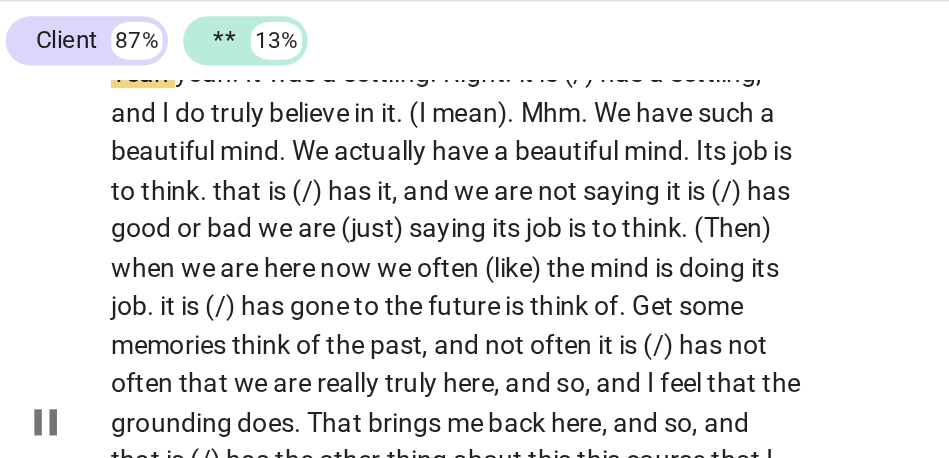 click on "Yeah" at bounding box center (105, 210) 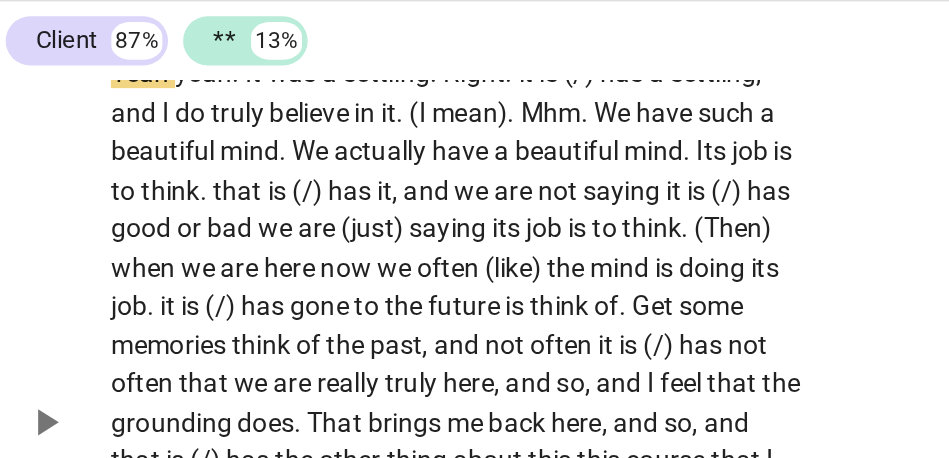 type on "1111" 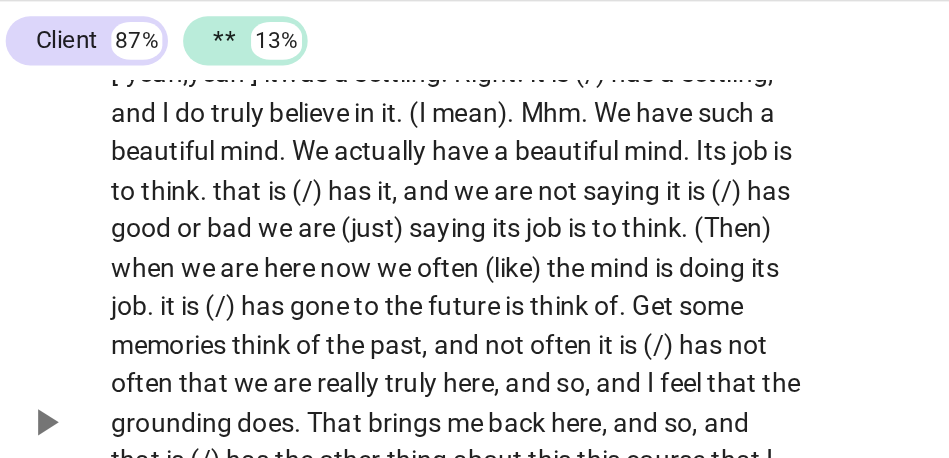 click on "different" at bounding box center (364, 190) 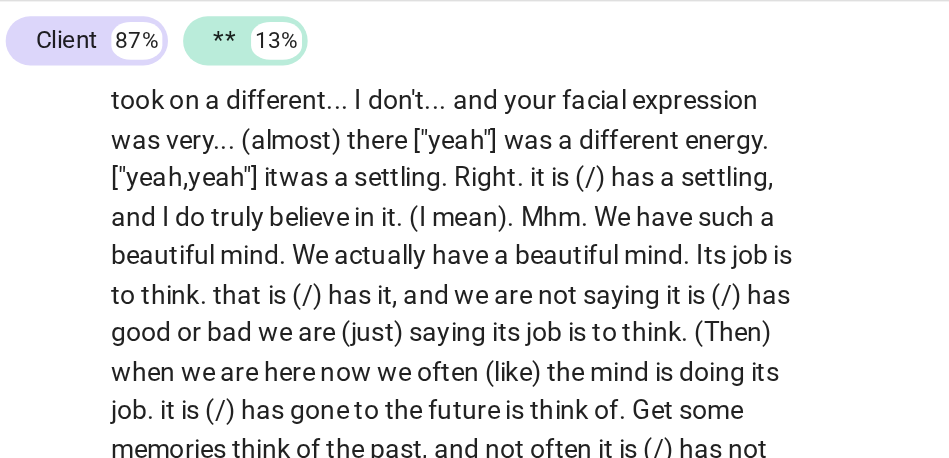 scroll, scrollTop: 5161, scrollLeft: 0, axis: vertical 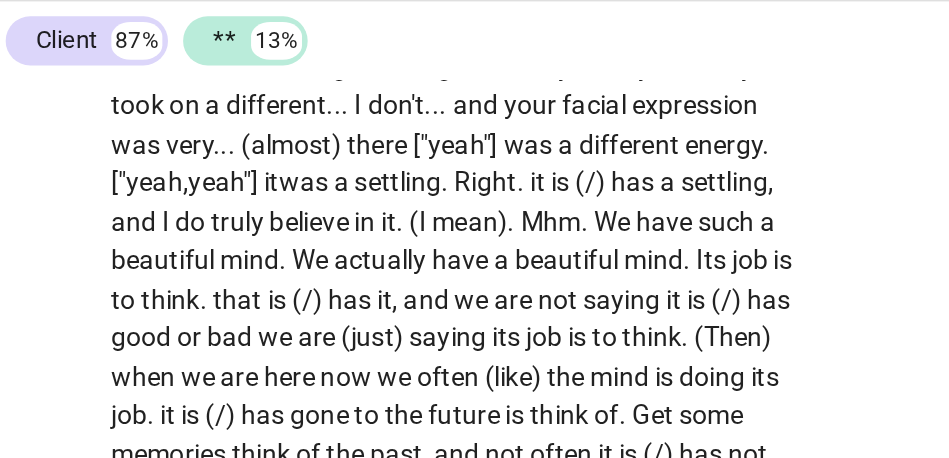 click at bounding box center [167, 268] 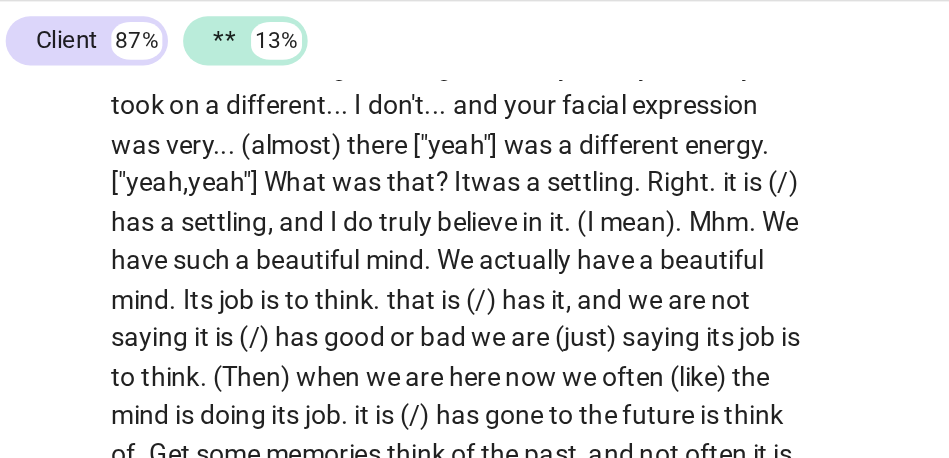 click on "energy" at bounding box center (412, 248) 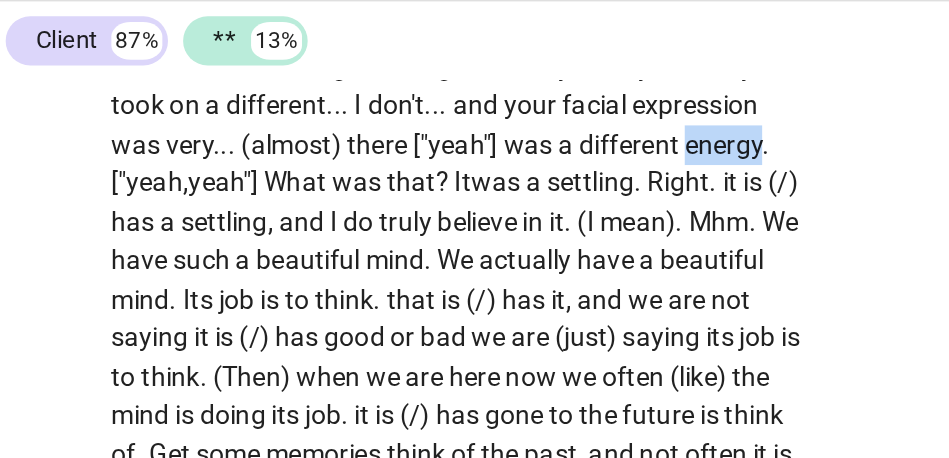 click on "energy" at bounding box center (412, 248) 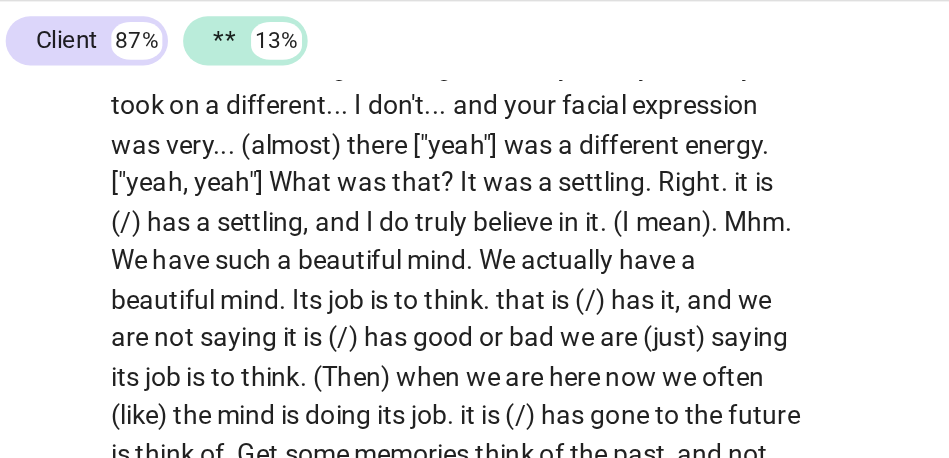 click on "energy" at bounding box center (412, 248) 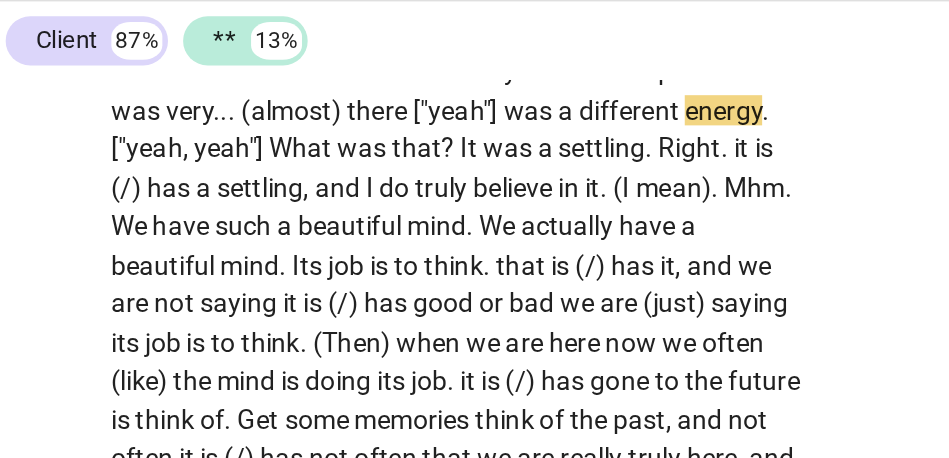 scroll, scrollTop: 5184, scrollLeft: 0, axis: vertical 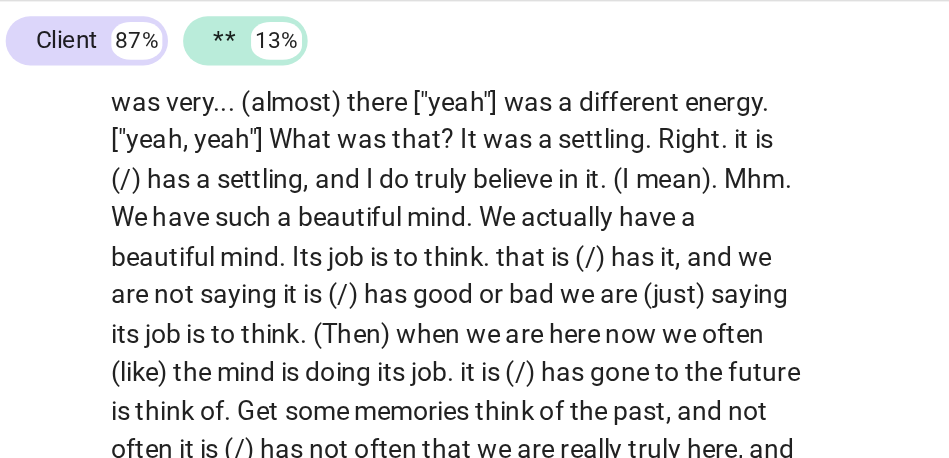 click on "It" at bounding box center [279, 245] 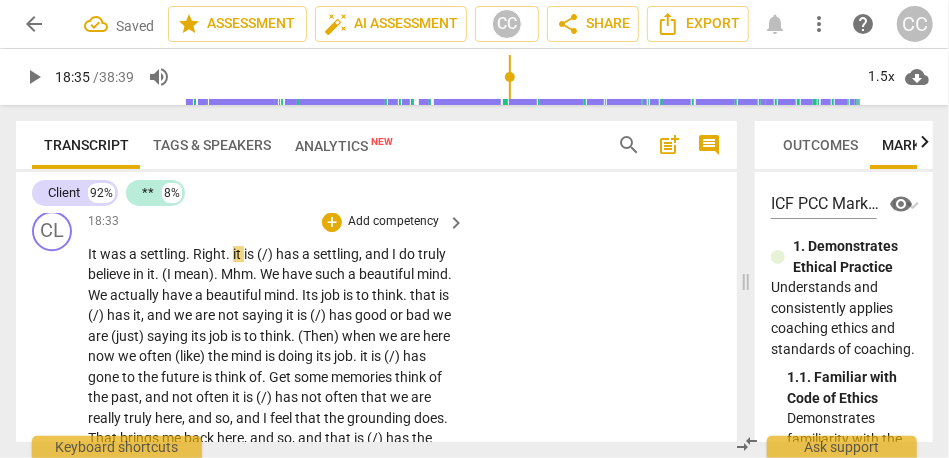 scroll, scrollTop: 5225, scrollLeft: 0, axis: vertical 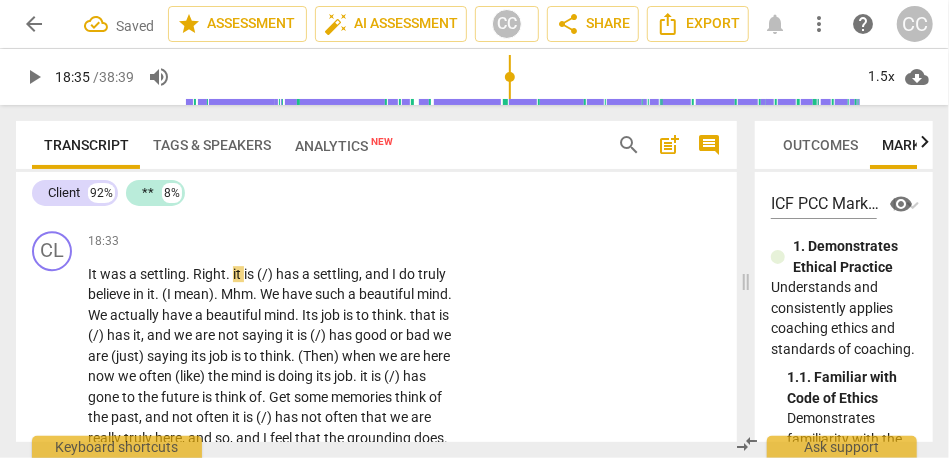 click on "different" at bounding box center [364, 184] 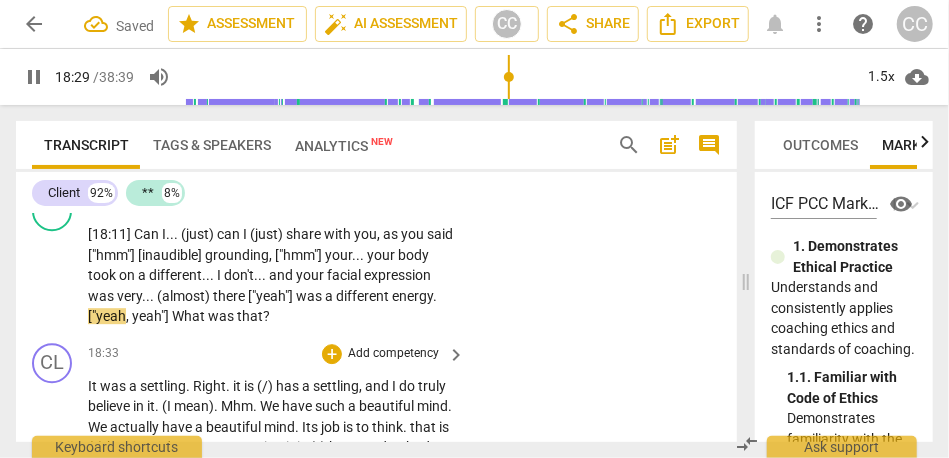 scroll, scrollTop: 5123, scrollLeft: 0, axis: vertical 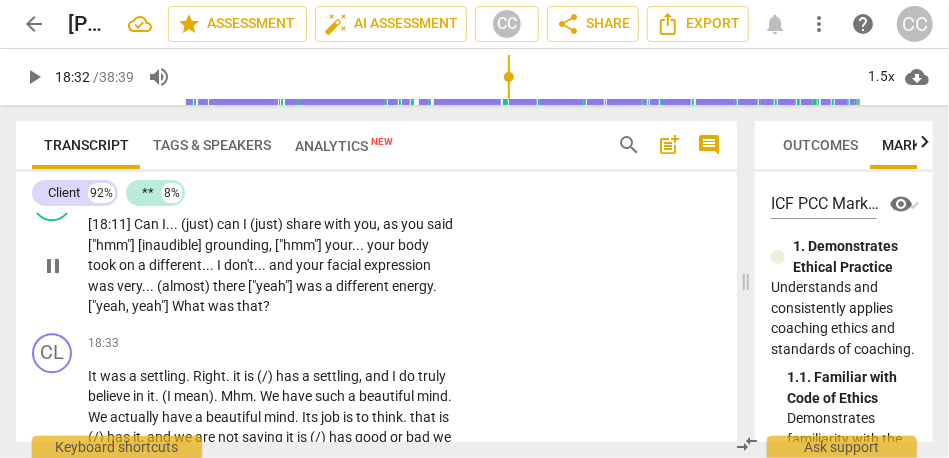 click on "Add competency" at bounding box center [393, 193] 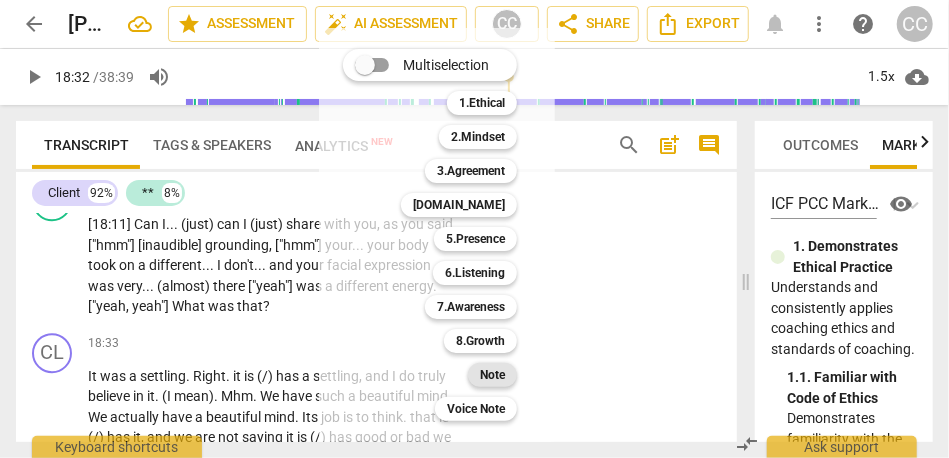 click on "Note" at bounding box center [492, 375] 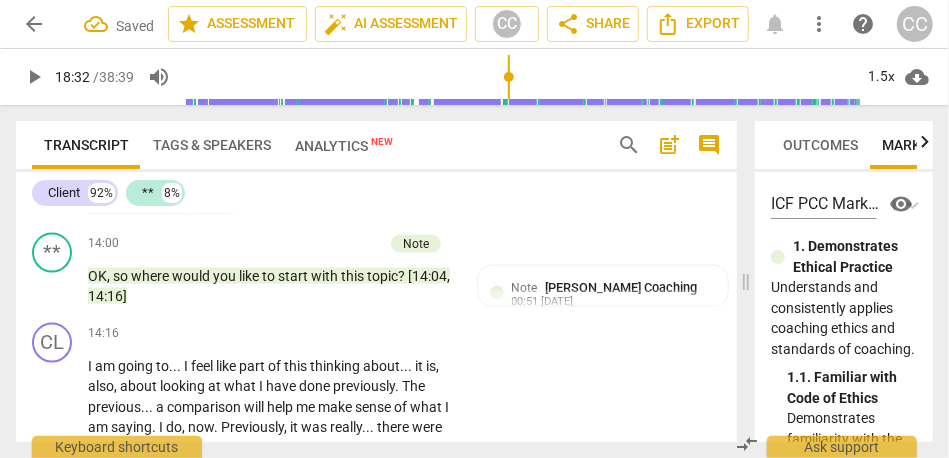 scroll, scrollTop: 3965, scrollLeft: 0, axis: vertical 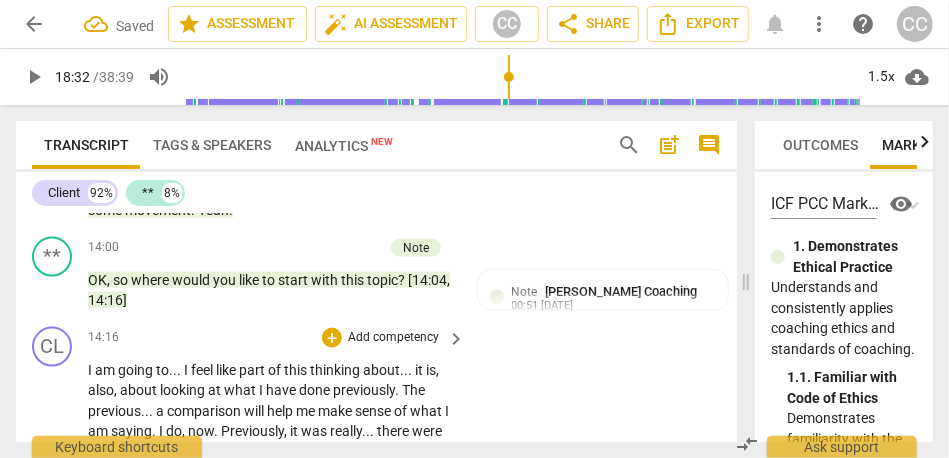 click on "Add competency" at bounding box center [393, 338] 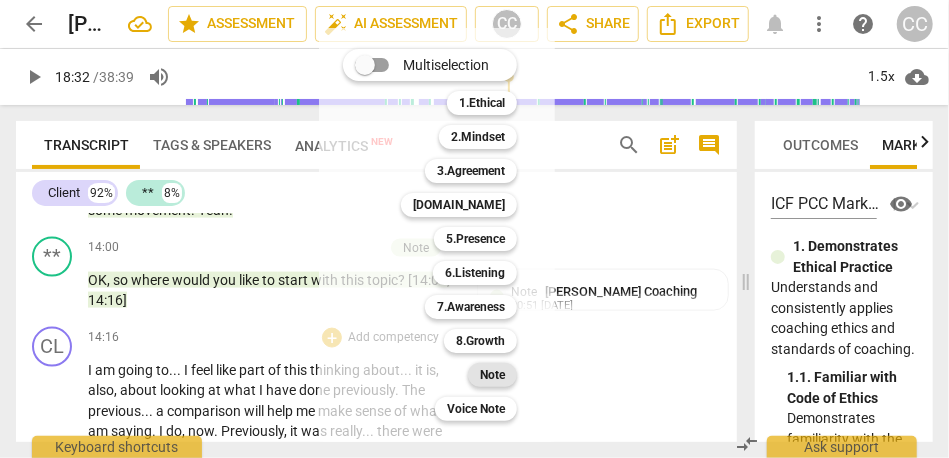 click on "Note" at bounding box center (492, 375) 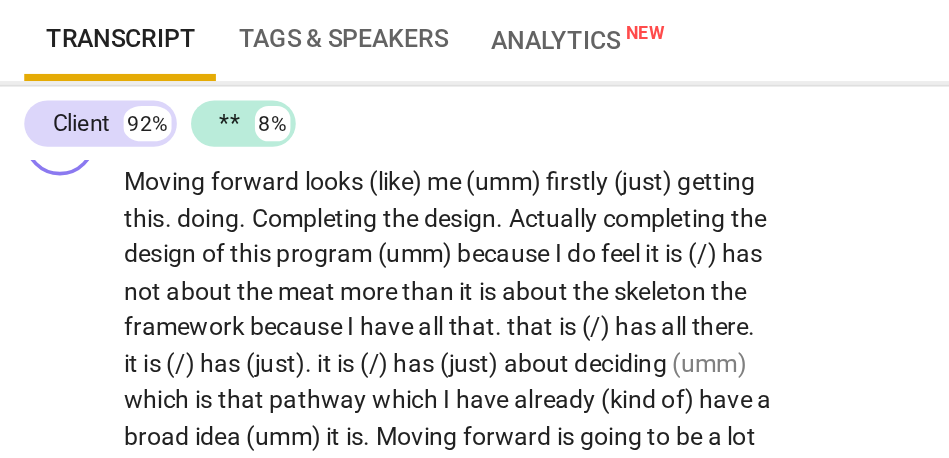 scroll, scrollTop: 7144, scrollLeft: 0, axis: vertical 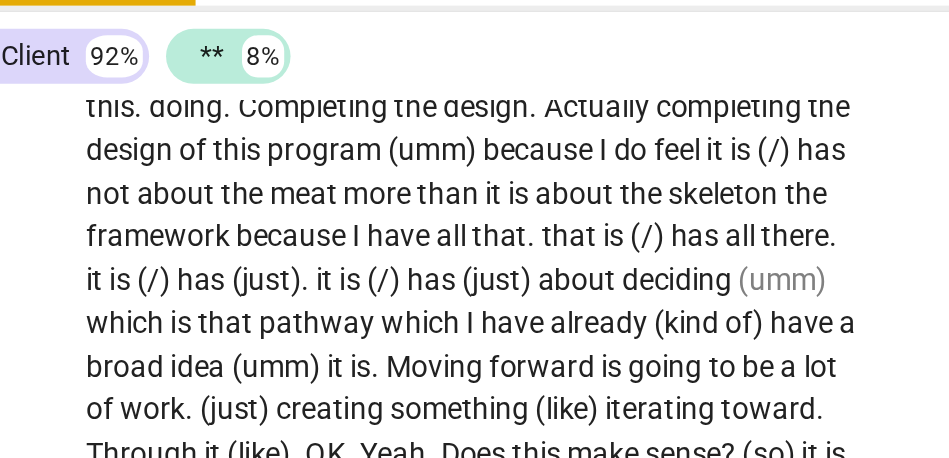 click on "forward" at bounding box center (163, 196) 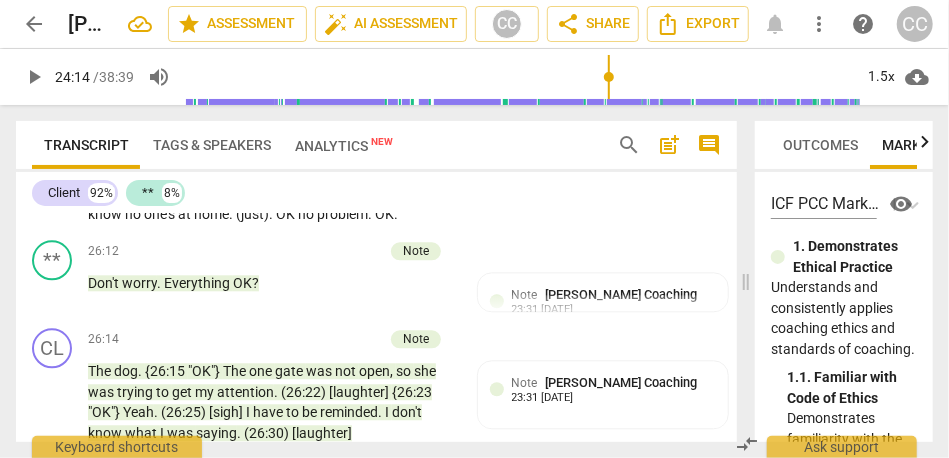 scroll, scrollTop: 7583, scrollLeft: 0, axis: vertical 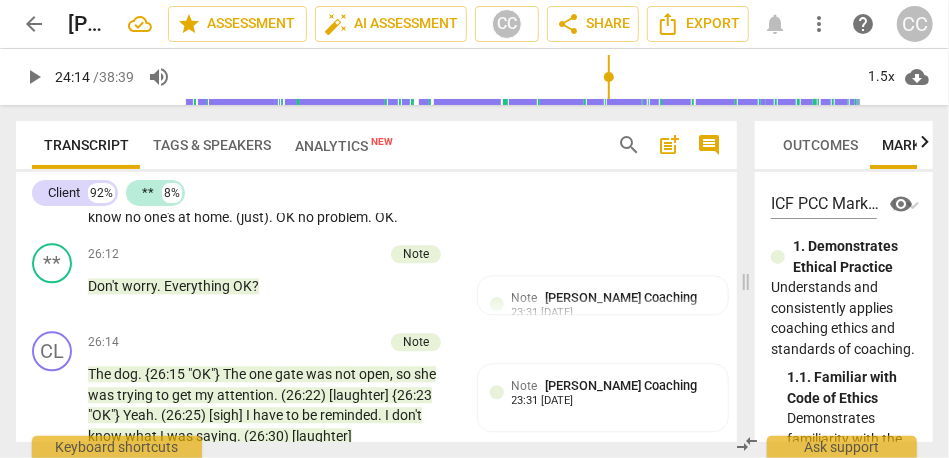 click on "at" at bounding box center [186, 217] 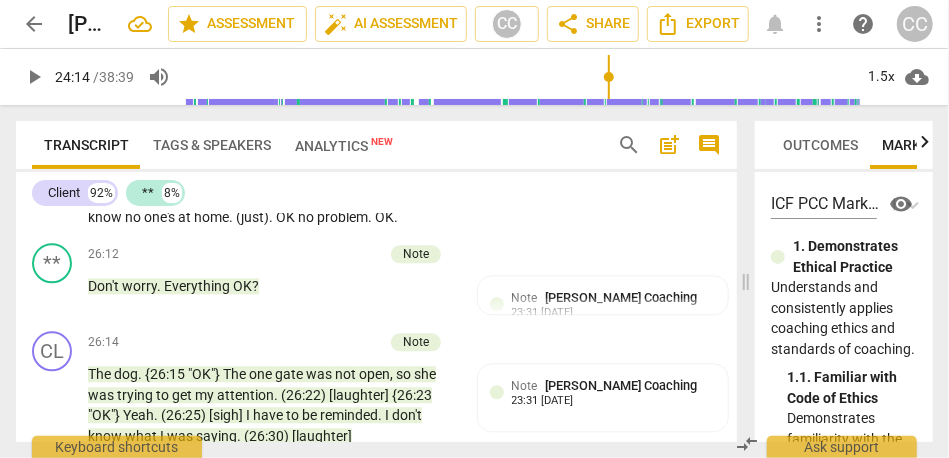 paste 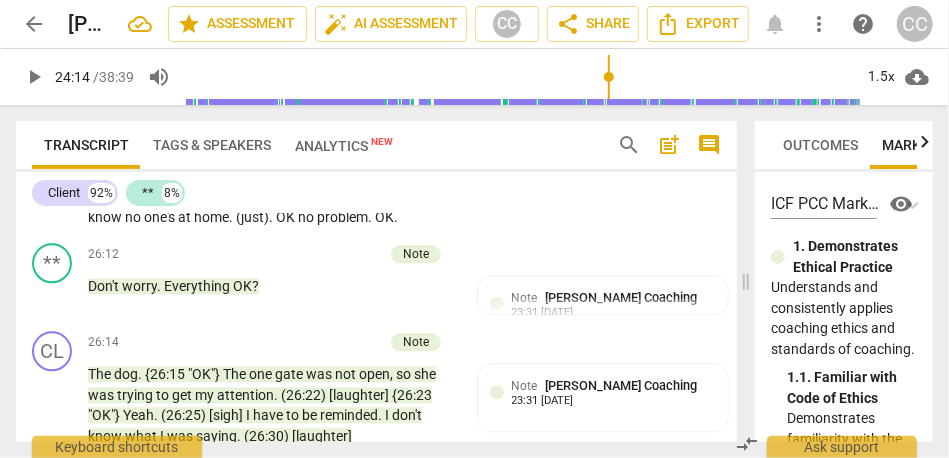 type 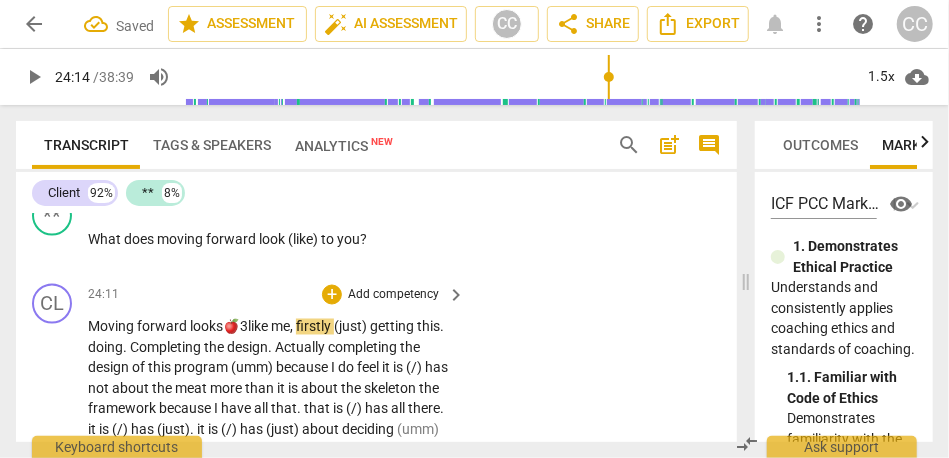 scroll, scrollTop: 7027, scrollLeft: 0, axis: vertical 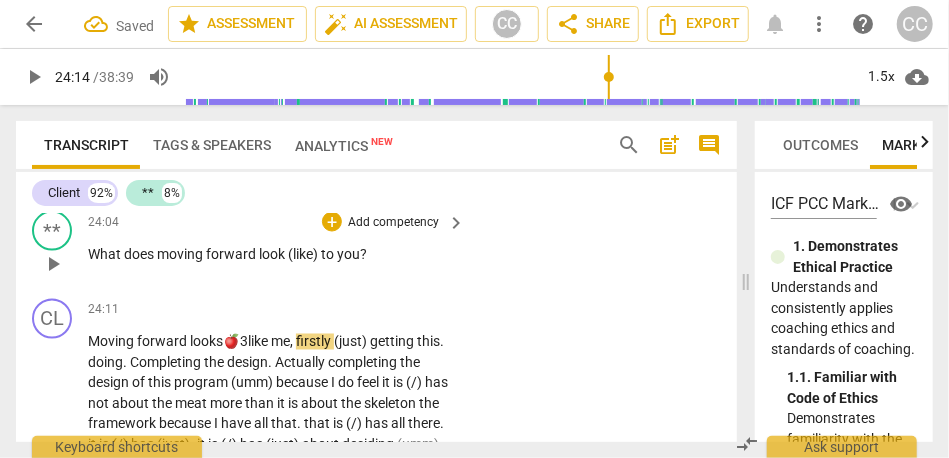 click on "forward" at bounding box center [232, 254] 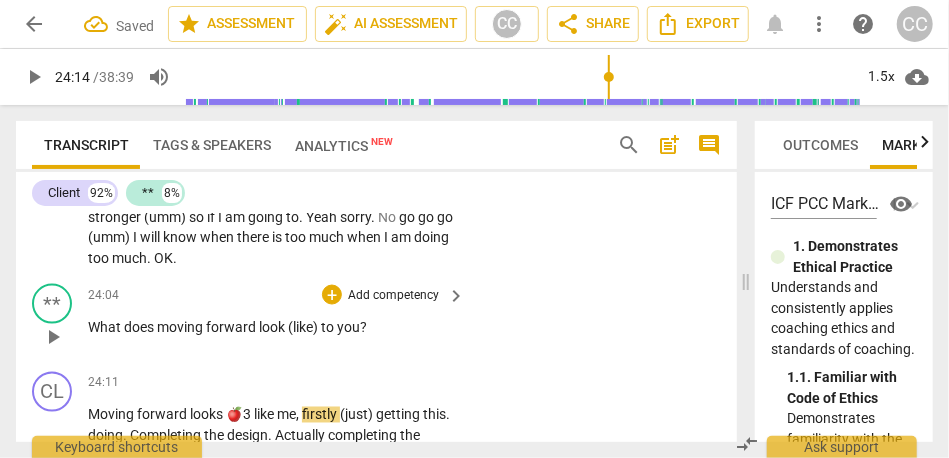 scroll, scrollTop: 6923, scrollLeft: 0, axis: vertical 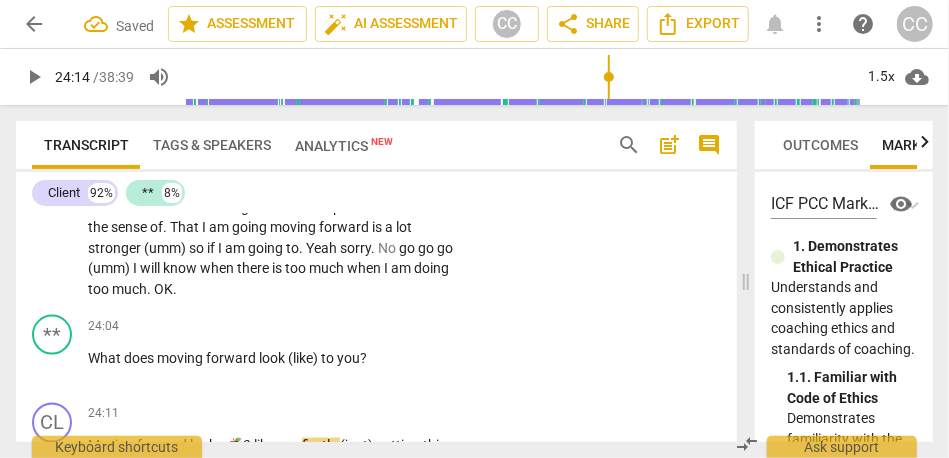 click on "when" at bounding box center (218, 268) 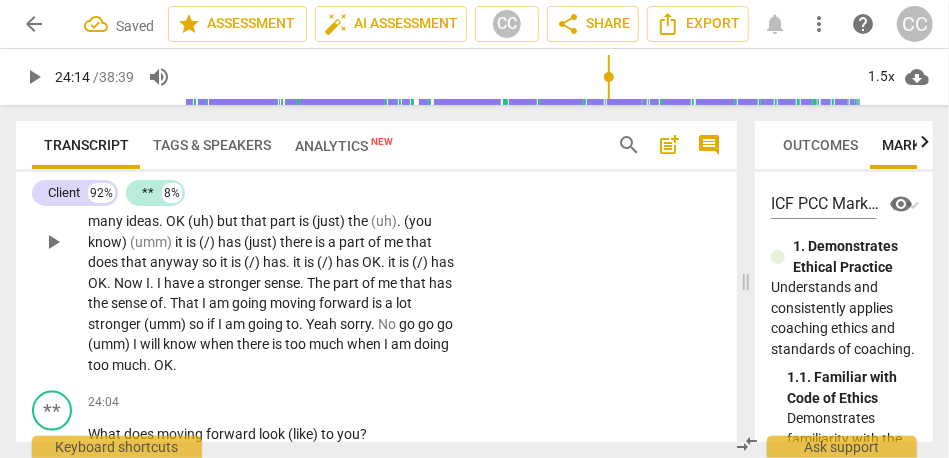 scroll, scrollTop: 6845, scrollLeft: 0, axis: vertical 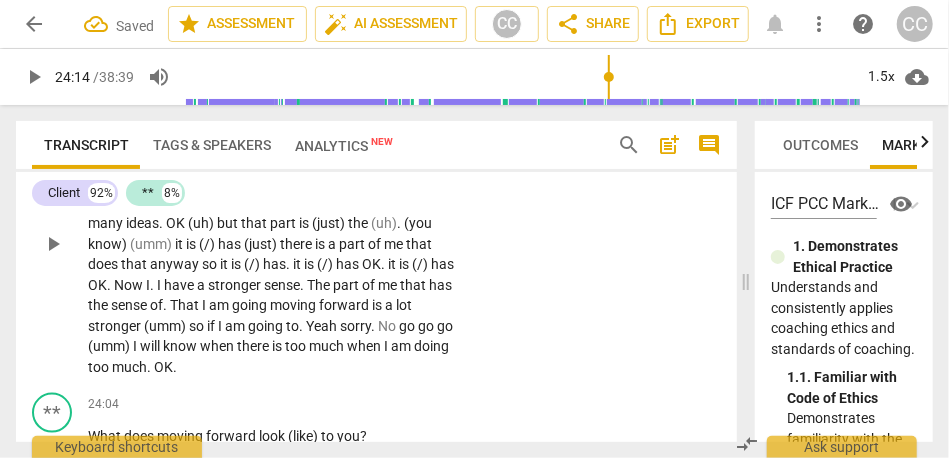 paste 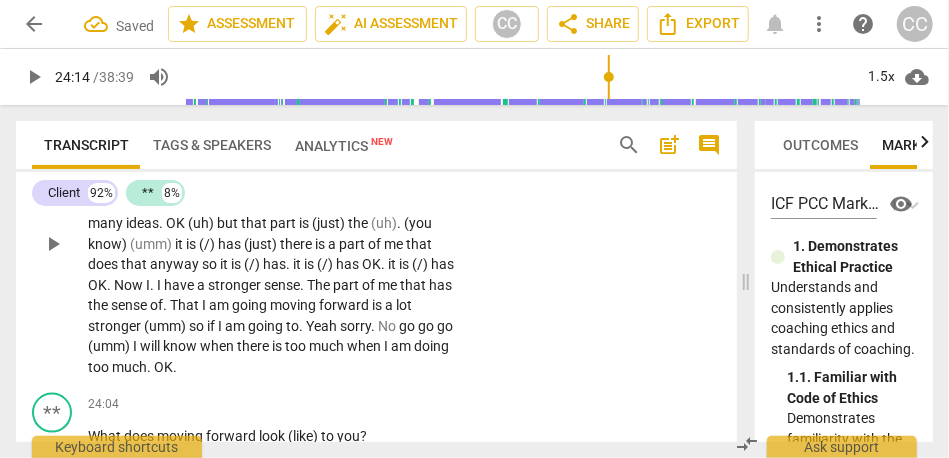 type 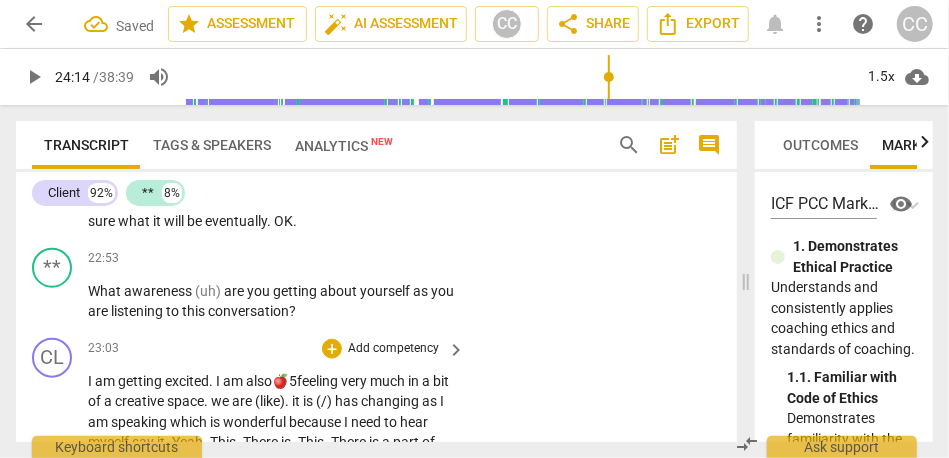 scroll, scrollTop: 6583, scrollLeft: 0, axis: vertical 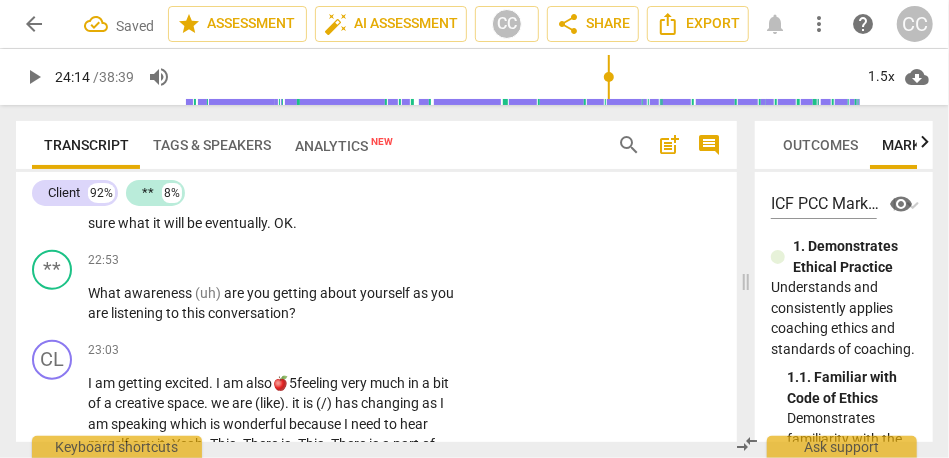 click on "what" at bounding box center (135, 223) 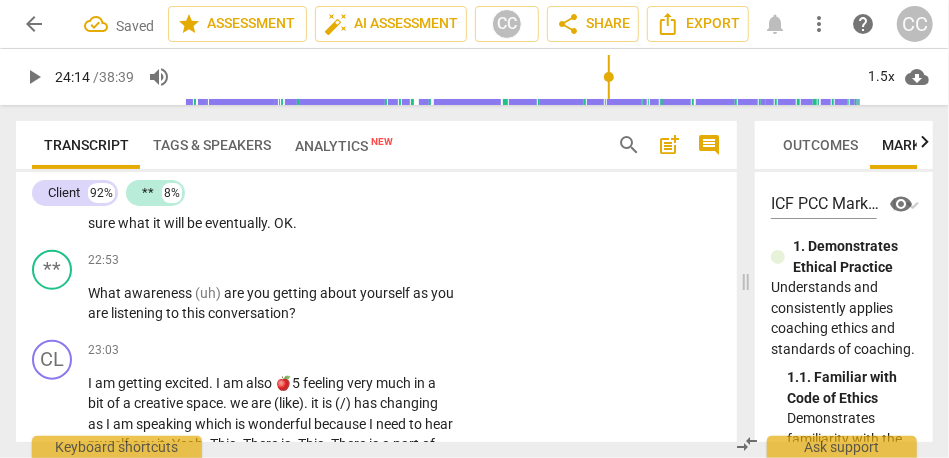 scroll, scrollTop: 6457, scrollLeft: 0, axis: vertical 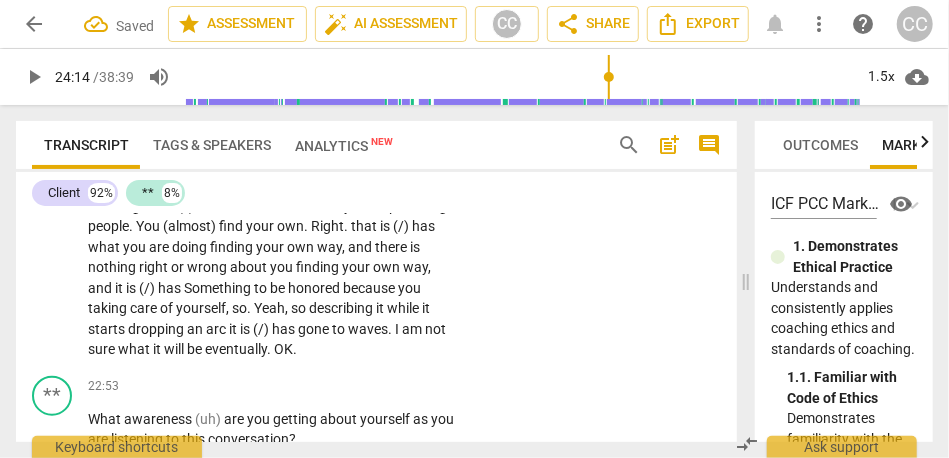 paste 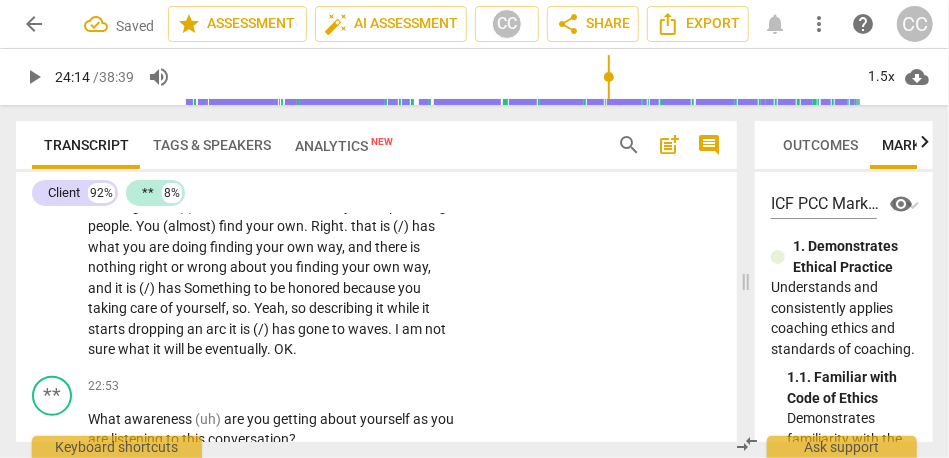 type 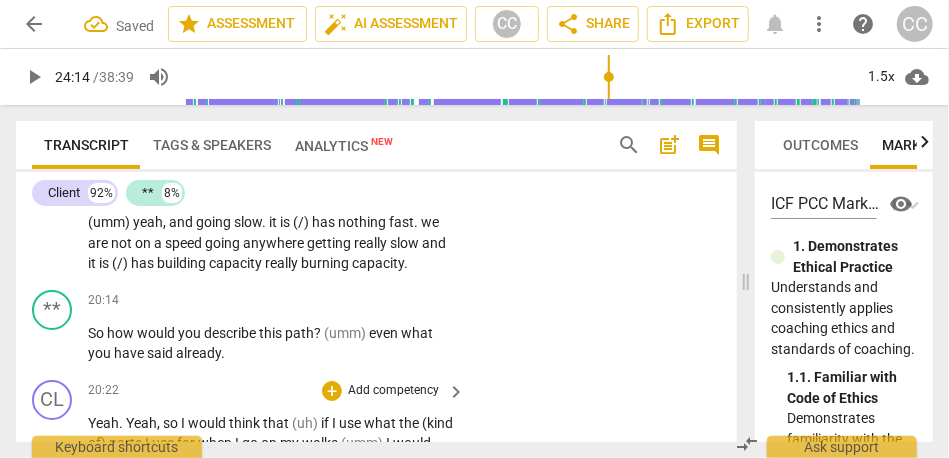 scroll, scrollTop: 5665, scrollLeft: 0, axis: vertical 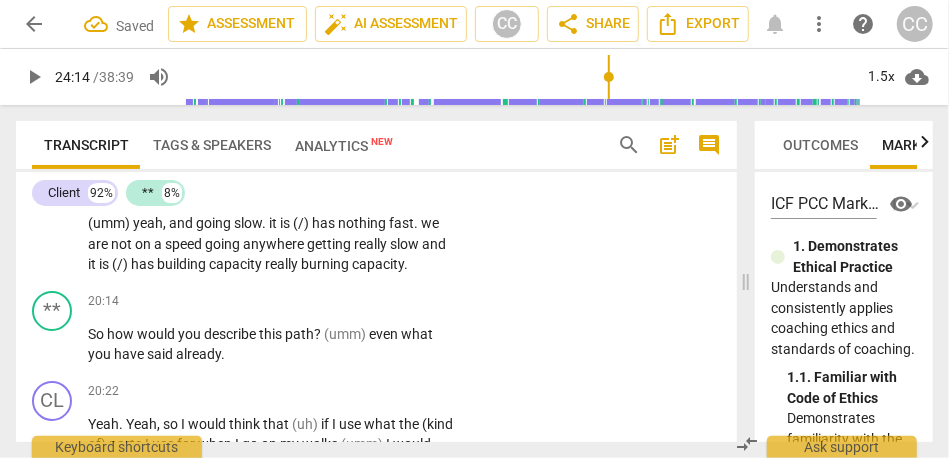 click on "has" at bounding box center (144, 264) 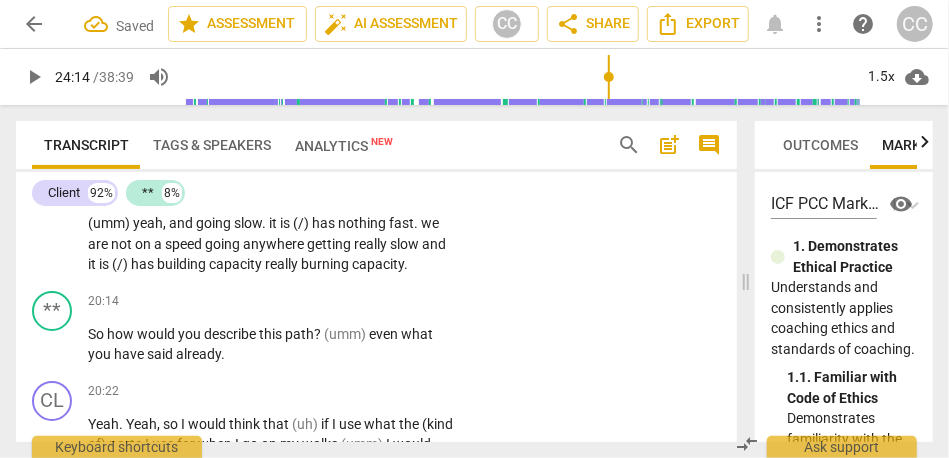 paste 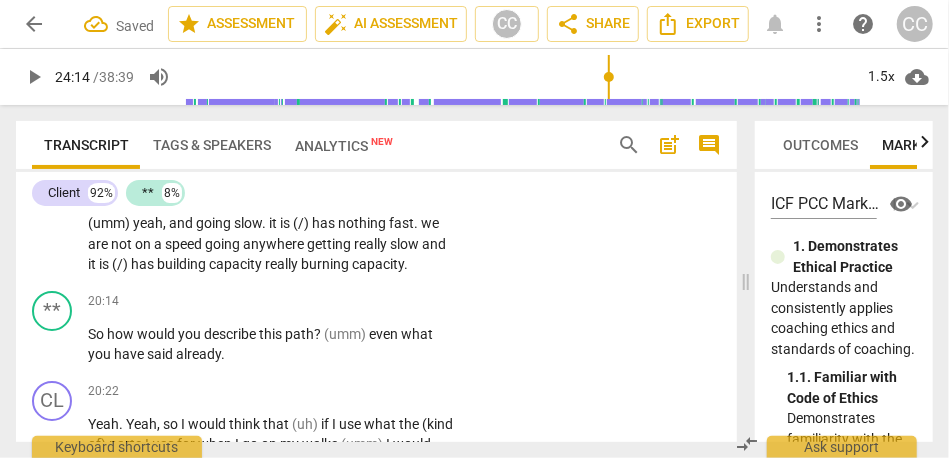type 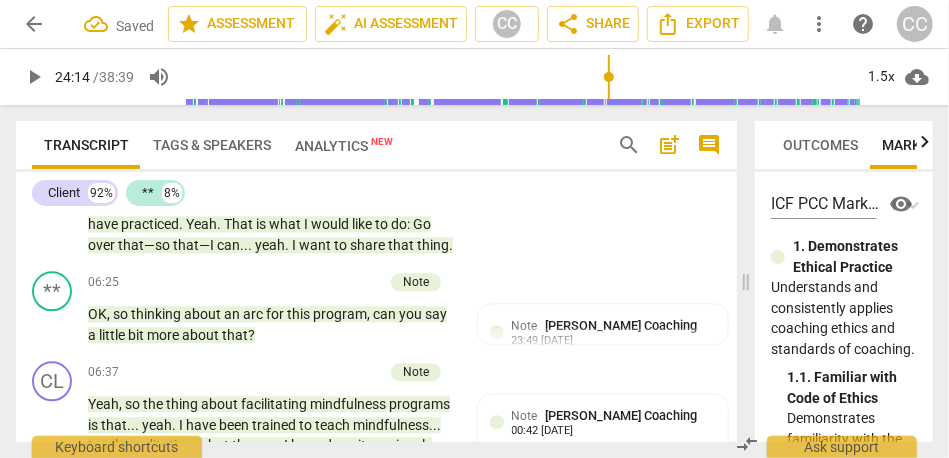 scroll, scrollTop: 1795, scrollLeft: 0, axis: vertical 